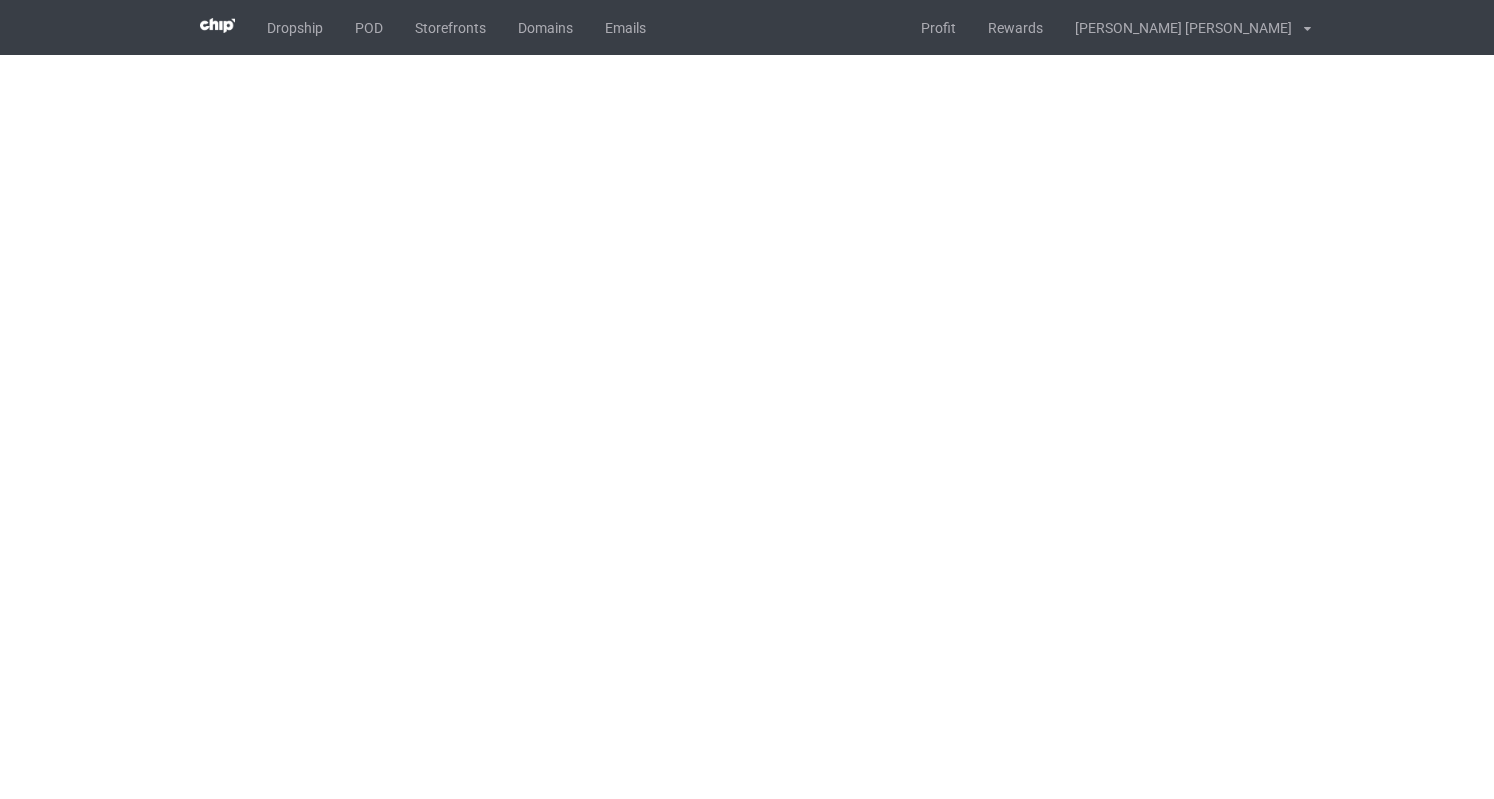scroll, scrollTop: 0, scrollLeft: 0, axis: both 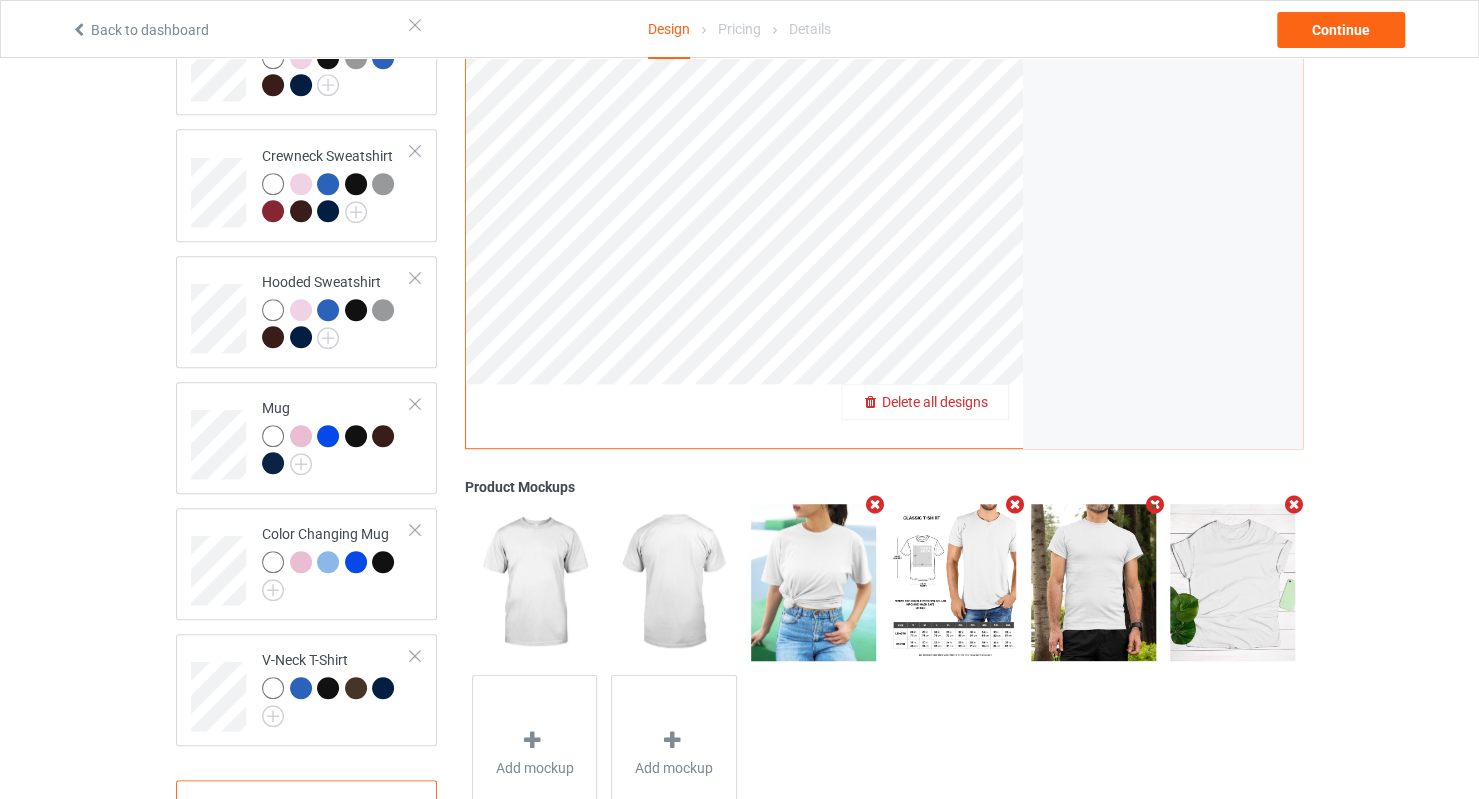 click on "Delete all designs" at bounding box center (935, 402) 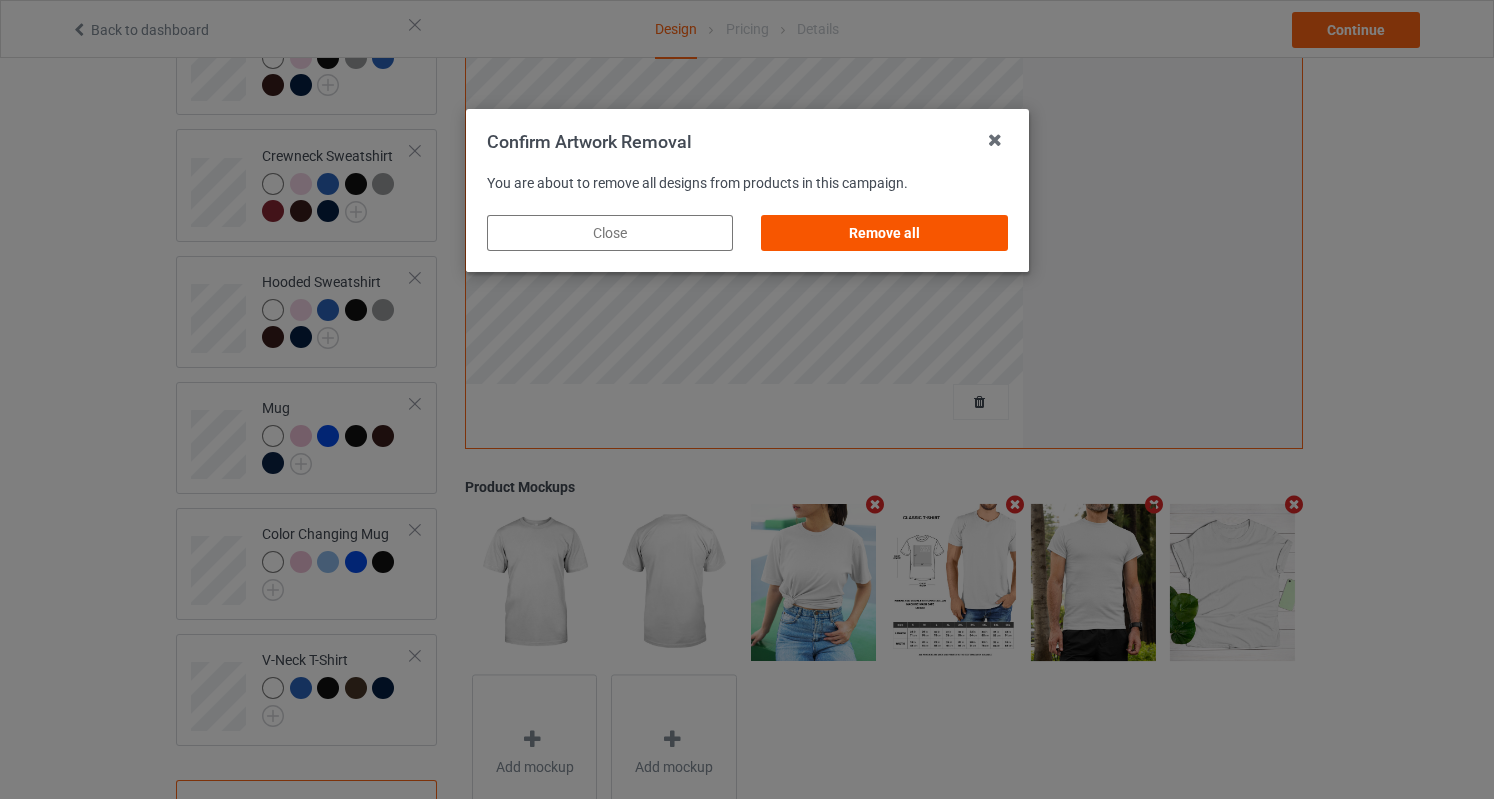 click on "Remove all" at bounding box center (884, 233) 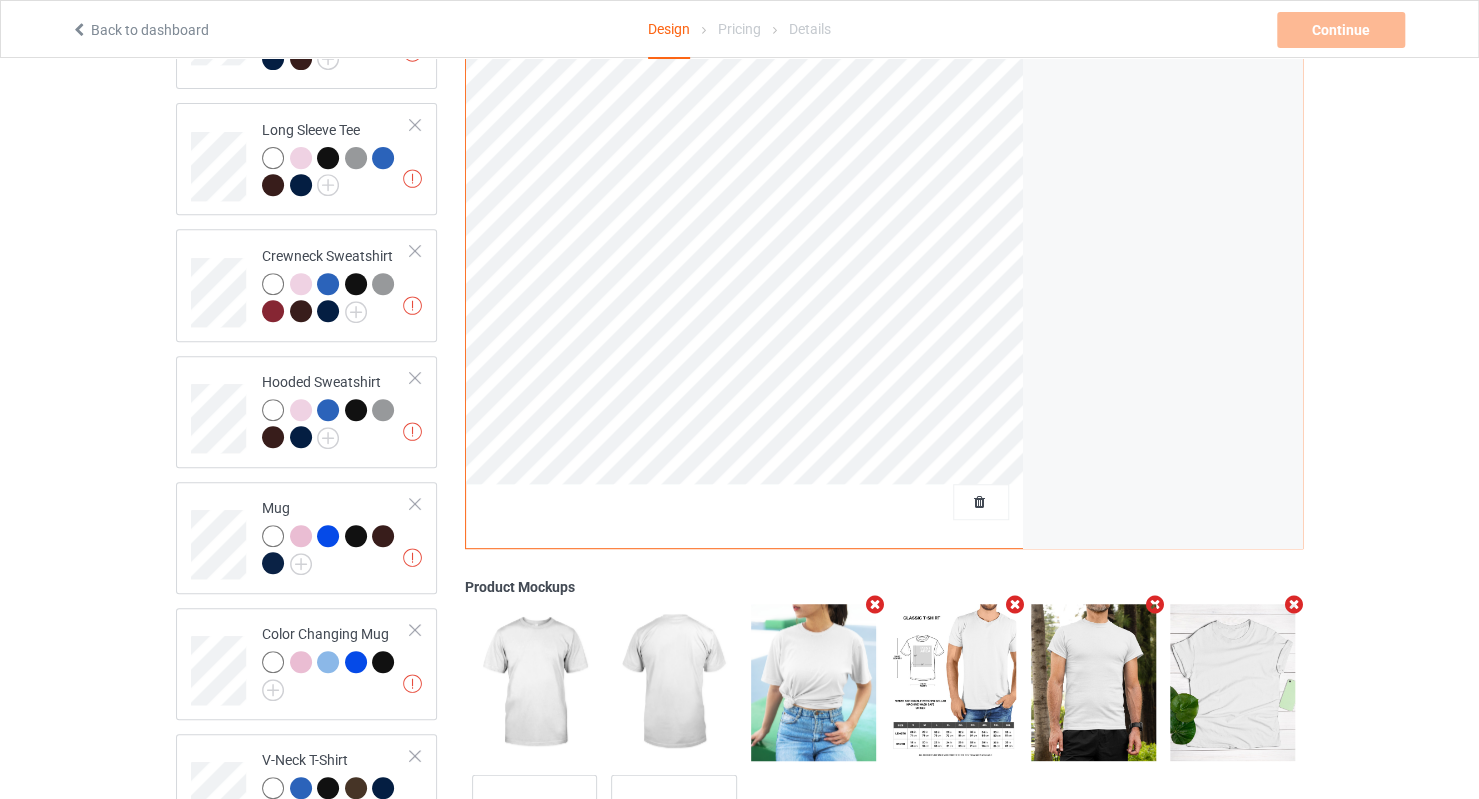scroll, scrollTop: 0, scrollLeft: 0, axis: both 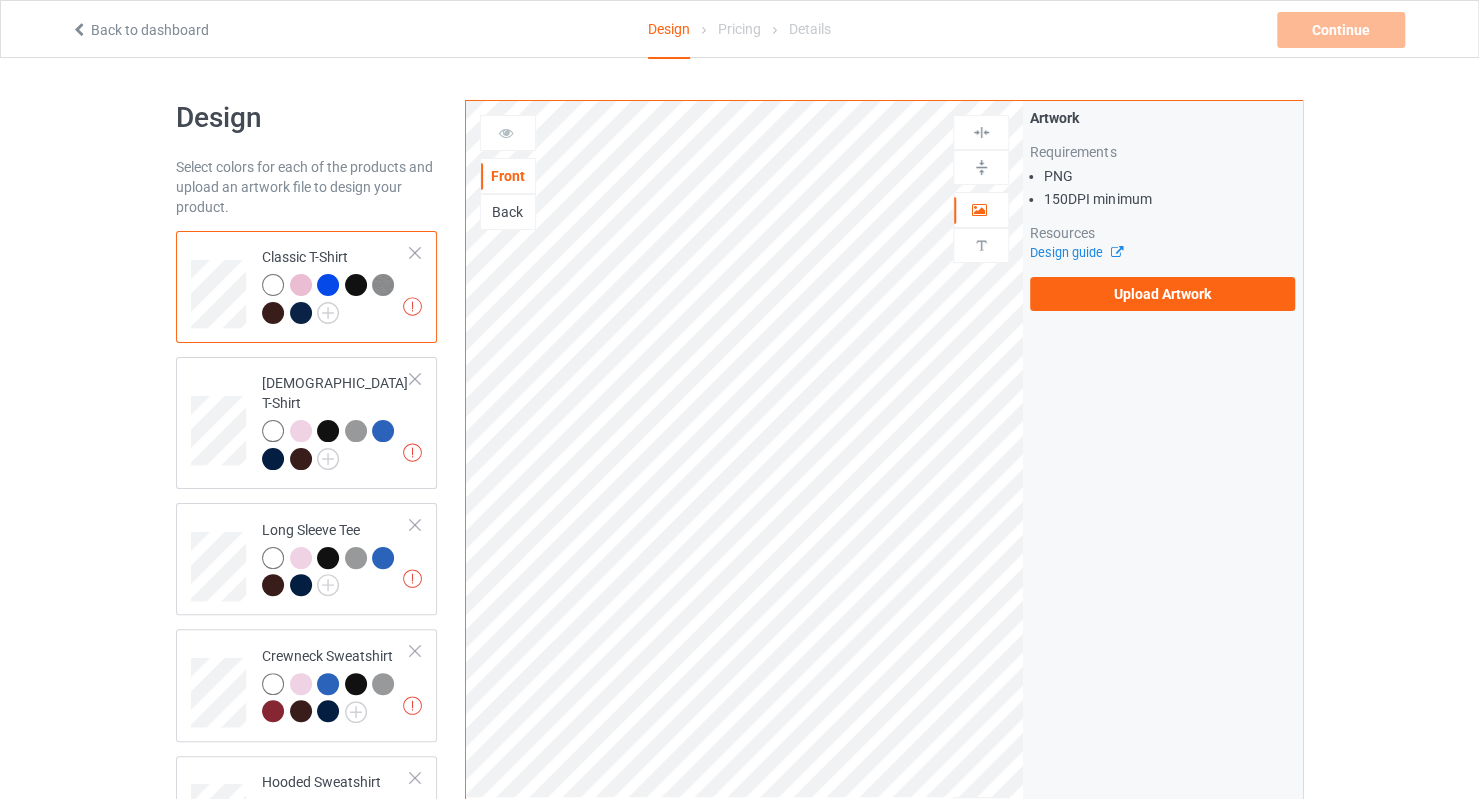 click on "Artwork Requirements PNG 150  DPI minimum Resources Design guide Upload Artwork" at bounding box center [1162, 209] 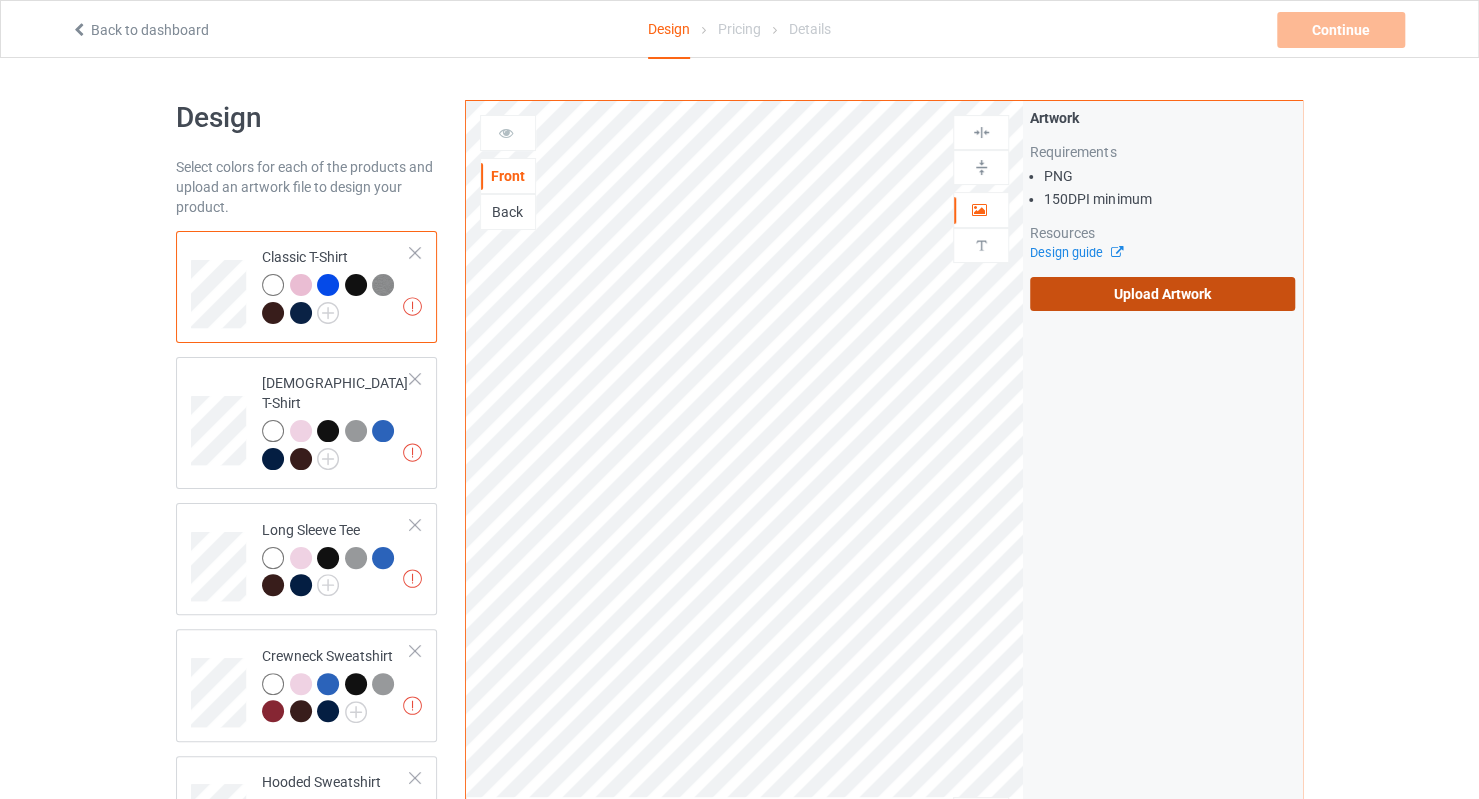 click on "Upload Artwork" at bounding box center (1162, 294) 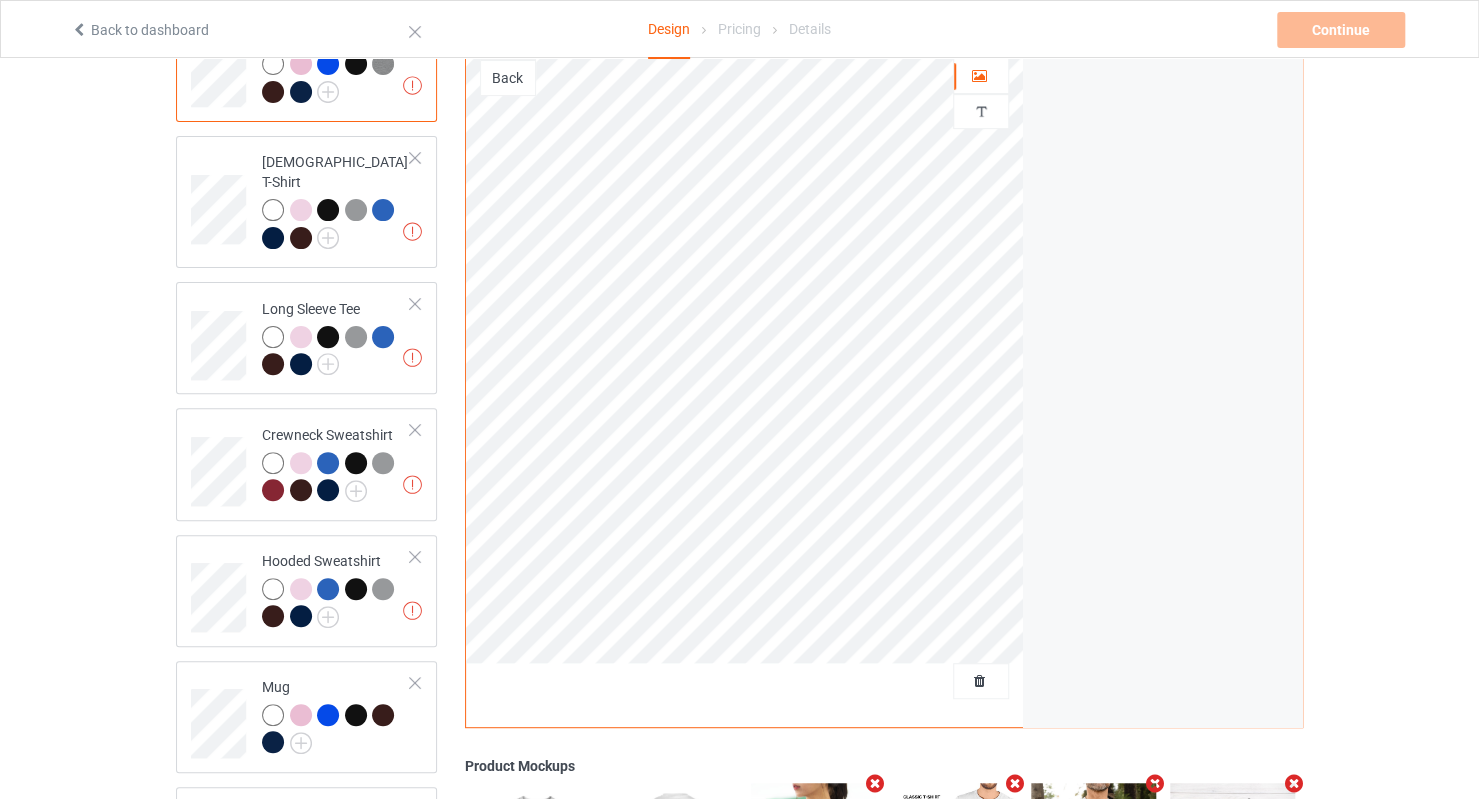 scroll, scrollTop: 400, scrollLeft: 0, axis: vertical 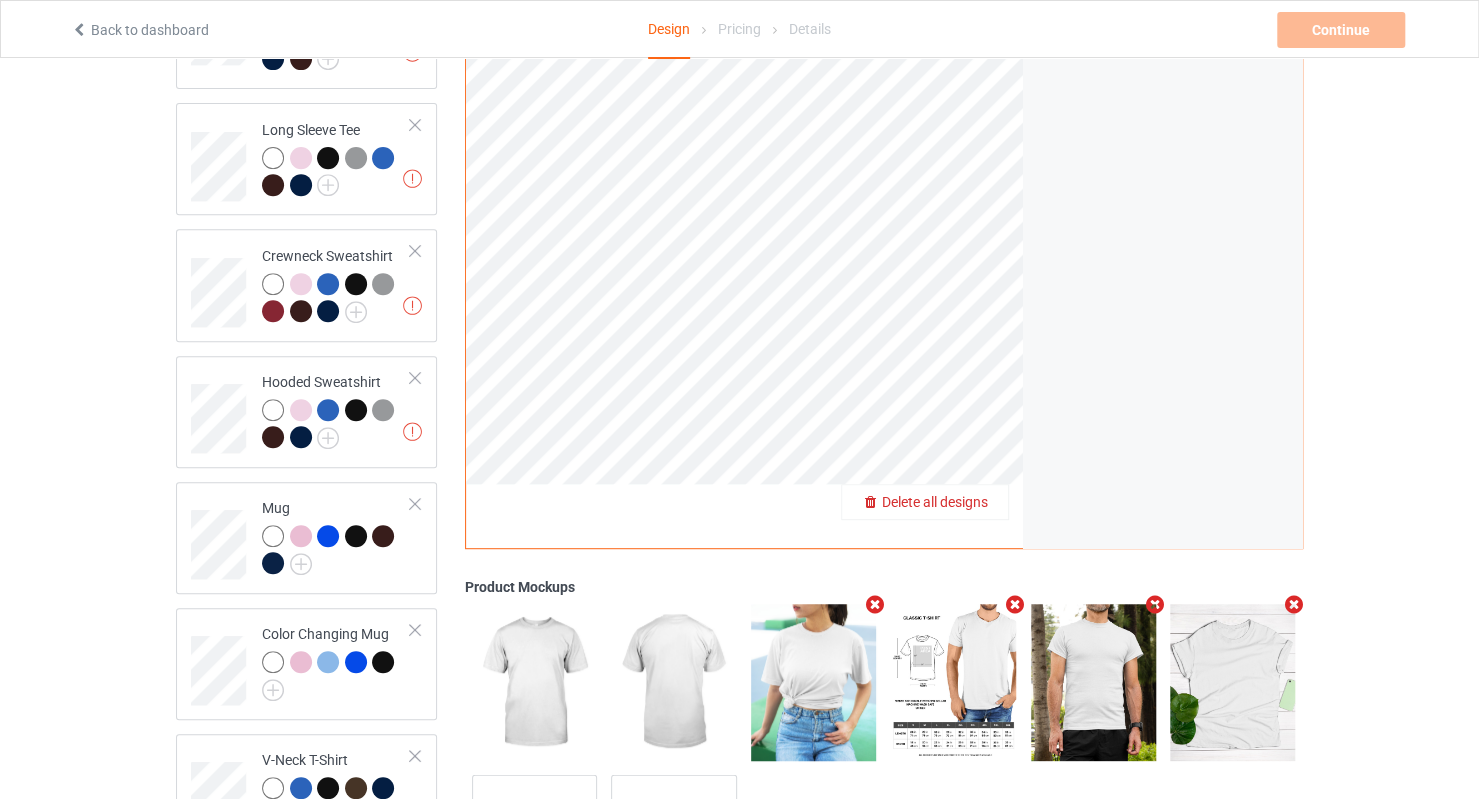 click on "Delete all designs" at bounding box center (935, 502) 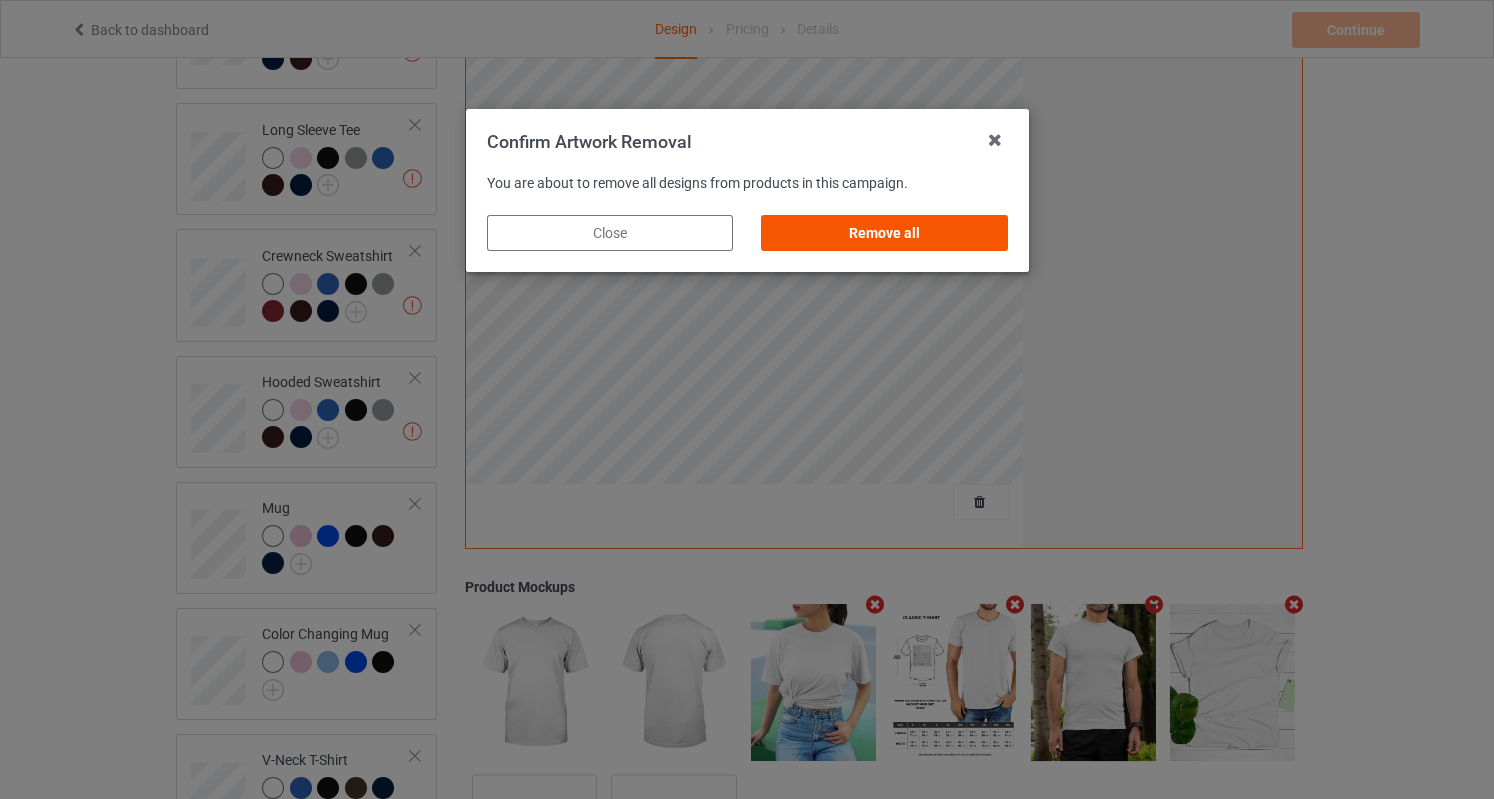 click on "Remove all" at bounding box center [884, 233] 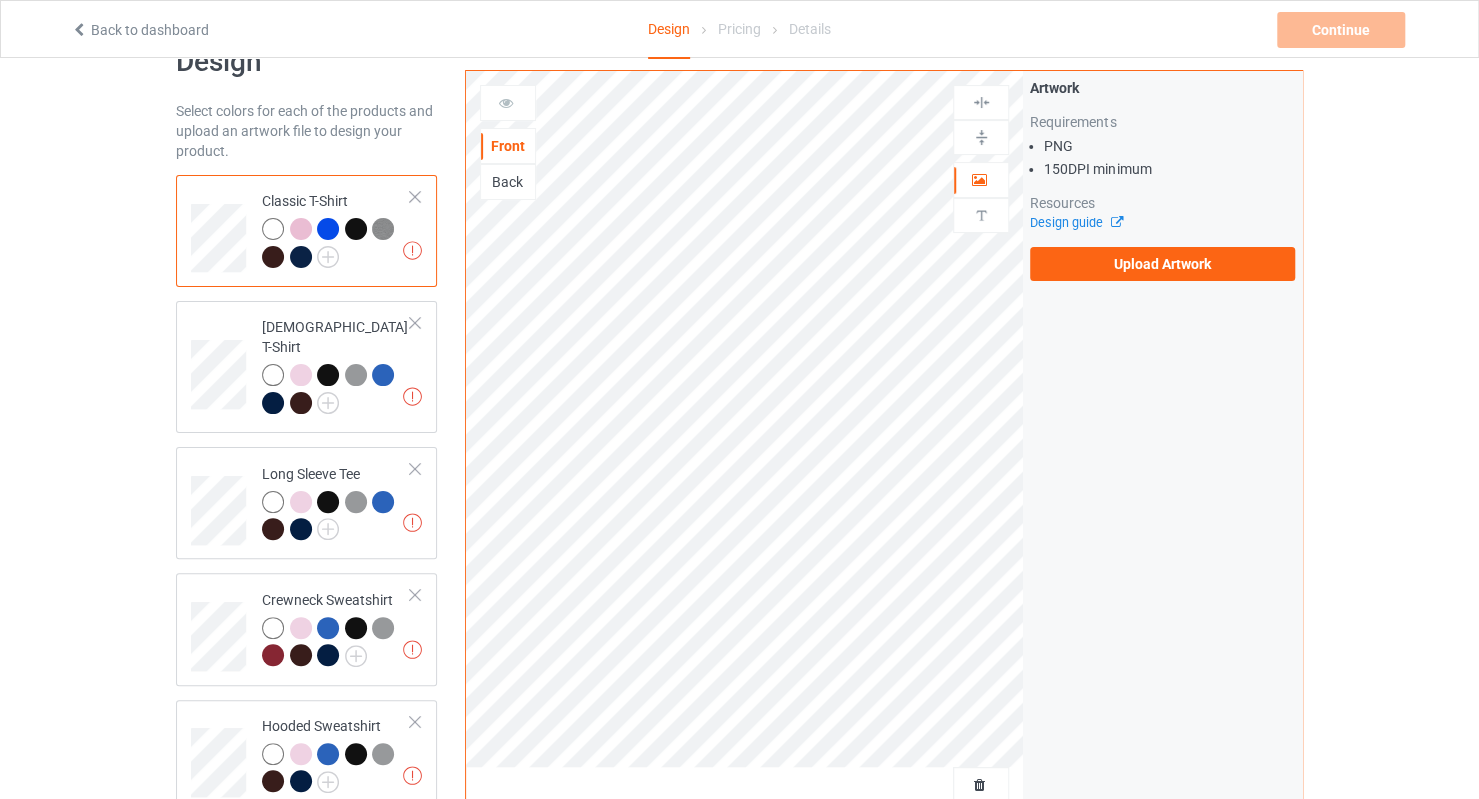 scroll, scrollTop: 0, scrollLeft: 0, axis: both 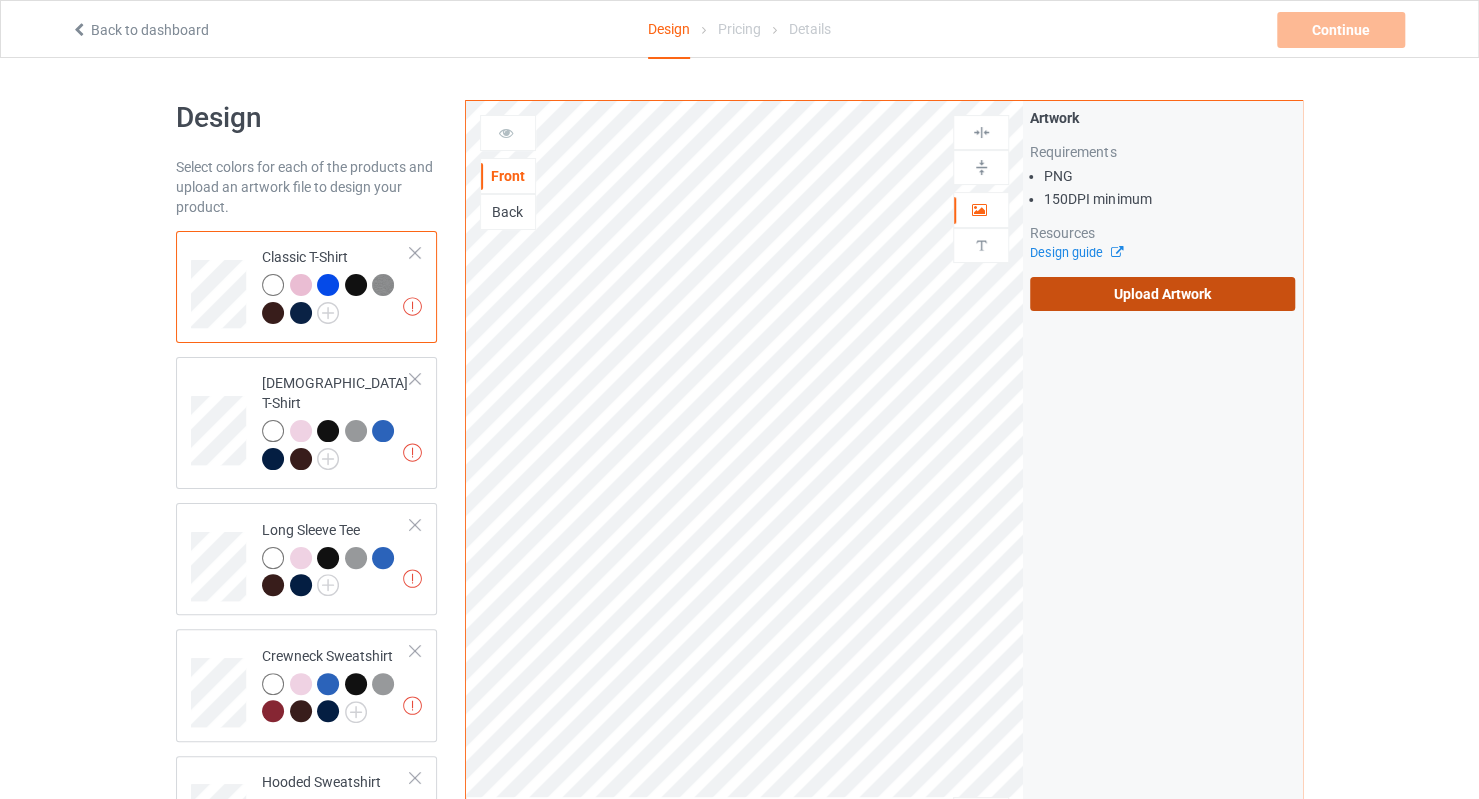 click on "Upload Artwork" at bounding box center [1162, 294] 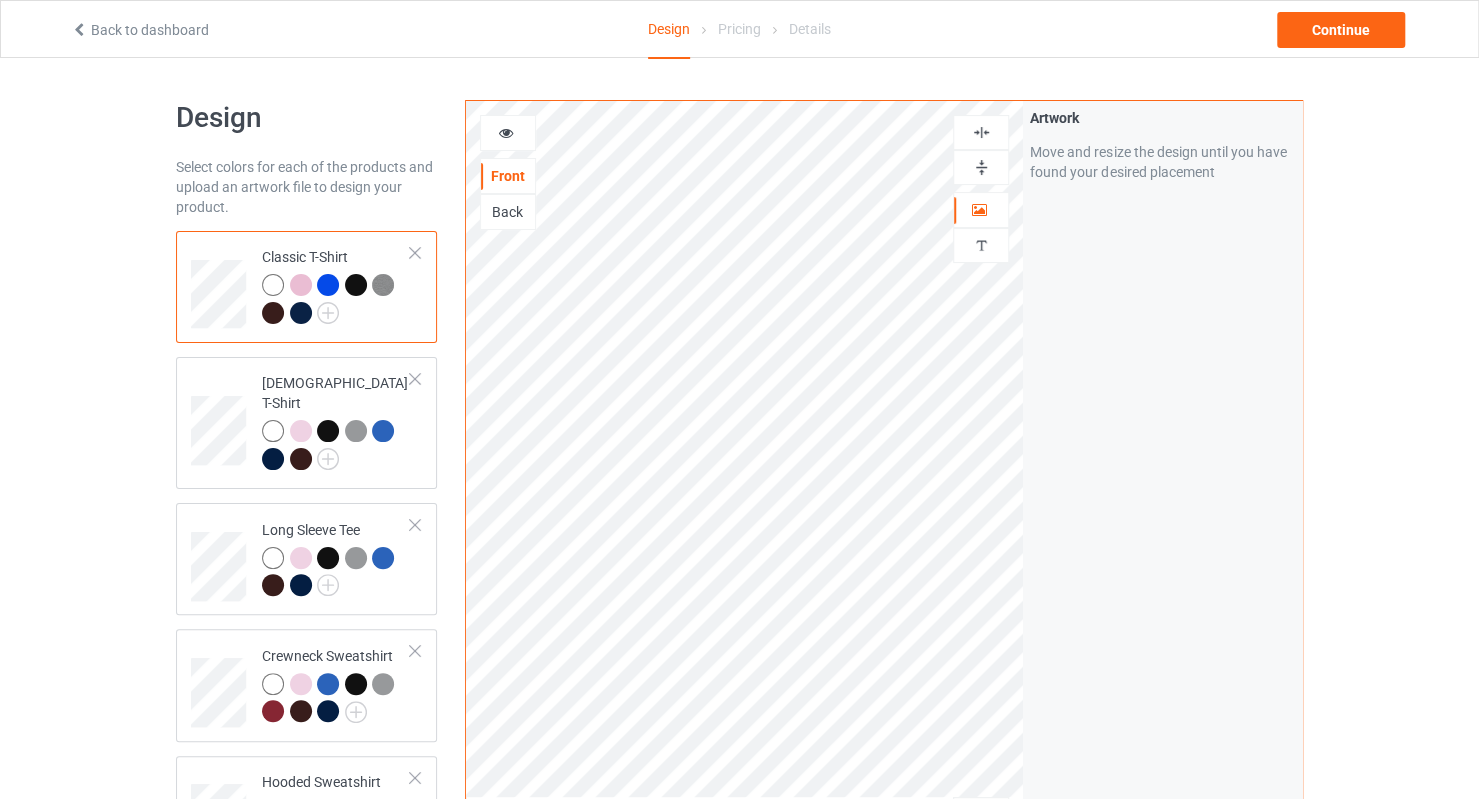 click at bounding box center [981, 167] 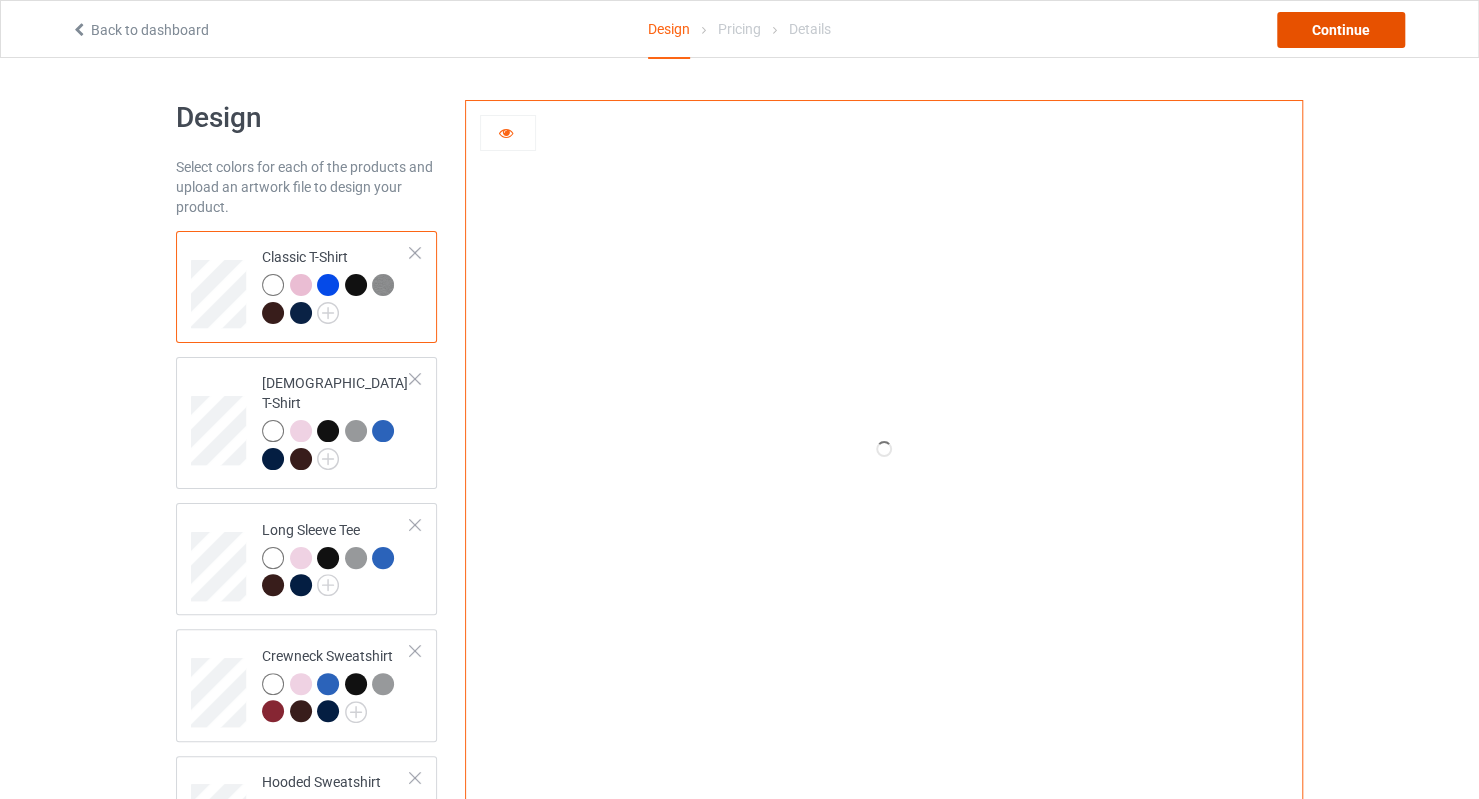click on "Continue" at bounding box center [1341, 30] 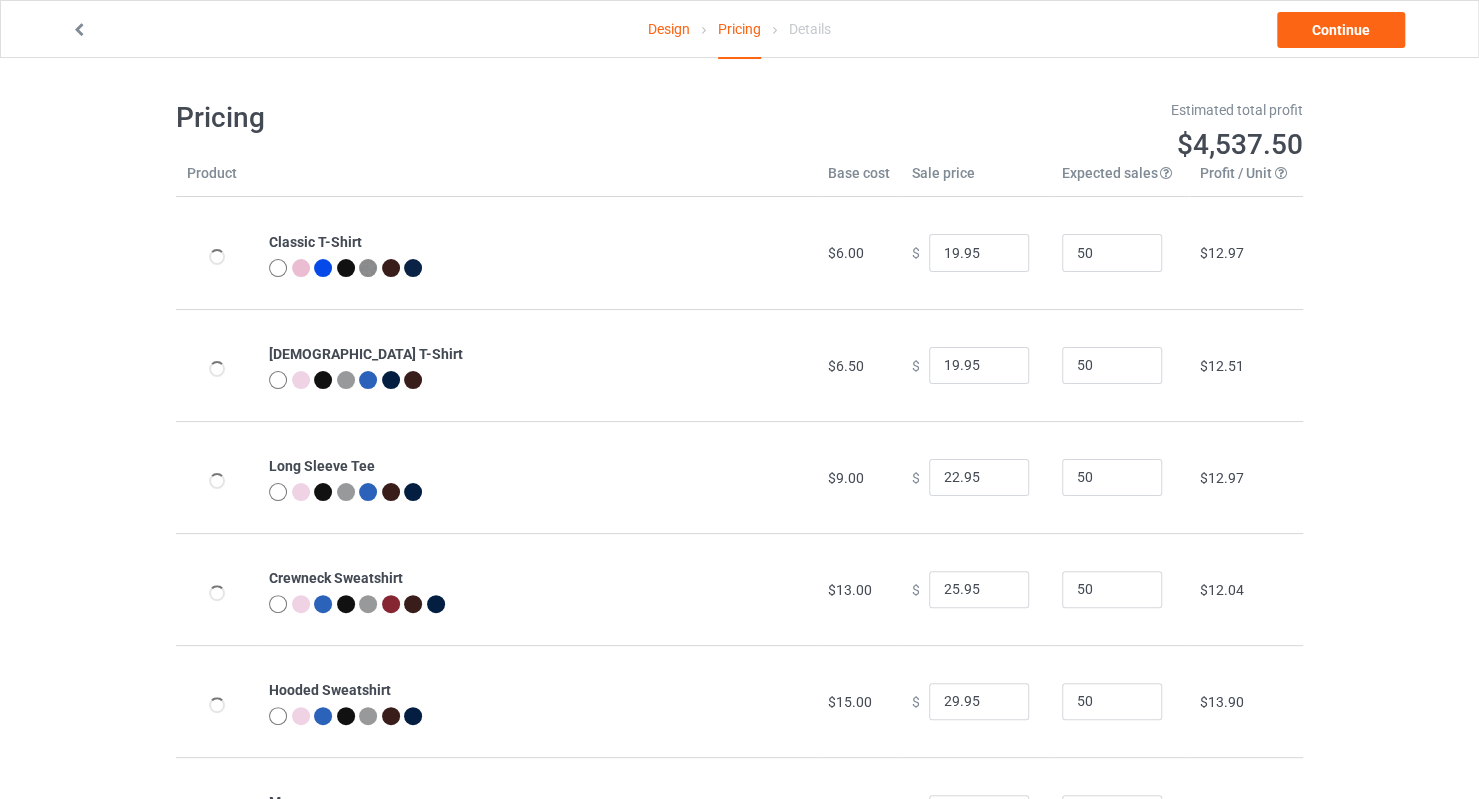 click on "Design" at bounding box center [669, 29] 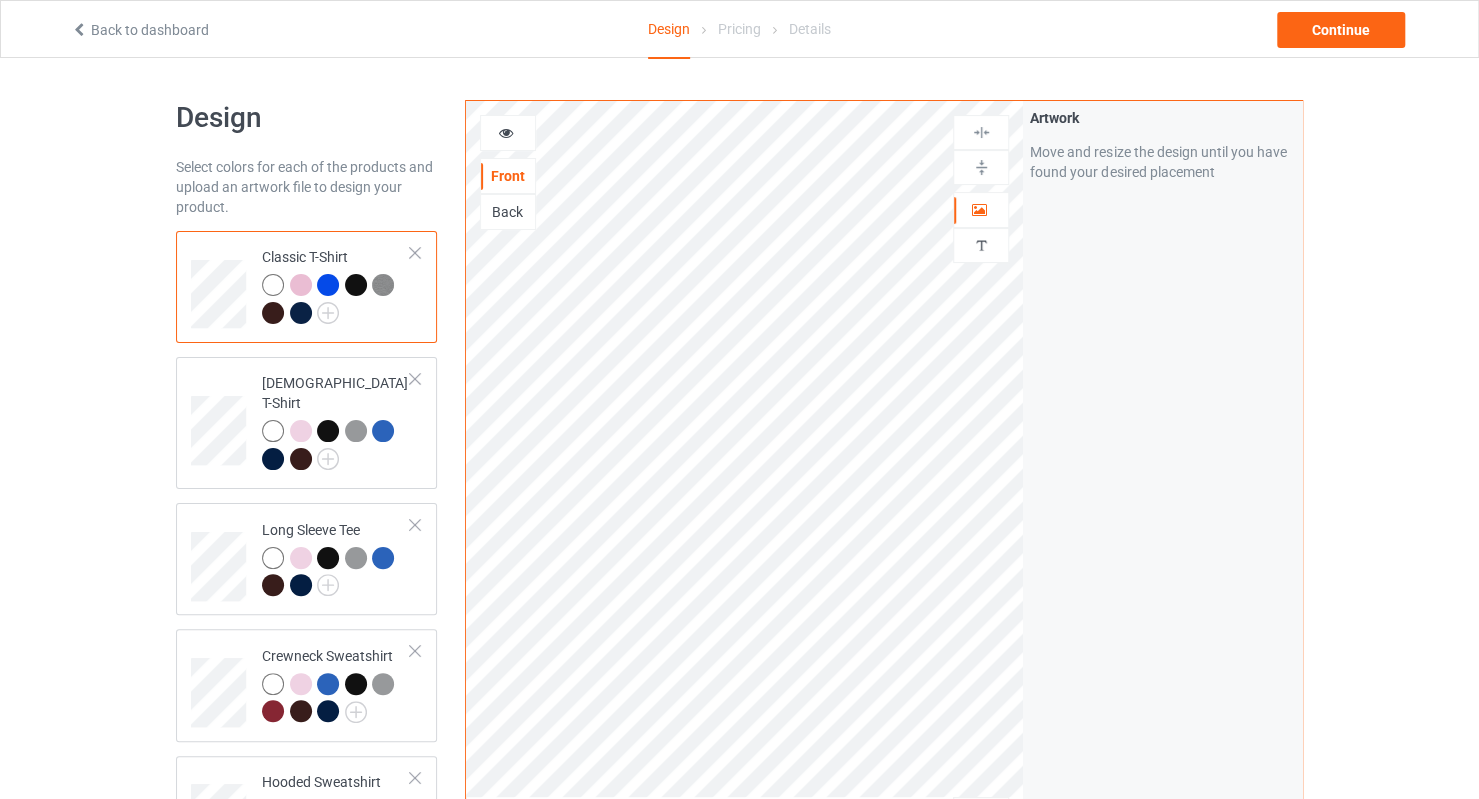 click at bounding box center [508, 133] 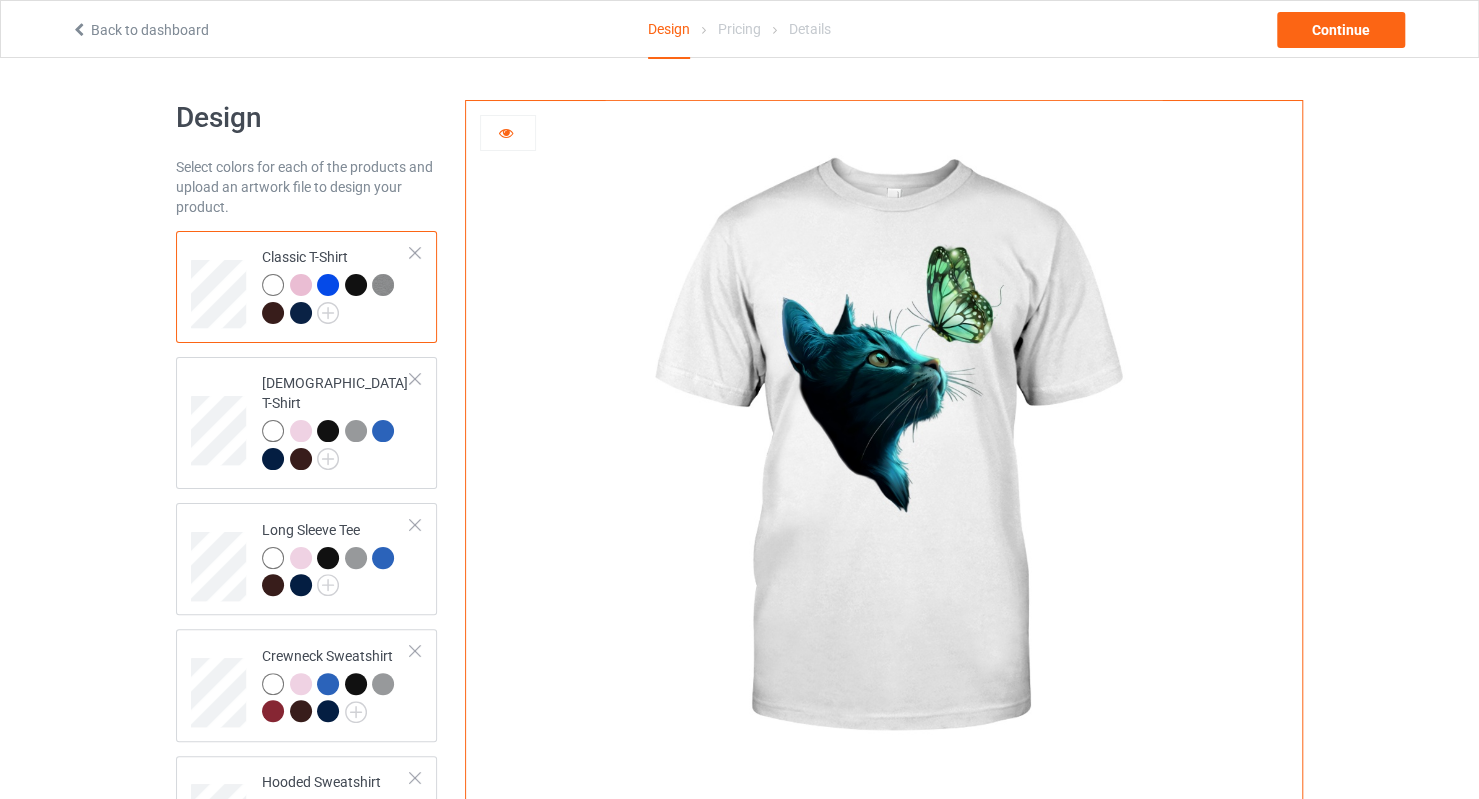 click at bounding box center [301, 285] 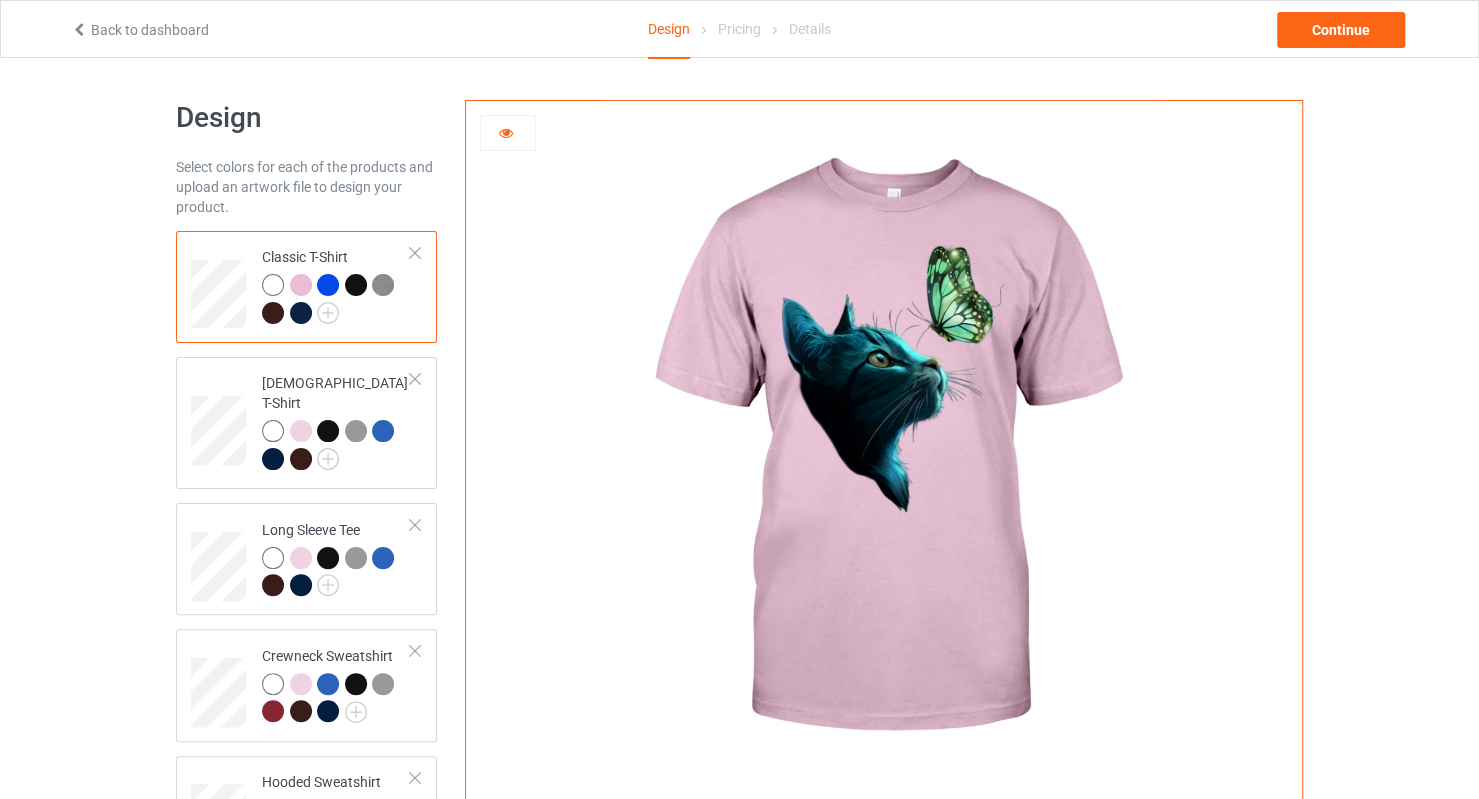 click at bounding box center (328, 285) 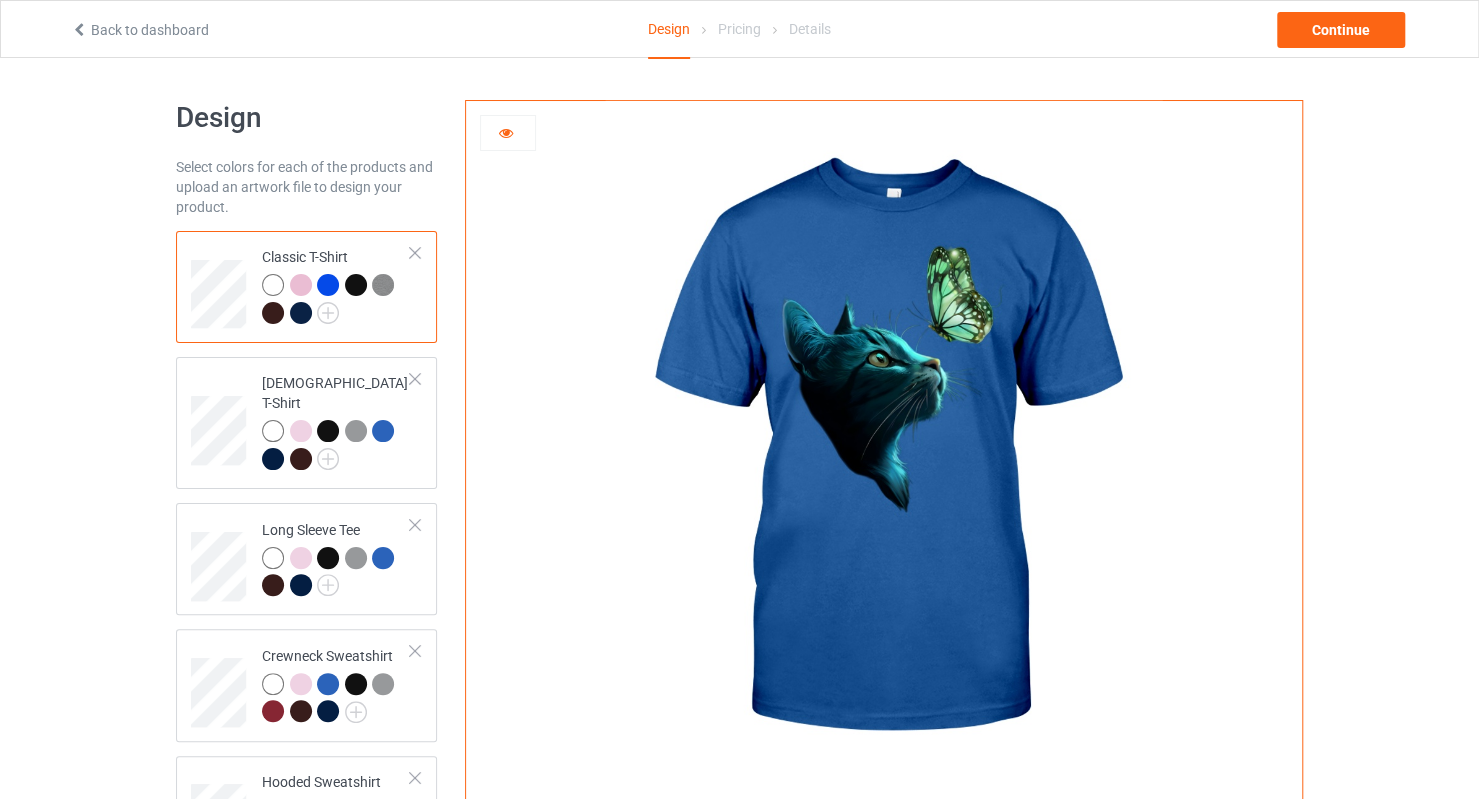 click at bounding box center [356, 285] 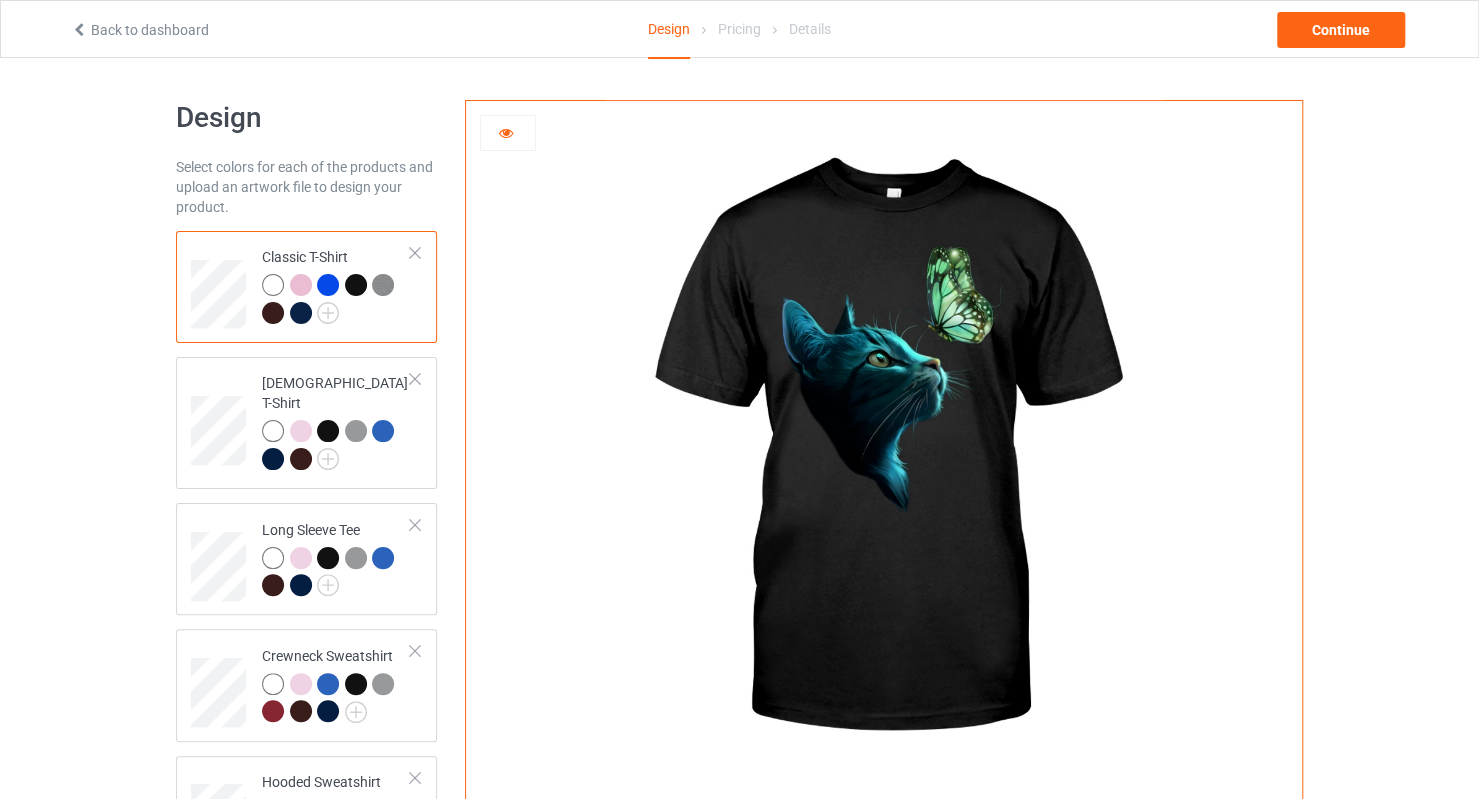 click at bounding box center [383, 285] 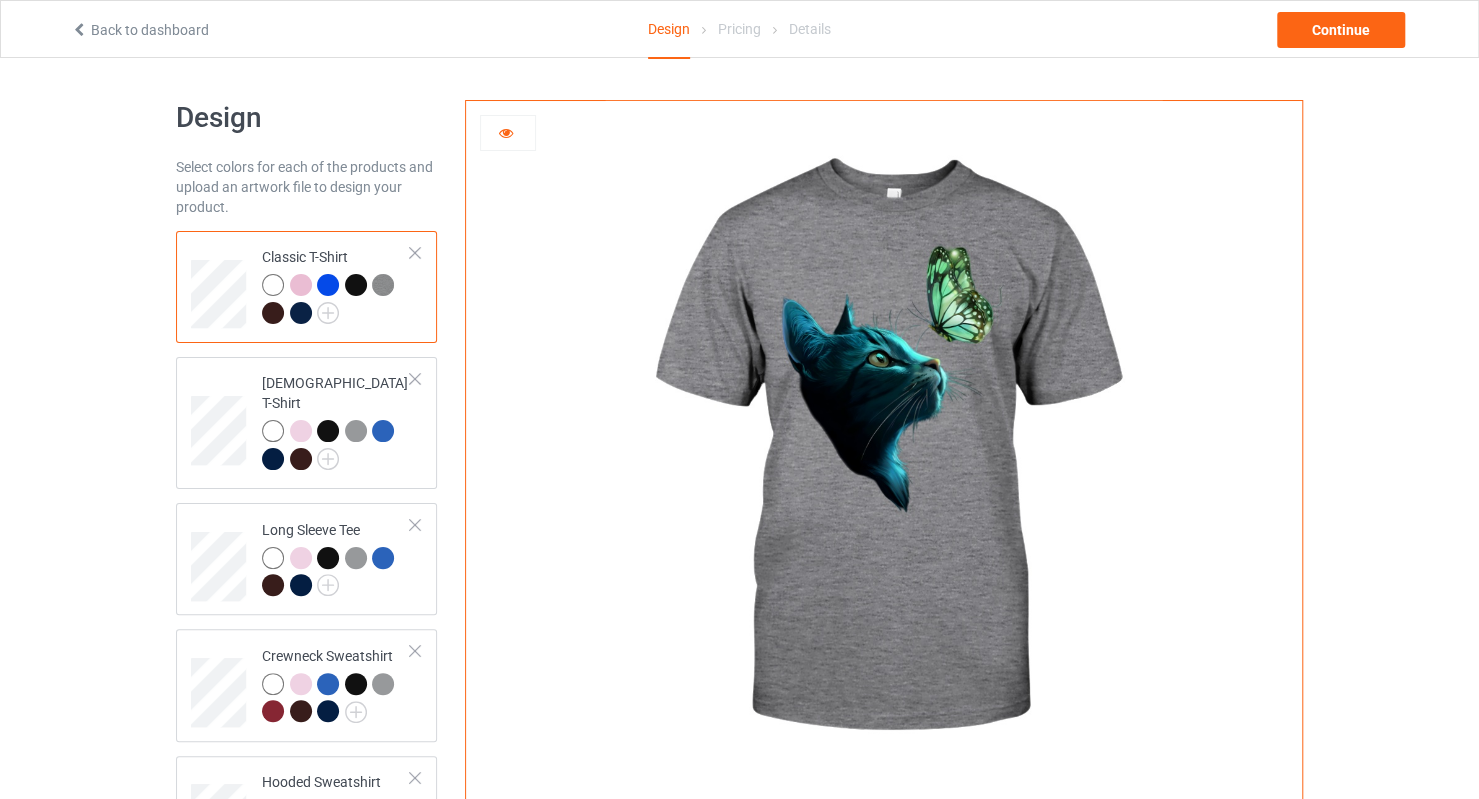 click at bounding box center (273, 313) 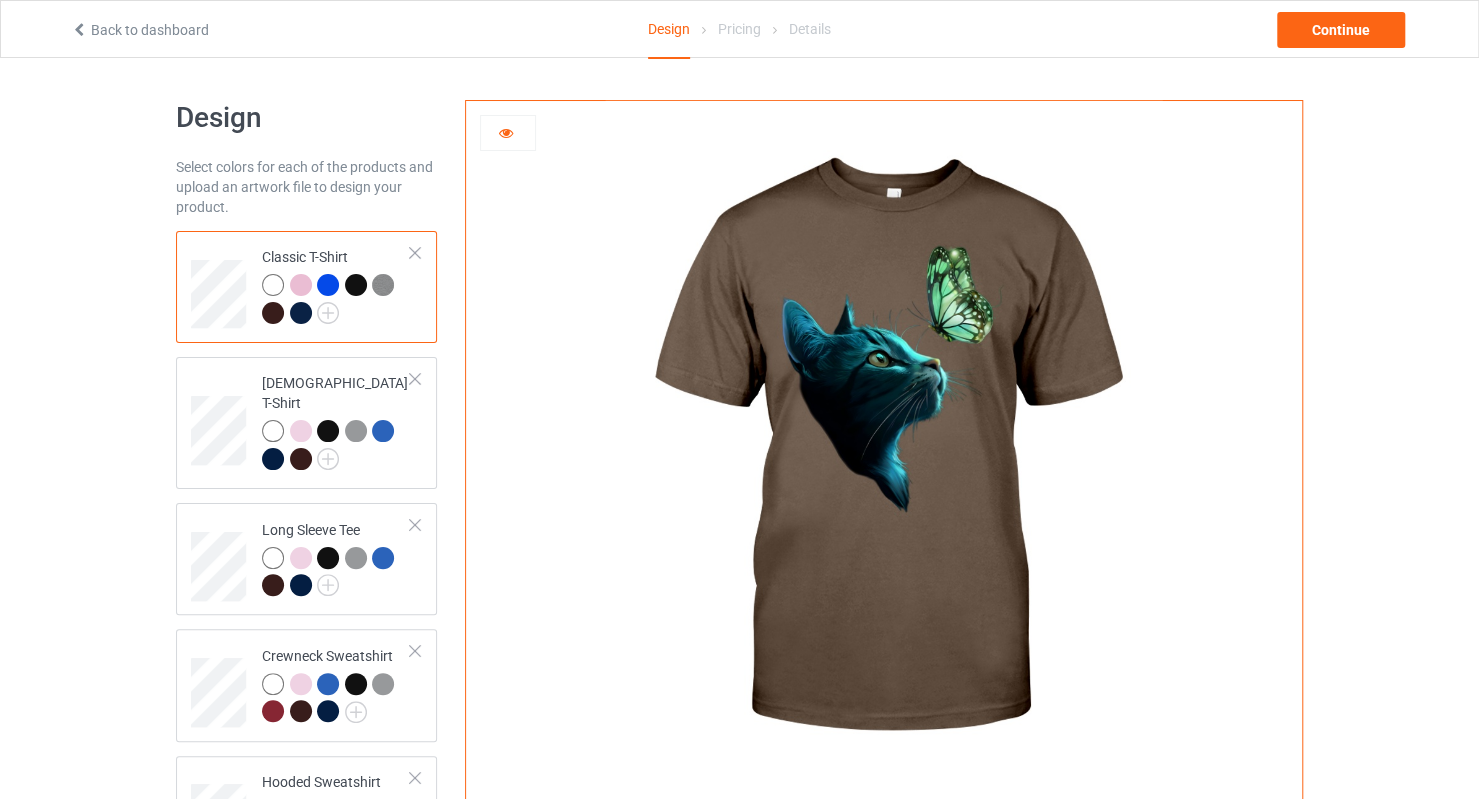 click at bounding box center [301, 313] 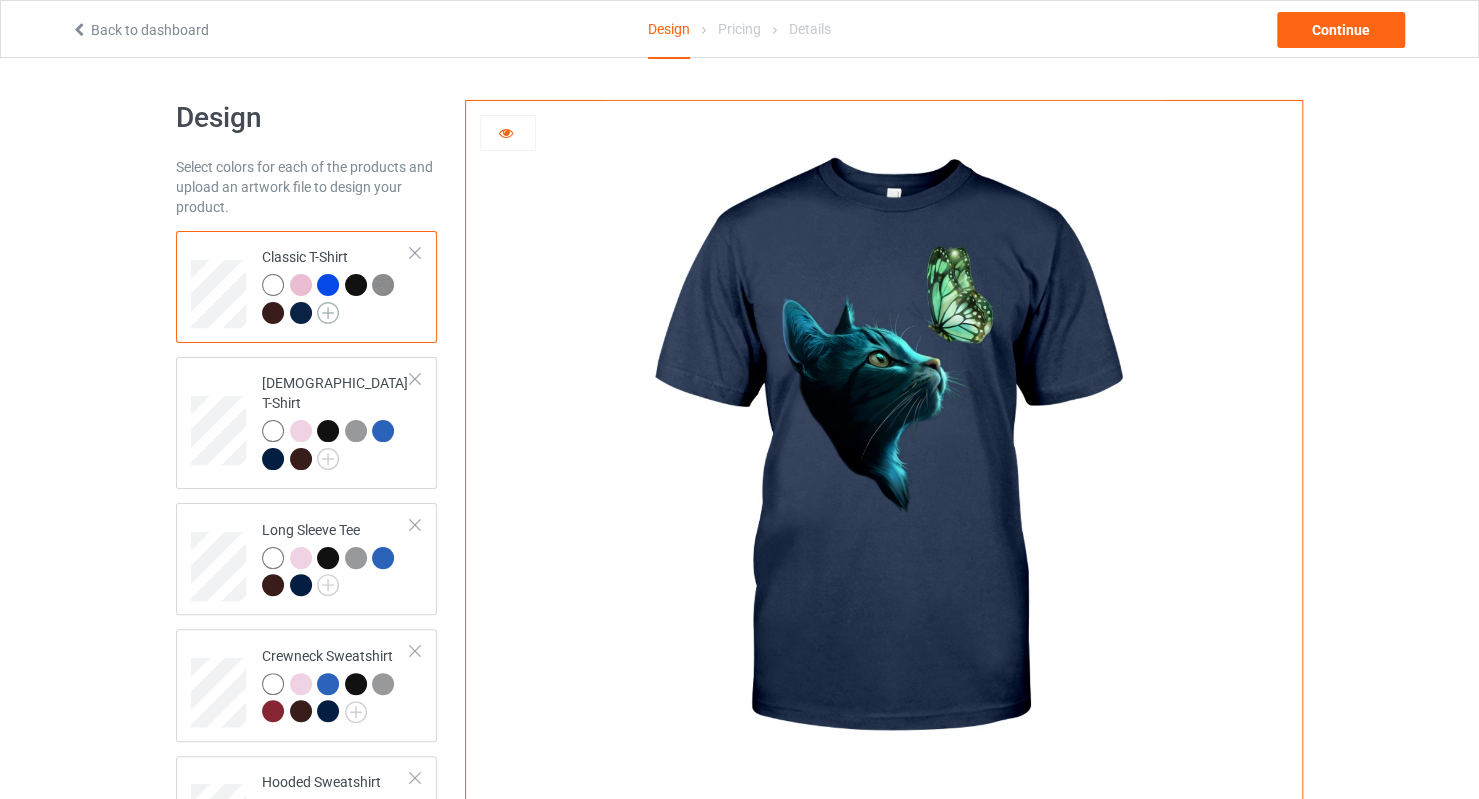 click at bounding box center [328, 313] 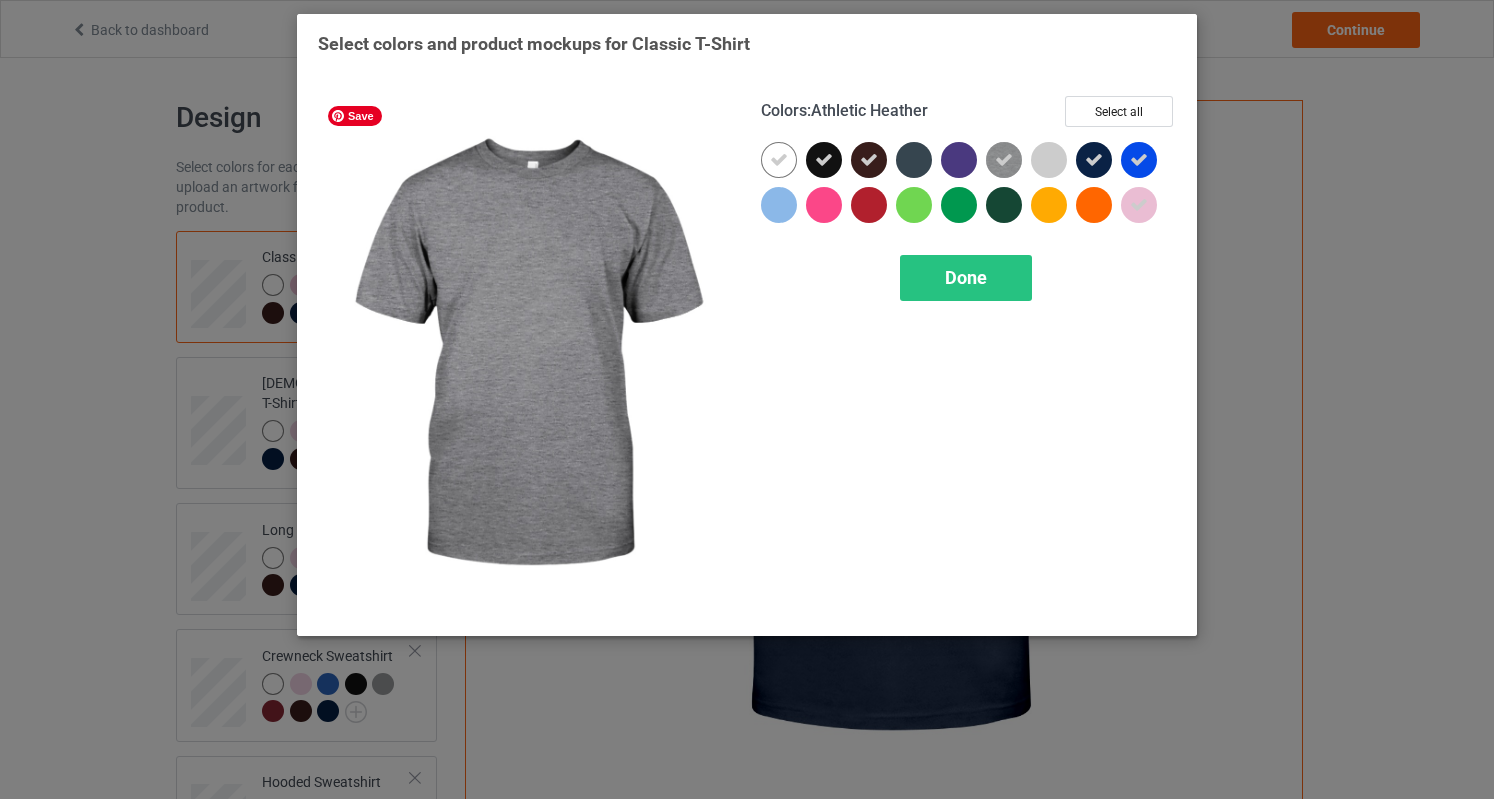 drag, startPoint x: 1014, startPoint y: 159, endPoint x: 1012, endPoint y: 175, distance: 16.124516 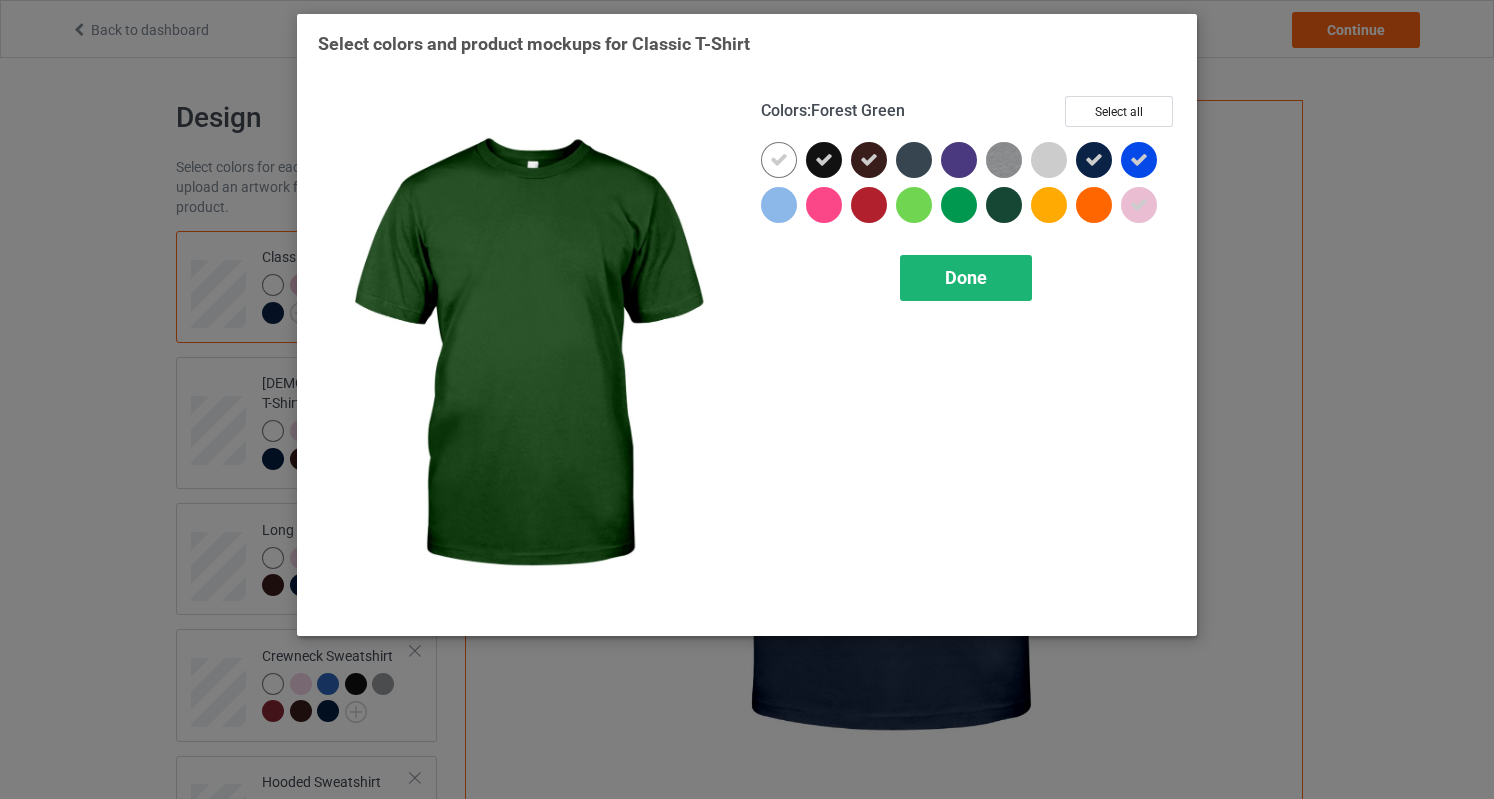 click on "Done" at bounding box center [966, 278] 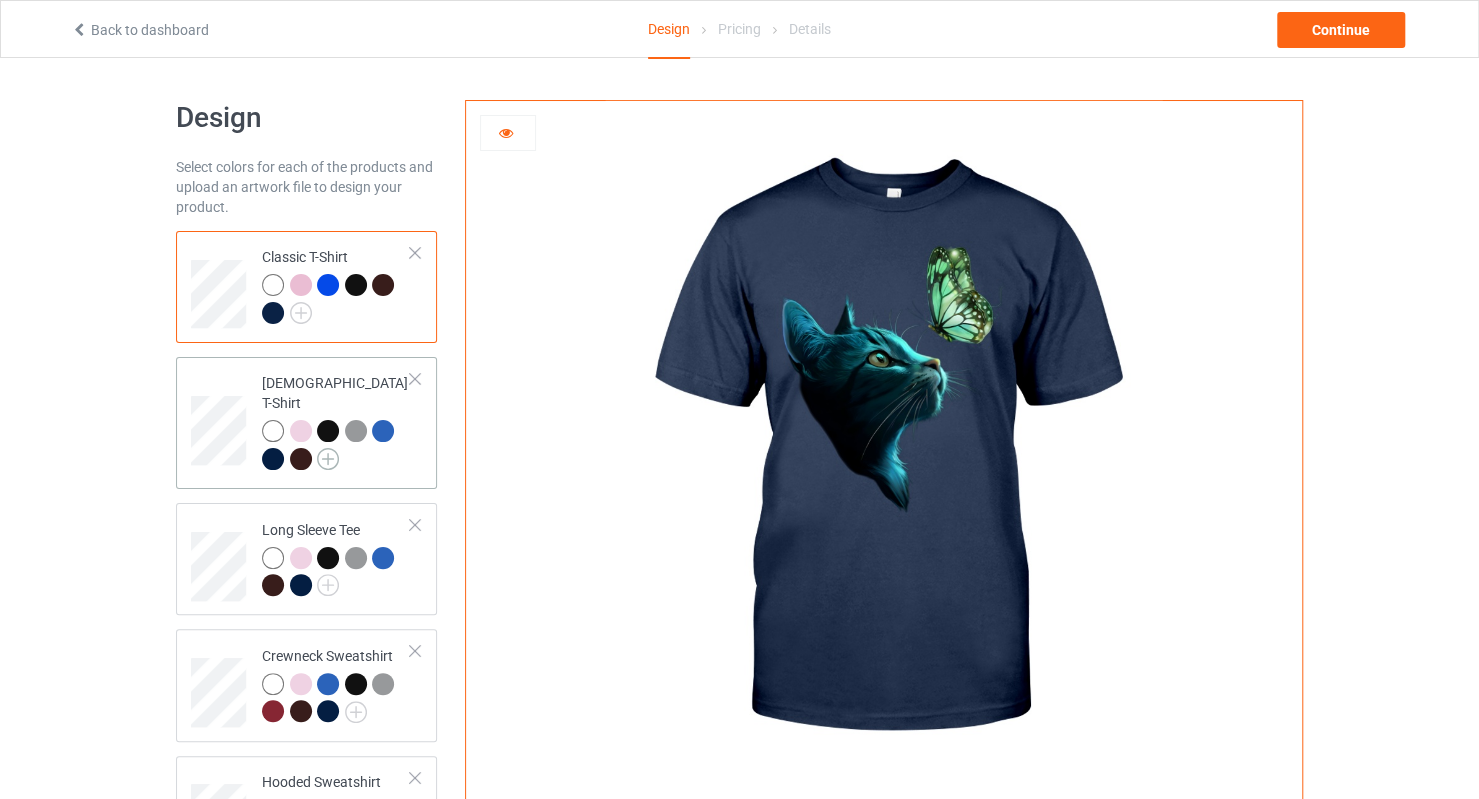 click at bounding box center (328, 459) 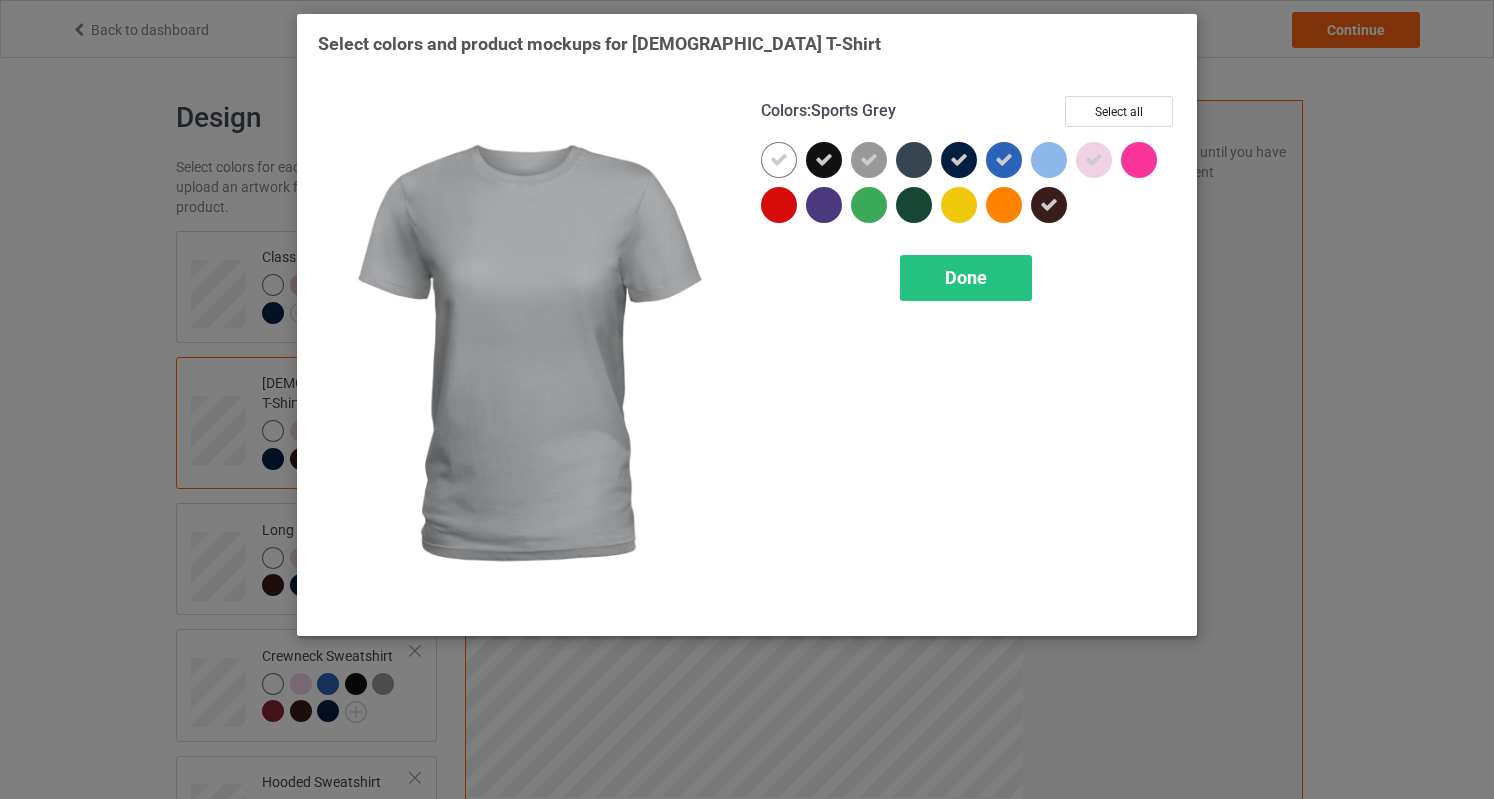 drag, startPoint x: 886, startPoint y: 157, endPoint x: 885, endPoint y: 167, distance: 10.049875 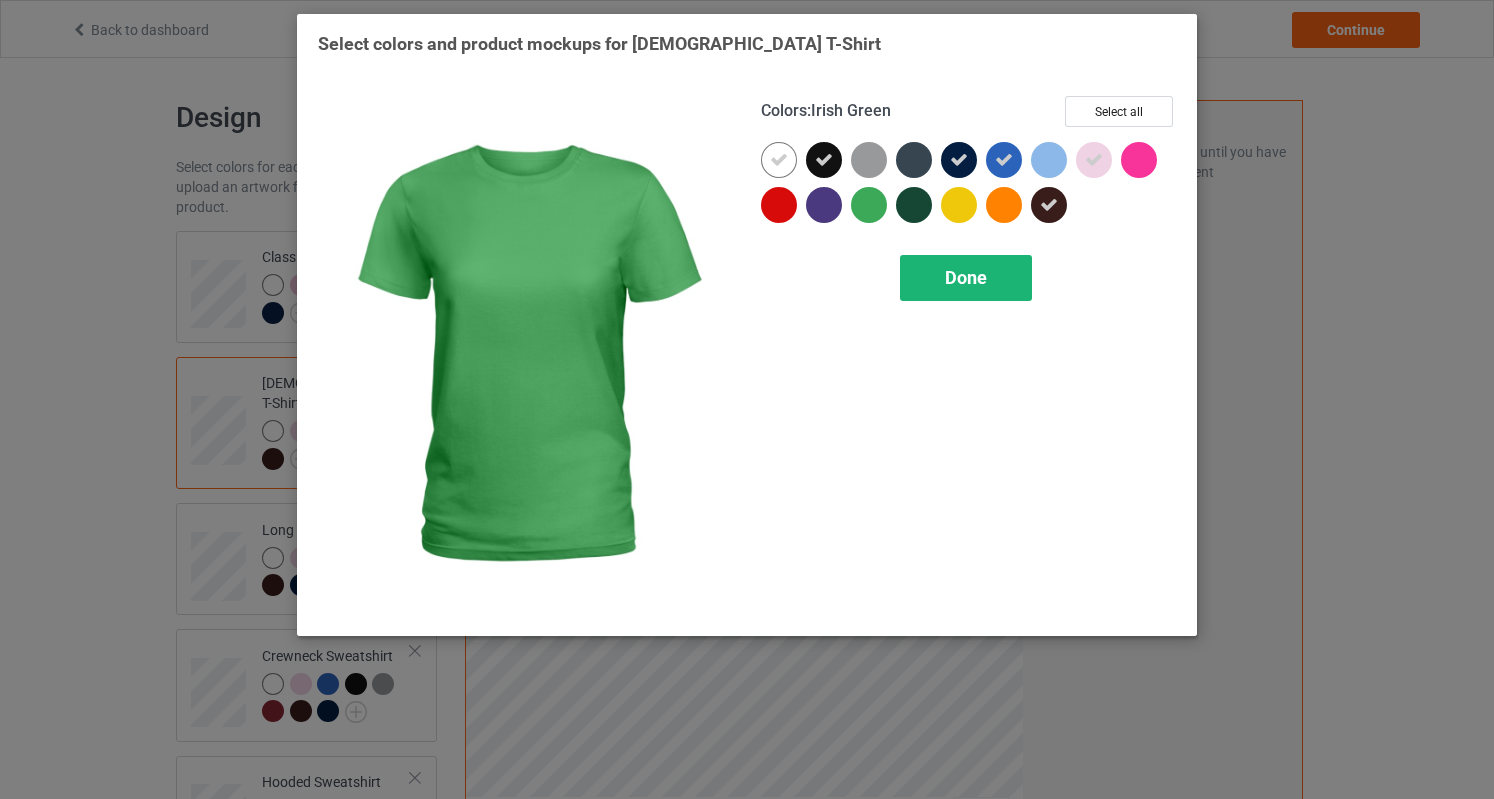 click on "Done" at bounding box center [966, 278] 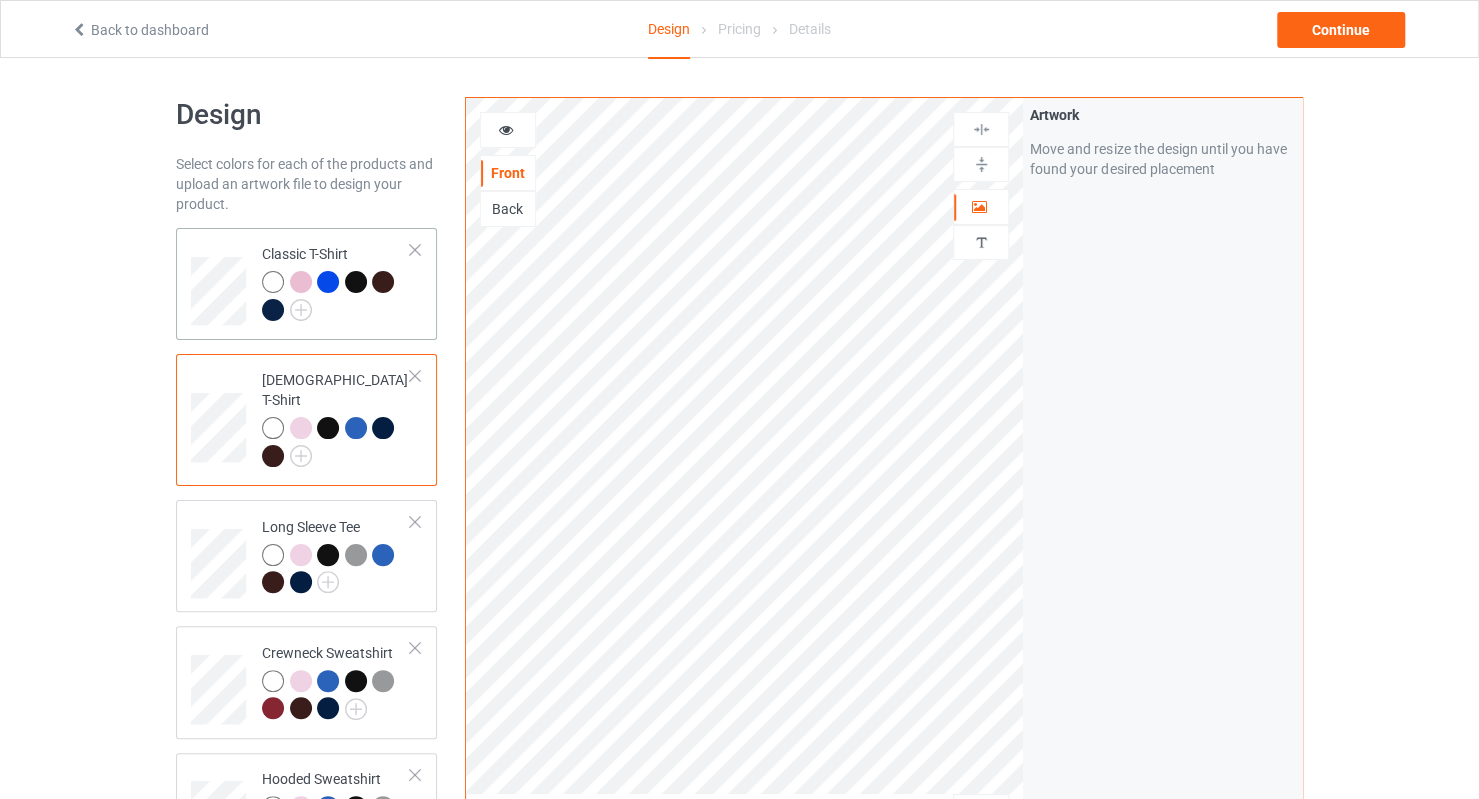 scroll, scrollTop: 0, scrollLeft: 0, axis: both 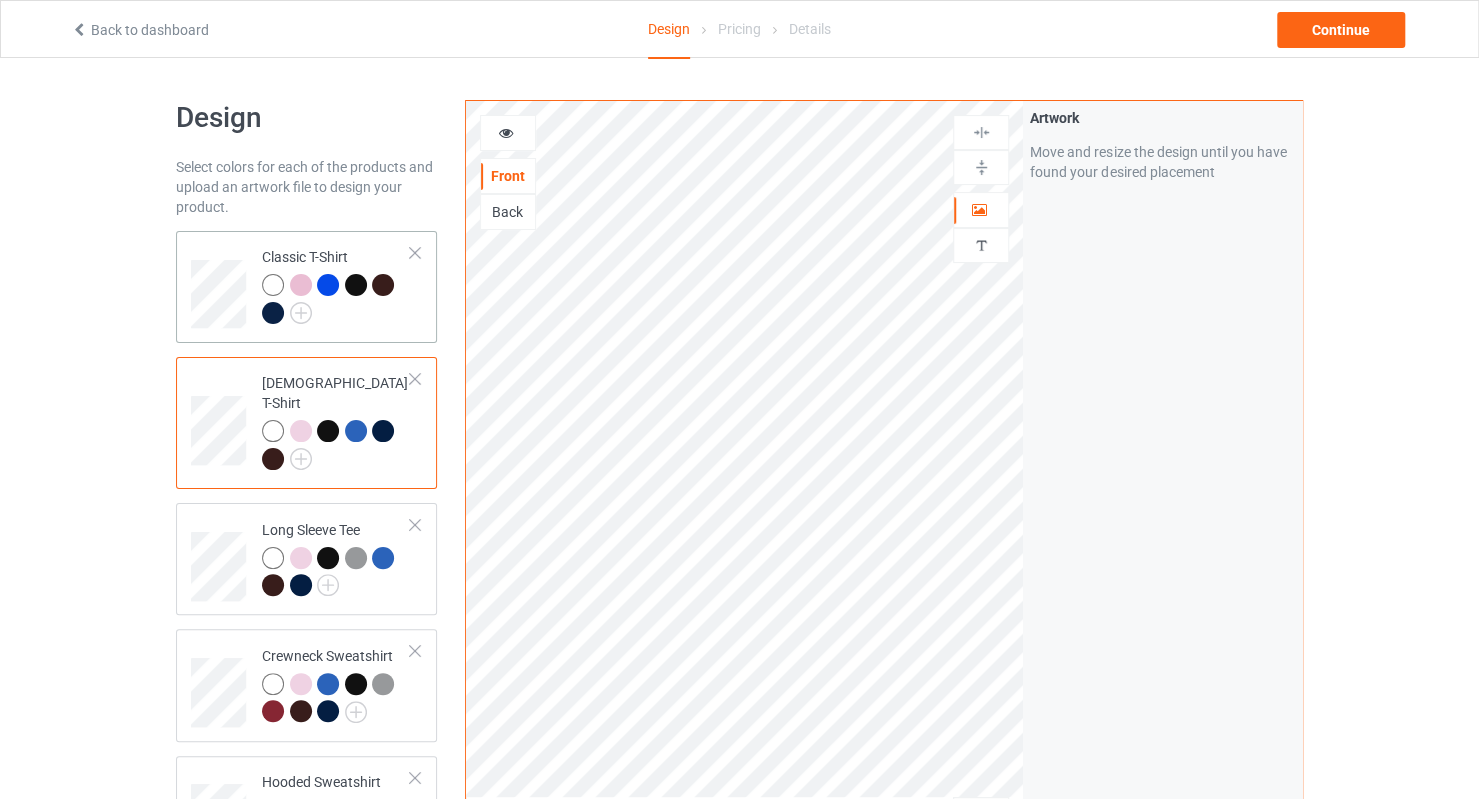 click on "Classic T-Shirt" at bounding box center [336, 284] 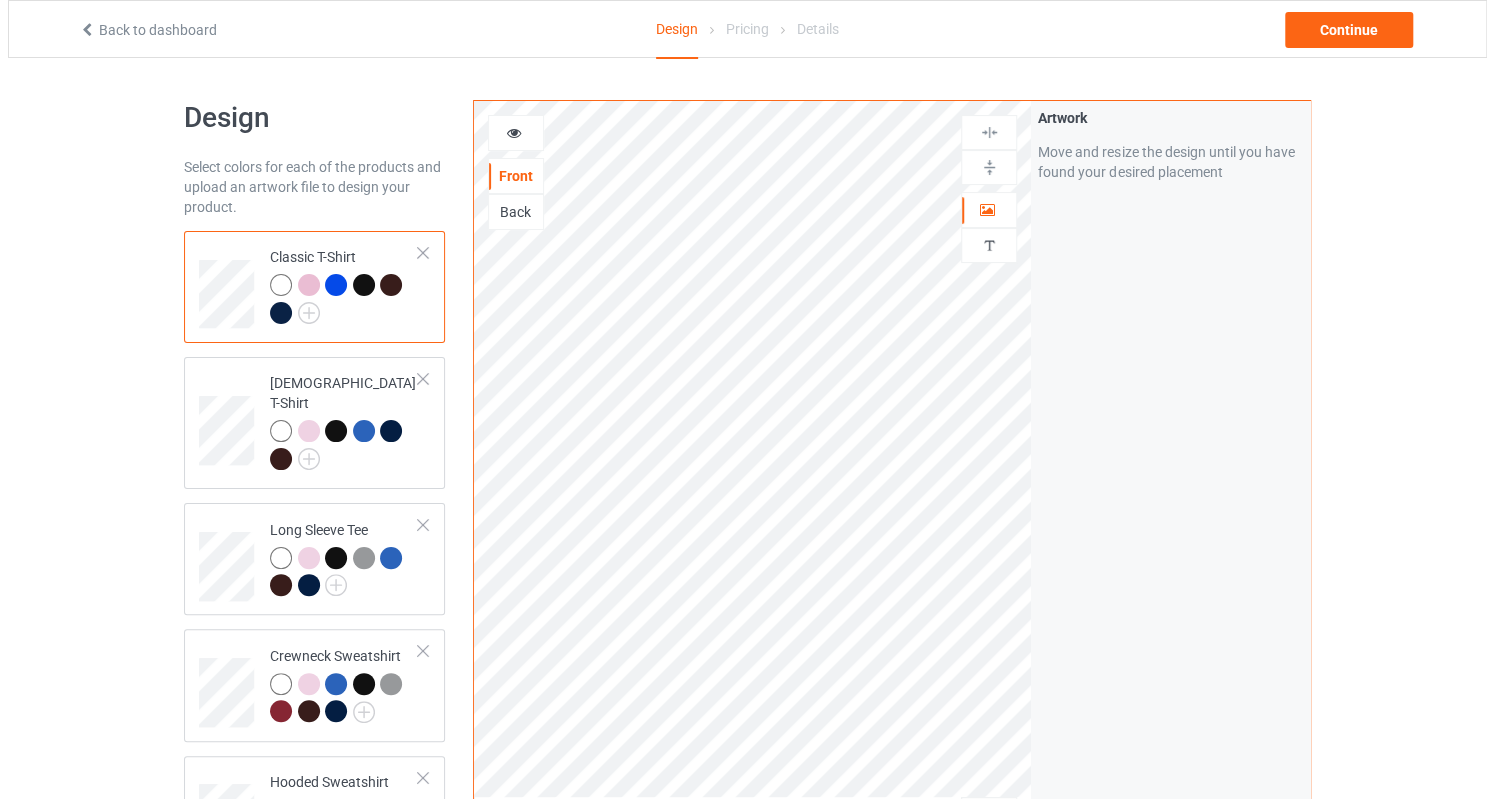 scroll, scrollTop: 560, scrollLeft: 0, axis: vertical 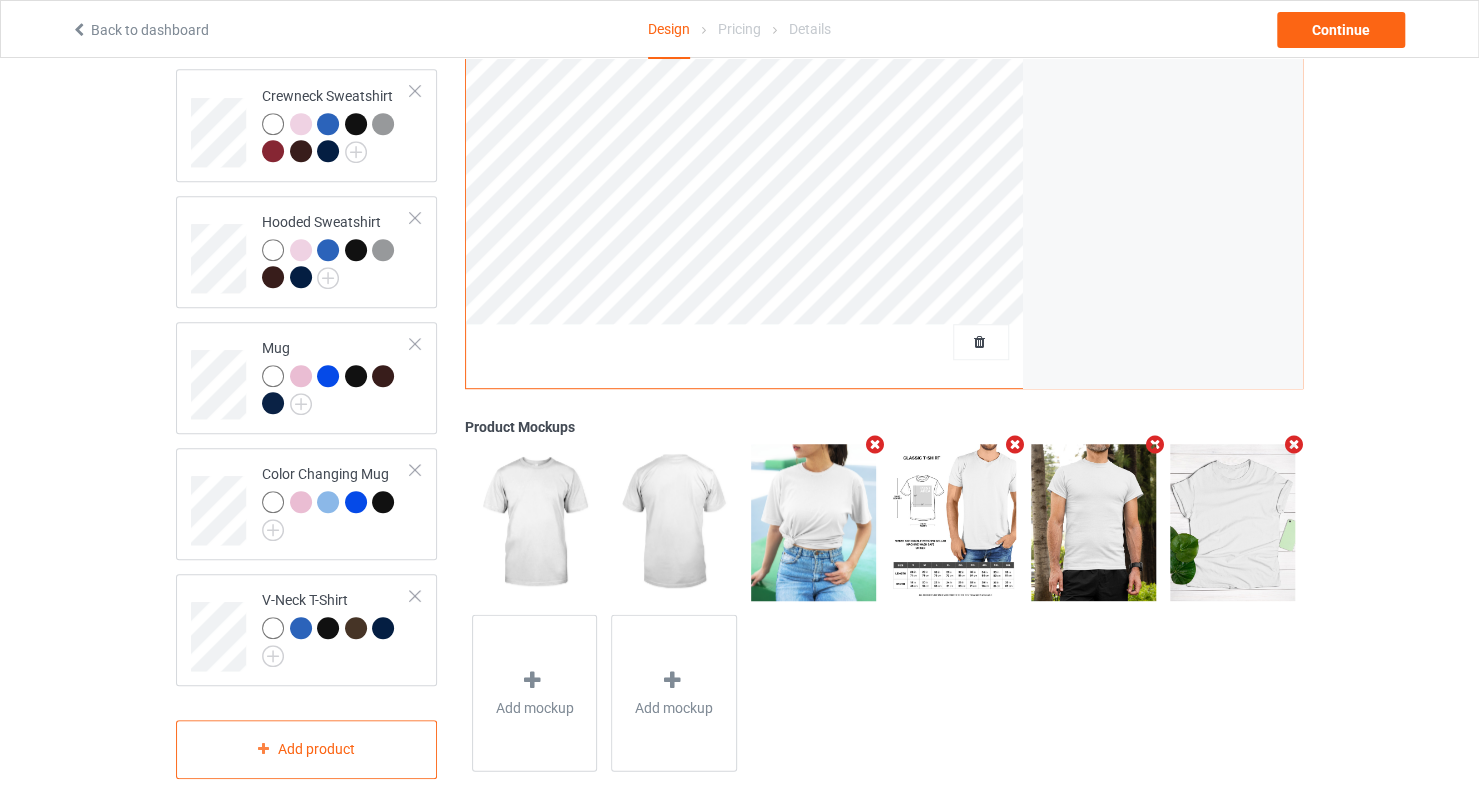 click at bounding box center [875, 445] 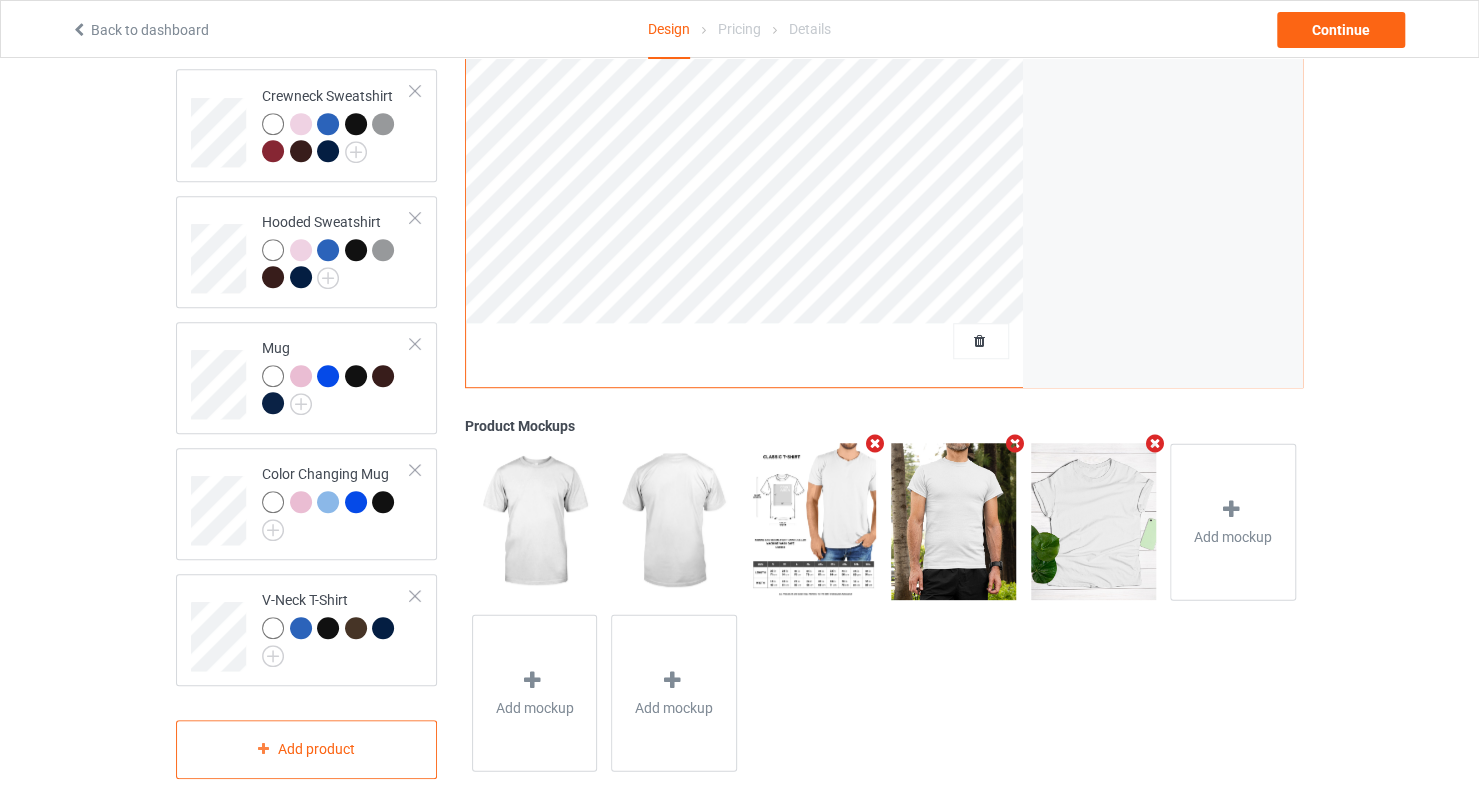 click at bounding box center [1014, 444] 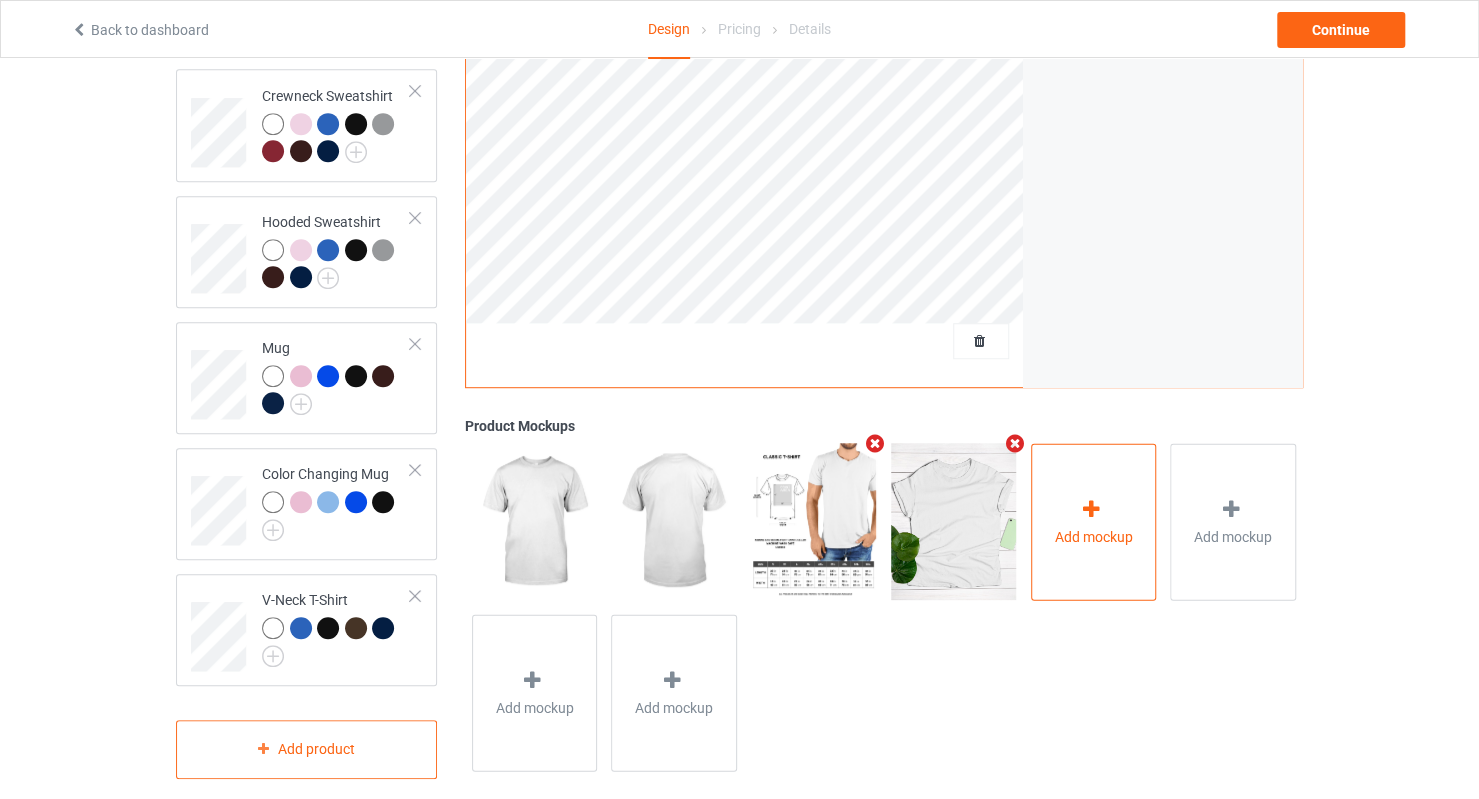 click on "Add mockup" at bounding box center [1093, 536] 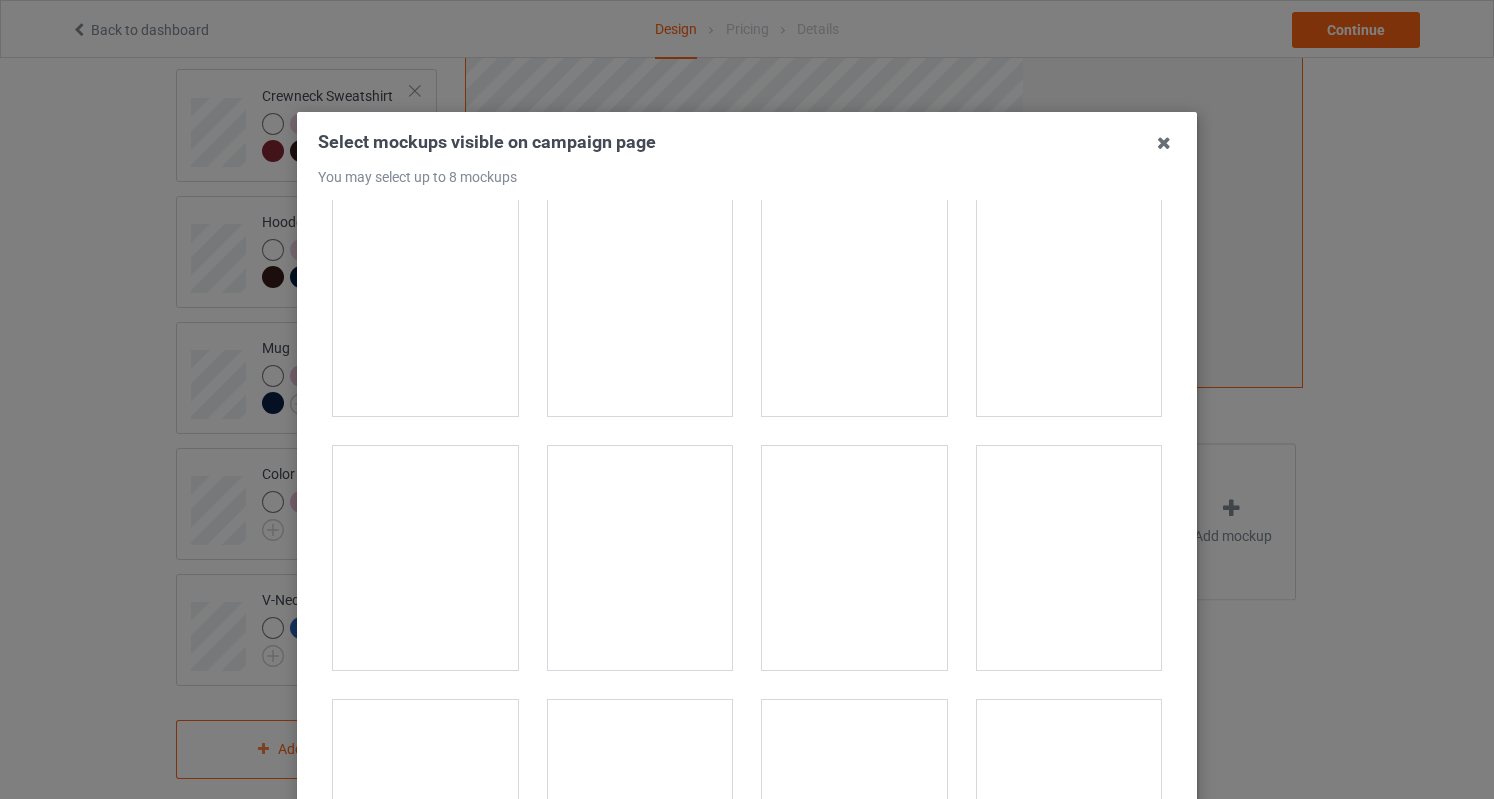 scroll, scrollTop: 14600, scrollLeft: 0, axis: vertical 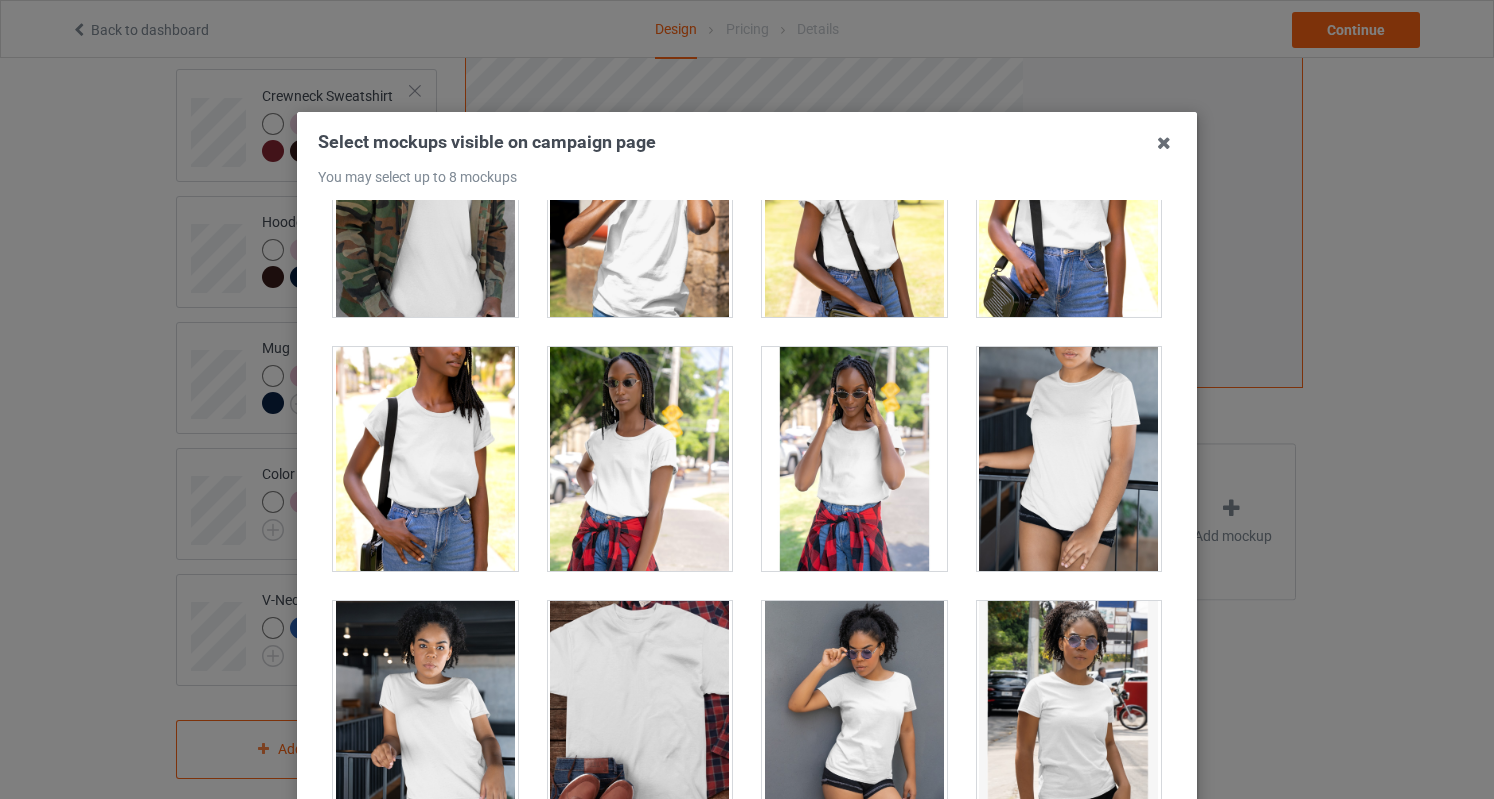 click at bounding box center [425, 459] 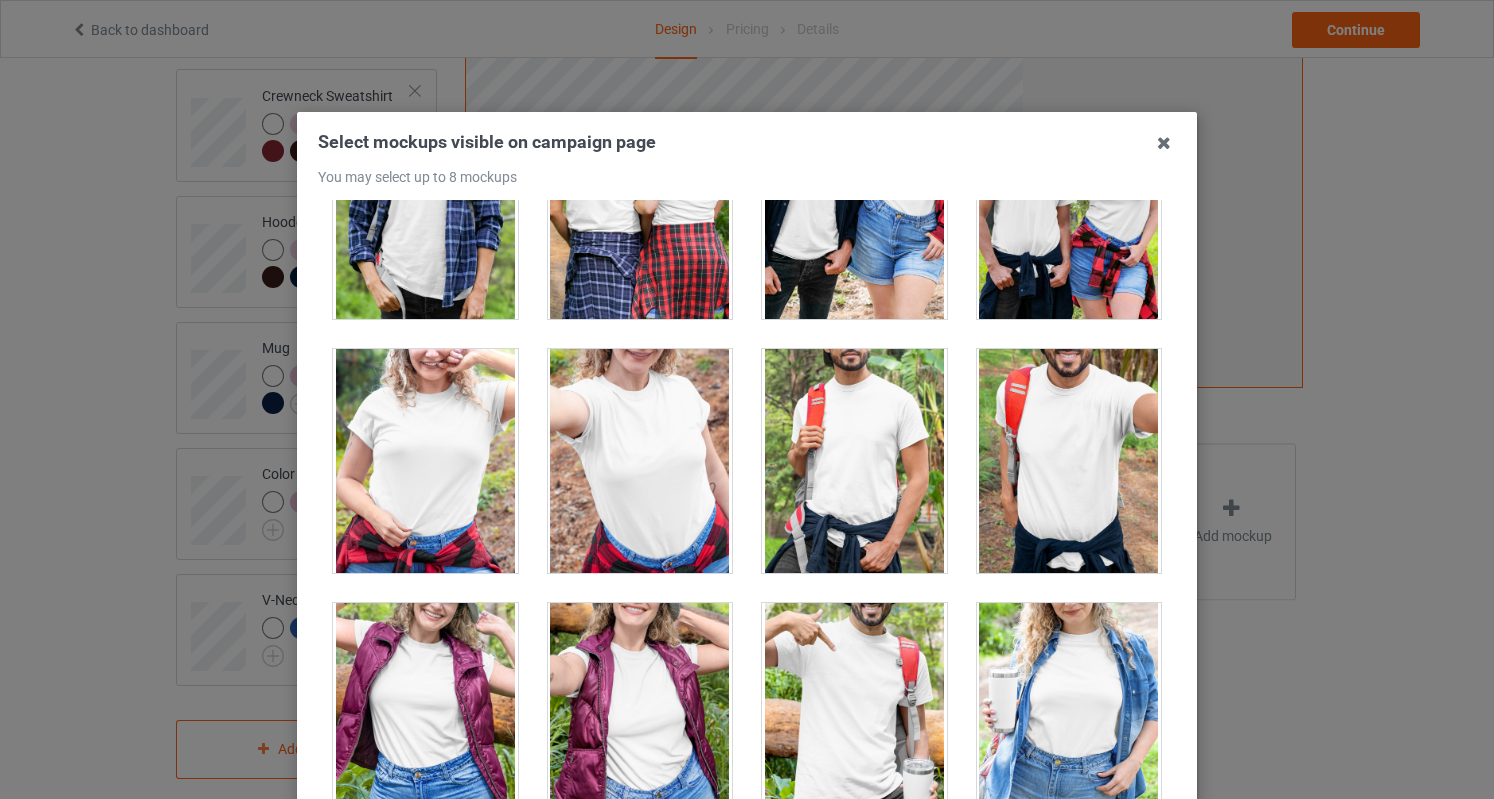scroll, scrollTop: 22500, scrollLeft: 0, axis: vertical 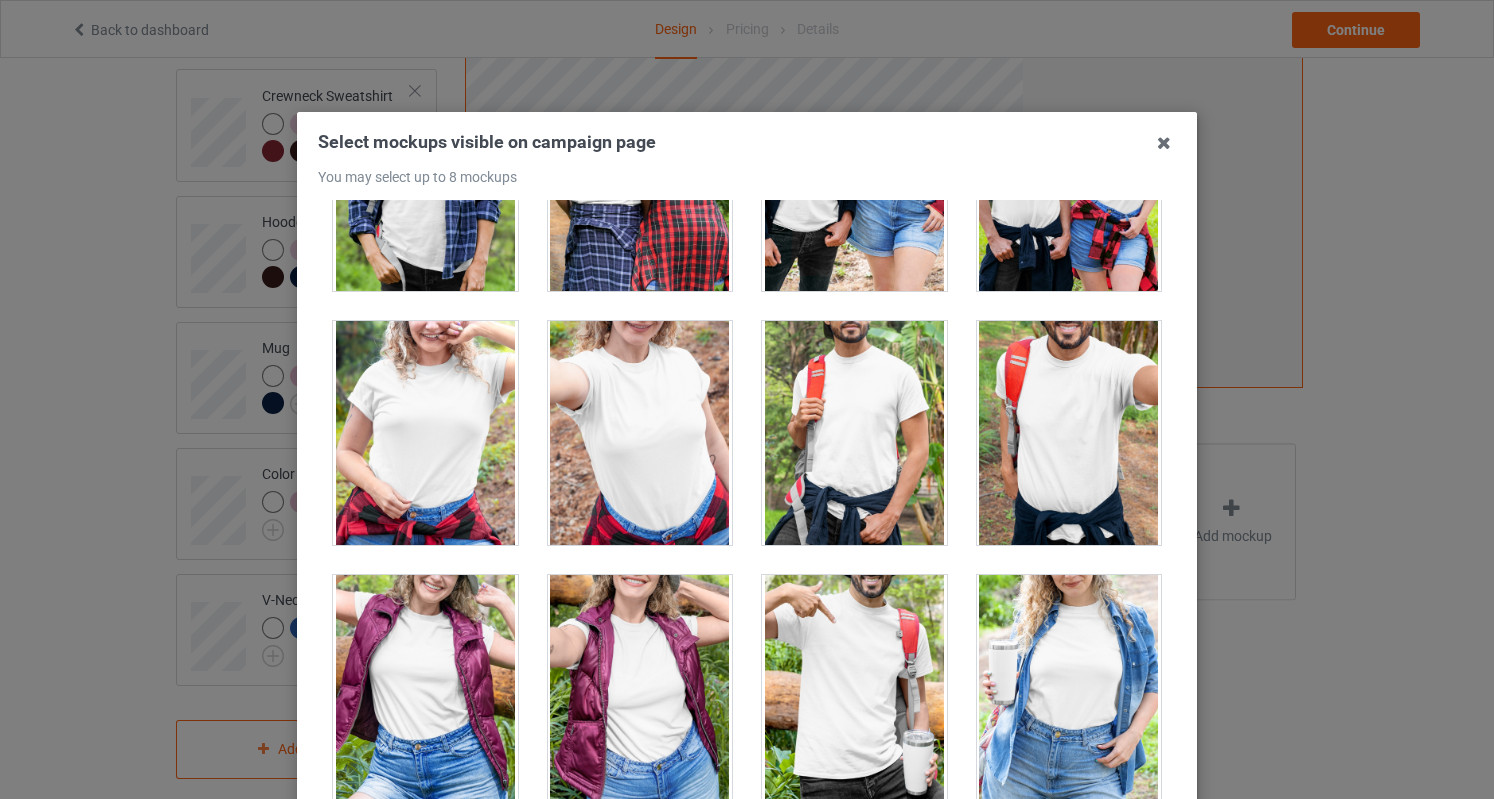 click at bounding box center (640, 433) 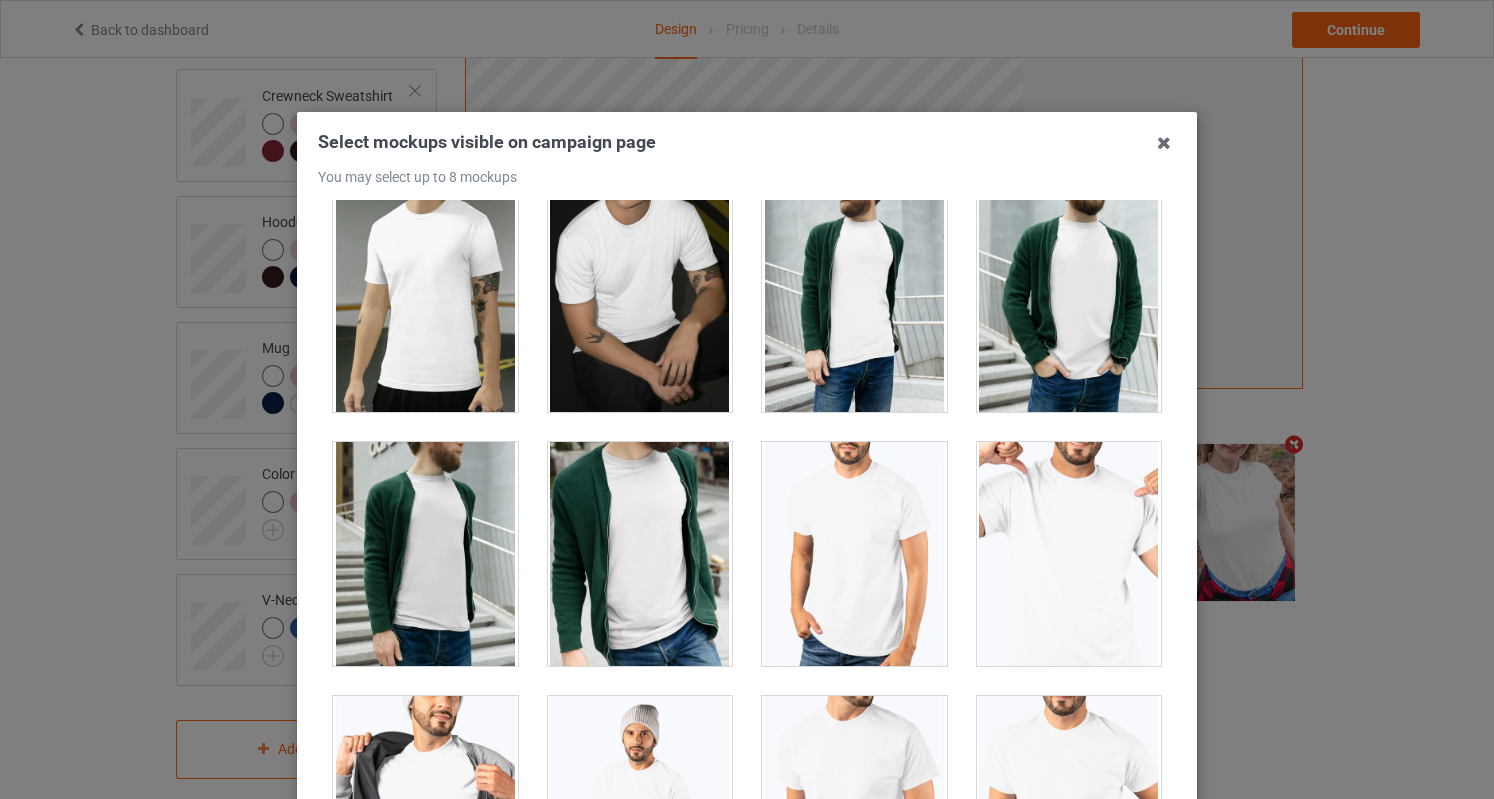 scroll, scrollTop: 3400, scrollLeft: 0, axis: vertical 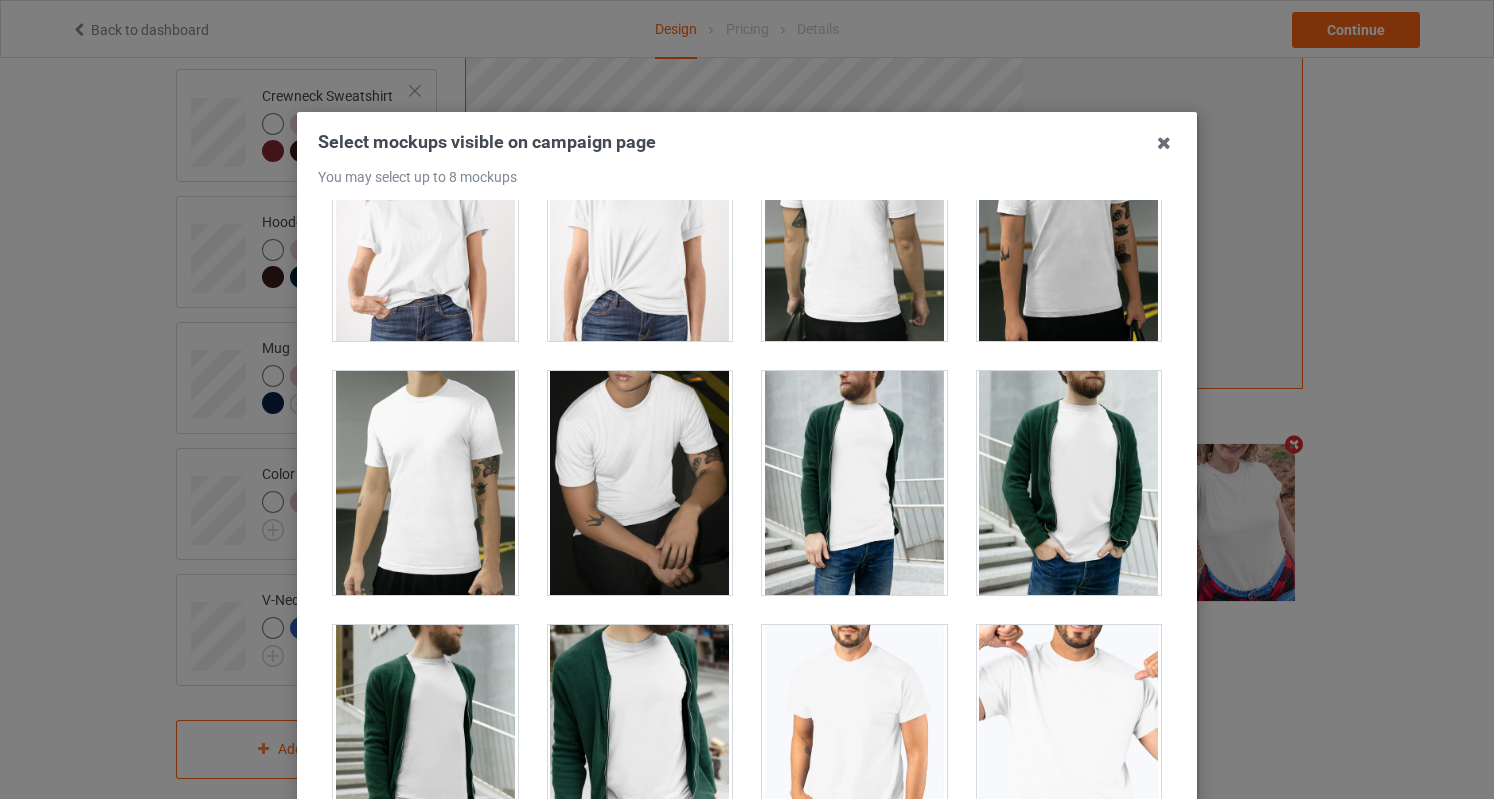 click at bounding box center (1069, 483) 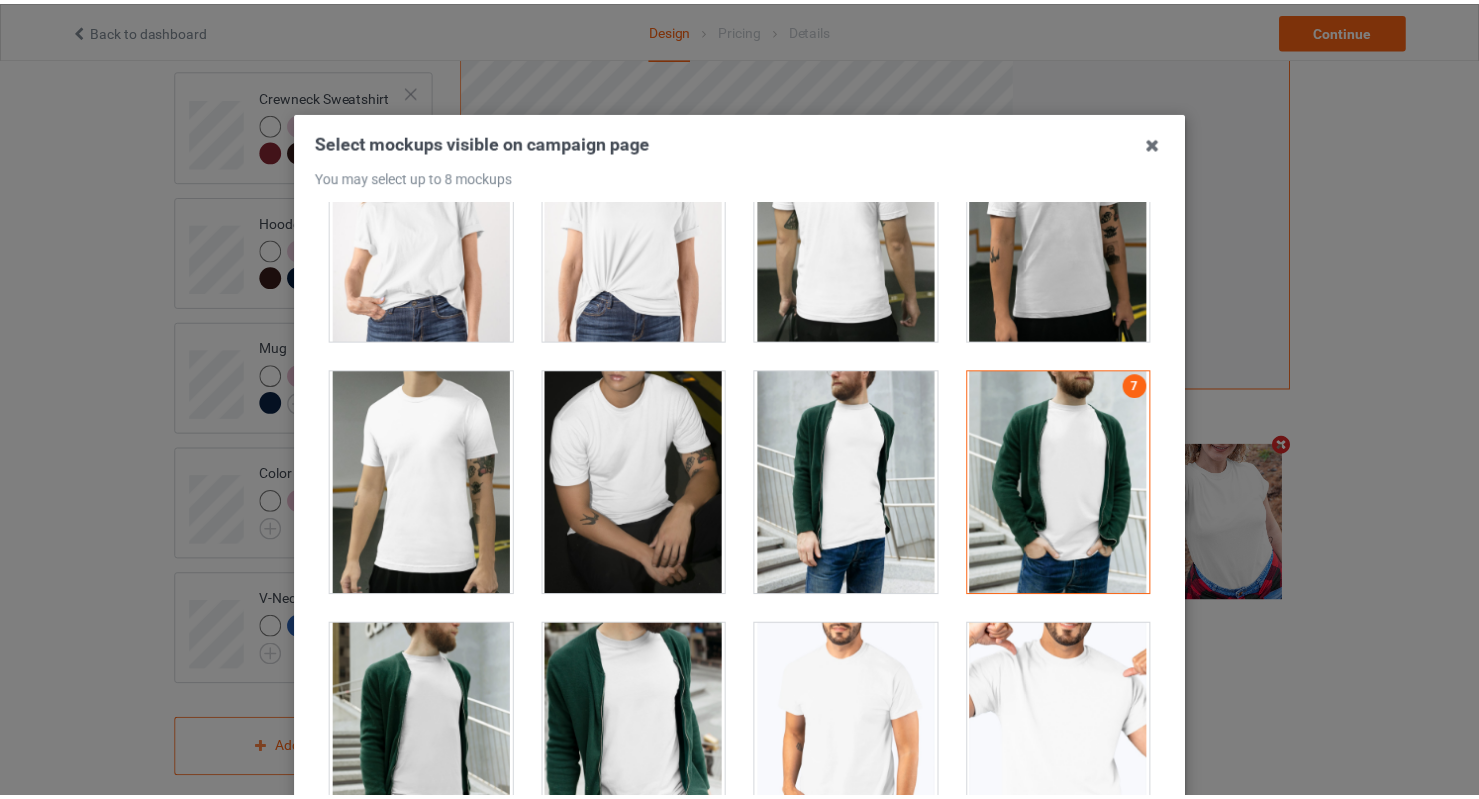 scroll, scrollTop: 243, scrollLeft: 0, axis: vertical 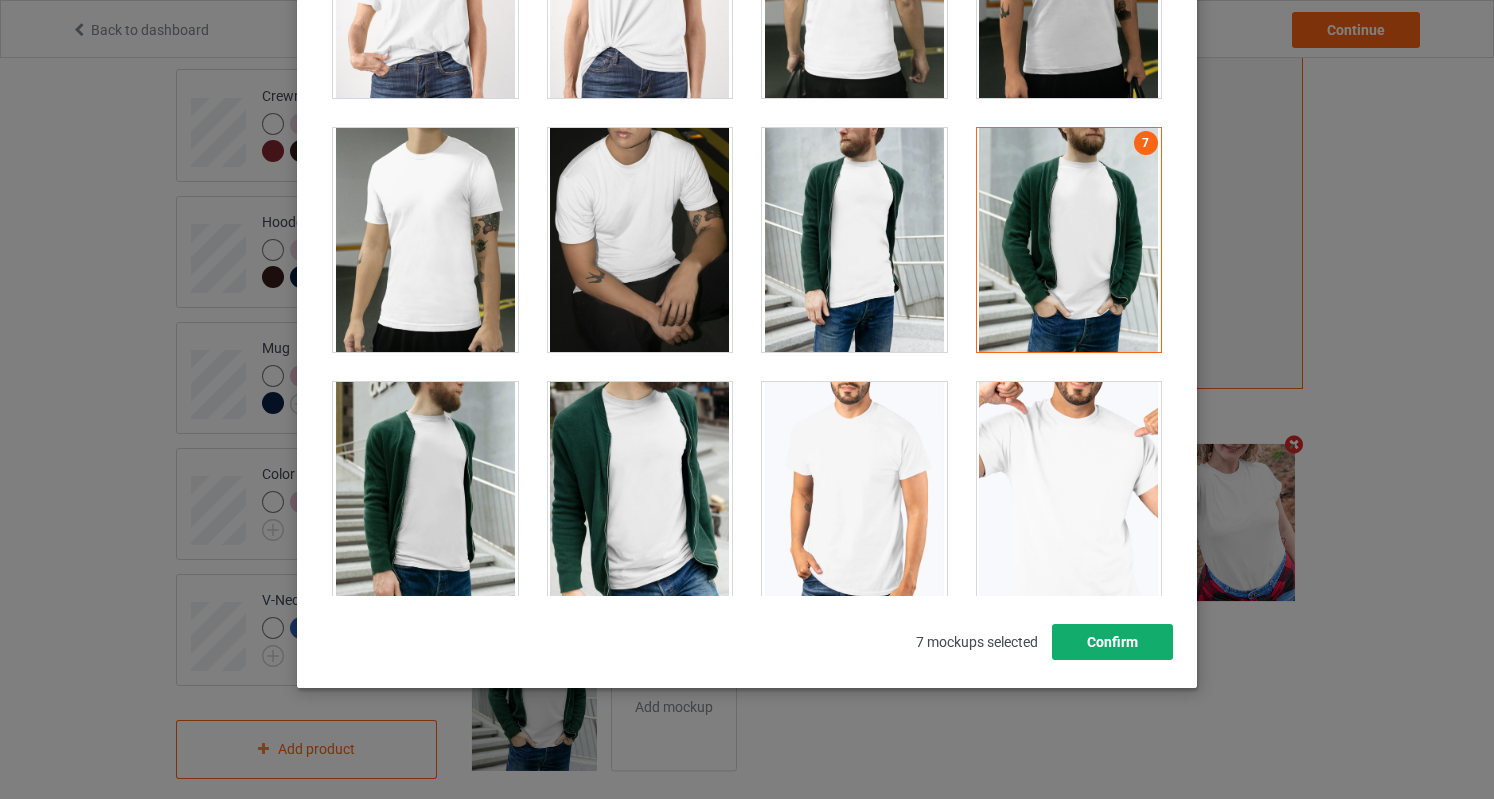 click on "Confirm" at bounding box center [1112, 642] 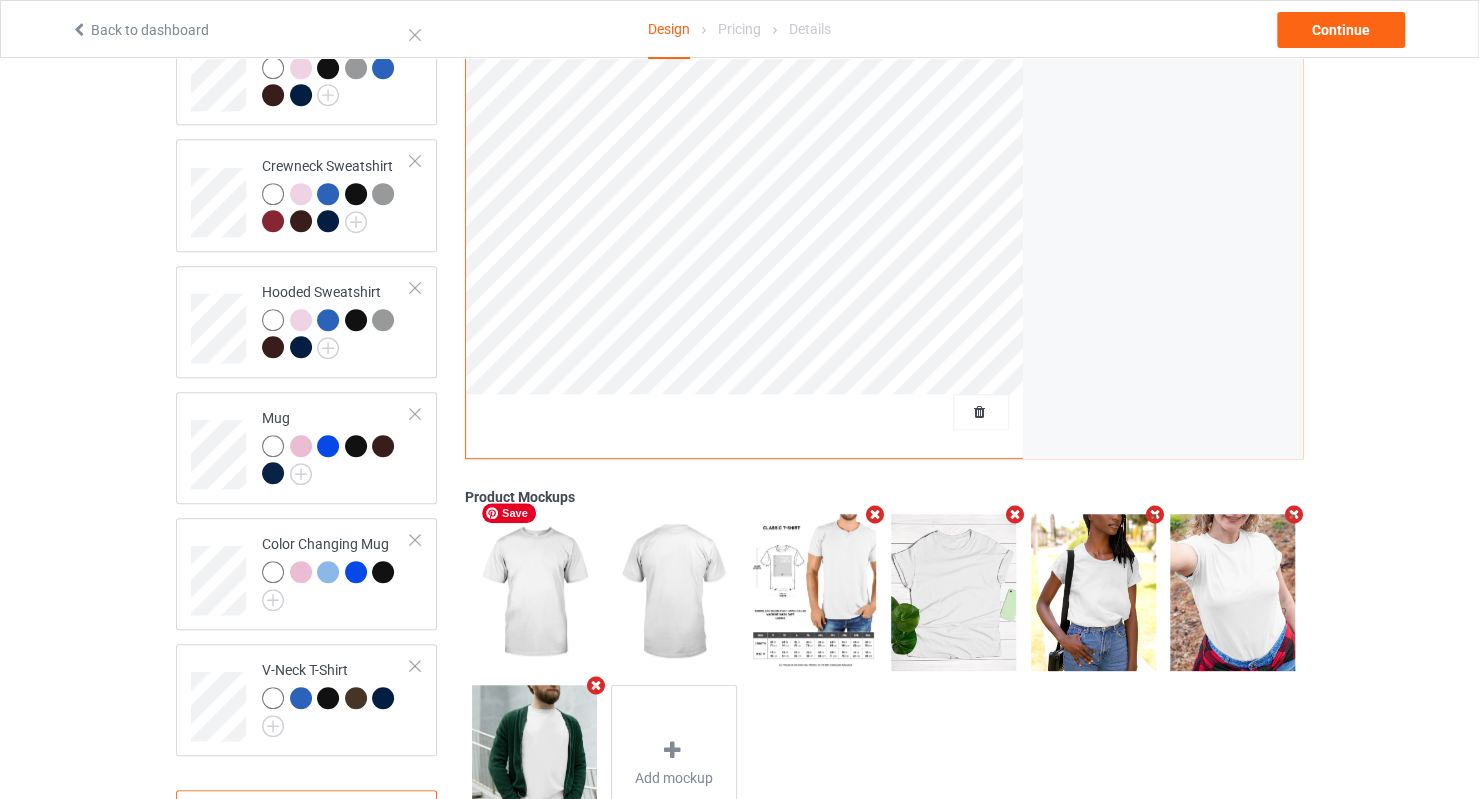 scroll, scrollTop: 460, scrollLeft: 0, axis: vertical 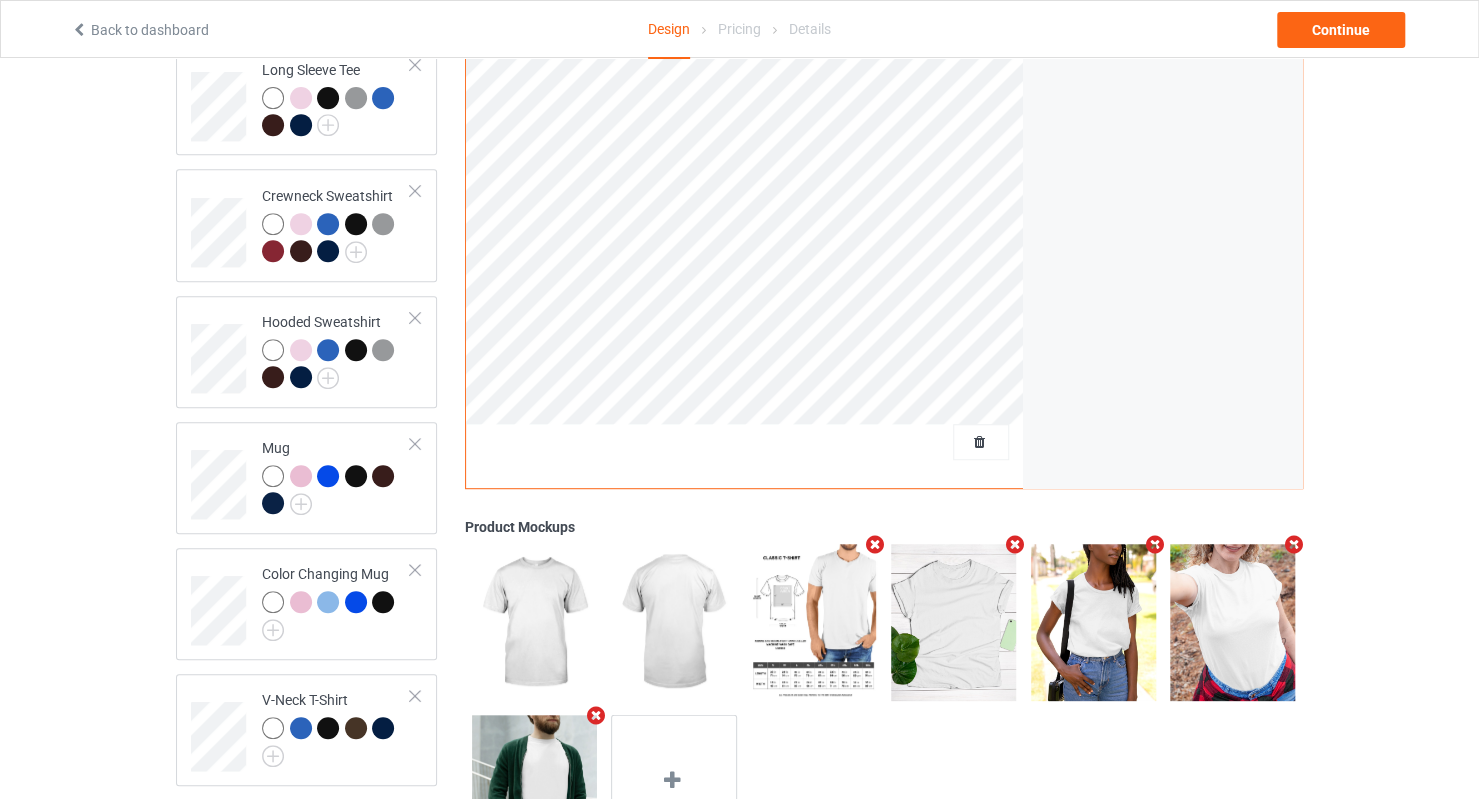 click at bounding box center [1294, 545] 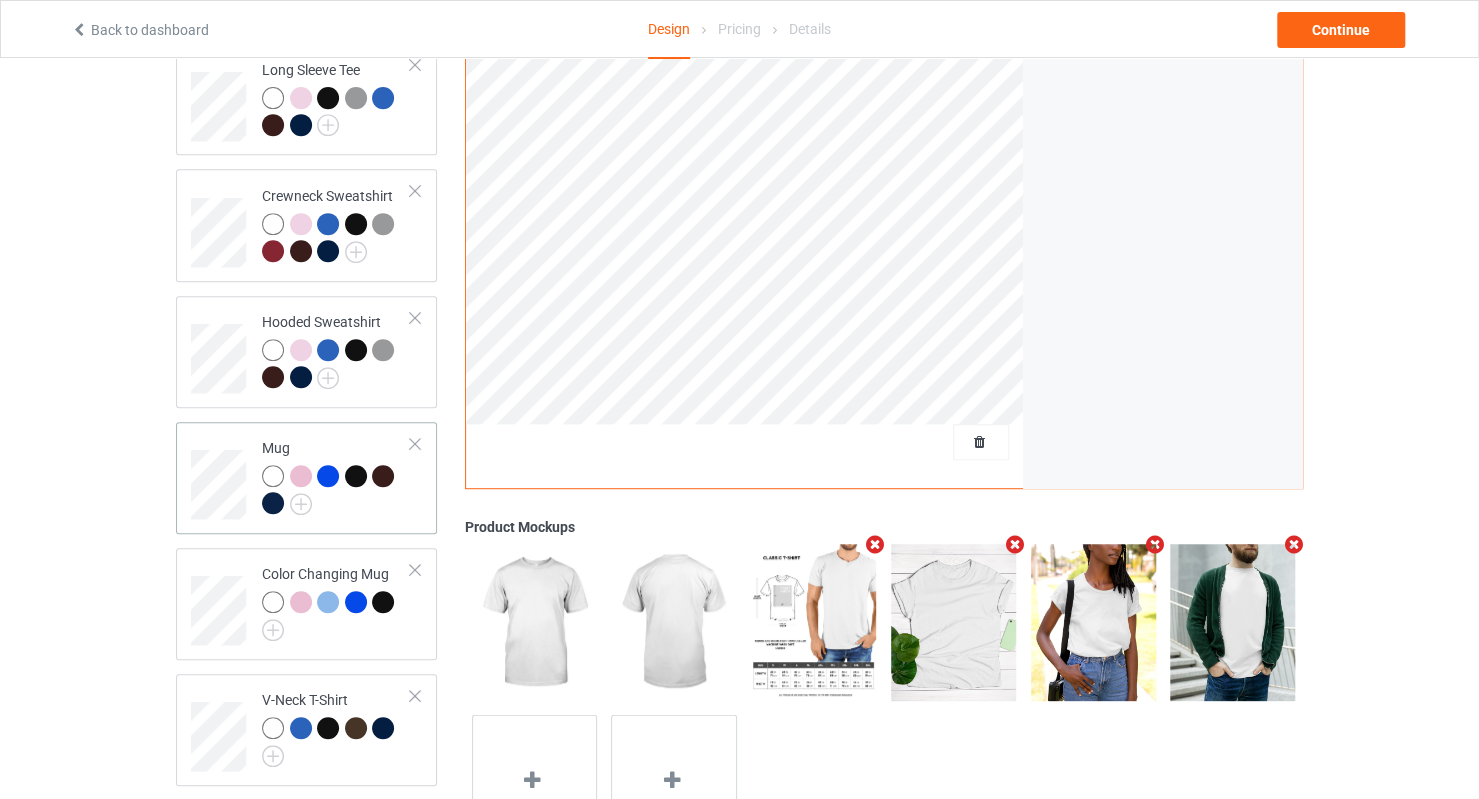 click on "Mug" at bounding box center (306, 478) 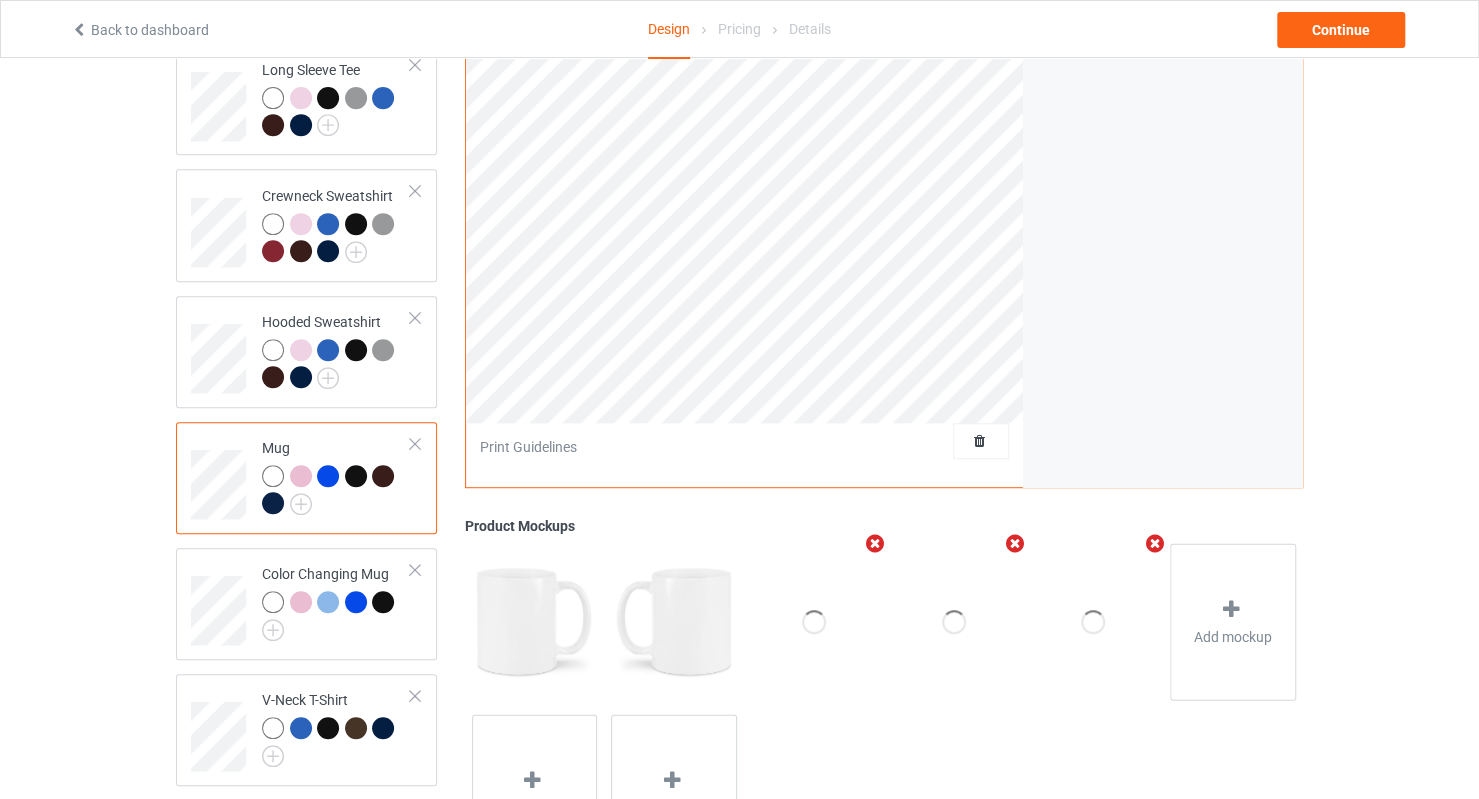 scroll, scrollTop: 0, scrollLeft: 0, axis: both 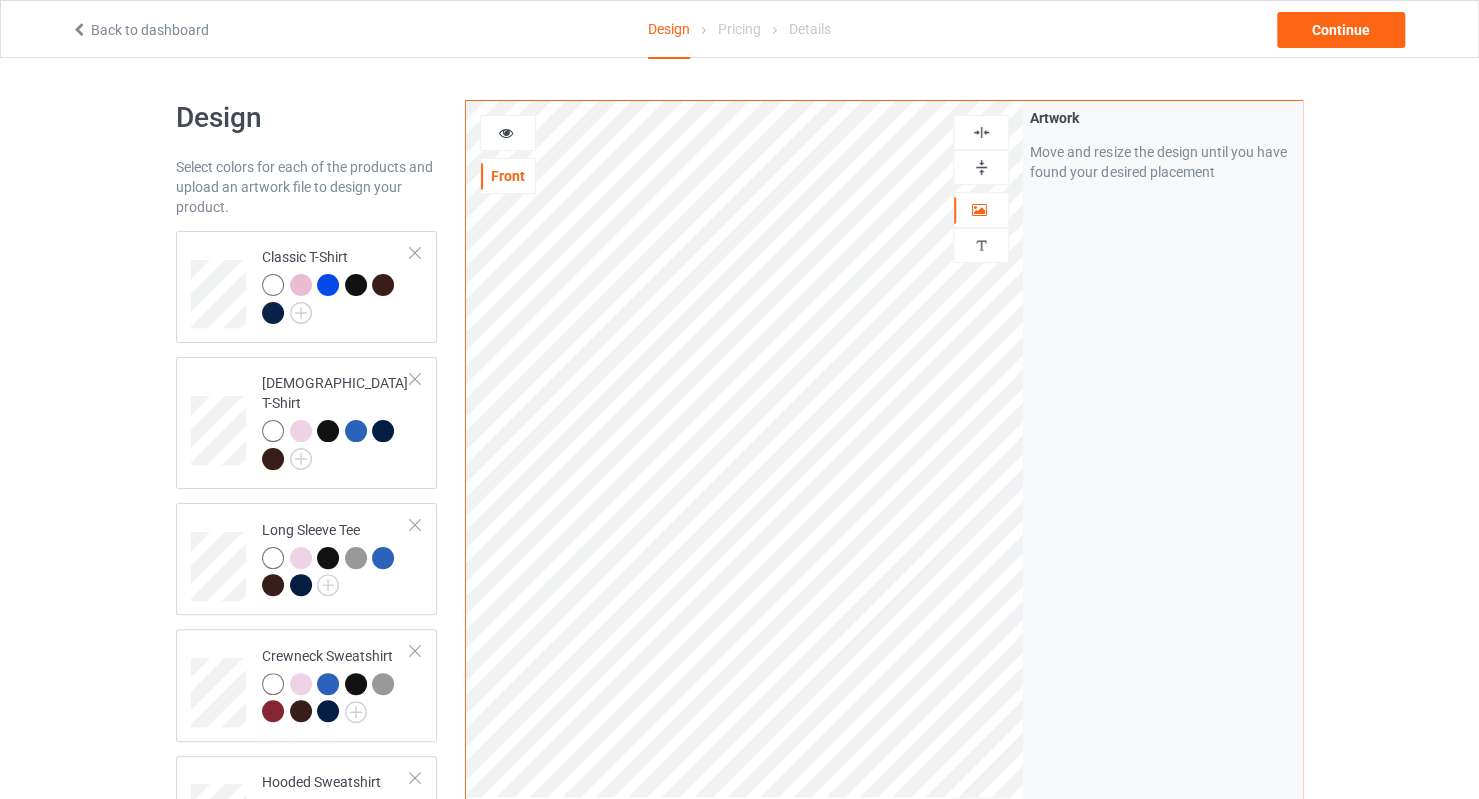 click at bounding box center [981, 167] 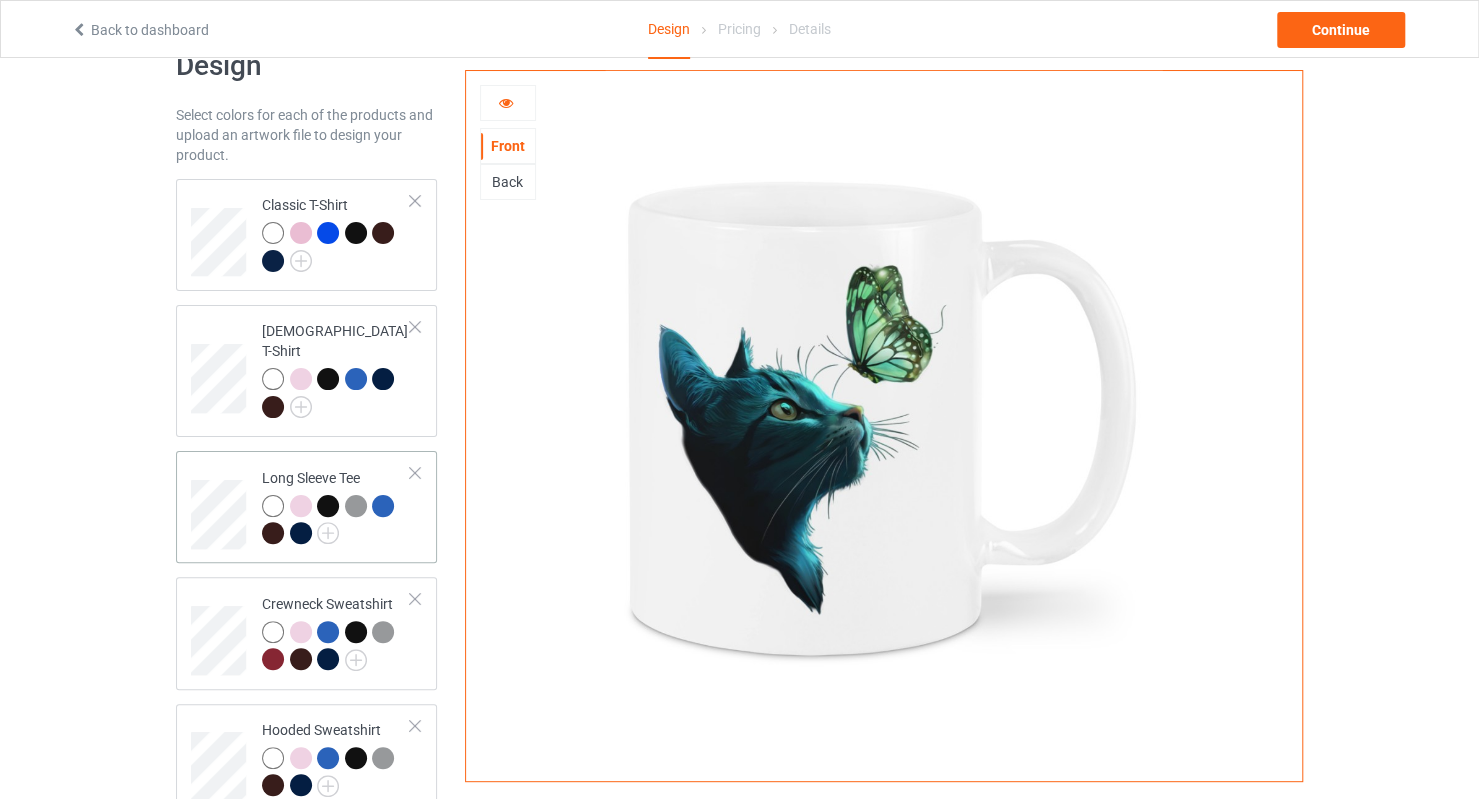 scroll, scrollTop: 0, scrollLeft: 0, axis: both 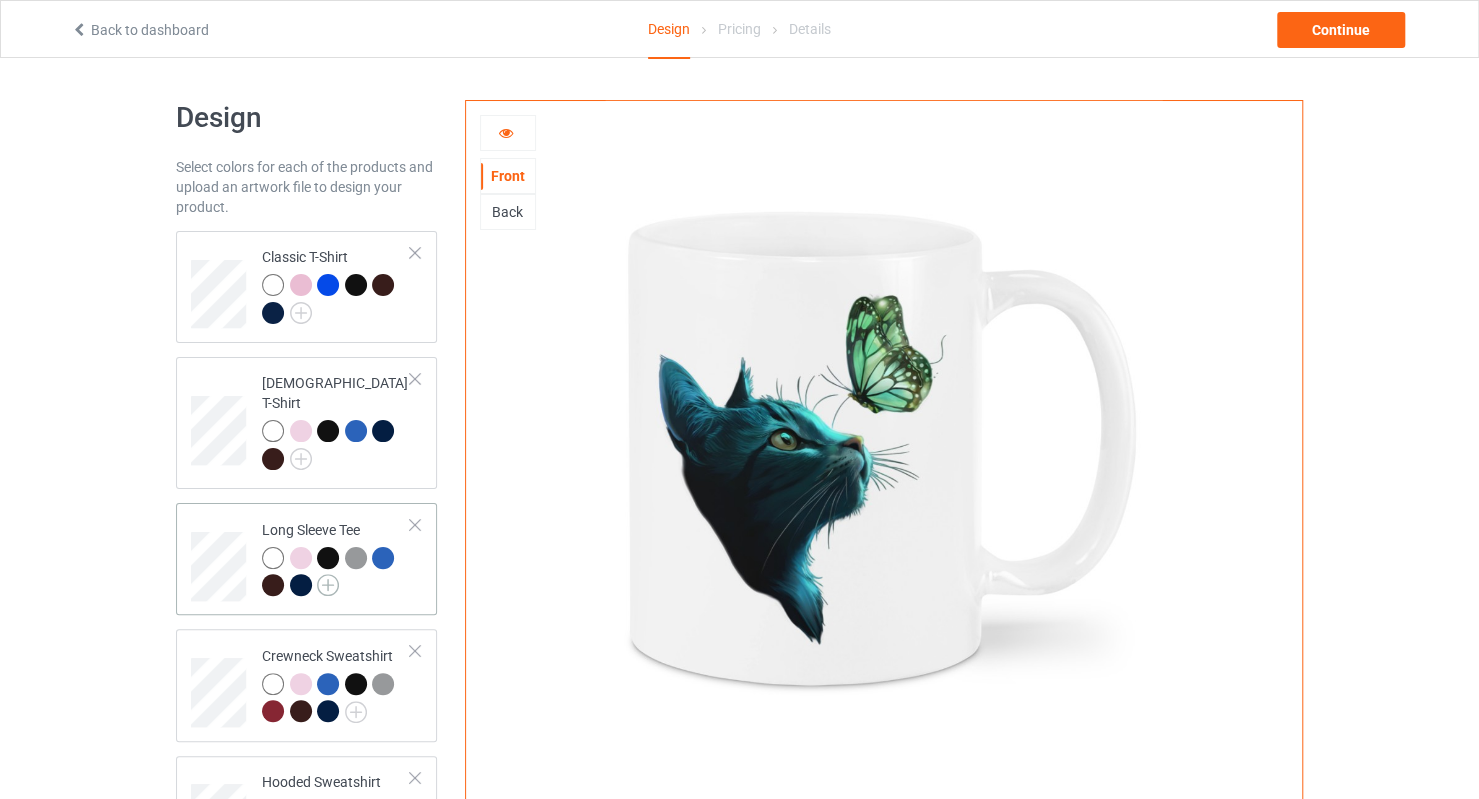 click at bounding box center [328, 585] 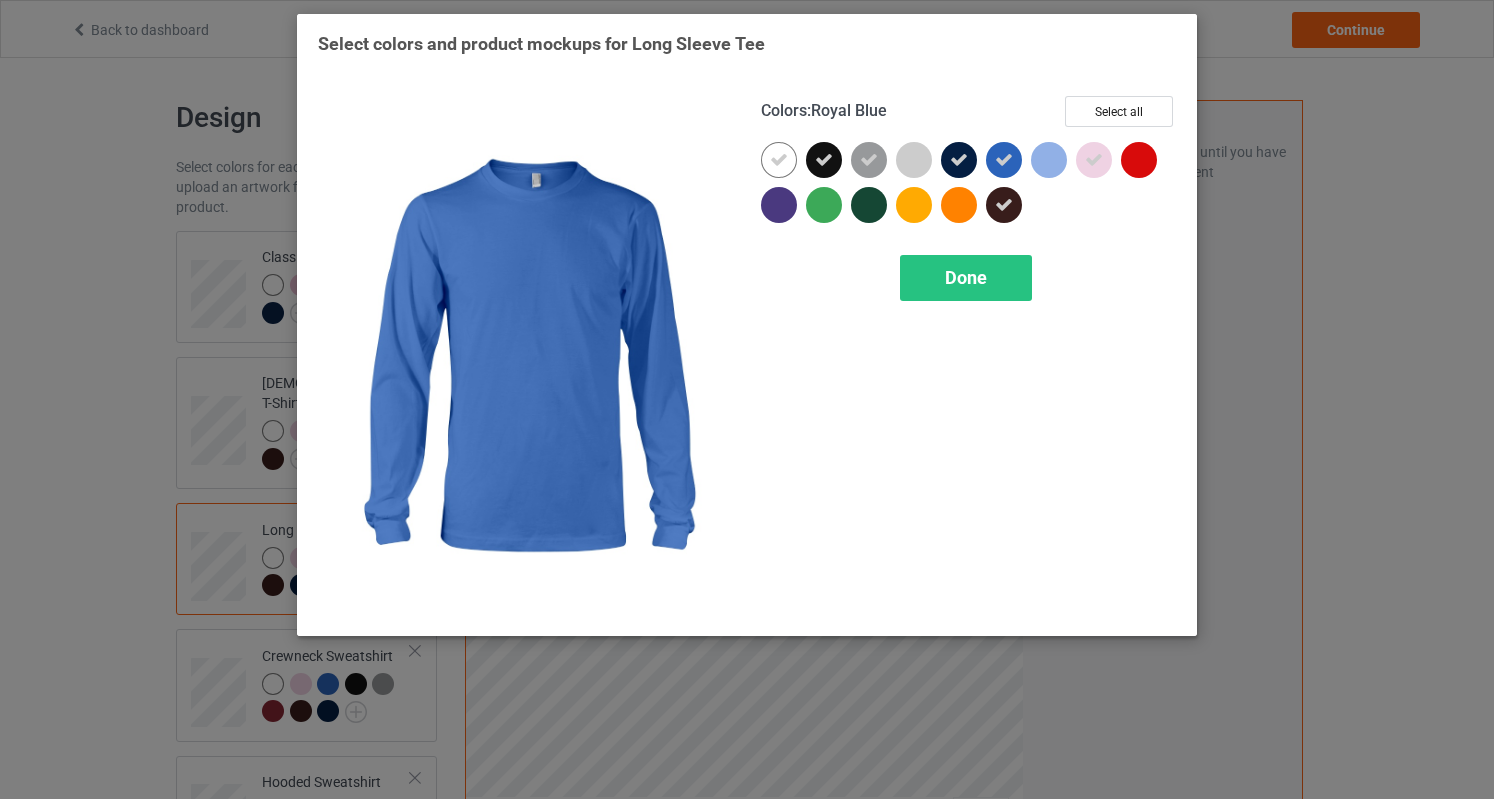 click at bounding box center [1004, 160] 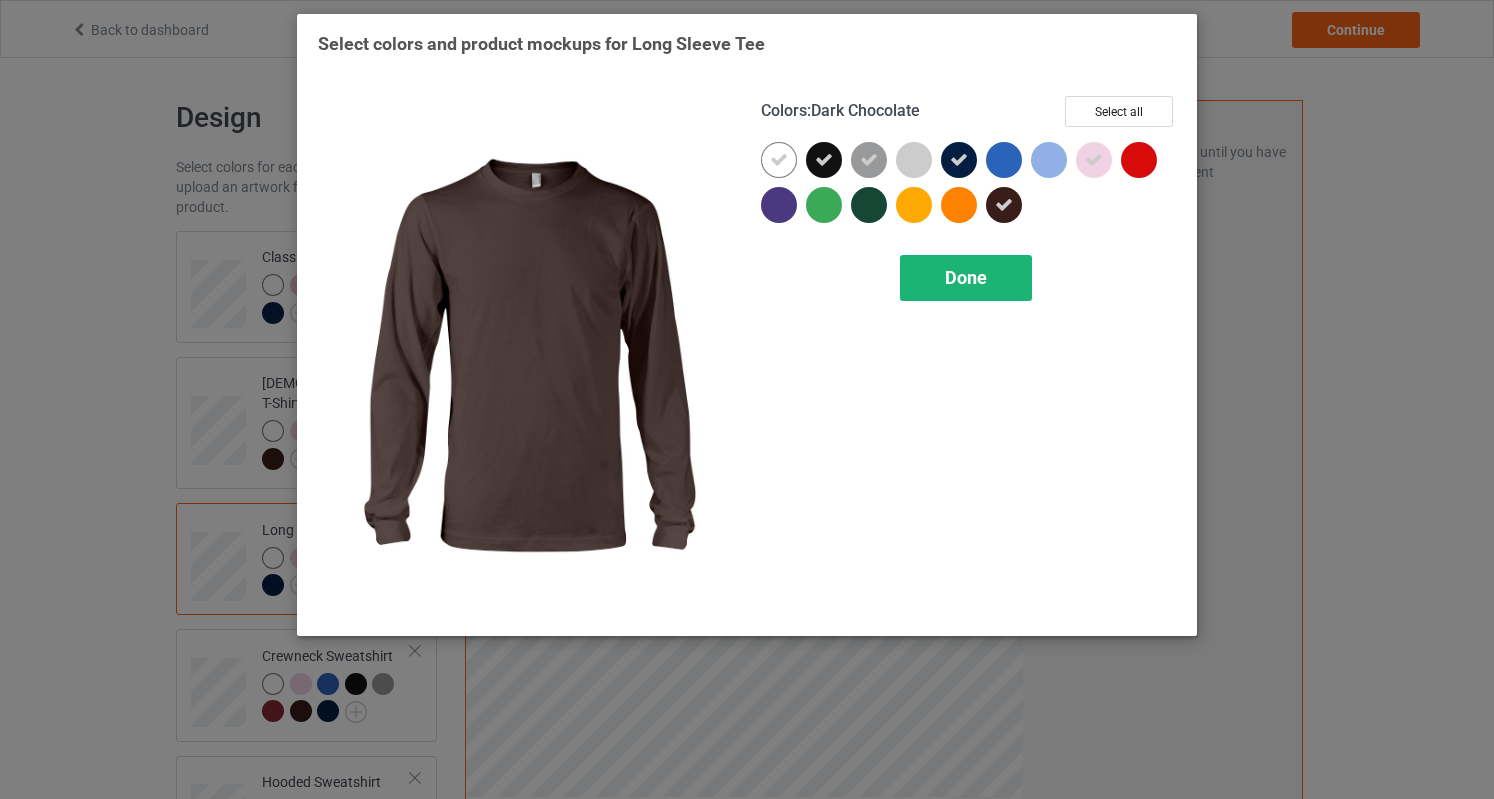 click on "Done" at bounding box center (966, 277) 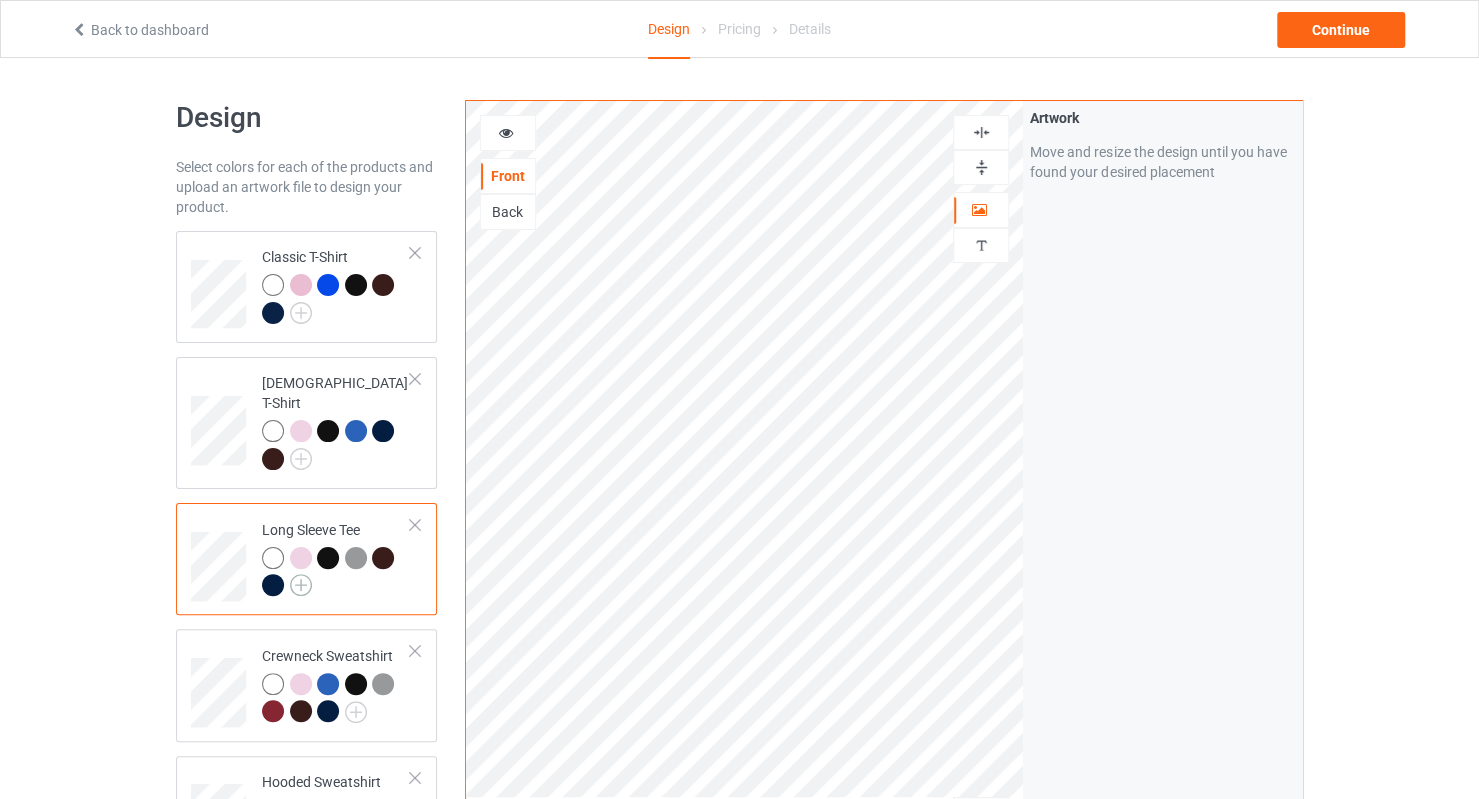 click at bounding box center (301, 585) 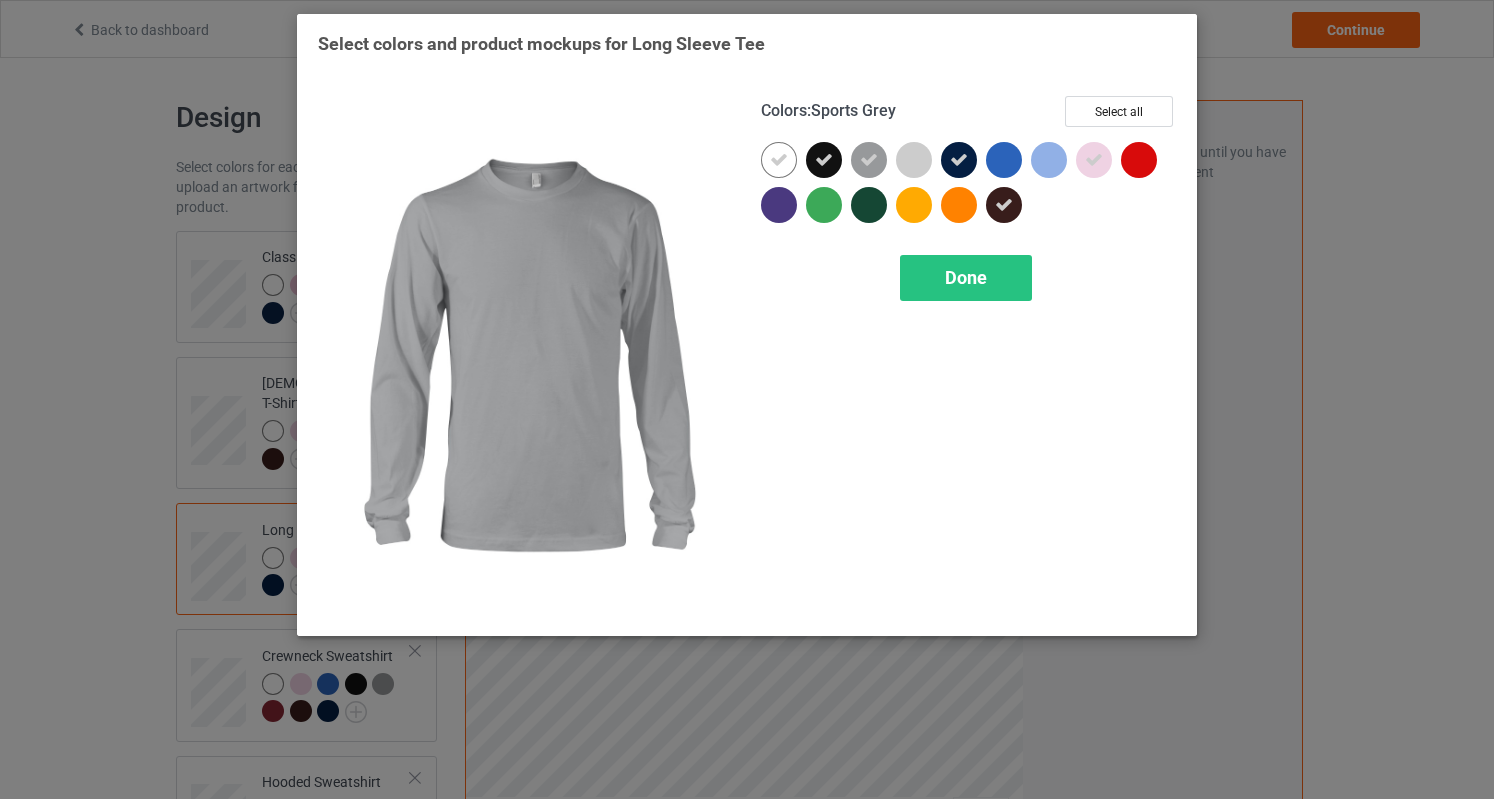 click at bounding box center (869, 160) 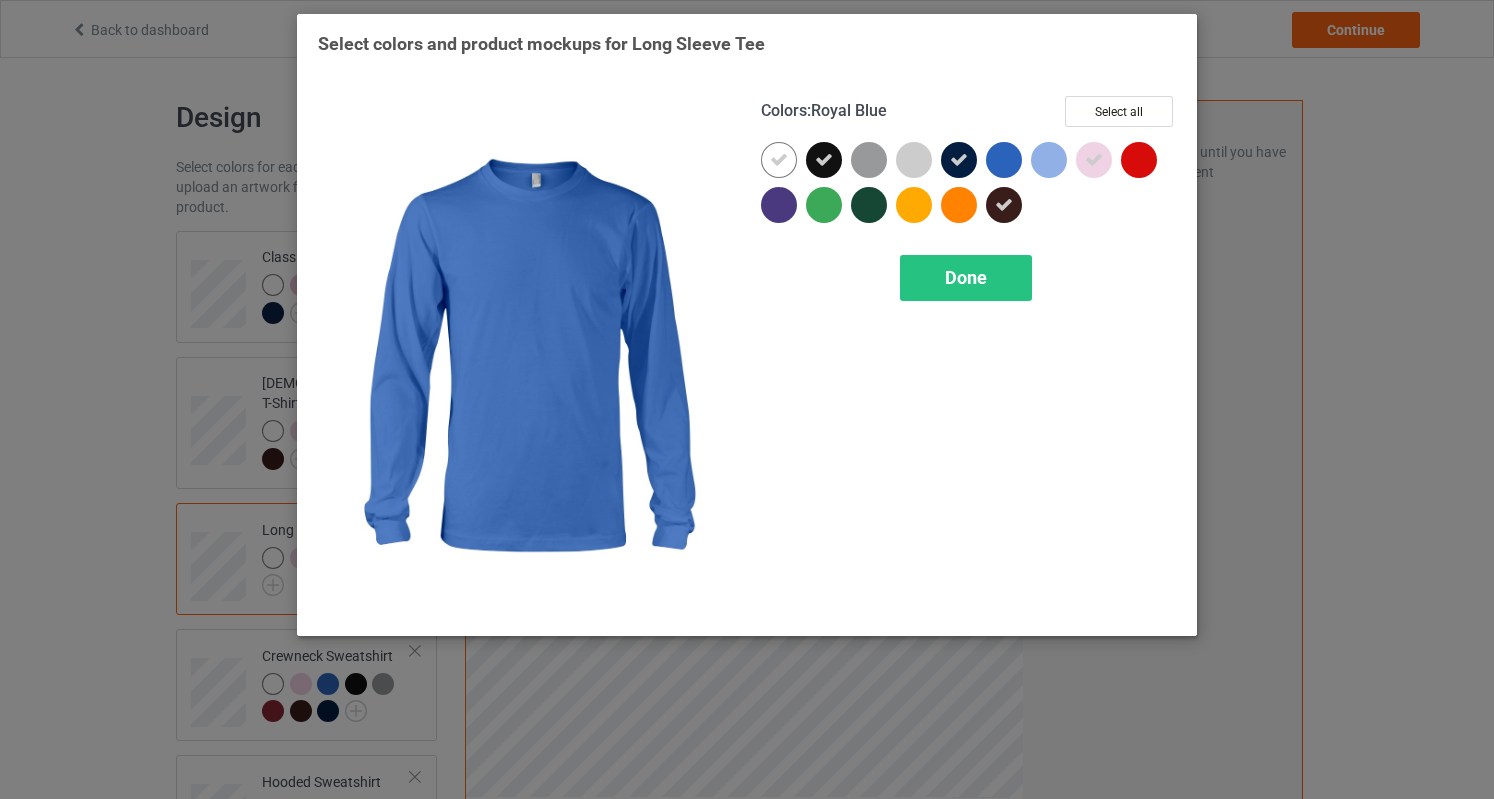 click at bounding box center (1004, 160) 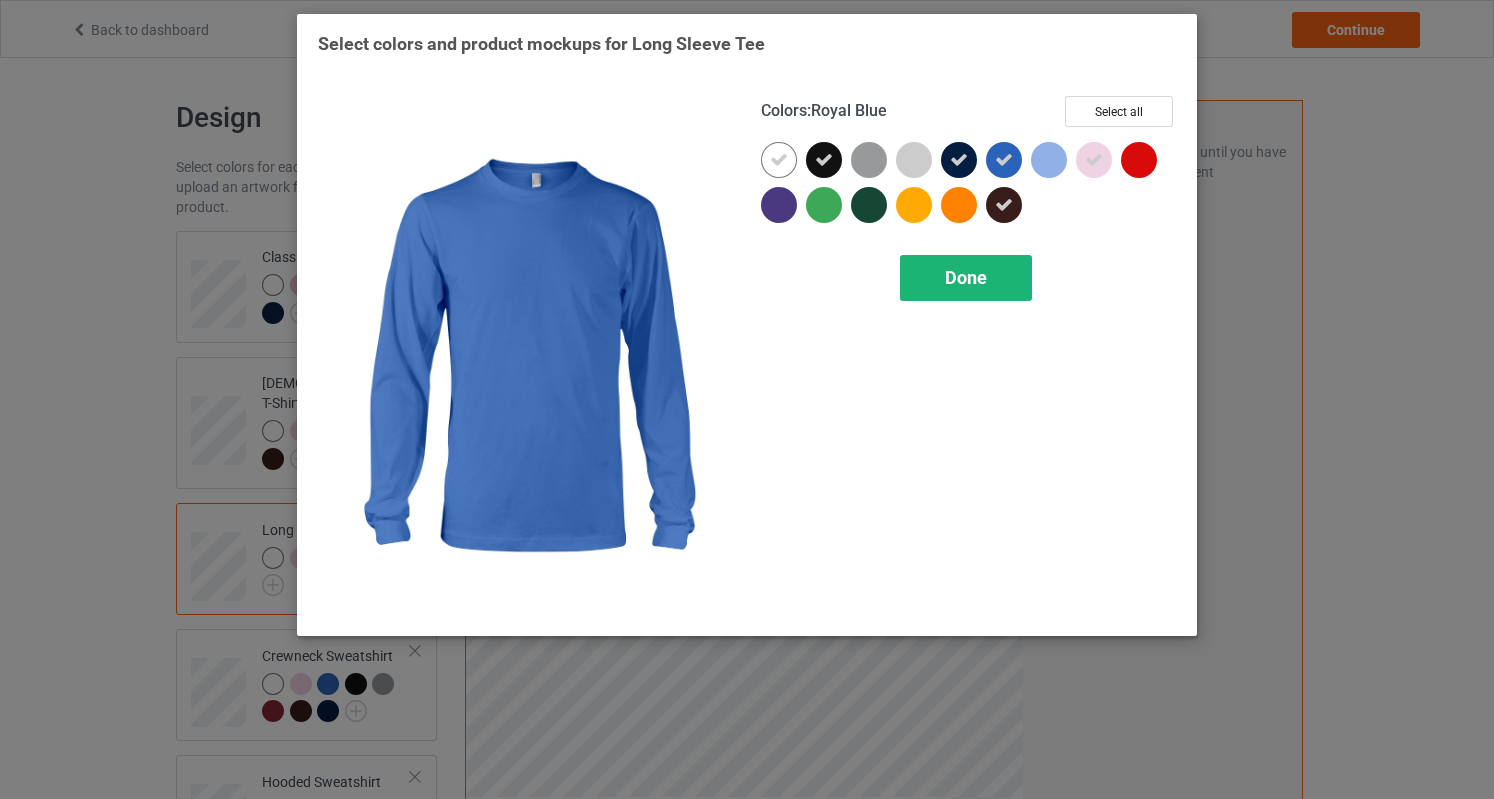 click on "Done" at bounding box center (966, 278) 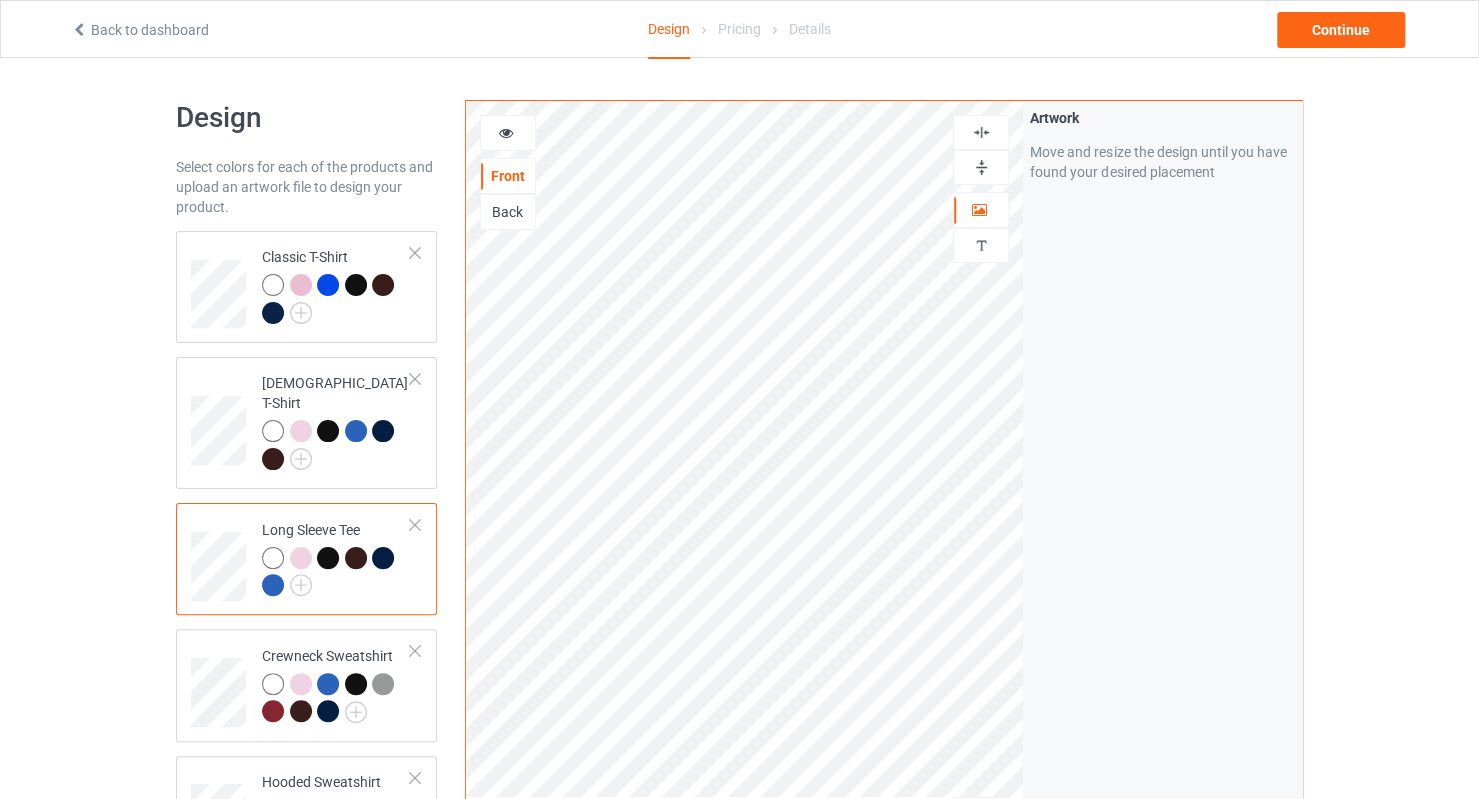 scroll, scrollTop: 300, scrollLeft: 0, axis: vertical 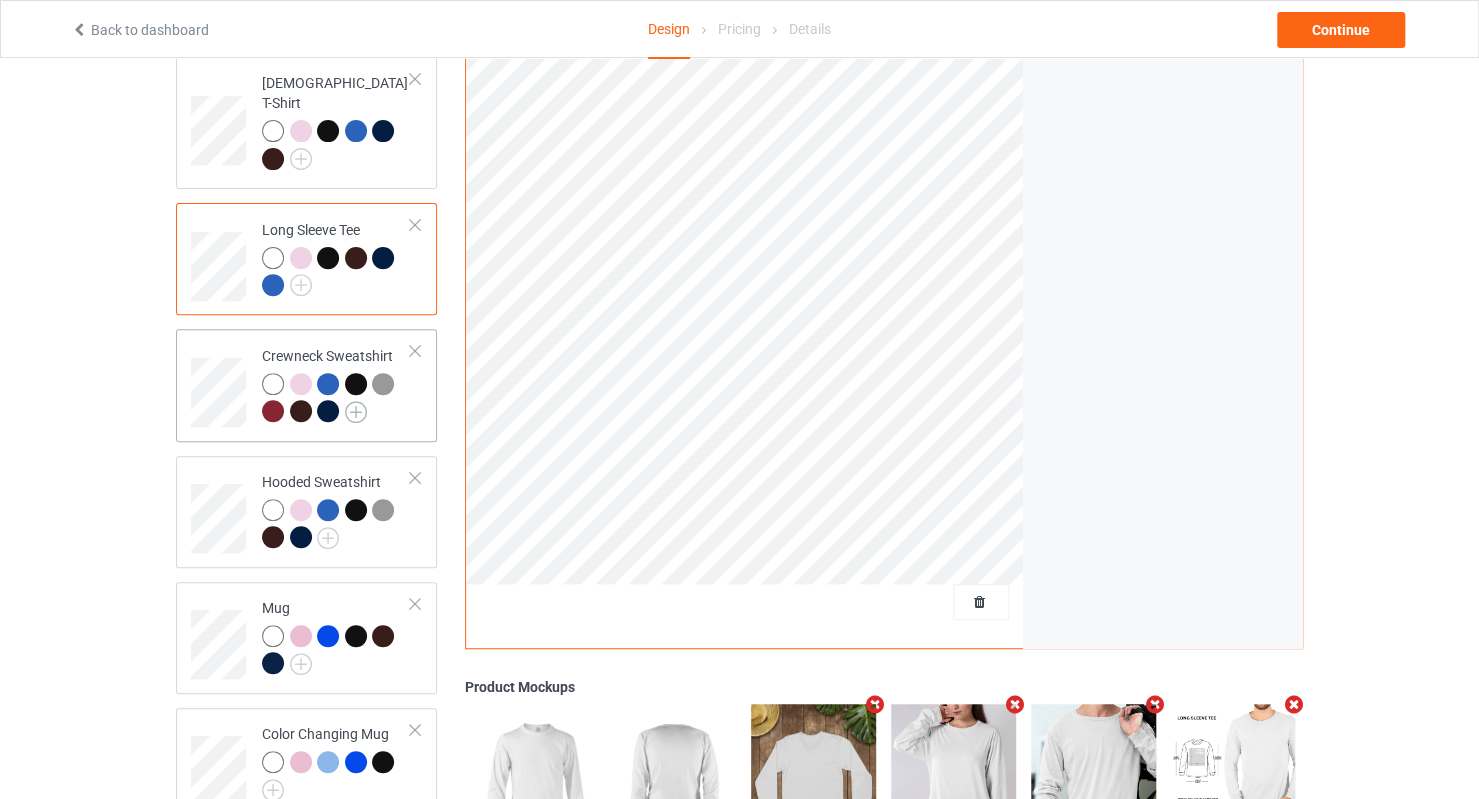 click at bounding box center [356, 412] 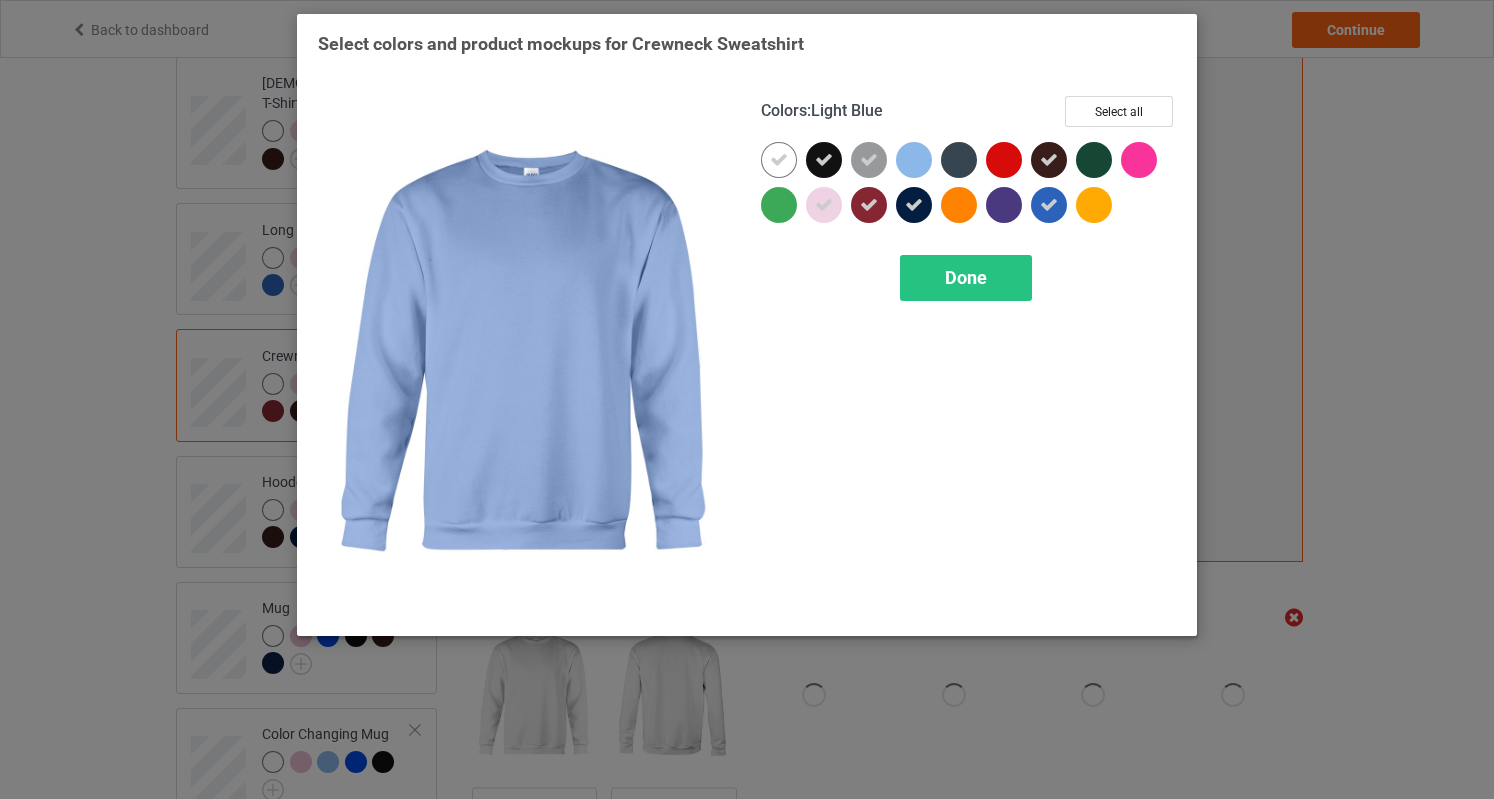 click at bounding box center (869, 160) 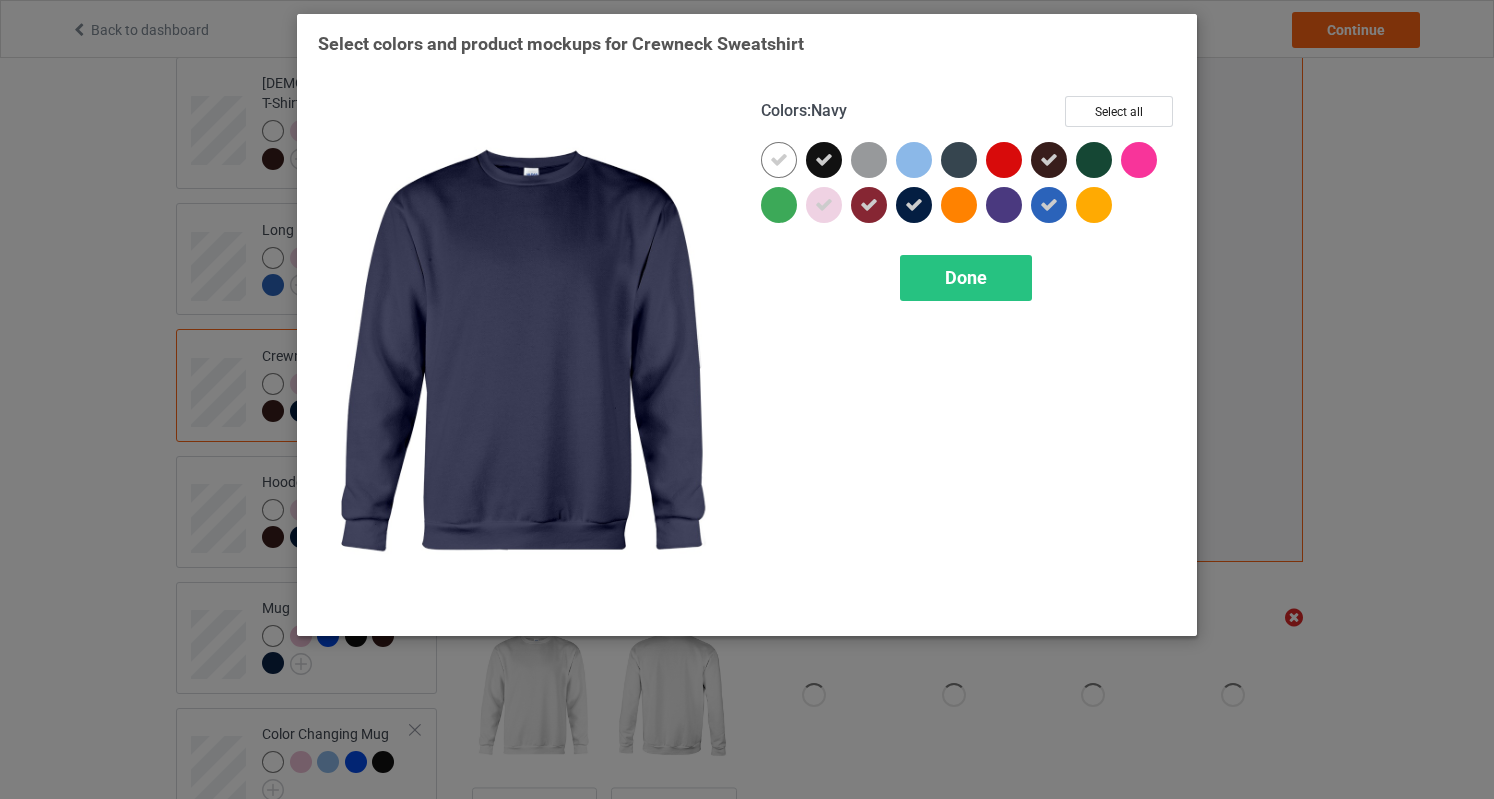 click on "Colors :  Navy Select all Done" at bounding box center [968, 355] 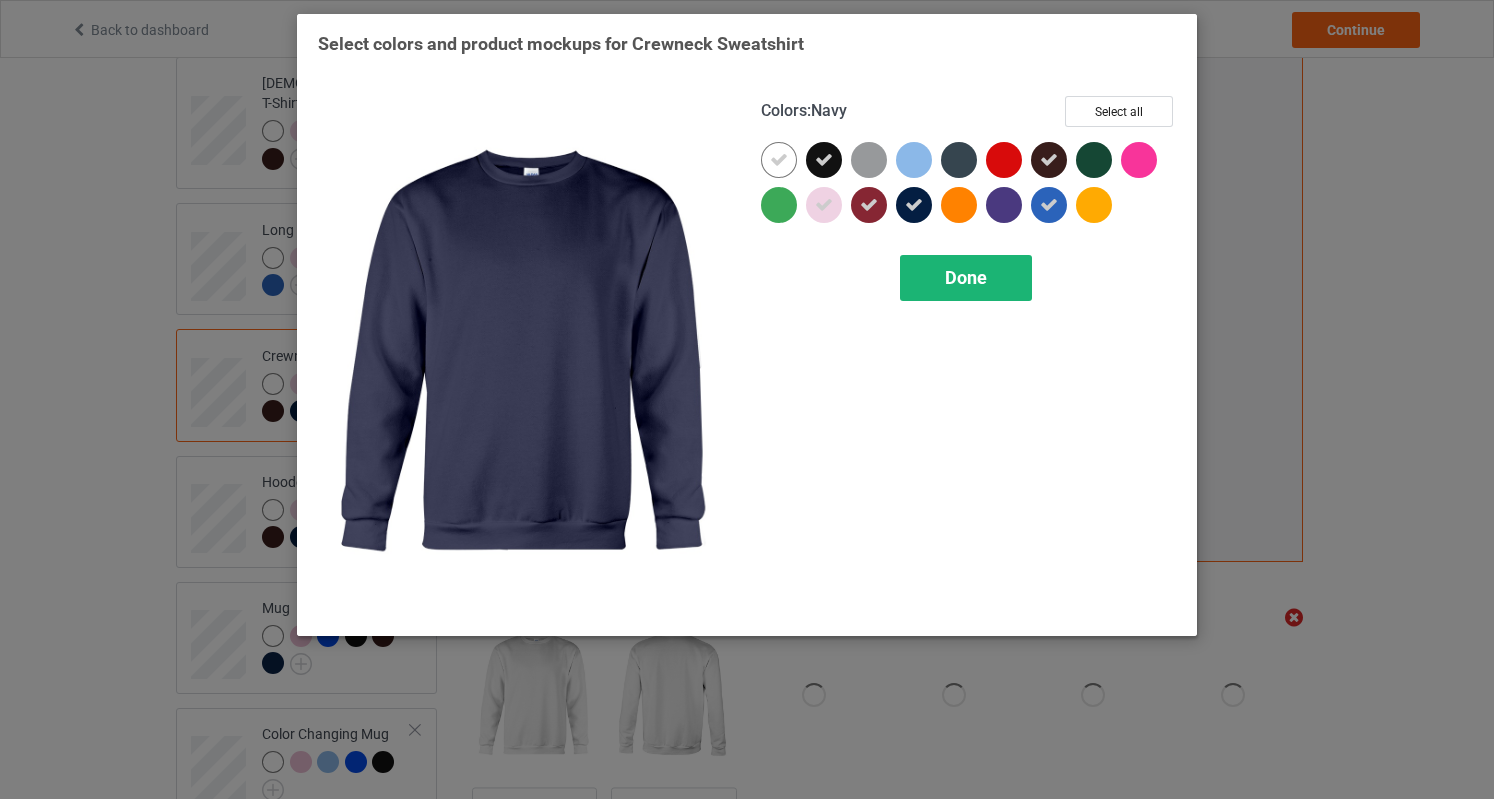 click on "Done" at bounding box center [966, 277] 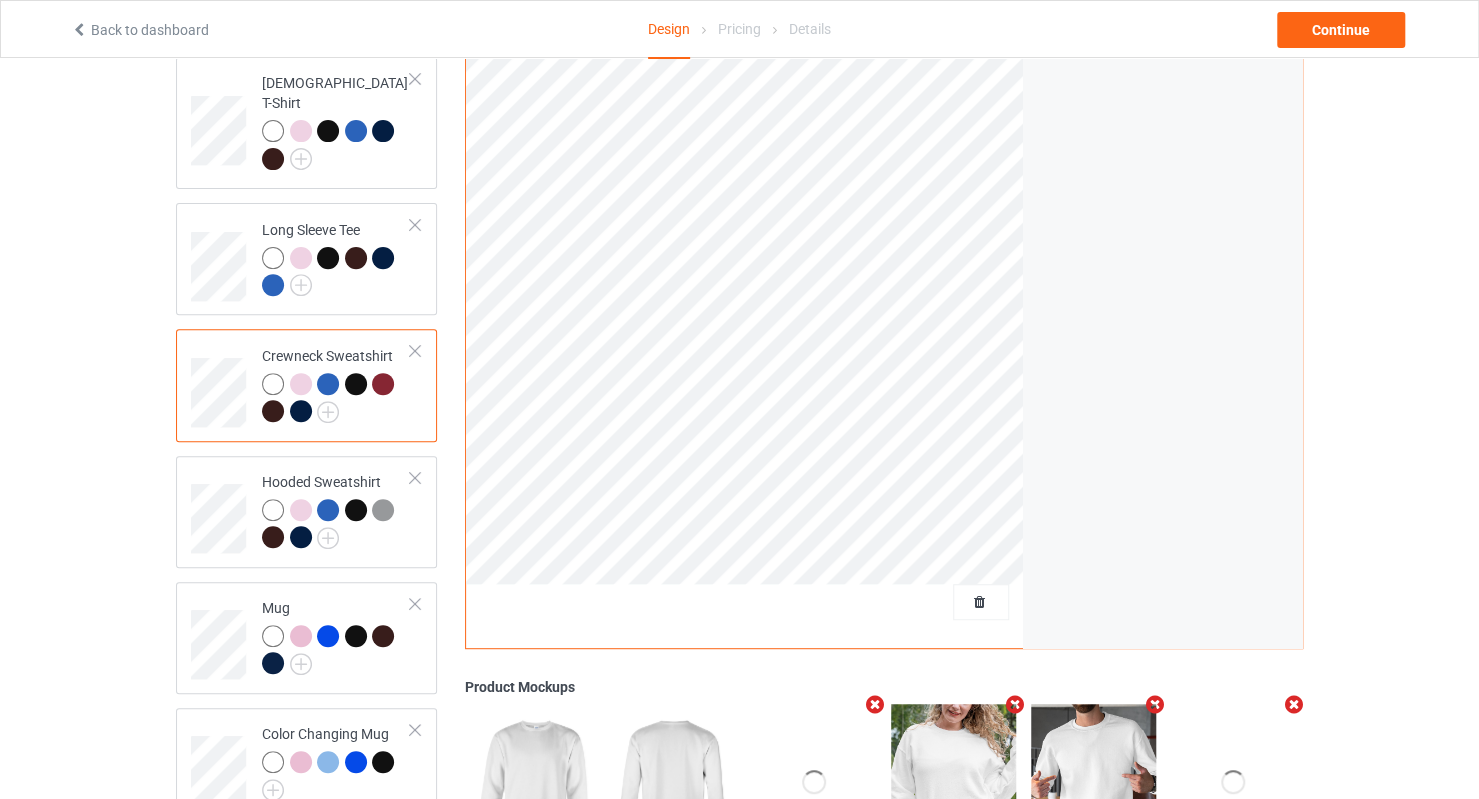 scroll, scrollTop: 0, scrollLeft: 0, axis: both 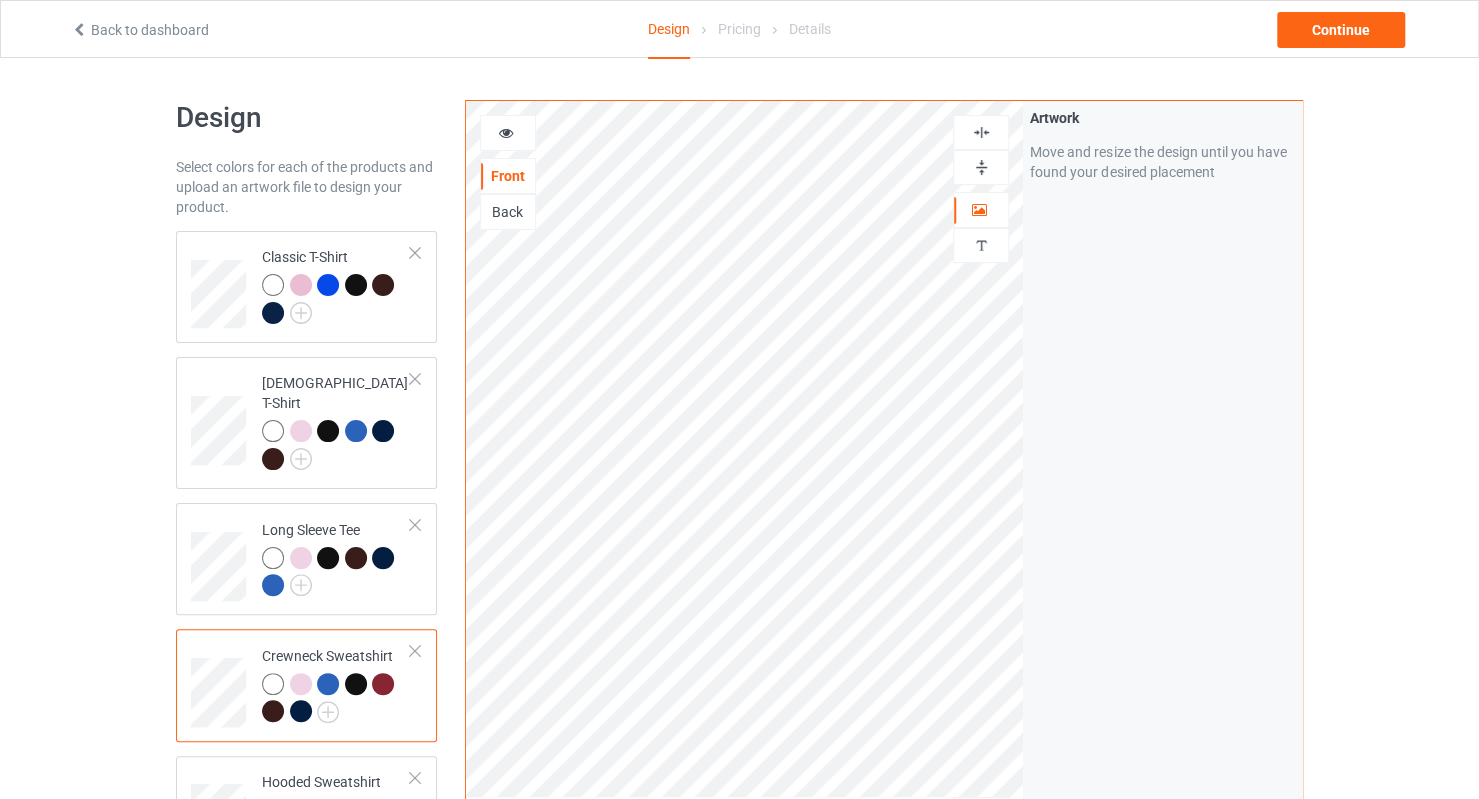click at bounding box center (506, 130) 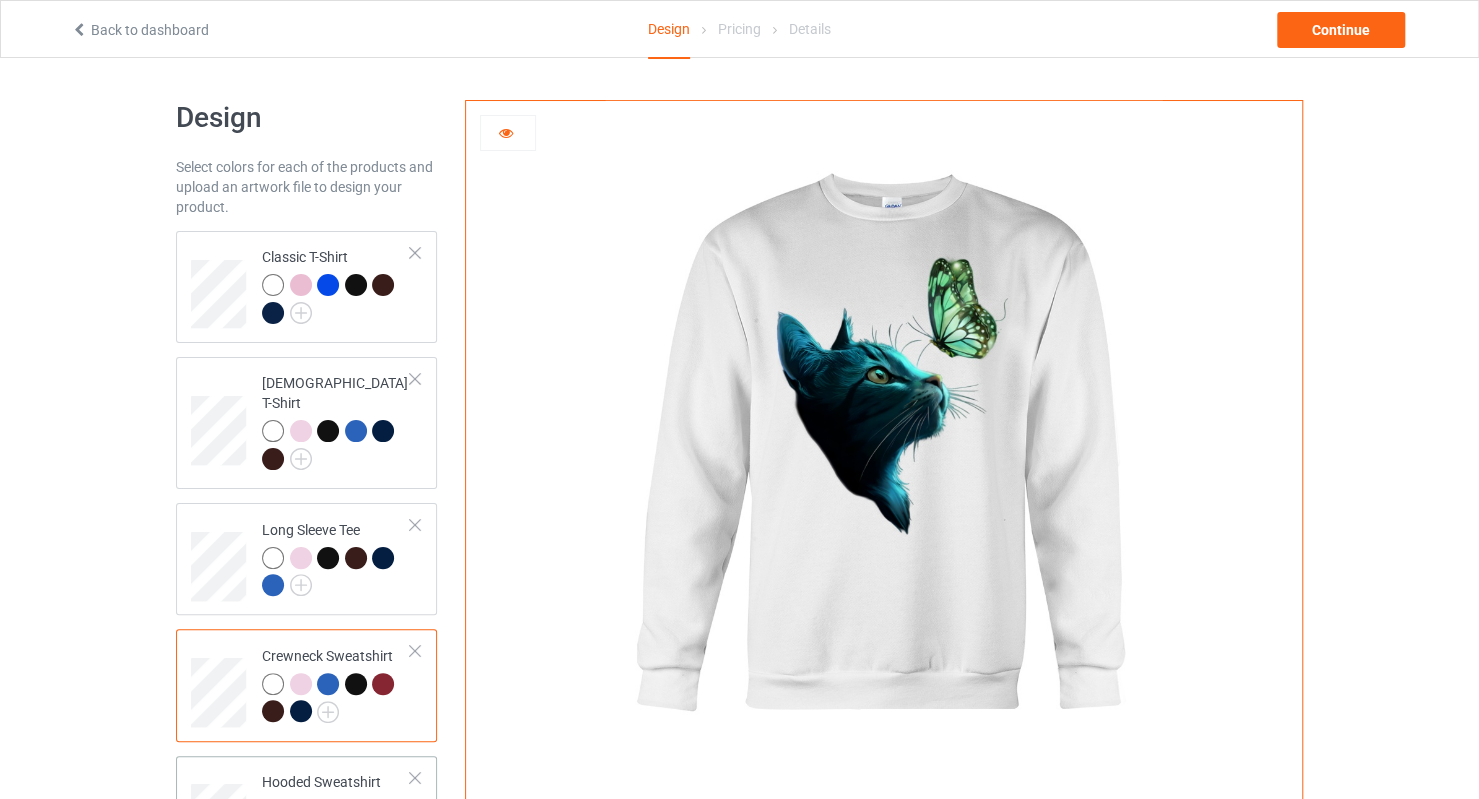 scroll, scrollTop: 300, scrollLeft: 0, axis: vertical 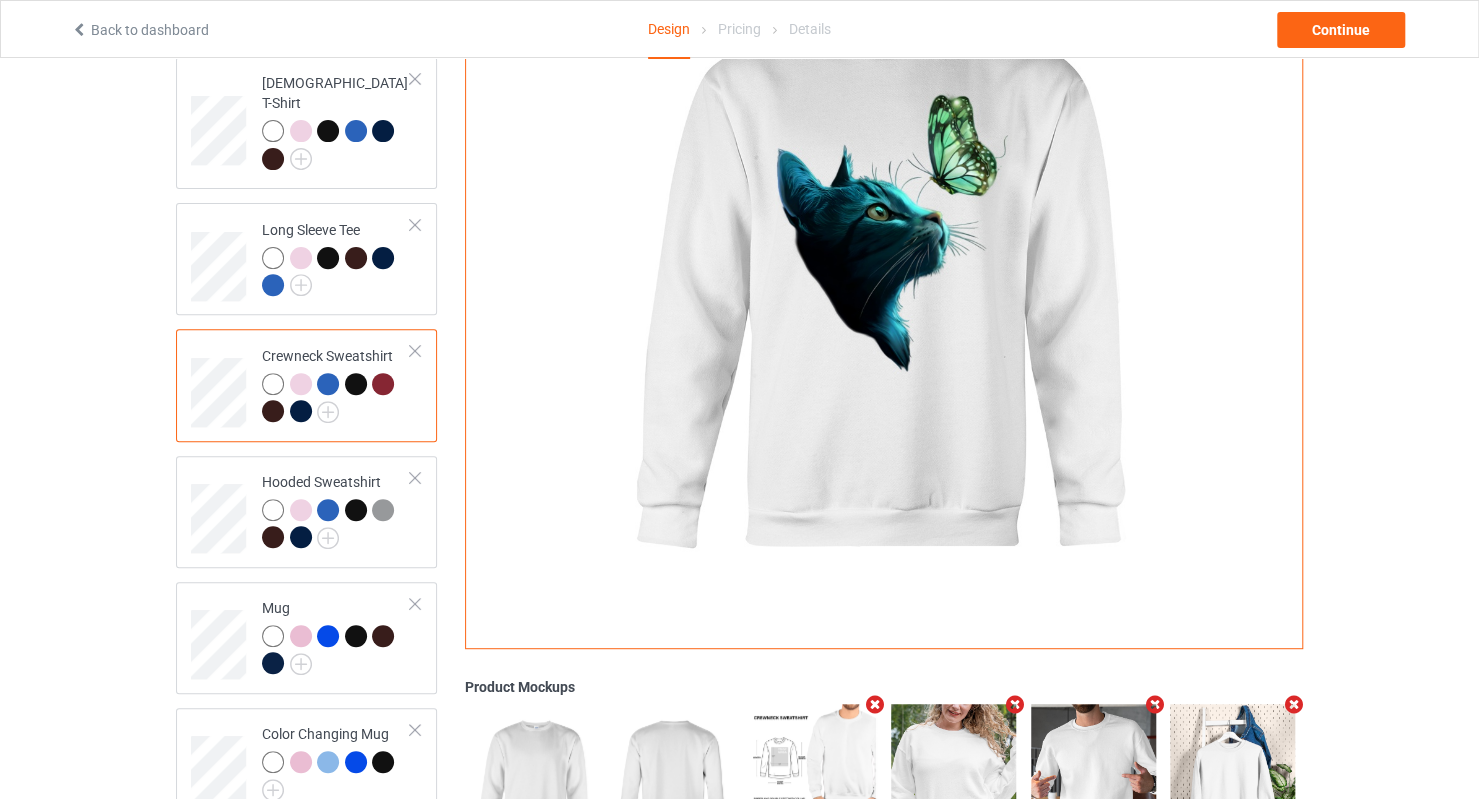 click at bounding box center [383, 384] 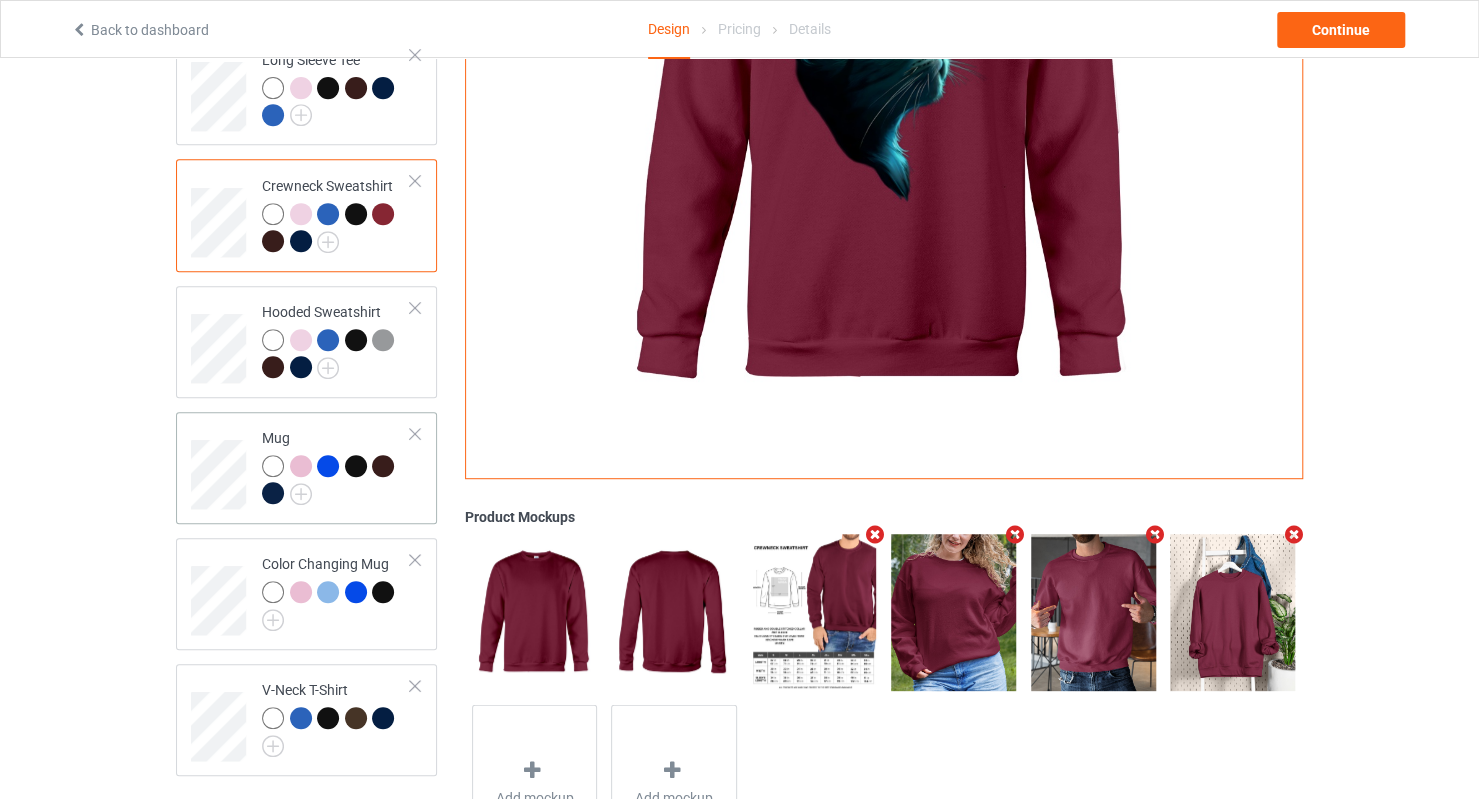 scroll, scrollTop: 500, scrollLeft: 0, axis: vertical 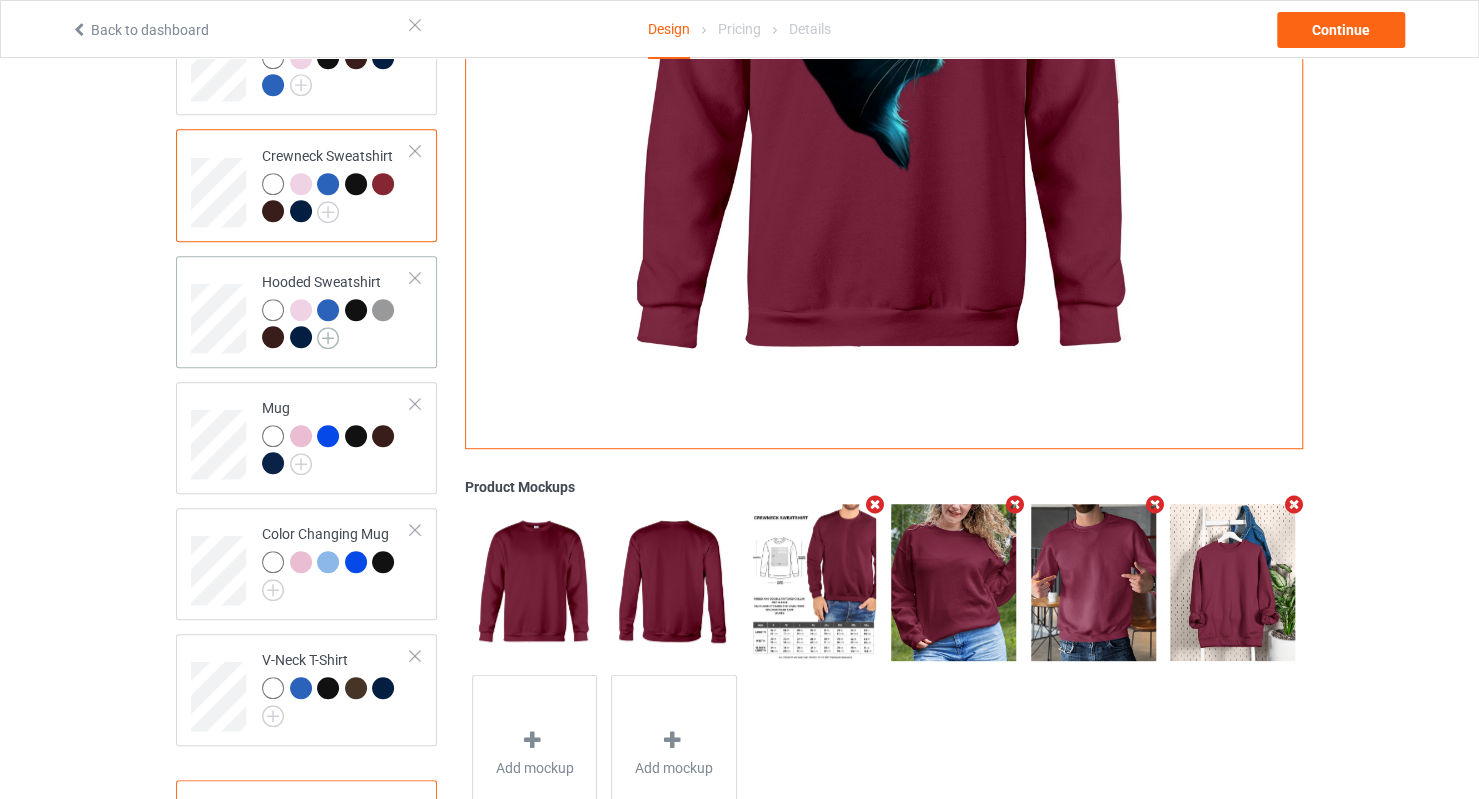 click at bounding box center [328, 338] 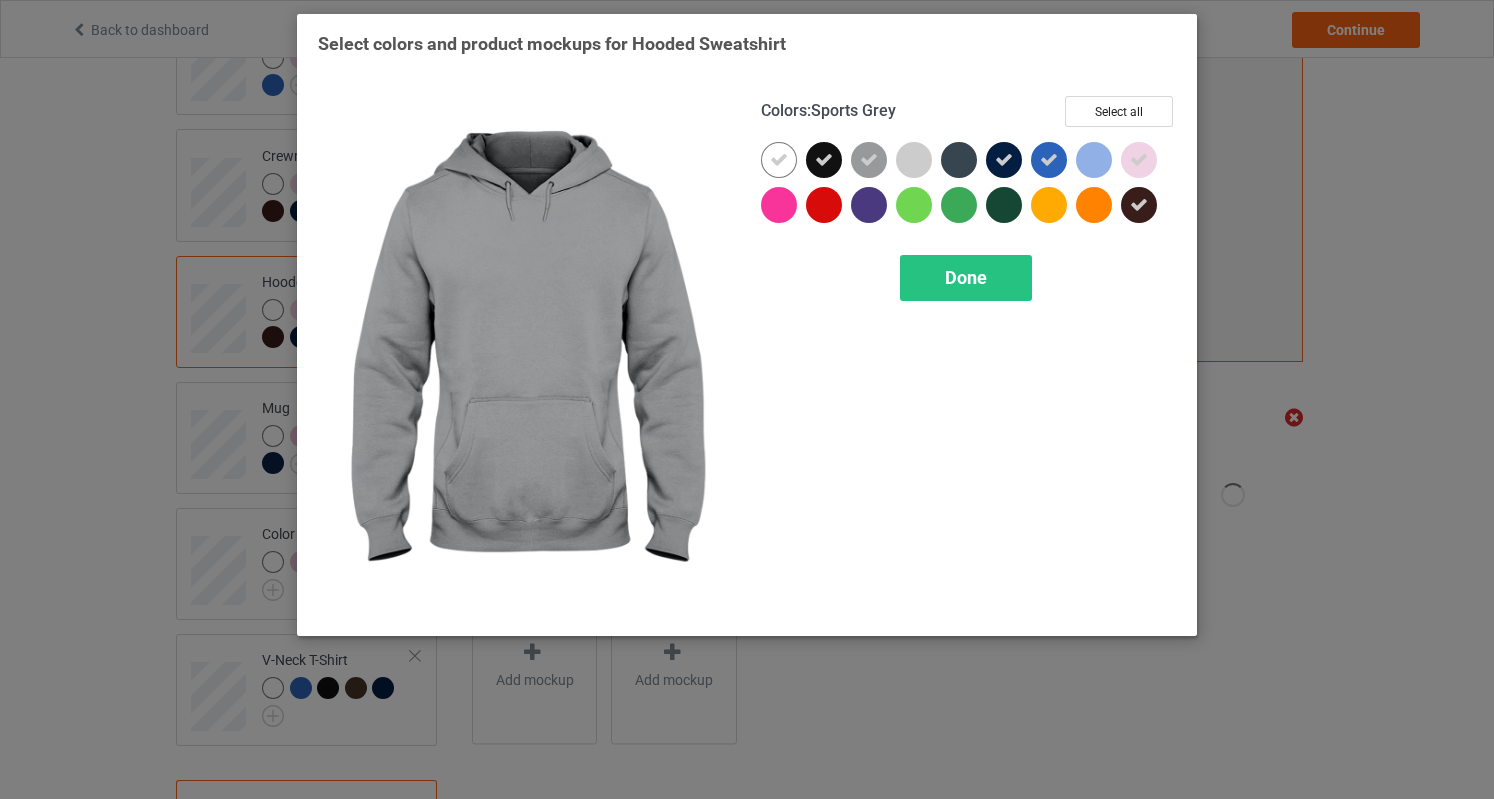 click at bounding box center [869, 160] 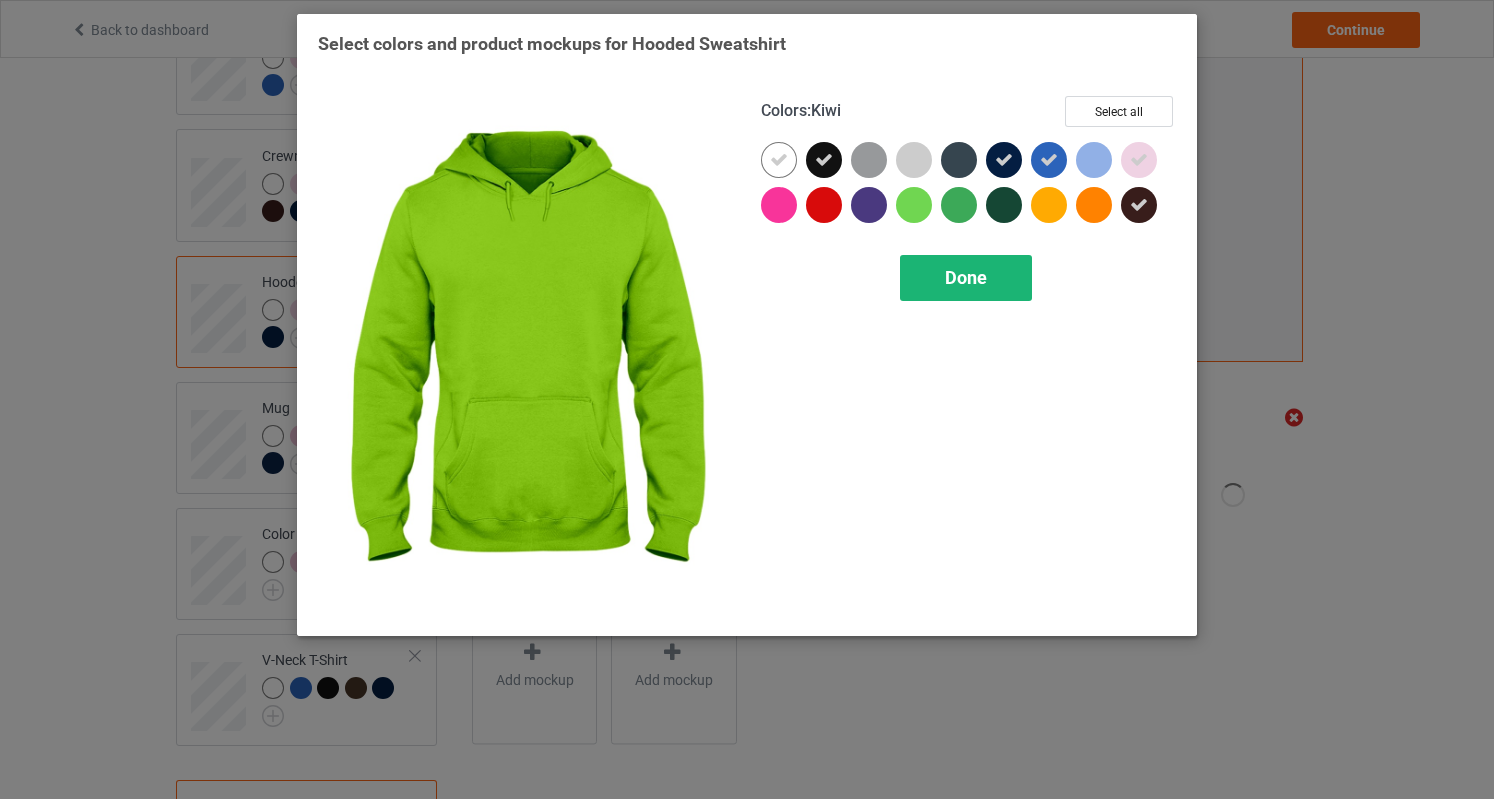 click on "Done" at bounding box center (966, 278) 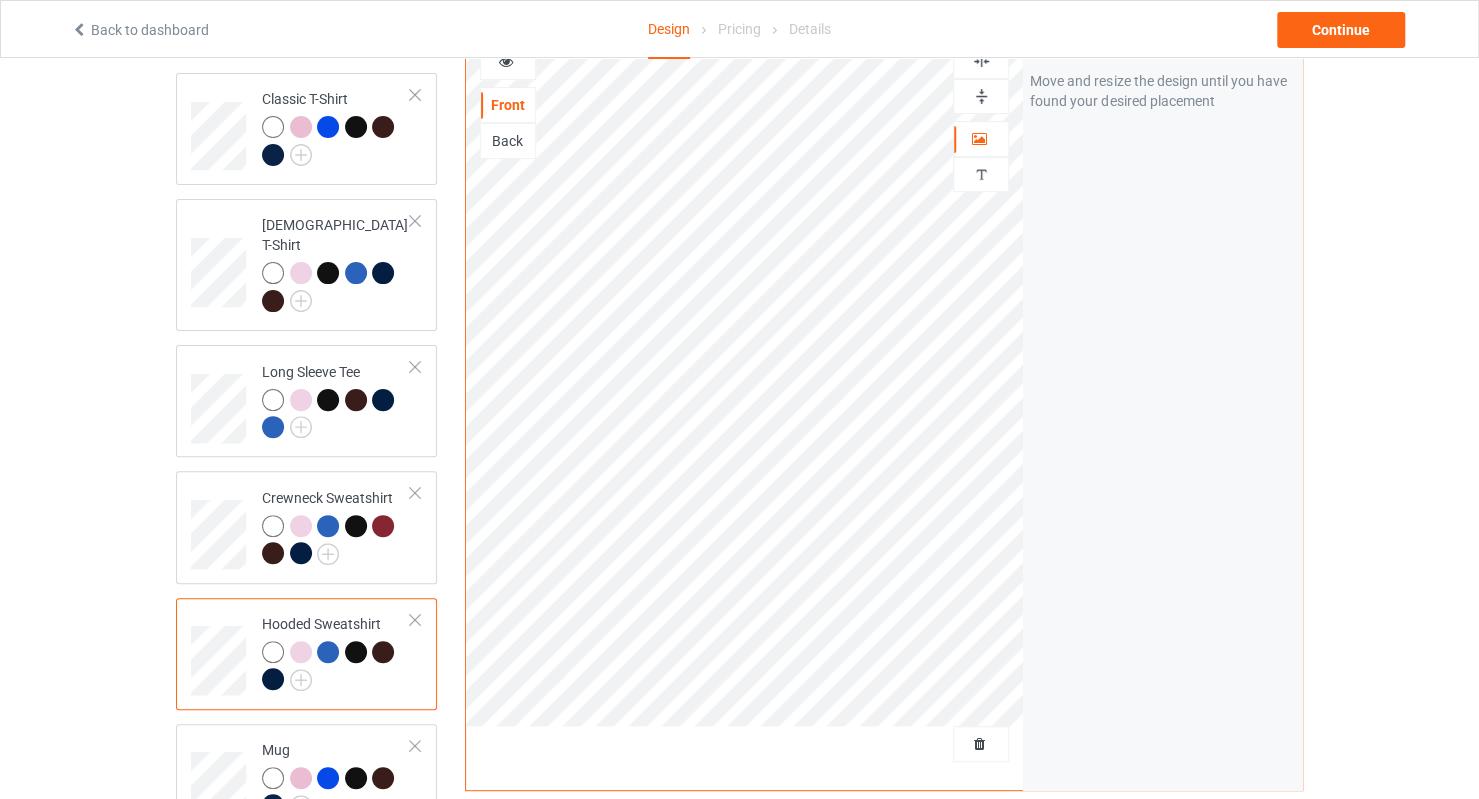 scroll, scrollTop: 0, scrollLeft: 0, axis: both 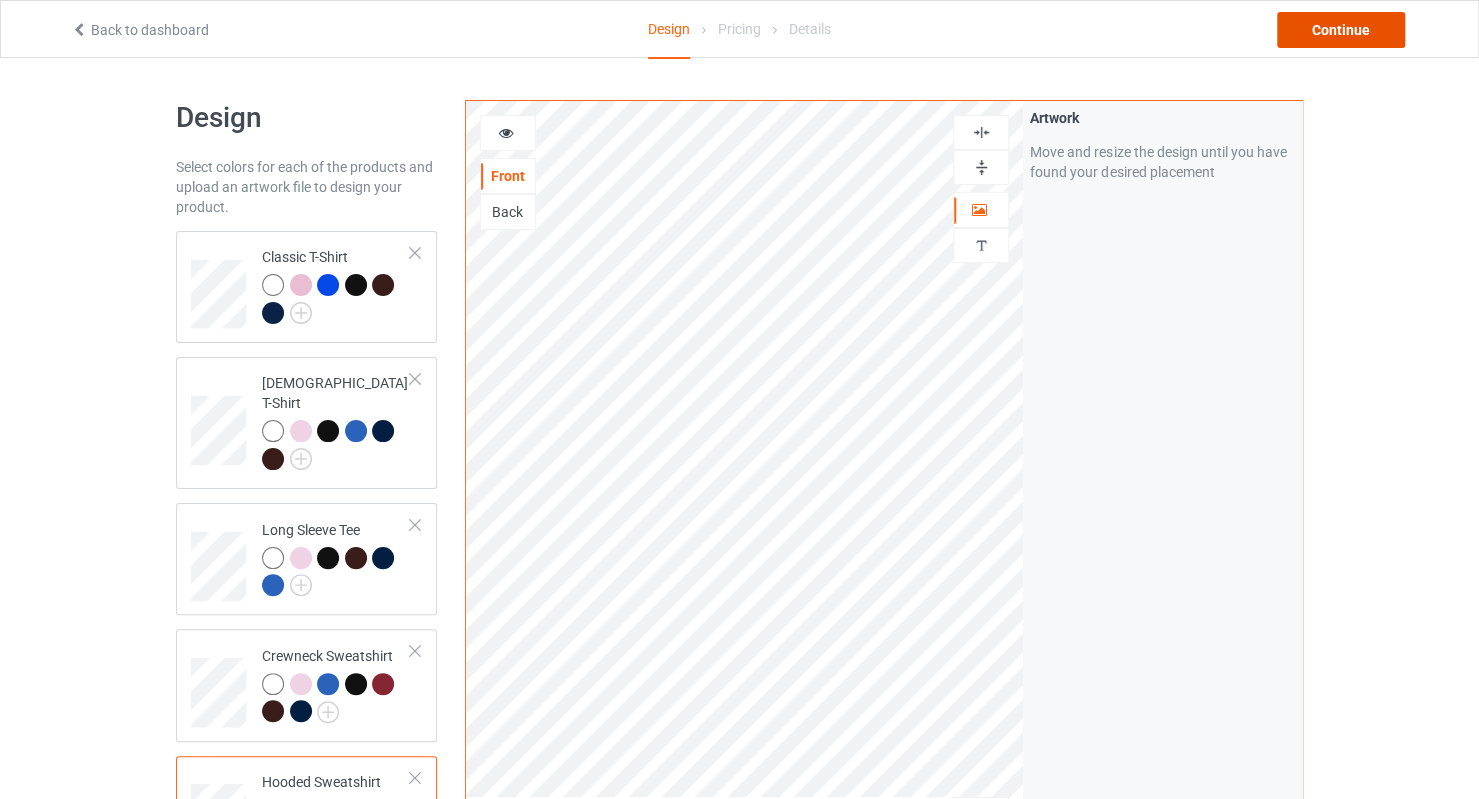 click on "Continue" at bounding box center (1341, 30) 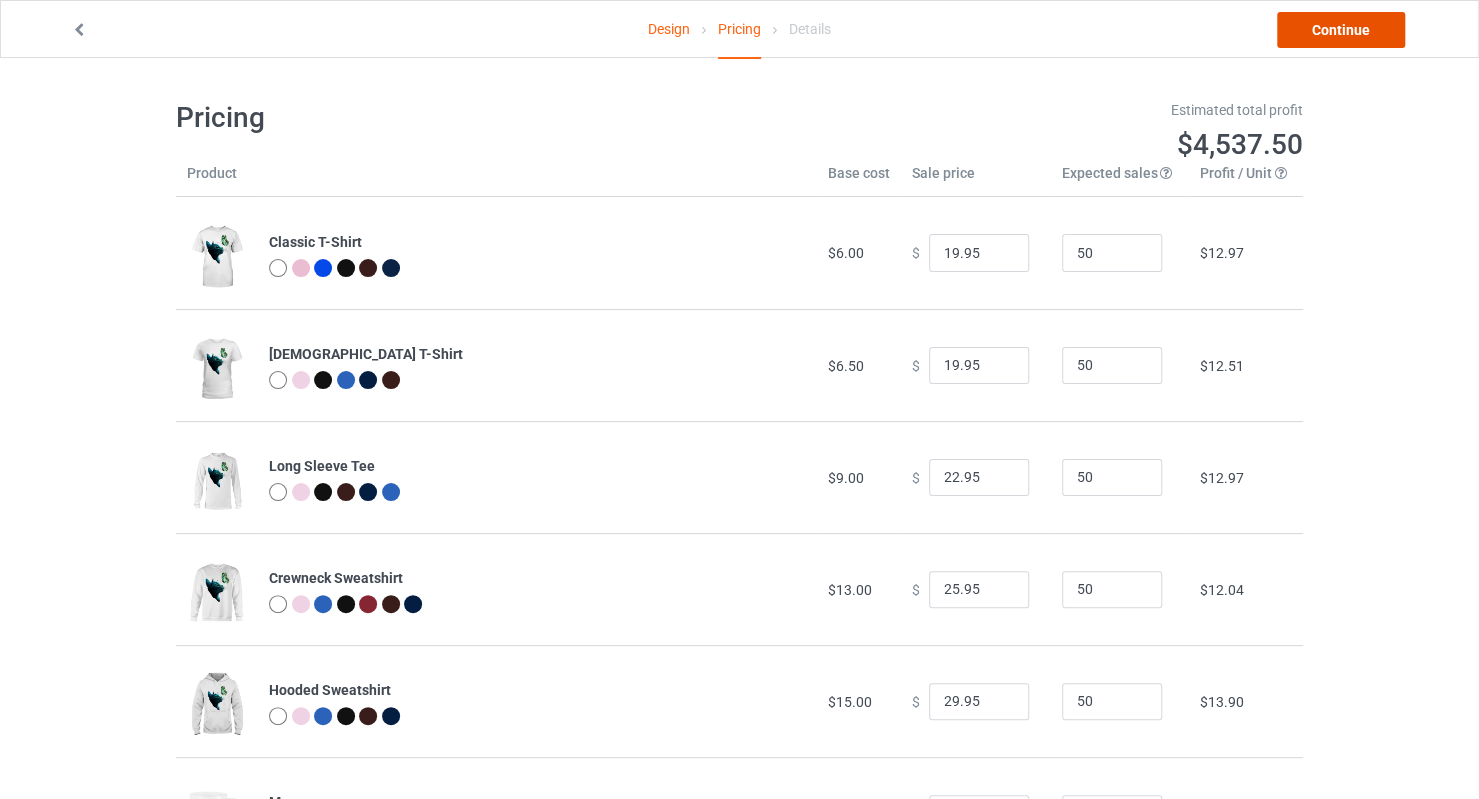click on "Continue" at bounding box center [1341, 30] 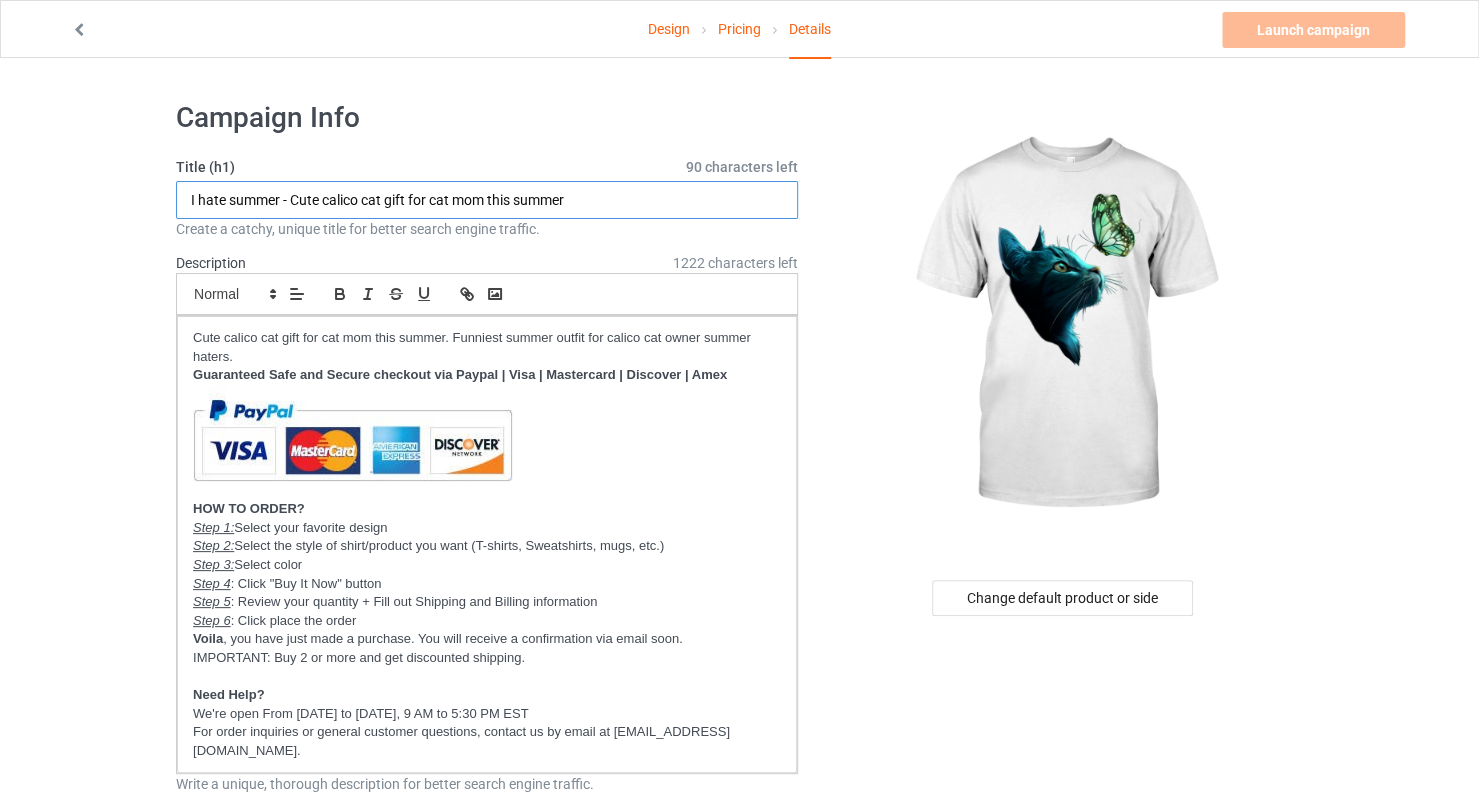 drag, startPoint x: 282, startPoint y: 197, endPoint x: 696, endPoint y: 307, distance: 428.36432 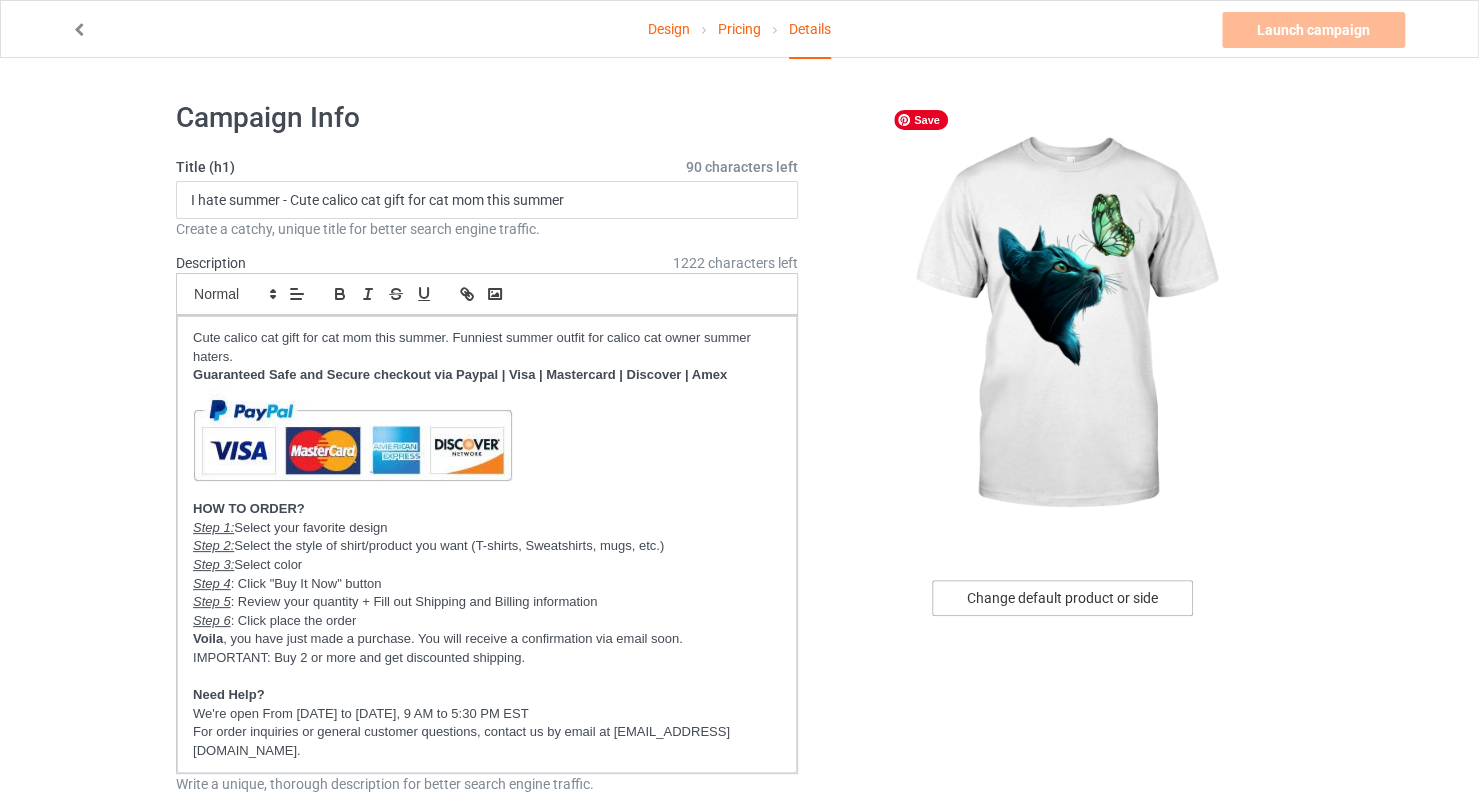 click on "Change default product or side" at bounding box center [1062, 598] 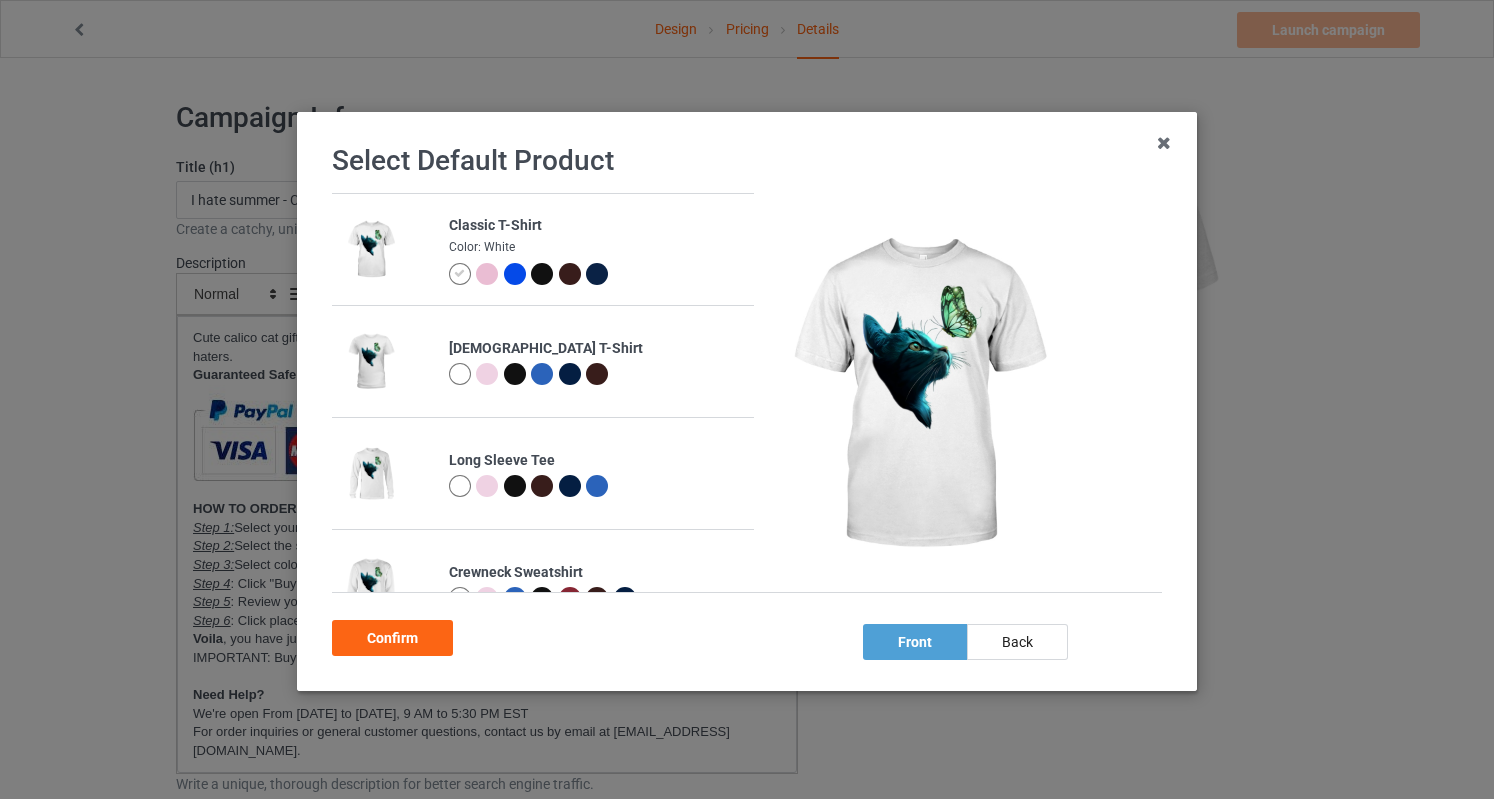 click at bounding box center [487, 274] 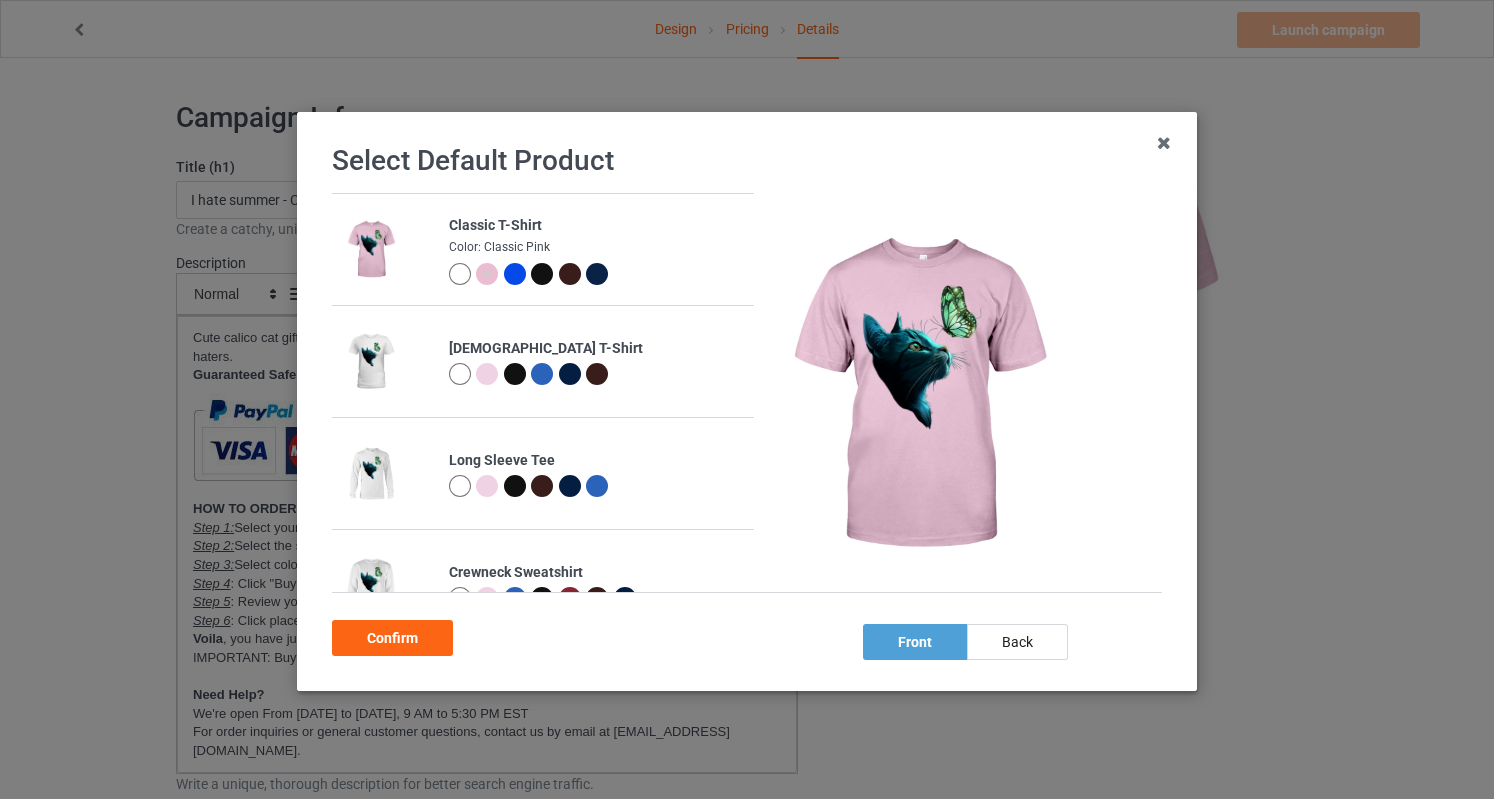 click at bounding box center [597, 274] 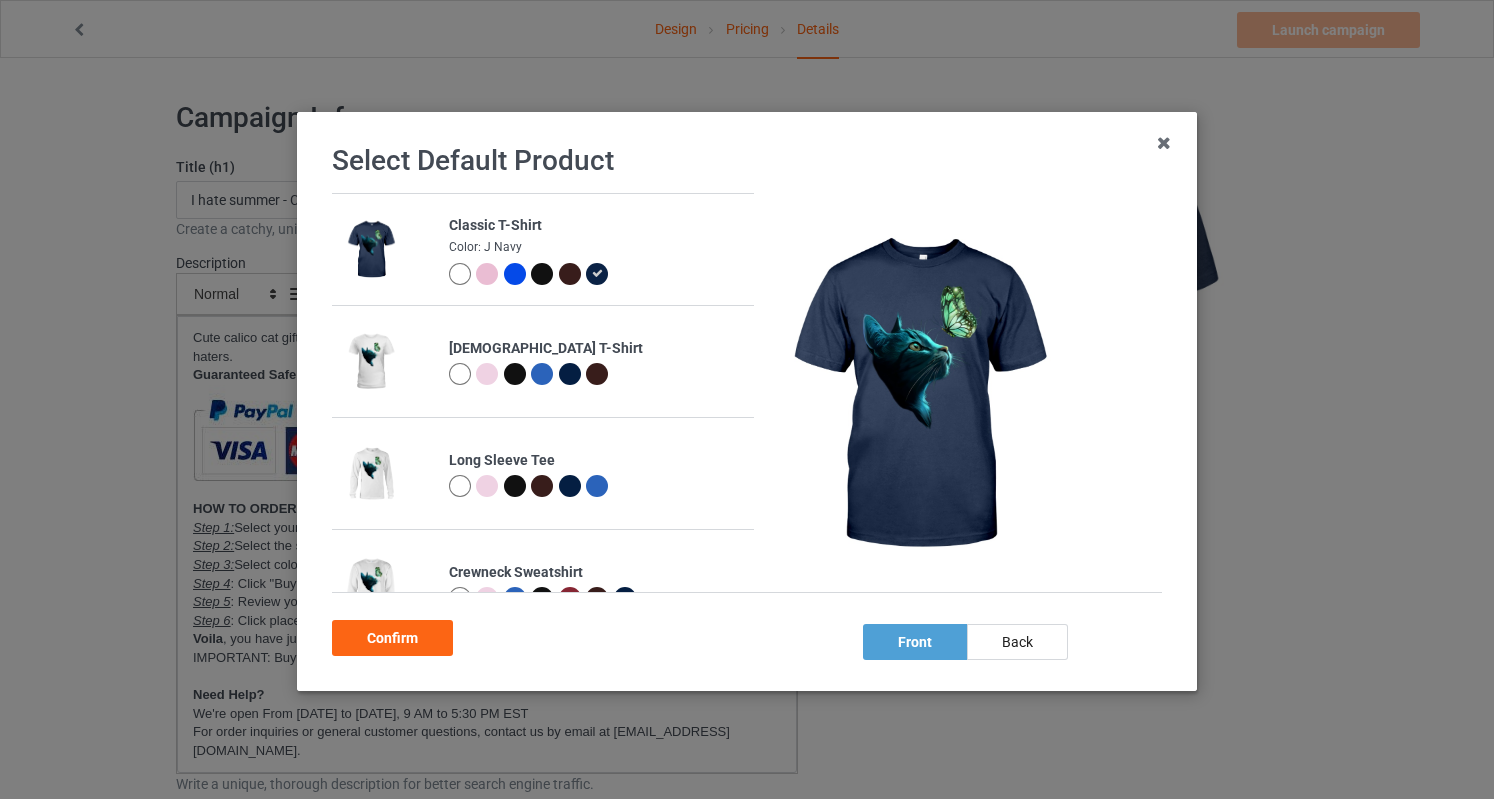 click at bounding box center [570, 274] 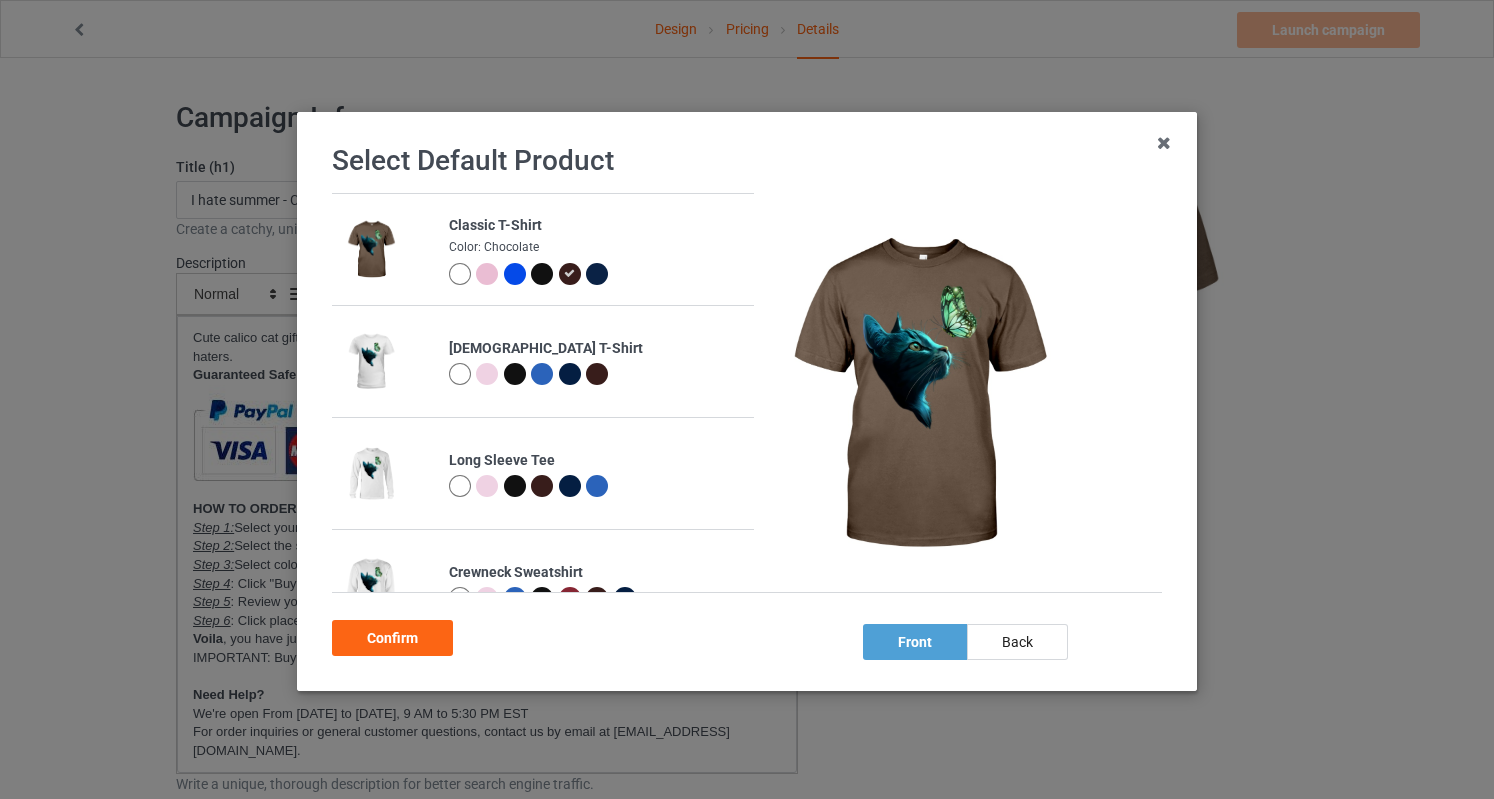 click at bounding box center (542, 274) 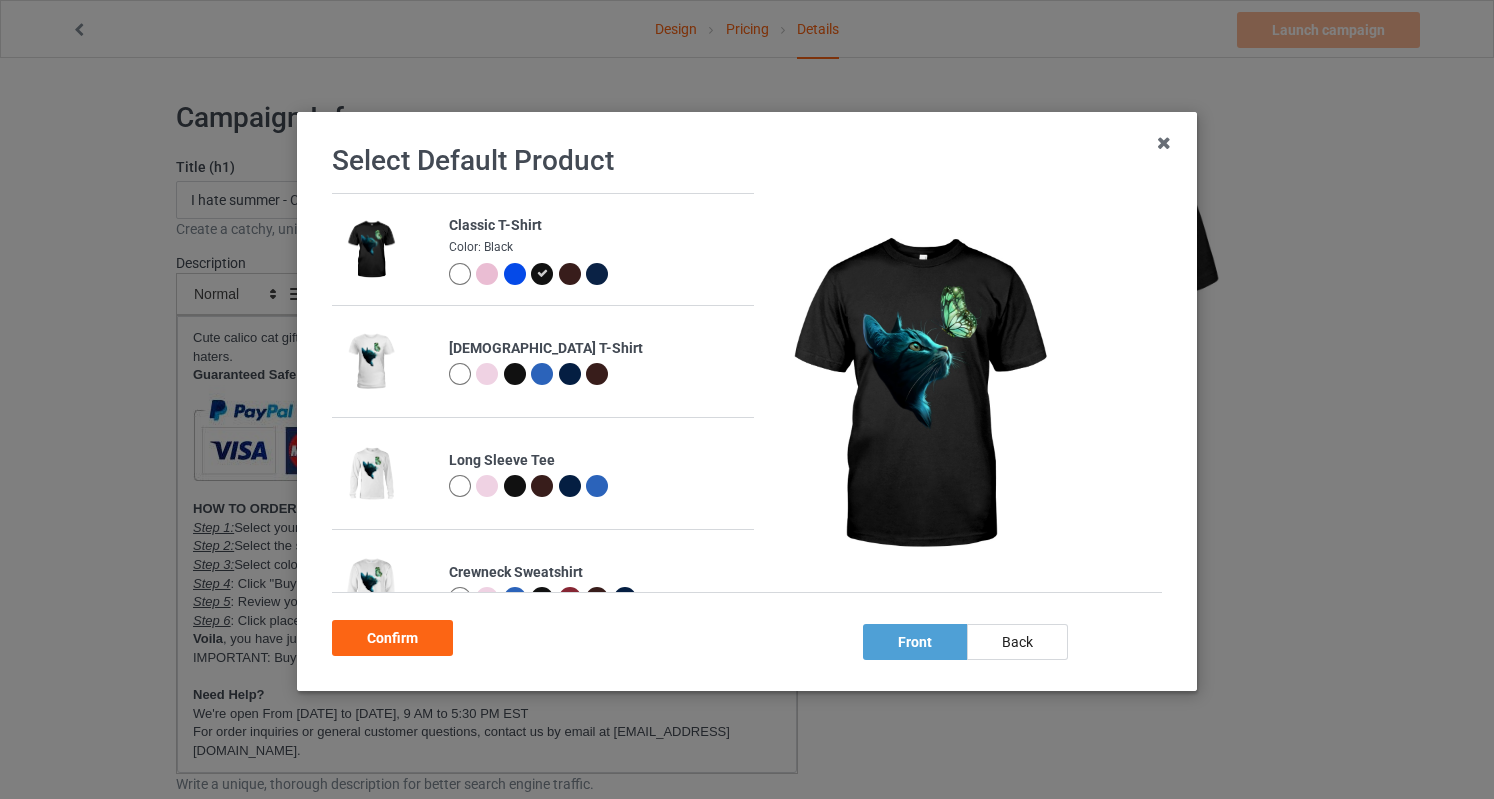 click at bounding box center [515, 274] 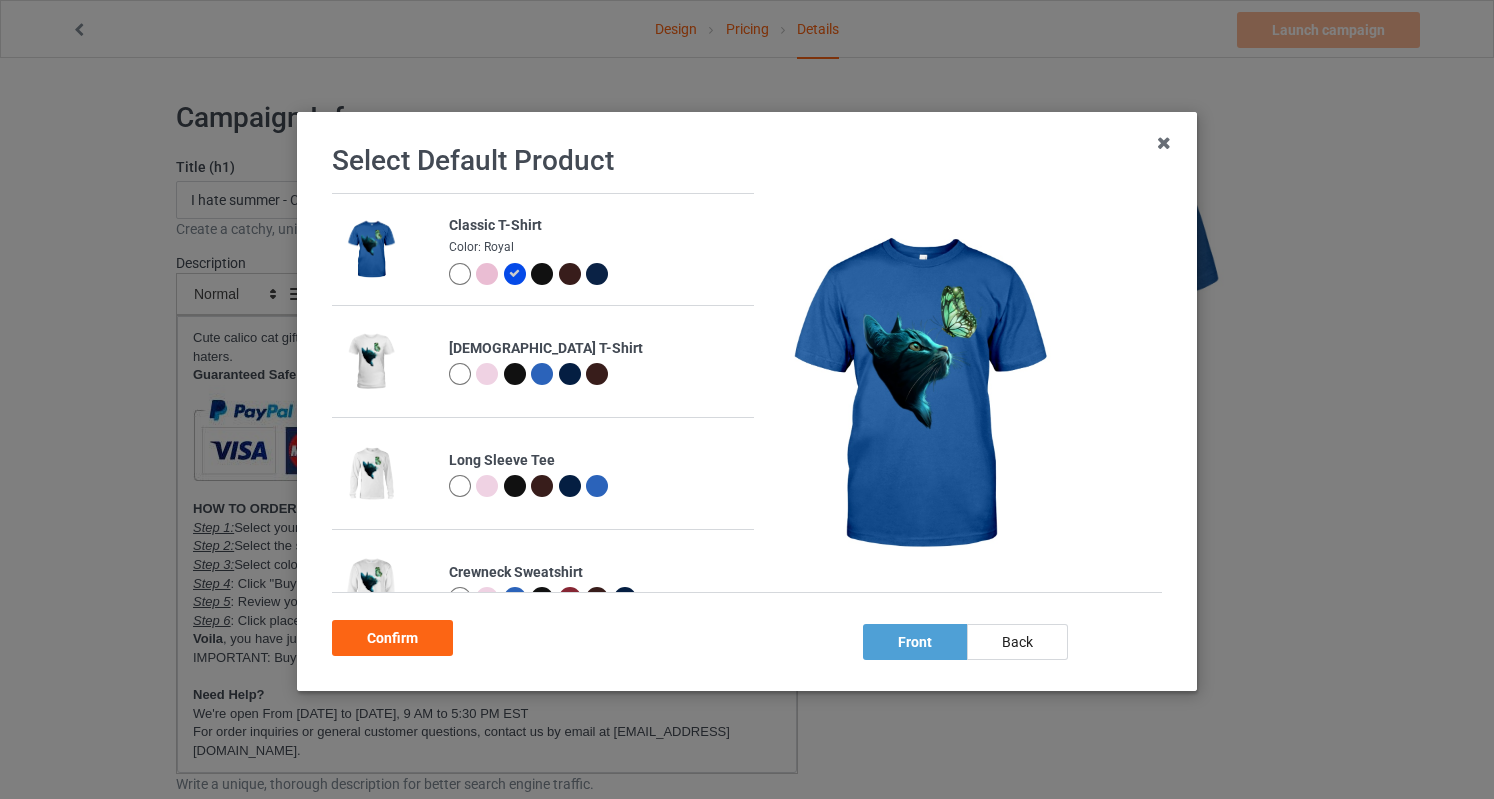 click at bounding box center (596, 277) 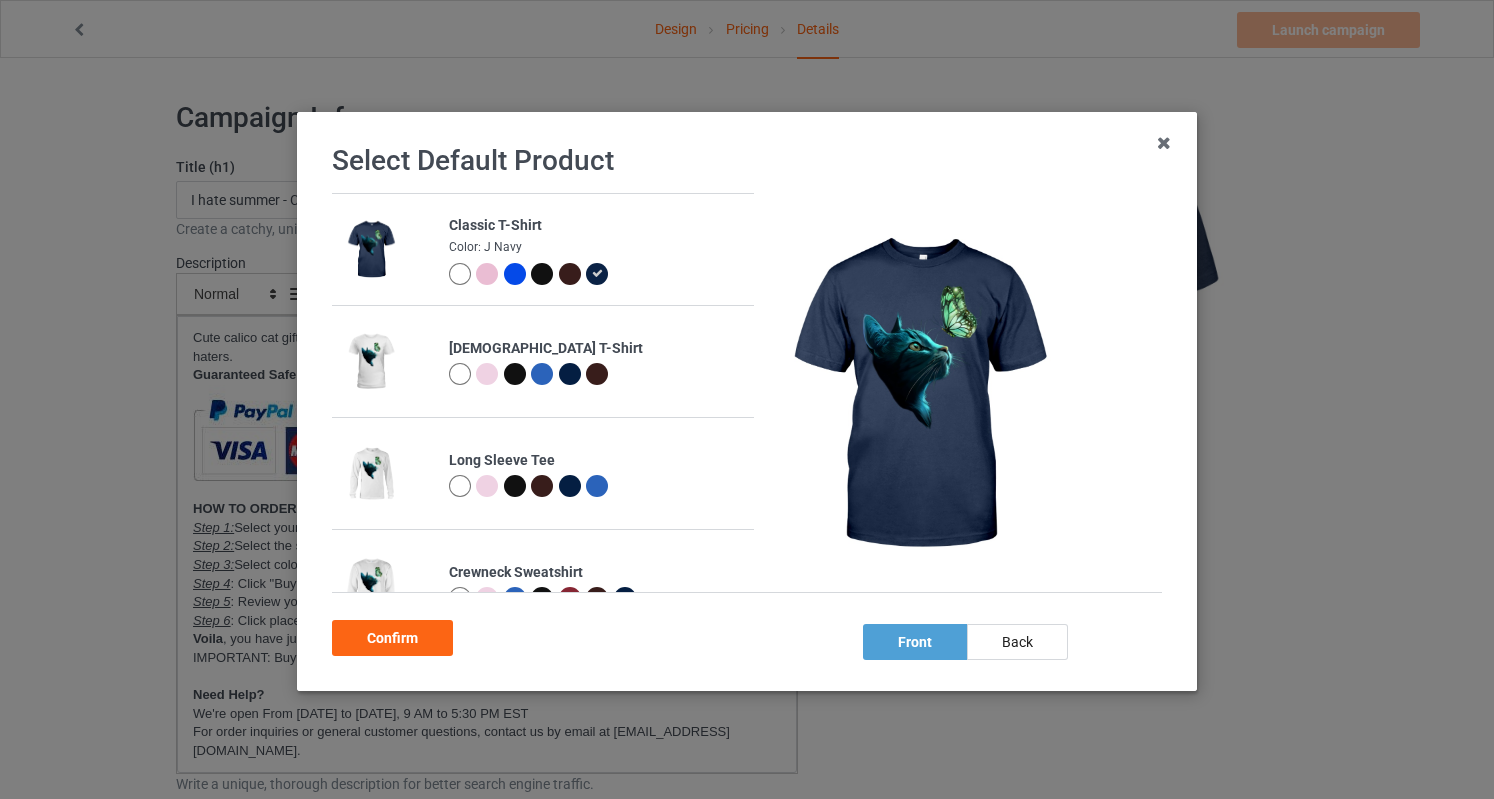 click at bounding box center (570, 274) 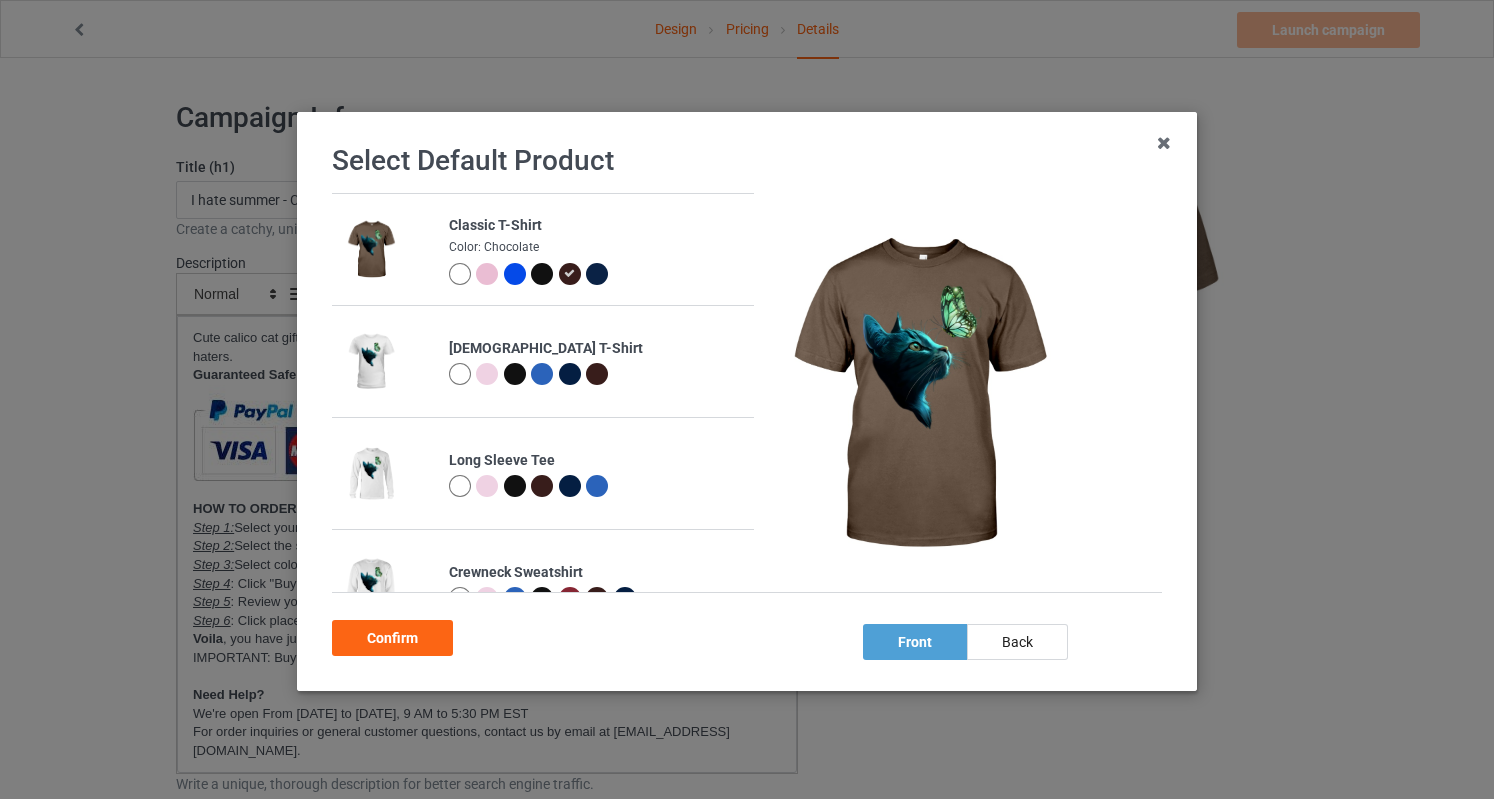 click at bounding box center (597, 274) 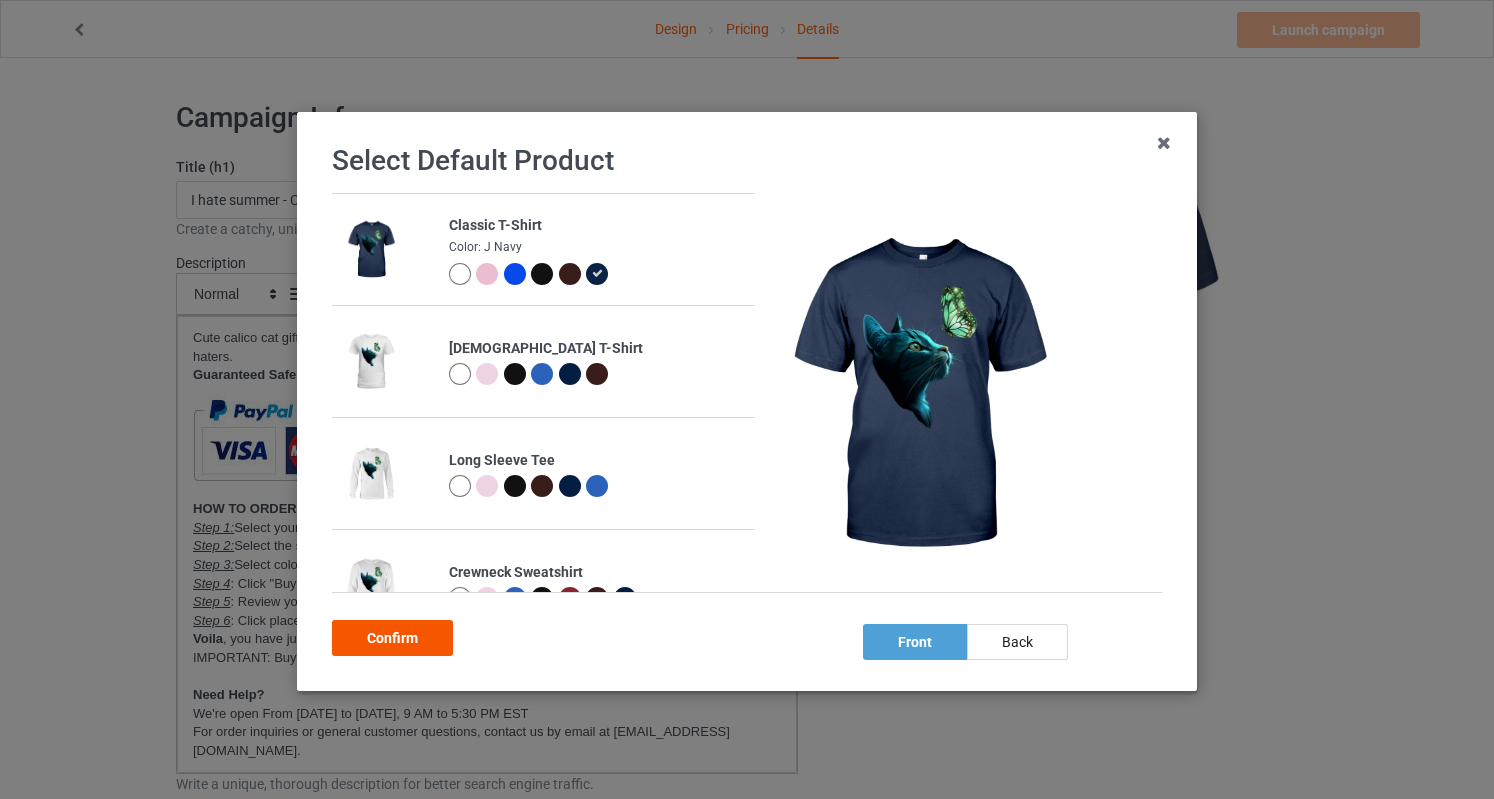 click on "Confirm" at bounding box center [392, 638] 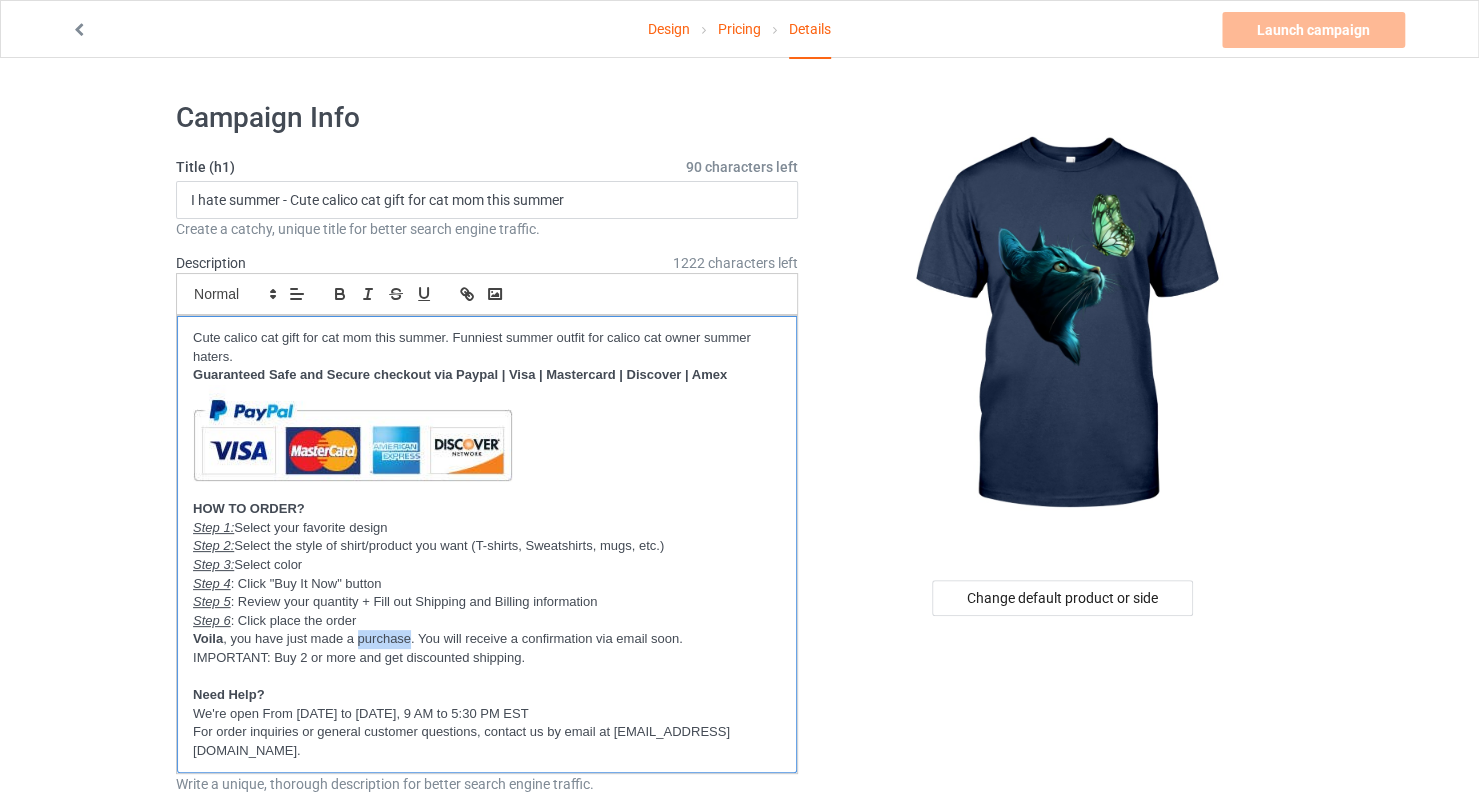 click on "Voila , you have just made a purchase. You will receive a confirmation via email soon." at bounding box center [487, 639] 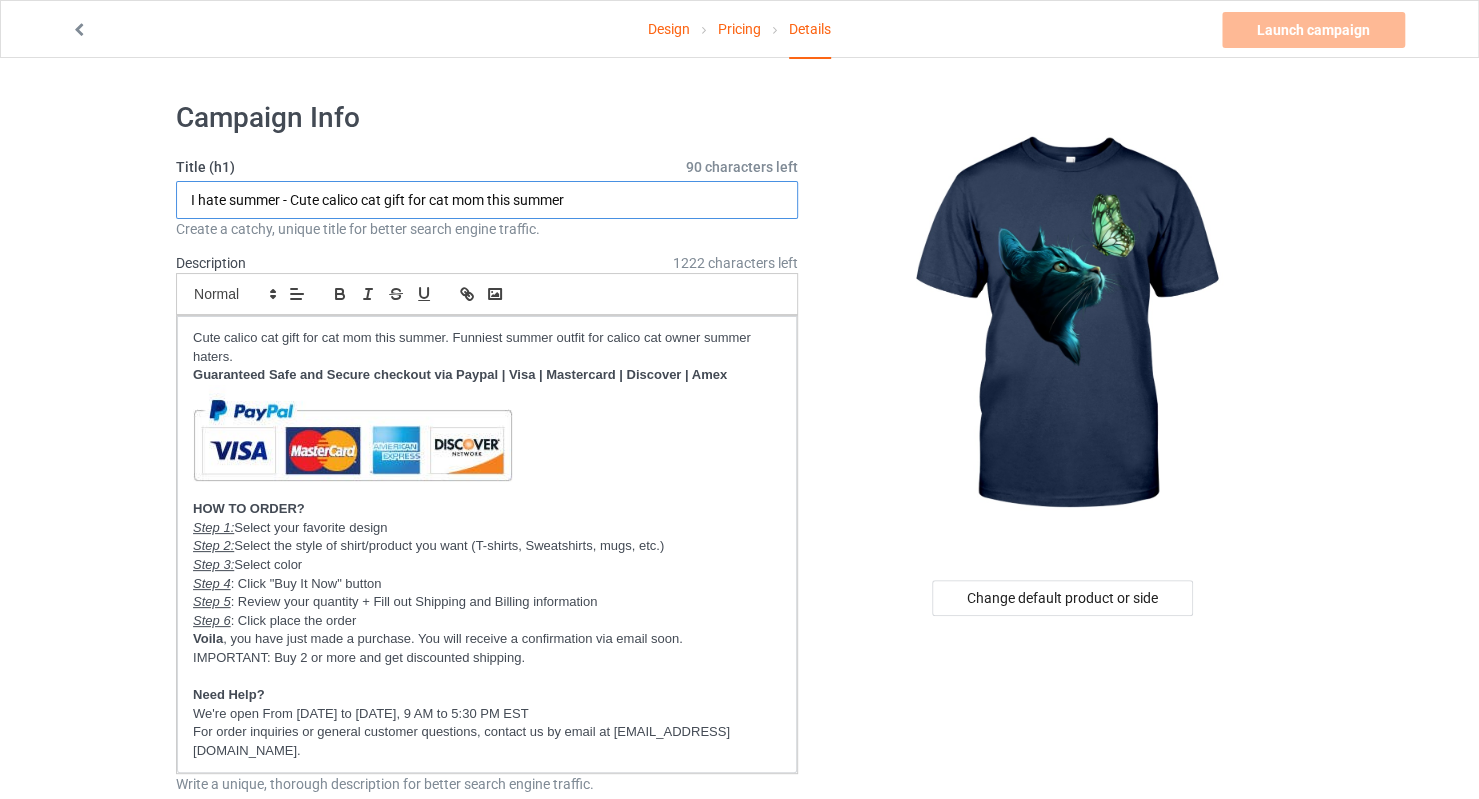 drag, startPoint x: 280, startPoint y: 197, endPoint x: 0, endPoint y: 201, distance: 280.02856 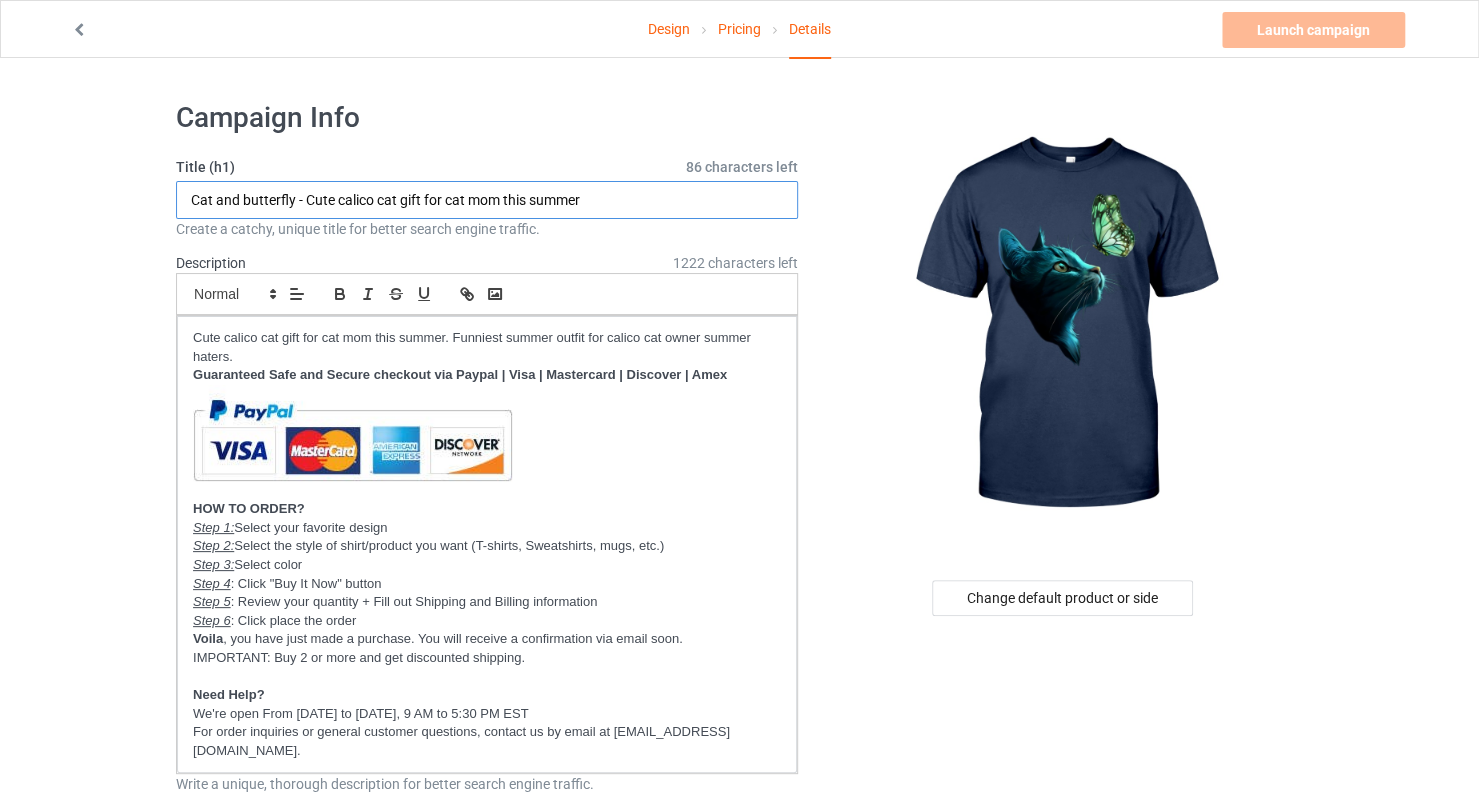 click on "Cat and butterfly - Cute calico cat gift for cat mom this summer" at bounding box center [487, 200] 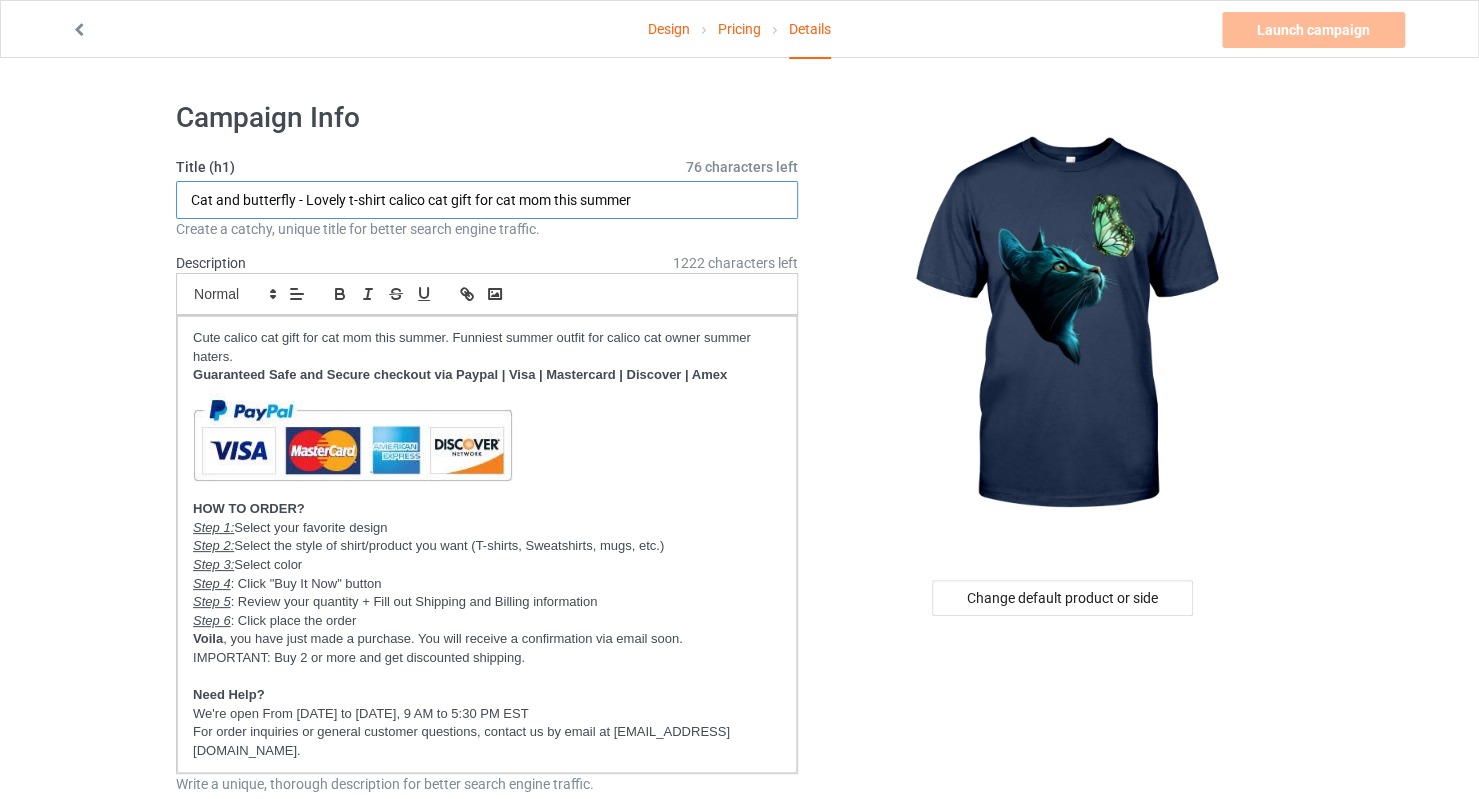 drag, startPoint x: 389, startPoint y: 194, endPoint x: 746, endPoint y: 191, distance: 357.0126 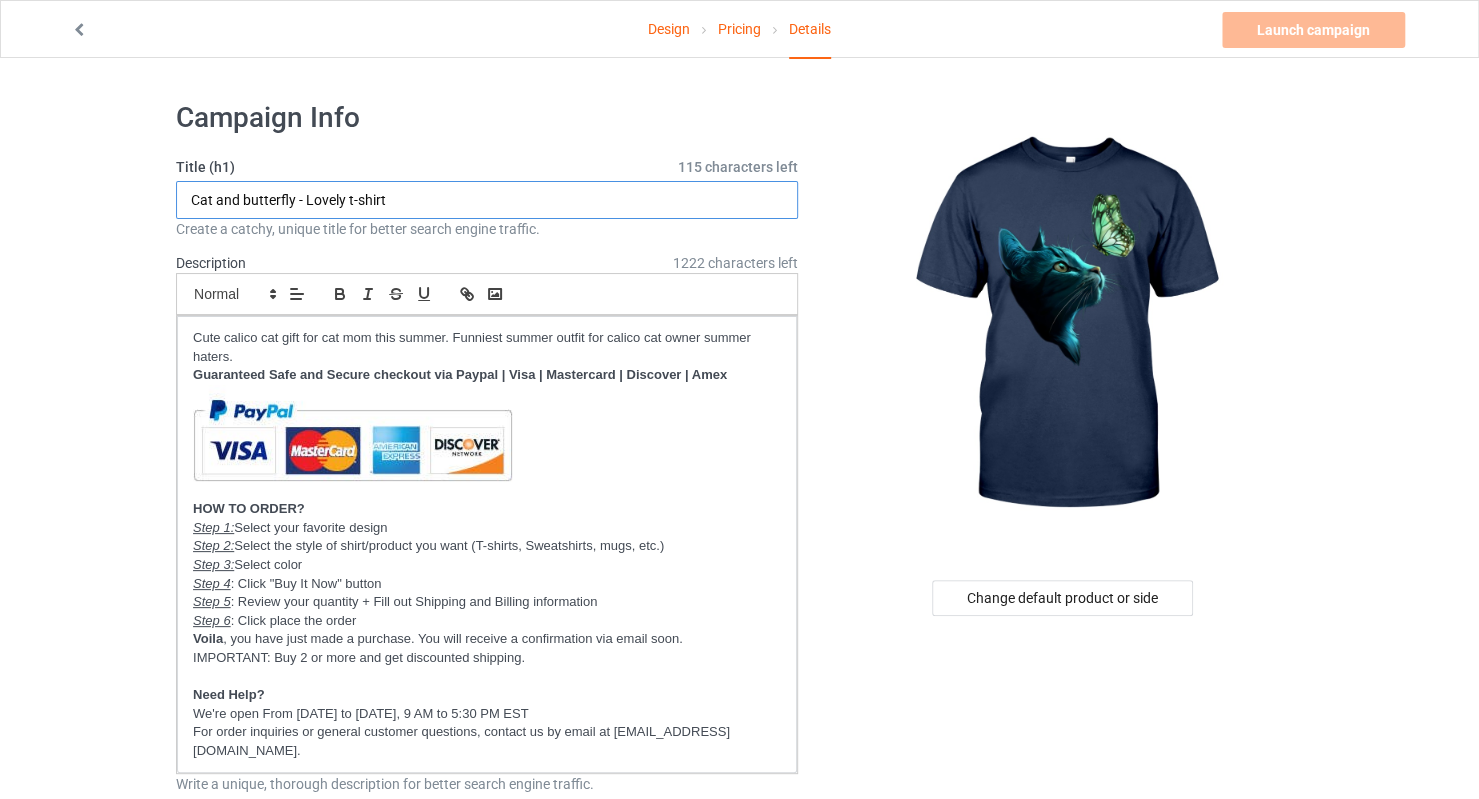 click on "Cat and butterfly - Lovely t-shirt" at bounding box center [487, 200] 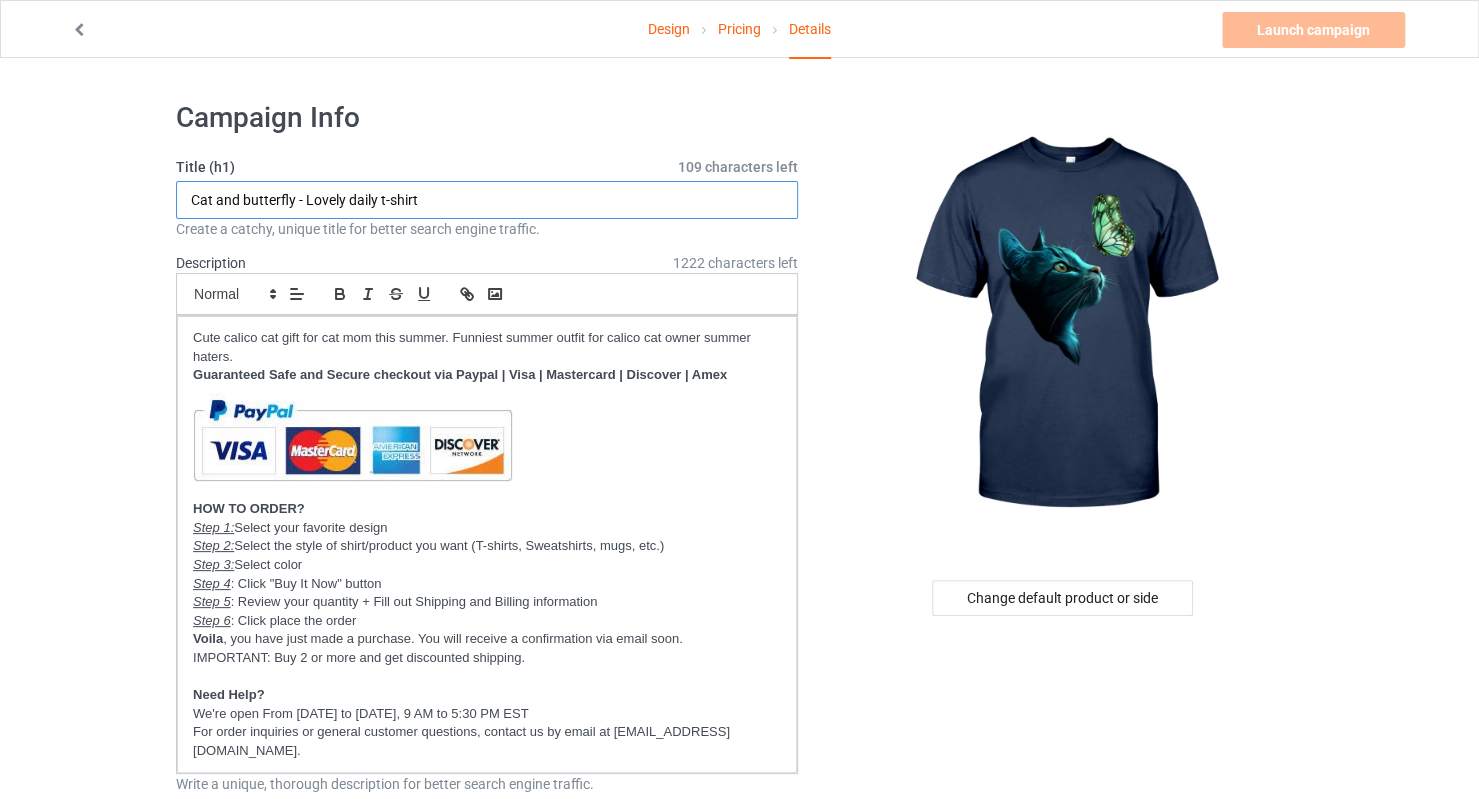 click on "Cat and butterfly - Lovely daily t-shirt" at bounding box center [487, 200] 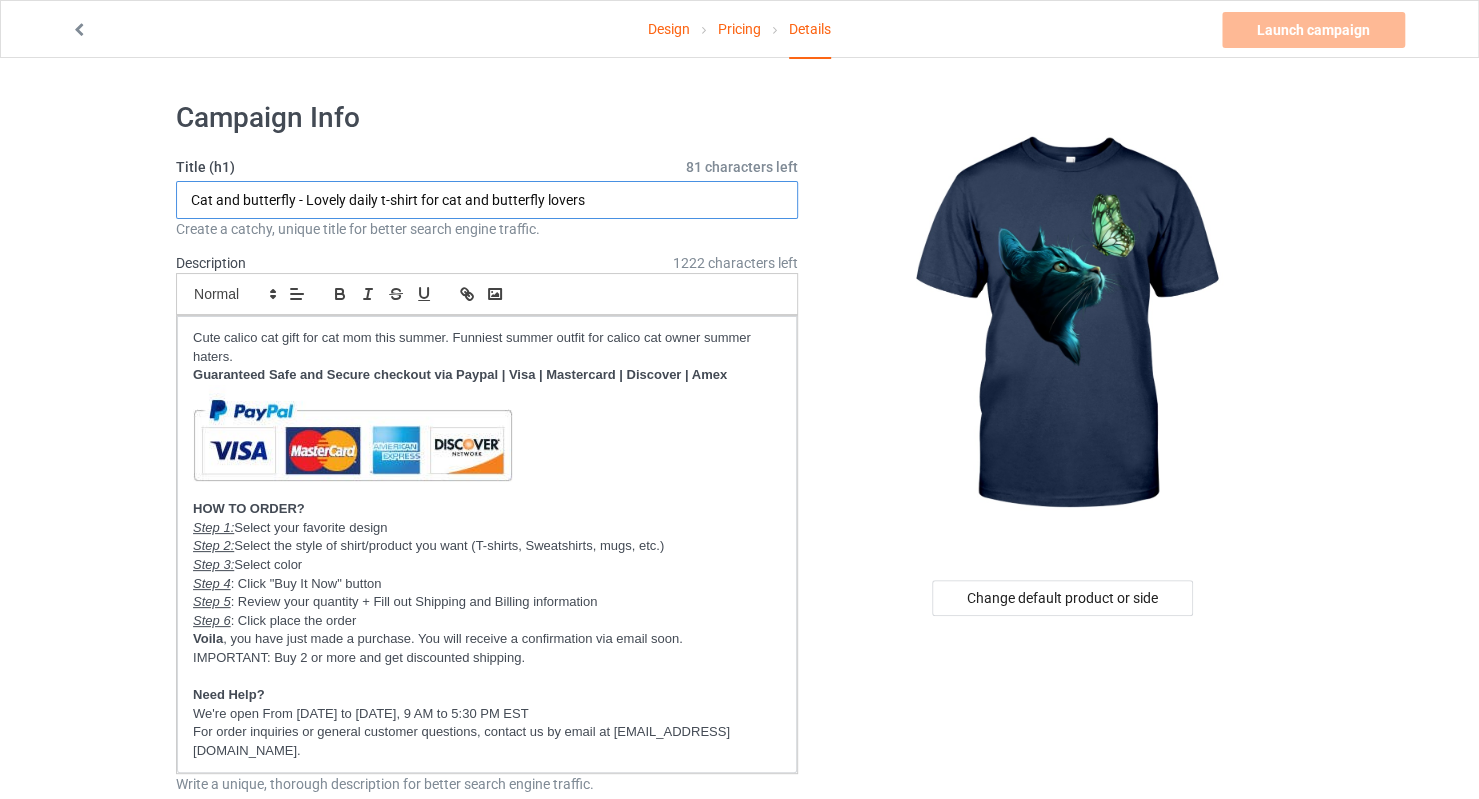 drag, startPoint x: 305, startPoint y: 197, endPoint x: 656, endPoint y: 199, distance: 351.0057 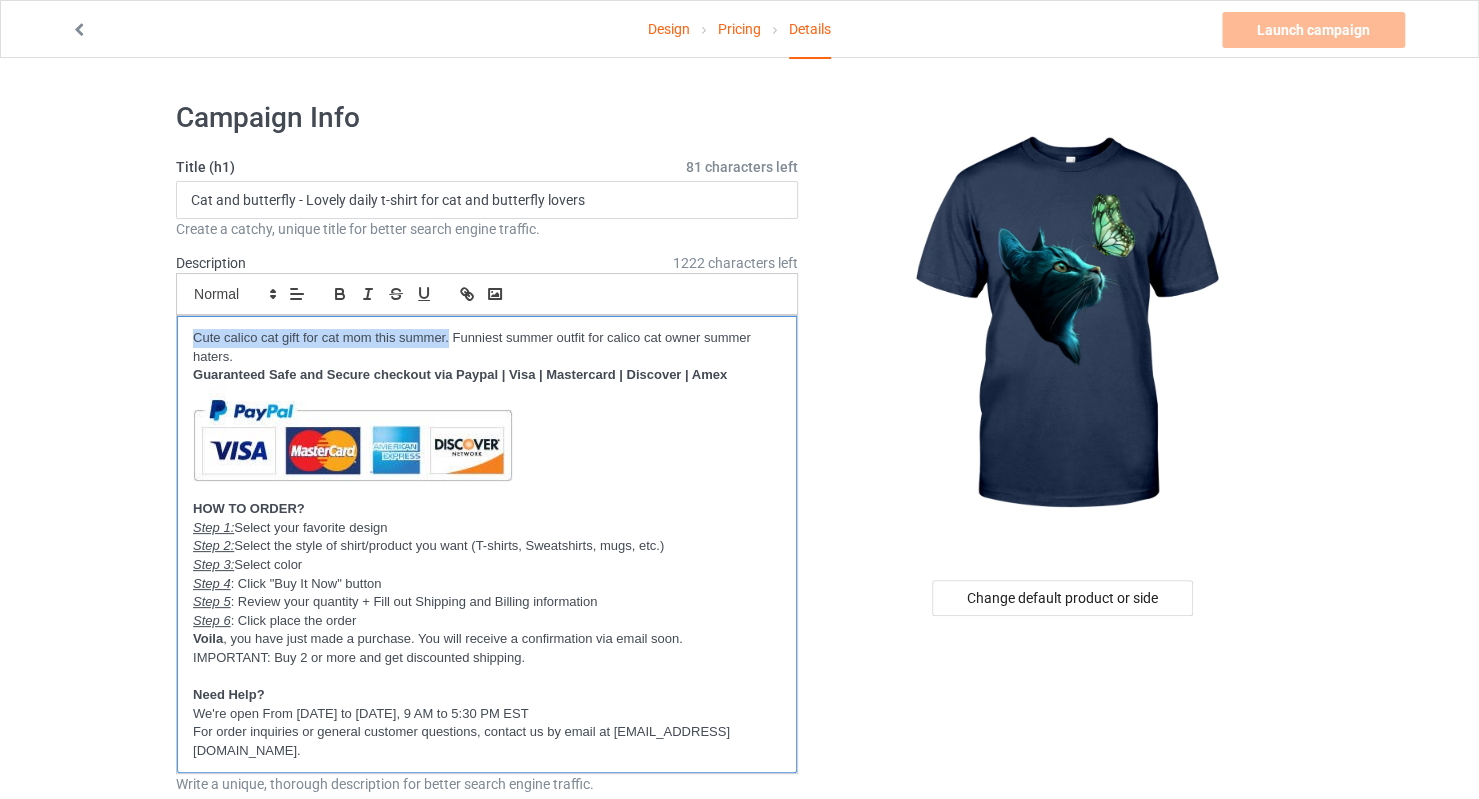 drag, startPoint x: 187, startPoint y: 329, endPoint x: 448, endPoint y: 329, distance: 261 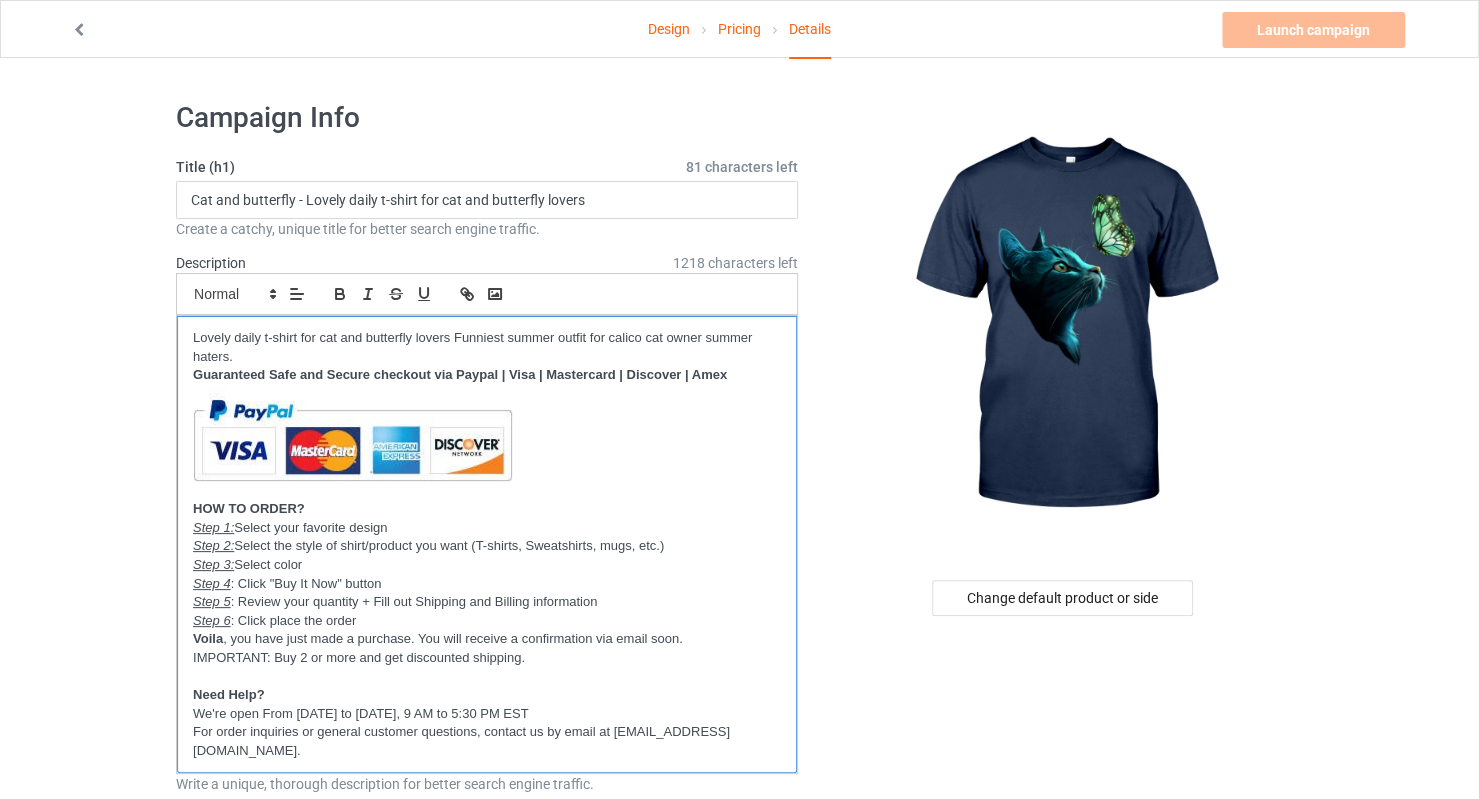type 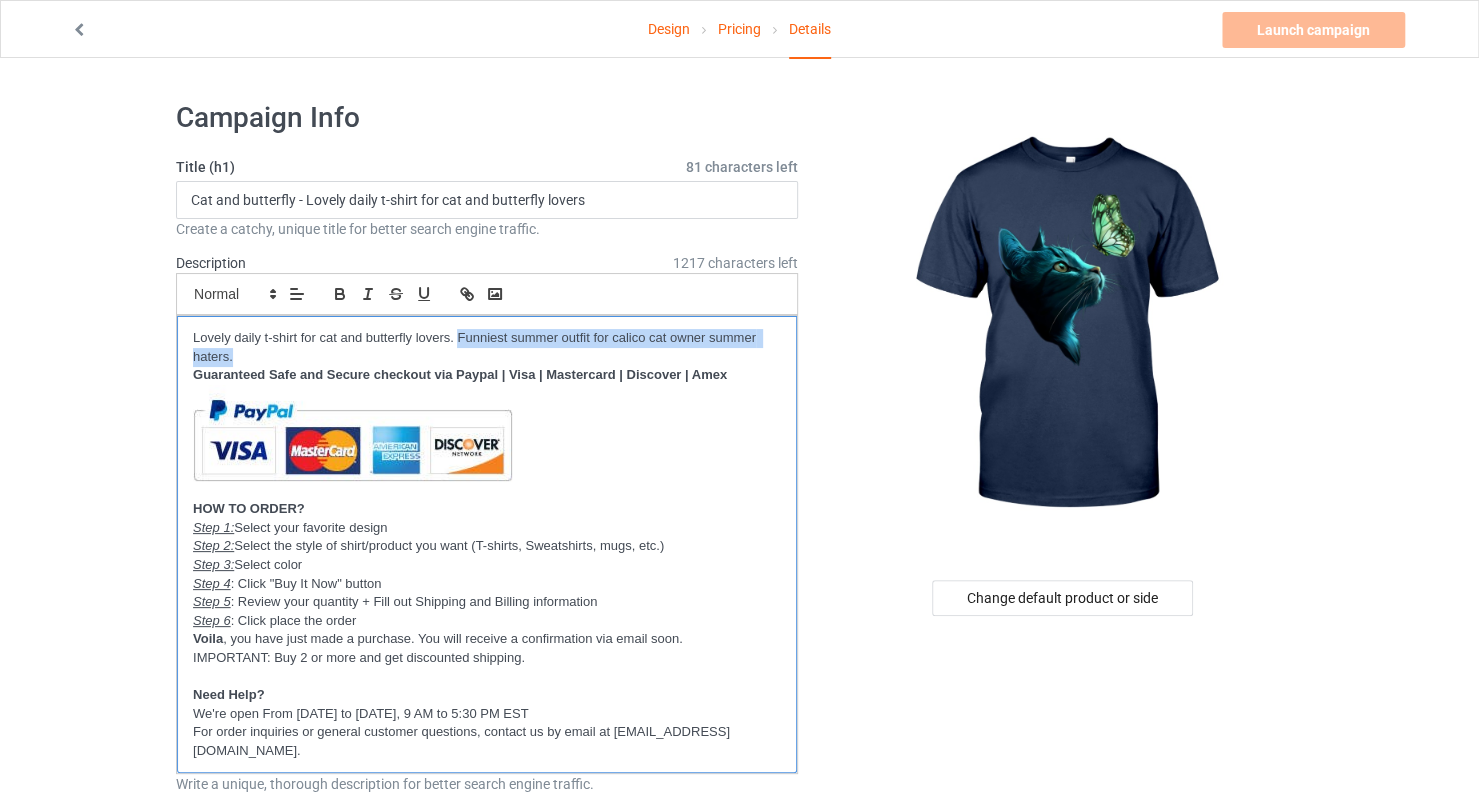 drag, startPoint x: 458, startPoint y: 335, endPoint x: 461, endPoint y: 351, distance: 16.27882 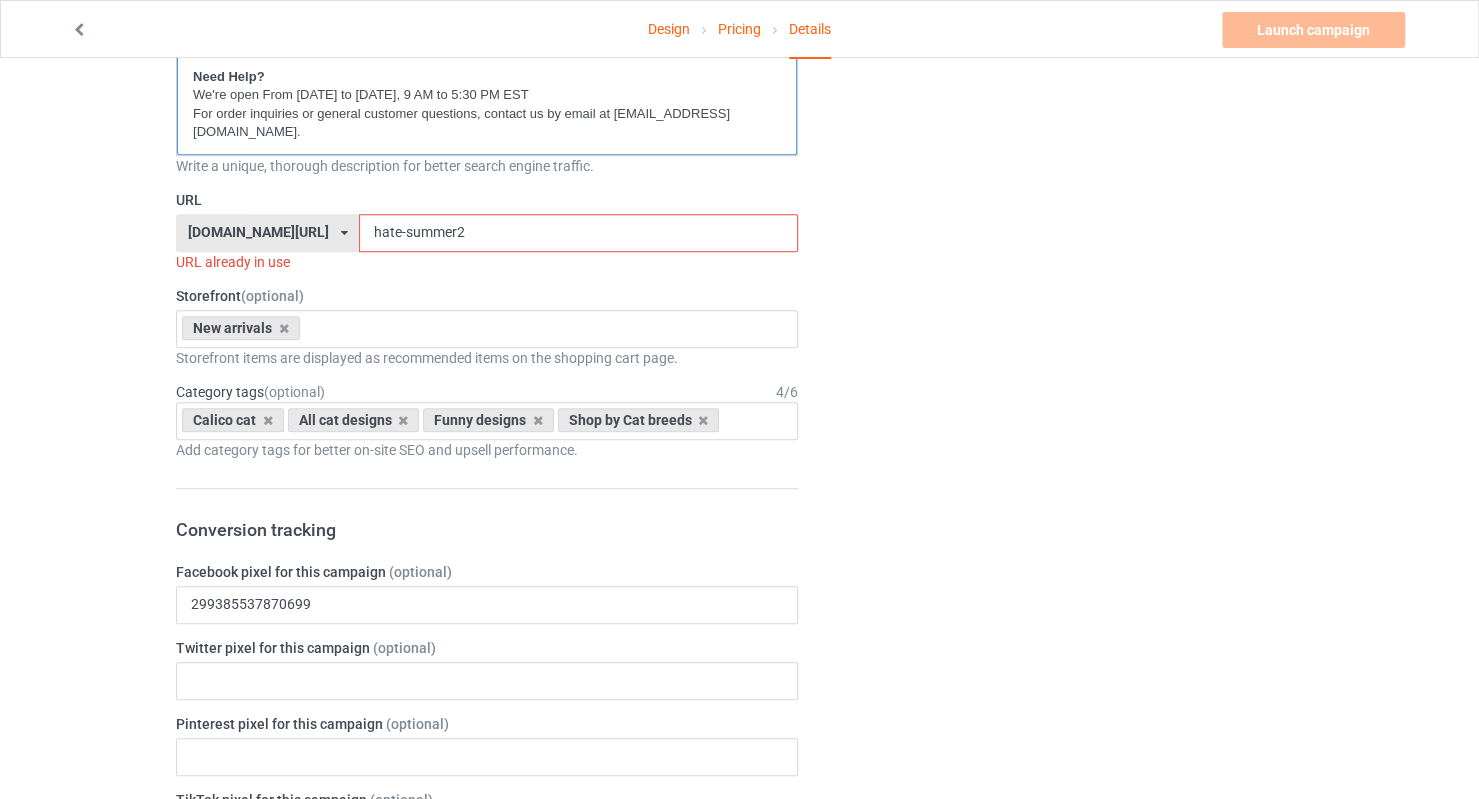 scroll, scrollTop: 500, scrollLeft: 0, axis: vertical 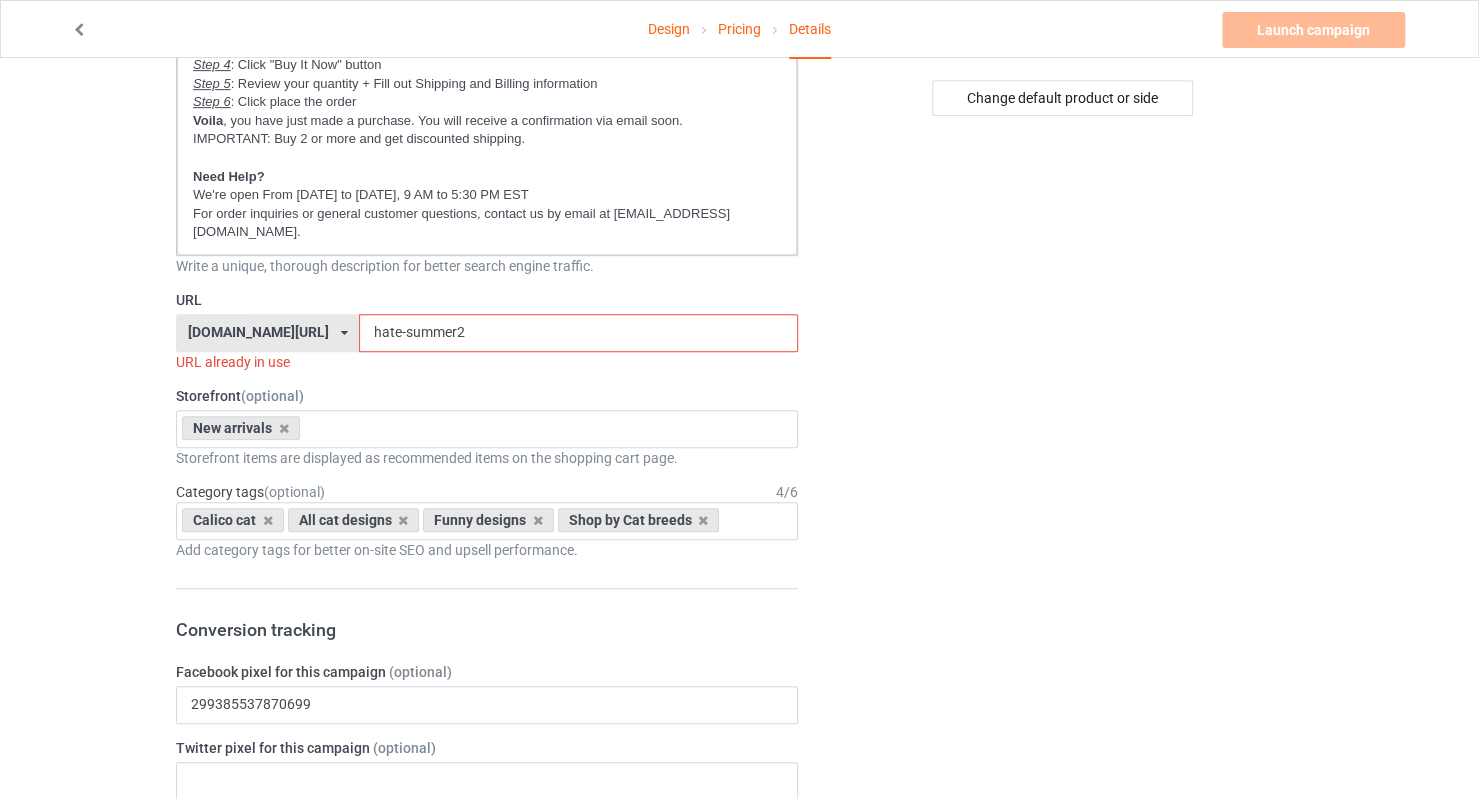 click on "hate-summer2" at bounding box center [578, 333] 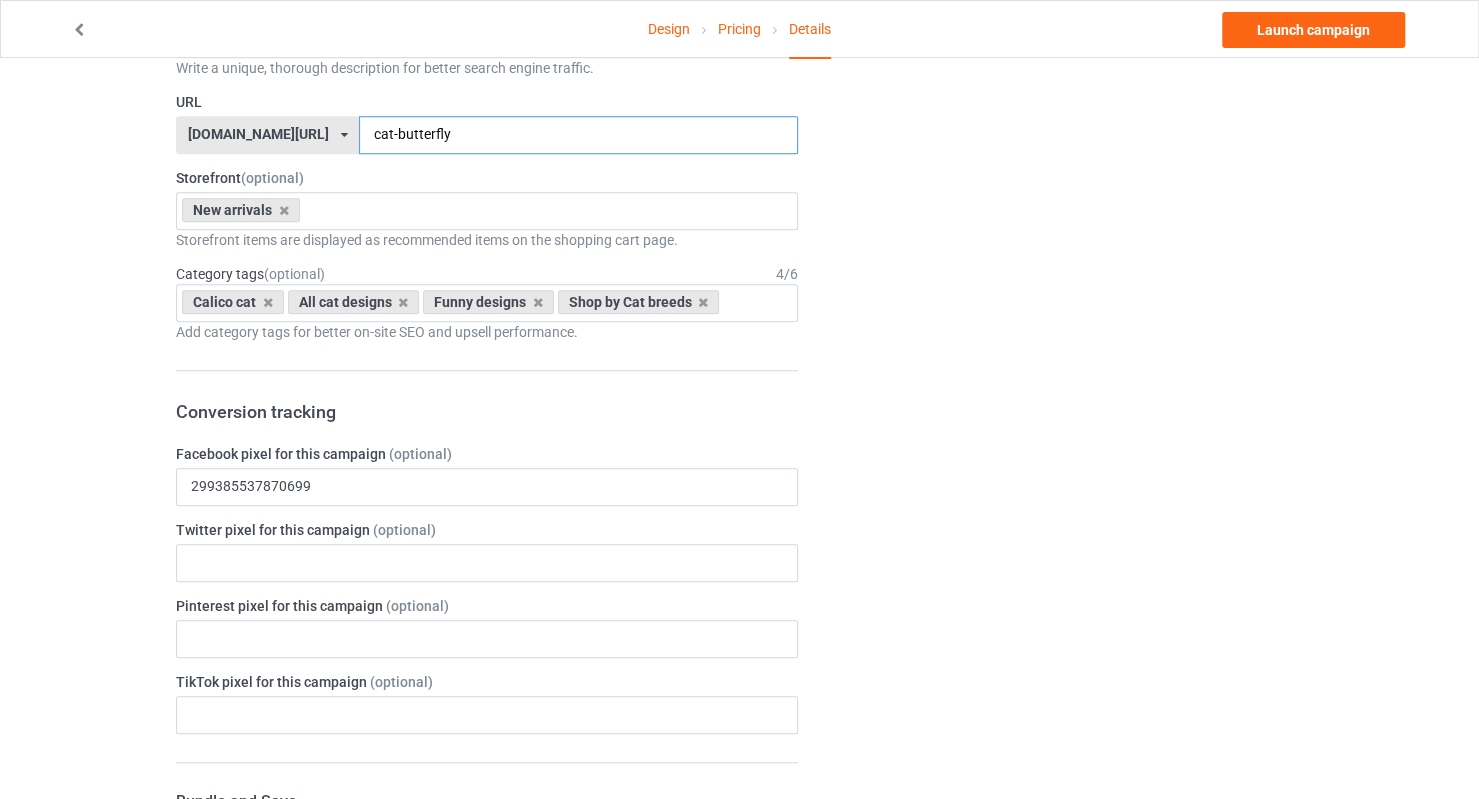 scroll, scrollTop: 700, scrollLeft: 0, axis: vertical 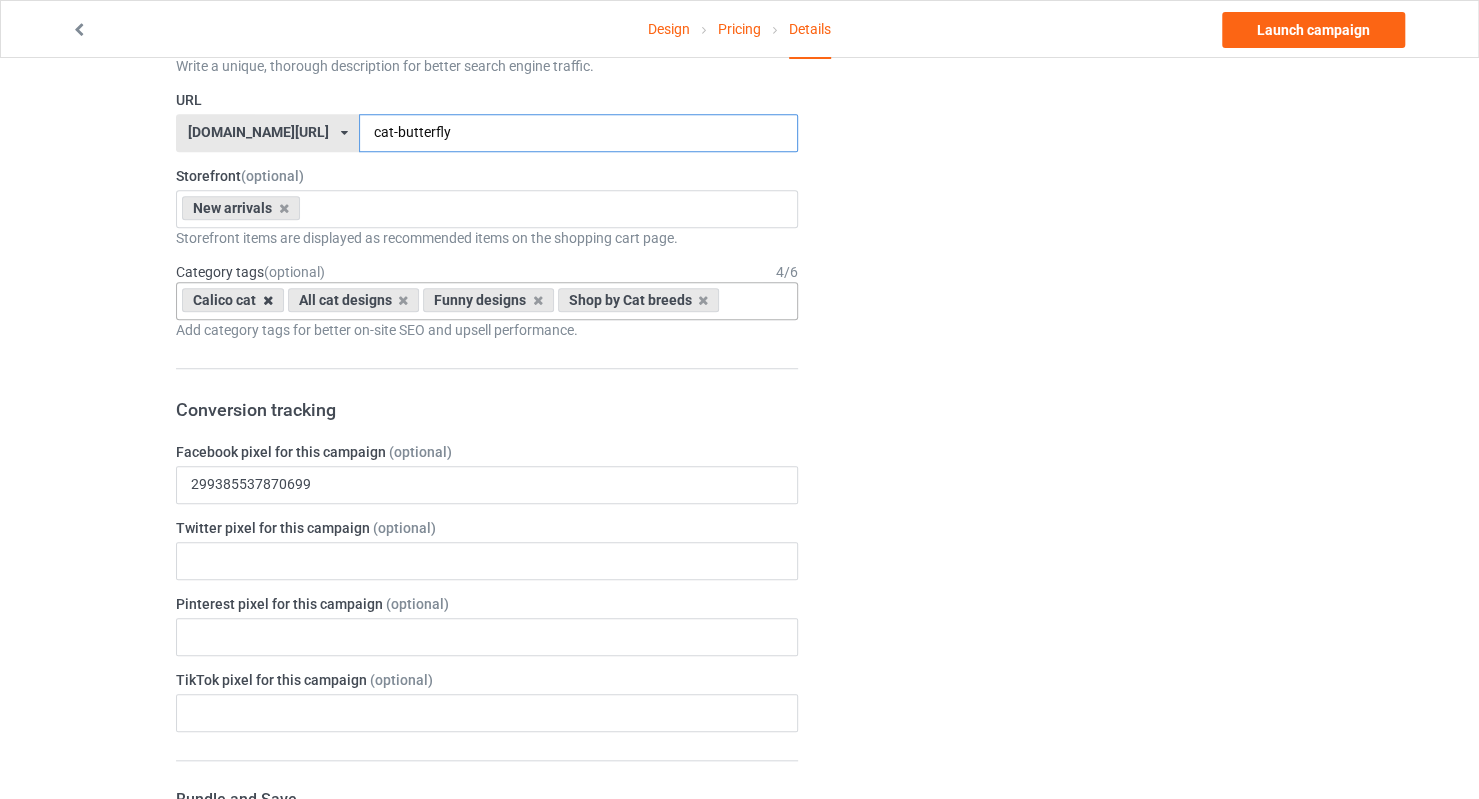 type on "cat-butterfly" 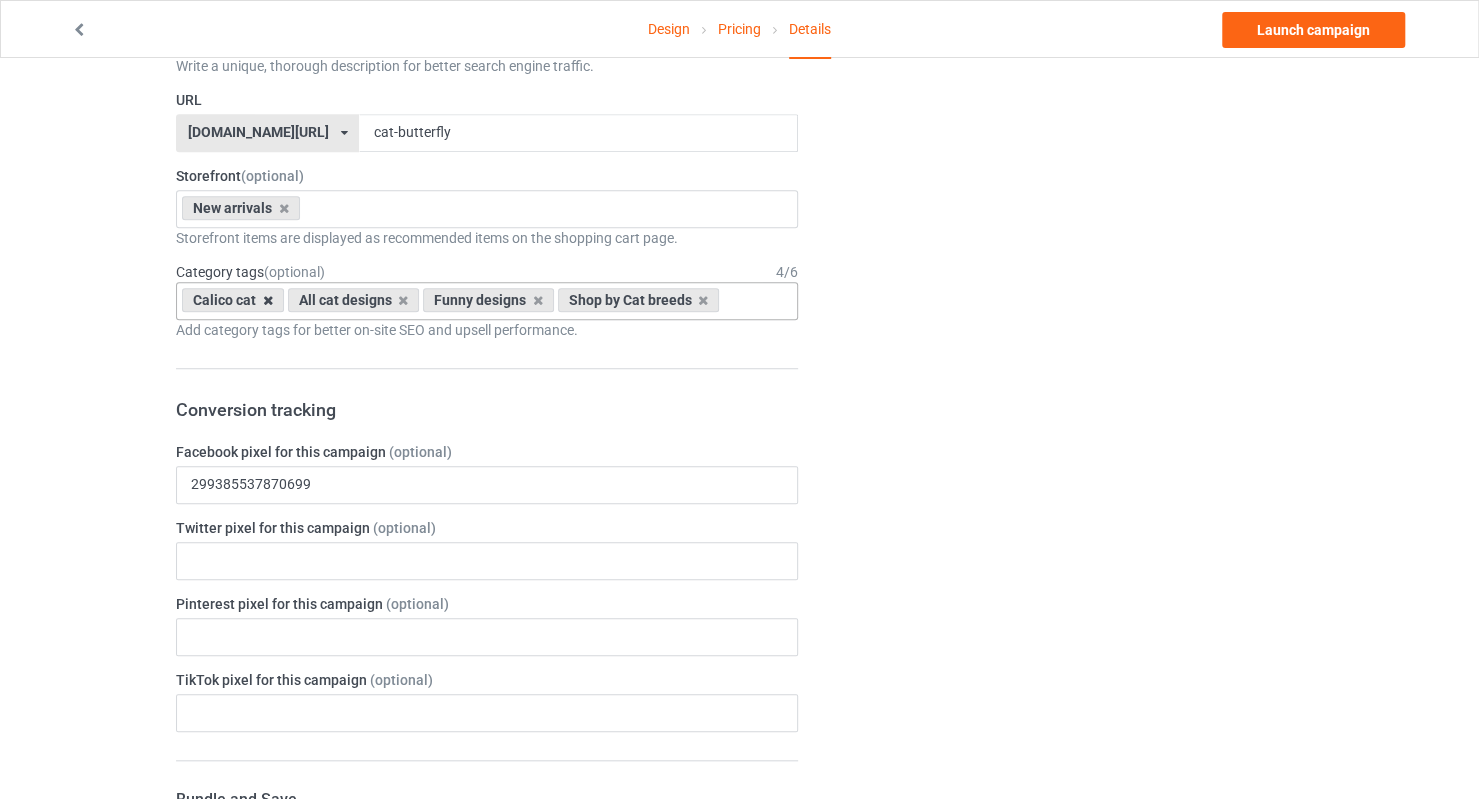 click at bounding box center [268, 300] 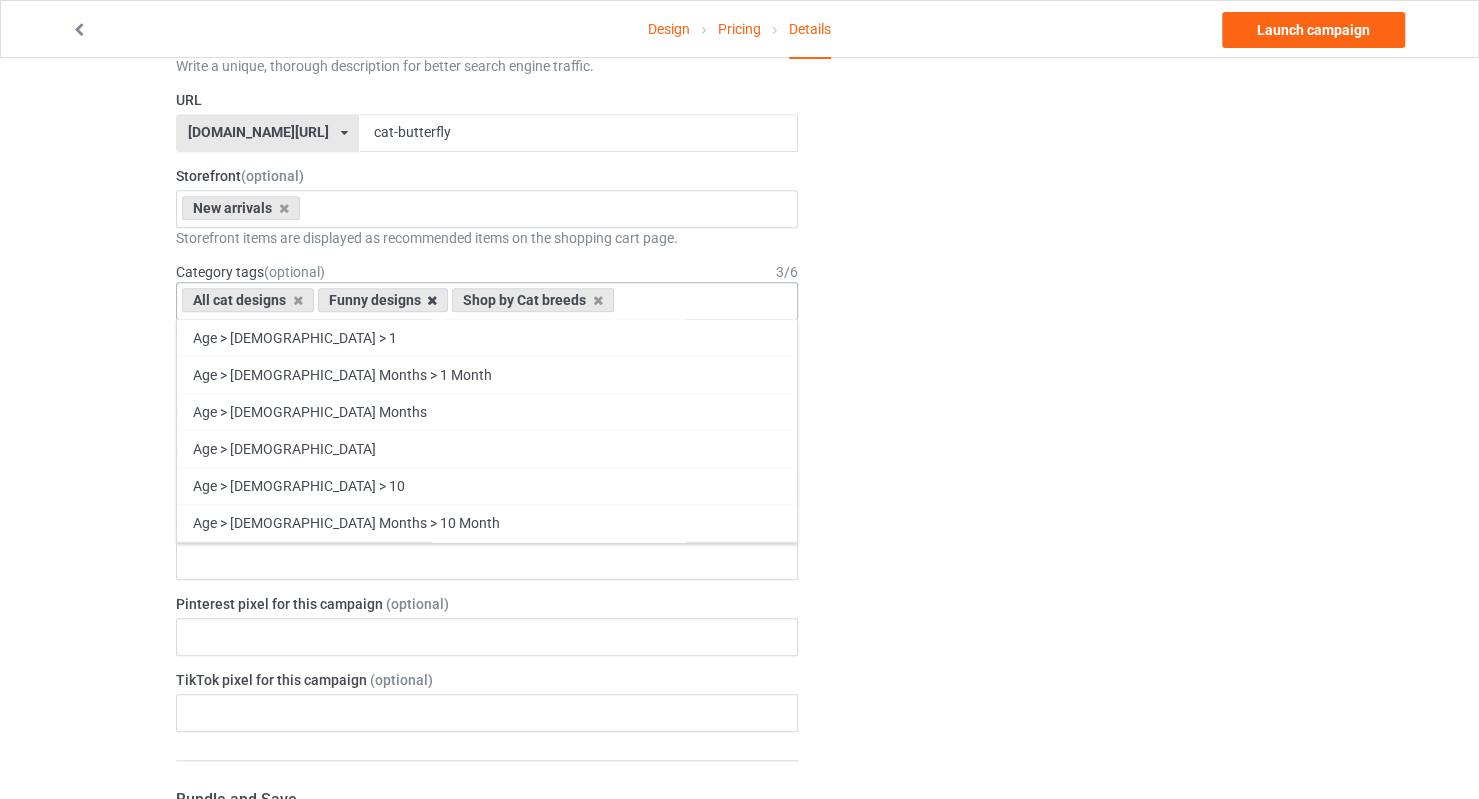 click at bounding box center (432, 300) 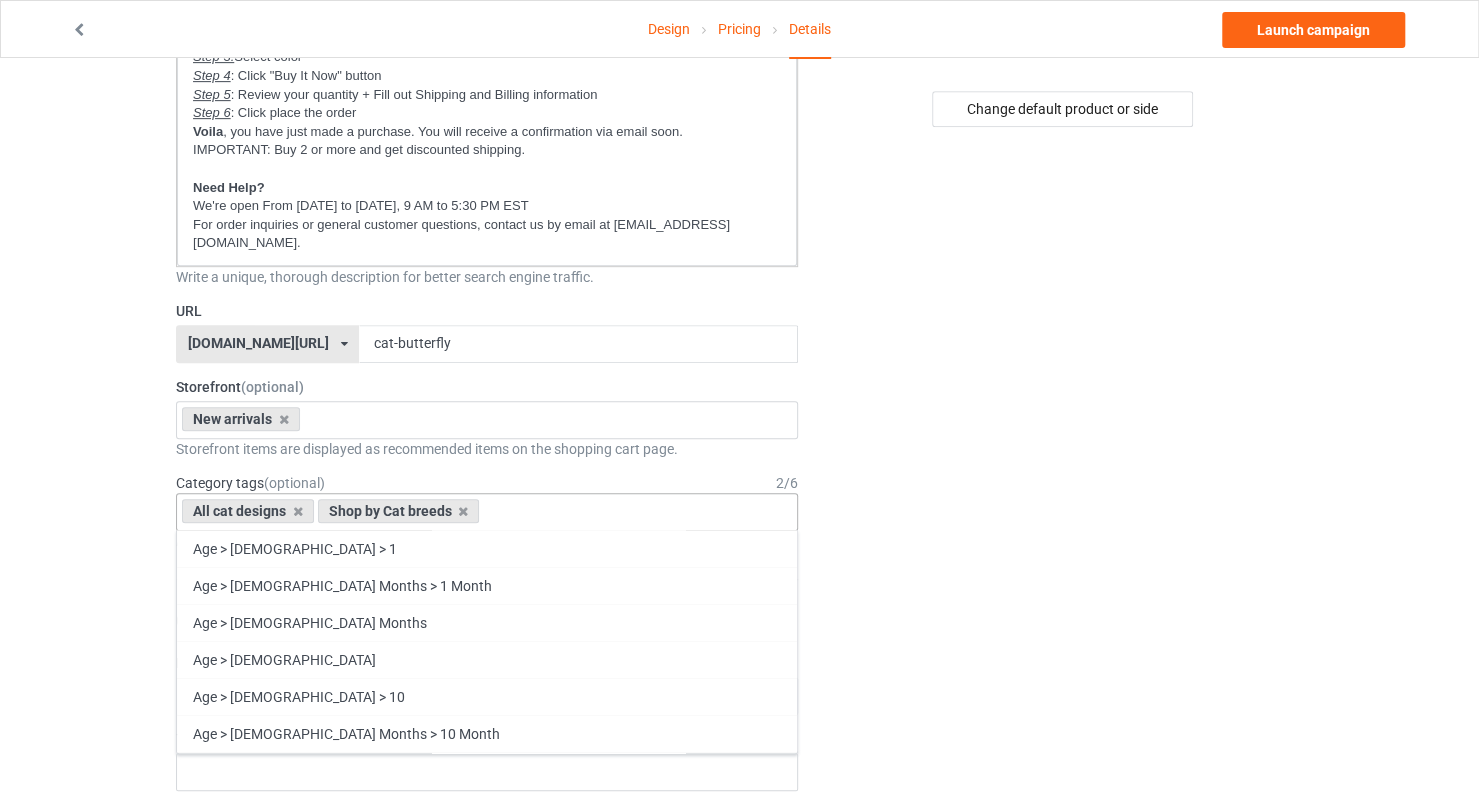scroll, scrollTop: 500, scrollLeft: 0, axis: vertical 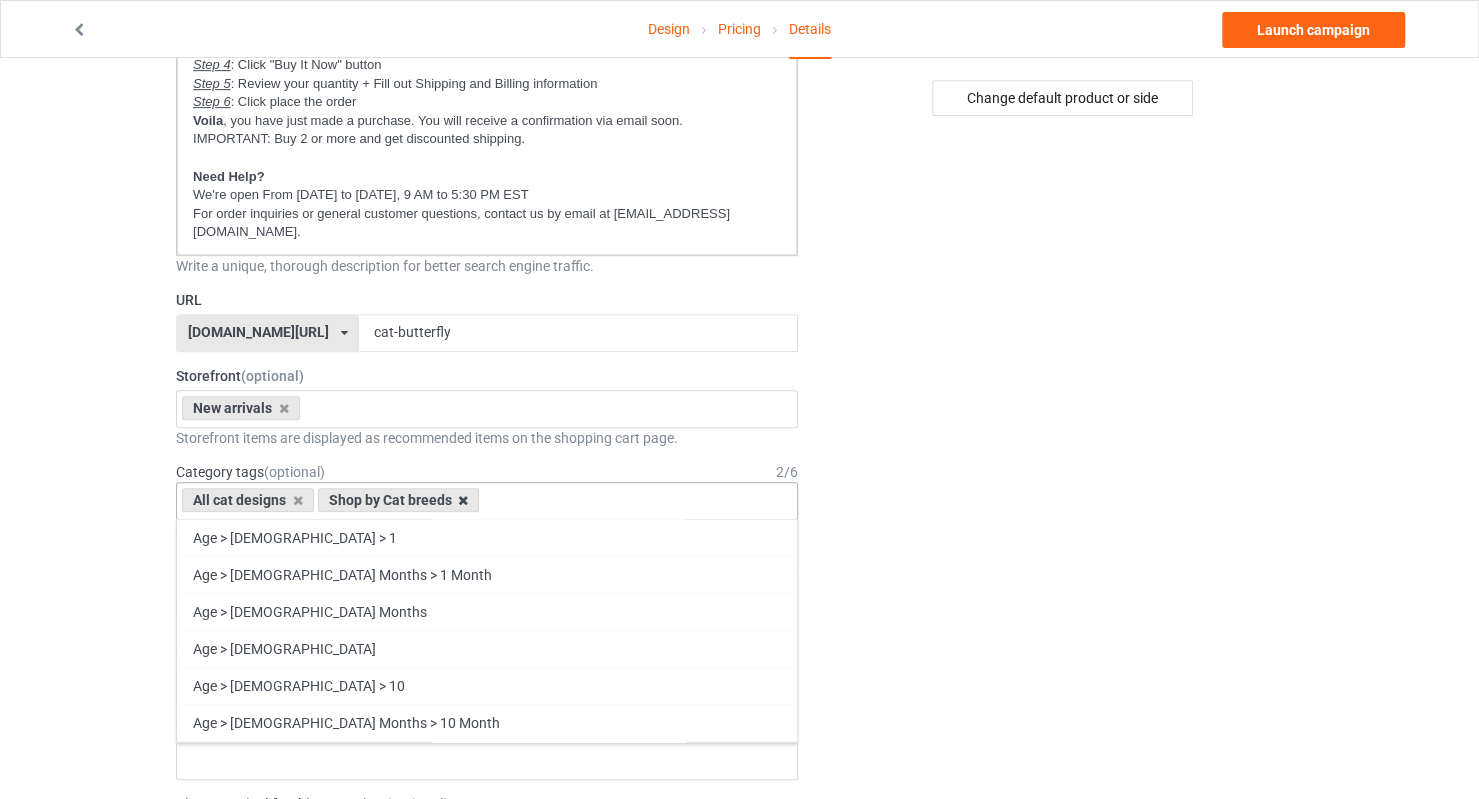 click at bounding box center (463, 500) 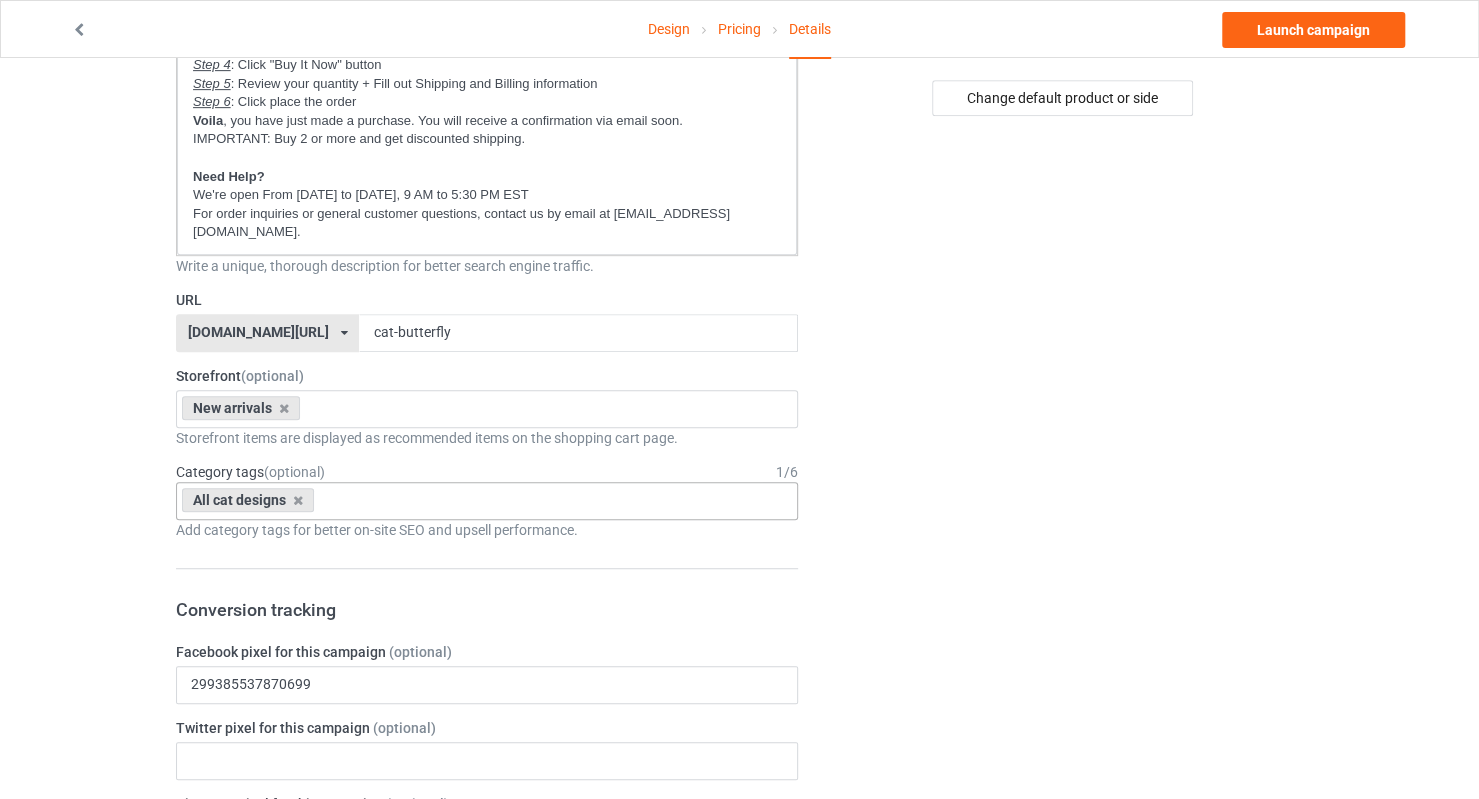 click on "Change default product or side" at bounding box center [1064, 1322] 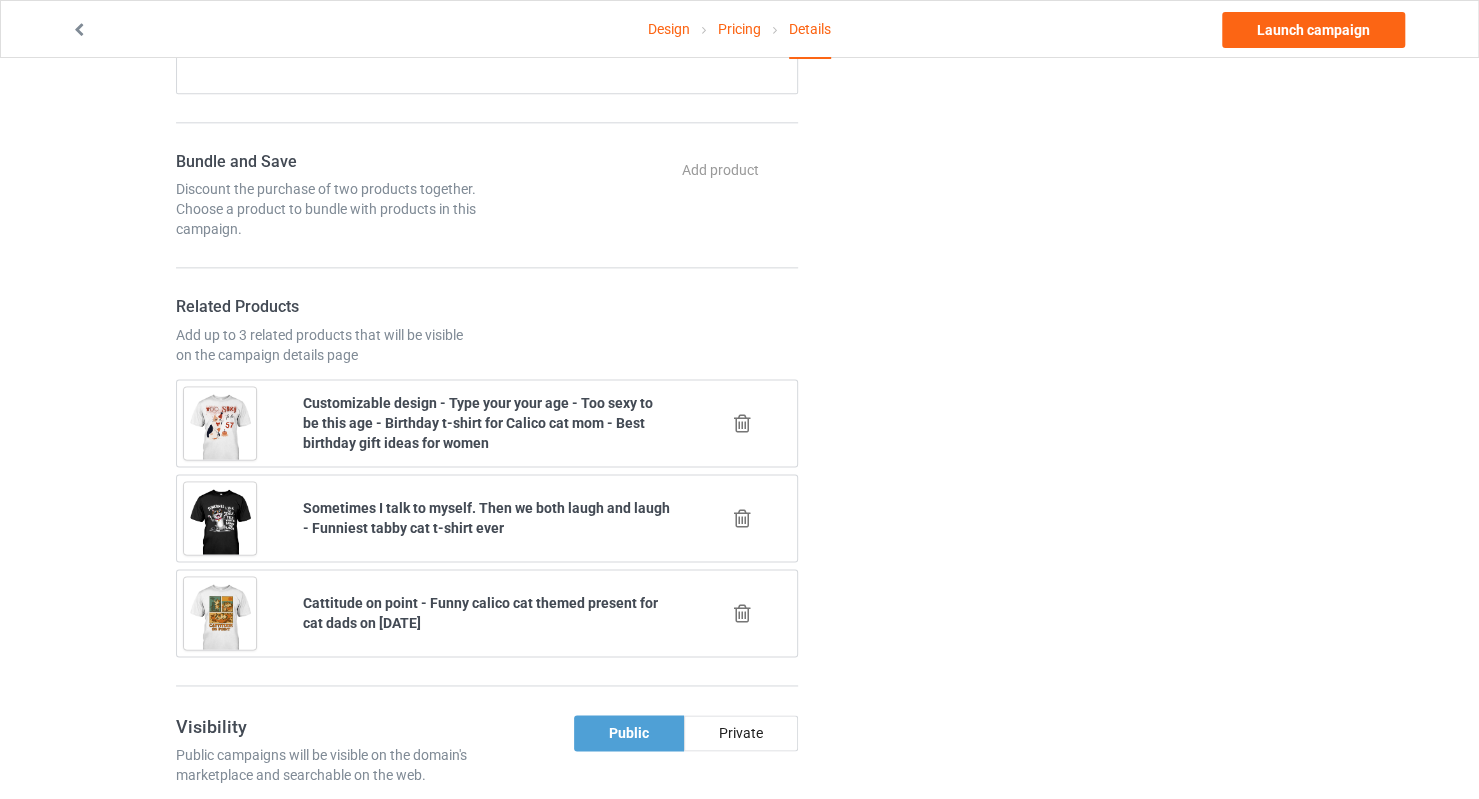 scroll, scrollTop: 1500, scrollLeft: 0, axis: vertical 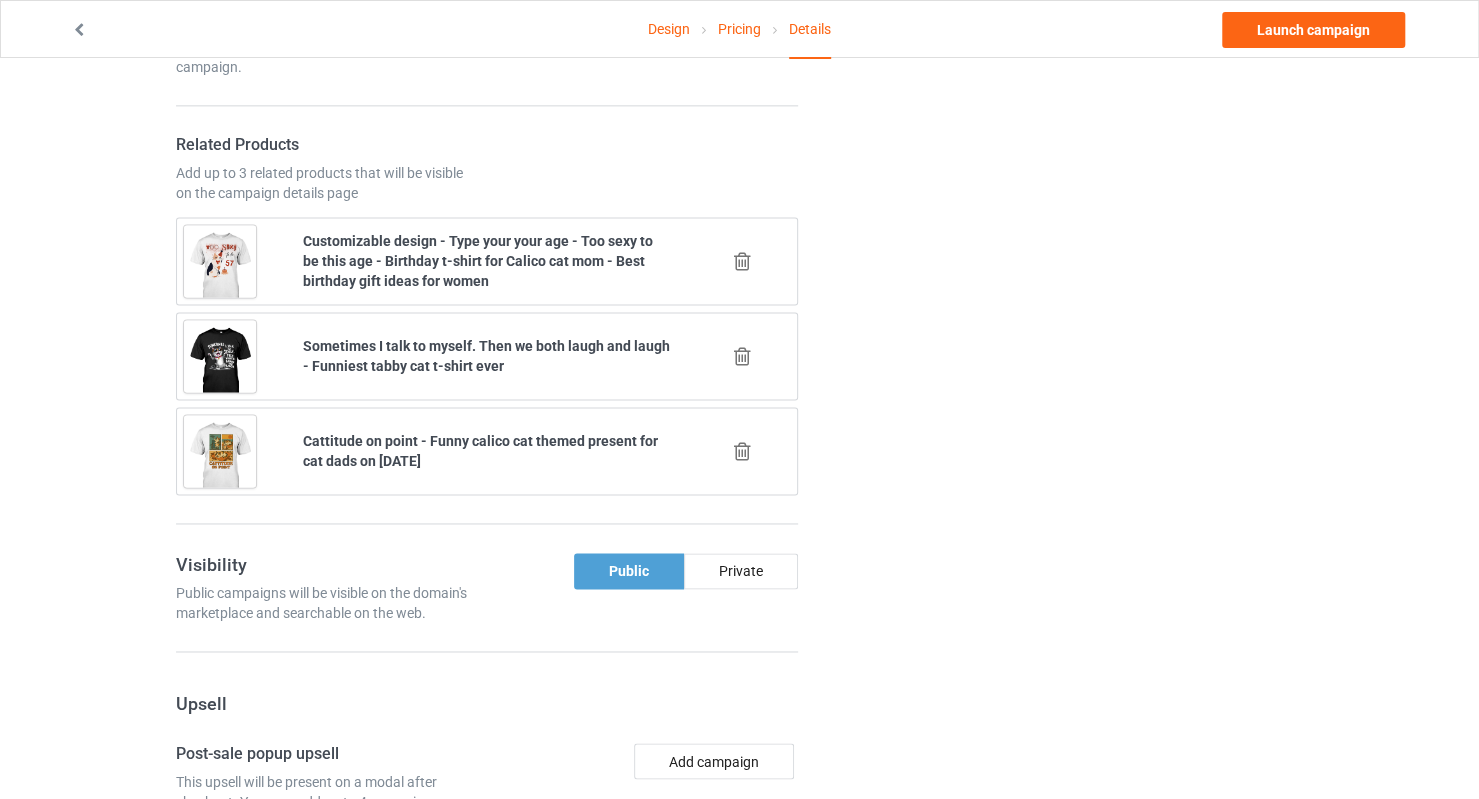 click at bounding box center (742, 261) 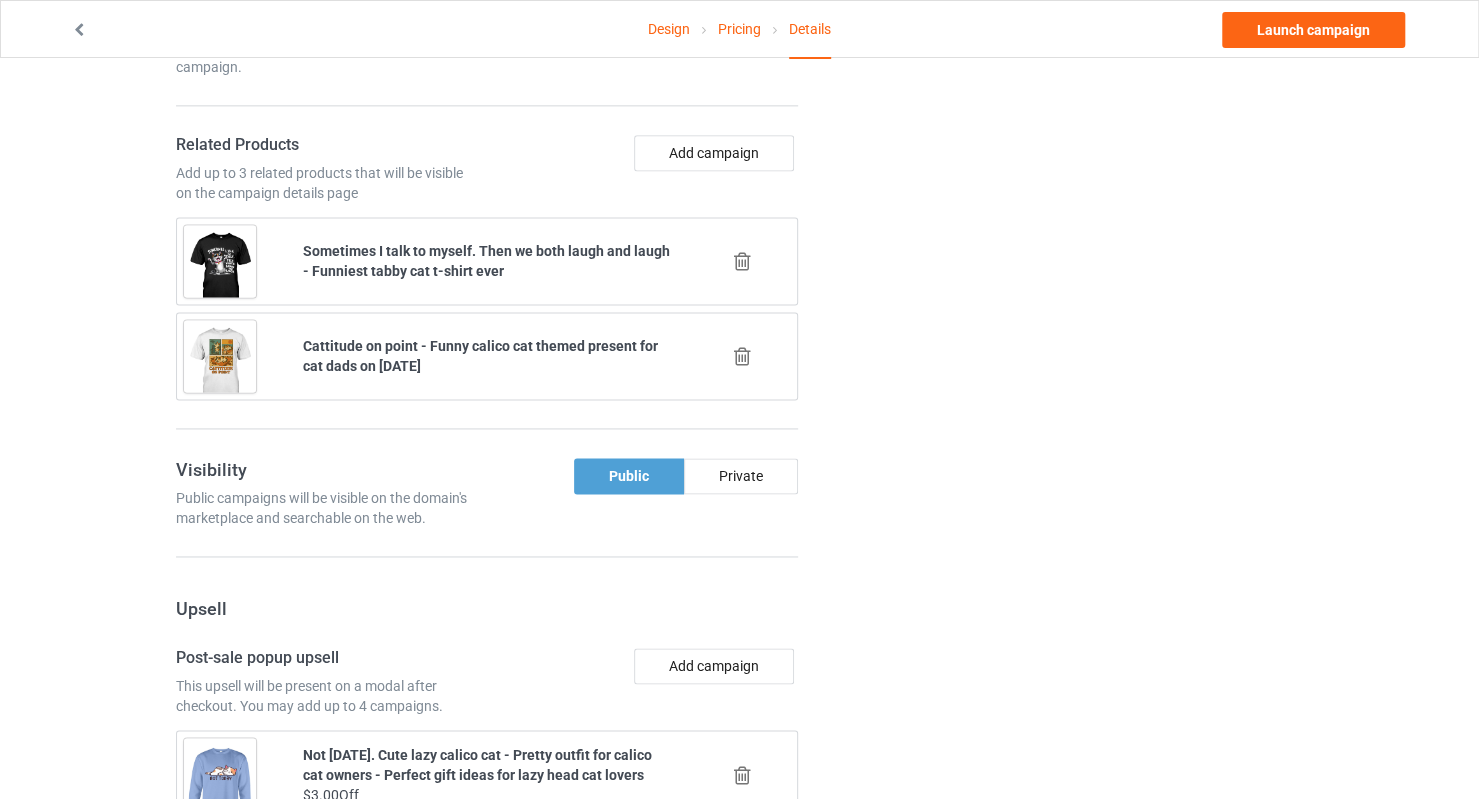 click at bounding box center [742, 261] 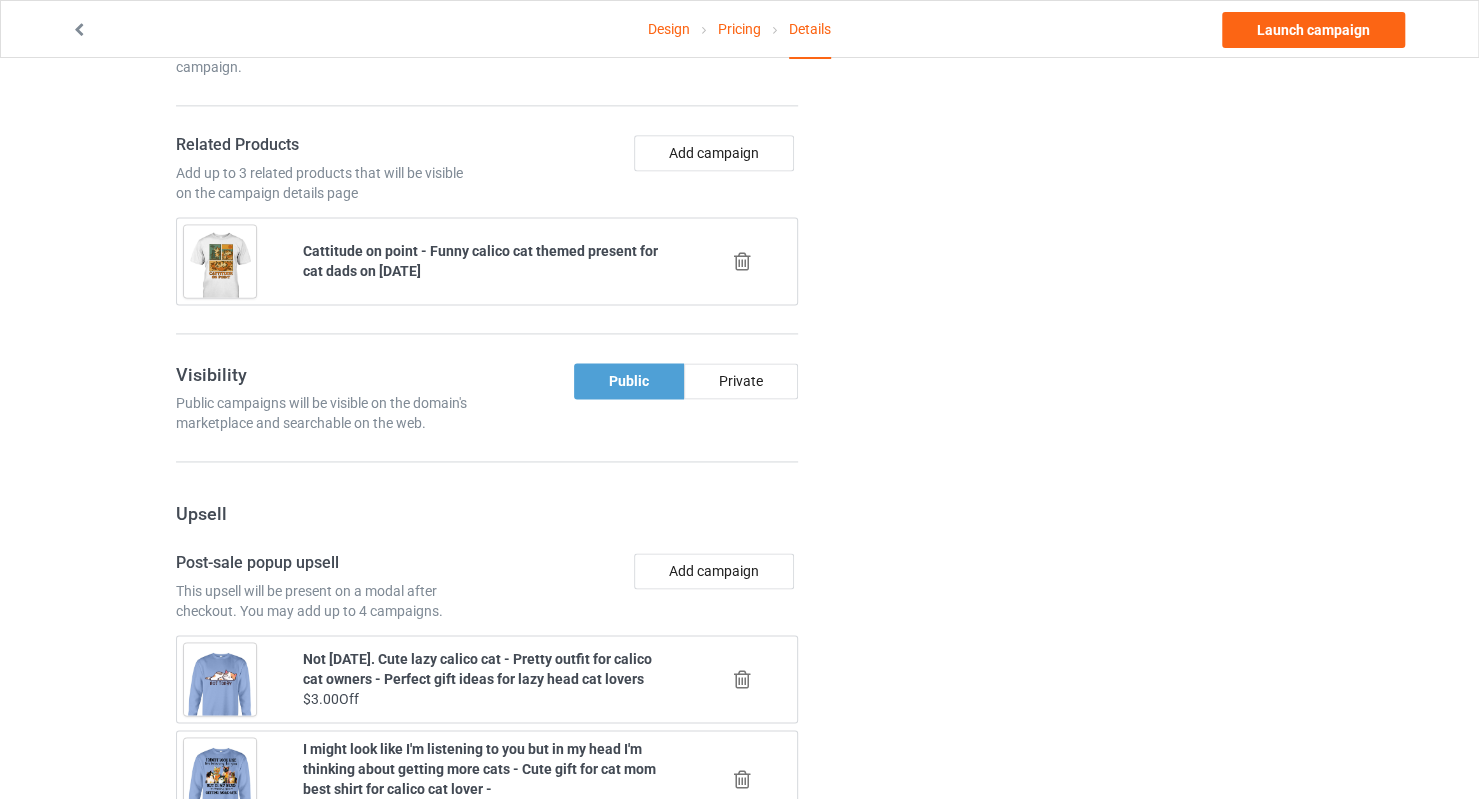 click at bounding box center [742, 261] 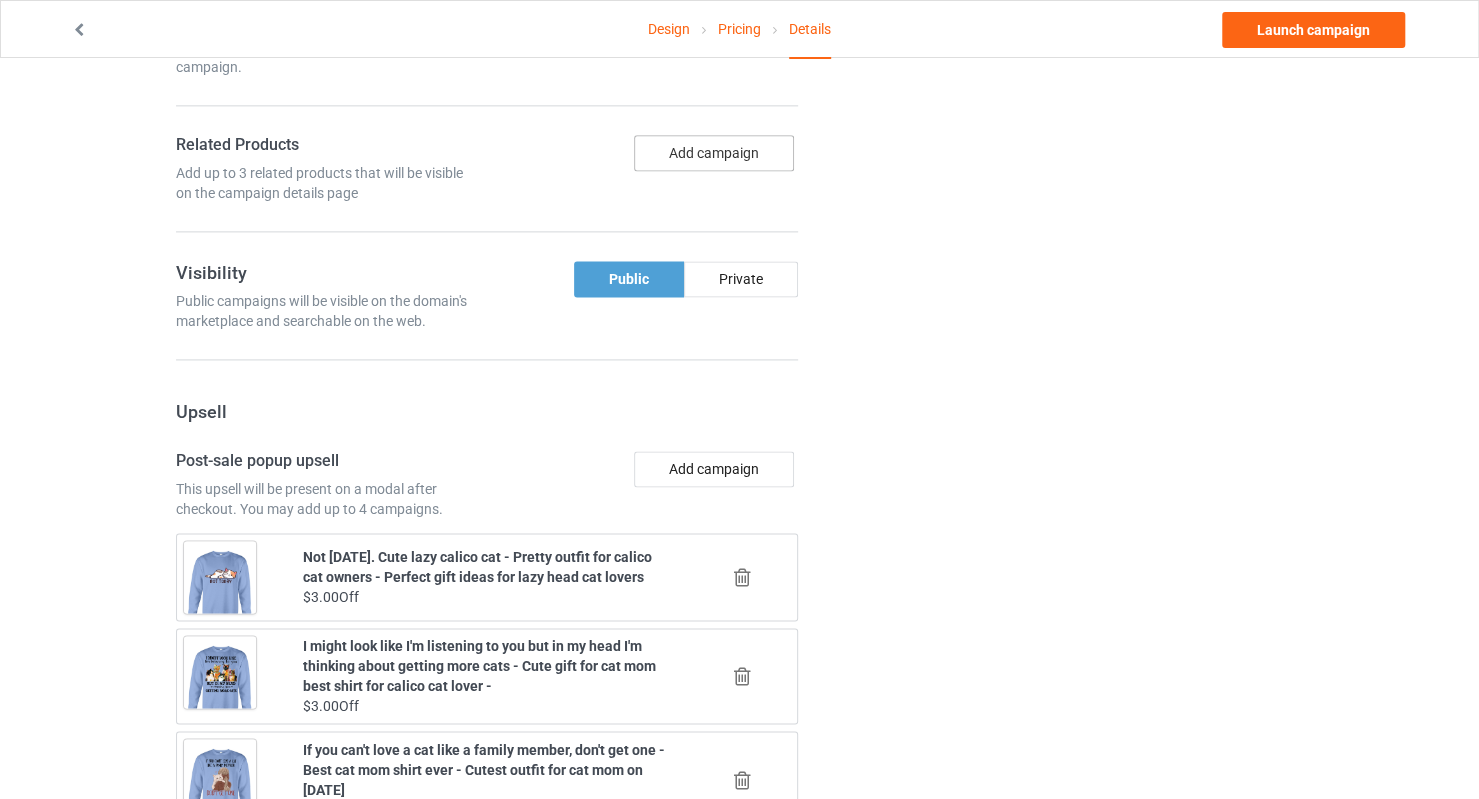 click on "Add campaign" at bounding box center (714, 153) 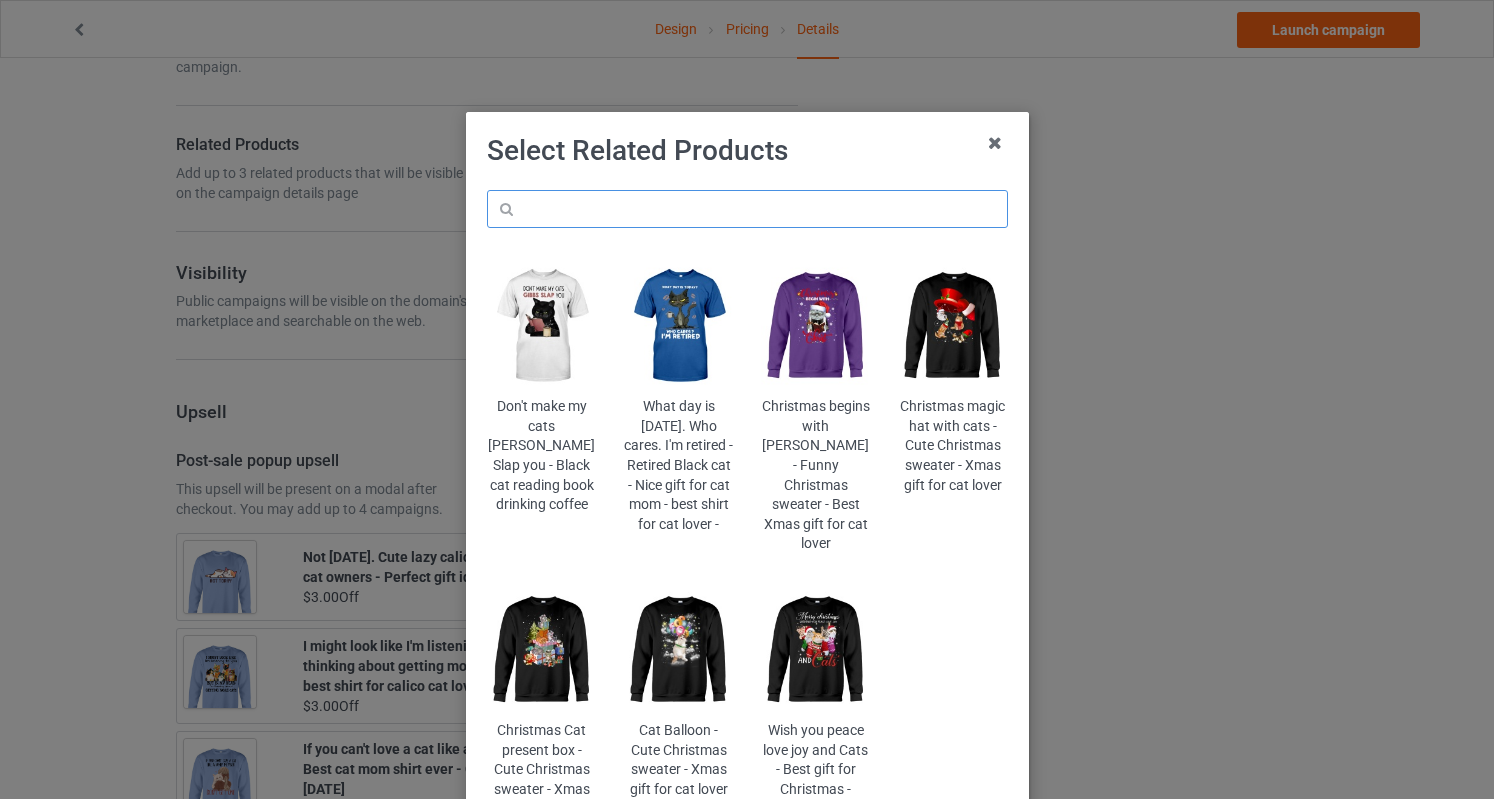 click at bounding box center (747, 209) 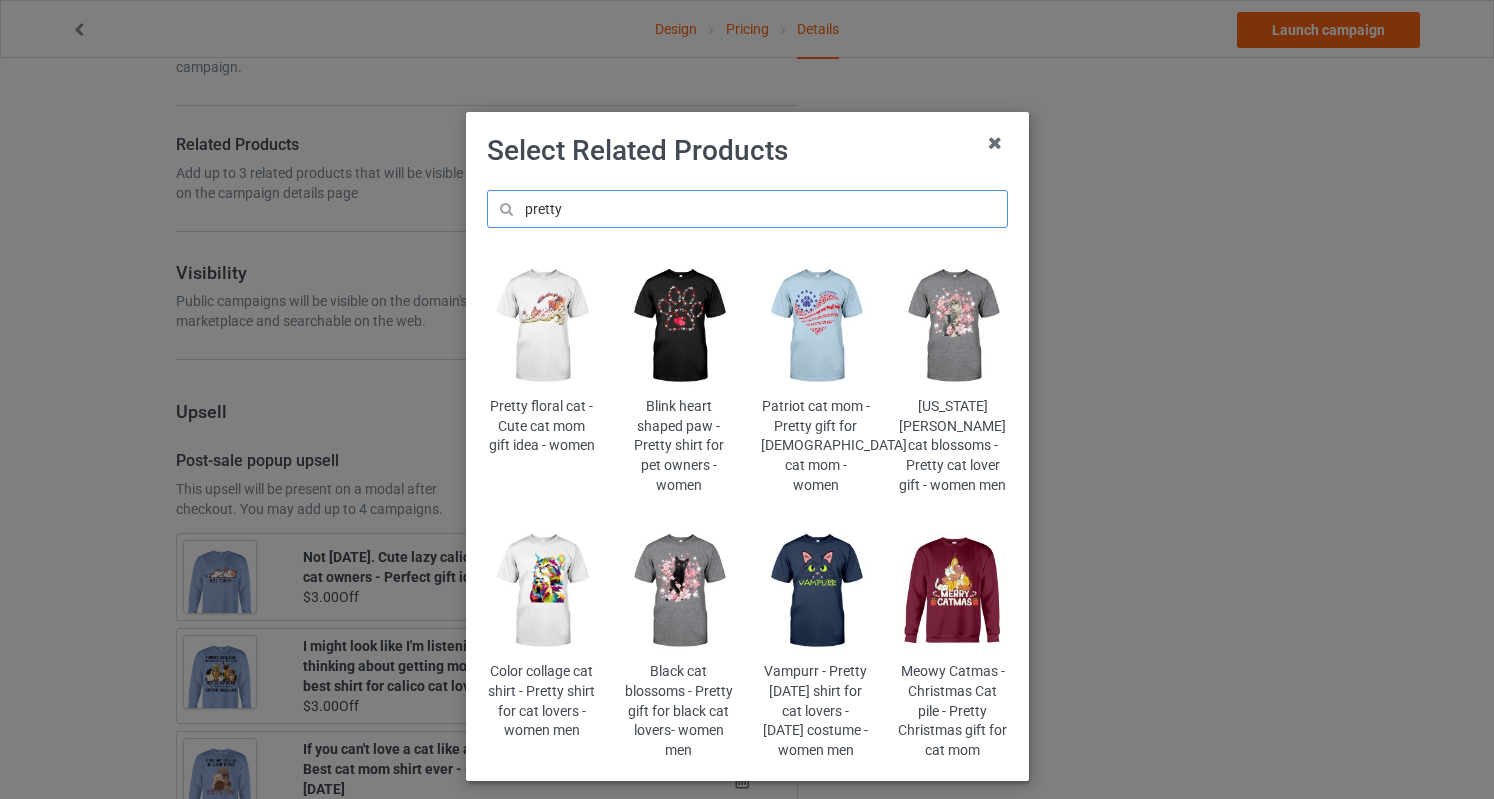 type on "pretty" 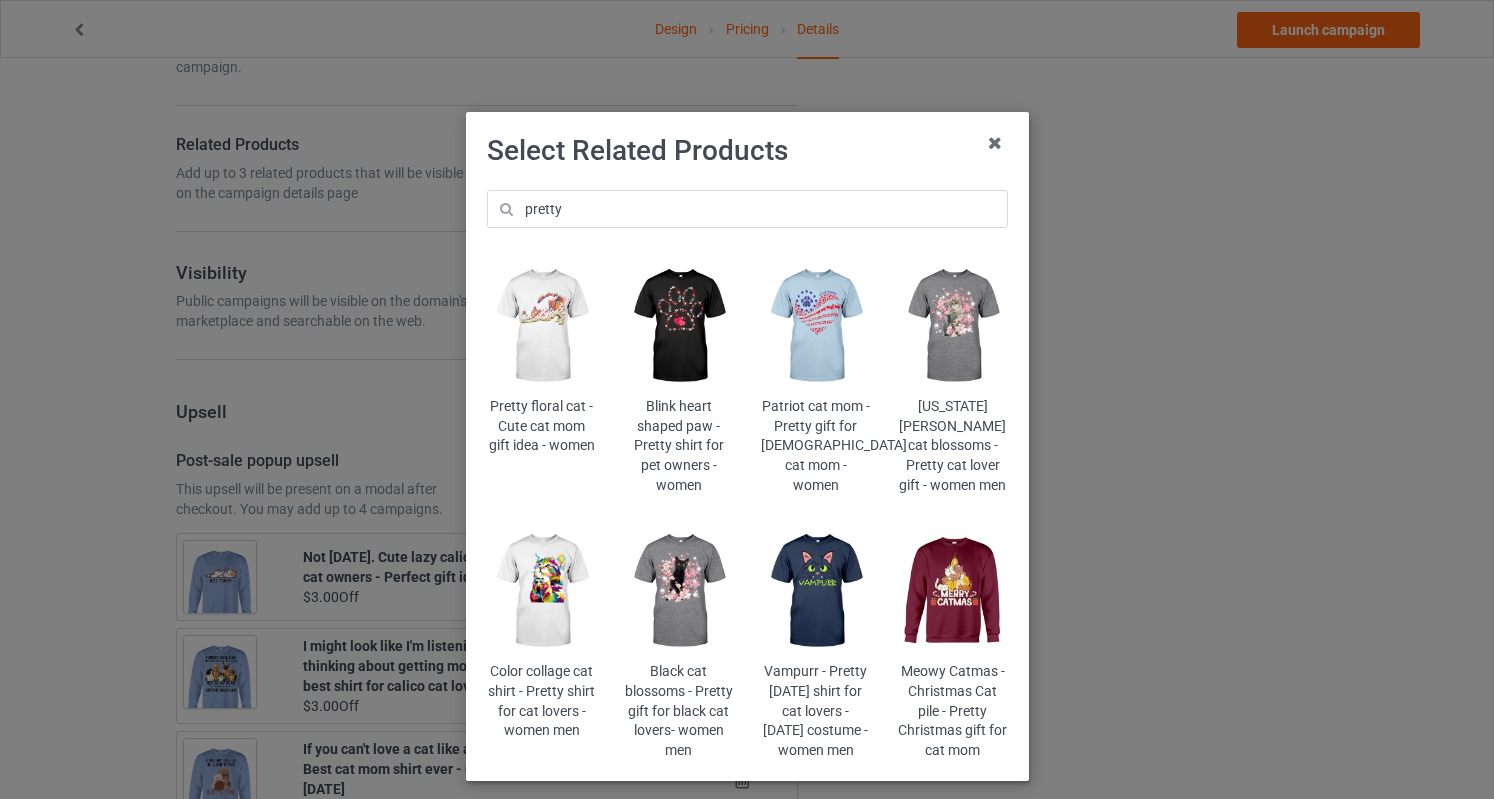 click at bounding box center (541, 591) 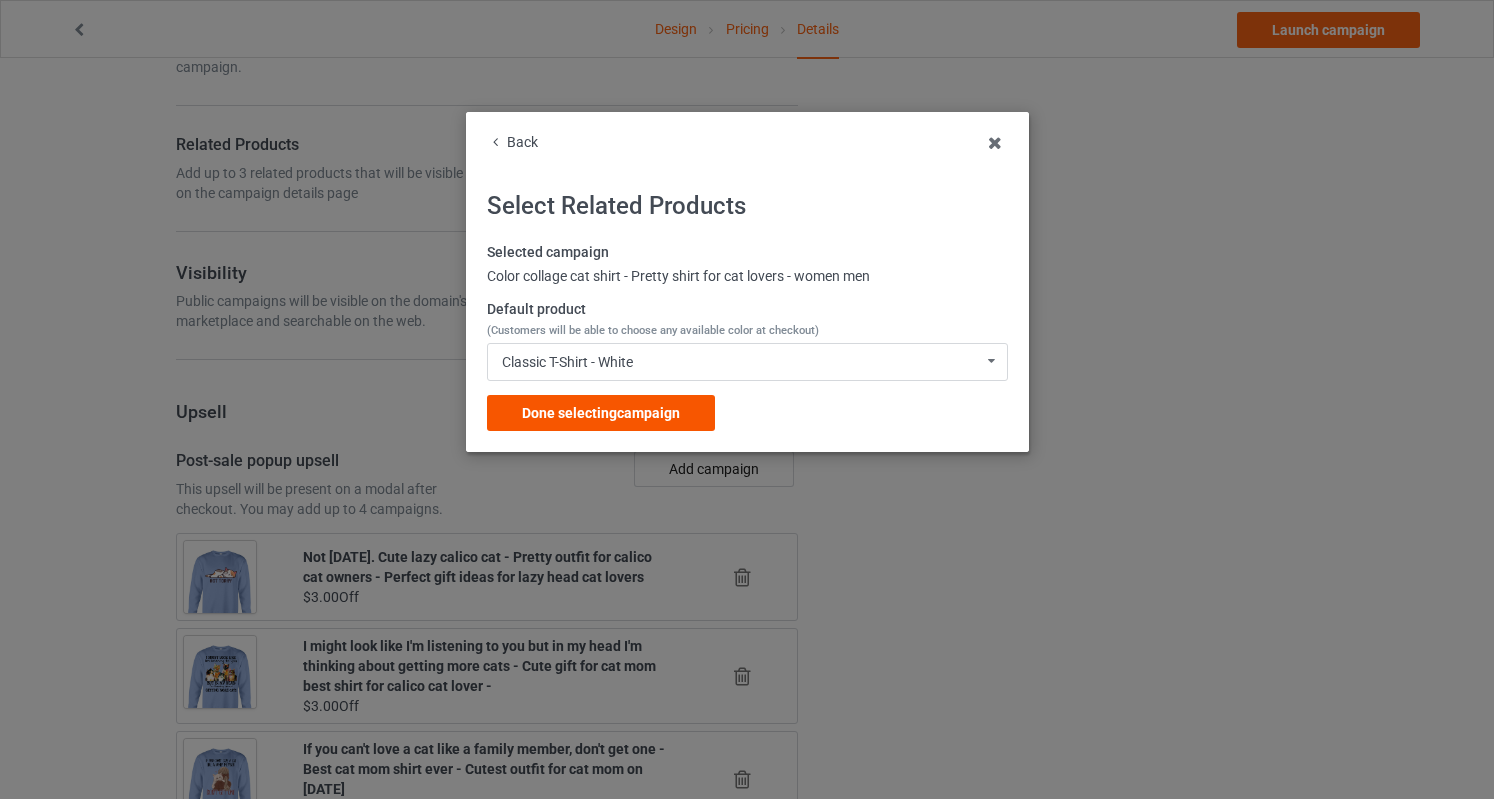 click on "Done selecting  campaign" at bounding box center (601, 413) 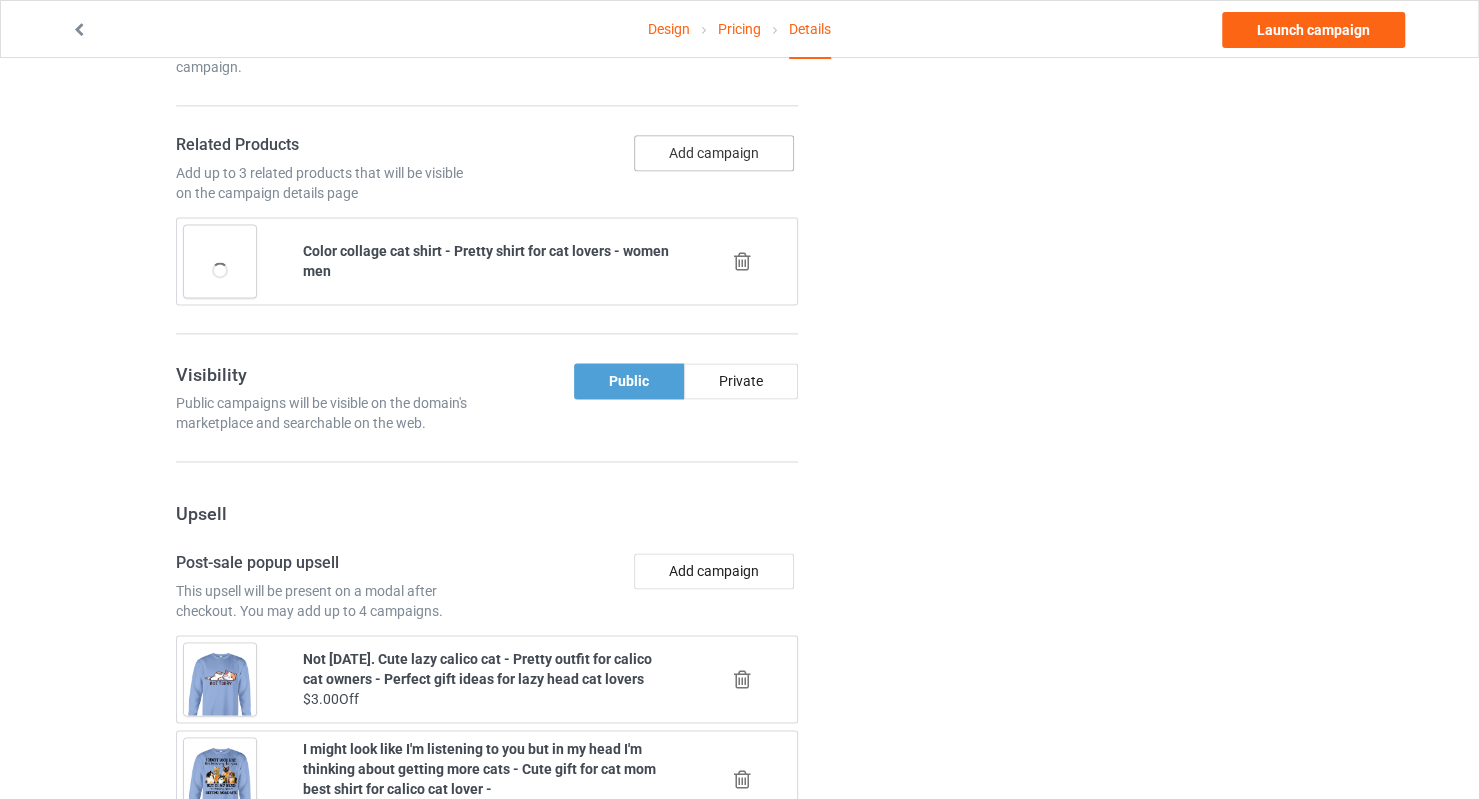 click on "Add campaign" at bounding box center [714, 153] 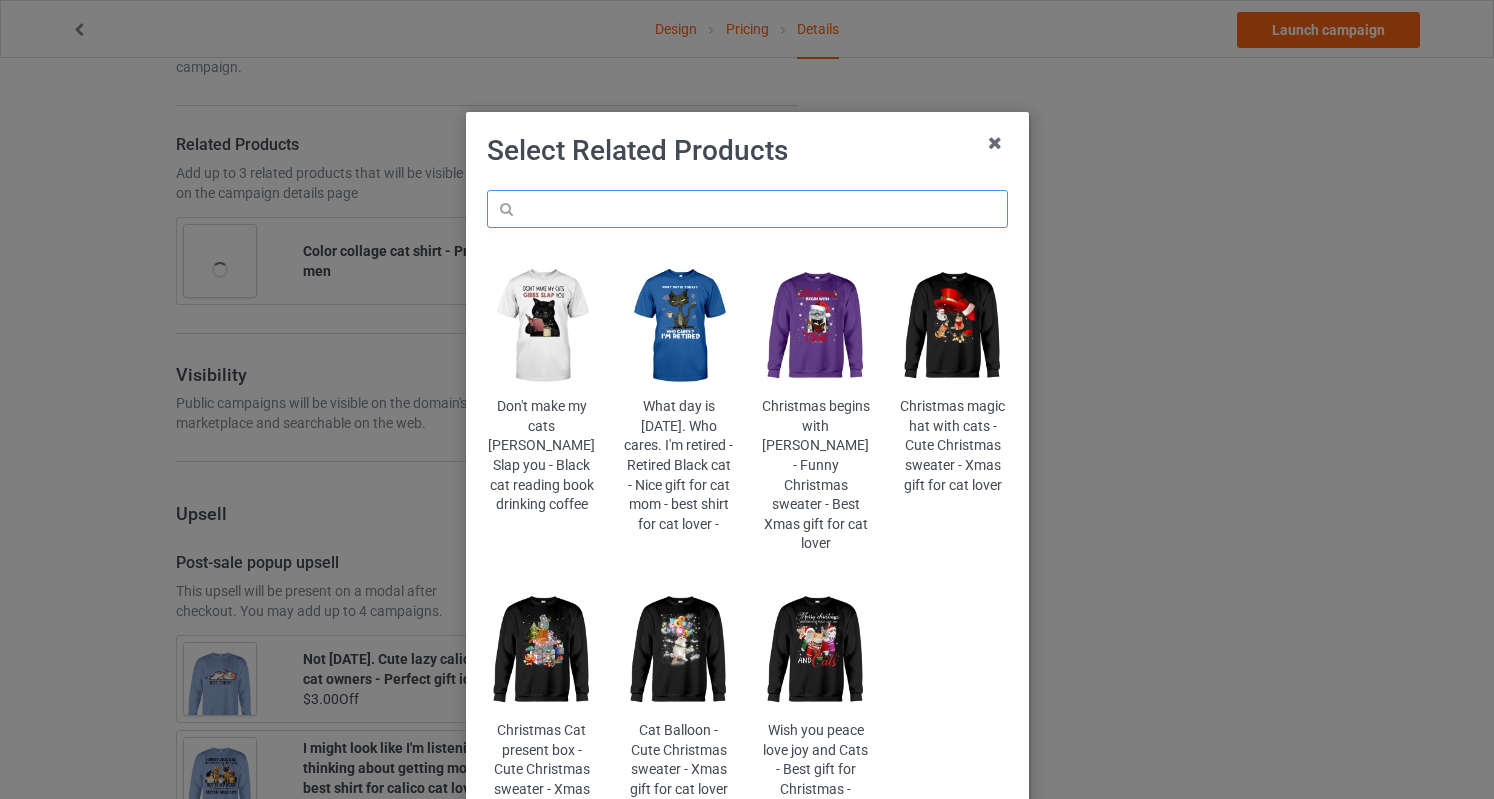 click at bounding box center [747, 209] 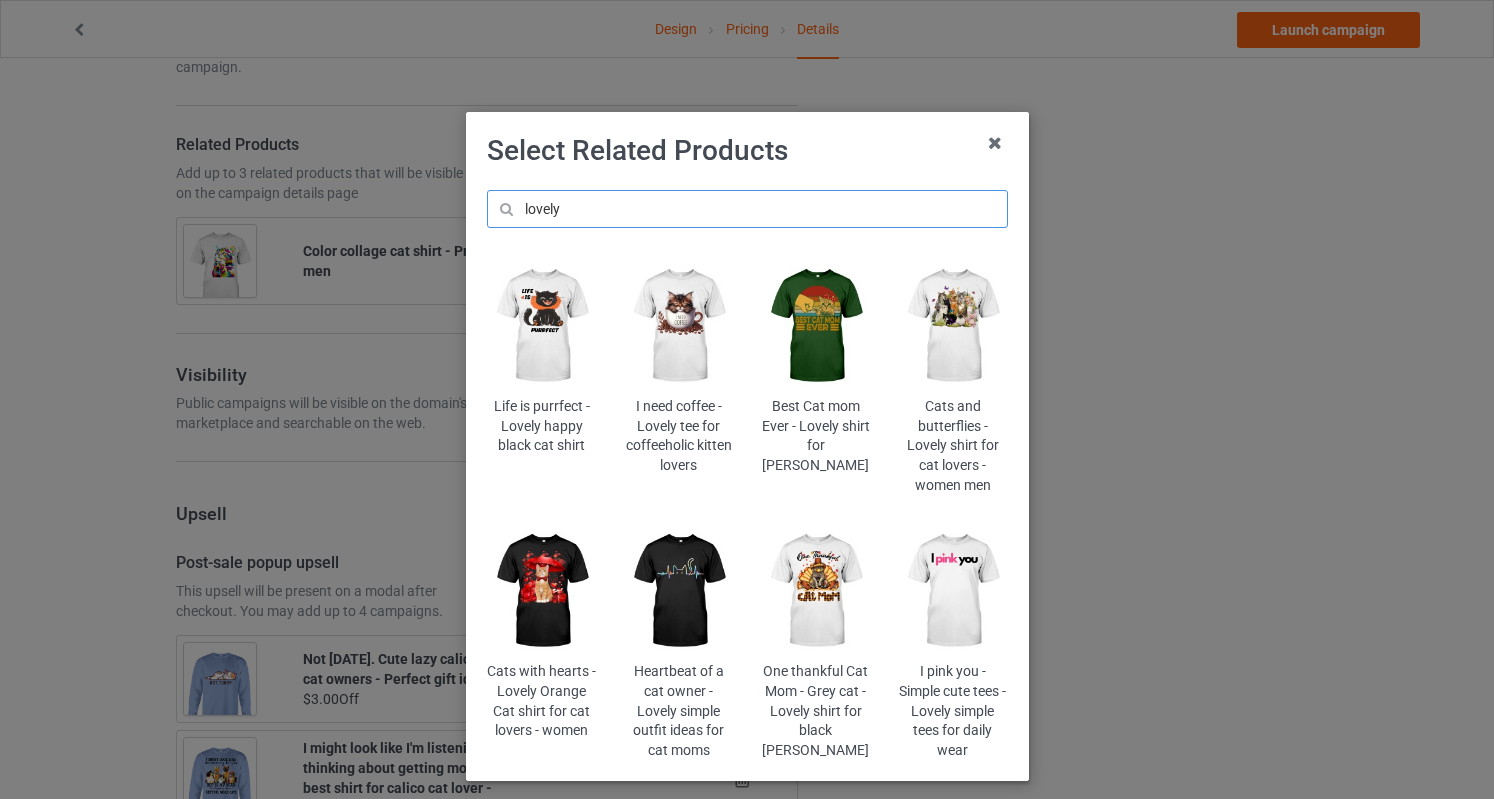drag, startPoint x: 600, startPoint y: 219, endPoint x: 438, endPoint y: 199, distance: 163.2299 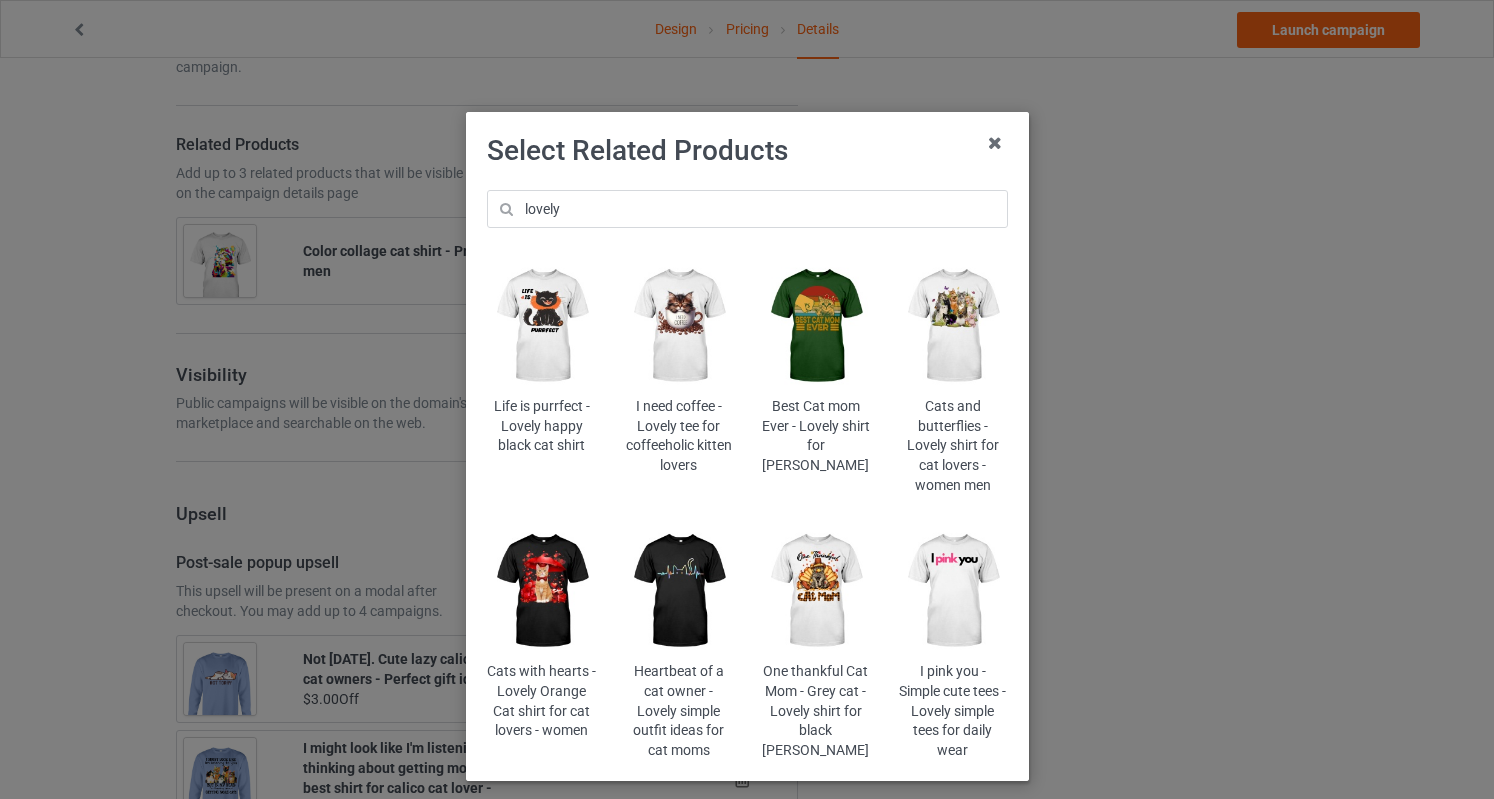 click at bounding box center (952, 326) 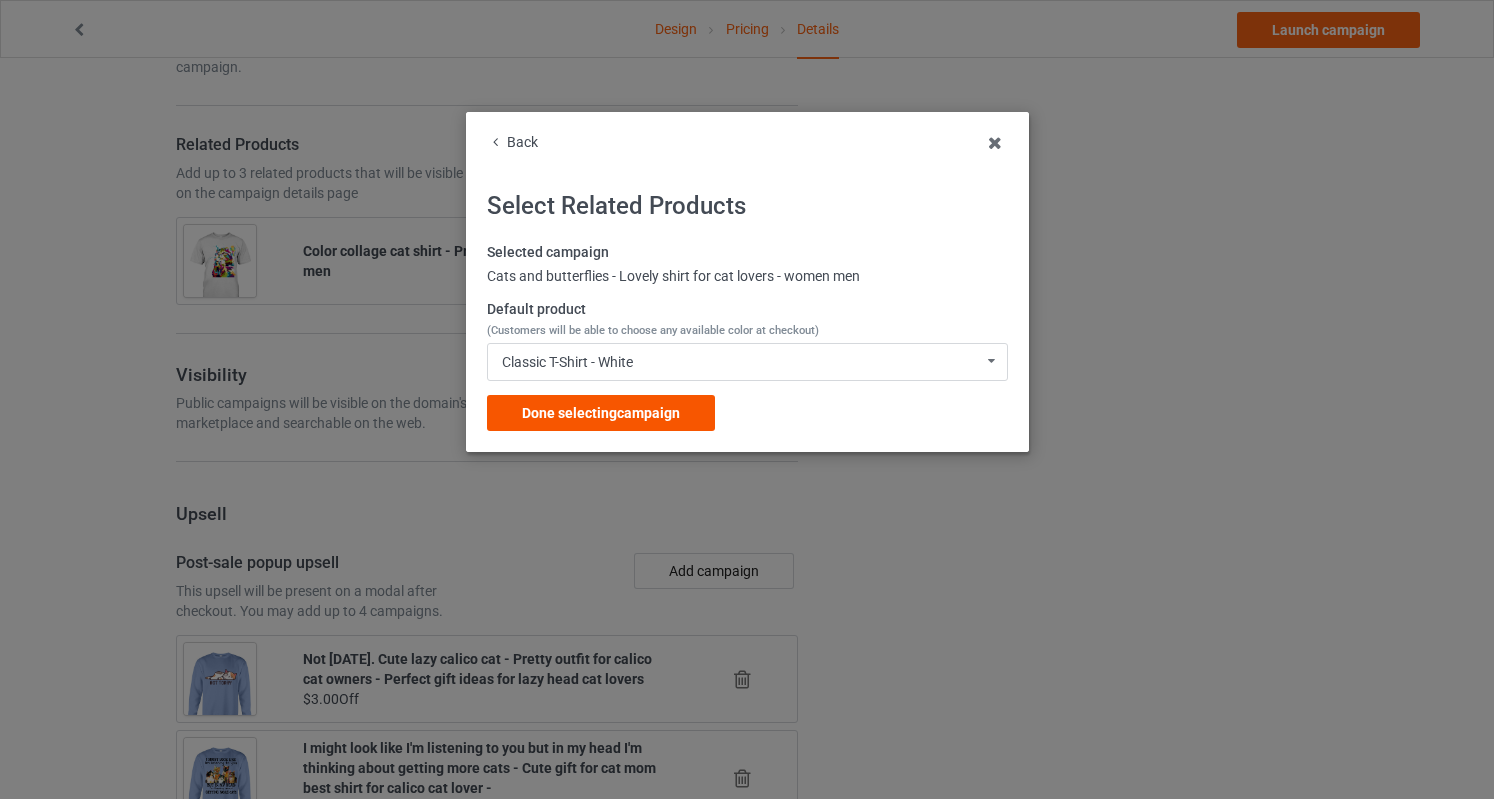 click on "Done selecting  campaign" at bounding box center (601, 413) 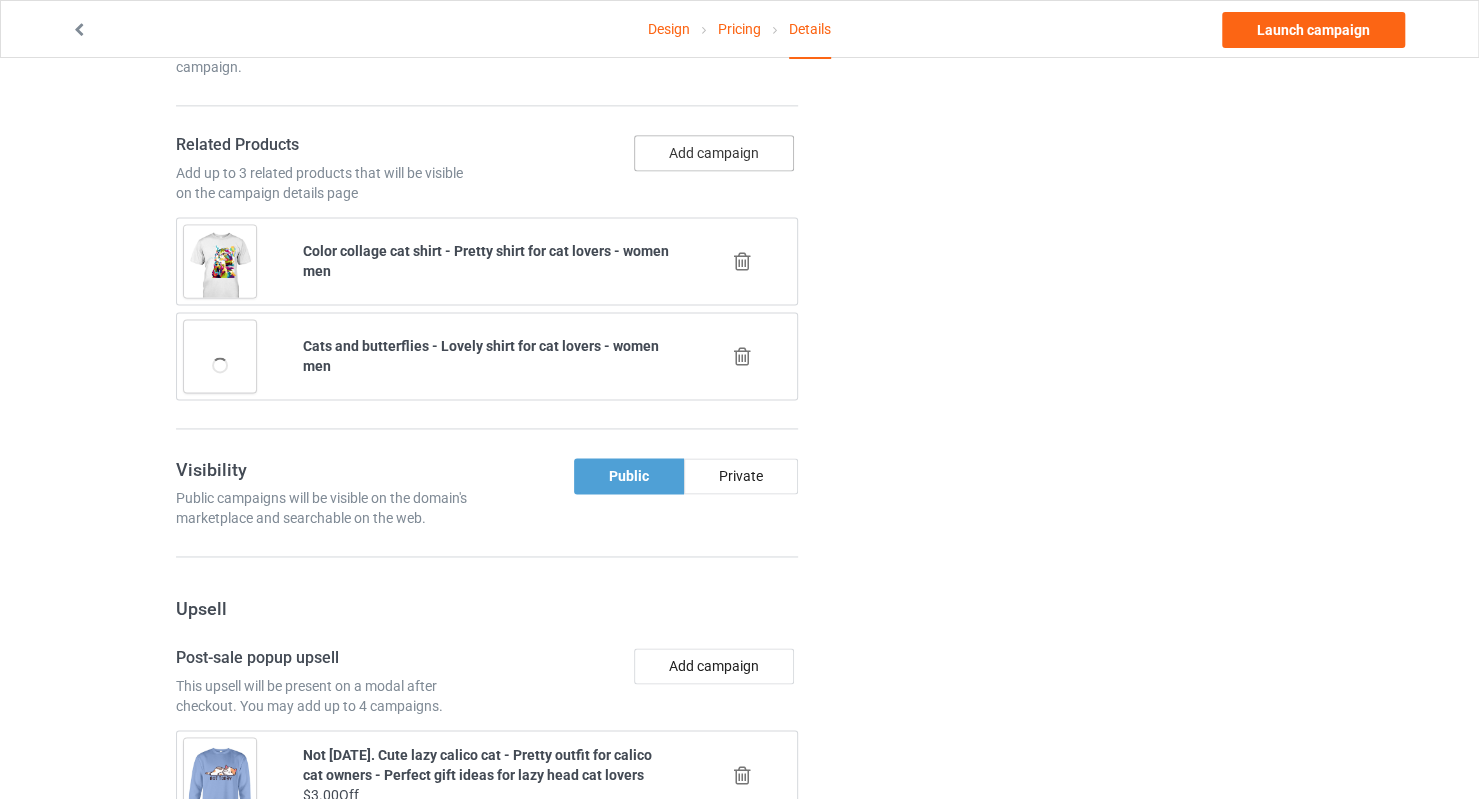 click on "Add campaign" at bounding box center (714, 153) 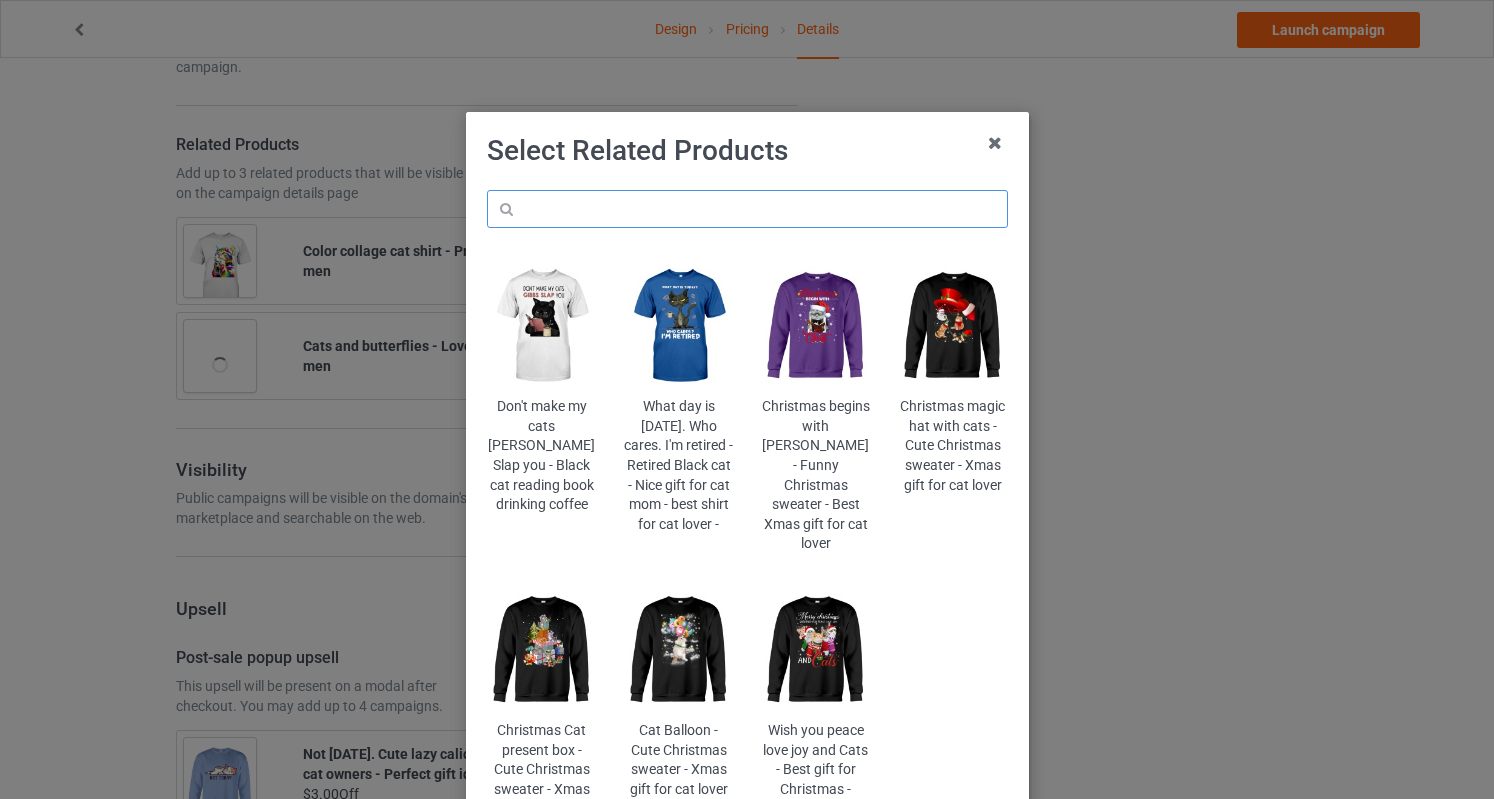 click at bounding box center (747, 209) 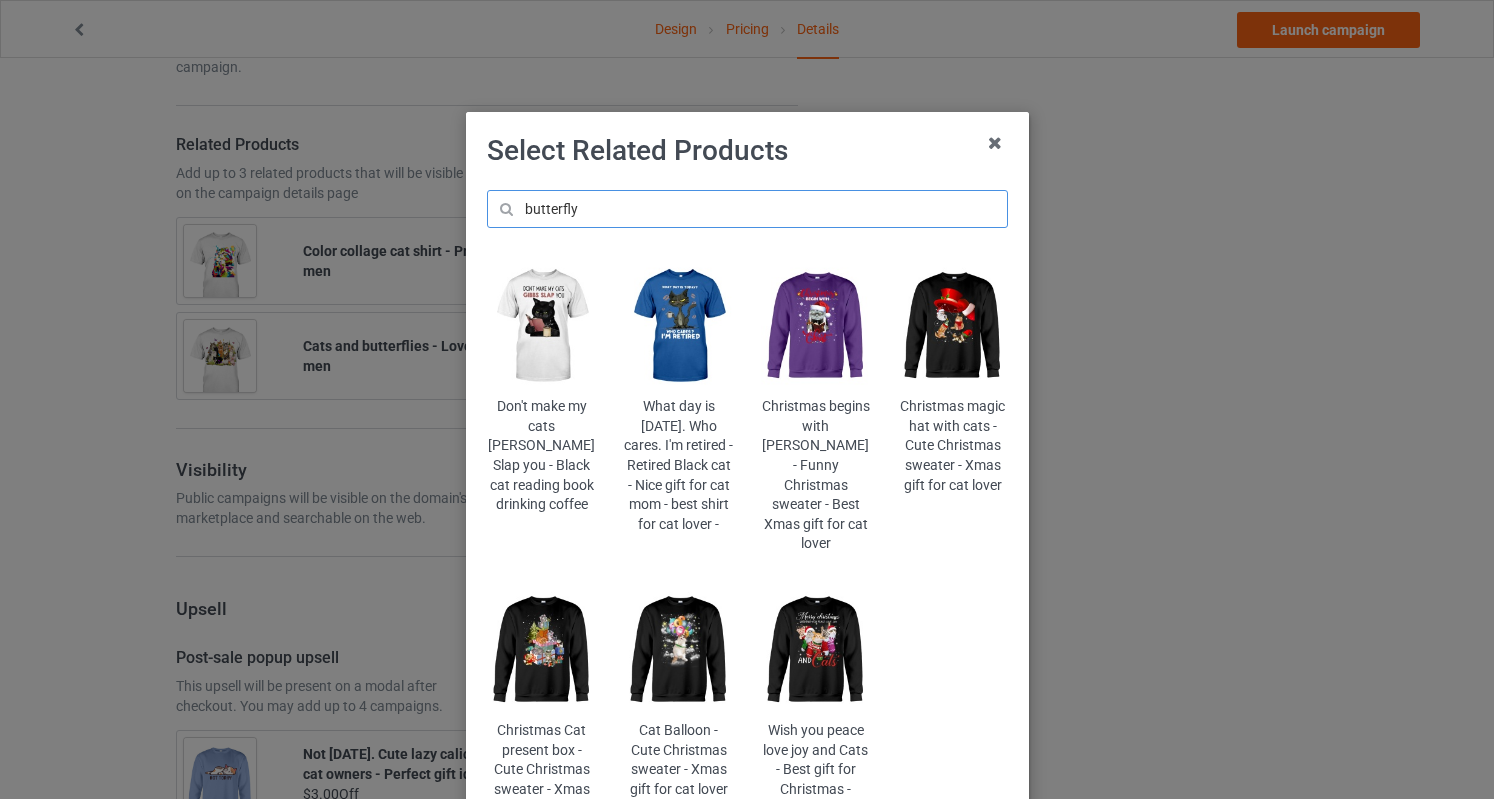 type on "butterfly" 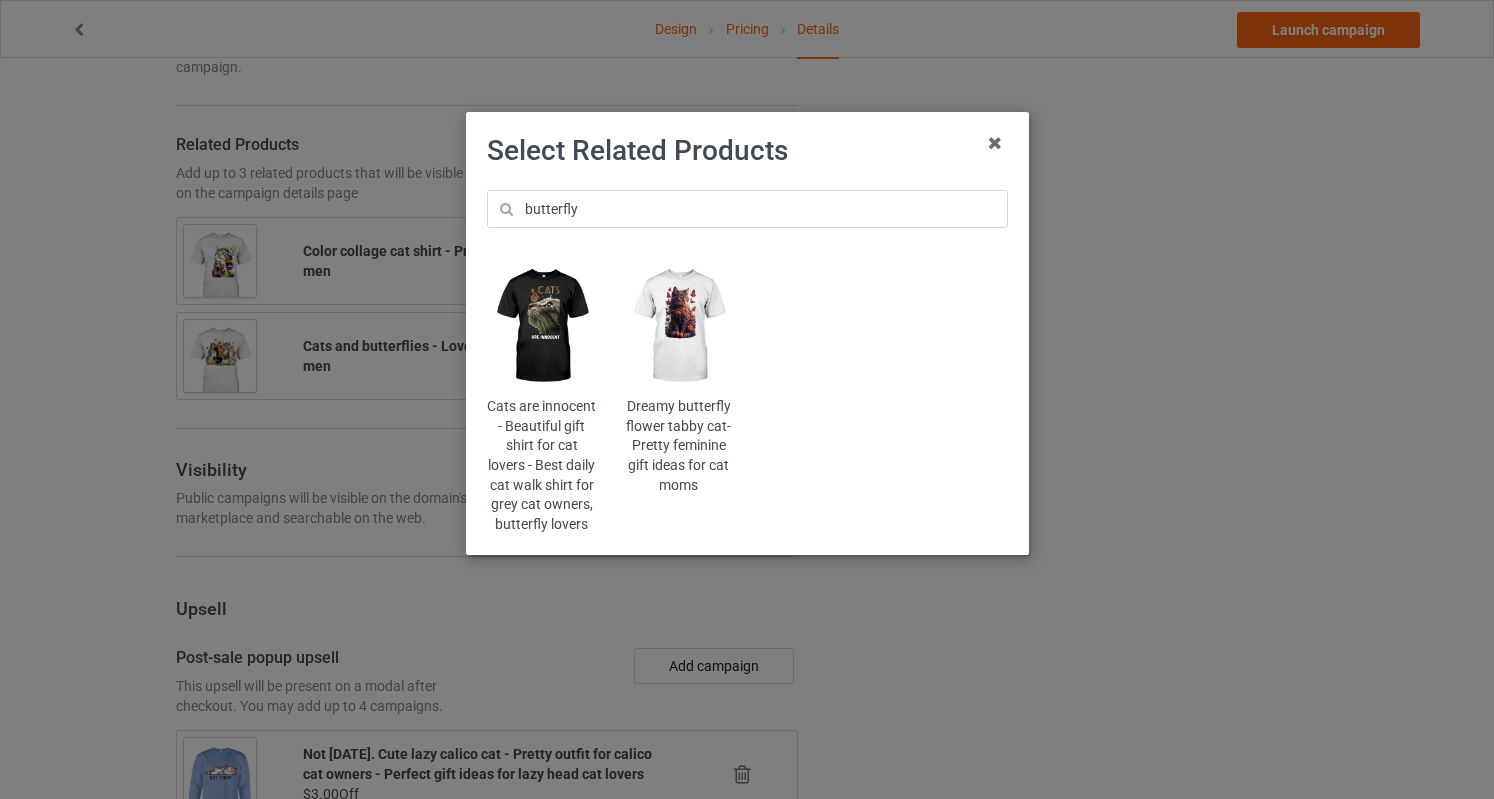 click at bounding box center (678, 326) 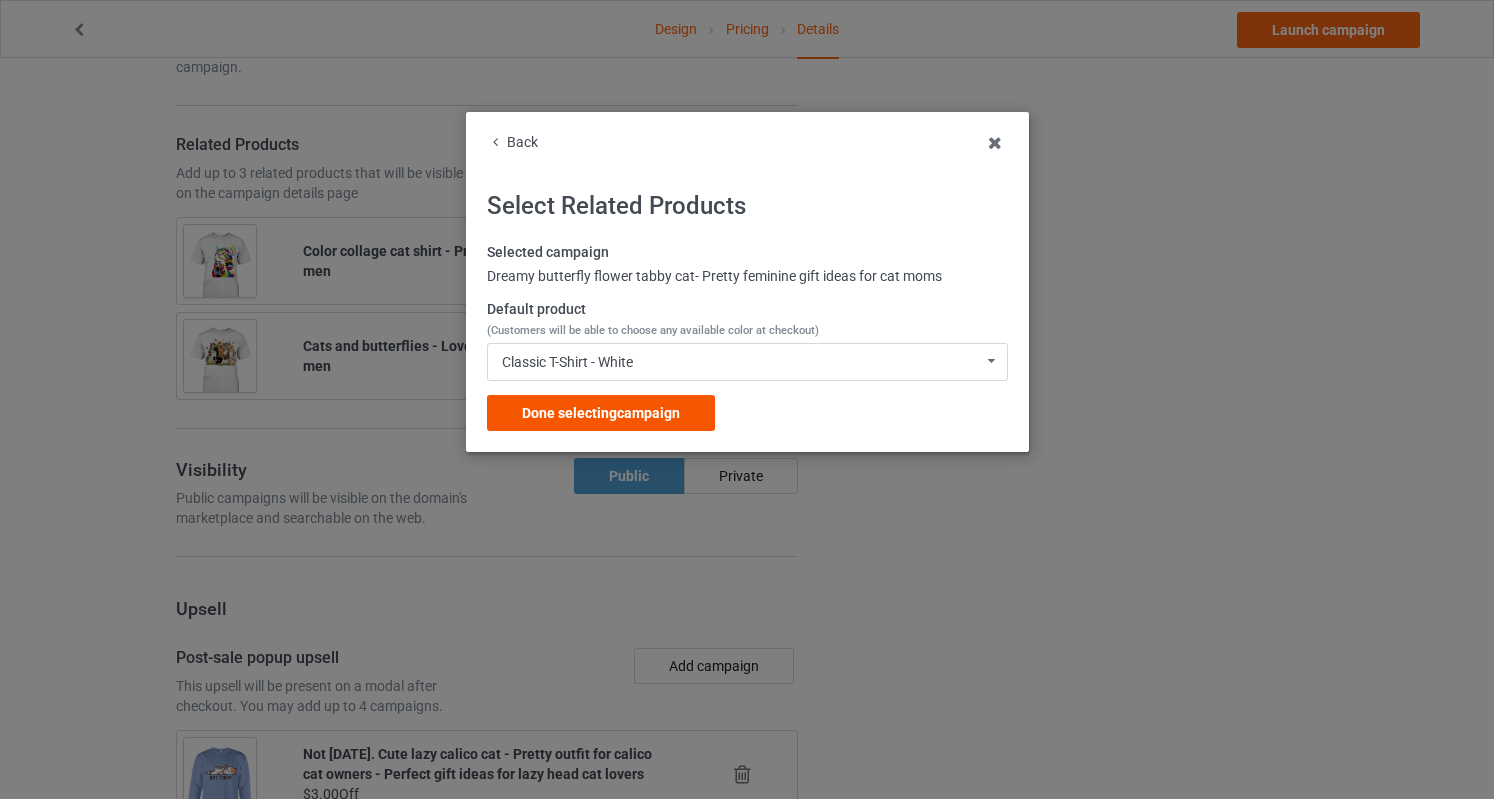 click on "Done selecting  campaign" at bounding box center (601, 413) 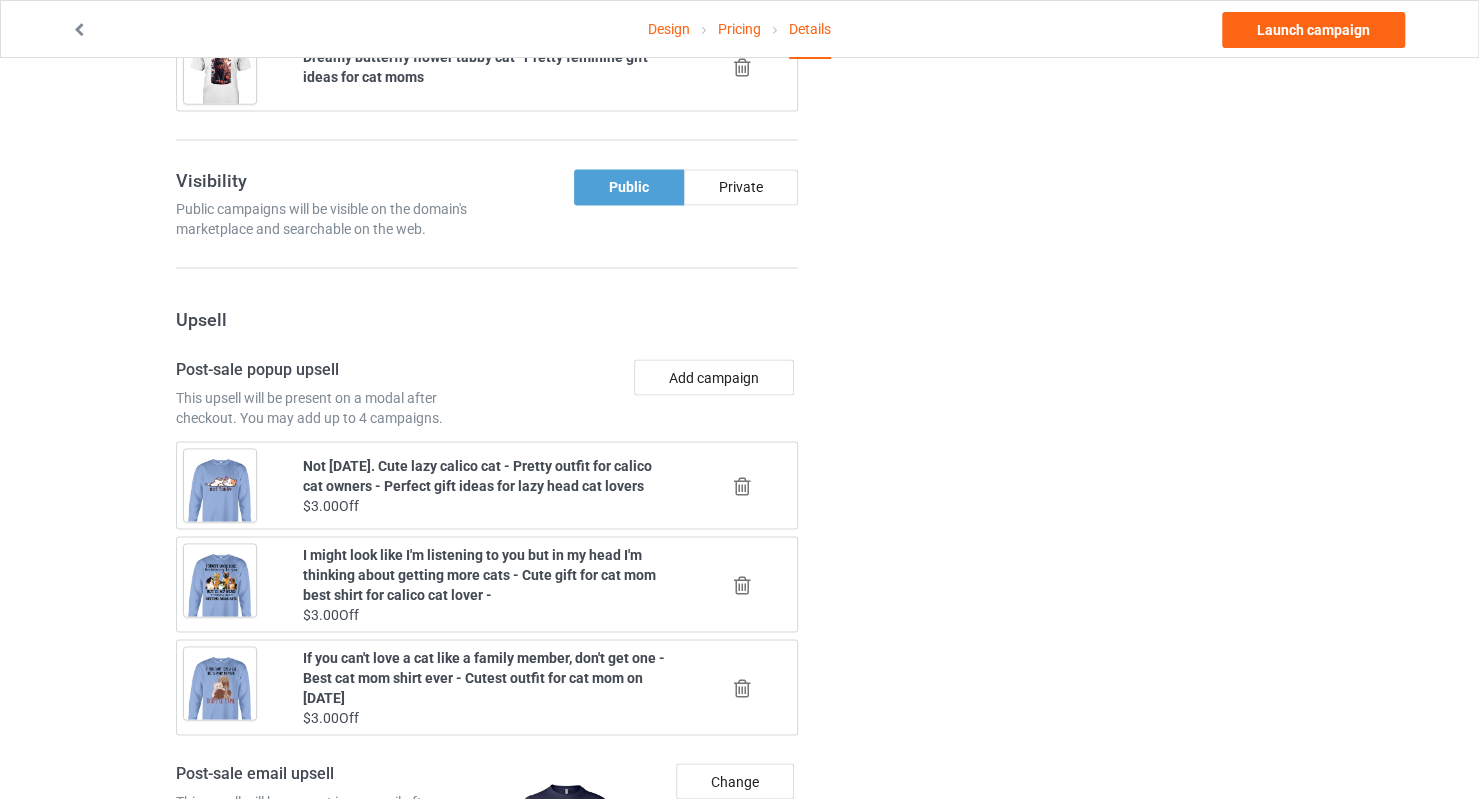 scroll, scrollTop: 2000, scrollLeft: 0, axis: vertical 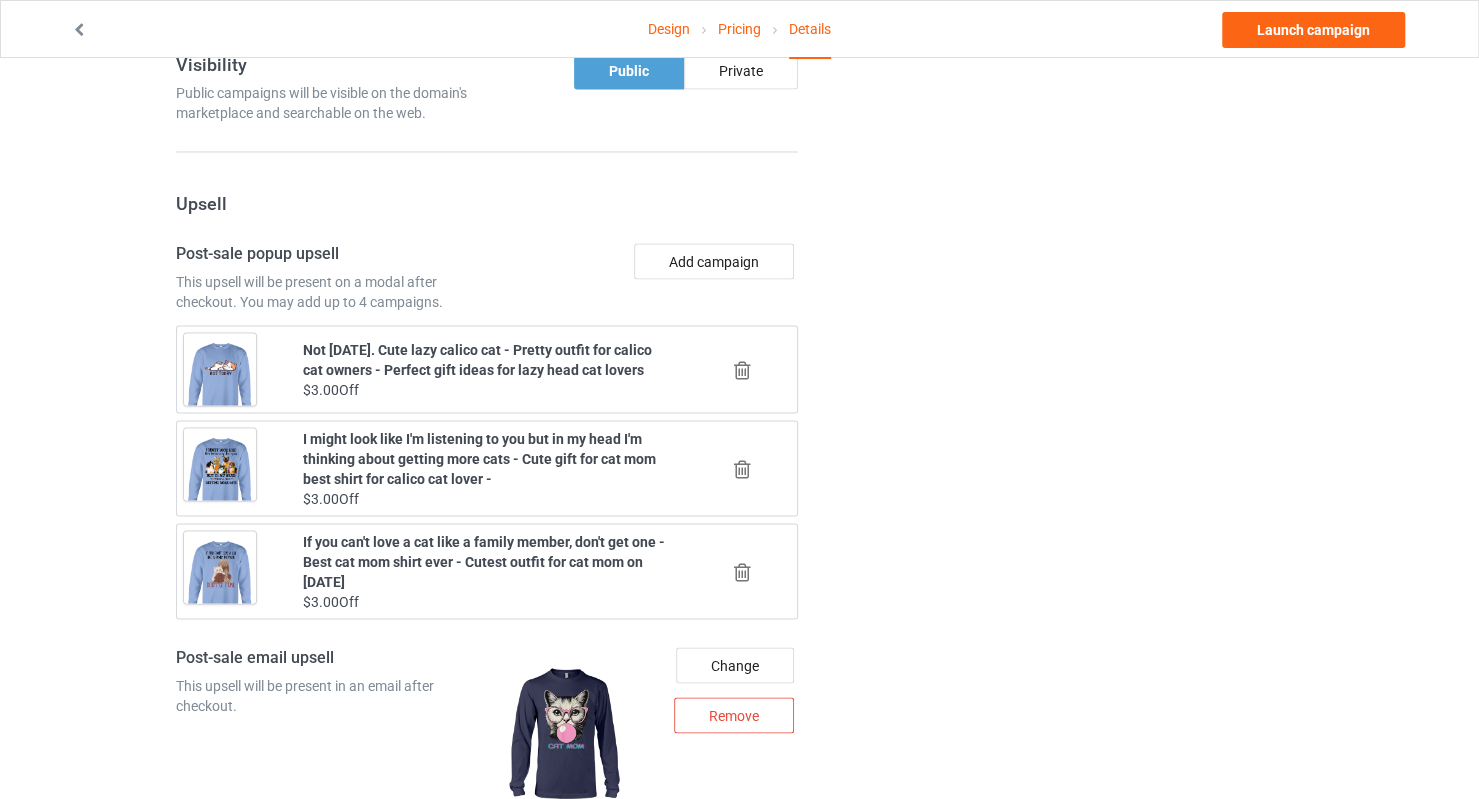 click at bounding box center (744, 369) 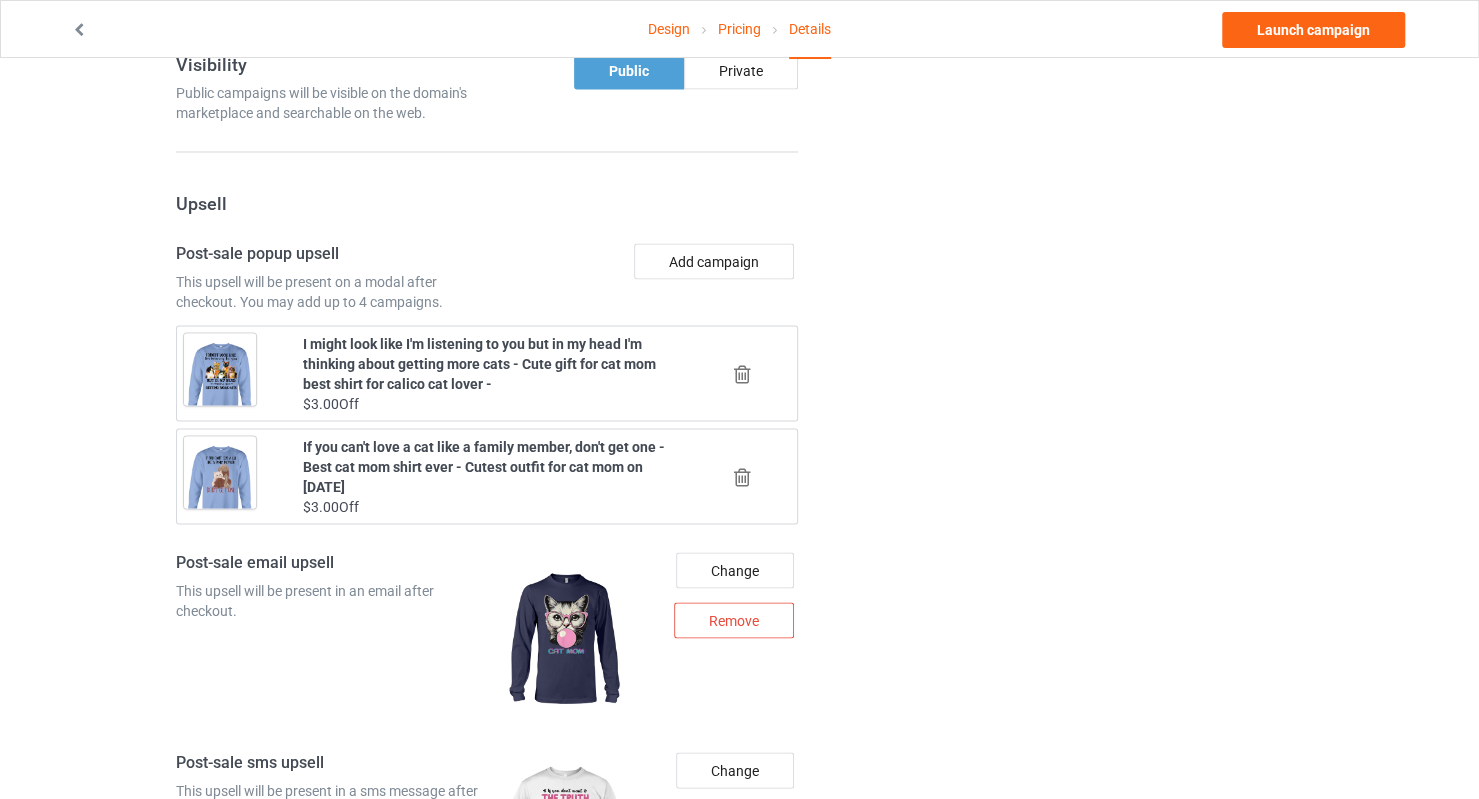 click at bounding box center (742, 373) 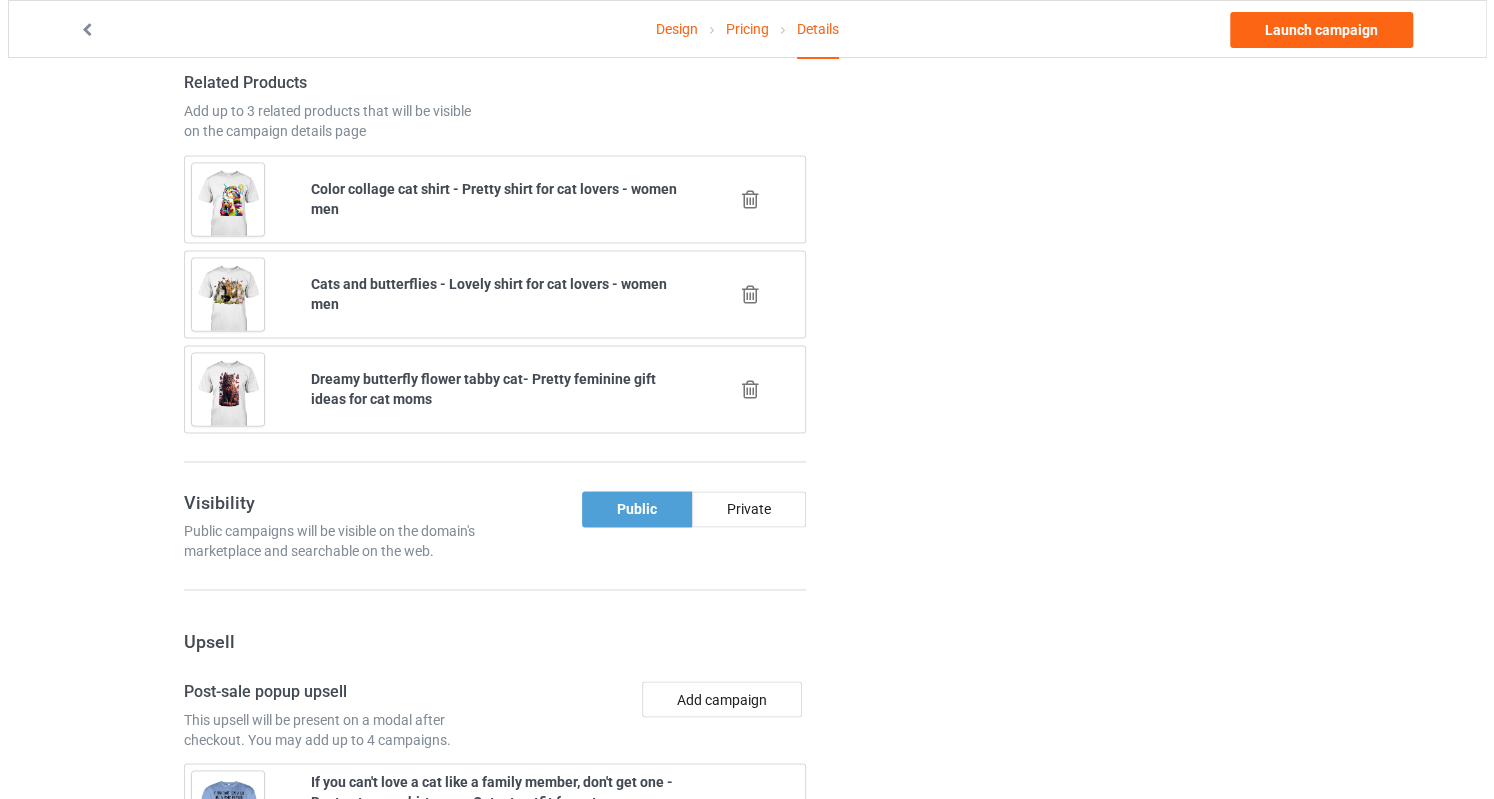scroll, scrollTop: 2000, scrollLeft: 0, axis: vertical 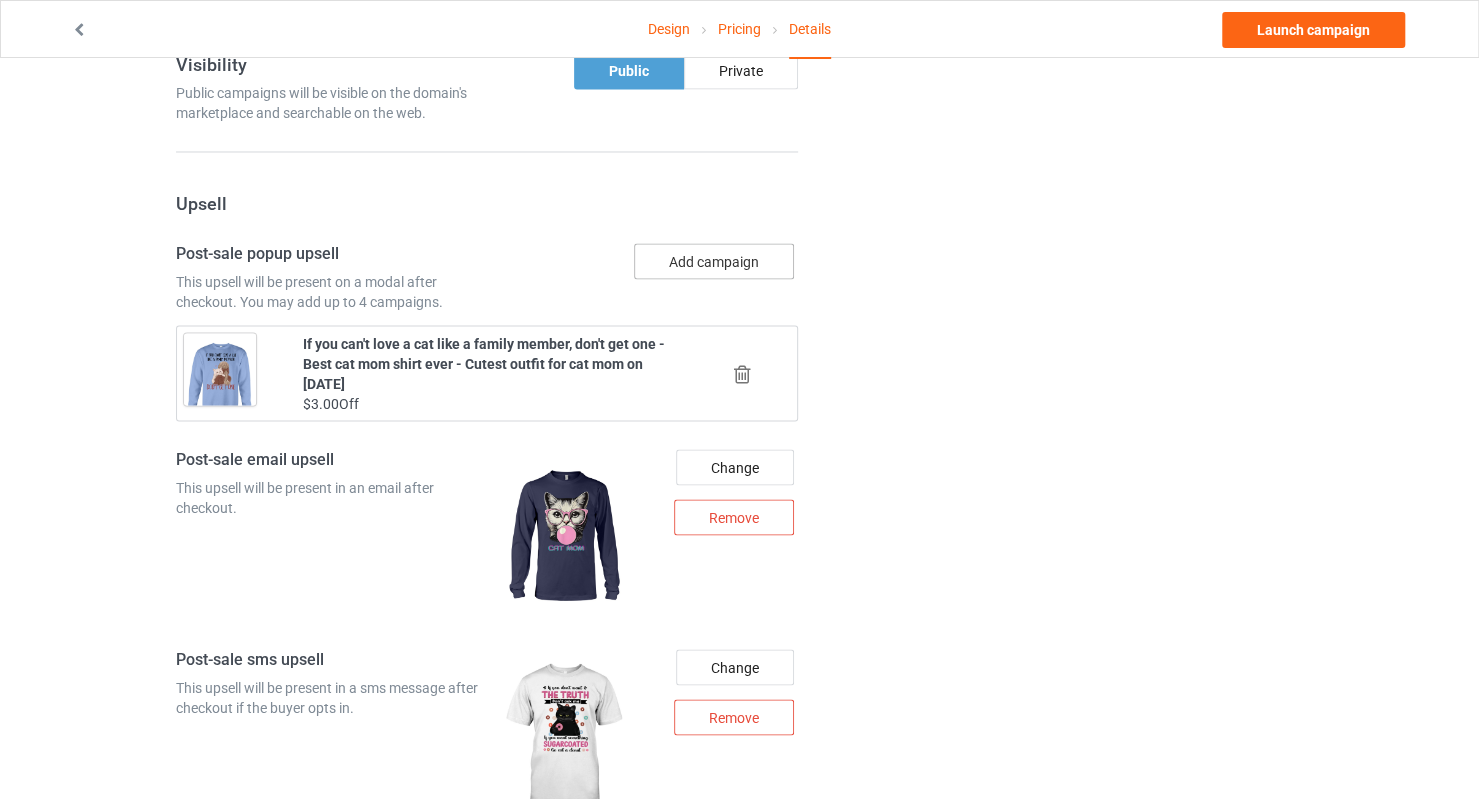 click on "Add campaign" at bounding box center [714, 261] 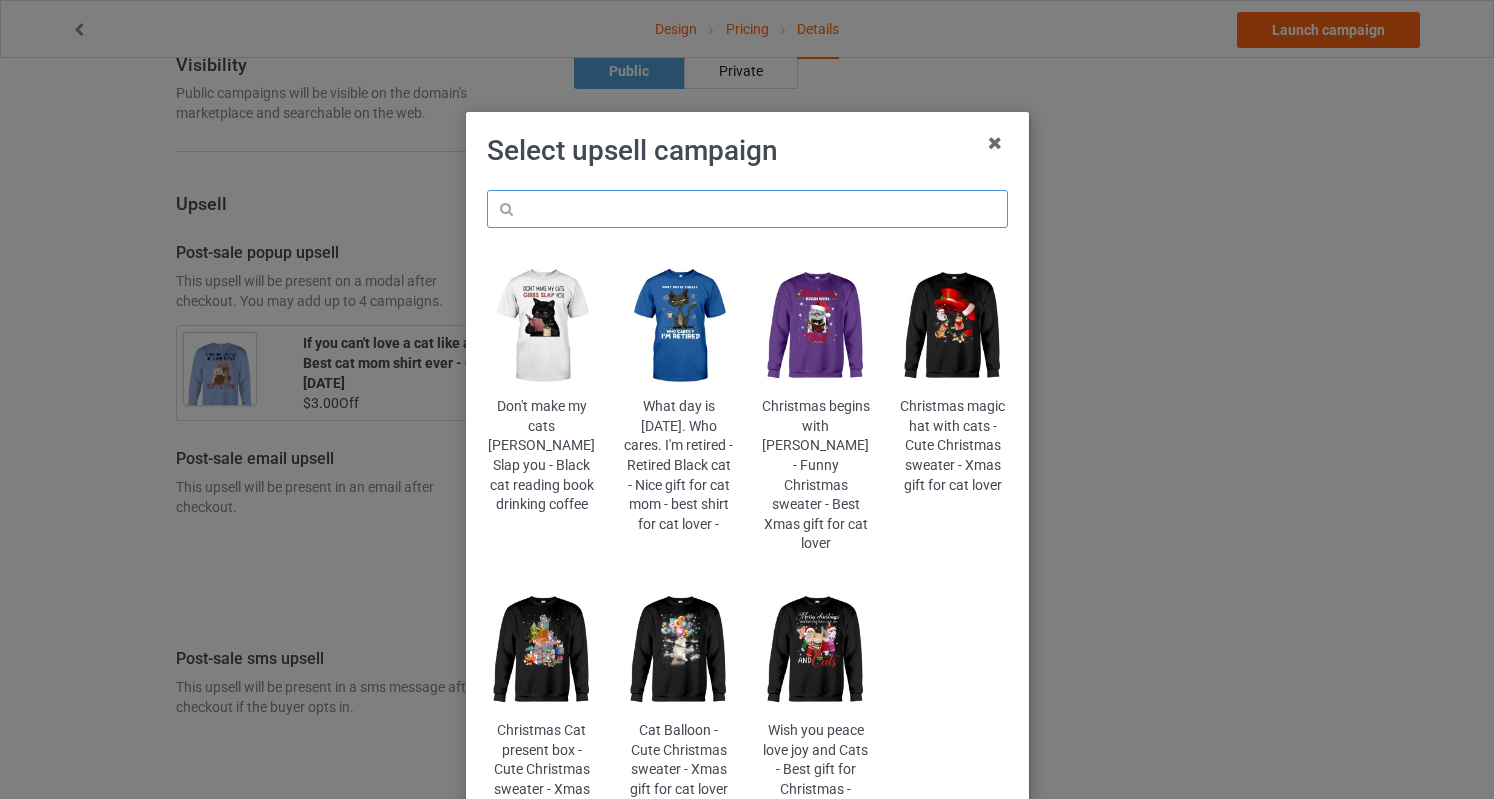 click at bounding box center (747, 209) 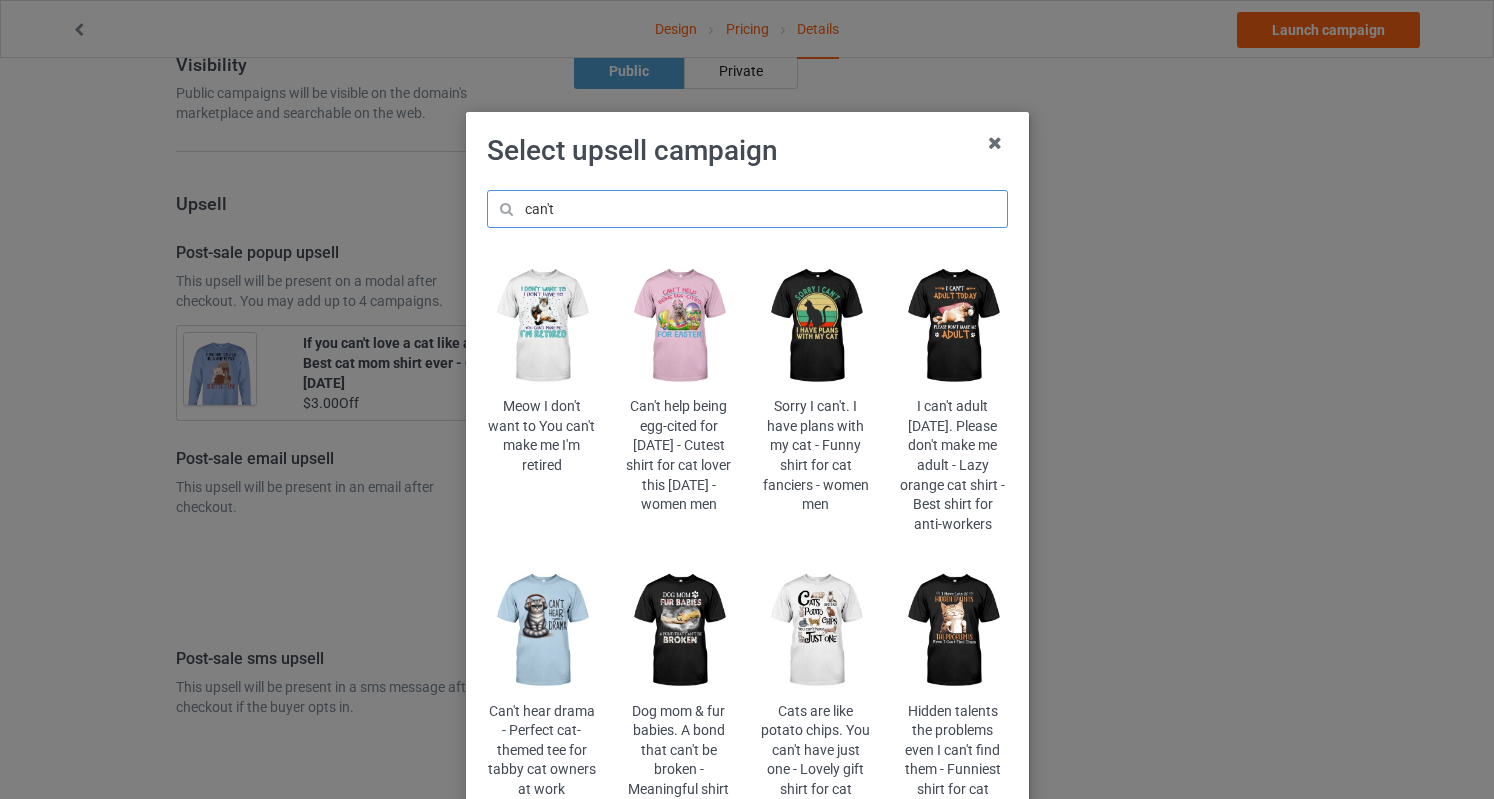 drag, startPoint x: 568, startPoint y: 210, endPoint x: 422, endPoint y: 206, distance: 146.05478 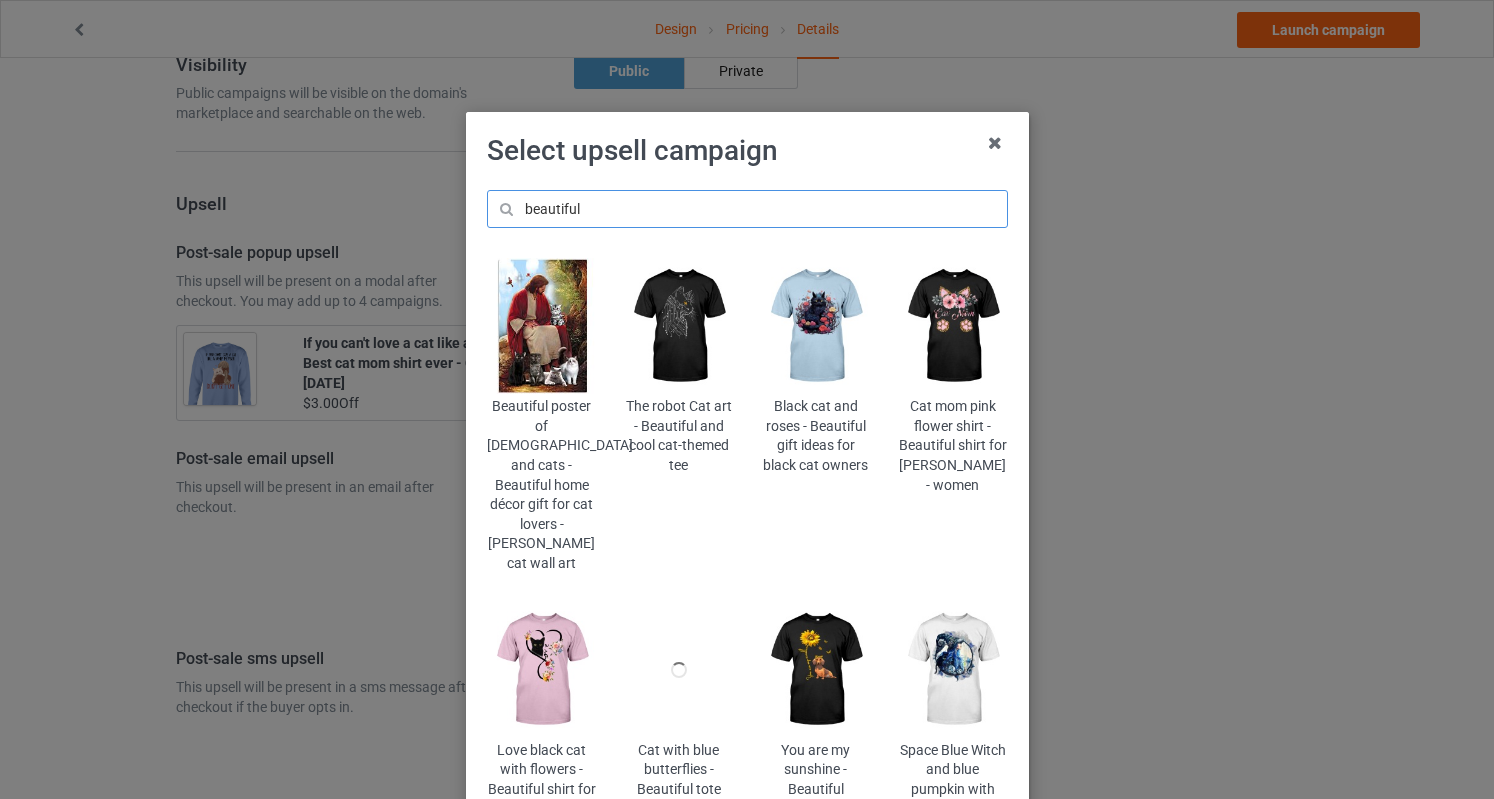 type on "beautiful" 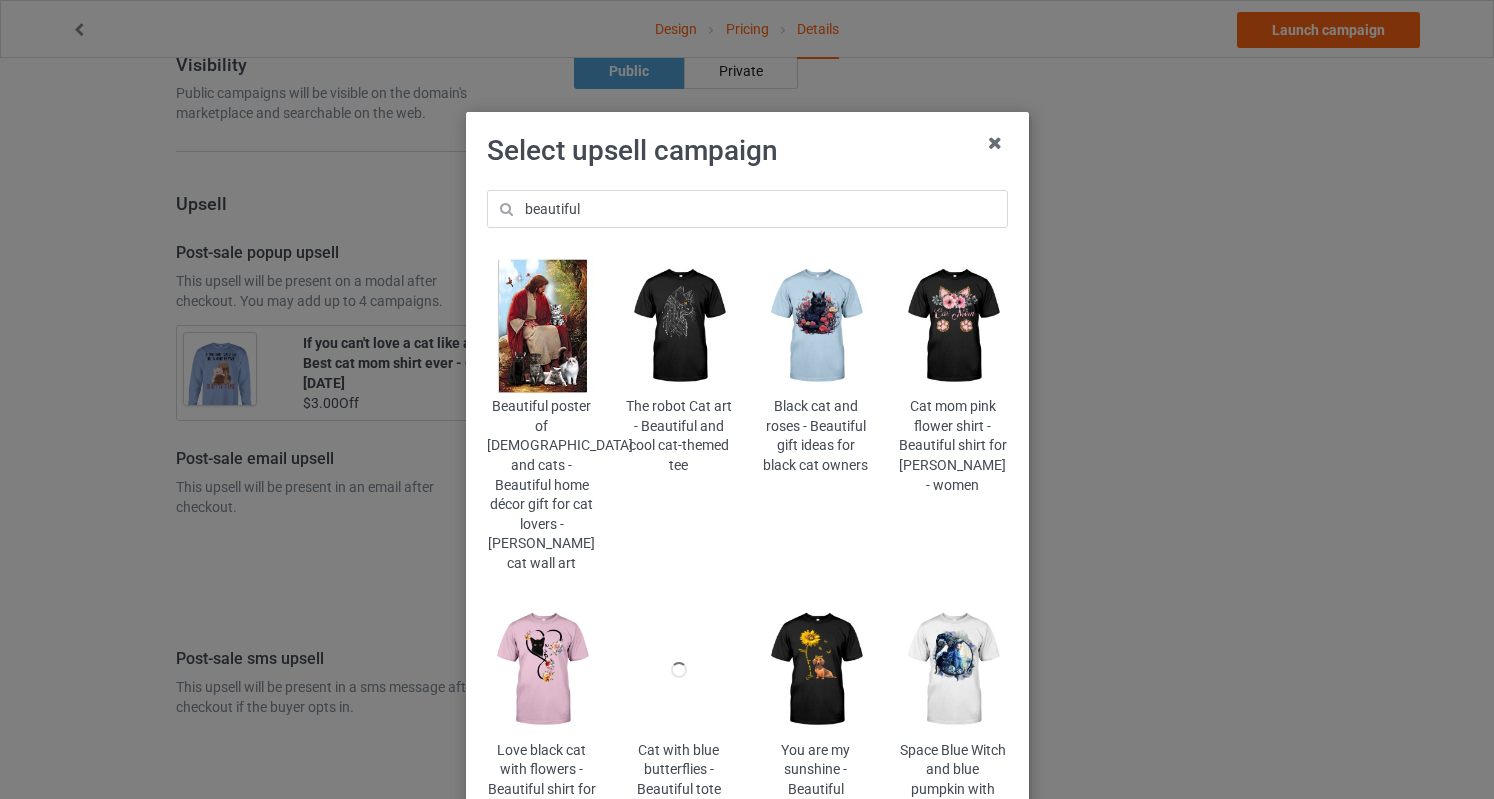 click at bounding box center (815, 326) 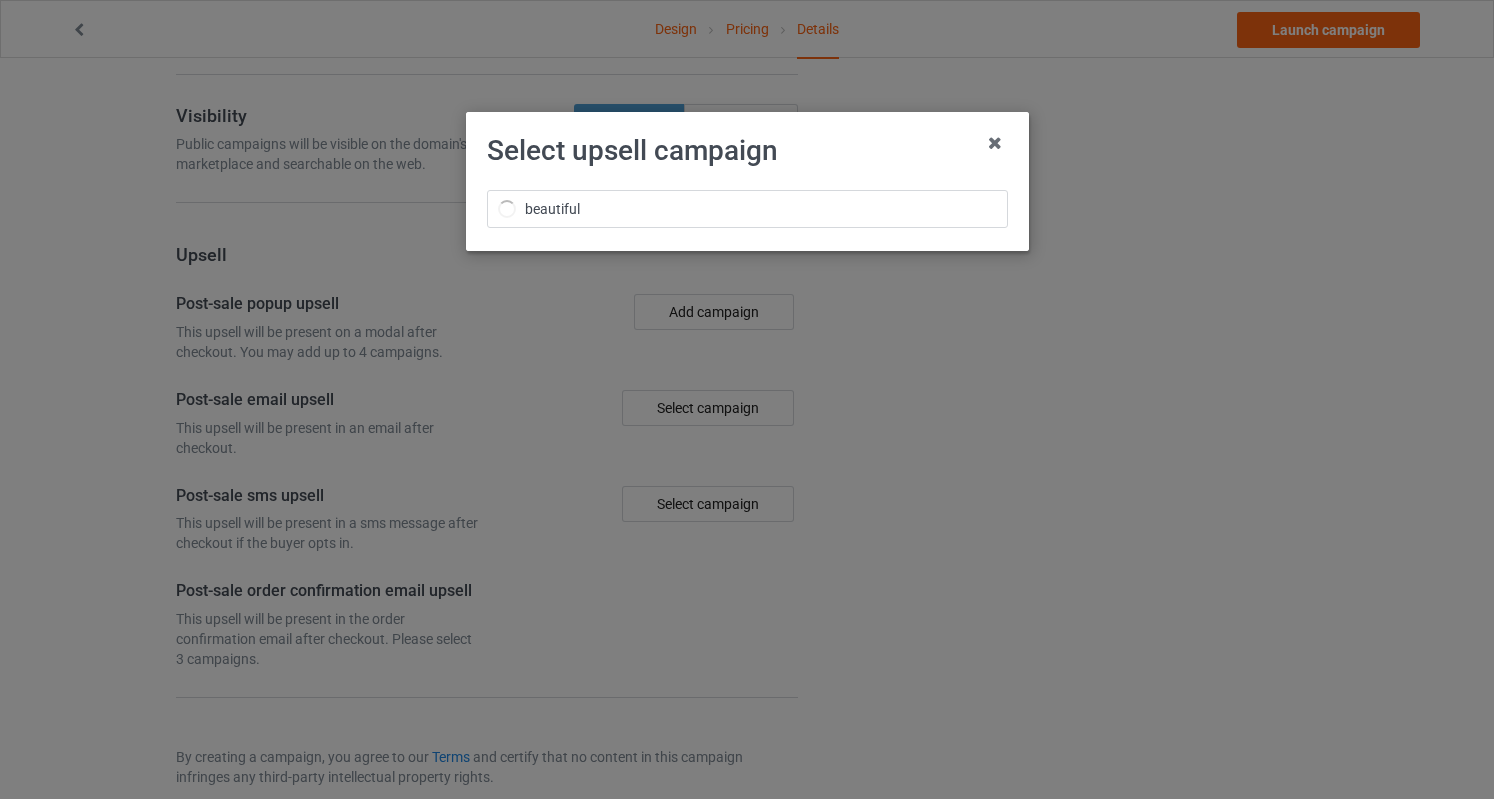 scroll, scrollTop: 2000, scrollLeft: 0, axis: vertical 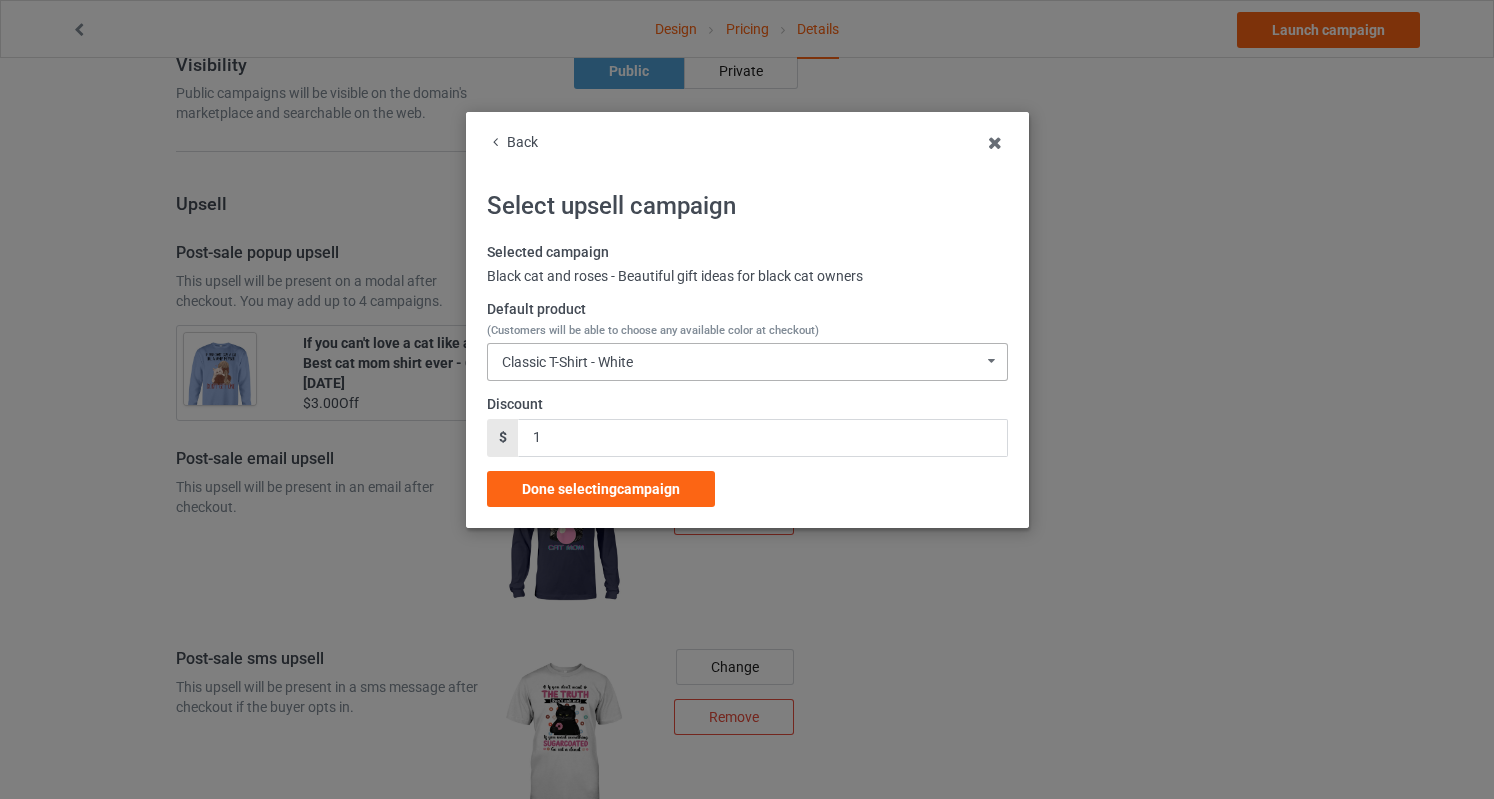 click on "Classic T-Shirt - White Classic T-Shirt - White Classic T-Shirt - Kelly Classic T-Shirt - Light Blue Classic T-Shirt - Classic Pink Ladies T-Shirt - White Ladies T-Shirt - Irish Green Ladies T-Shirt - Light Blue Ladies T-Shirt - Light Pink Long Sleeve Tee - White Long Sleeve Tee - Irish Green Long Sleeve Tee - Carolina Blue Long Sleeve Tee - Light Pink Crewneck Sweatshirt - White Crewneck Sweatshirt - Irish Green Crewneck Sweatshirt - Light Blue Crewneck Sweatshirt - Light Pink Hooded Sweatshirt - White Hooded Sweatshirt - Irish Green Hooded Sweatshirt - Carolina Blue Hooded Sweatshirt - Light Pink Mug - White Mug - Kelly Mug - Light Blue Mug - Classic Pink Color Changing Mug - White Color Changing Mug - Kelly Color Changing Mug - Light Blue Color Changing Mug - Classic Pink V-Neck T-Shirt - White V-Neck T-Shirt - Royal Blue V-Neck T-Shirt - Kelly 64420A82B7B0B6-5D7DB8960B25-GS0-TC0-WHT 64420A82B7B0B6-5D7DB8960B25-GS0-TC0-KGR 64420A82B7B0B6-5D7DB8960B25-GS0-TC0-LTB 64420A82B7B0B6-5D7DB8960B25-GS0-TC0-PNK" at bounding box center [747, 362] 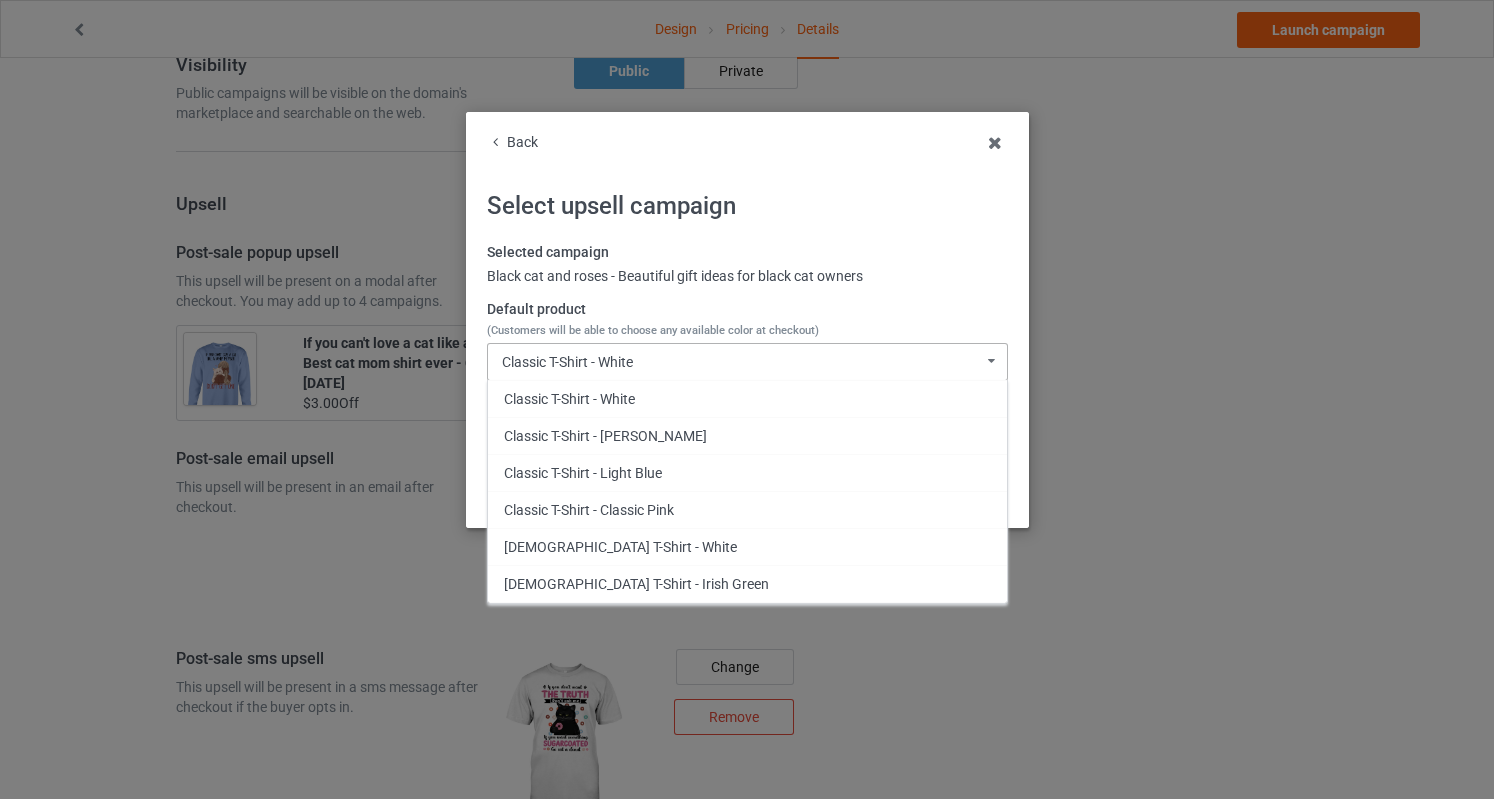 scroll, scrollTop: 346, scrollLeft: 0, axis: vertical 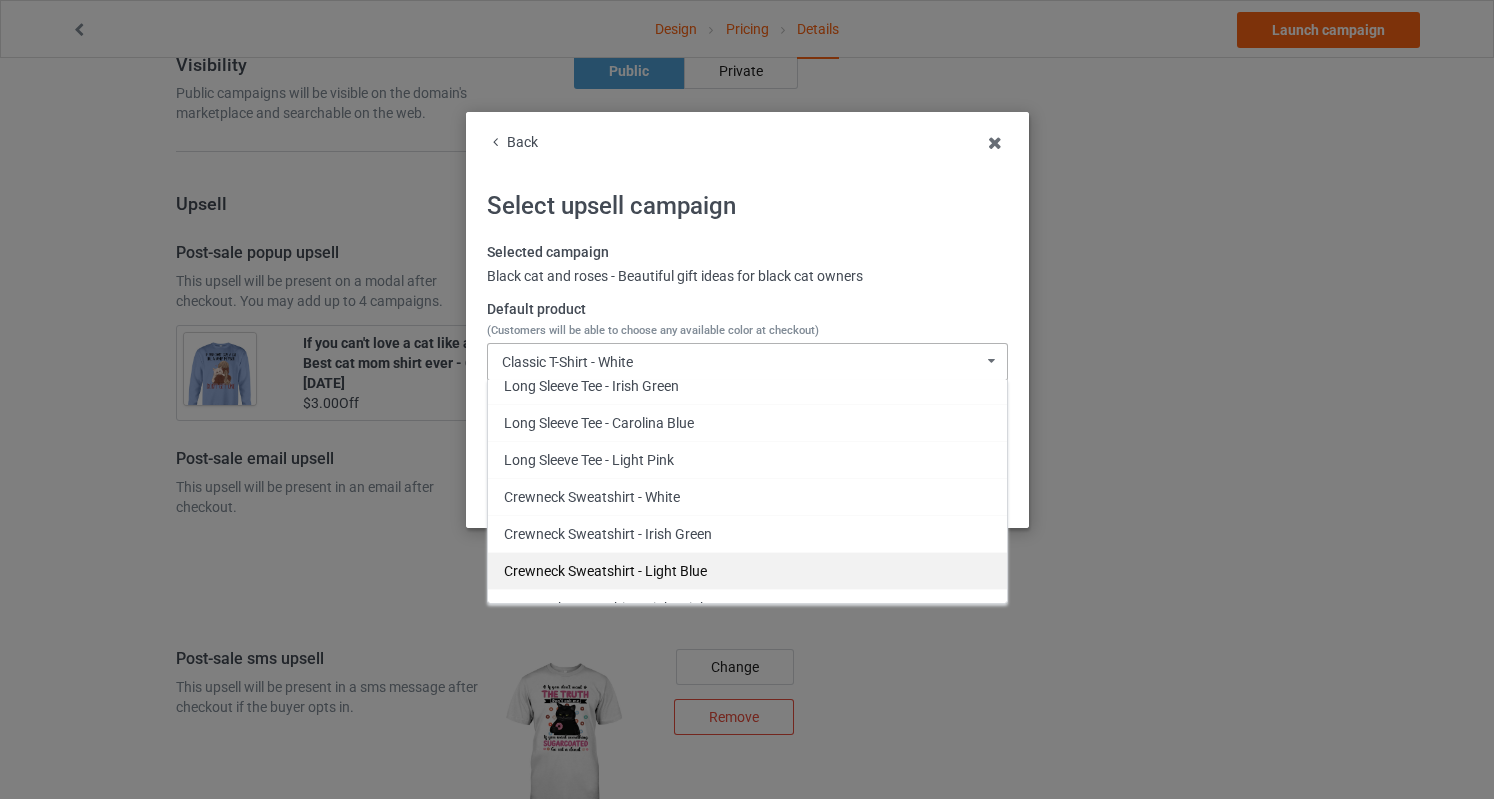 click on "Crewneck Sweatshirt - Light Blue" at bounding box center (747, 570) 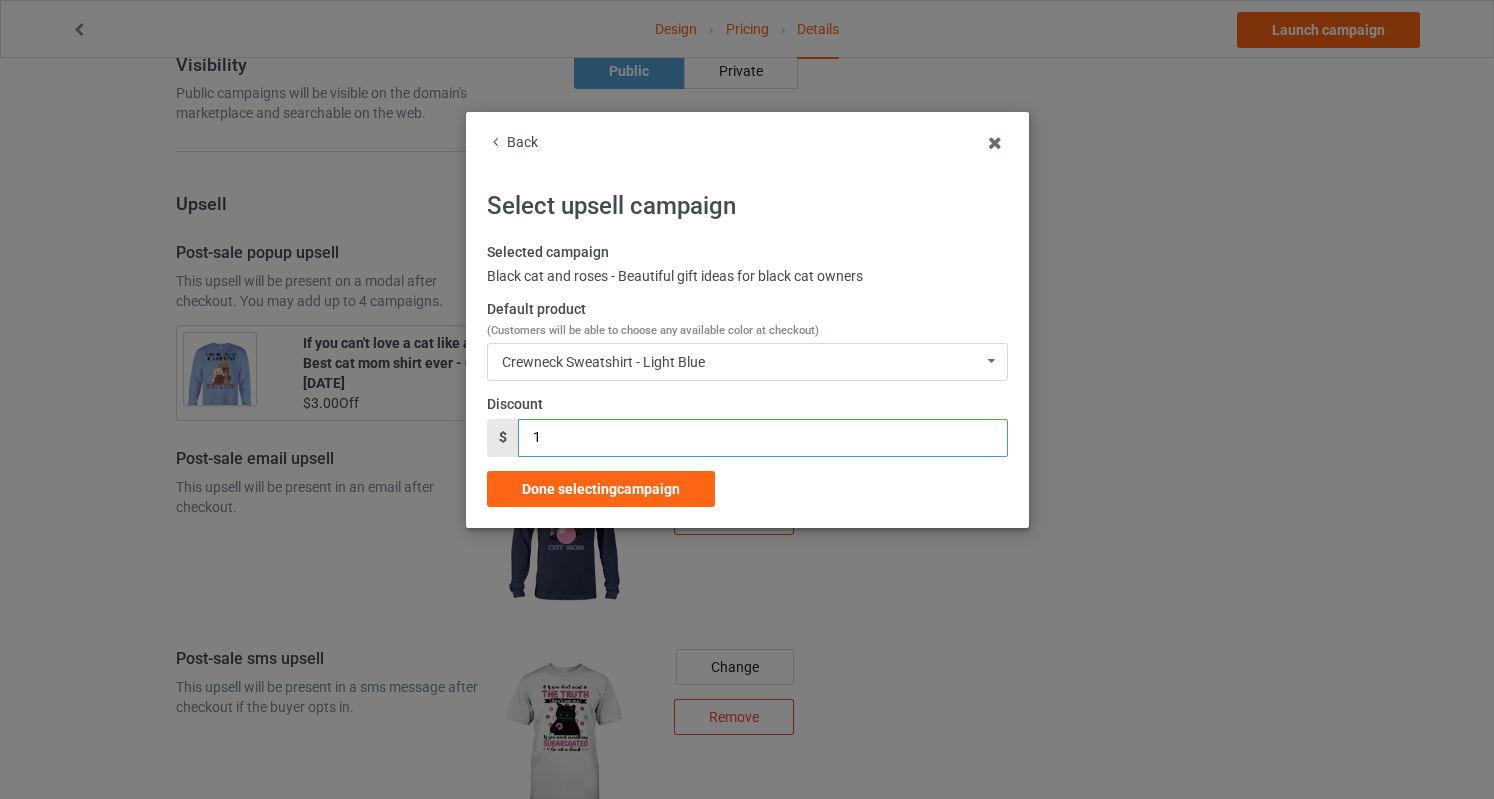 drag, startPoint x: 536, startPoint y: 433, endPoint x: 468, endPoint y: 437, distance: 68.117546 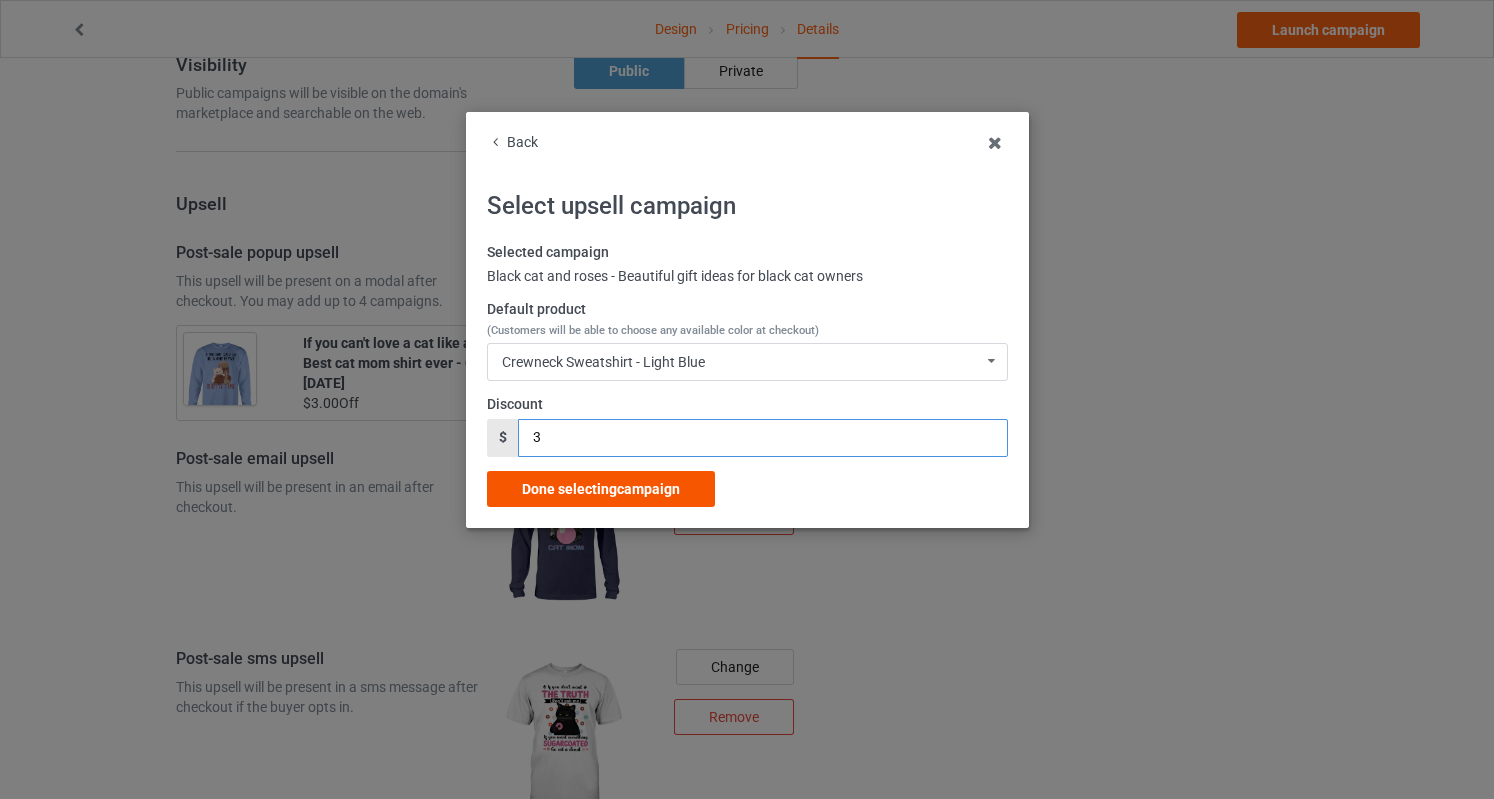 type on "3" 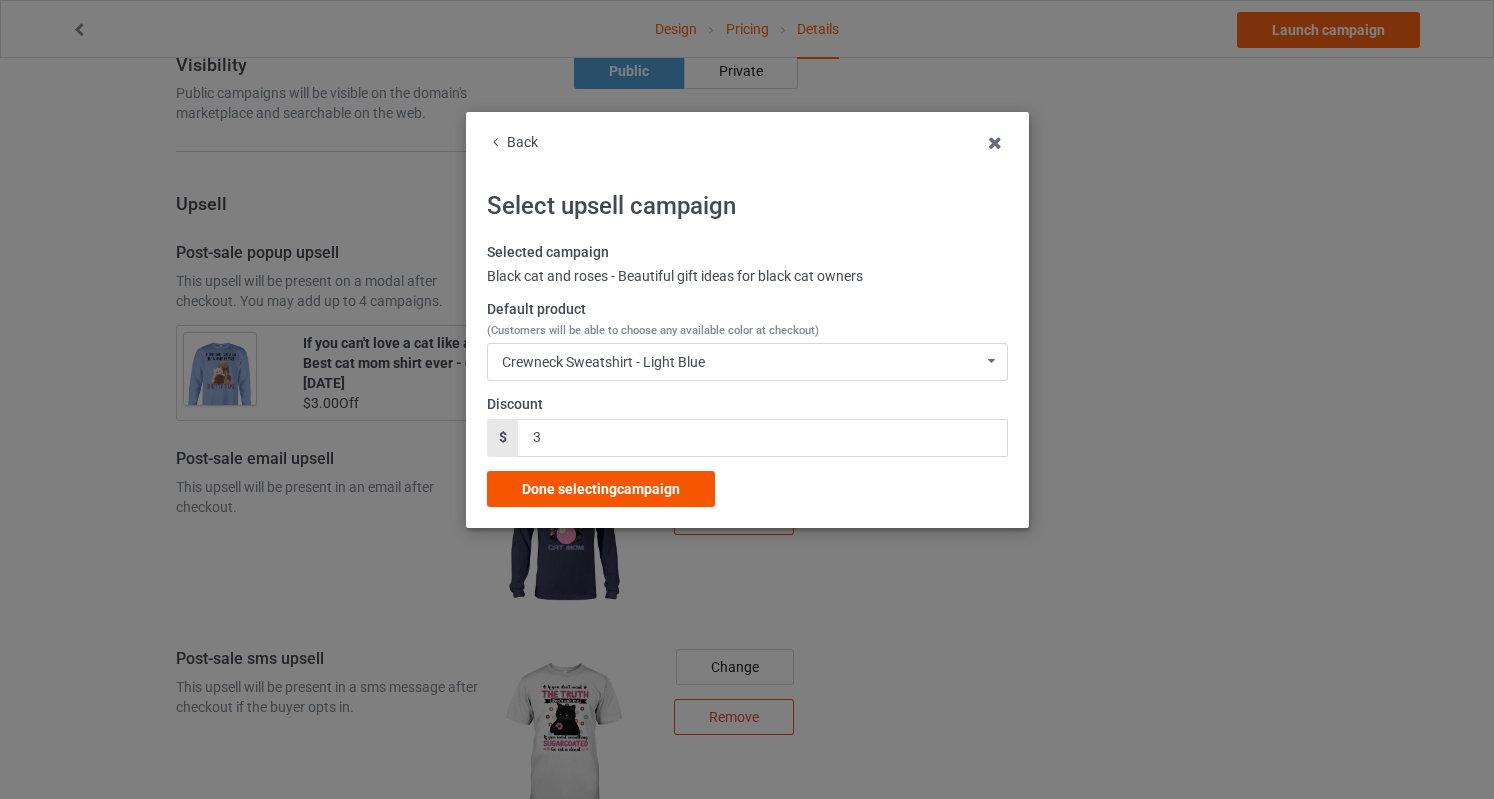 click on "Done selecting  campaign" at bounding box center [601, 489] 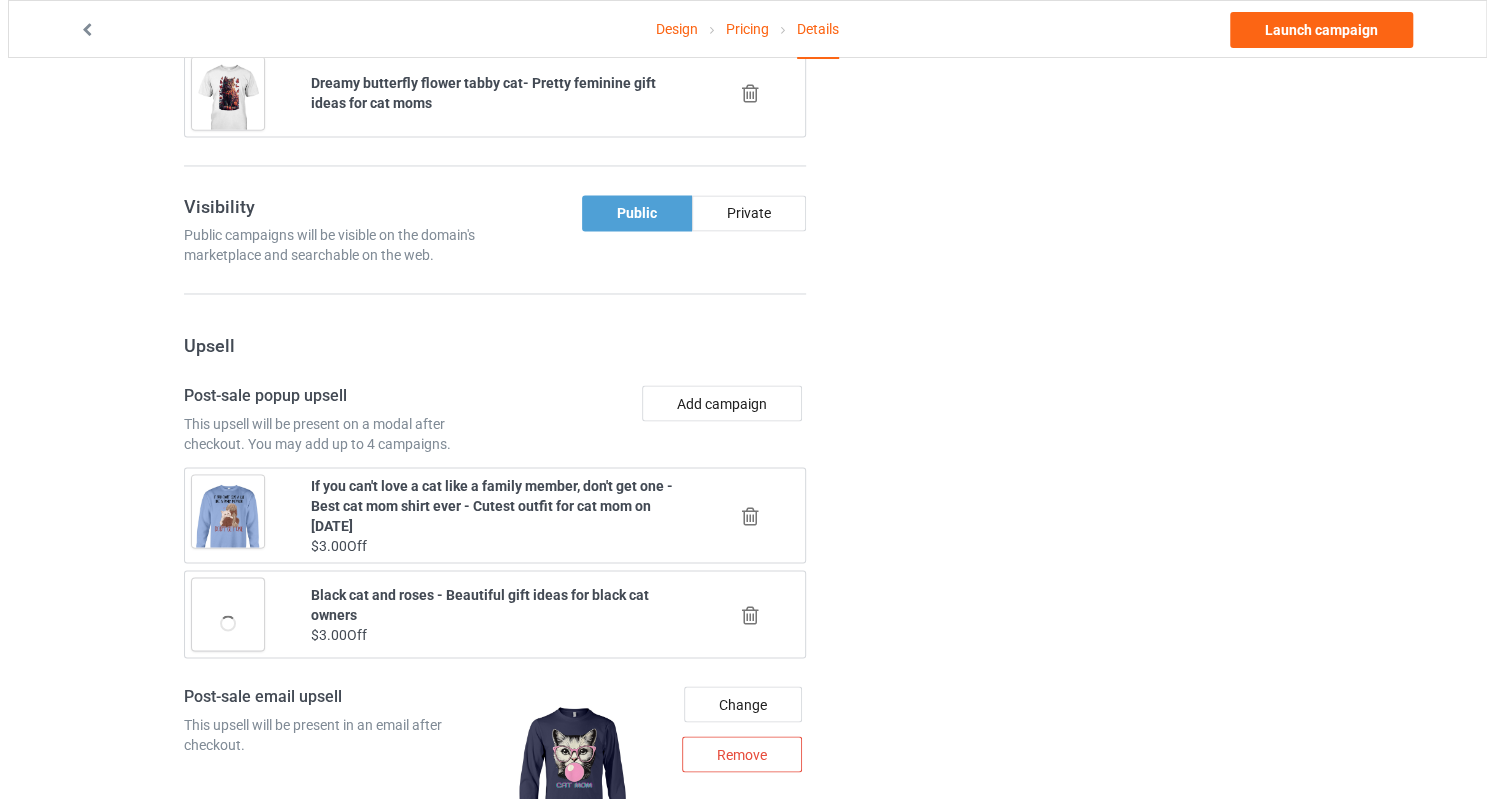 scroll, scrollTop: 1862, scrollLeft: 0, axis: vertical 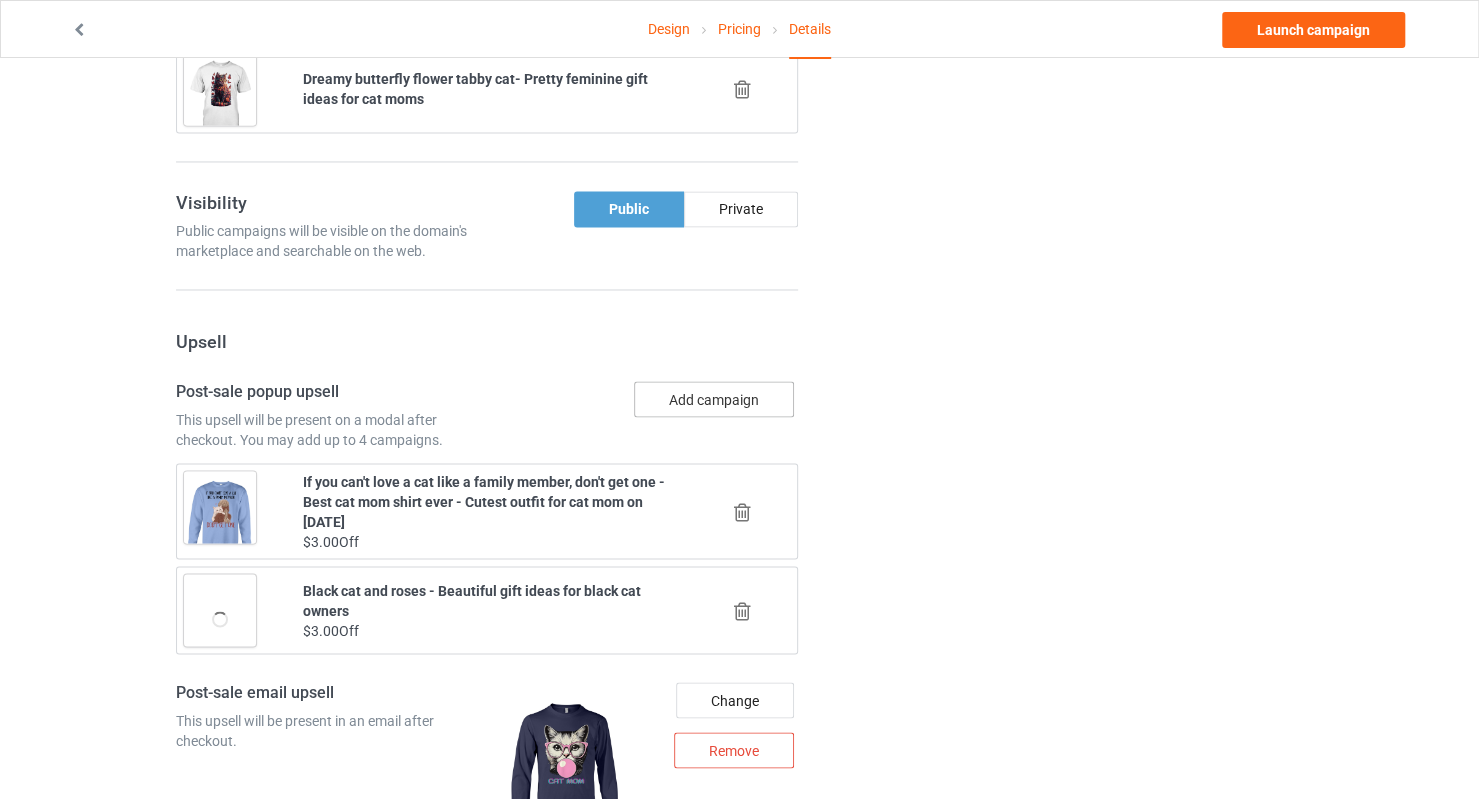 click on "Add campaign" at bounding box center [714, 399] 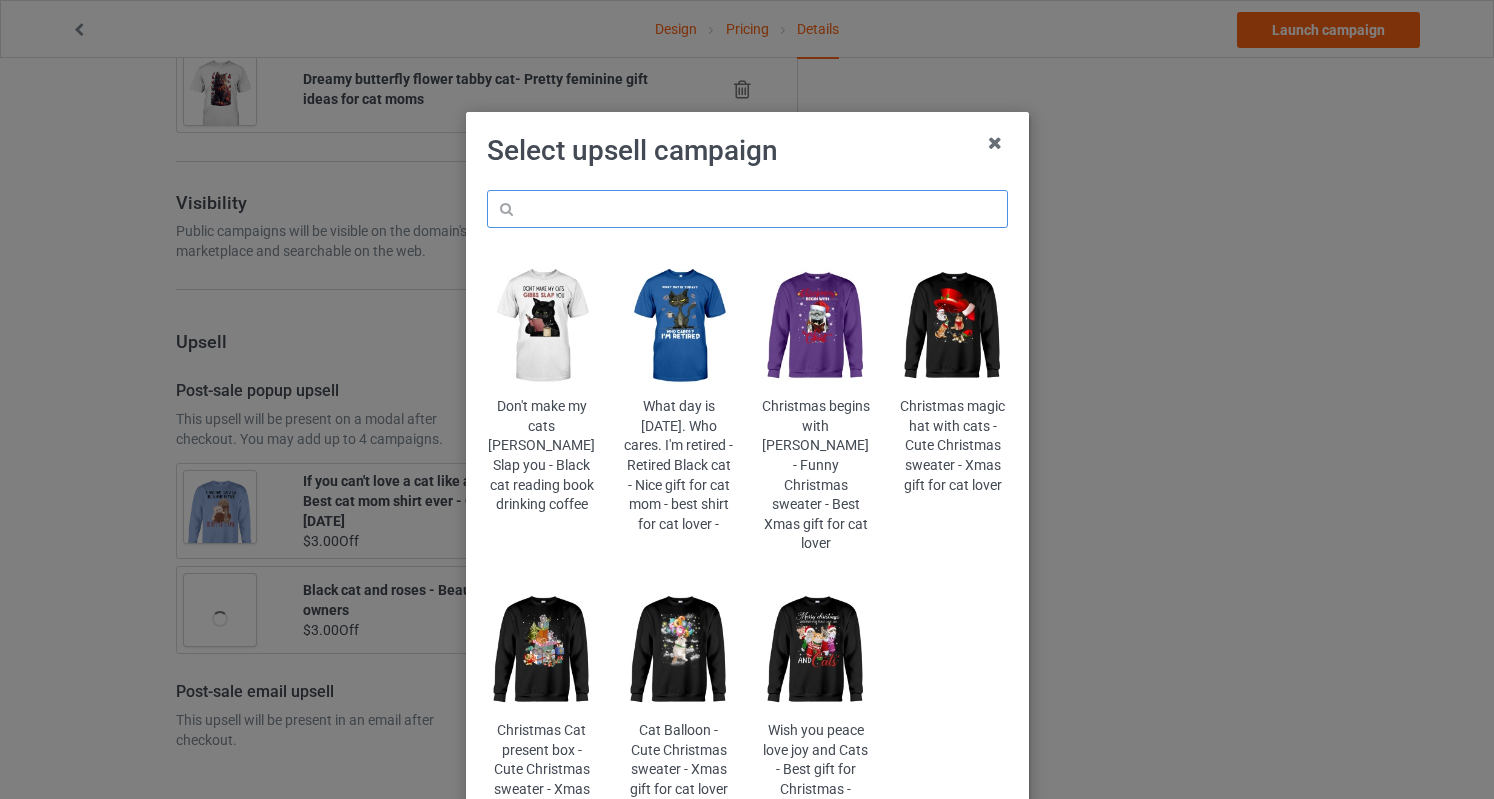 click at bounding box center (747, 209) 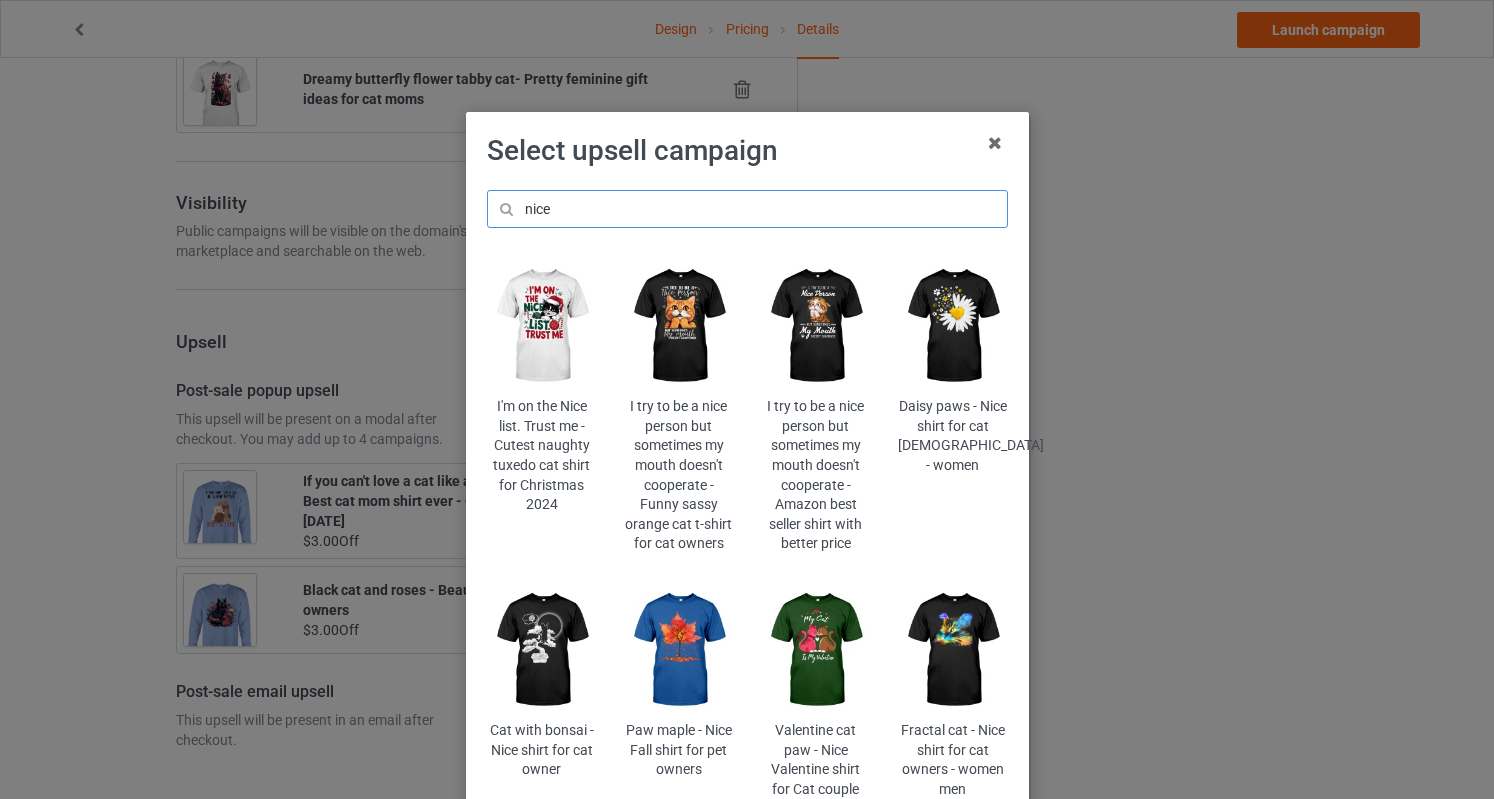 type on "nice" 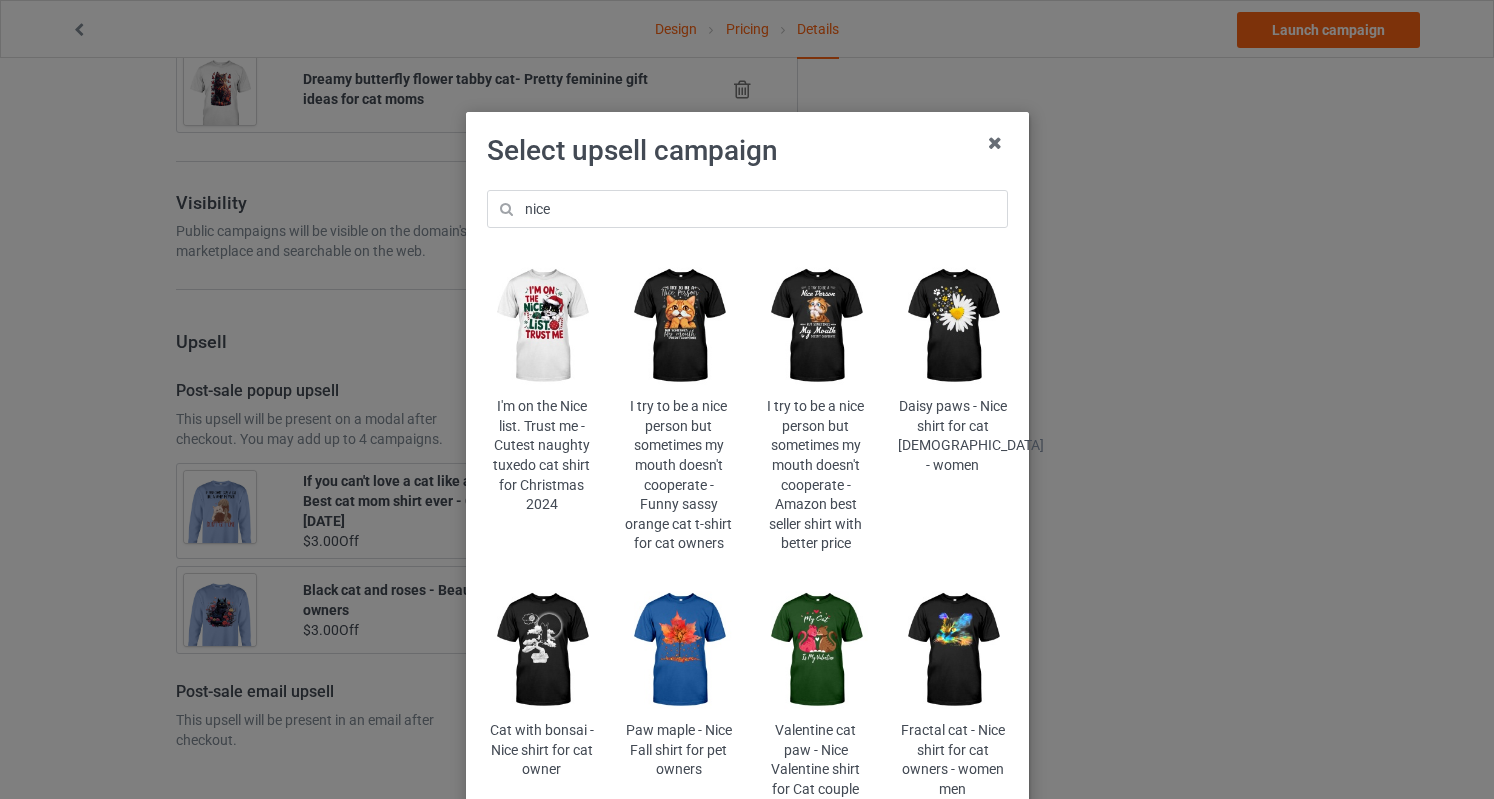 click at bounding box center [952, 326] 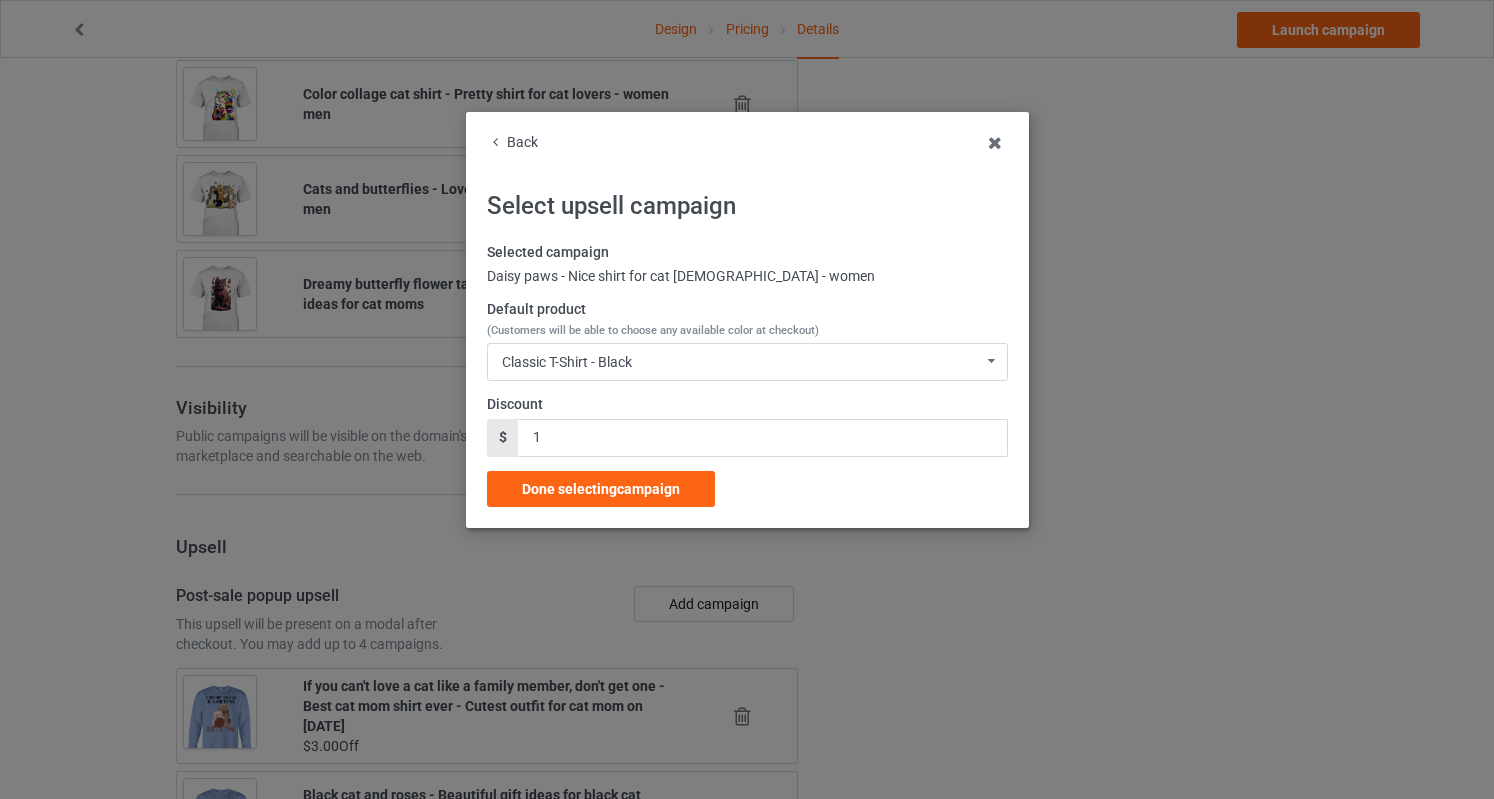 scroll, scrollTop: 1862, scrollLeft: 0, axis: vertical 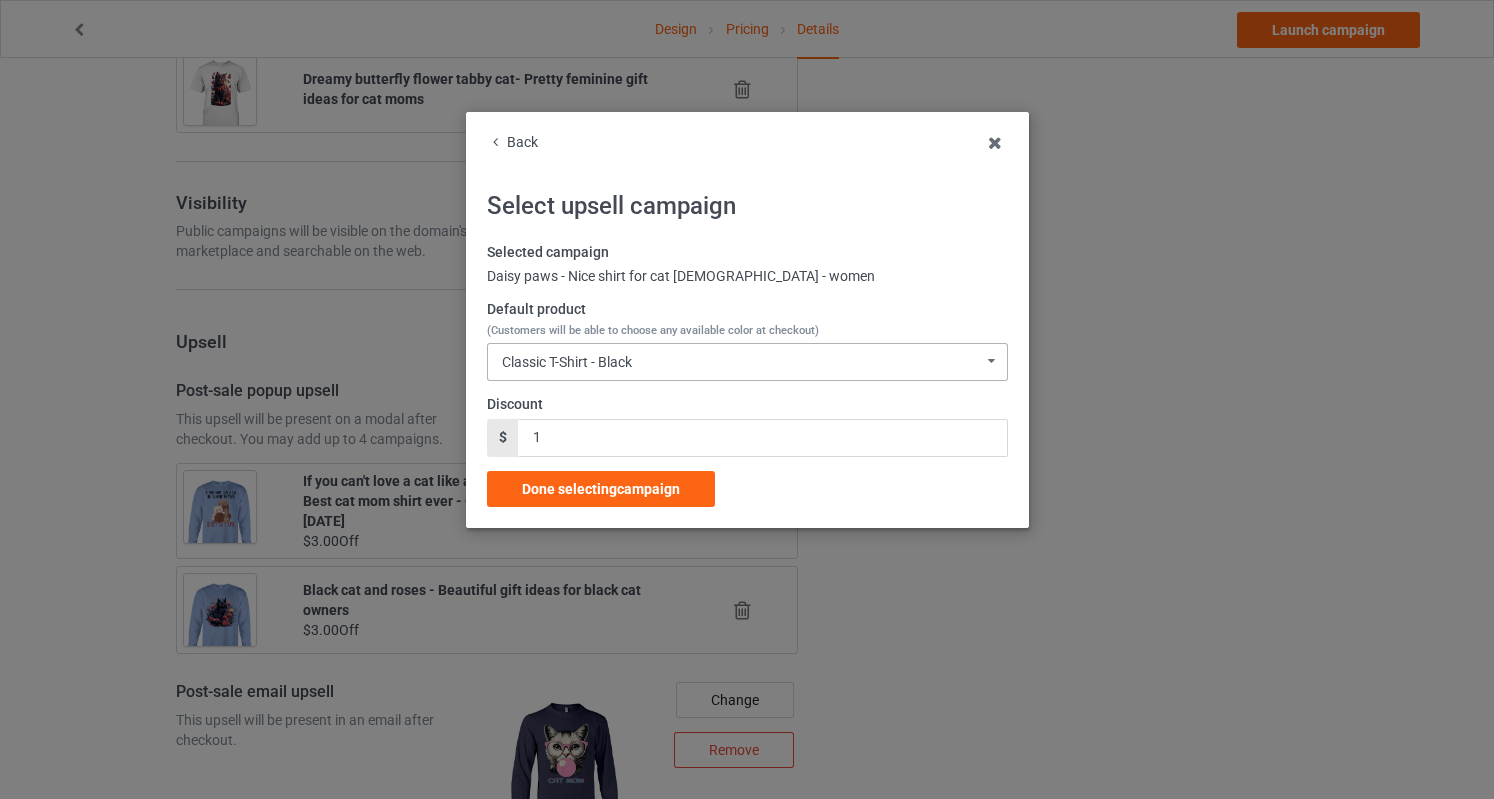 click on "Classic T-Shirt - Black" at bounding box center [567, 362] 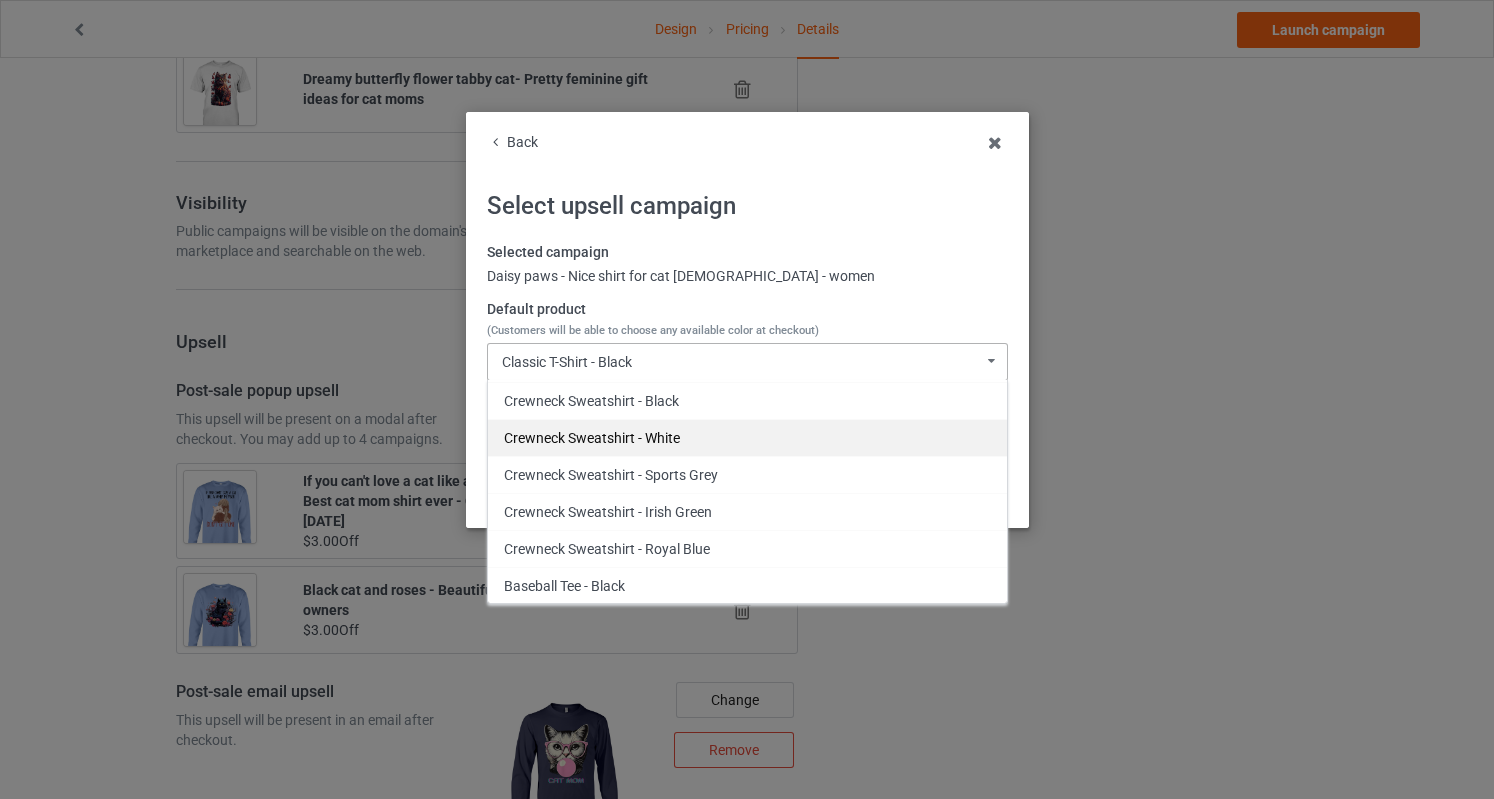 scroll, scrollTop: 1023, scrollLeft: 0, axis: vertical 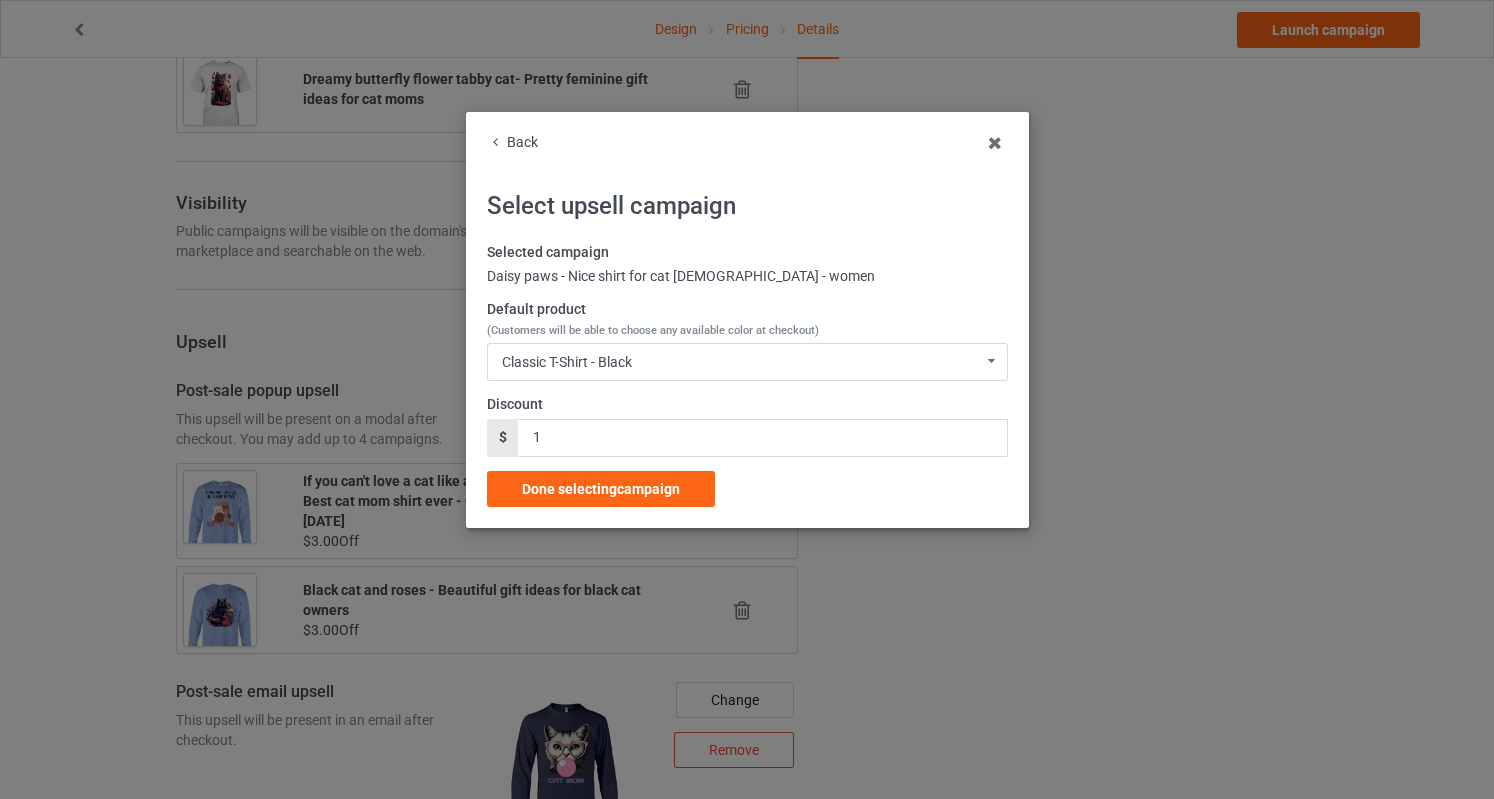 click on "Back" at bounding box center (747, 143) 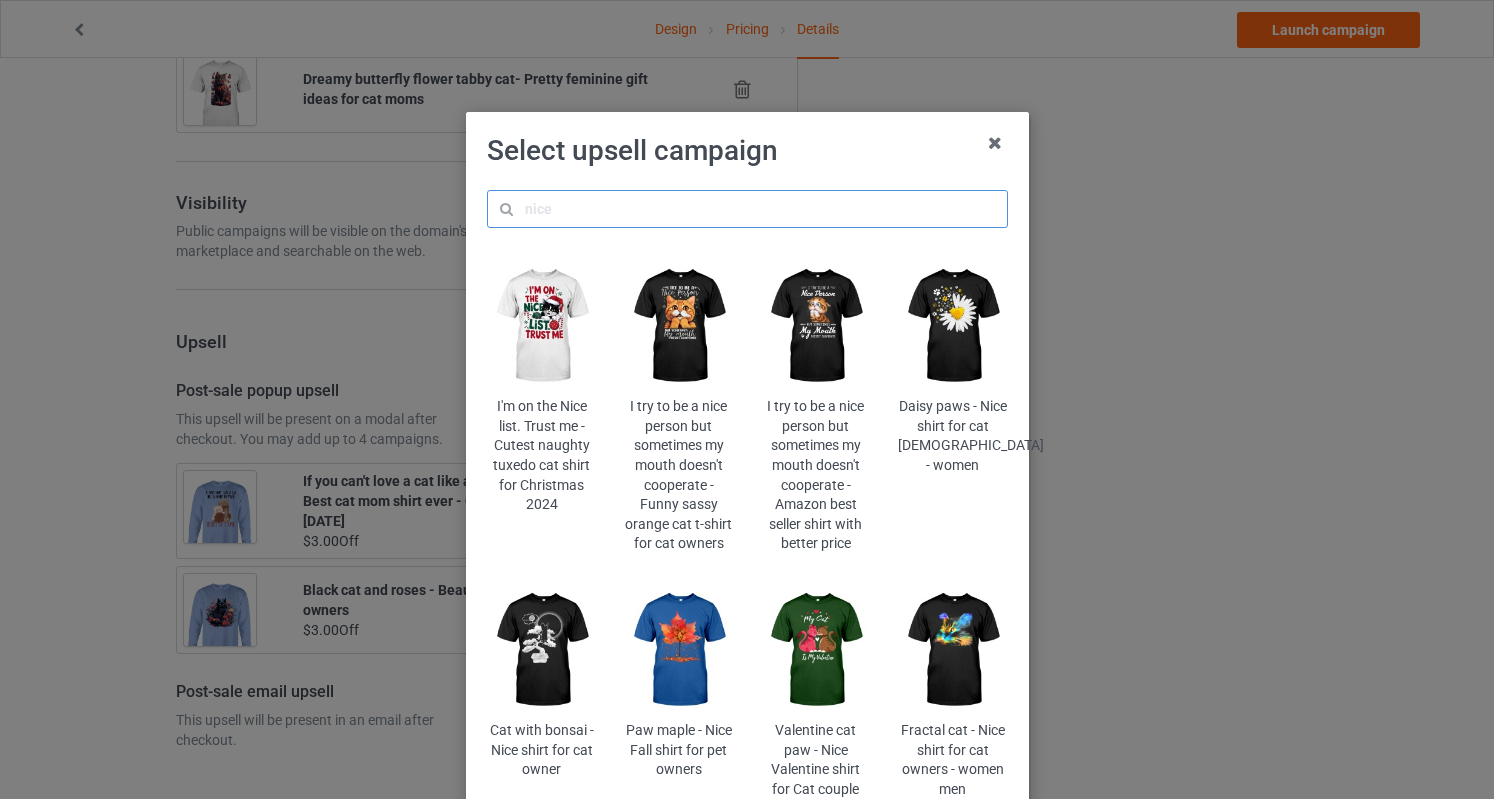click at bounding box center [747, 209] 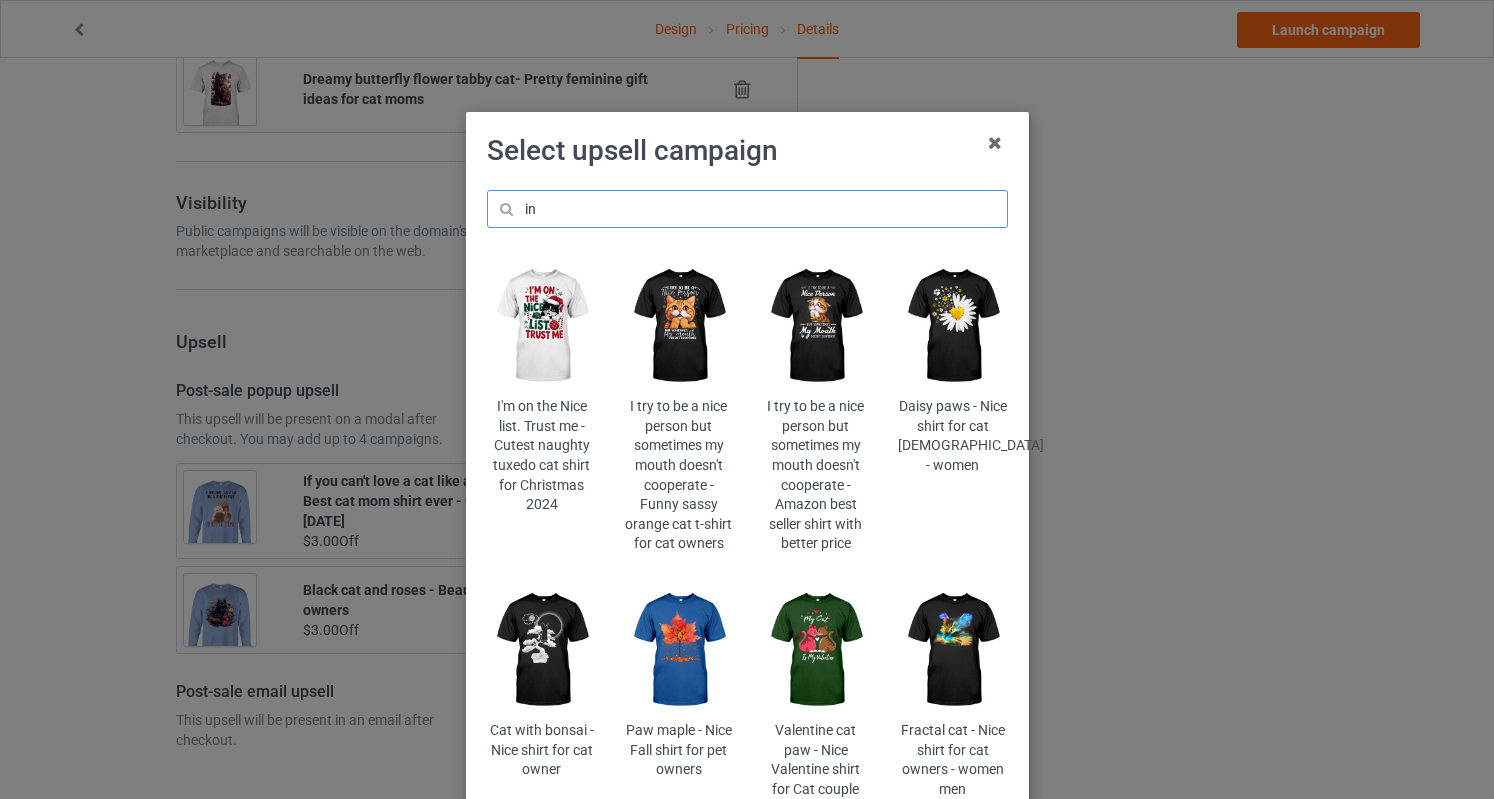 type on "i" 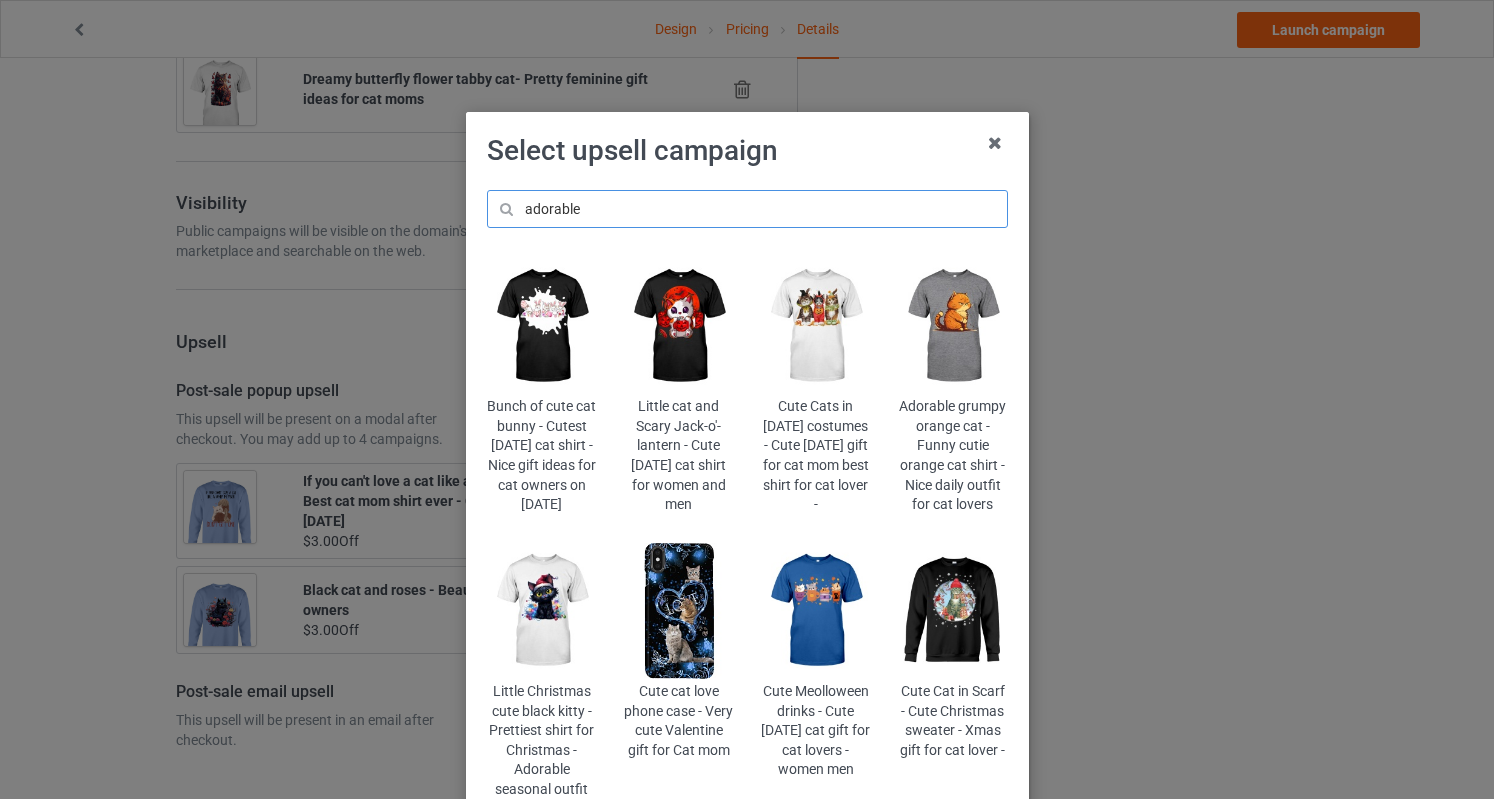 click on "adorable" at bounding box center (747, 209) 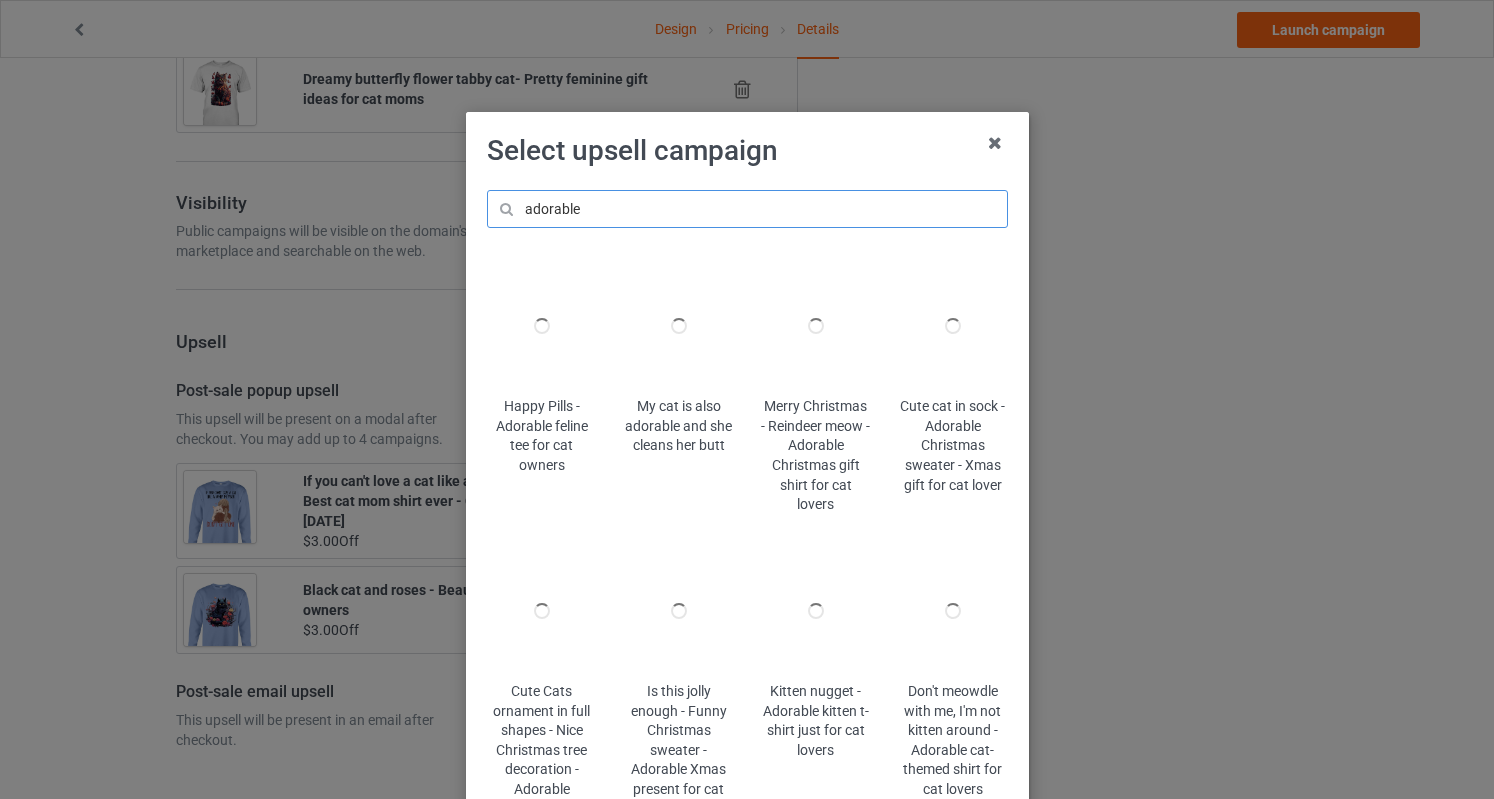 click on "adorable" at bounding box center (747, 209) 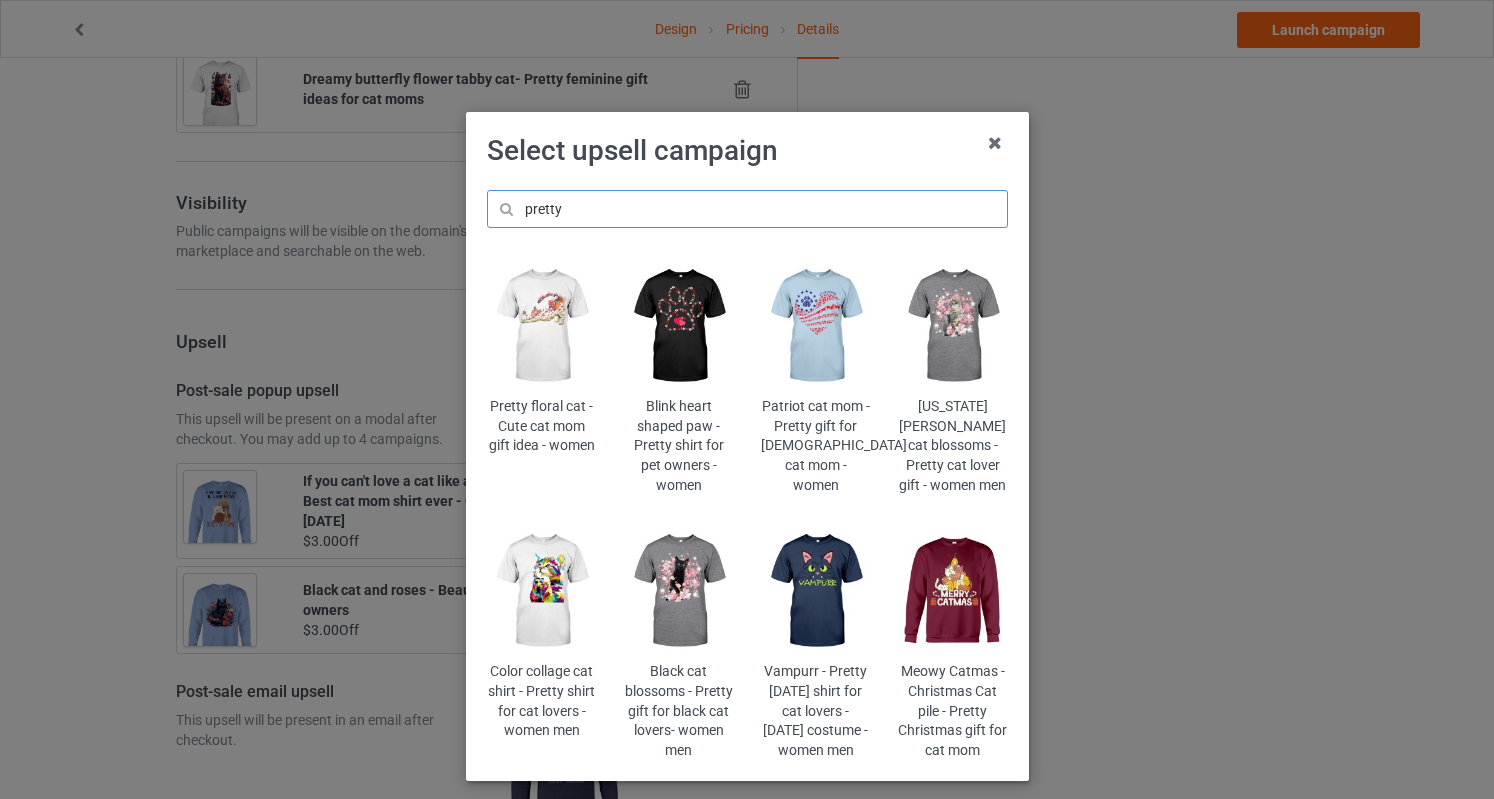 type on "pretty" 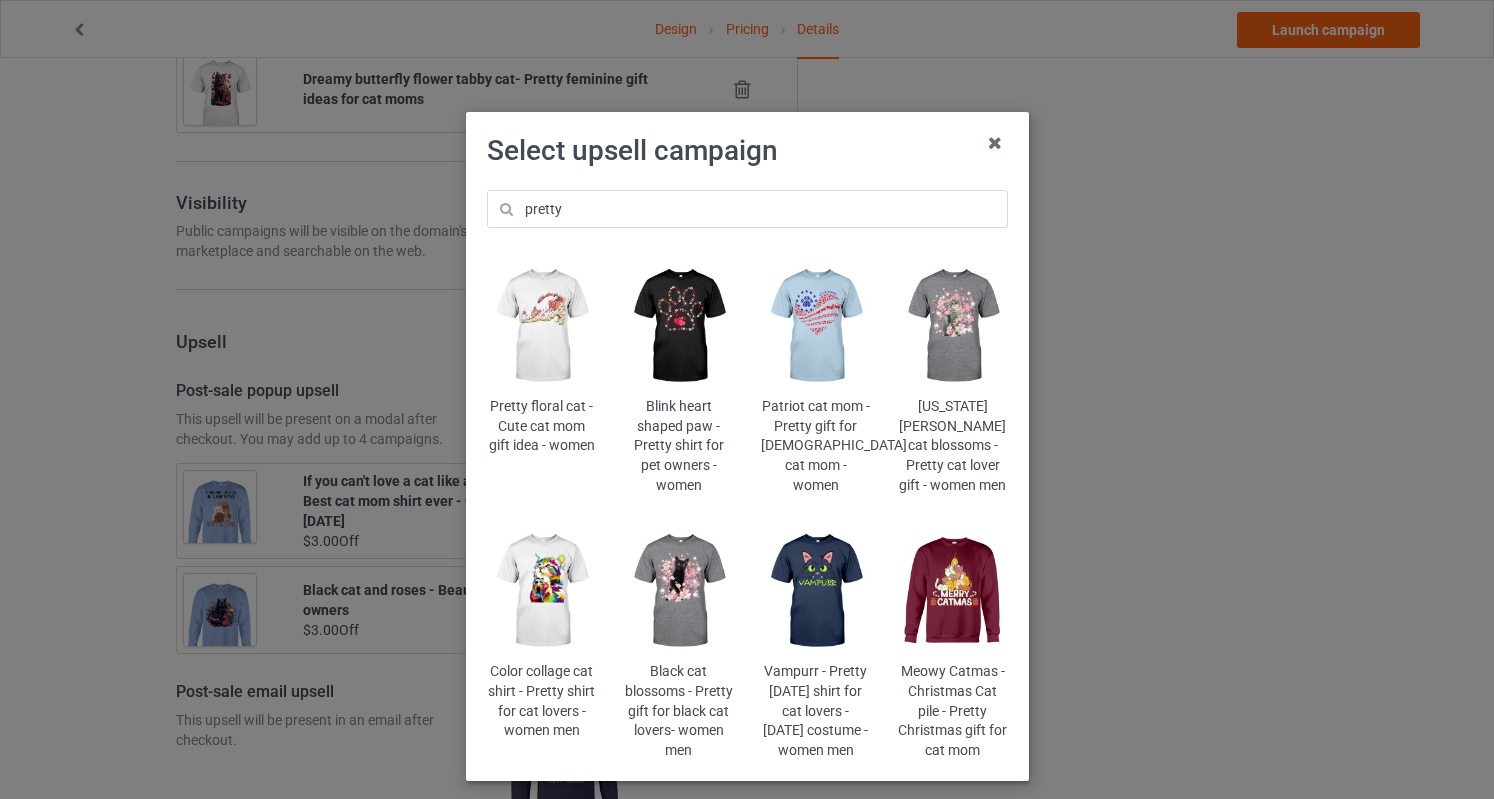 click at bounding box center [541, 326] 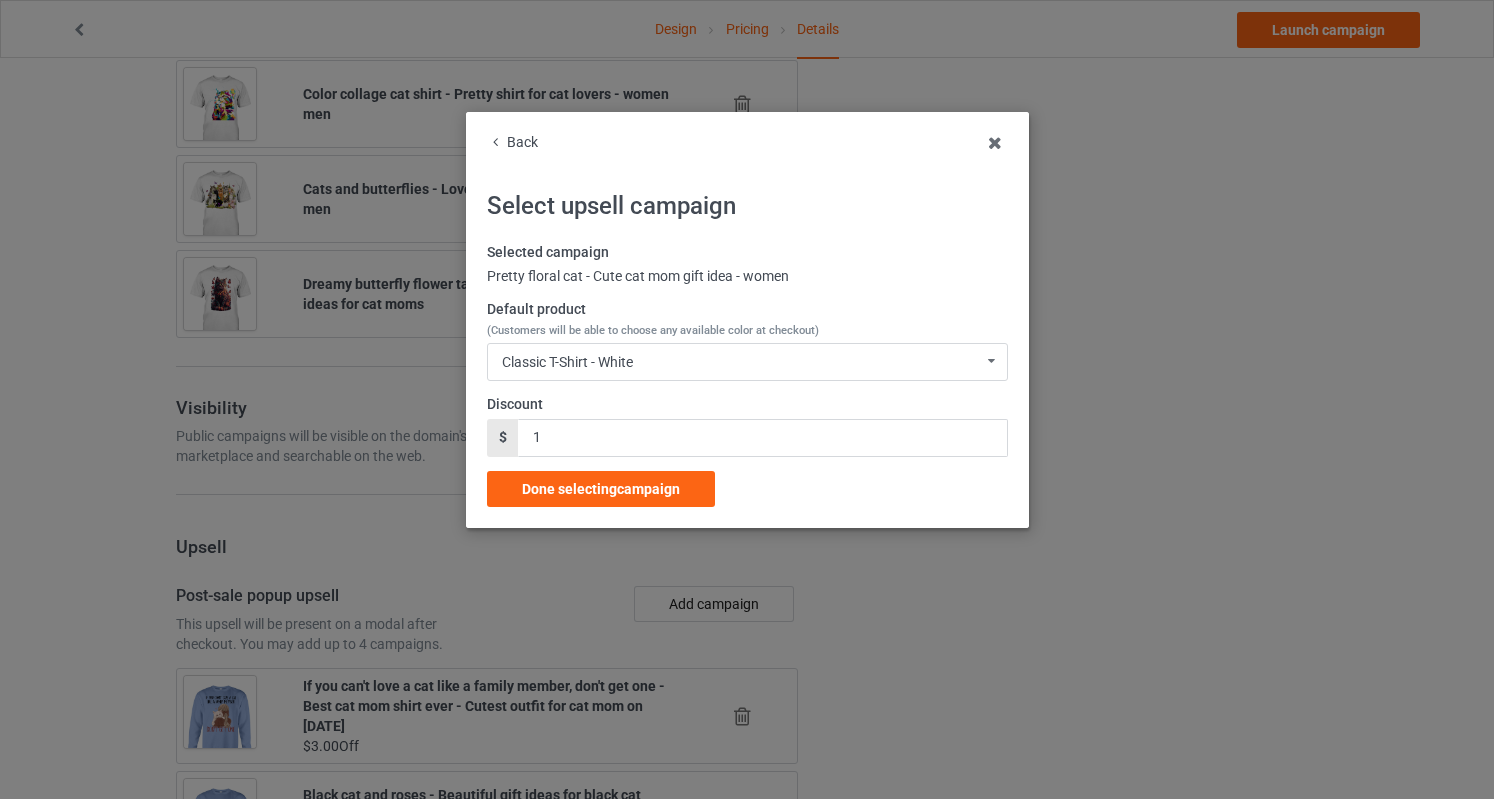 scroll, scrollTop: 1862, scrollLeft: 0, axis: vertical 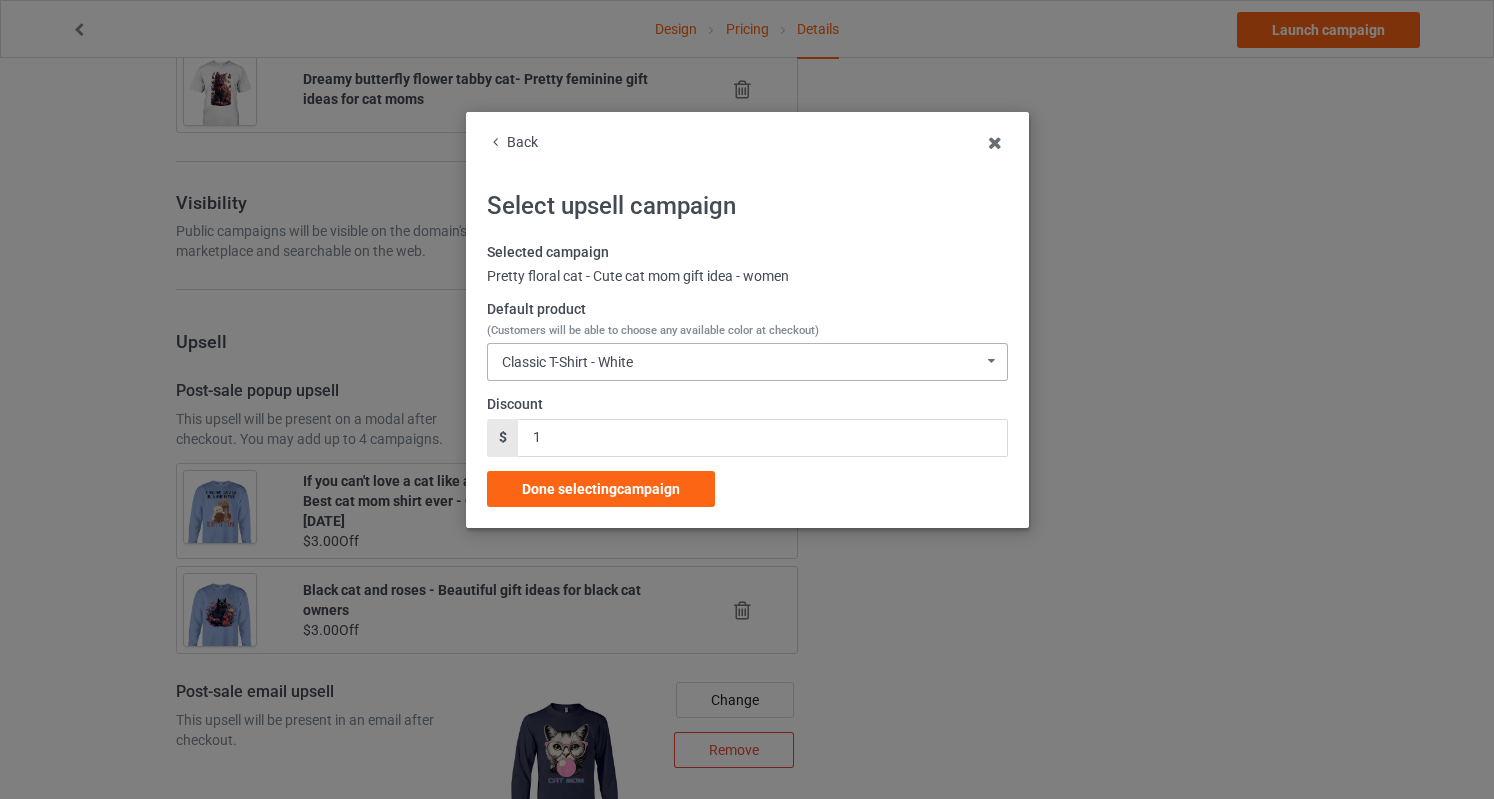 click on "Classic T-Shirt - White" at bounding box center (567, 362) 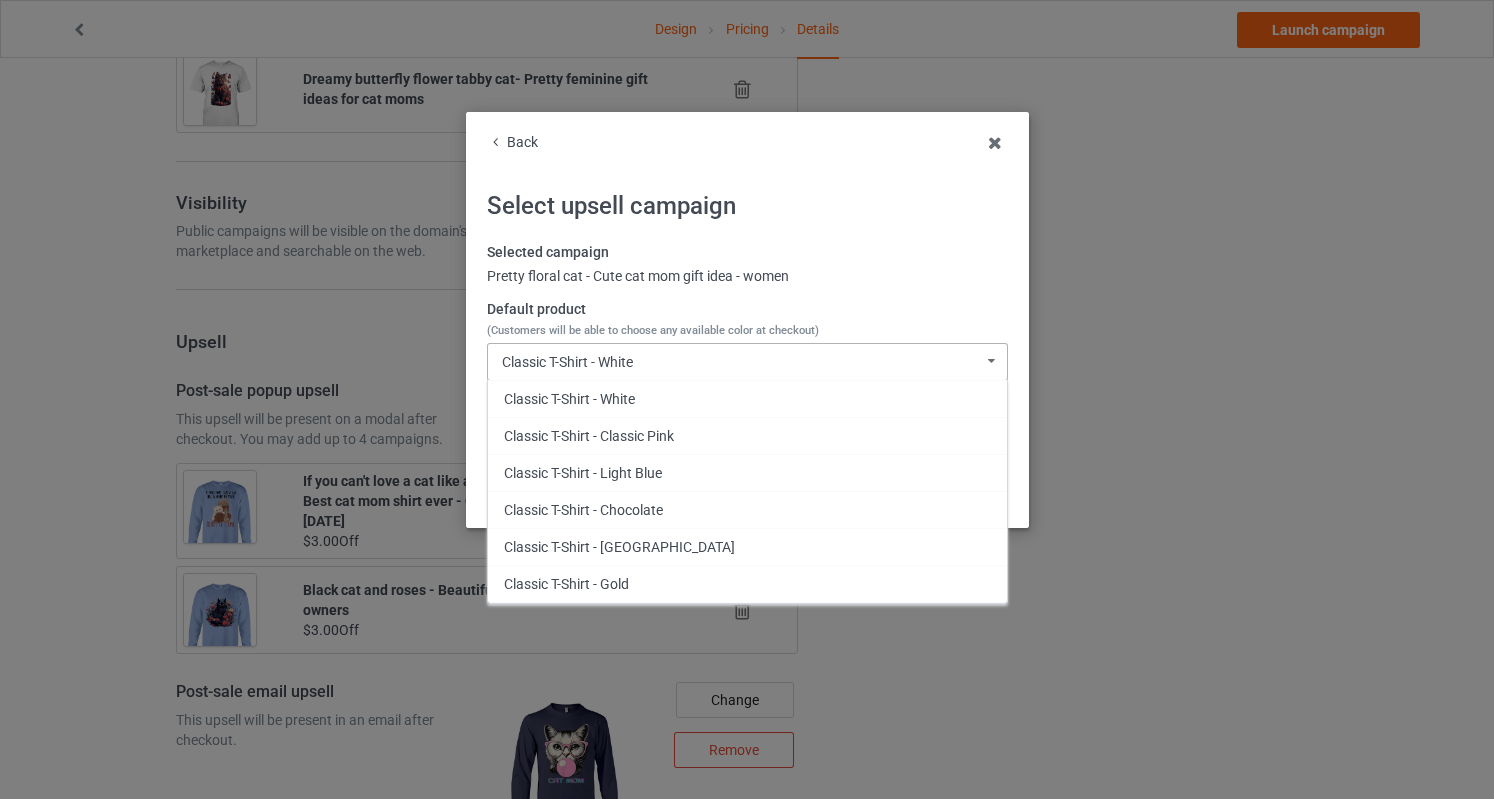 scroll, scrollTop: 896, scrollLeft: 0, axis: vertical 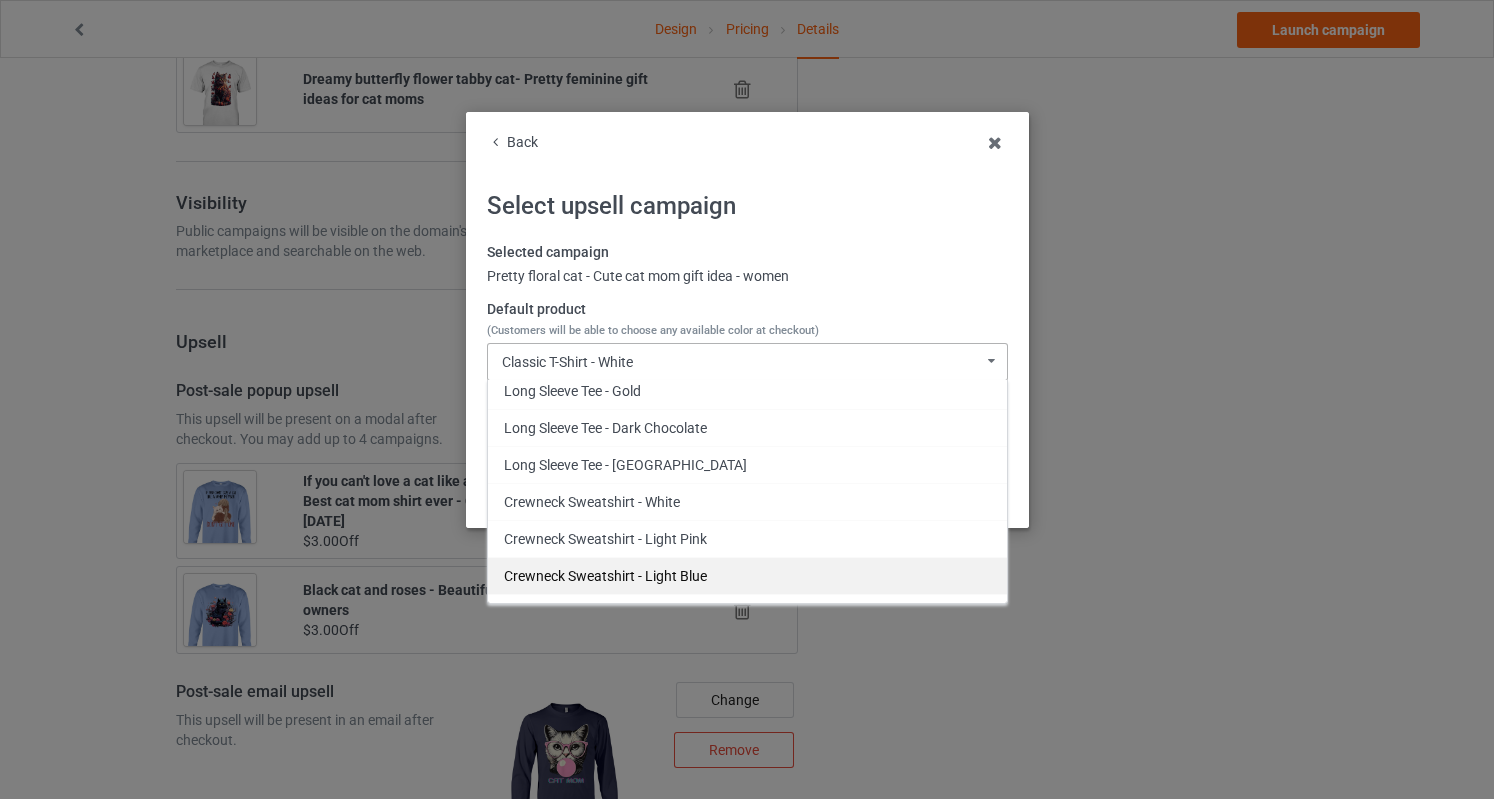 click on "Crewneck Sweatshirt - Light Blue" at bounding box center (747, 575) 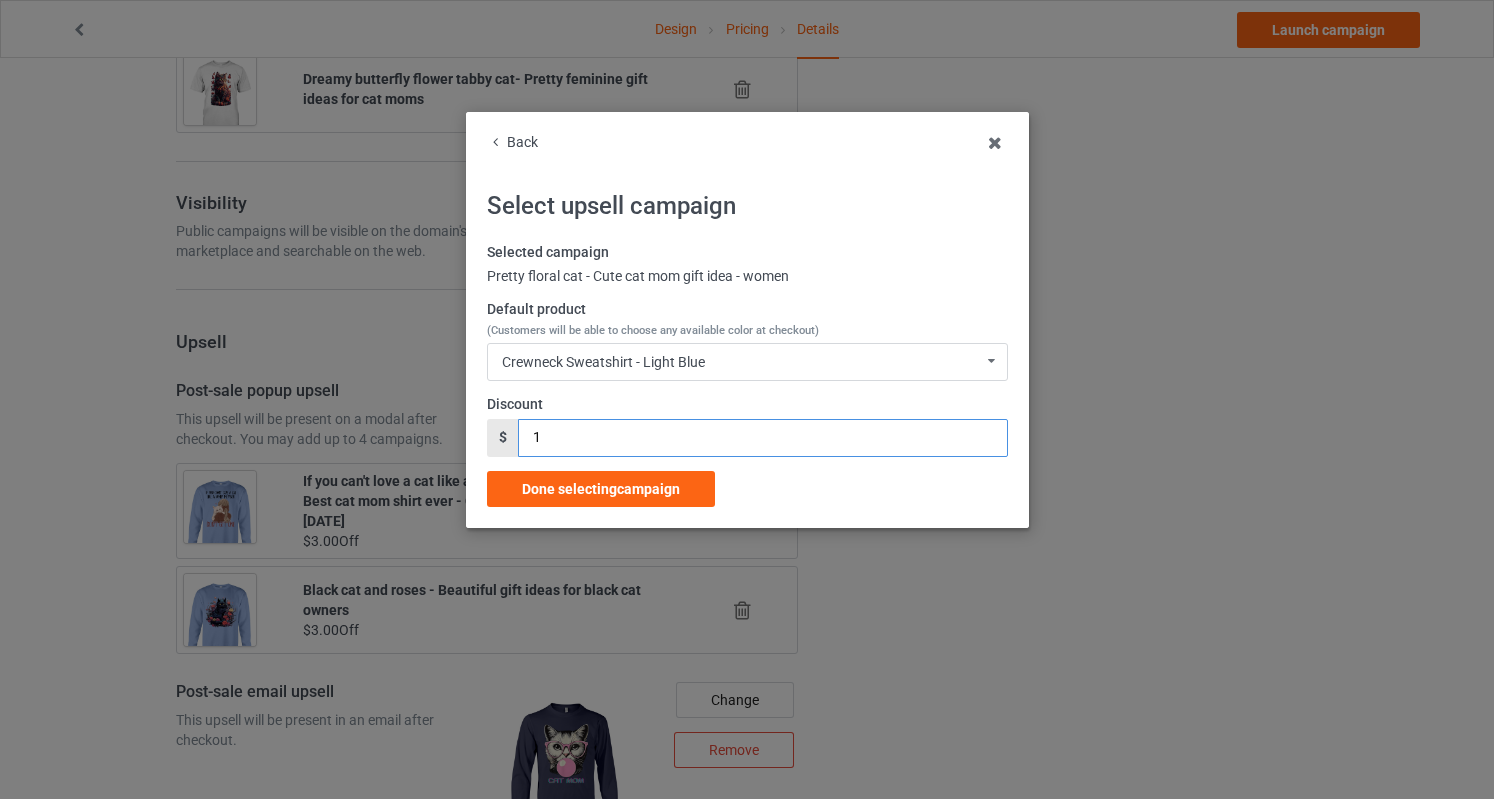 drag, startPoint x: 556, startPoint y: 429, endPoint x: 484, endPoint y: 438, distance: 72.56032 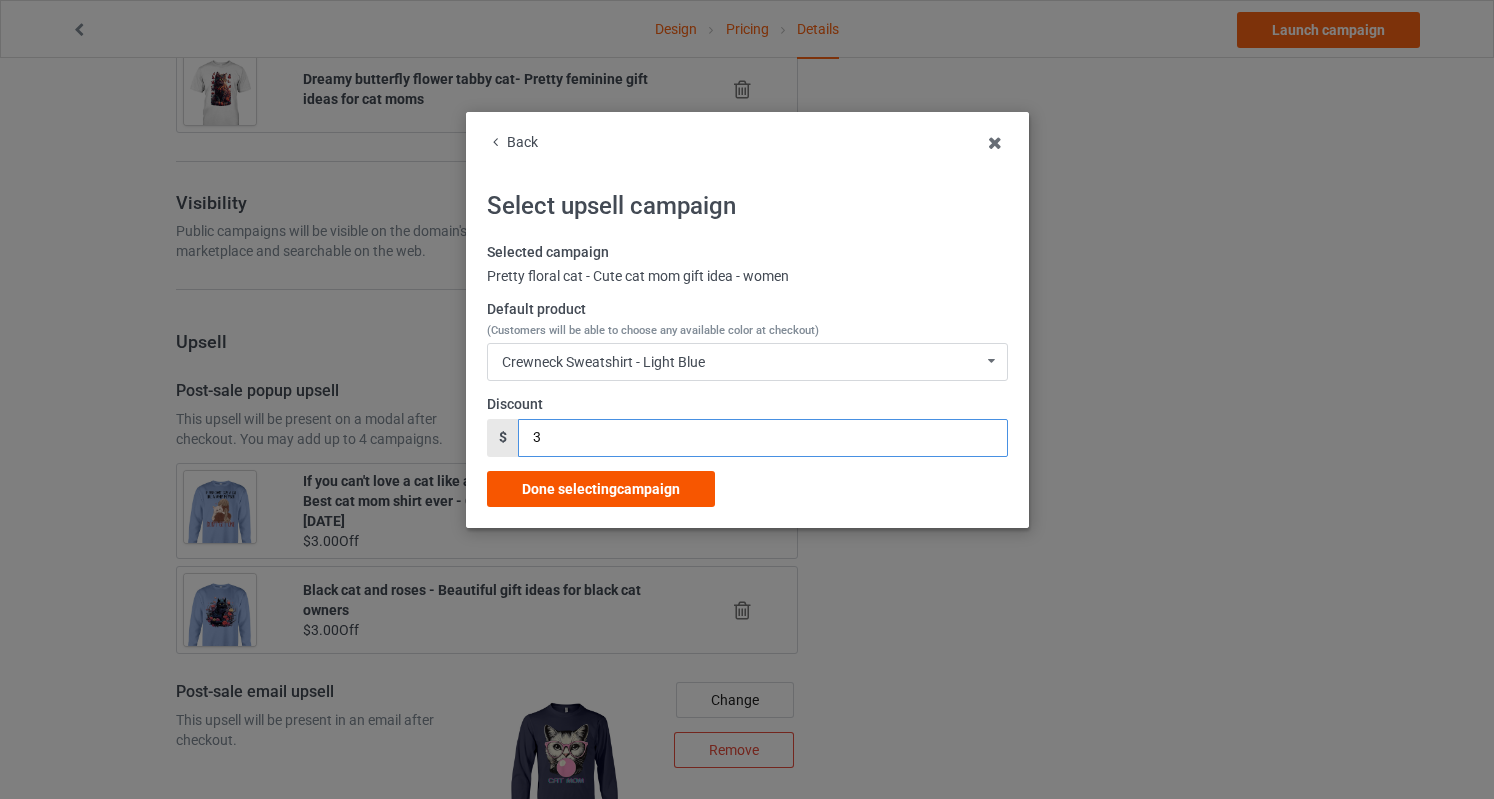 type on "3" 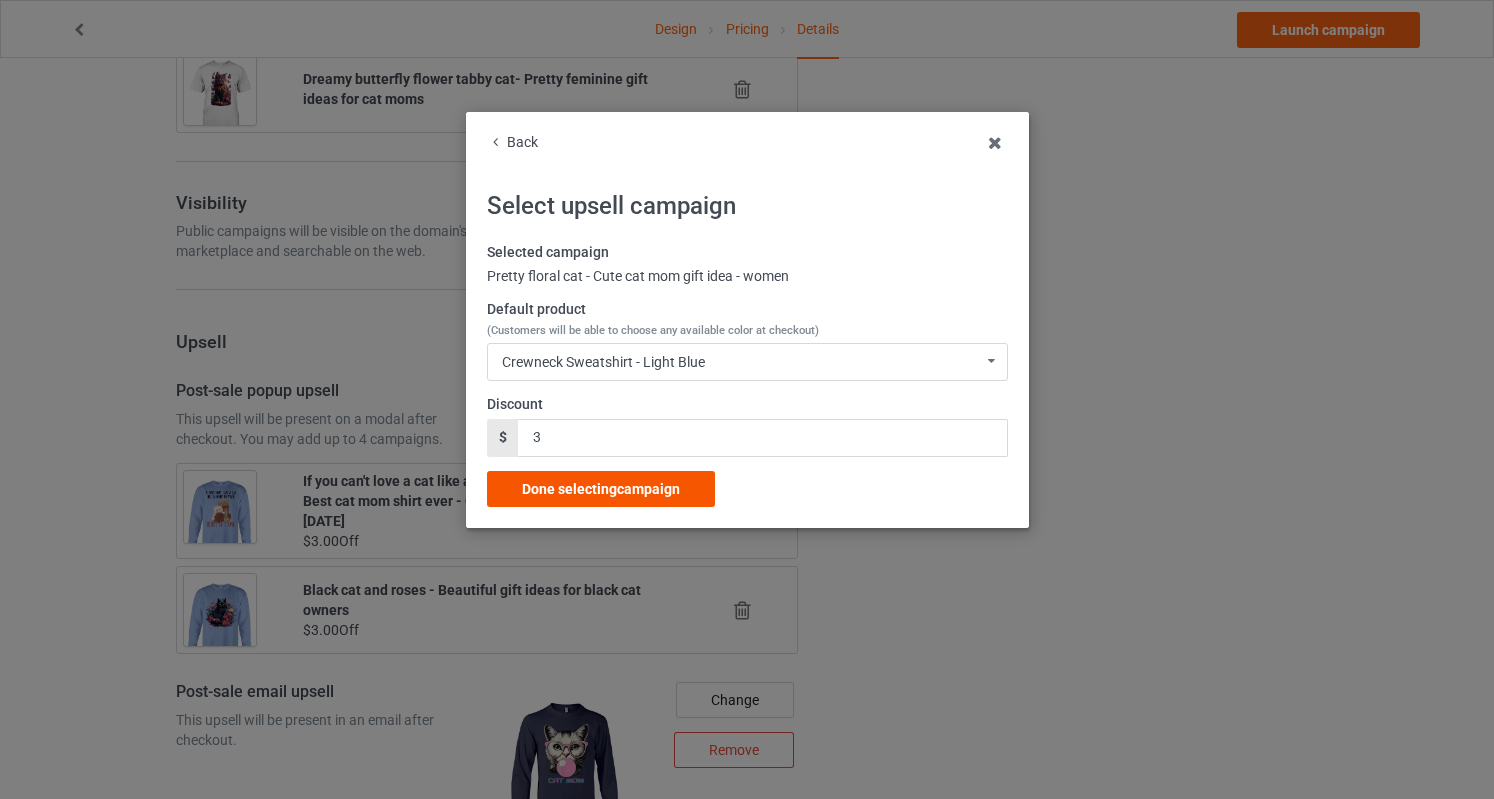 click on "Done selecting  campaign" at bounding box center (601, 489) 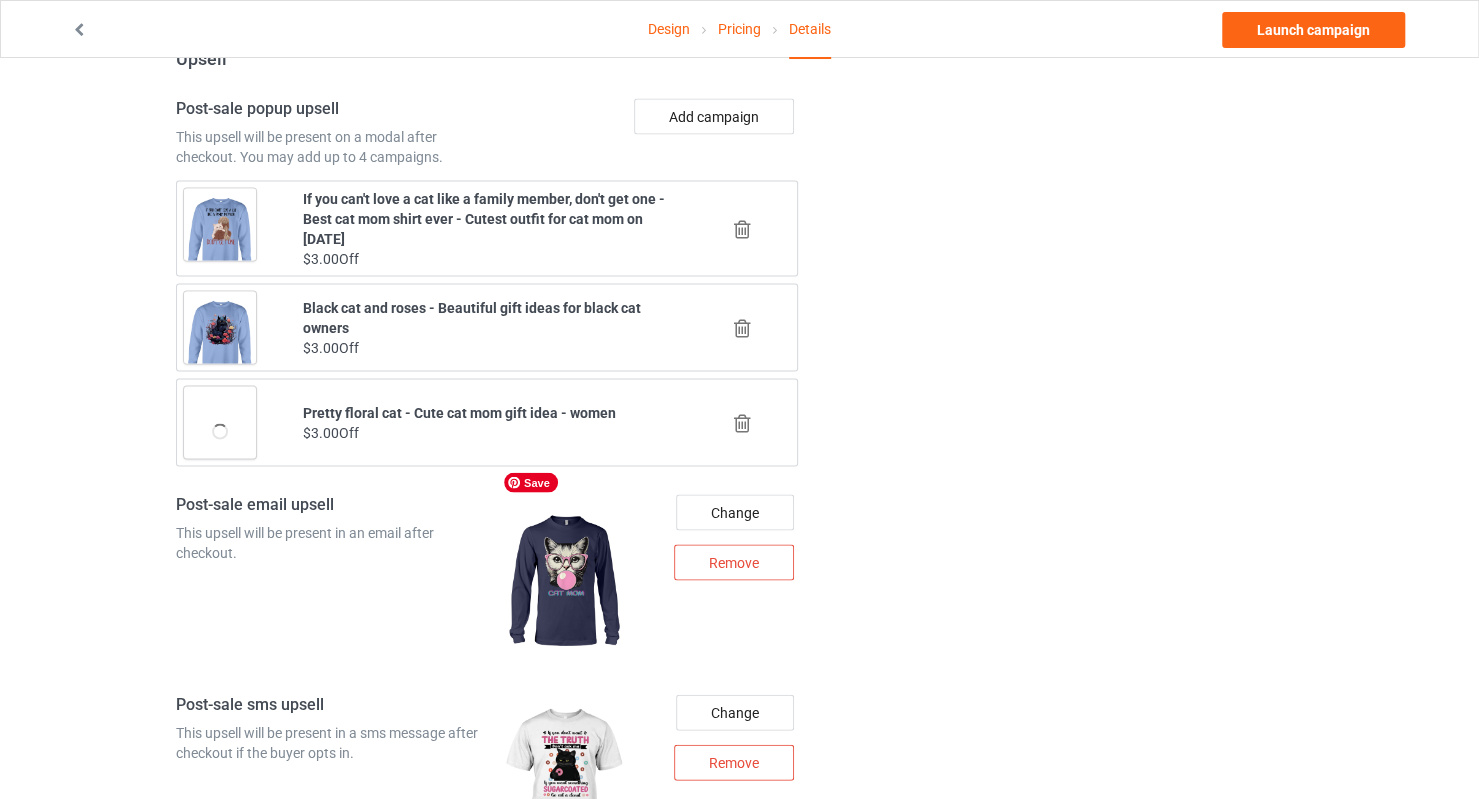 scroll, scrollTop: 2162, scrollLeft: 0, axis: vertical 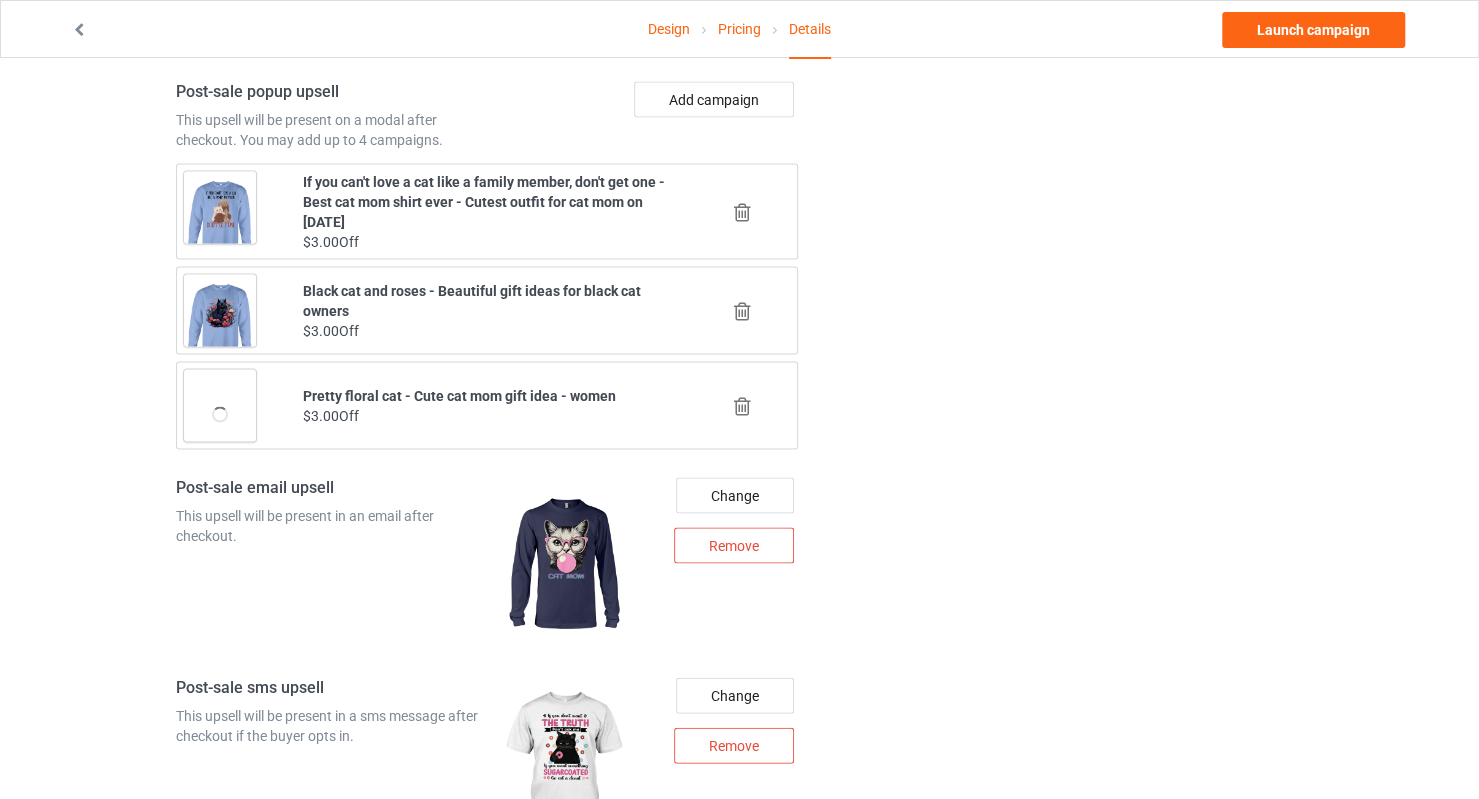 drag, startPoint x: 790, startPoint y: 459, endPoint x: 960, endPoint y: 446, distance: 170.49634 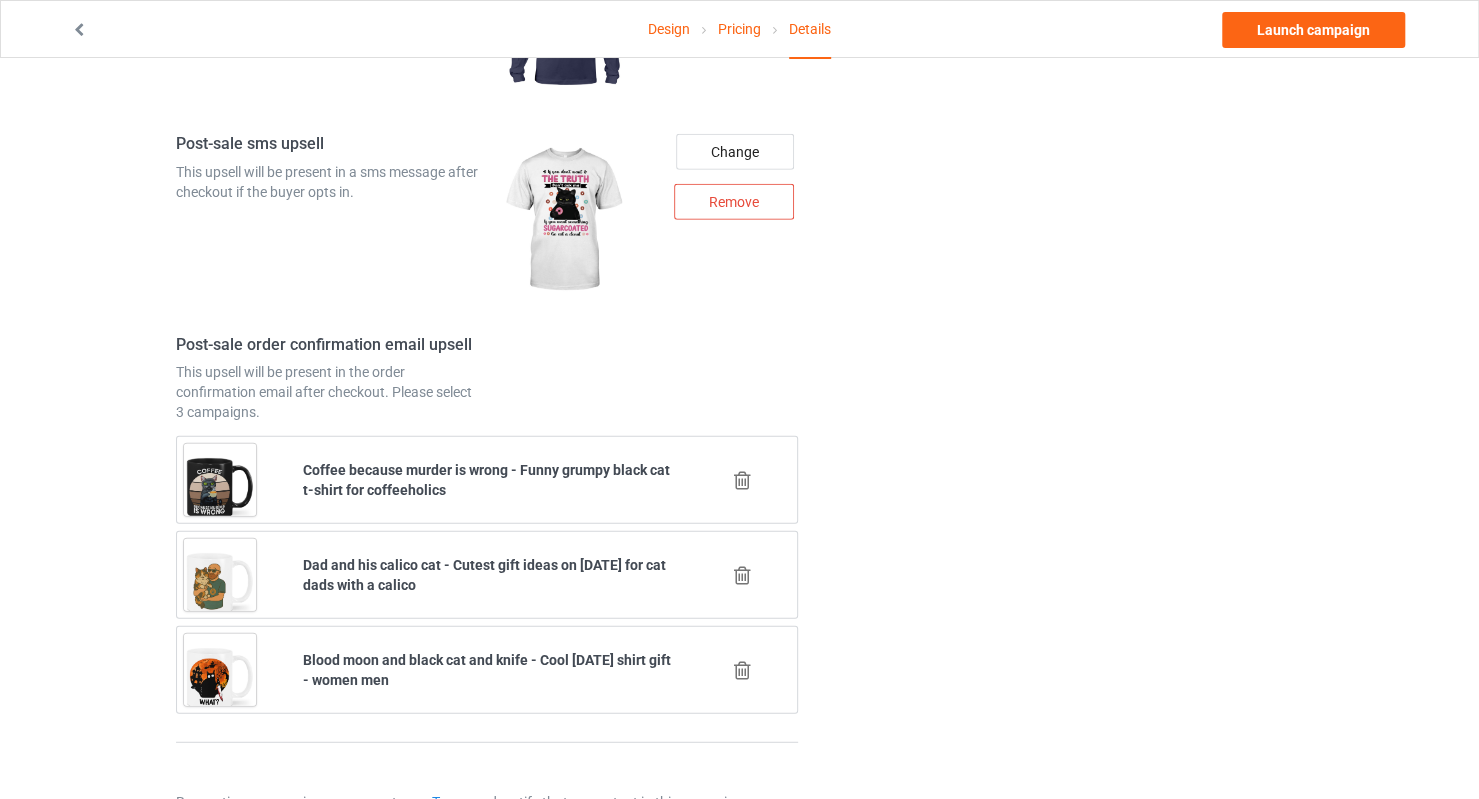 scroll, scrollTop: 2745, scrollLeft: 0, axis: vertical 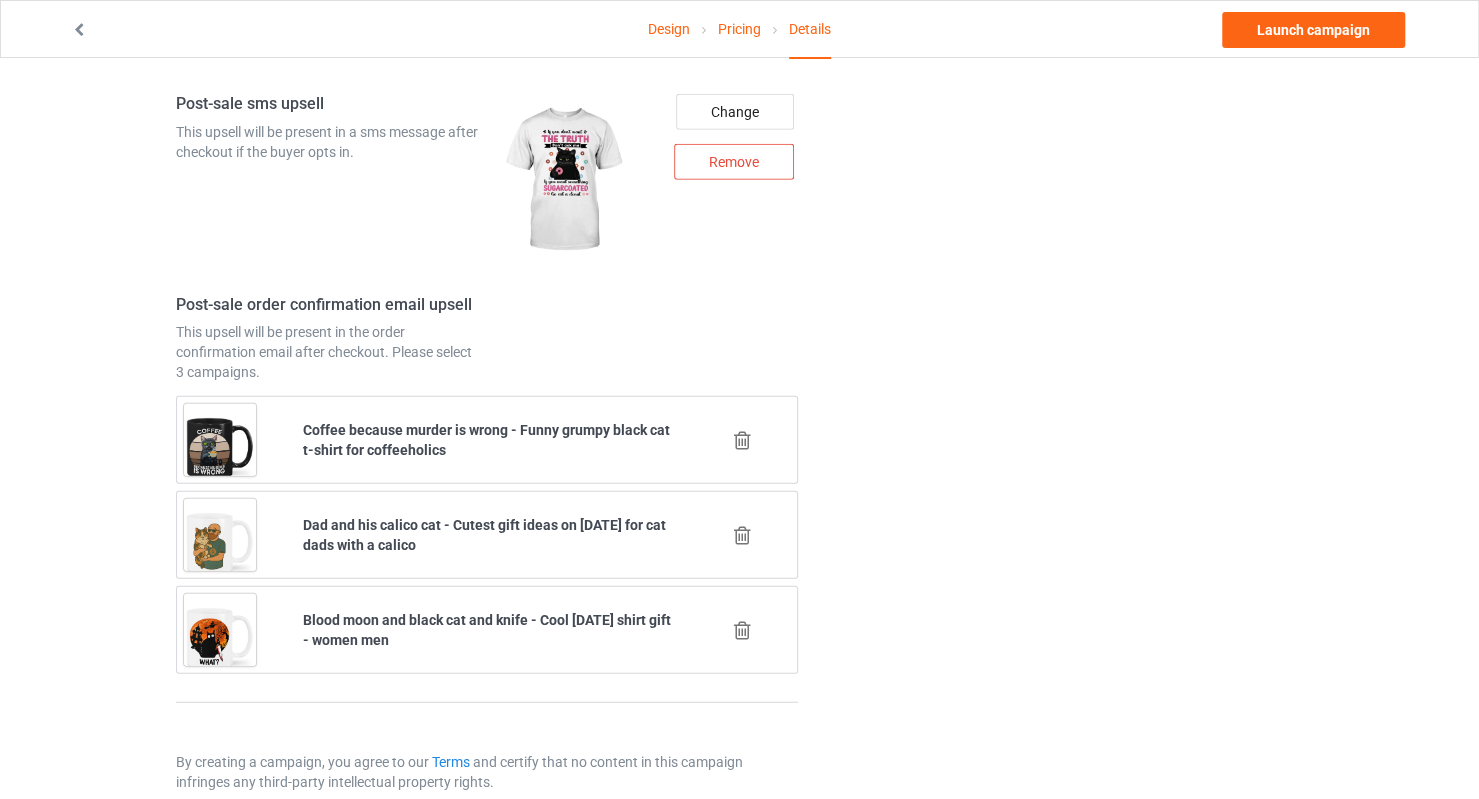 click at bounding box center [742, 535] 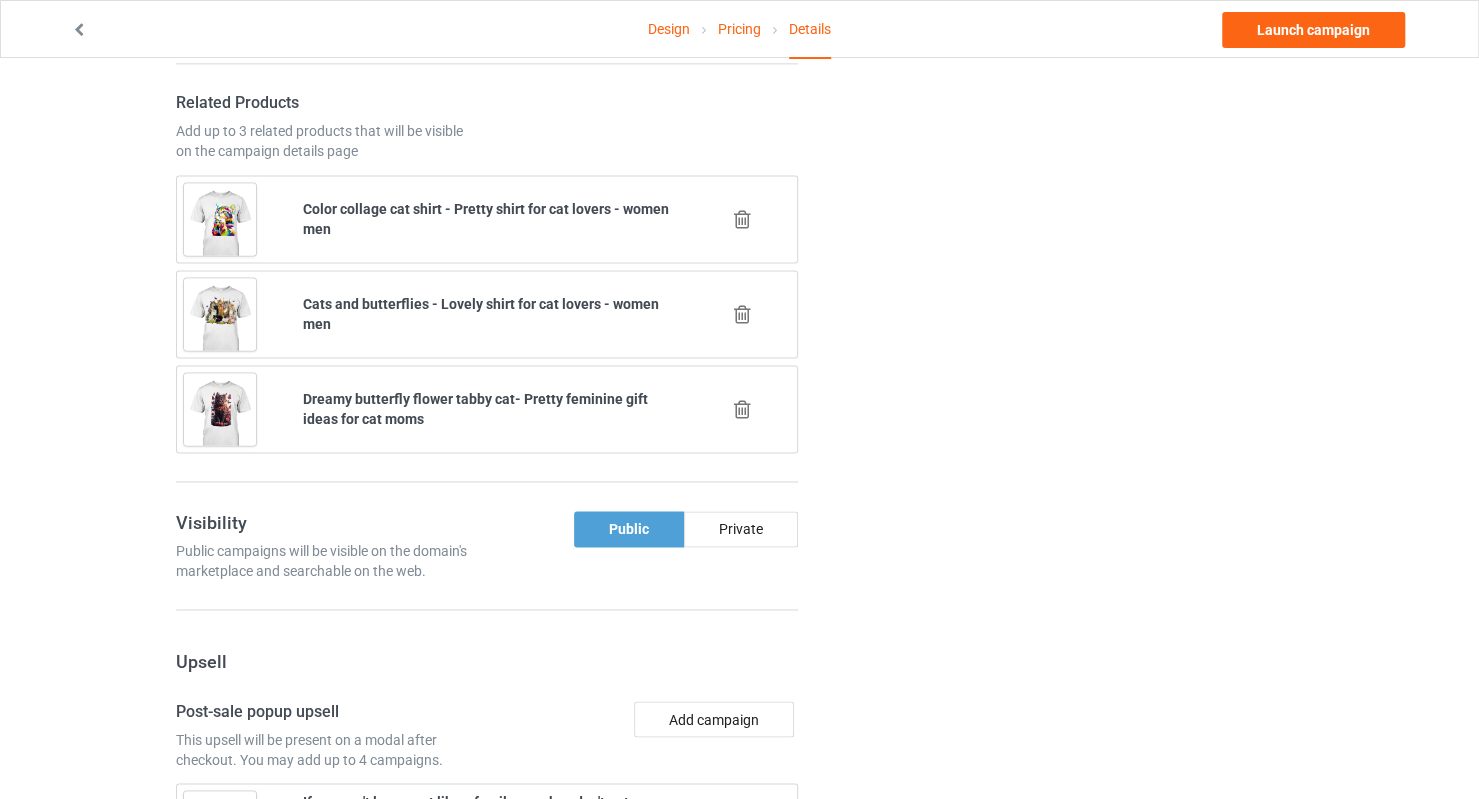 scroll, scrollTop: 2650, scrollLeft: 0, axis: vertical 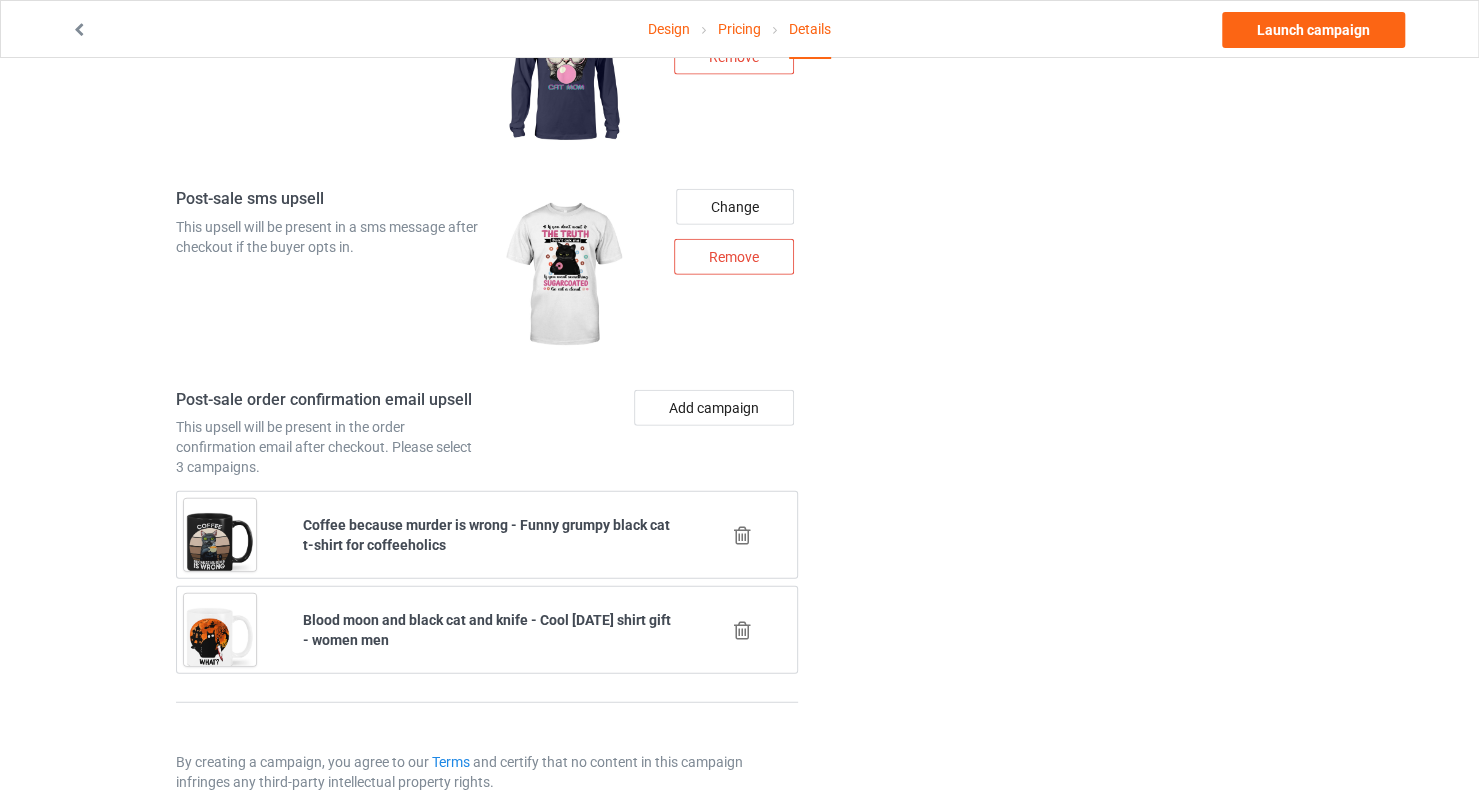 click at bounding box center [742, 630] 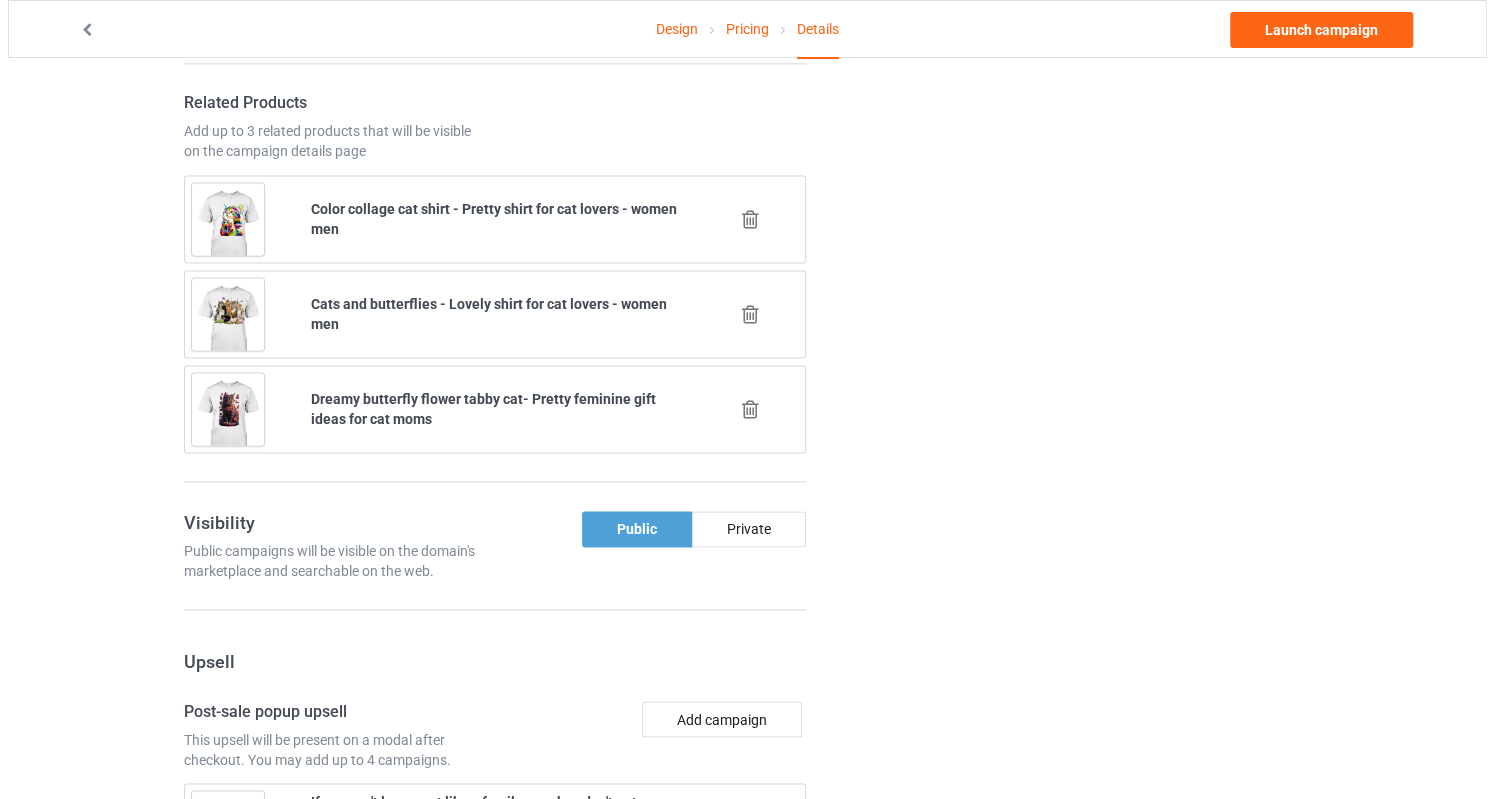 scroll, scrollTop: 2556, scrollLeft: 0, axis: vertical 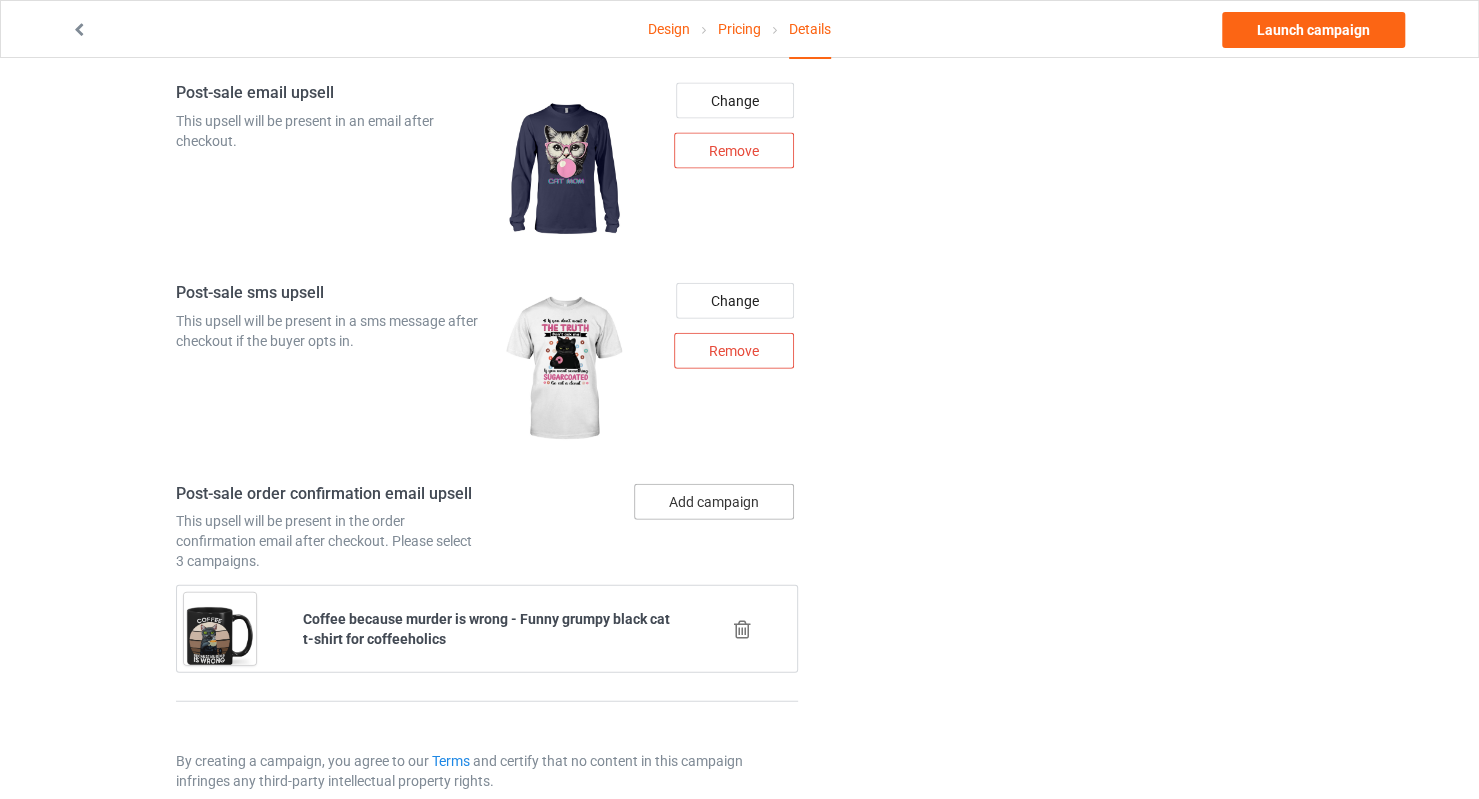 click on "Add campaign" at bounding box center (714, 502) 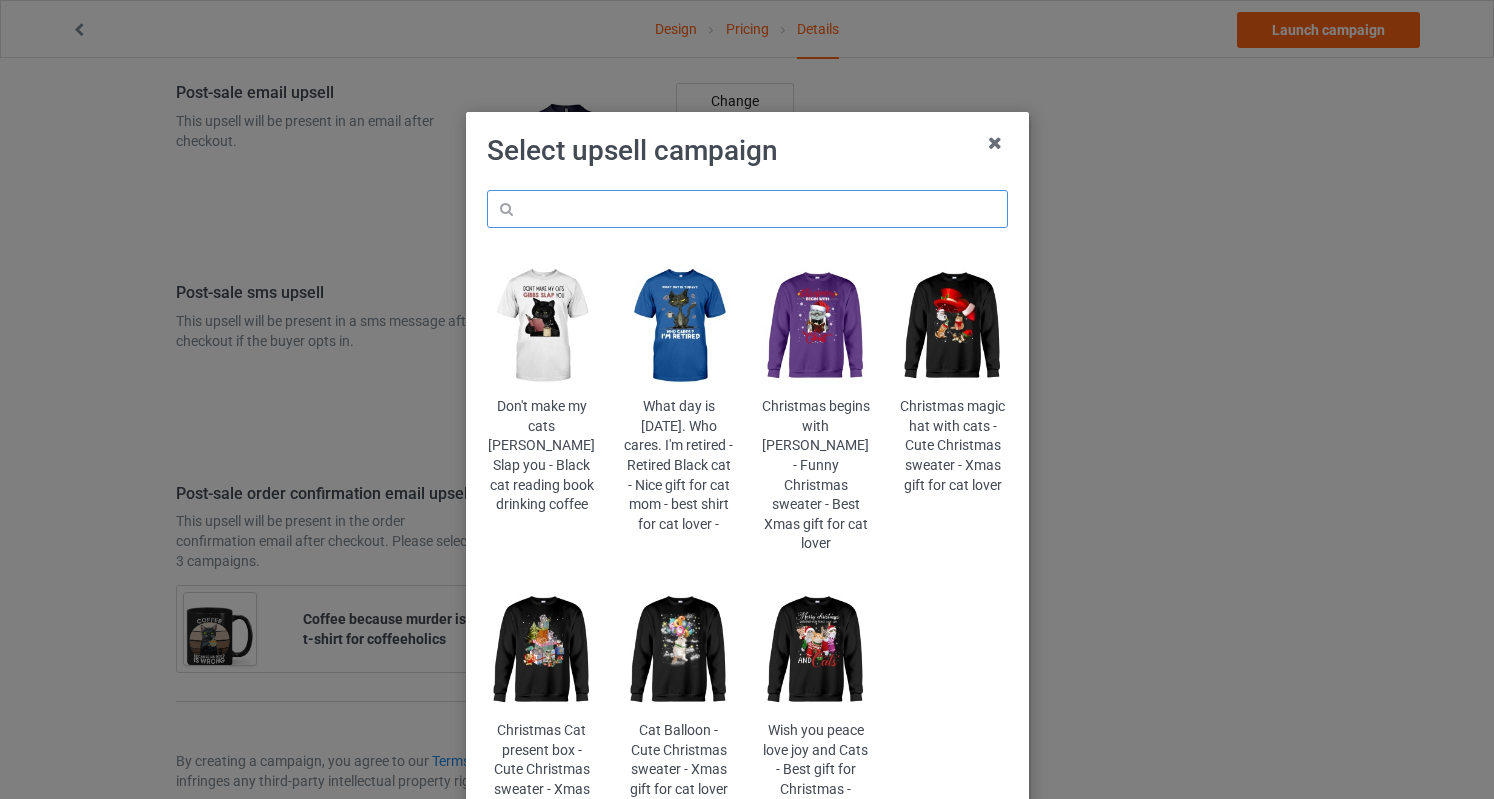click at bounding box center [747, 209] 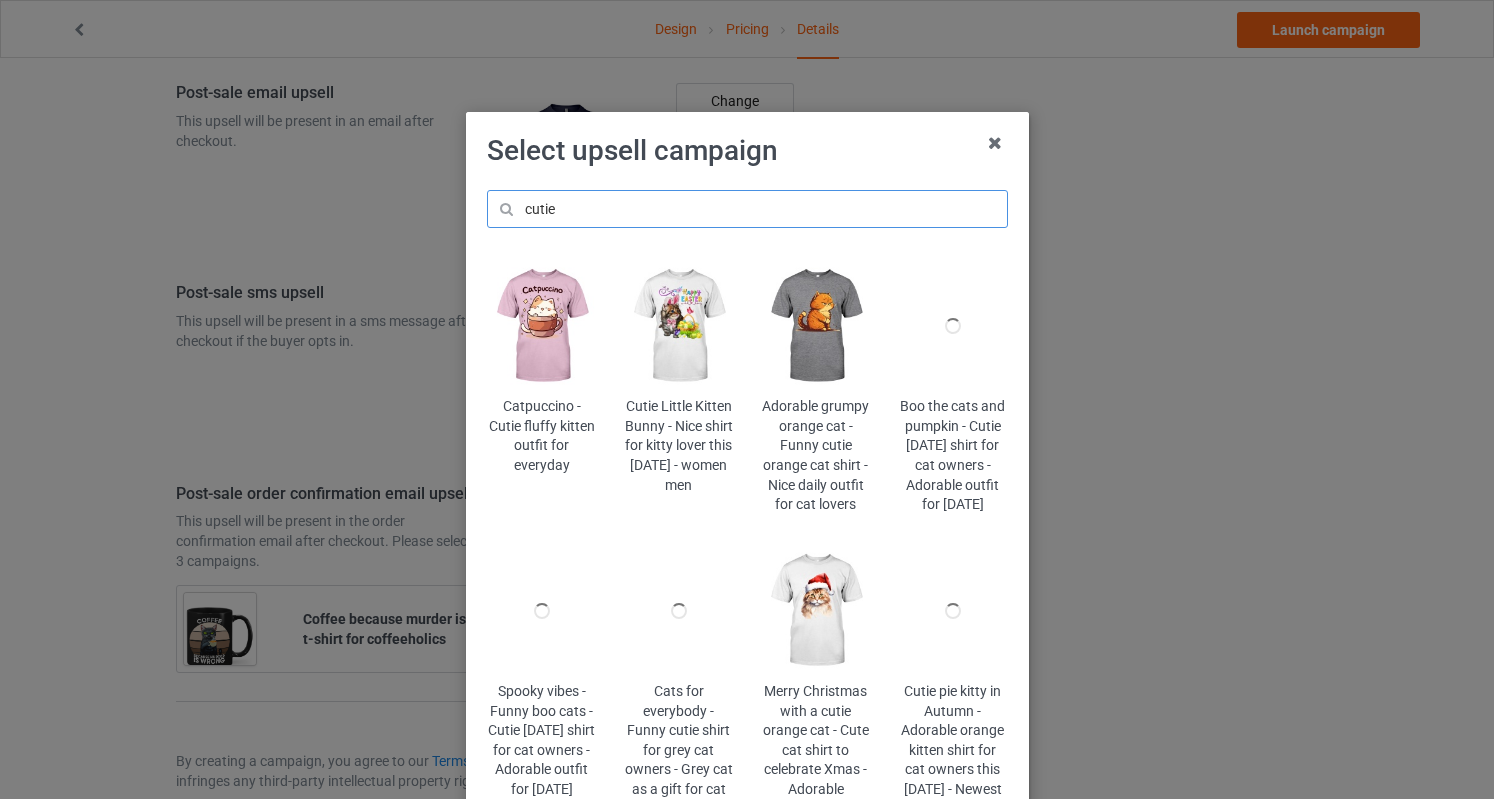 type on "cutie" 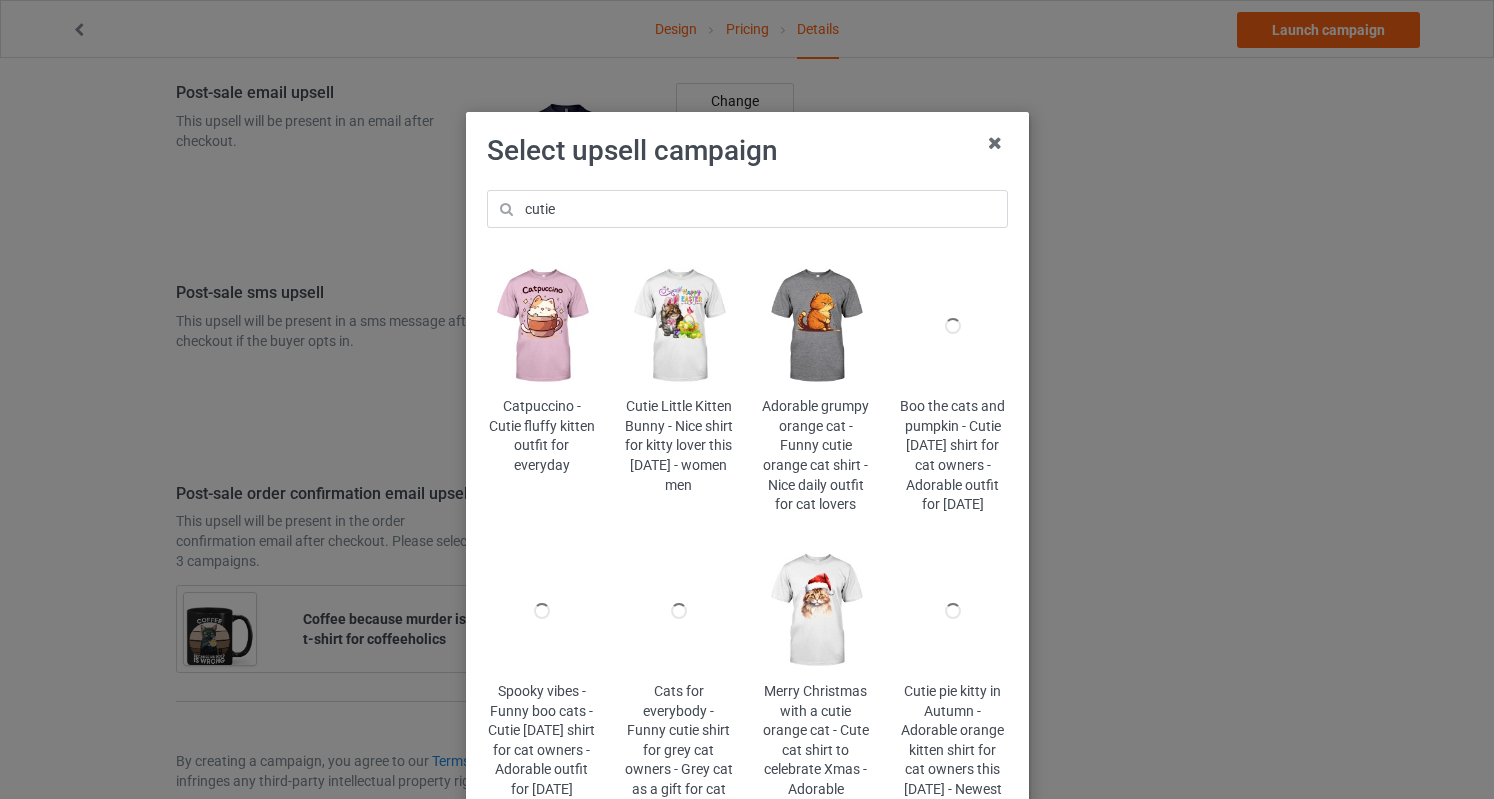 click at bounding box center [541, 326] 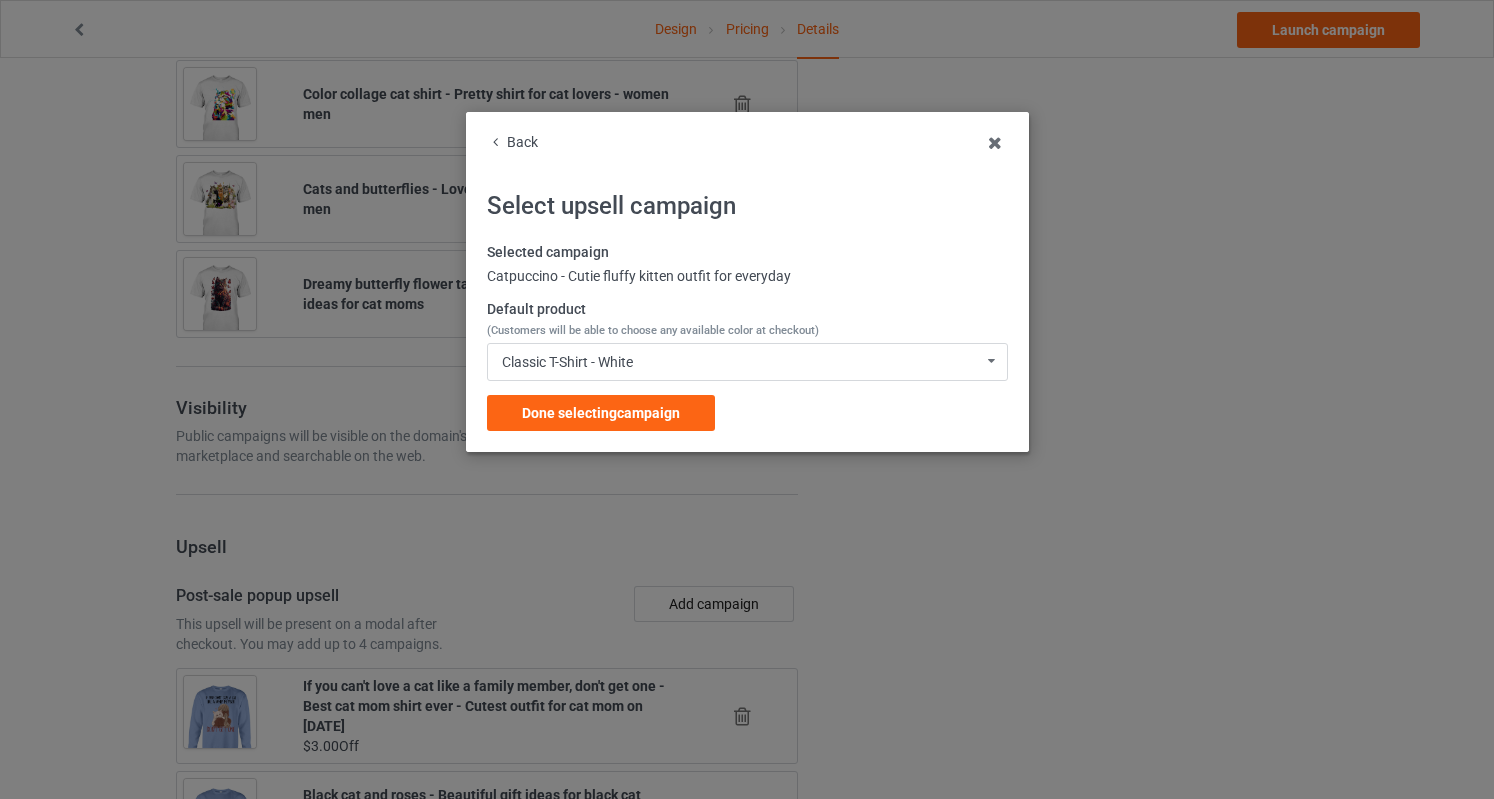 scroll, scrollTop: 2556, scrollLeft: 0, axis: vertical 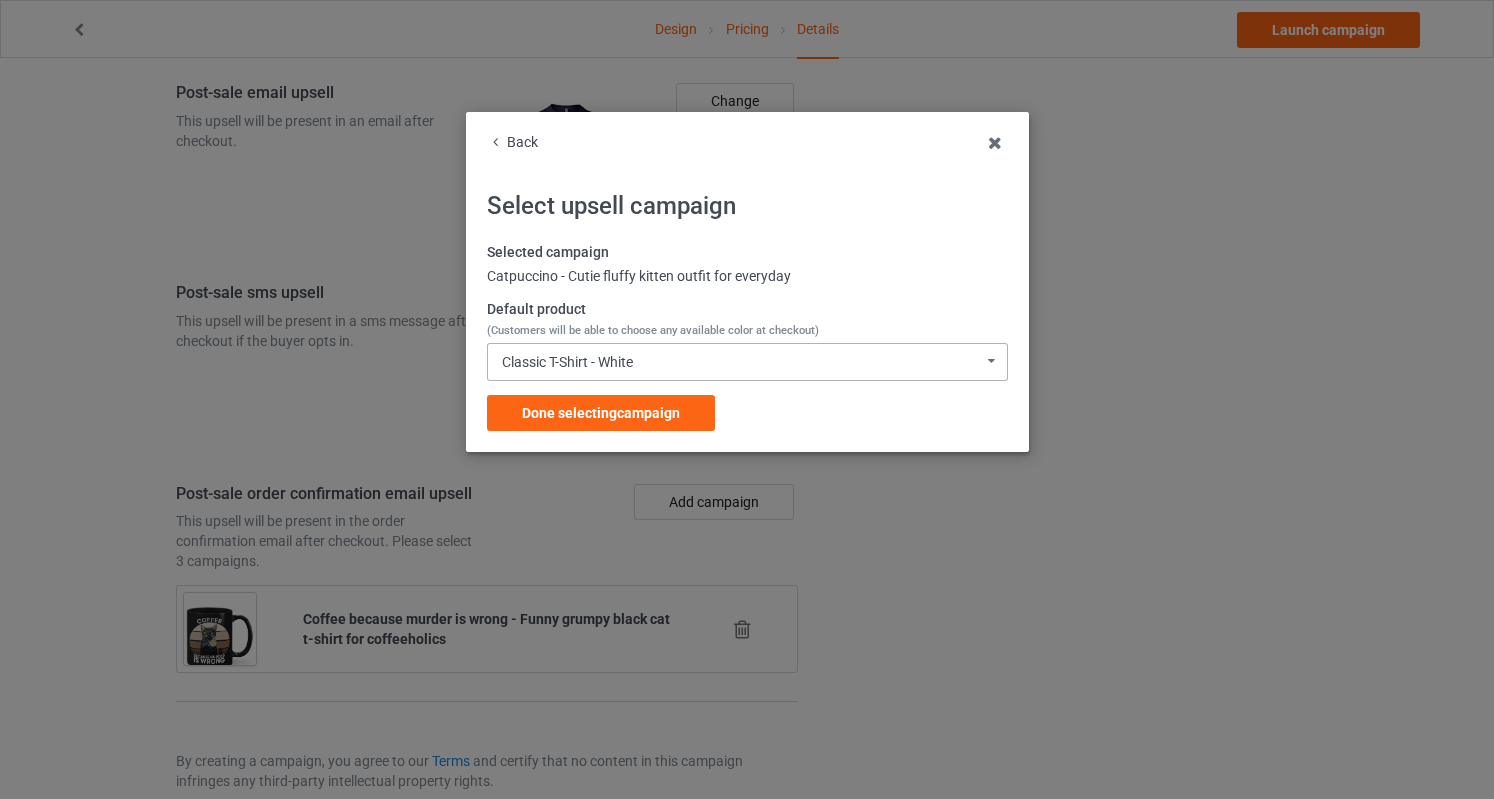 click on "Classic T-Shirt - White" at bounding box center [567, 362] 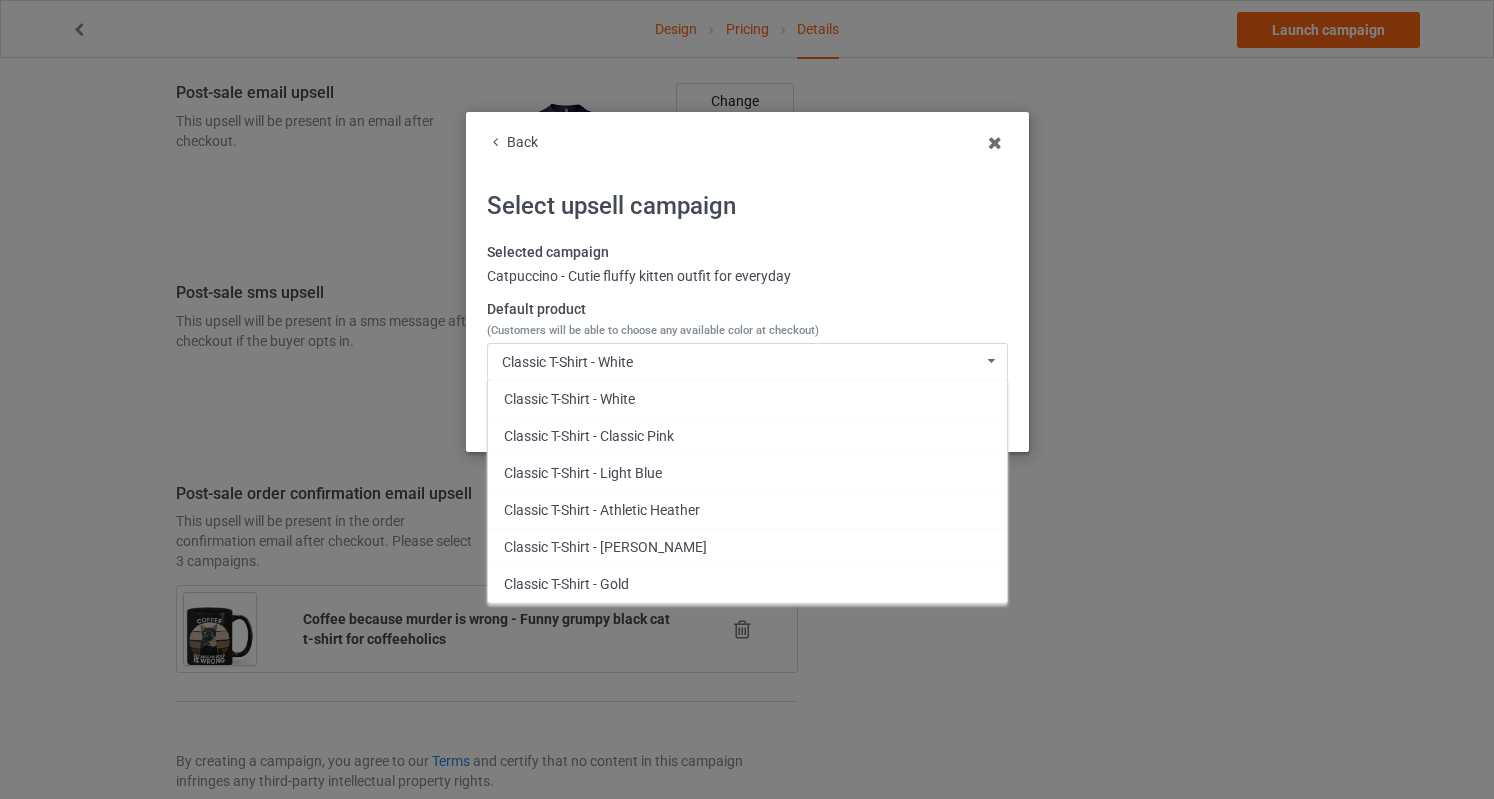 scroll, scrollTop: 1006, scrollLeft: 0, axis: vertical 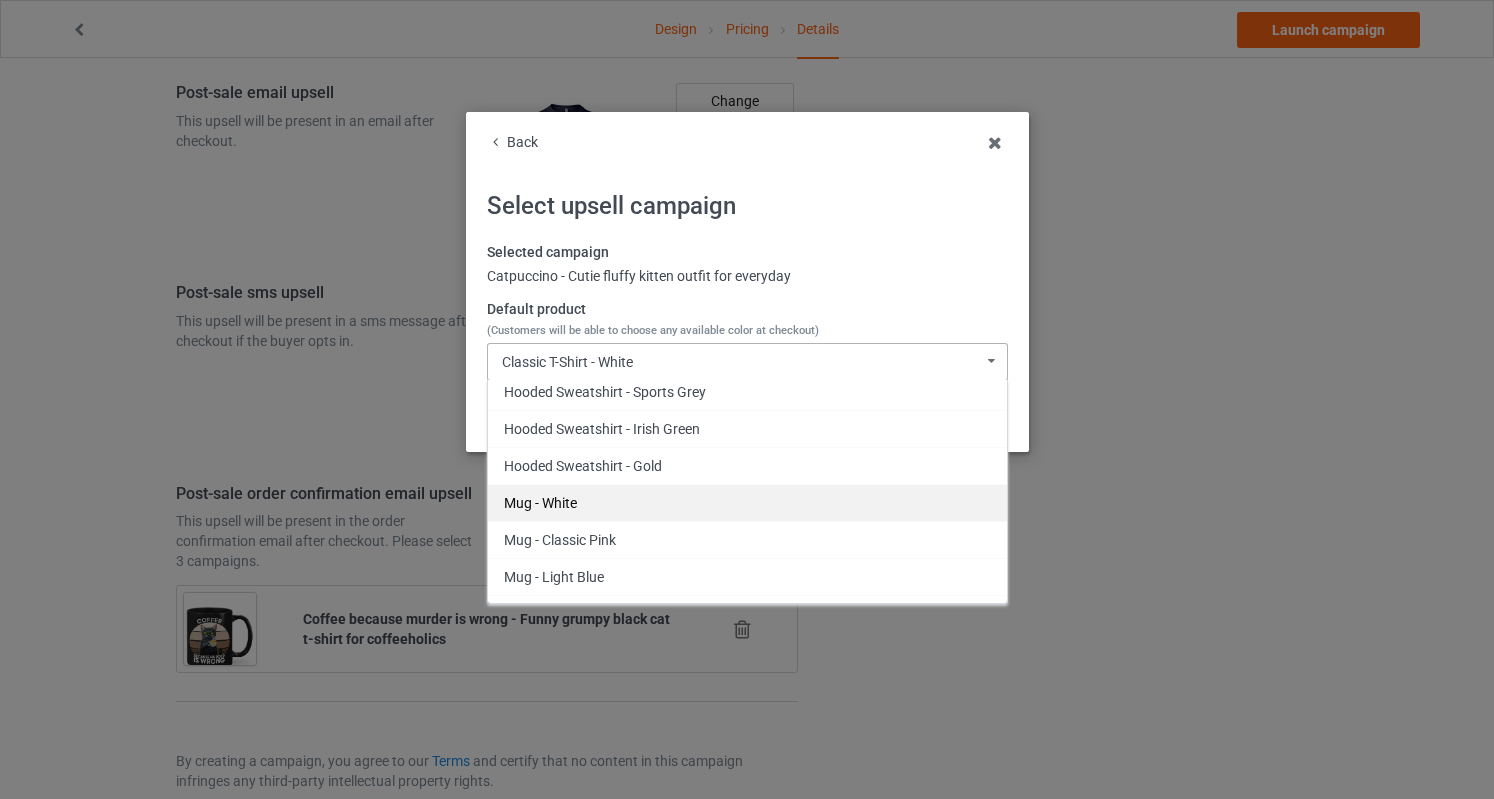click on "Mug - White" at bounding box center [747, 502] 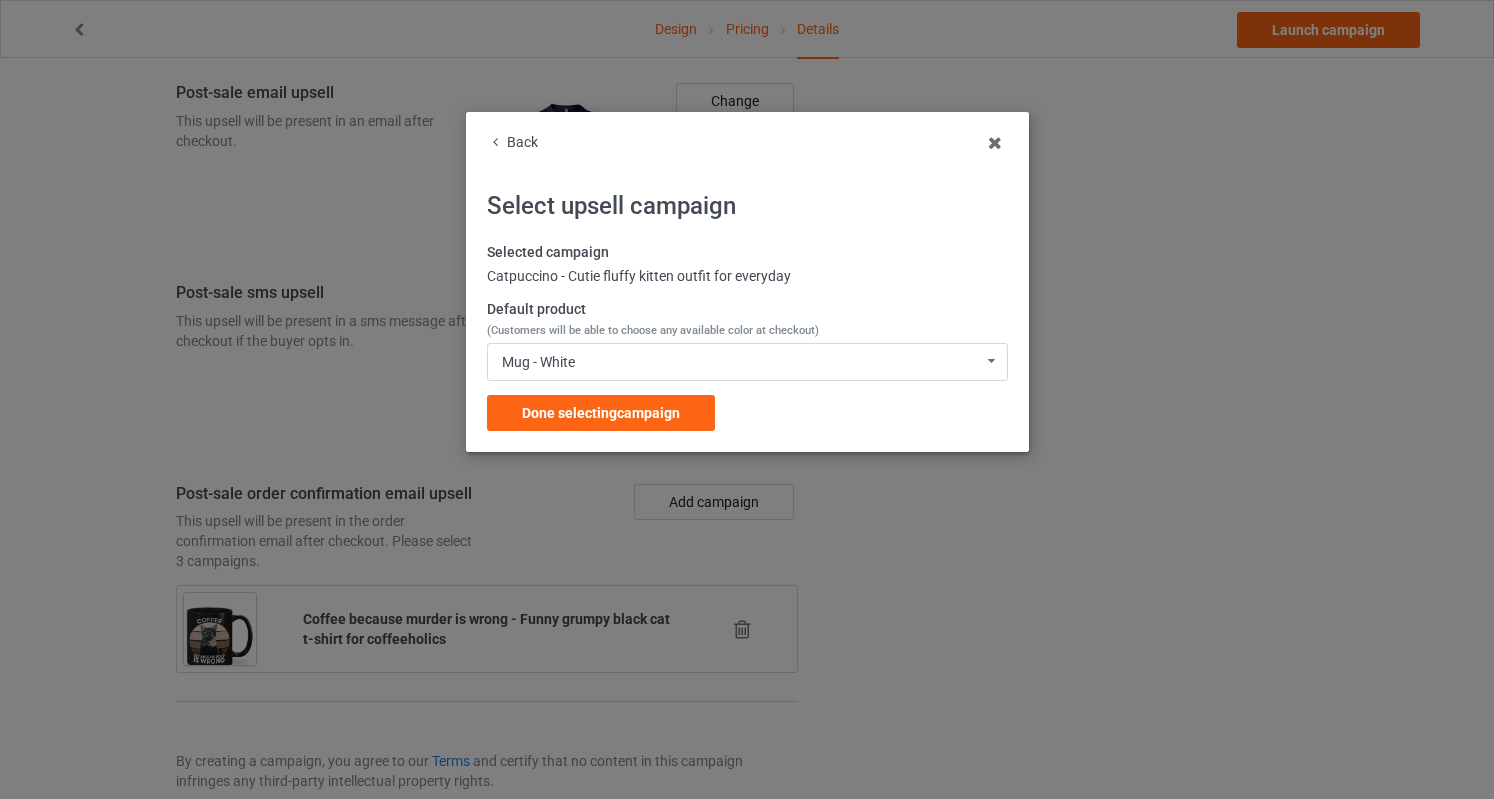 click on "Selected campaign Catpuccino - Cutie fluffy kitten outfit for everyday Default product (Customers will be able to choose any available color at checkout) Mug - White Classic T-Shirt - White Classic T-Shirt - Classic Pink Classic T-Shirt - Light Blue Classic T-Shirt - Athletic Heather Classic T-Shirt - Kelly Classic T-Shirt - Gold Ladies T-Shirt - White Ladies T-Shirt - Light Pink Ladies T-Shirt - Sports Grey Ladies T-Shirt - Light Blue Ladies T-Shirt - Irish Green Ladies T-Shirt - Daisy Long Sleeve Tee - White Long Sleeve Tee - Light Pink Long Sleeve Tee - Carolina Blue Long Sleeve Tee - Sports Grey Long Sleeve Tee - Irish Green Long Sleeve Tee - Gold Crewneck Sweatshirt - White Crewneck Sweatshirt - Light Pink Crewneck Sweatshirt - Sports Grey Crewneck Sweatshirt - Light Blue Crewneck Sweatshirt - Dark Chocolate Crewneck Sweatshirt - Gold Hooded Sweatshirt - White Hooded Sweatshirt - Light Pink Hooded Sweatshirt - Carolina Blue Hooded Sweatshirt - Sports Grey Hooded Sweatshirt - Irish Green Mug - White" at bounding box center (747, 337) 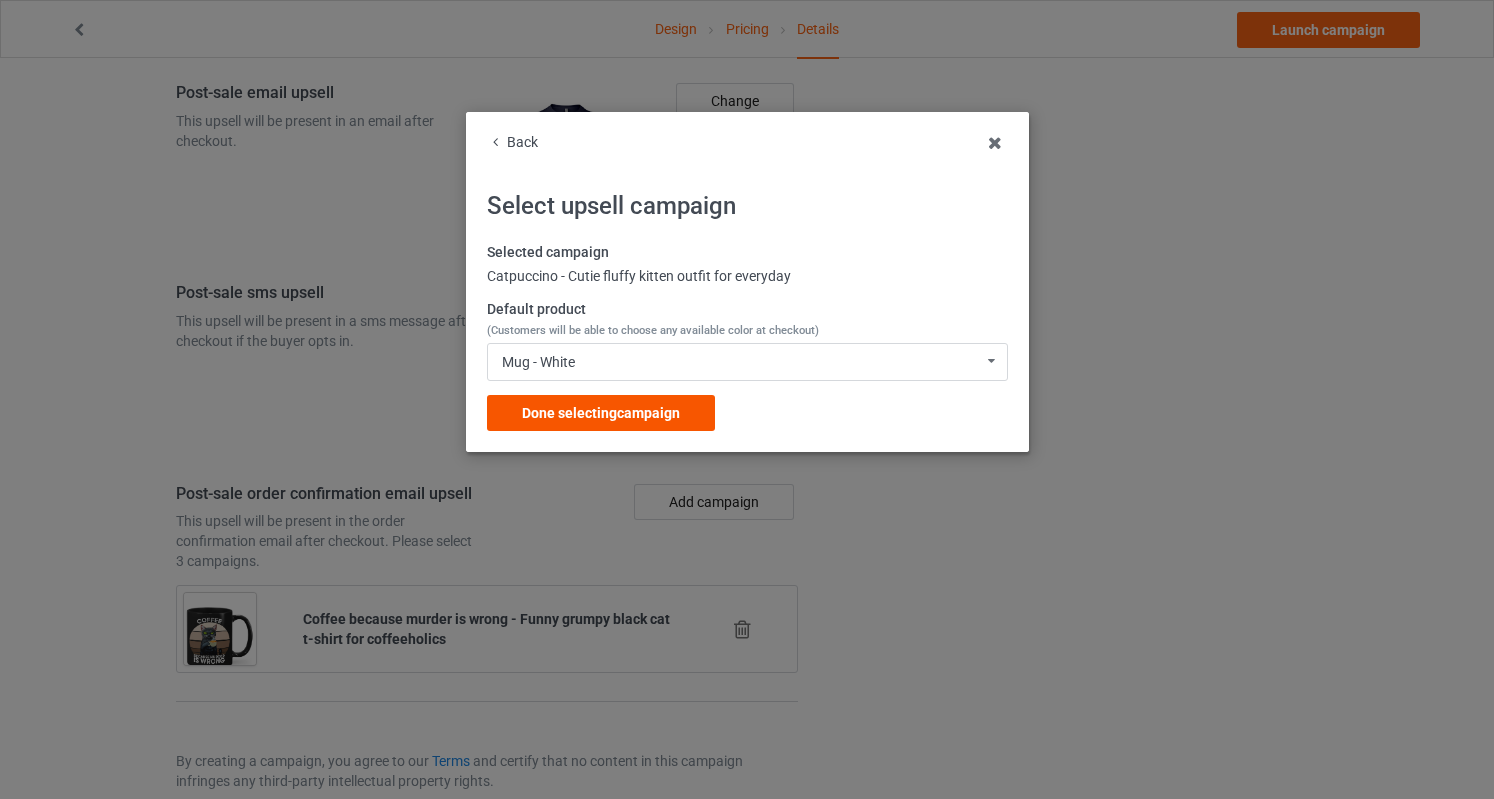 click on "Done selecting  campaign" at bounding box center [601, 413] 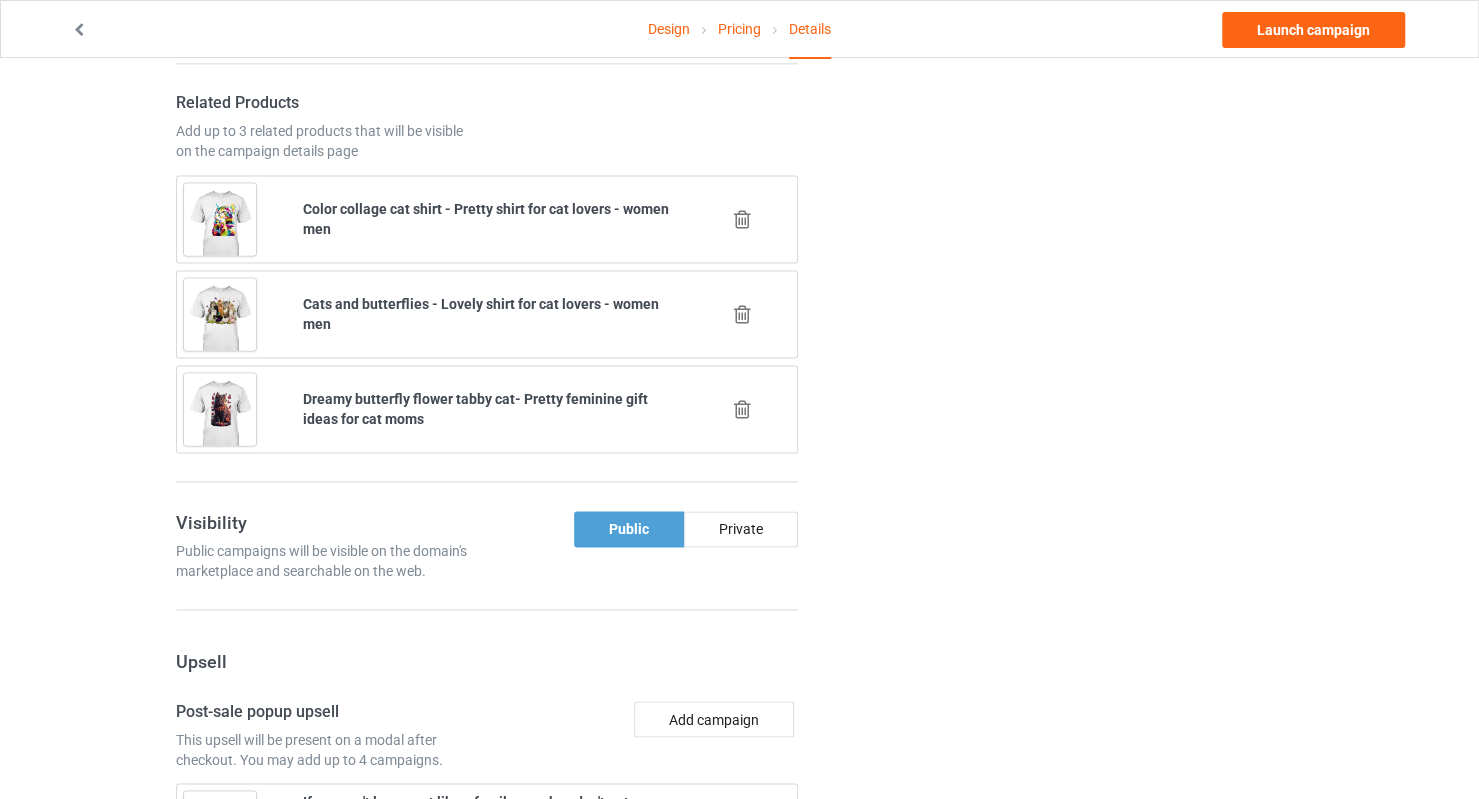 scroll, scrollTop: 2542, scrollLeft: 0, axis: vertical 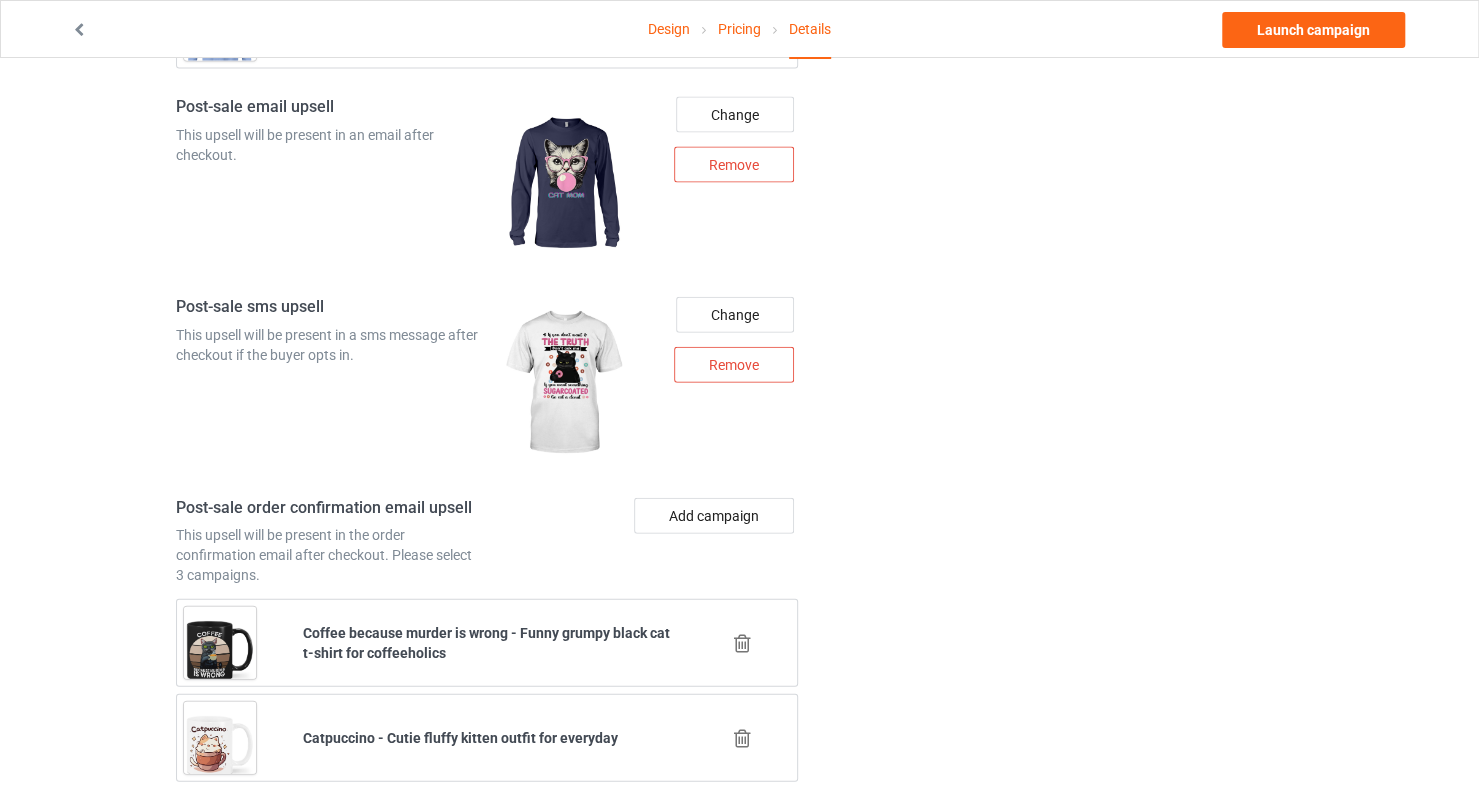 click at bounding box center (742, 643) 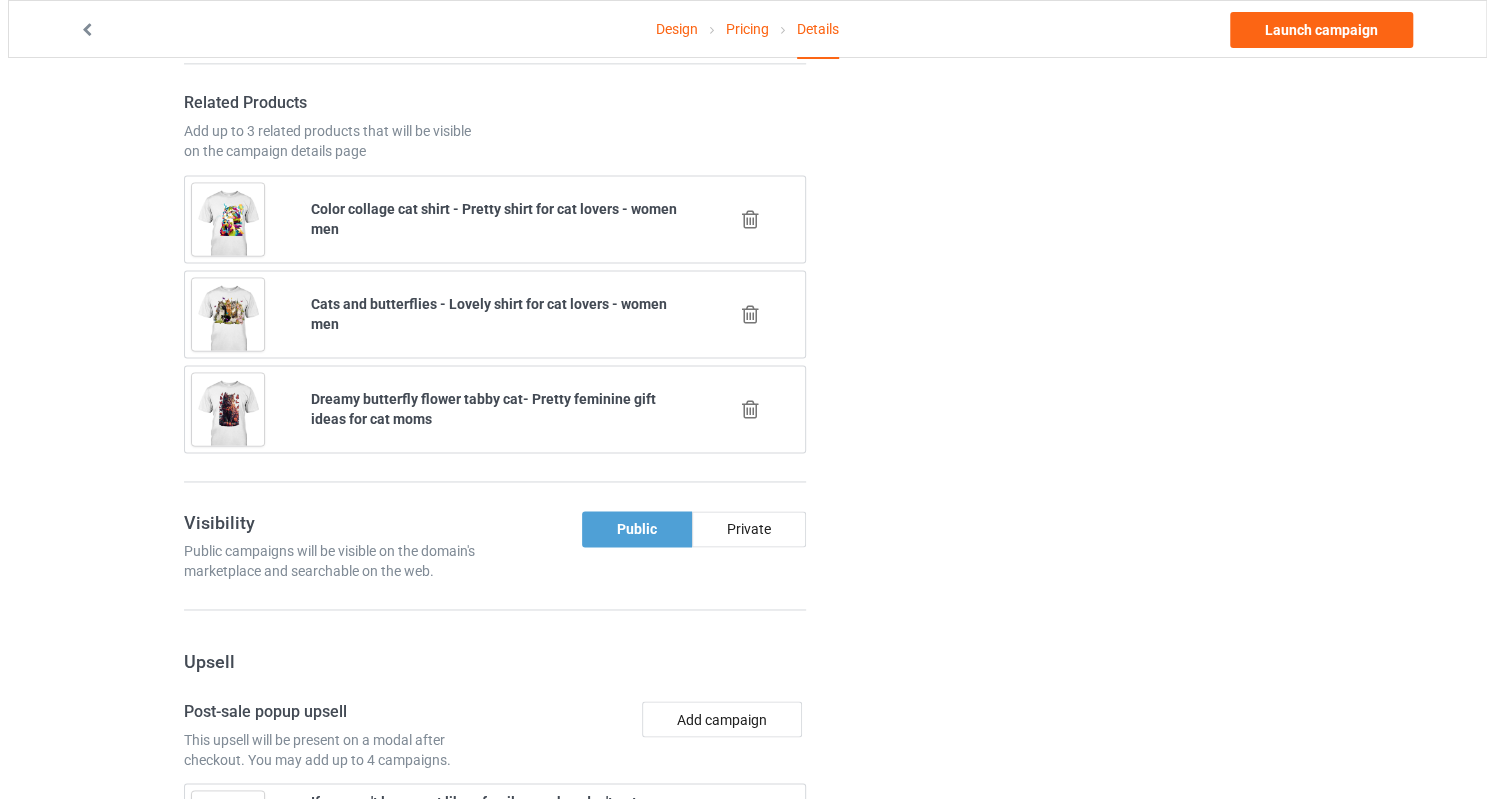 scroll, scrollTop: 2542, scrollLeft: 0, axis: vertical 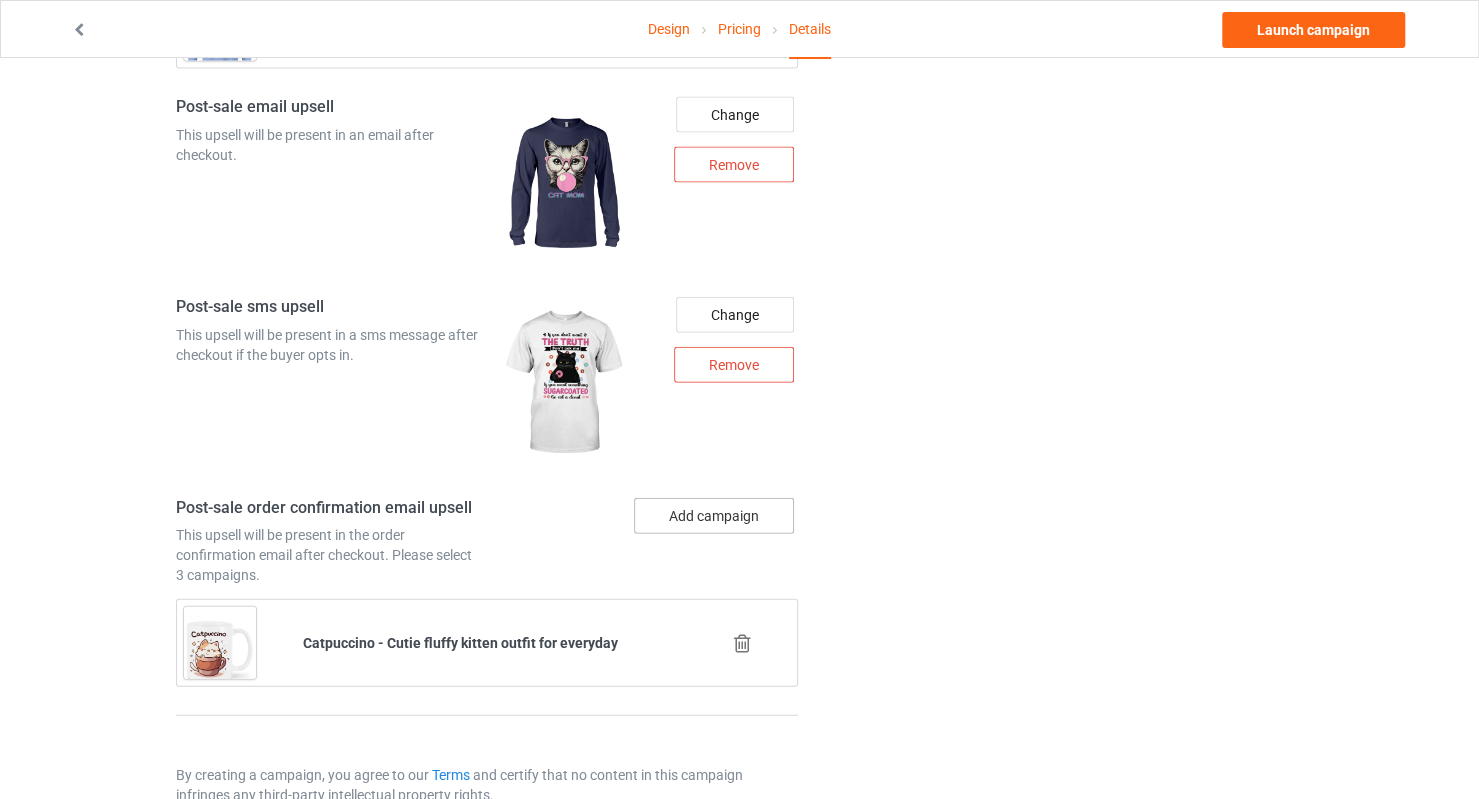 click on "Add campaign" at bounding box center [714, 516] 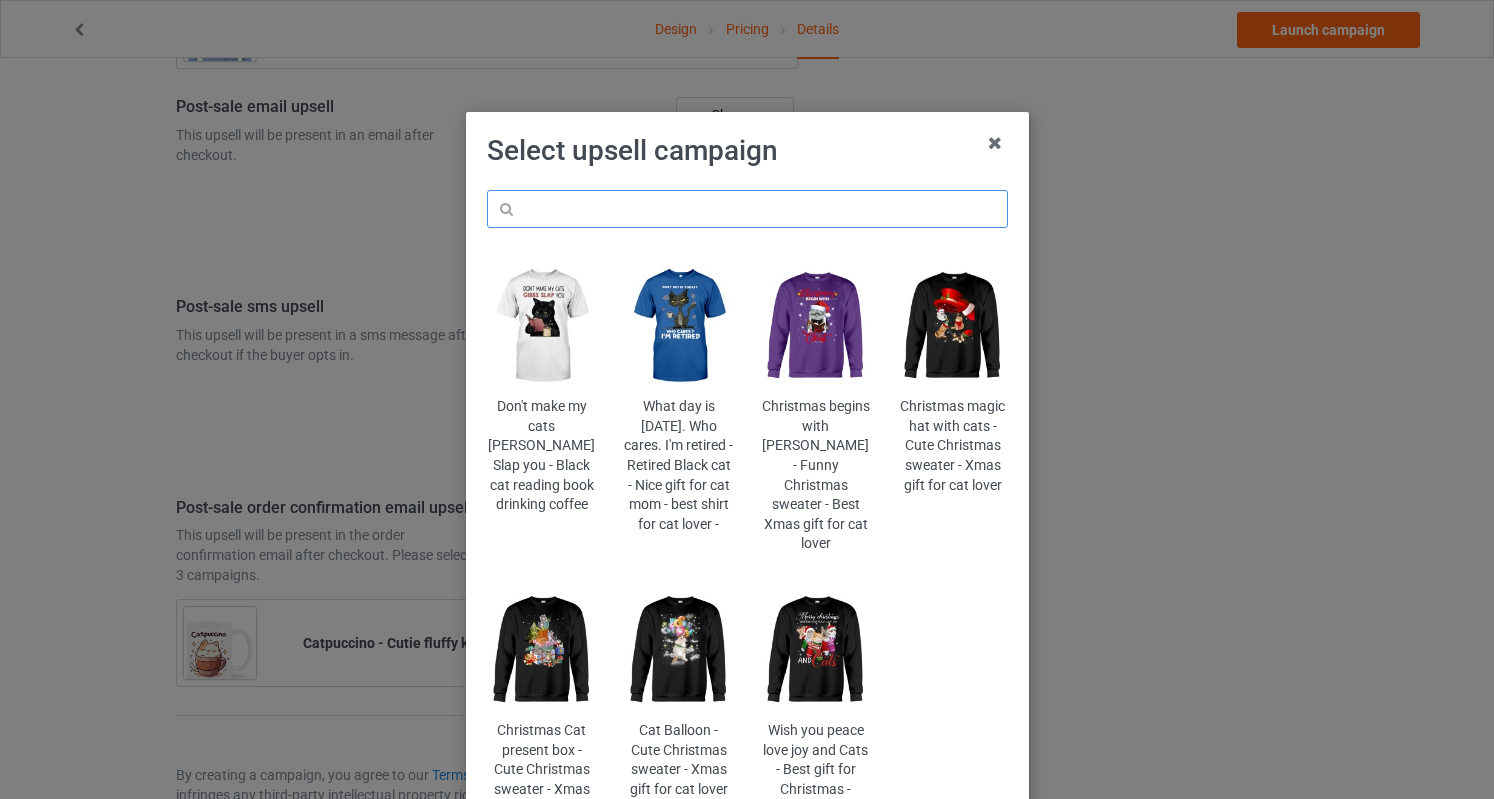 click at bounding box center [747, 209] 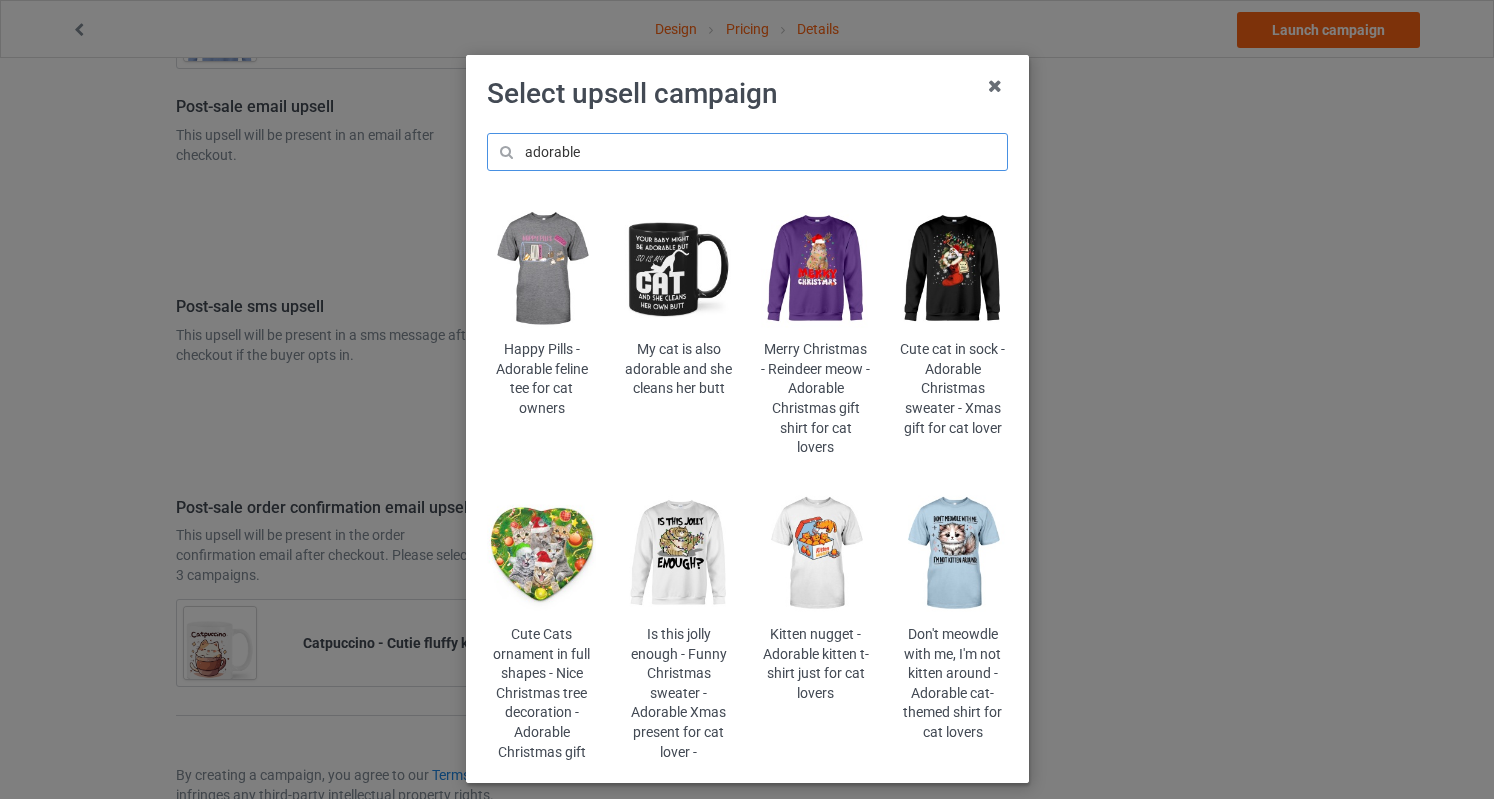 scroll, scrollTop: 100, scrollLeft: 0, axis: vertical 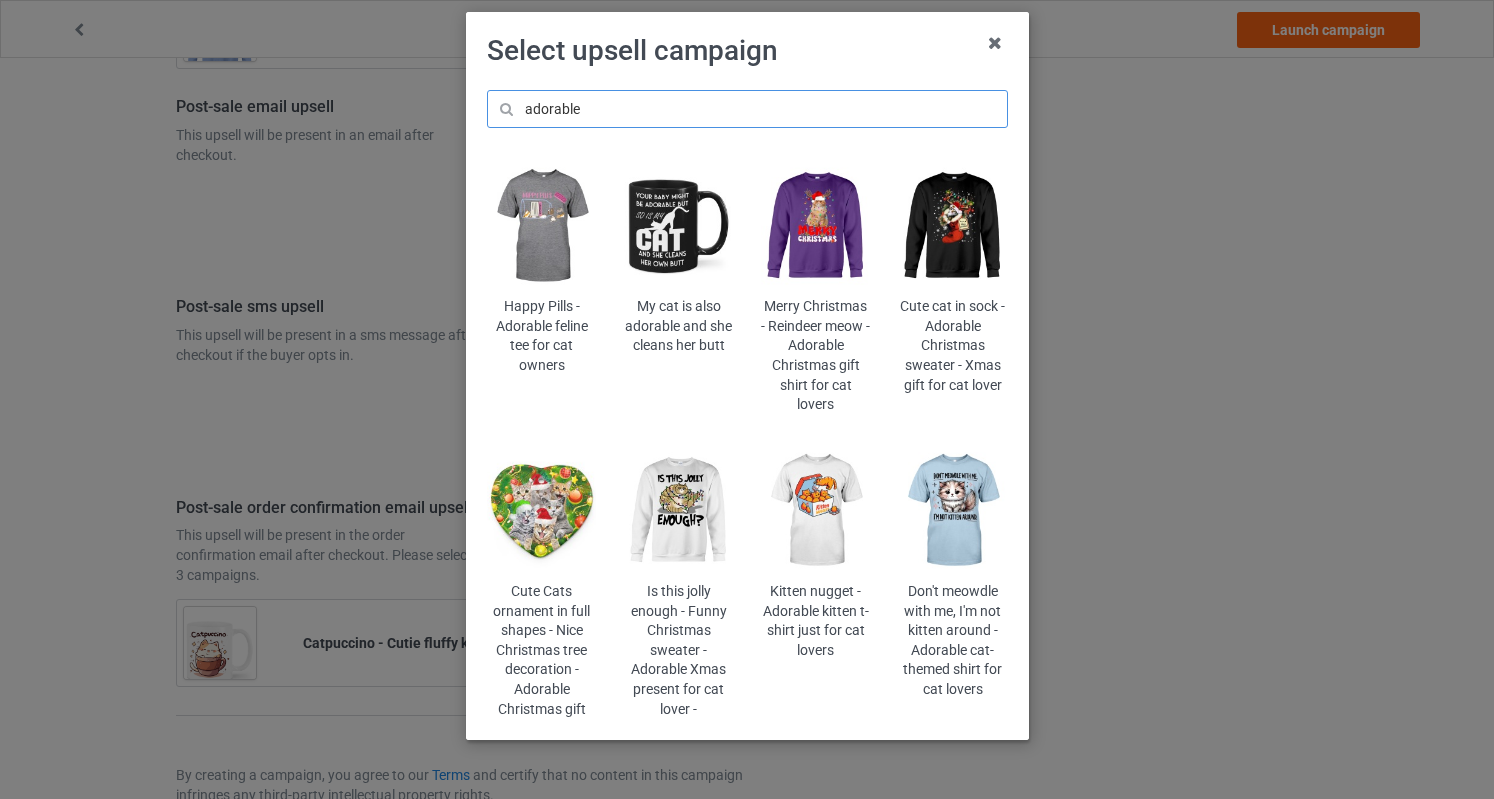 drag, startPoint x: 576, startPoint y: 111, endPoint x: 306, endPoint y: 90, distance: 270.81543 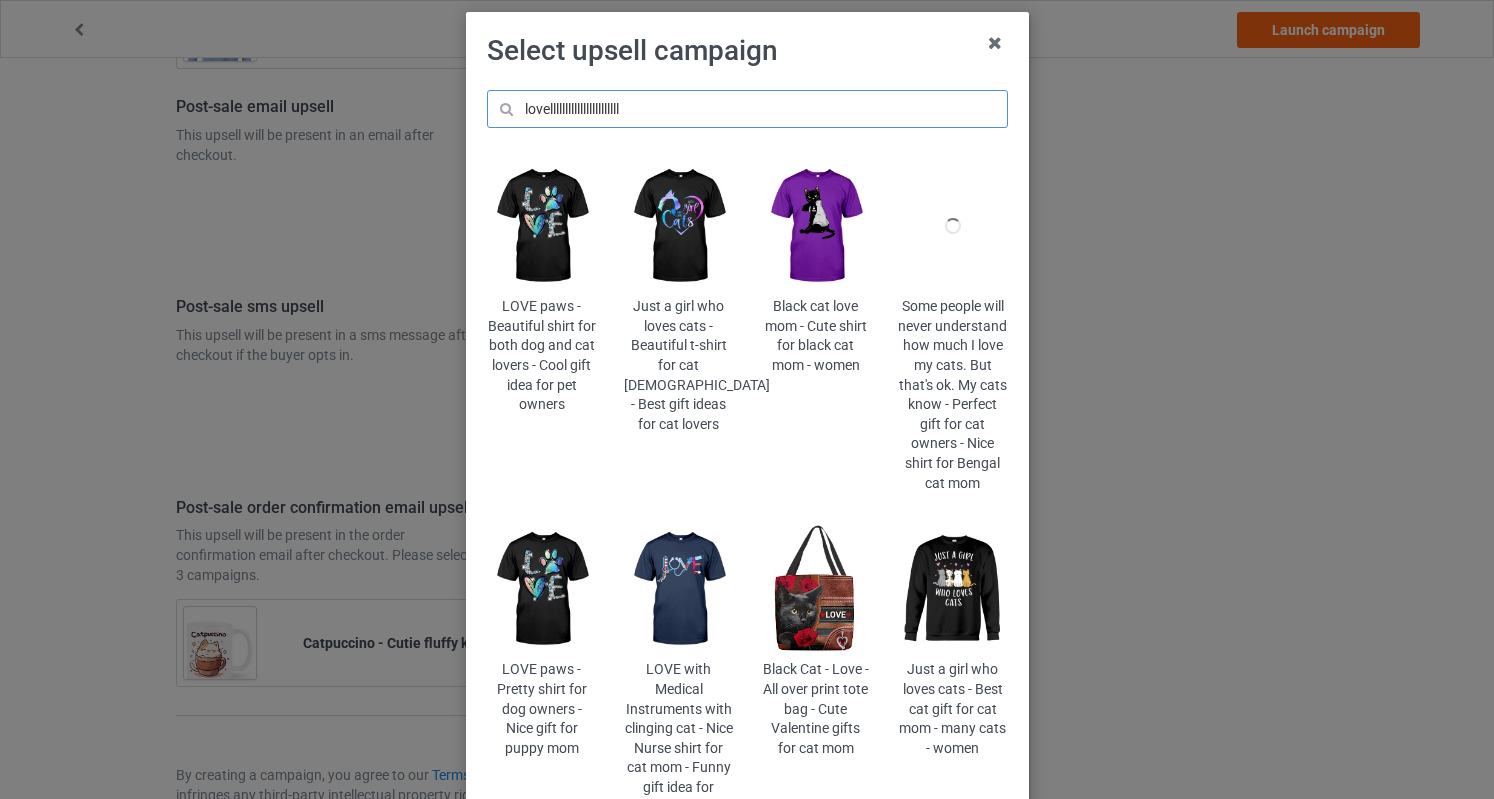 type on "lovellllllllllllllllllllllll" 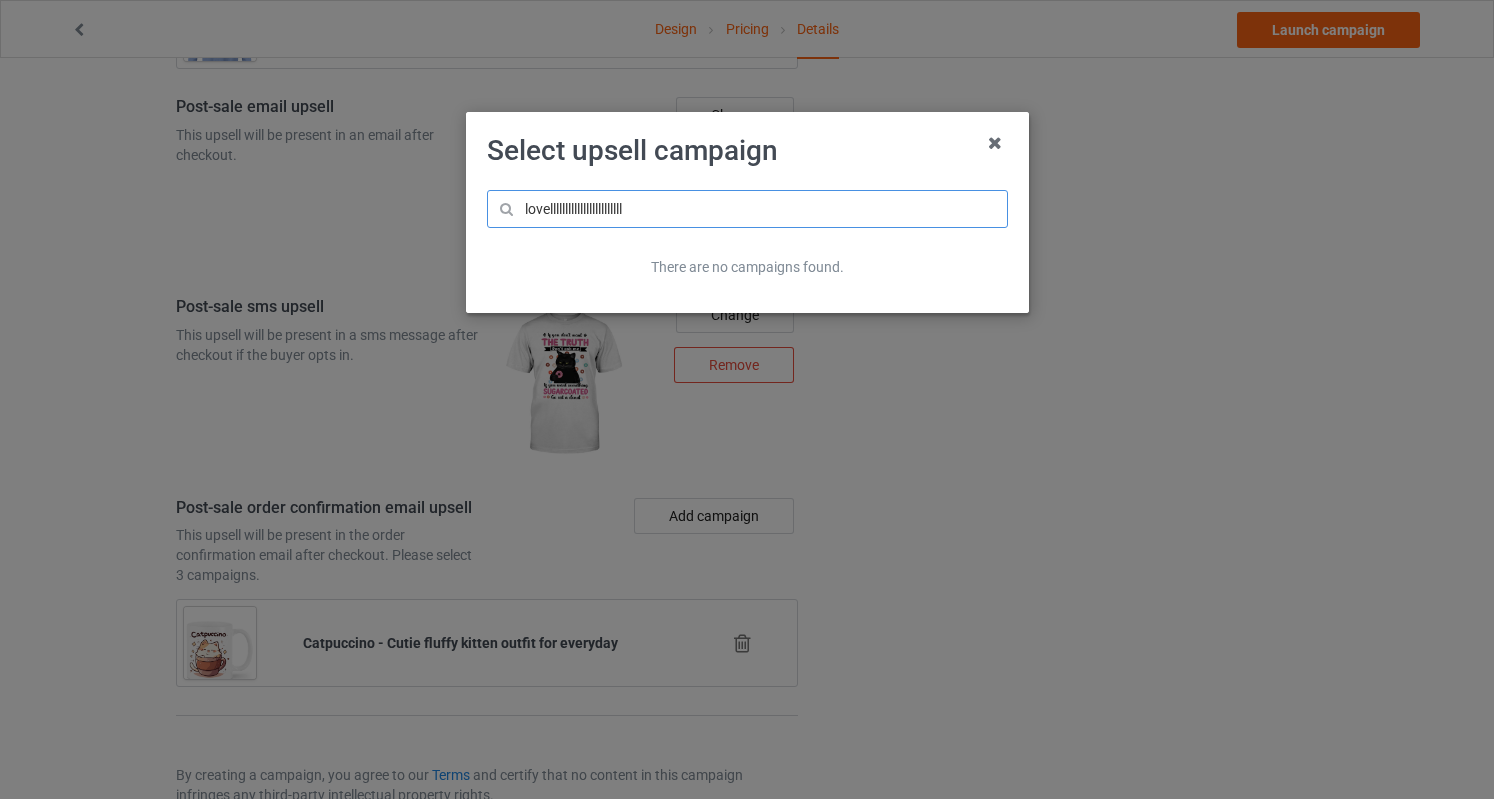 scroll, scrollTop: 0, scrollLeft: 0, axis: both 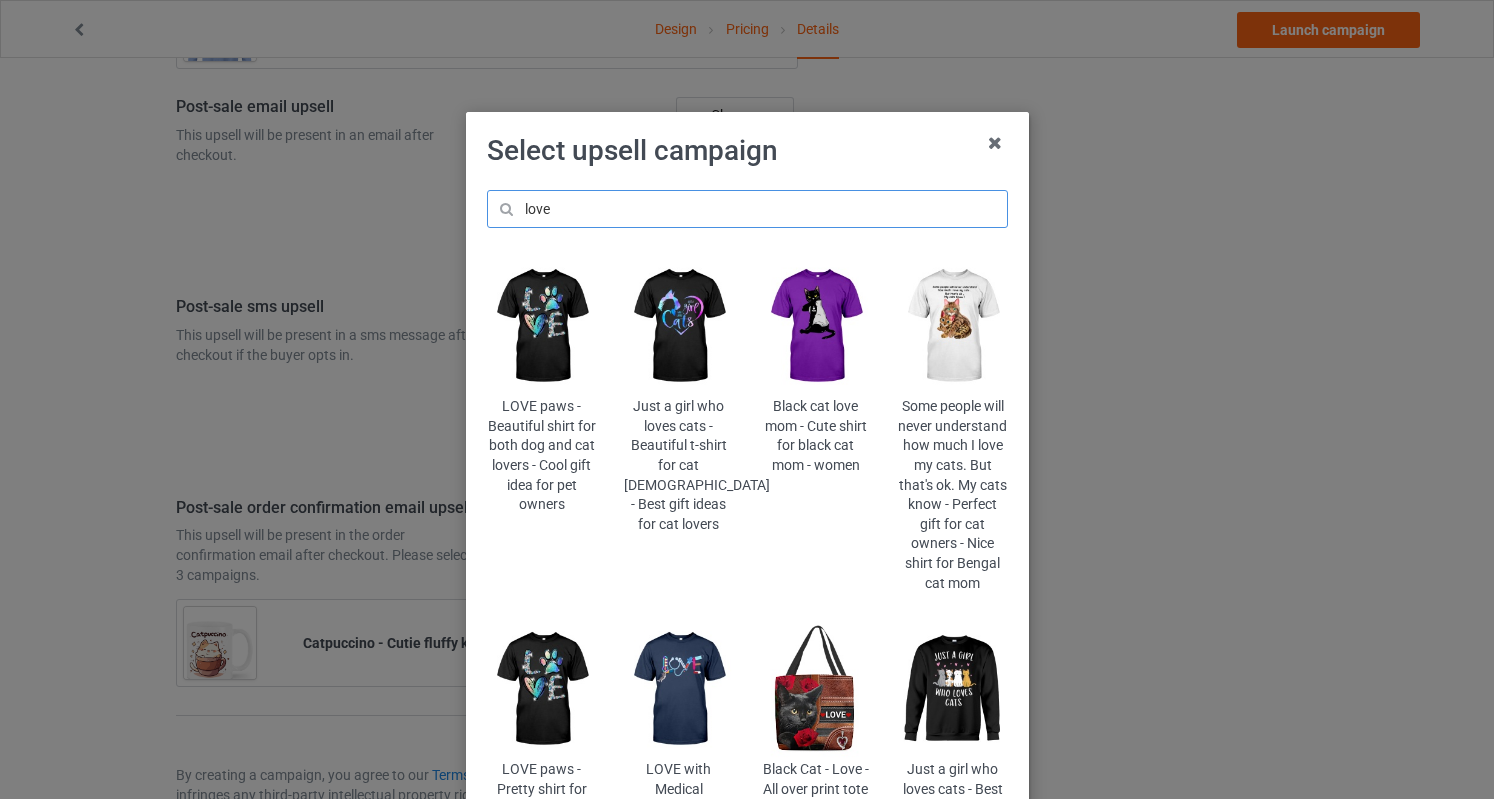 type on "love" 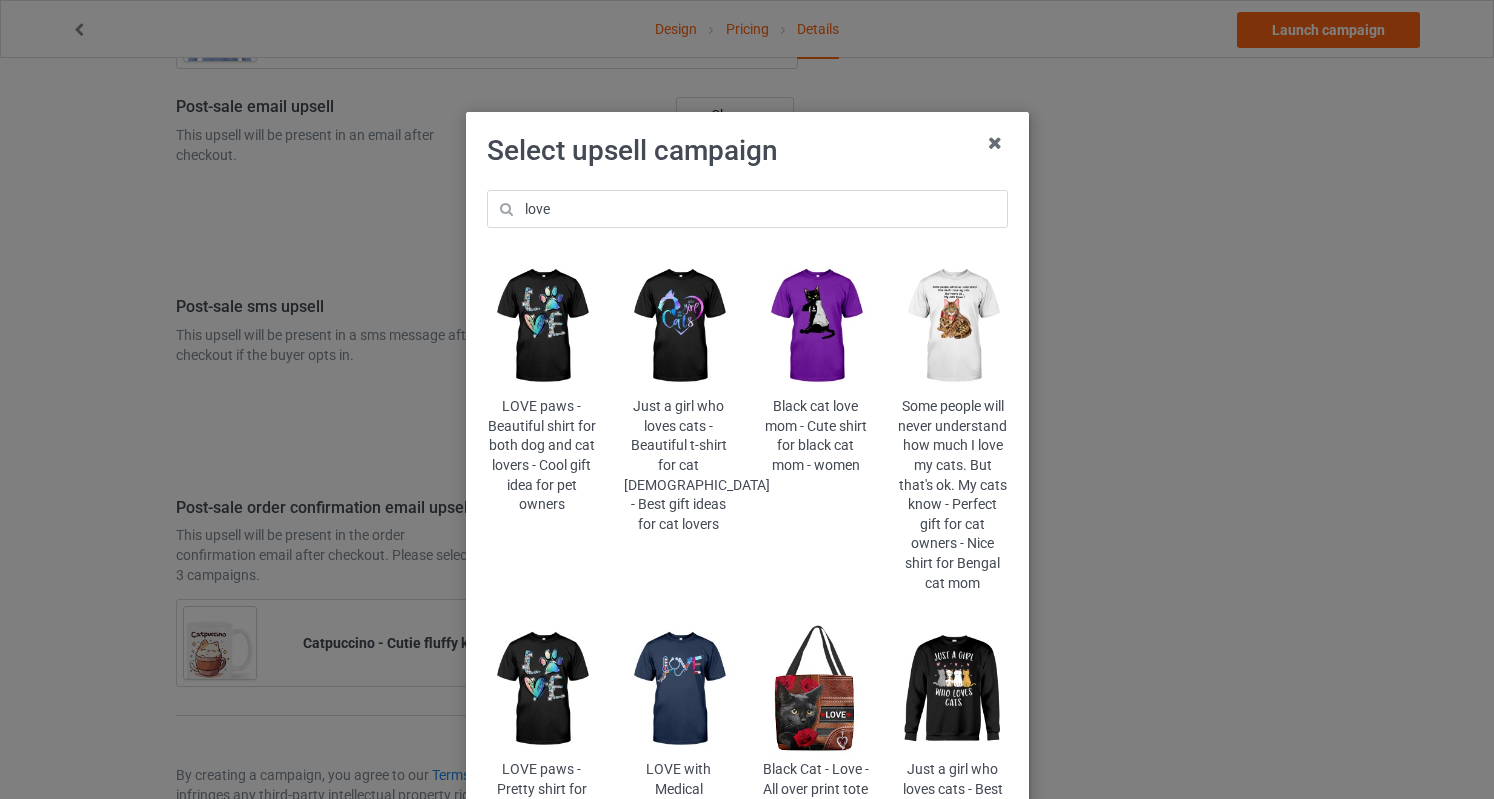 click at bounding box center [678, 326] 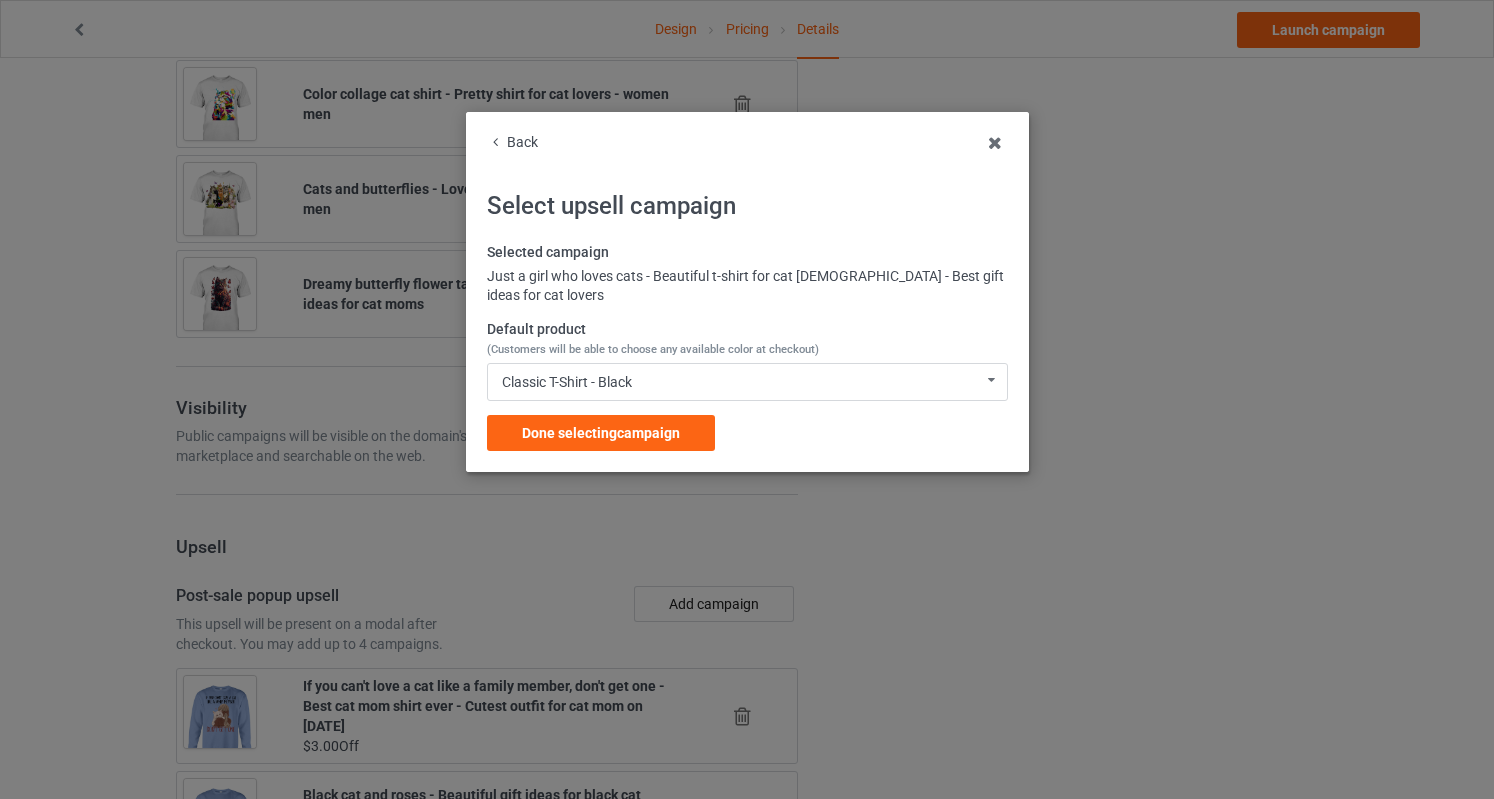 scroll, scrollTop: 2542, scrollLeft: 0, axis: vertical 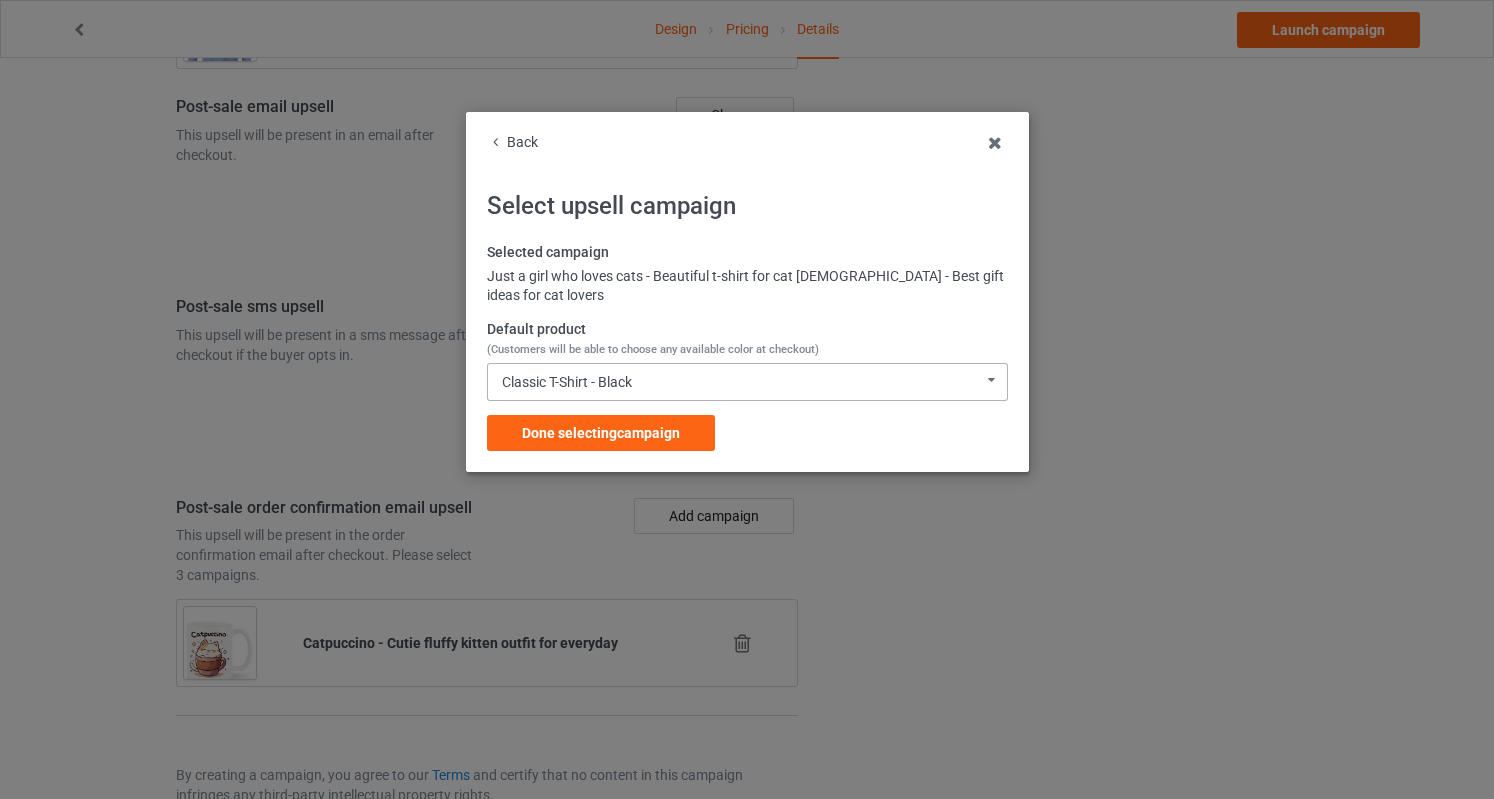 click on "Classic T-Shirt - Black" at bounding box center (567, 382) 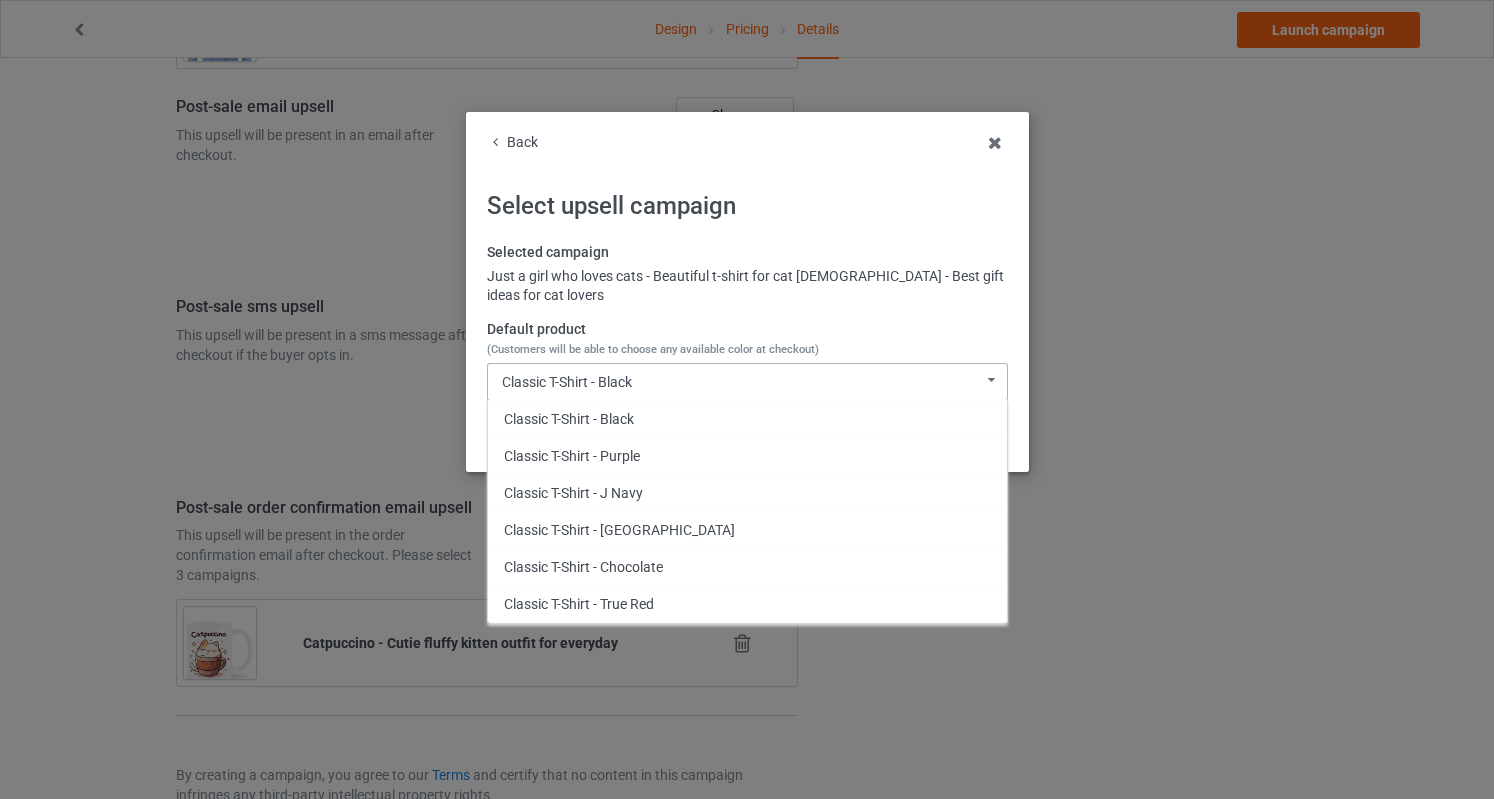 scroll, scrollTop: 1483, scrollLeft: 0, axis: vertical 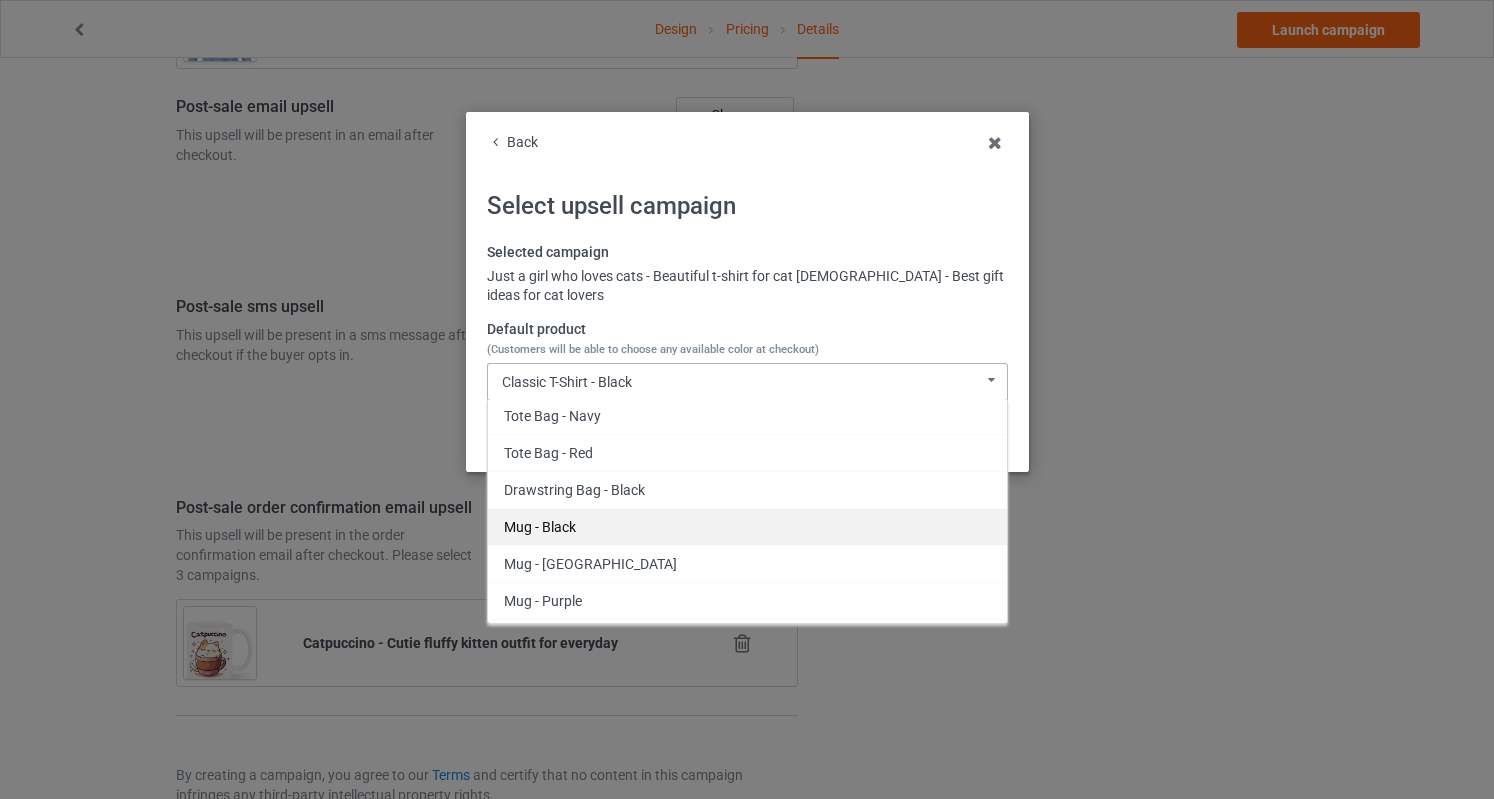 click on "Mug - Black" at bounding box center [747, 526] 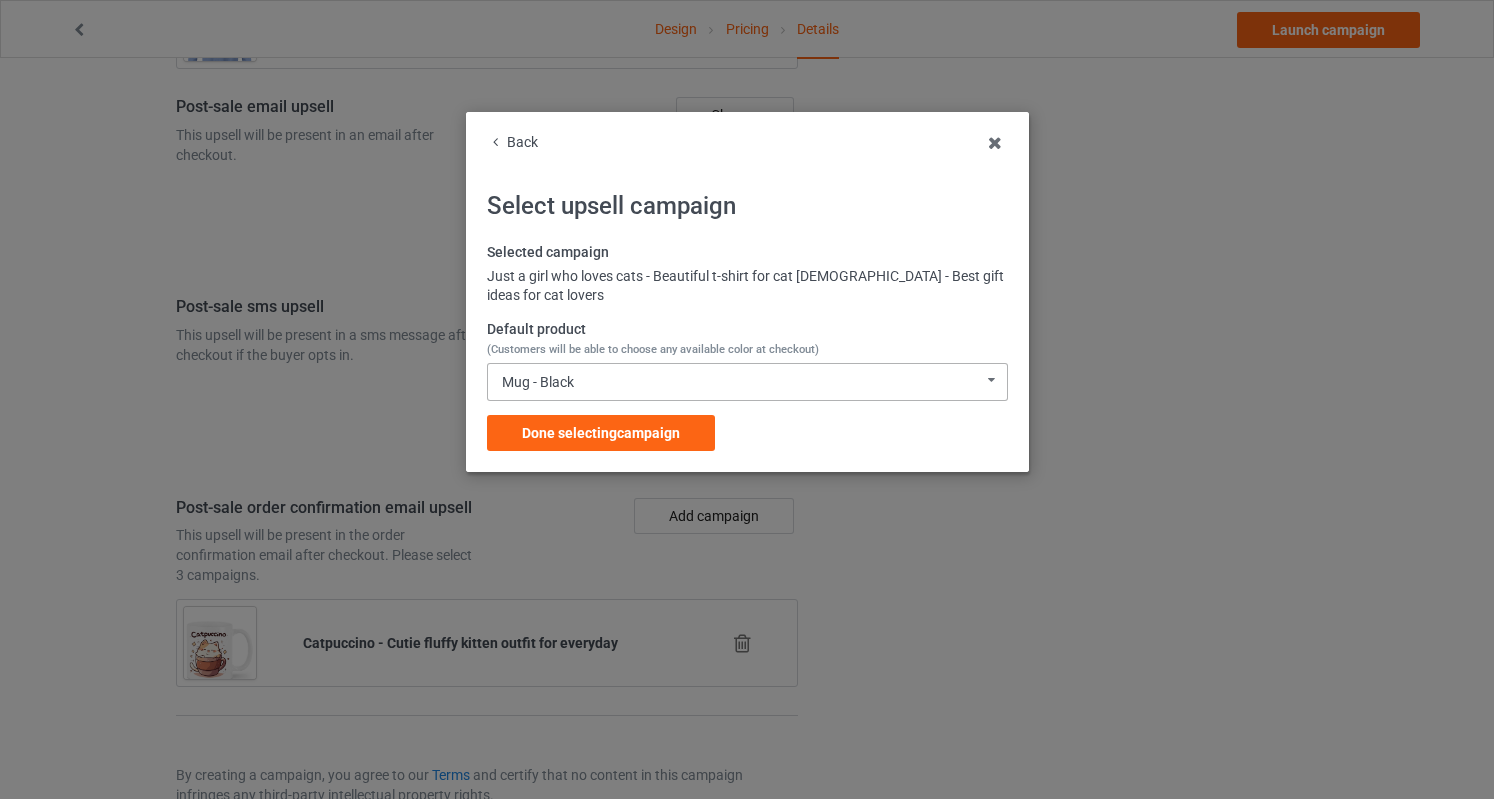 click on "Mug - Black Classic T-Shirt - Black Classic T-Shirt - Purple Classic T-Shirt - J Navy Classic T-Shirt - Forest Green Classic T-Shirt - Chocolate Classic T-Shirt - True Red Ladies T-Shirt - Black Ladies T-Shirt - Purple Ladies T-Shirt - Navy Ladies T-Shirt - Forest Green Ladies T-Shirt - Dark Chocolate Ladies T-Shirt - Red Hooded Sweatshirt - Black Hooded Sweatshirt - Purple Hooded Sweatshirt - Navy Hooded Sweatshirt - Forest Green Hooded Sweatshirt - Dark Chocolate Hooded Sweatshirt - Red V-Neck T-Shirt - Black V-Neck T-Shirt - Team Purple V-Neck T-Shirt - Navy V-Neck T-Shirt - Brown V-Neck T-Shirt - Red Long Sleeve Tee - Black Long Sleeve Tee - Purple Long Sleeve Tee - Navy Long Sleeve Tee - Forest Green Long Sleeve Tee - Dark Chocolate Long Sleeve Tee - Red Crewneck Sweatshirt - Black Crewneck Sweatshirt - Purple Crewneck Sweatshirt - Maroon Crewneck Sweatshirt - Forest Green Crewneck Sweatshirt - Dark Chocolate Ladies Flowy Tank - Black Ladies Flowy Tank - Kelly Ladies Flowy Tank - Red Tote Bag - Black" at bounding box center (747, 382) 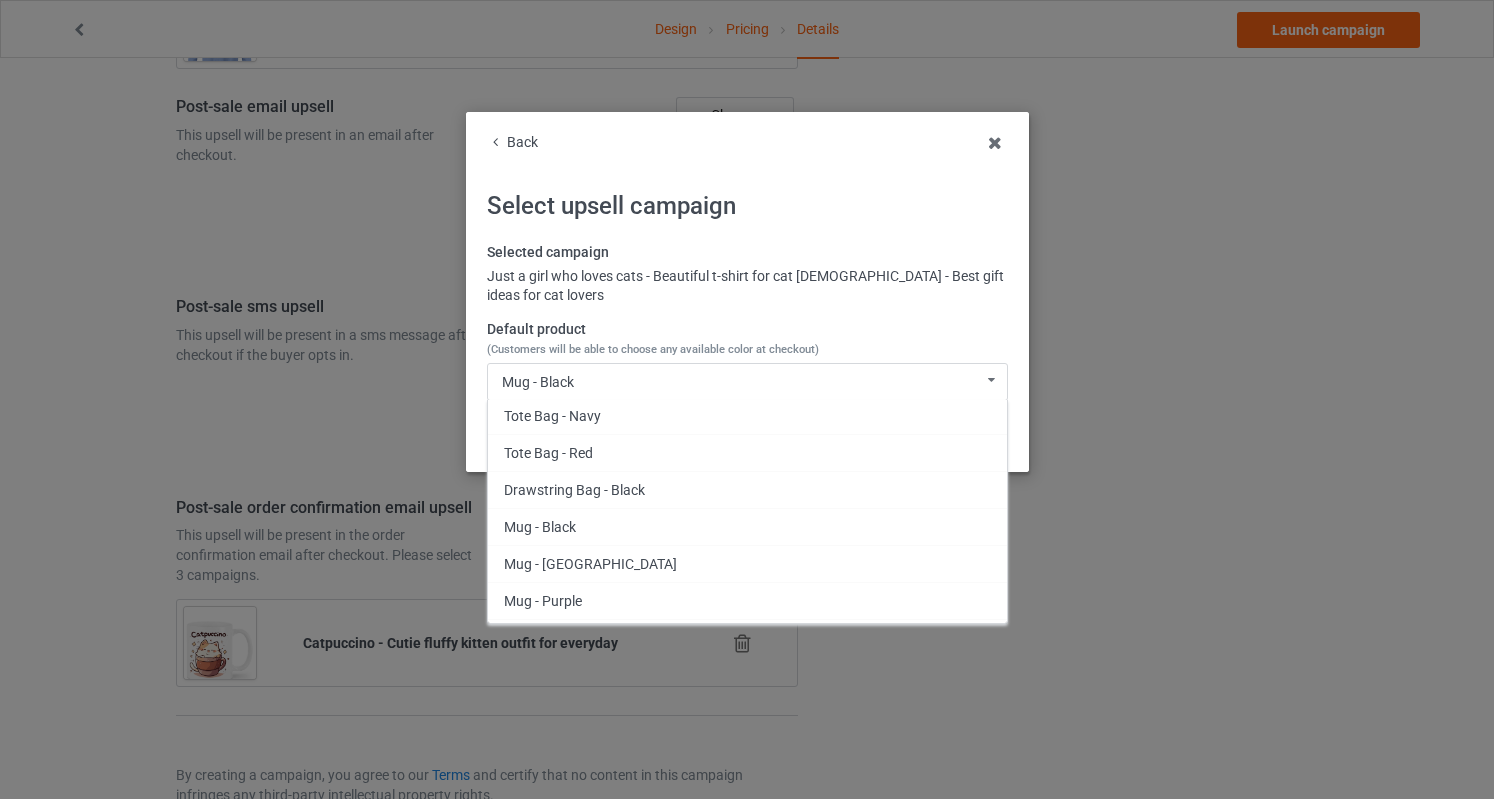 drag, startPoint x: 629, startPoint y: 425, endPoint x: 646, endPoint y: 303, distance: 123.178734 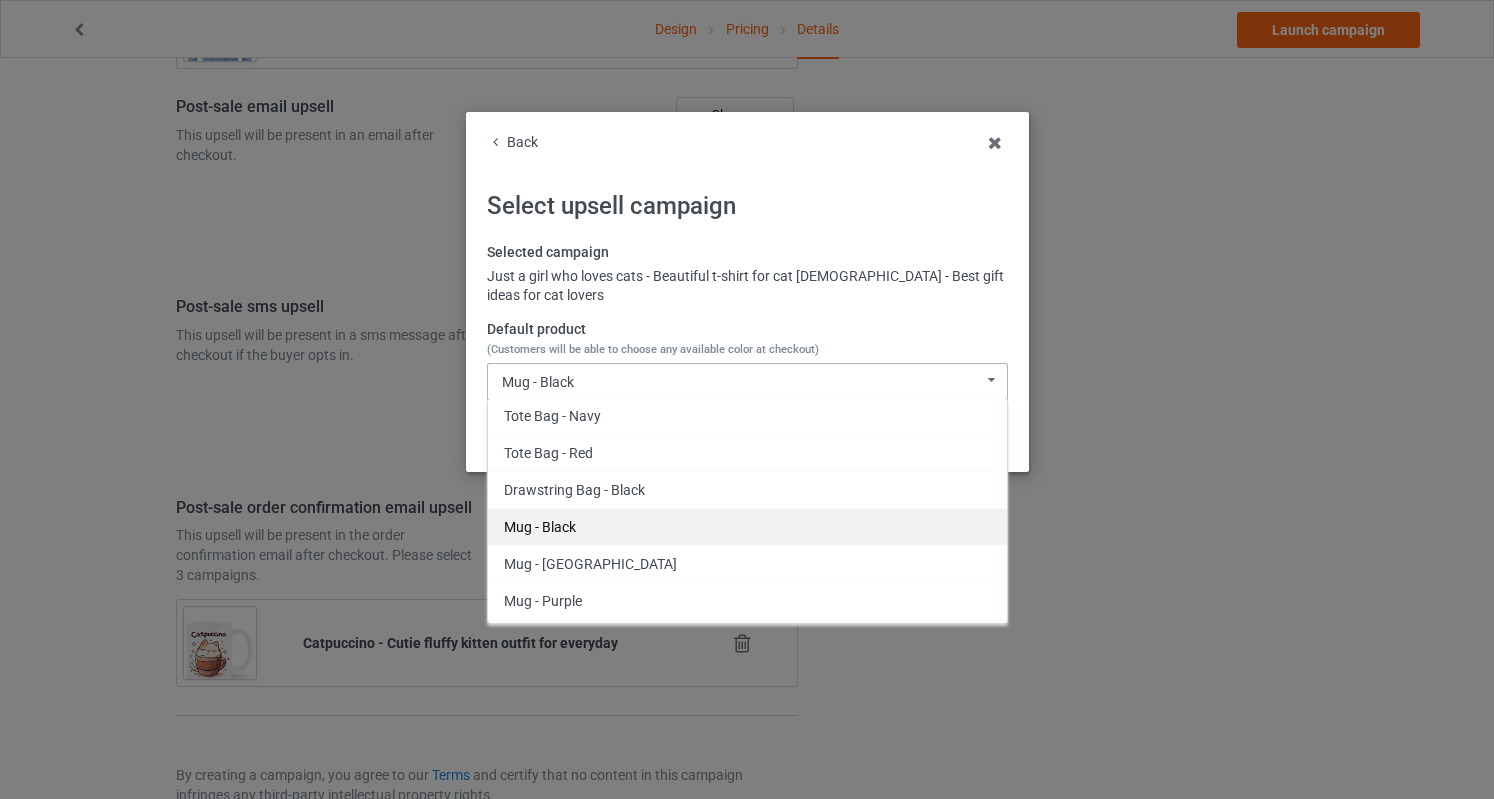 click on "Mug - Black" at bounding box center (747, 526) 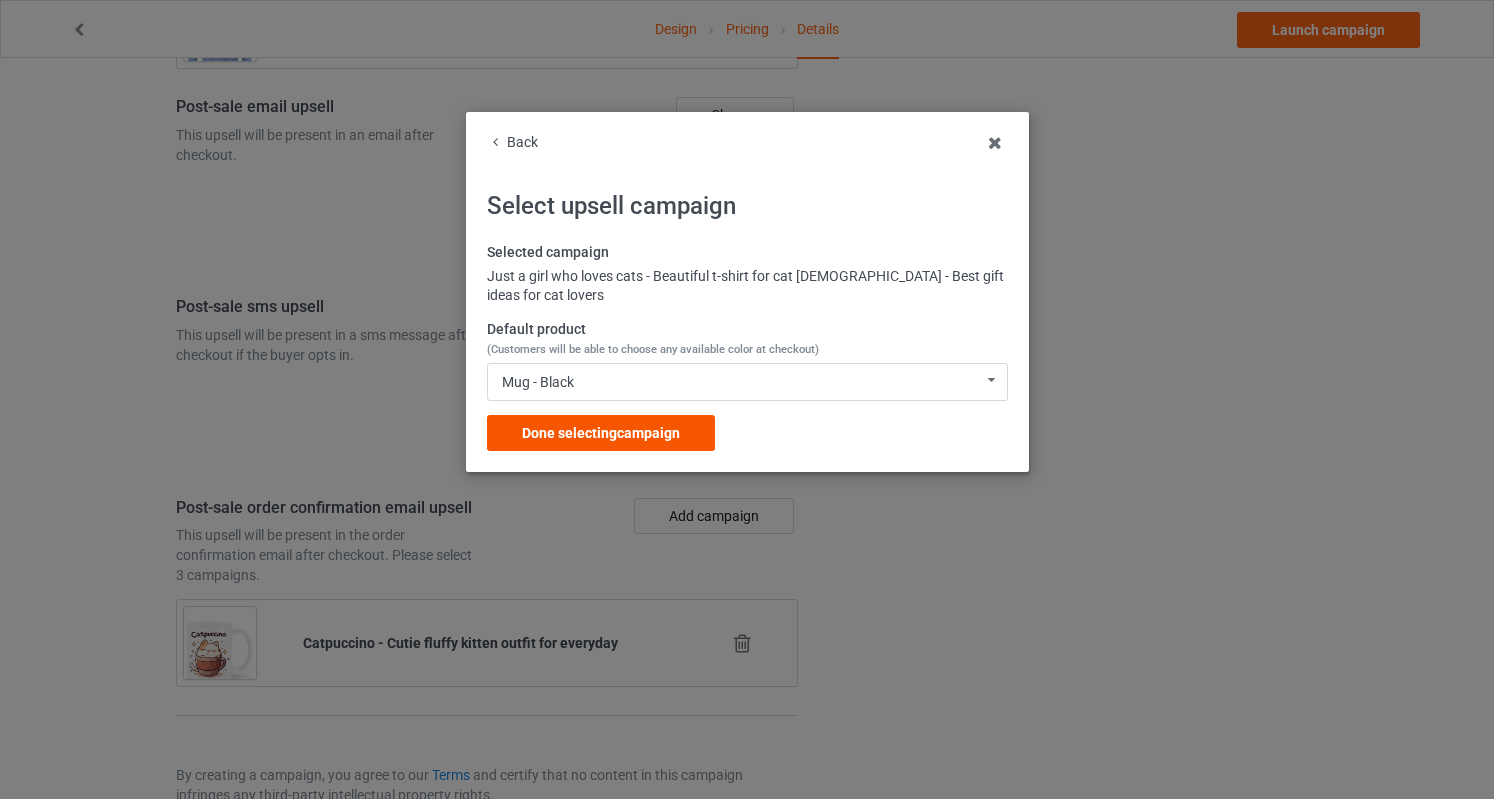 click on "Done selecting  campaign" at bounding box center [601, 433] 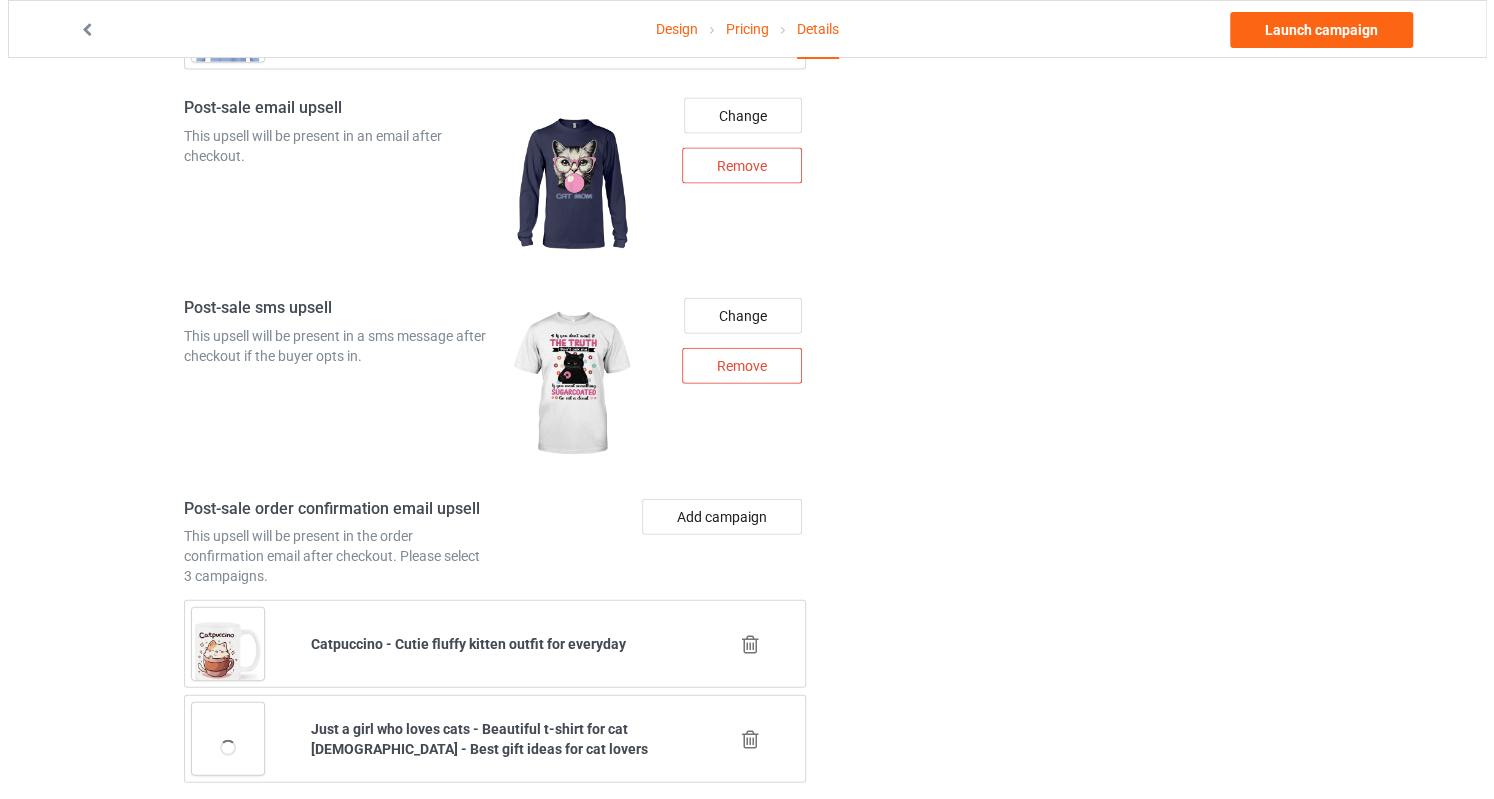 scroll, scrollTop: 2650, scrollLeft: 0, axis: vertical 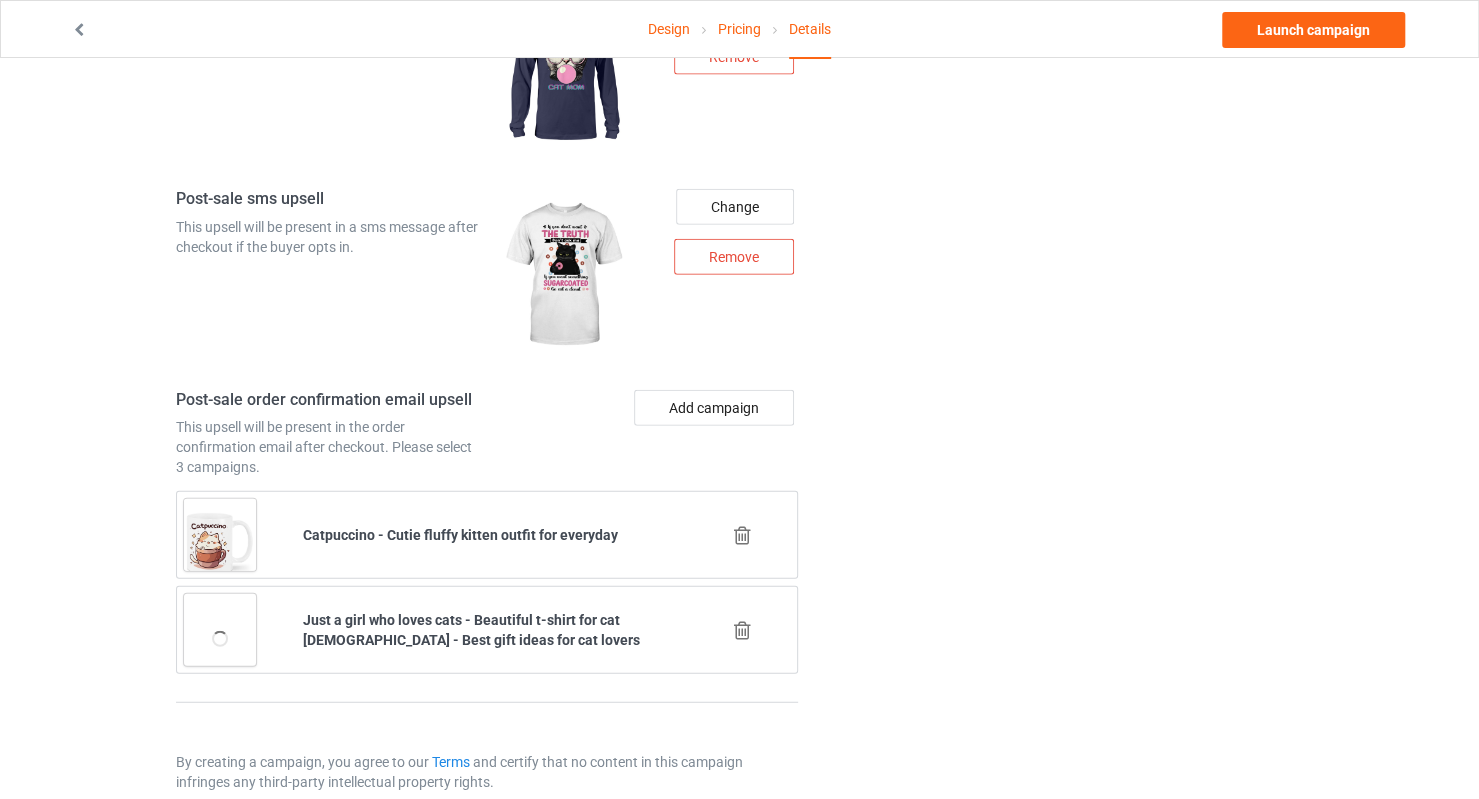 click on "Title (h1) 81   characters left Cat and butterfly - Lovely daily t-shirt for cat and butterfly lovers Create a catchy, unique title for better search engine traffic. Description 1236   characters left       Small Normal Large Big Huge                                                                                     Lovely daily t-shirt for cat and butterfly lovers. Nicest cat-themed outfit for daily wear Guaranteed Safe and Secure checkout via Paypal | Visa | Mastercard | Discover | Amex HOW TO ORDER? Step 1:  Select your favorite design Step 2:  Select the style of shirt/product you want (T-shirts, Sweatshirts, mugs, etc.) Step 3:  Select color Step 4 : Click "Buy It Now" button Step 5 : Review your quantity + Fill out Shipping and Billing information Step 6 : Click place the order Voila , you have just made a purchase. You will receive a confirmation via email soon. IMPORTANT: Buy 2 or more and get discounted shipping. Need Help?  We're open From Monday to Friday, 9 AM to 5:30 PM EST URL catsissy.com/ 1" at bounding box center [487, -910] 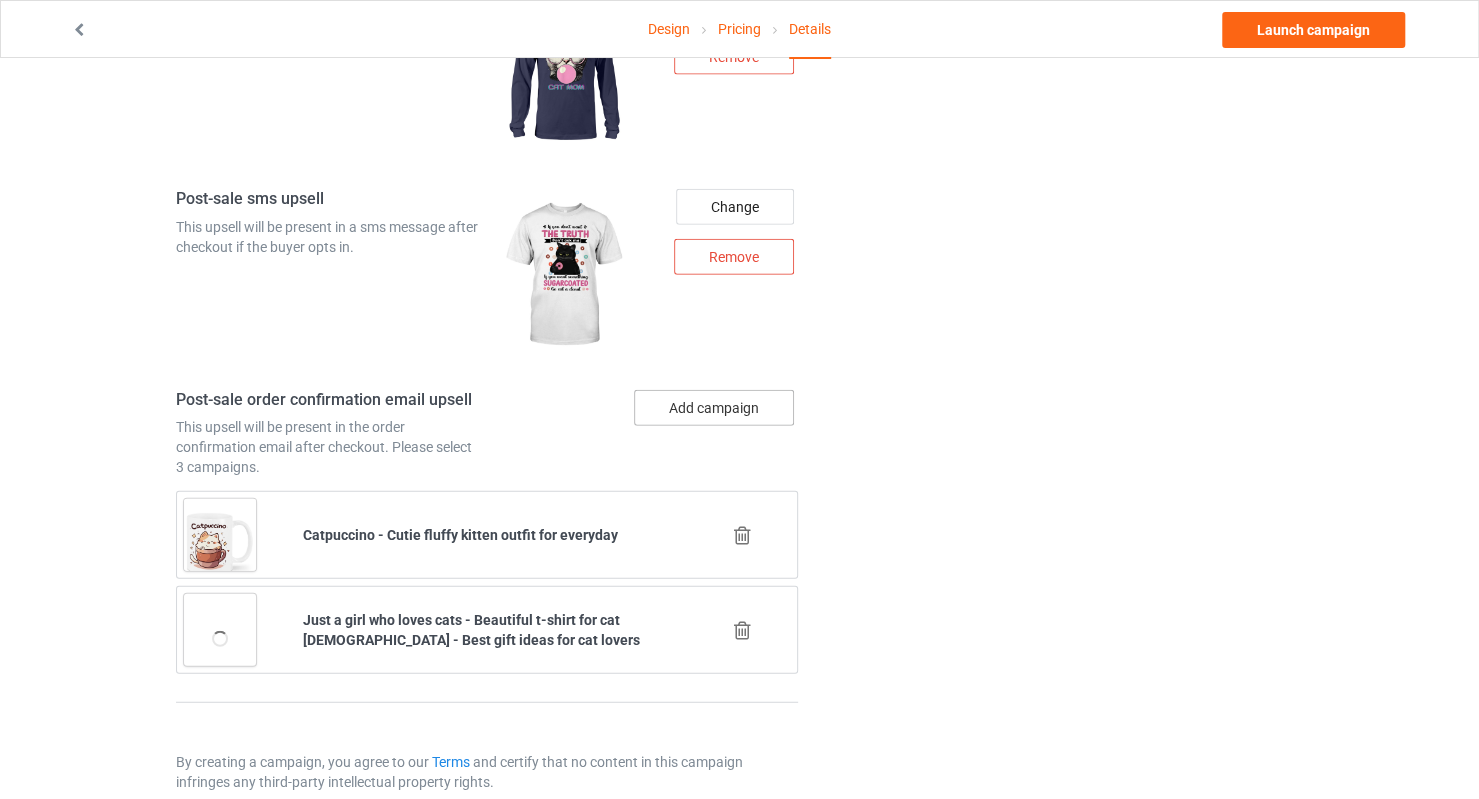 click on "Add campaign" at bounding box center (714, 408) 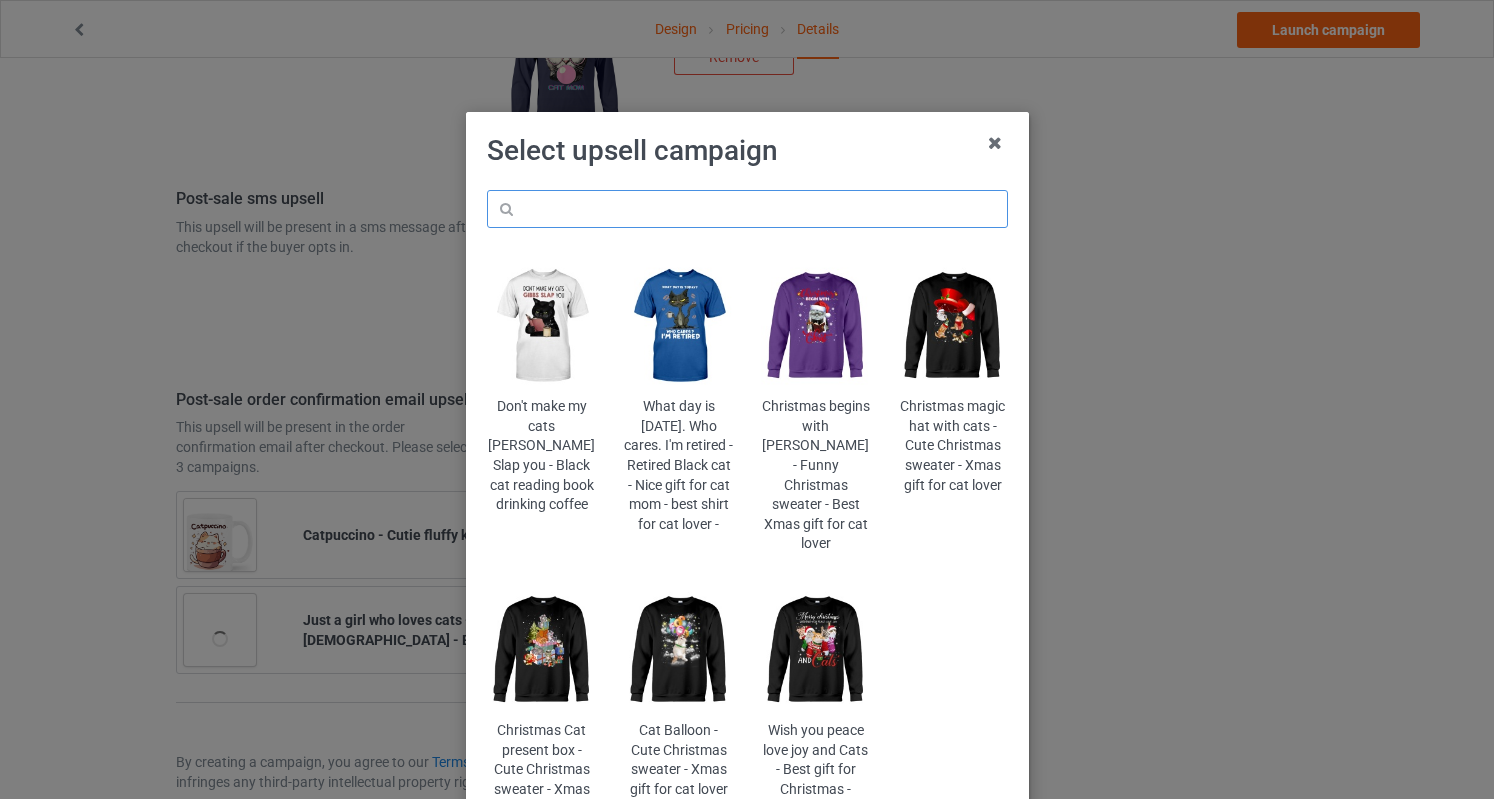 click at bounding box center [747, 209] 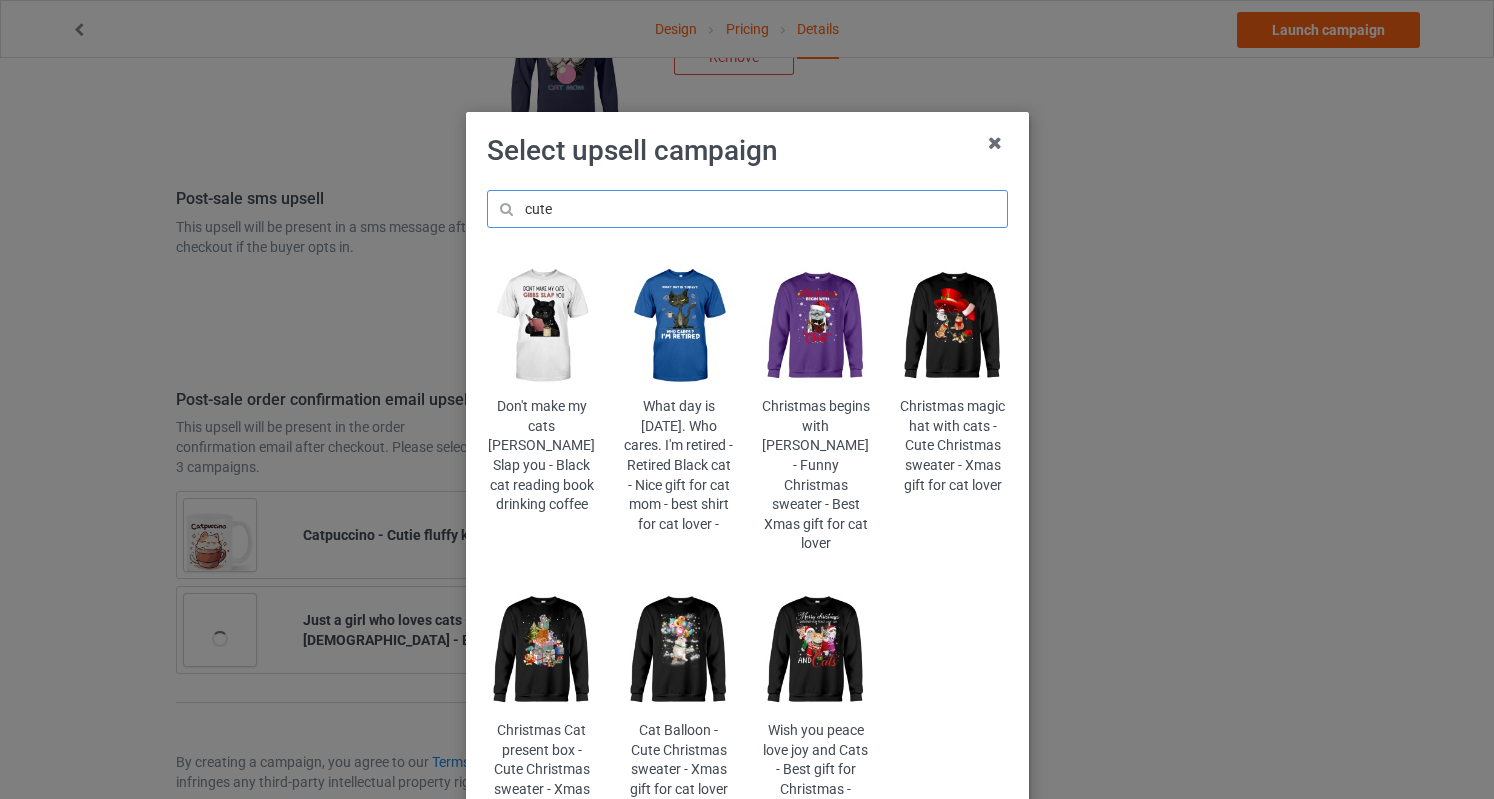 type on "cute" 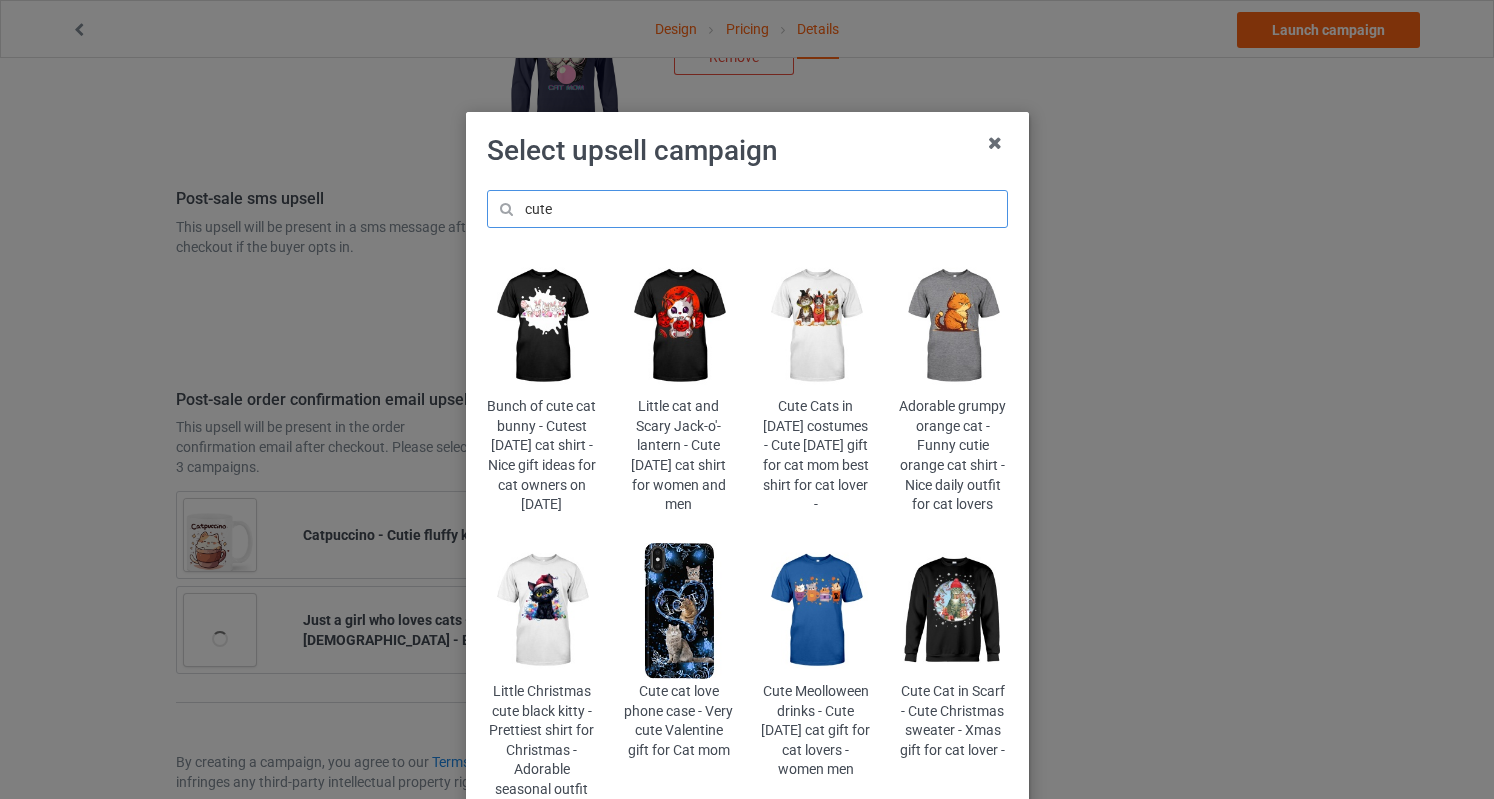 scroll, scrollTop: 100, scrollLeft: 0, axis: vertical 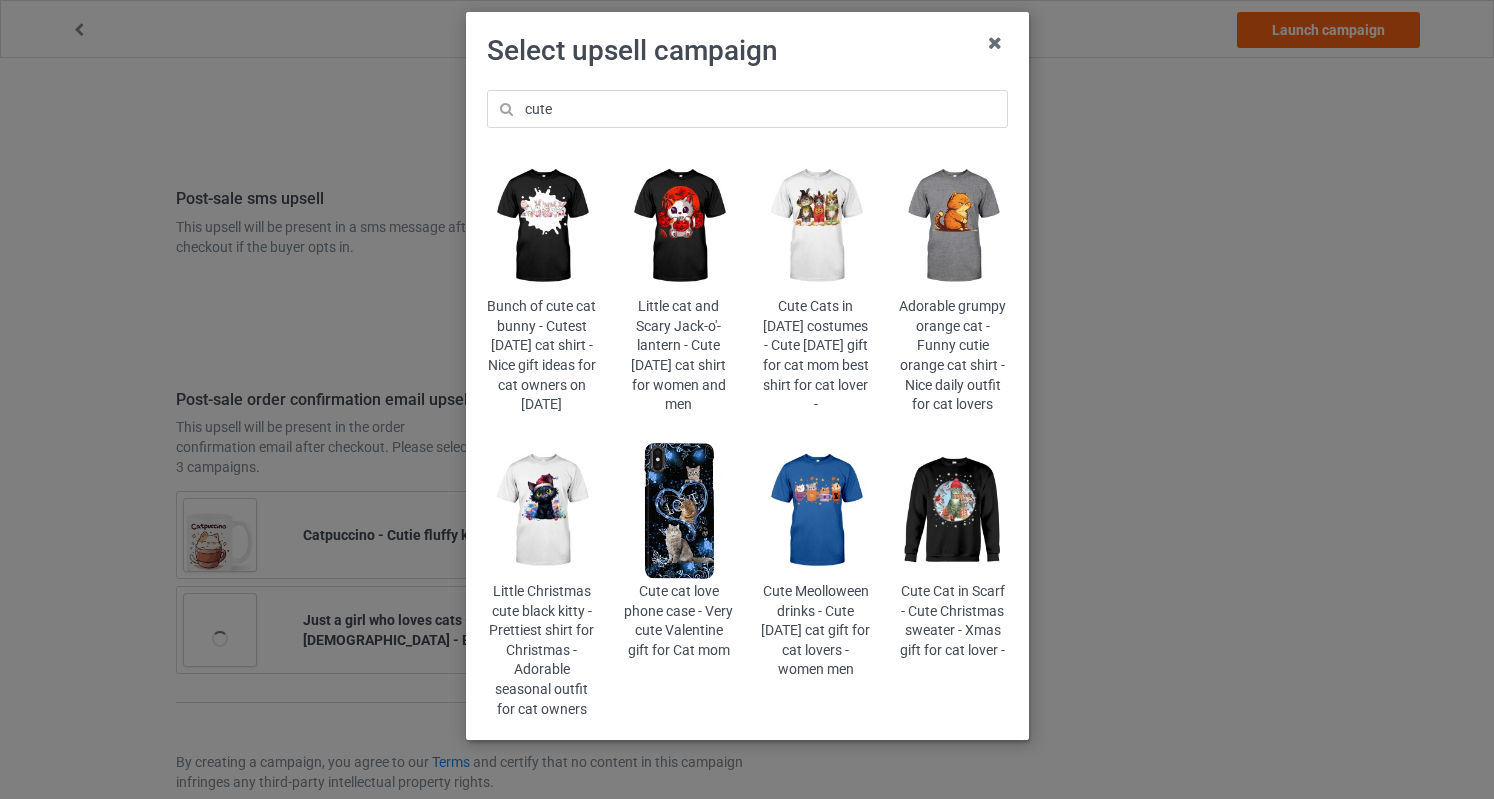 click at bounding box center [815, 226] 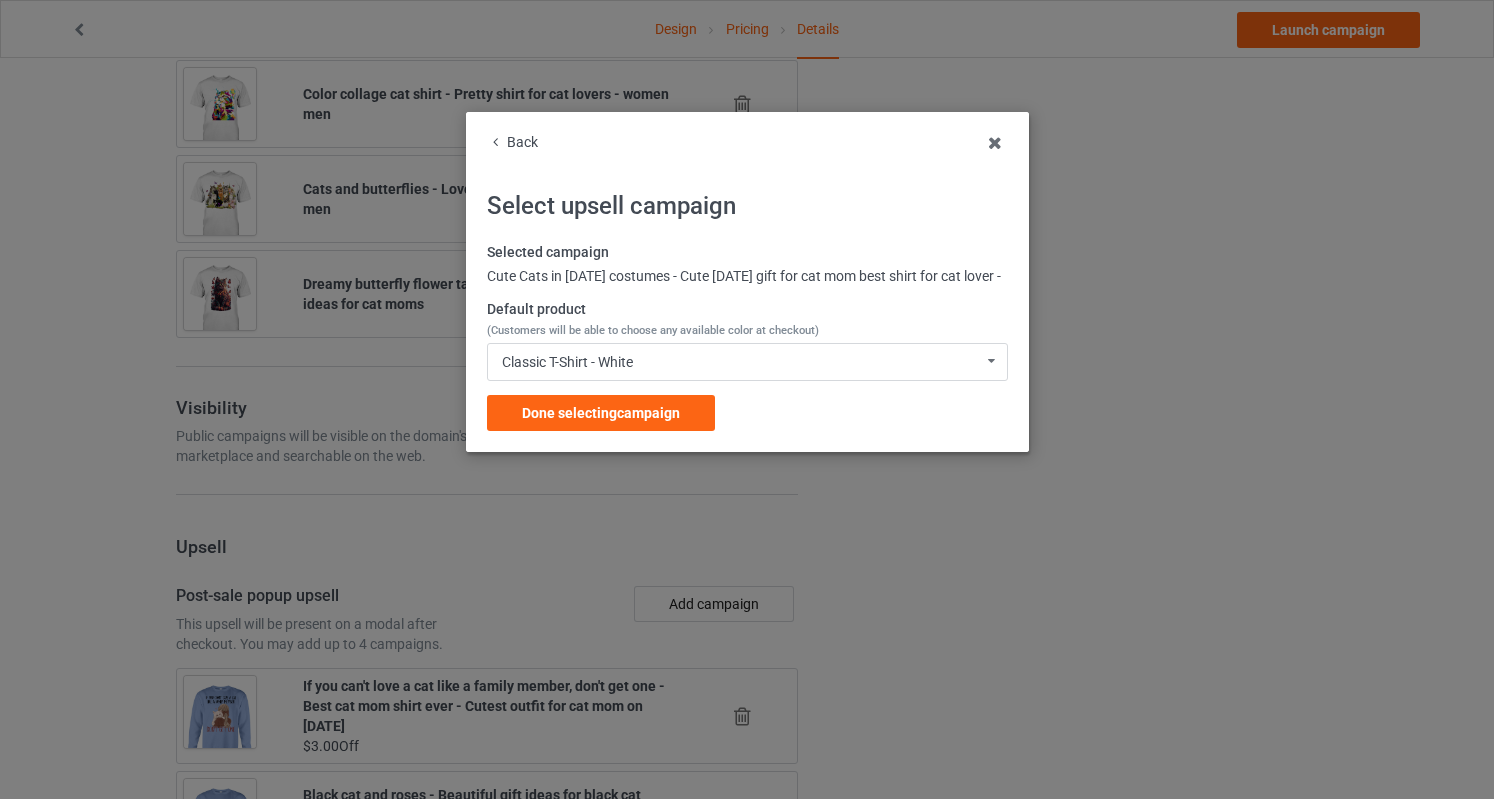 scroll, scrollTop: 2650, scrollLeft: 0, axis: vertical 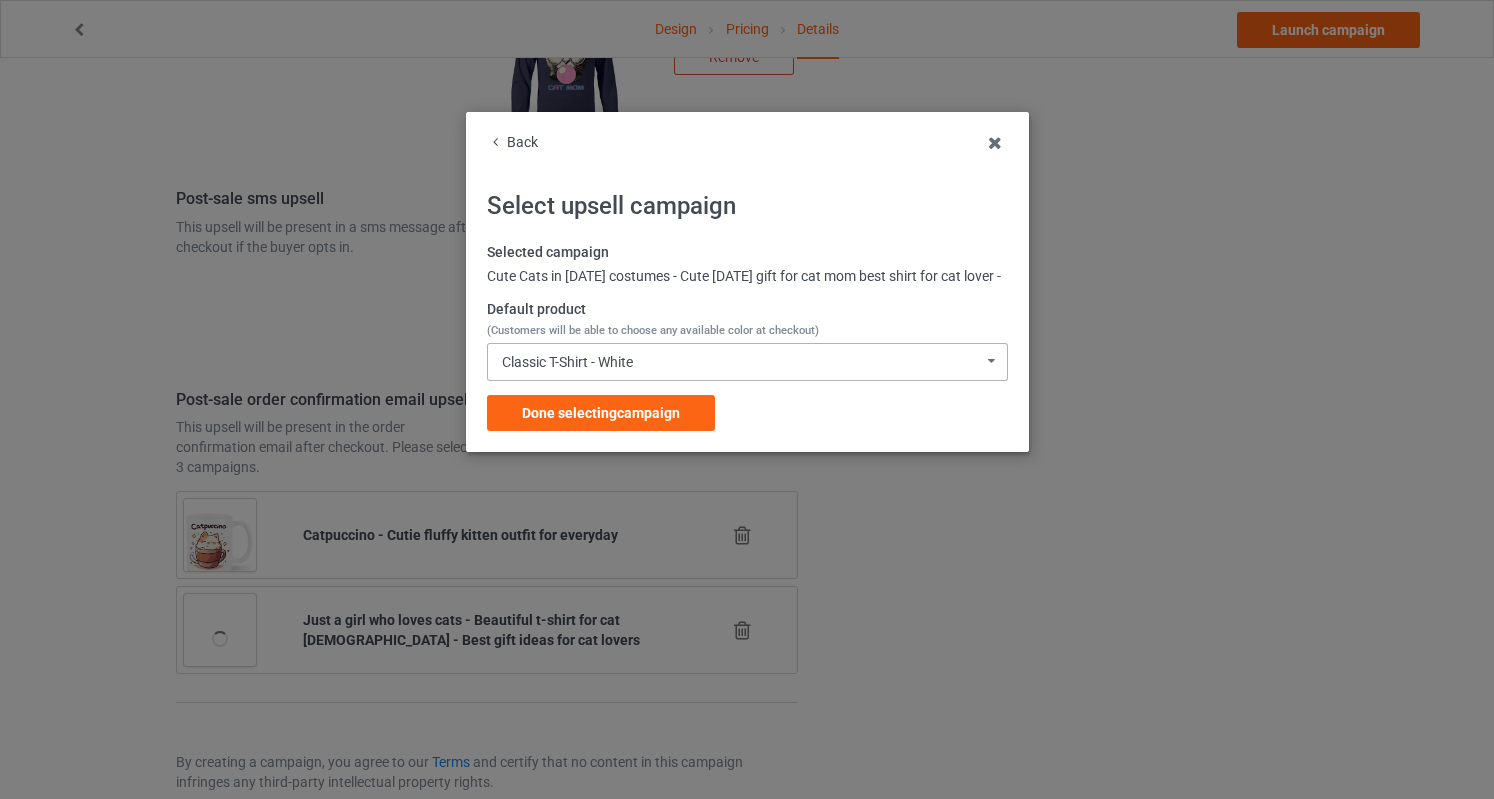 click on "Classic T-Shirt - White Classic T-Shirt - White Classic T-Shirt - Black Classic T-Shirt - Burnt Orange Classic T-Shirt - Athletic Heather Classic T-Shirt - Forest Green Classic T-Shirt - Gold Classic T-Shirt - Light Blue Classic T-Shirt - Royal Classic T-Shirt - Classic Pink Ladies T-Shirt - White Ladies T-Shirt - Black Ladies T-Shirt - Orange Ladies T-Shirt - Sports Grey Ladies T-Shirt - Royal Blue Ladies T-Shirt - Light Blue Ladies T-Shirt - Light Pink Ladies T-Shirt - Forest Green Ladies T-Shirt - Daisy Hooded Sweatshirt - White Hooded Sweatshirt - Black Hooded Sweatshirt - Orange Hooded Sweatshirt - Sports Grey Hooded Sweatshirt - Forest Green Hooded Sweatshirt - Royal Blue Hooded Sweatshirt - Carolina Blue Hooded Sweatshirt - Light Pink Hooded Sweatshirt - Gold V-Neck T-Shirt - White V-Neck T-Shirt - Black V-Neck T-Shirt - Asphalt V-Neck T-Shirt - Royal Blue Long Sleeve Tee - White Long Sleeve Tee - Black Long Sleeve Tee - Orange Long Sleeve Tee - Gold Long Sleeve Tee - Sports Grey Baseball Tee - Black" at bounding box center [747, 362] 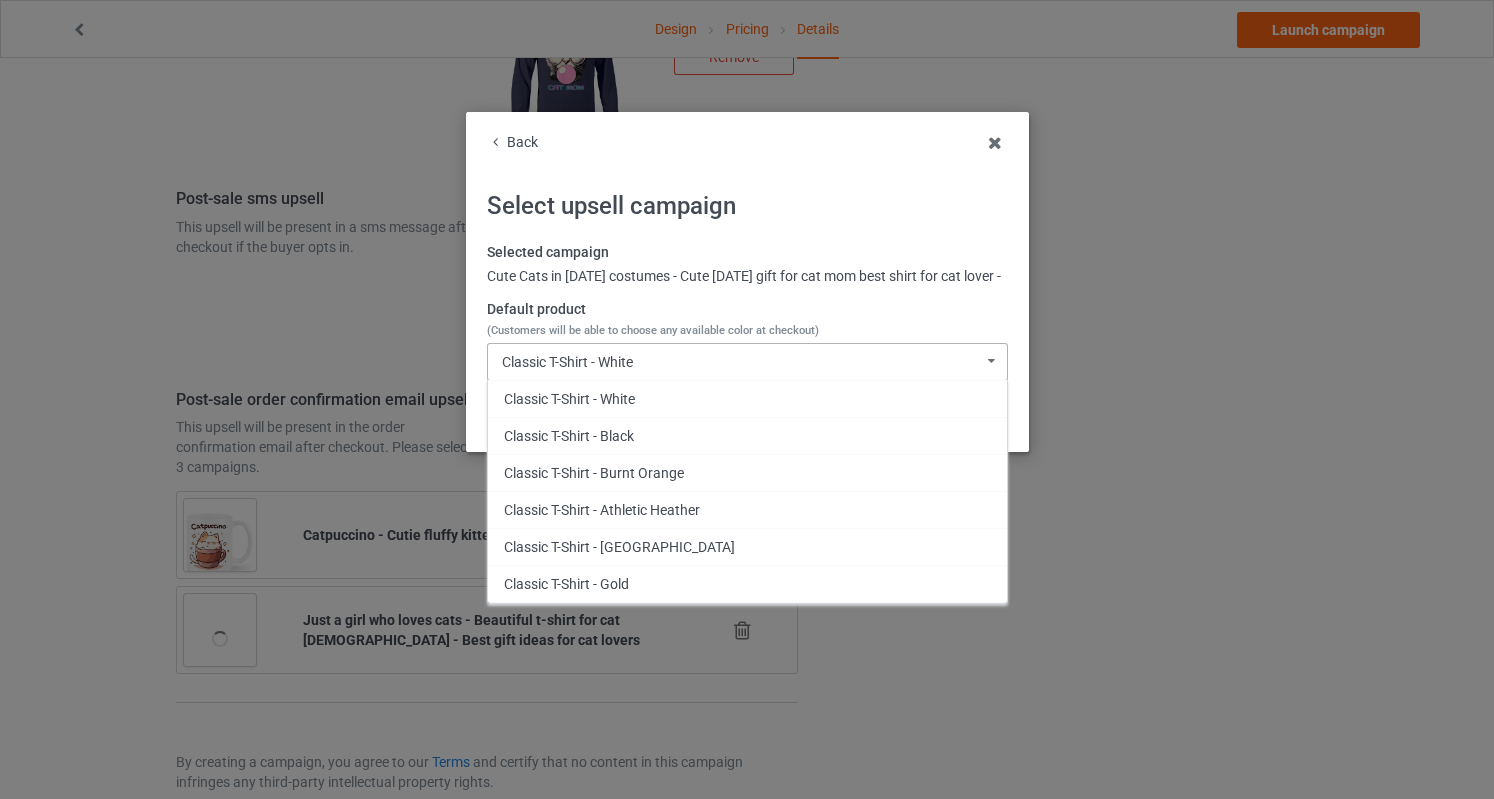 scroll, scrollTop: 2840, scrollLeft: 0, axis: vertical 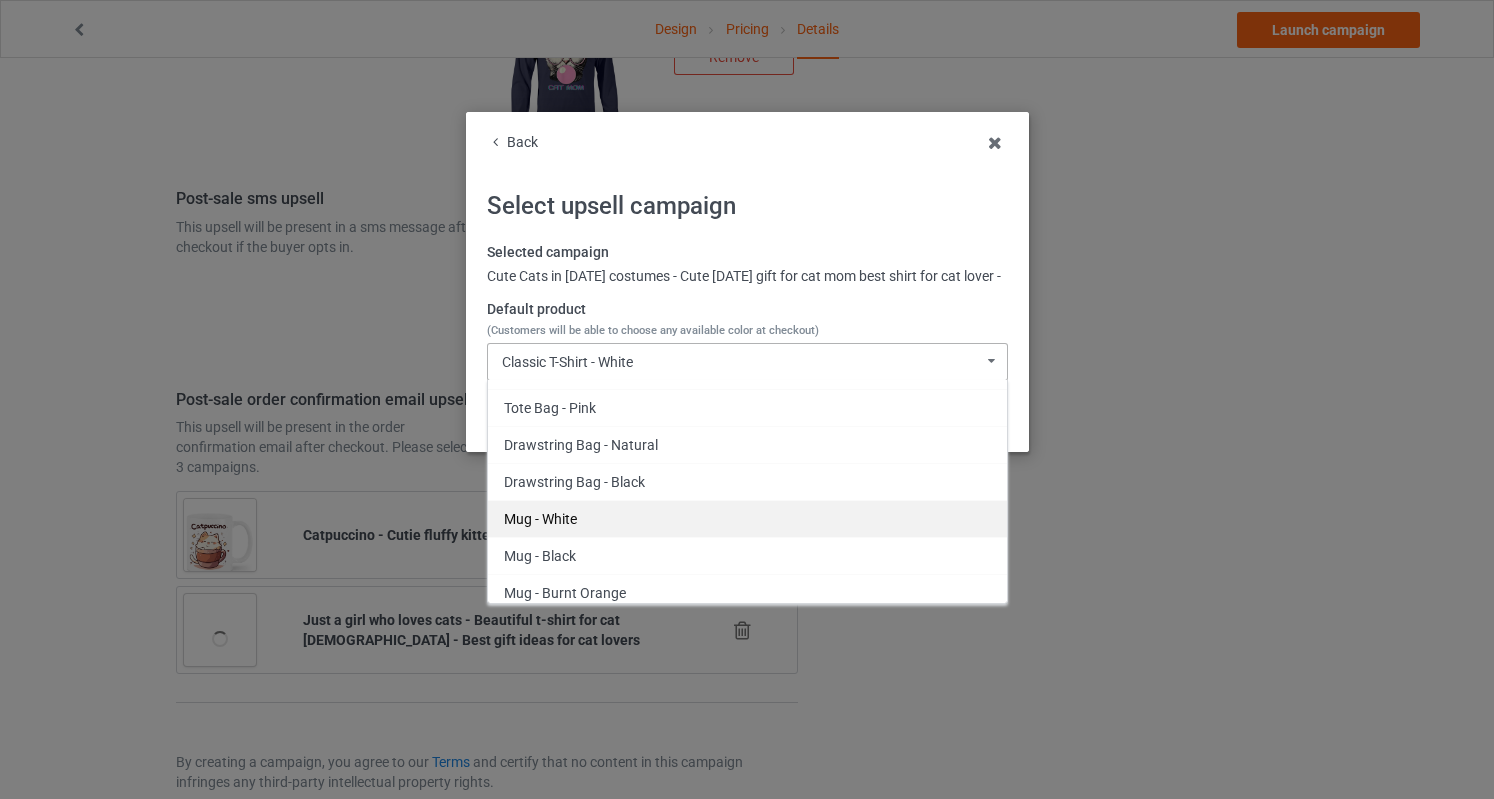 click on "Mug - White" at bounding box center (747, 518) 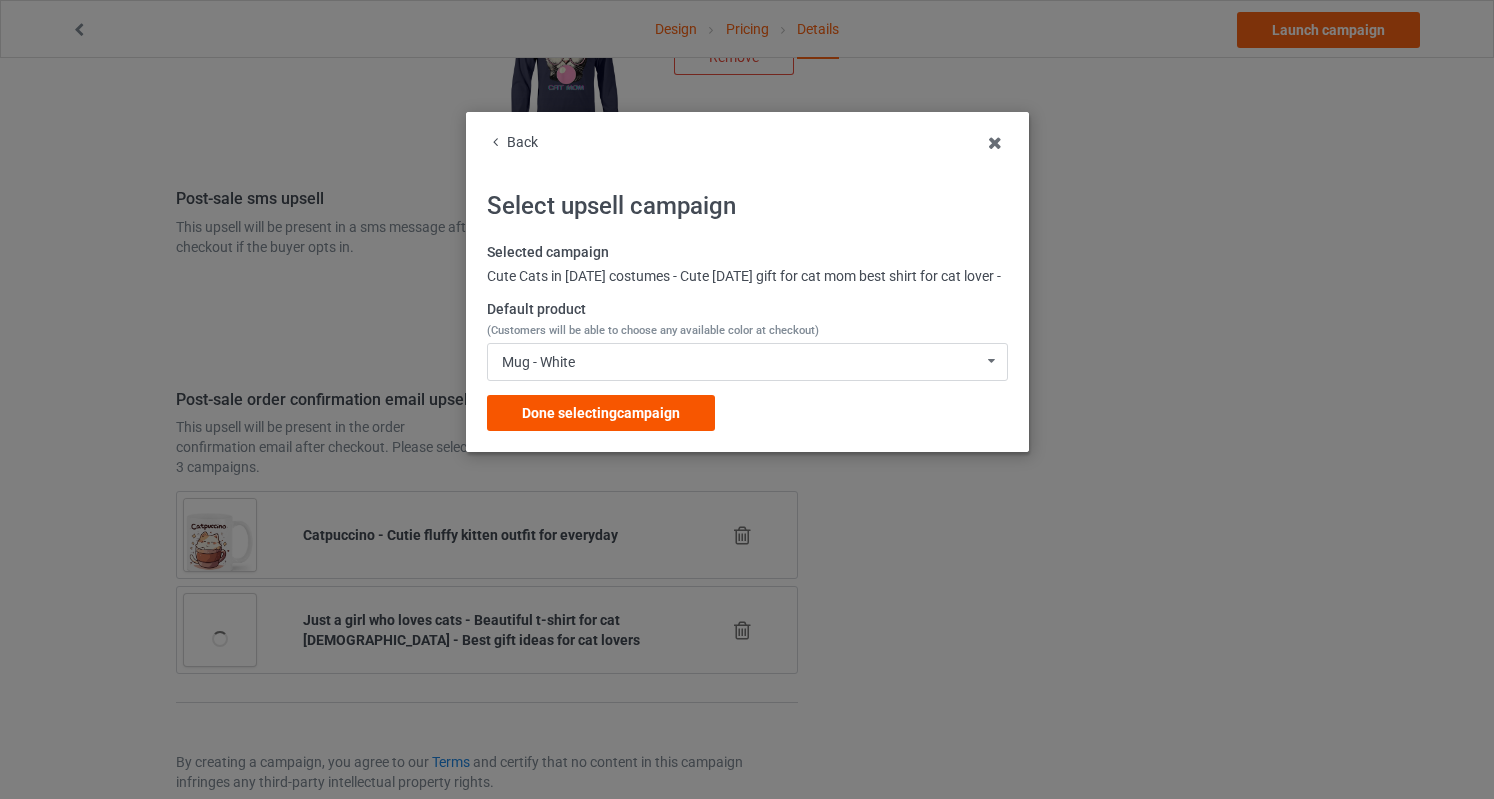 click on "Done selecting  campaign" at bounding box center [601, 413] 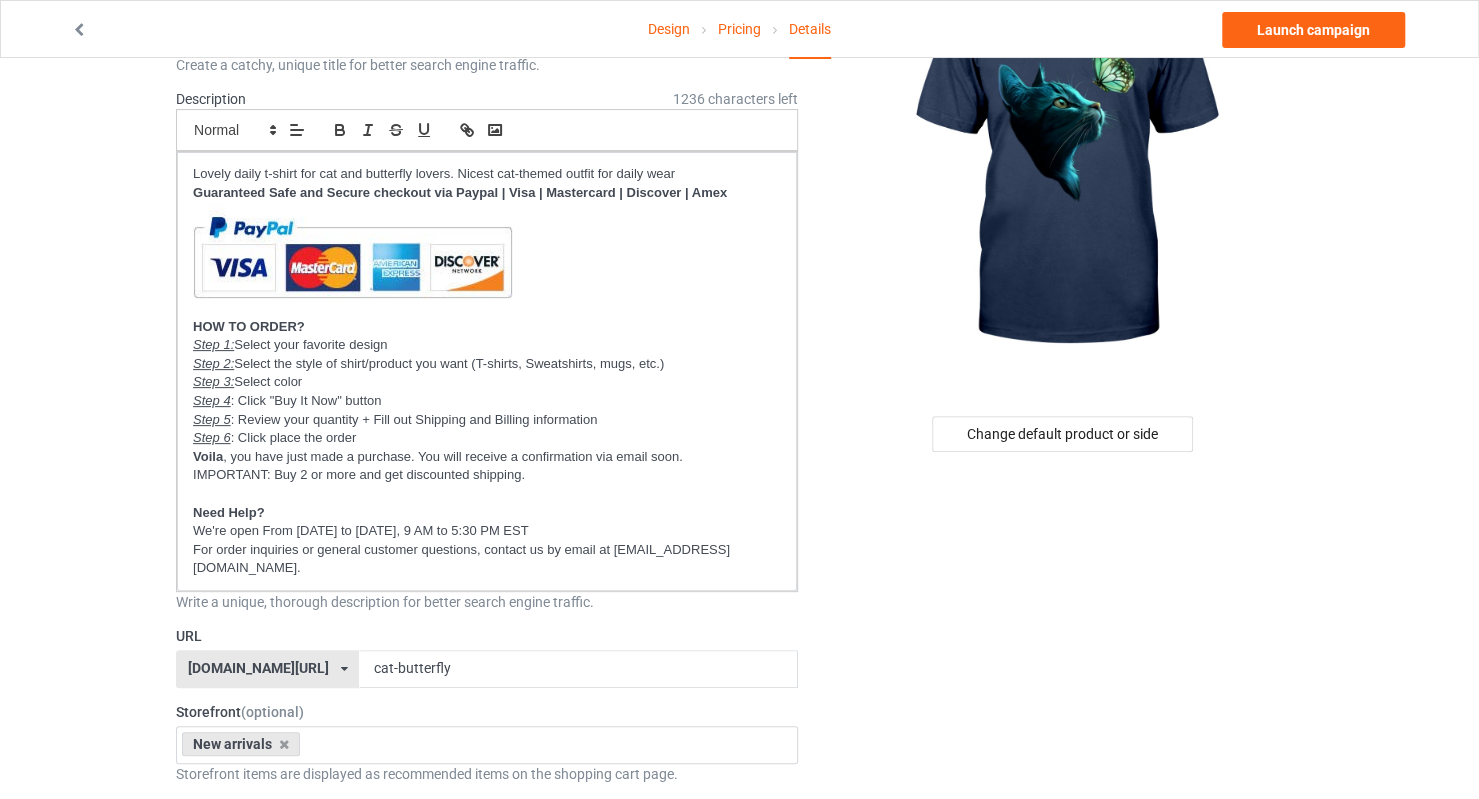 scroll, scrollTop: 400, scrollLeft: 0, axis: vertical 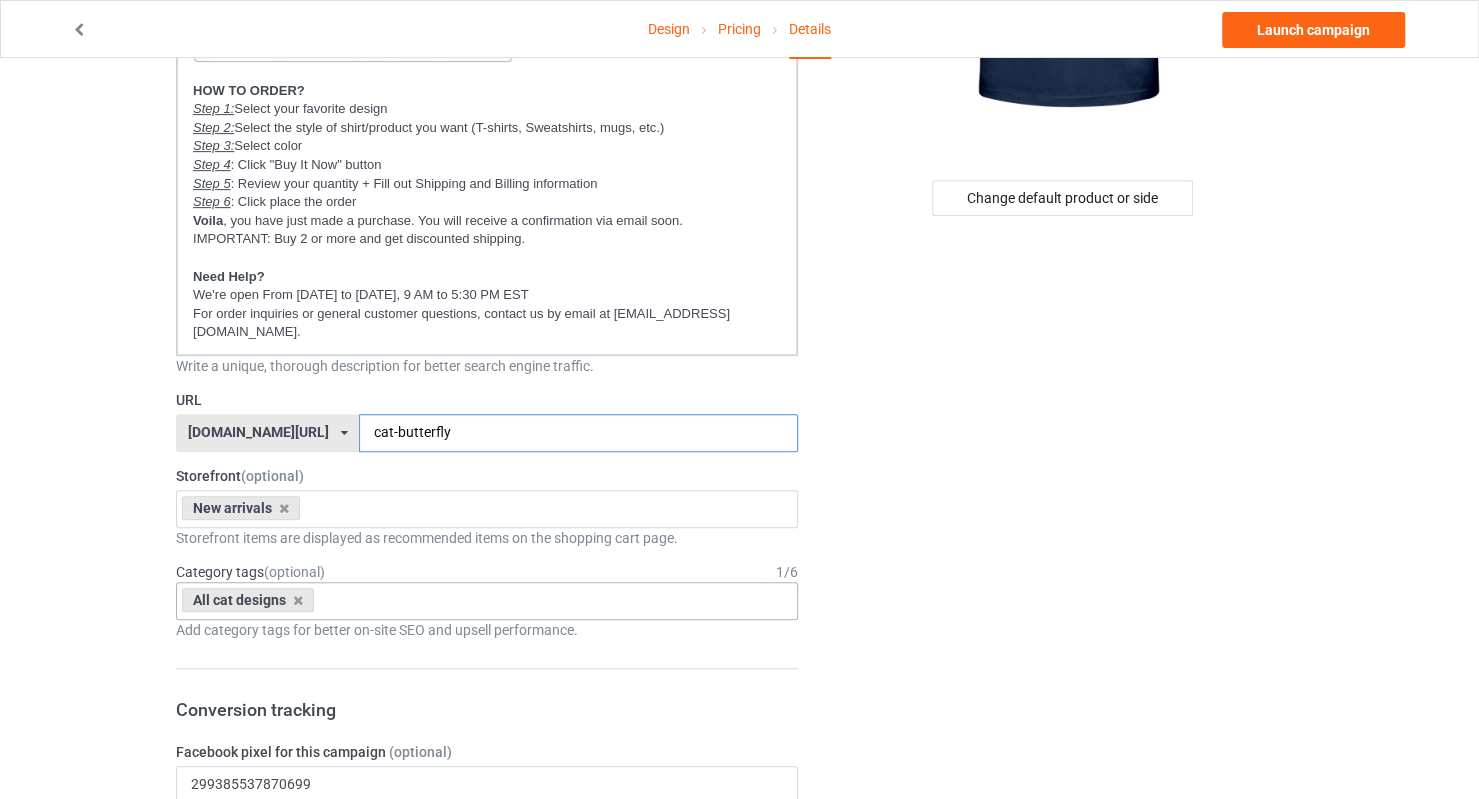 drag, startPoint x: 446, startPoint y: 402, endPoint x: 344, endPoint y: 408, distance: 102.176315 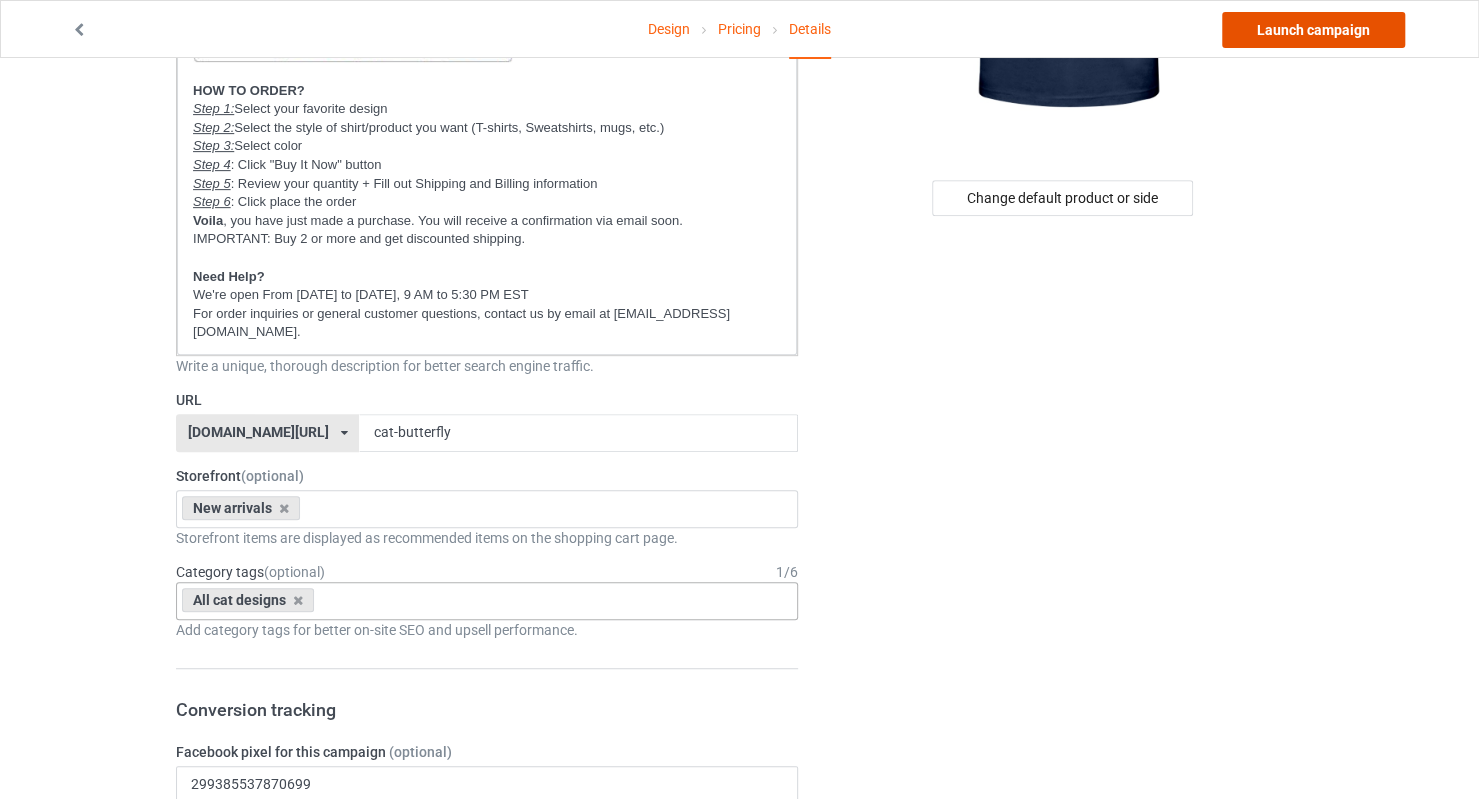 click on "Launch campaign" at bounding box center (1313, 30) 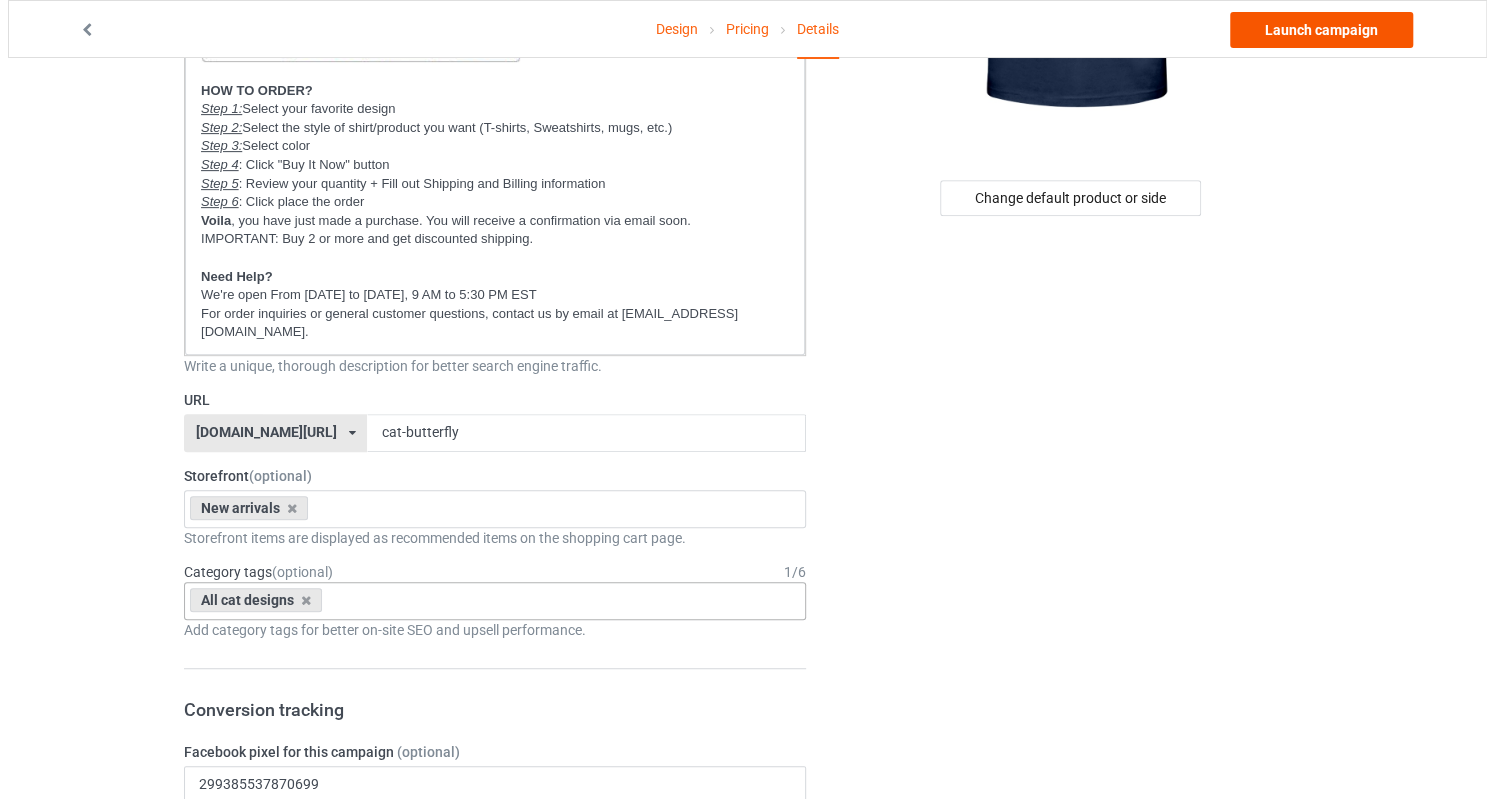 scroll, scrollTop: 0, scrollLeft: 0, axis: both 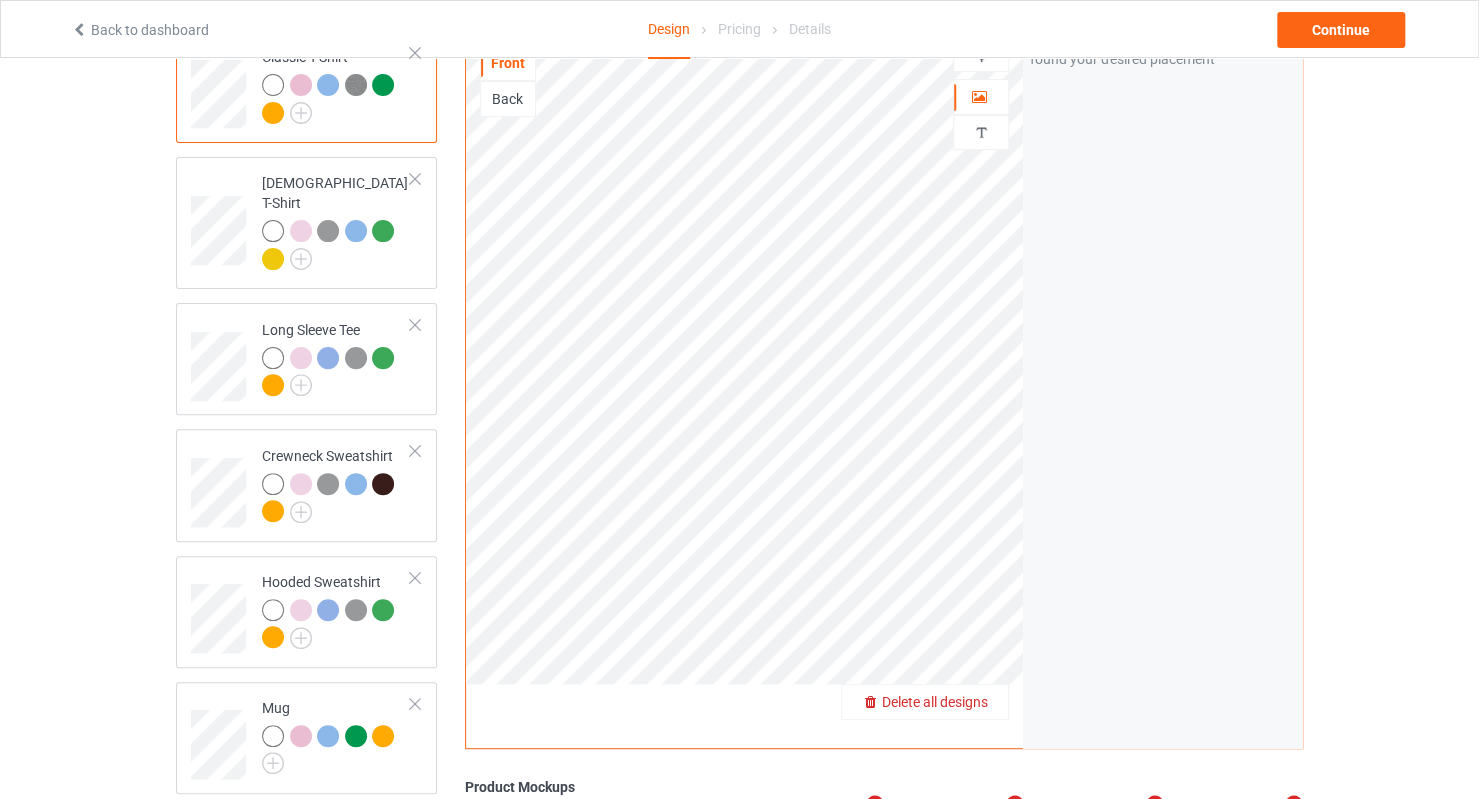 click on "Delete all designs" at bounding box center [935, 702] 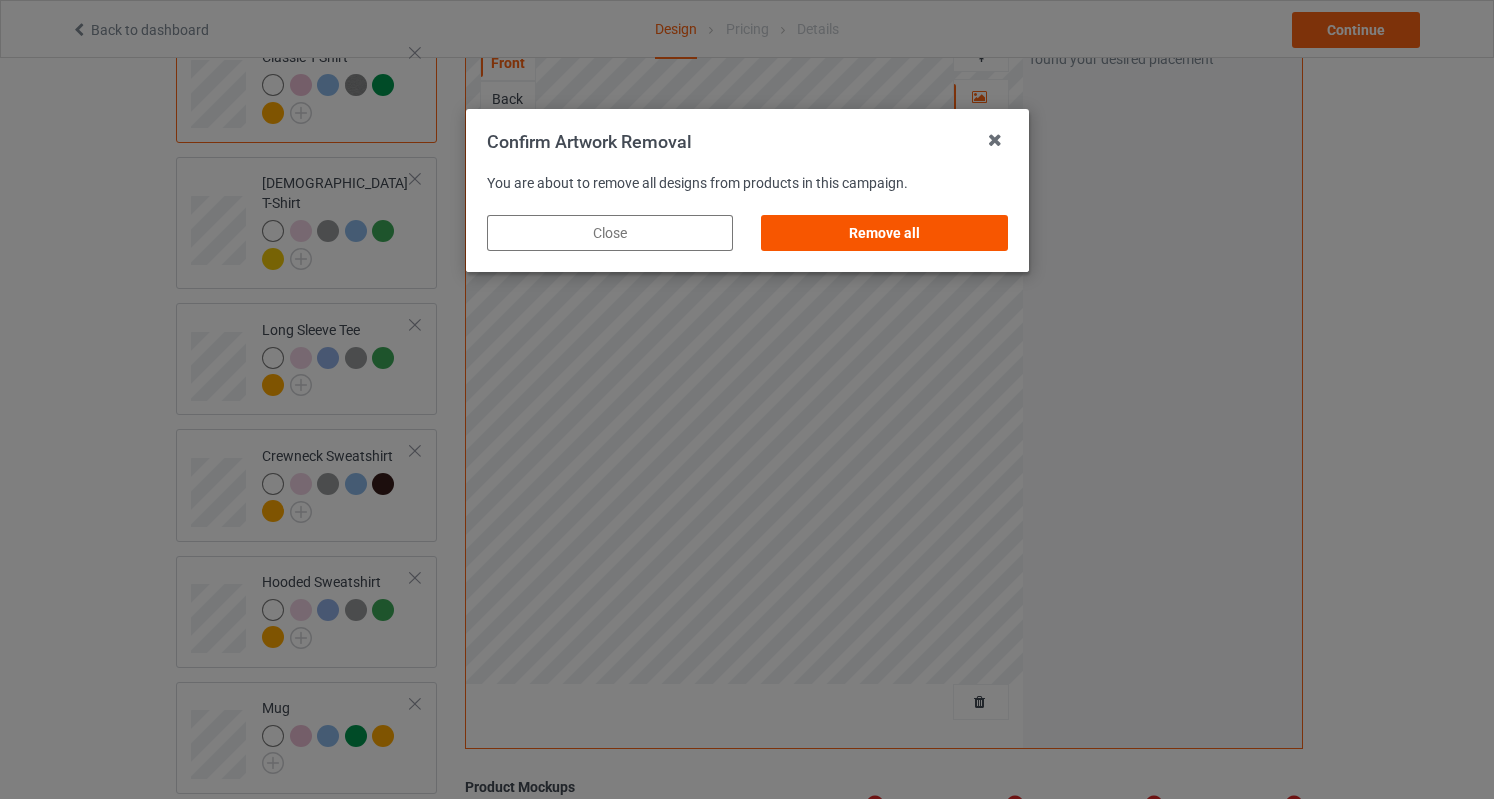 click on "Remove all" at bounding box center [884, 233] 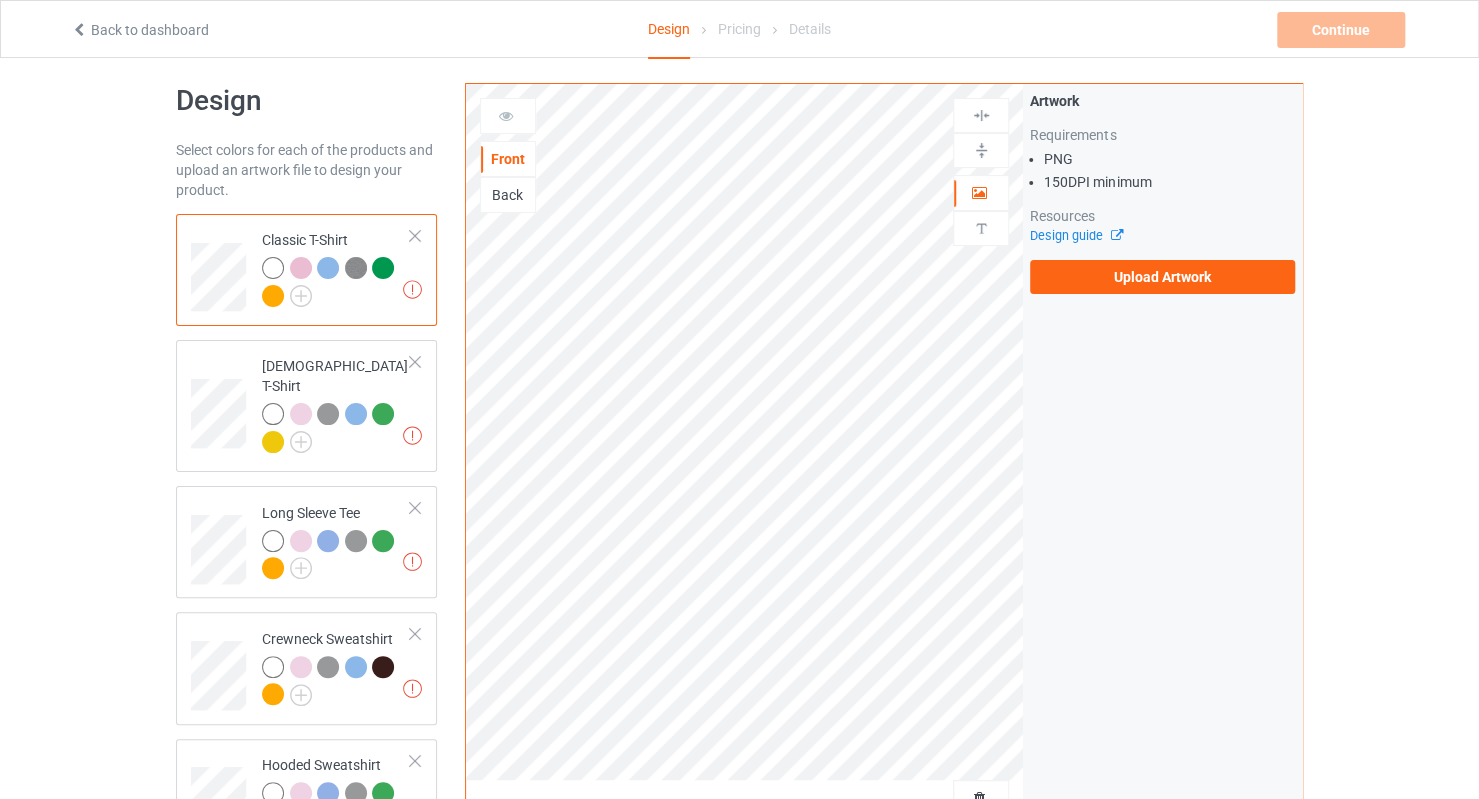scroll, scrollTop: 0, scrollLeft: 0, axis: both 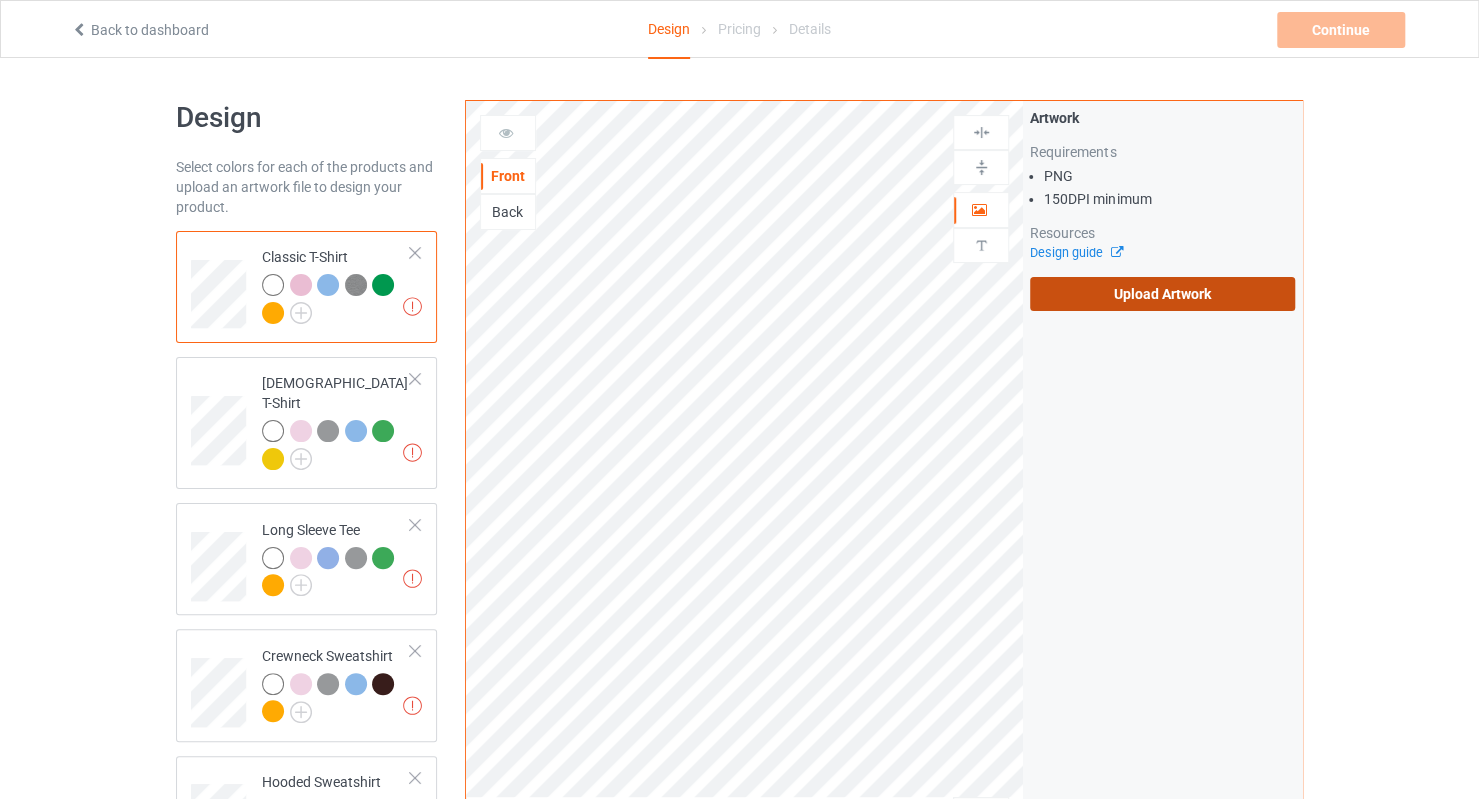 click on "Upload Artwork" at bounding box center (1162, 294) 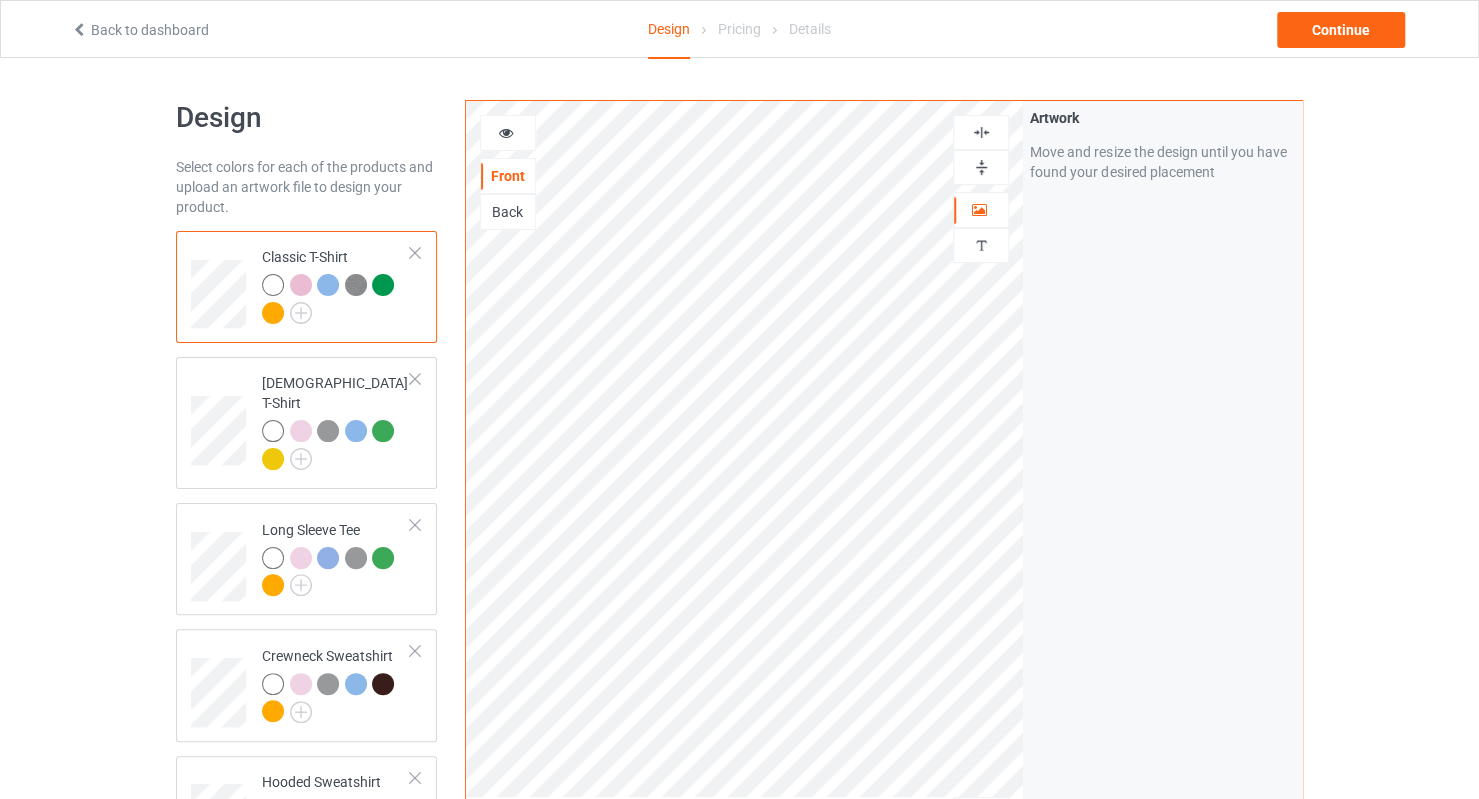 click at bounding box center (981, 167) 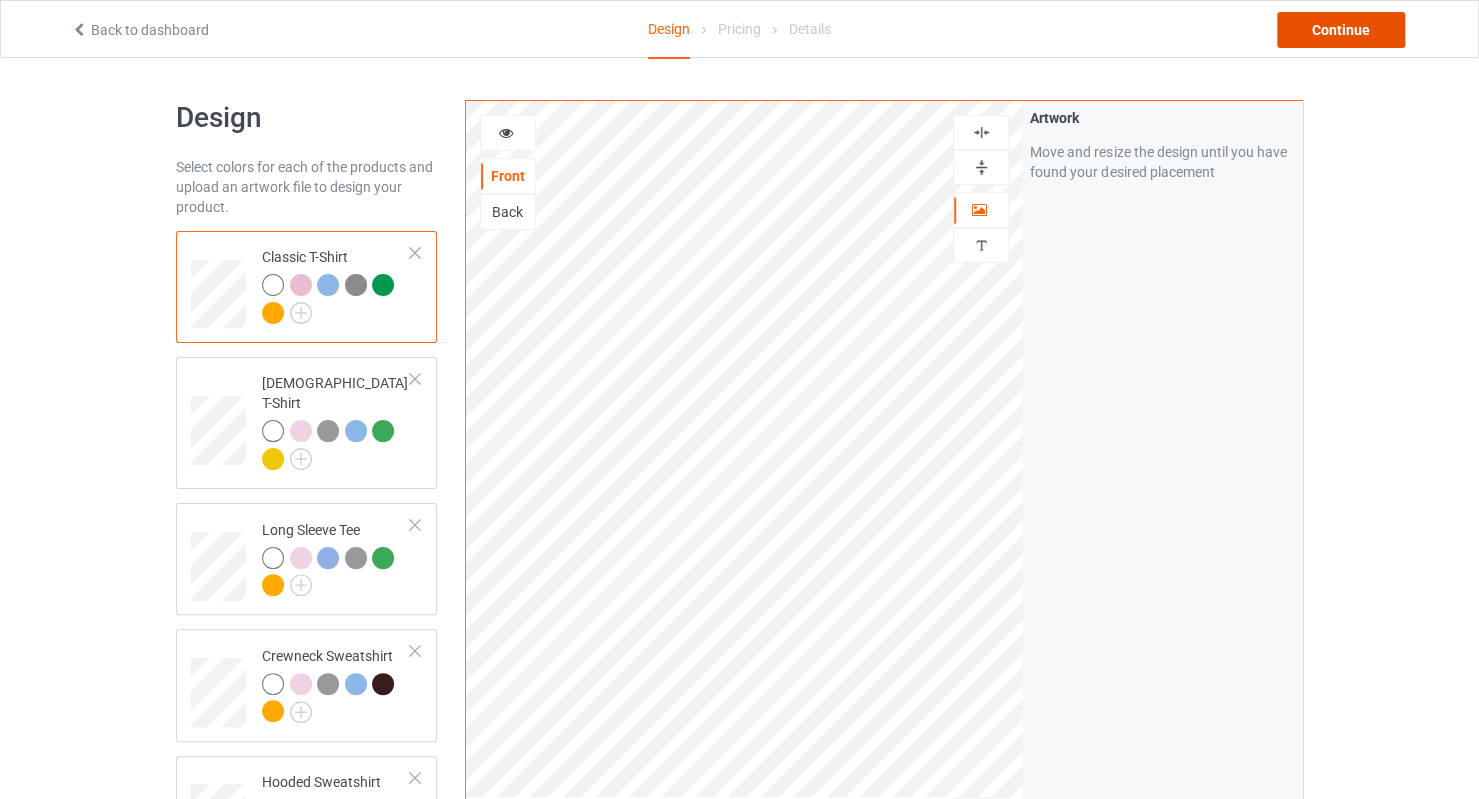 click on "Continue" at bounding box center [1341, 30] 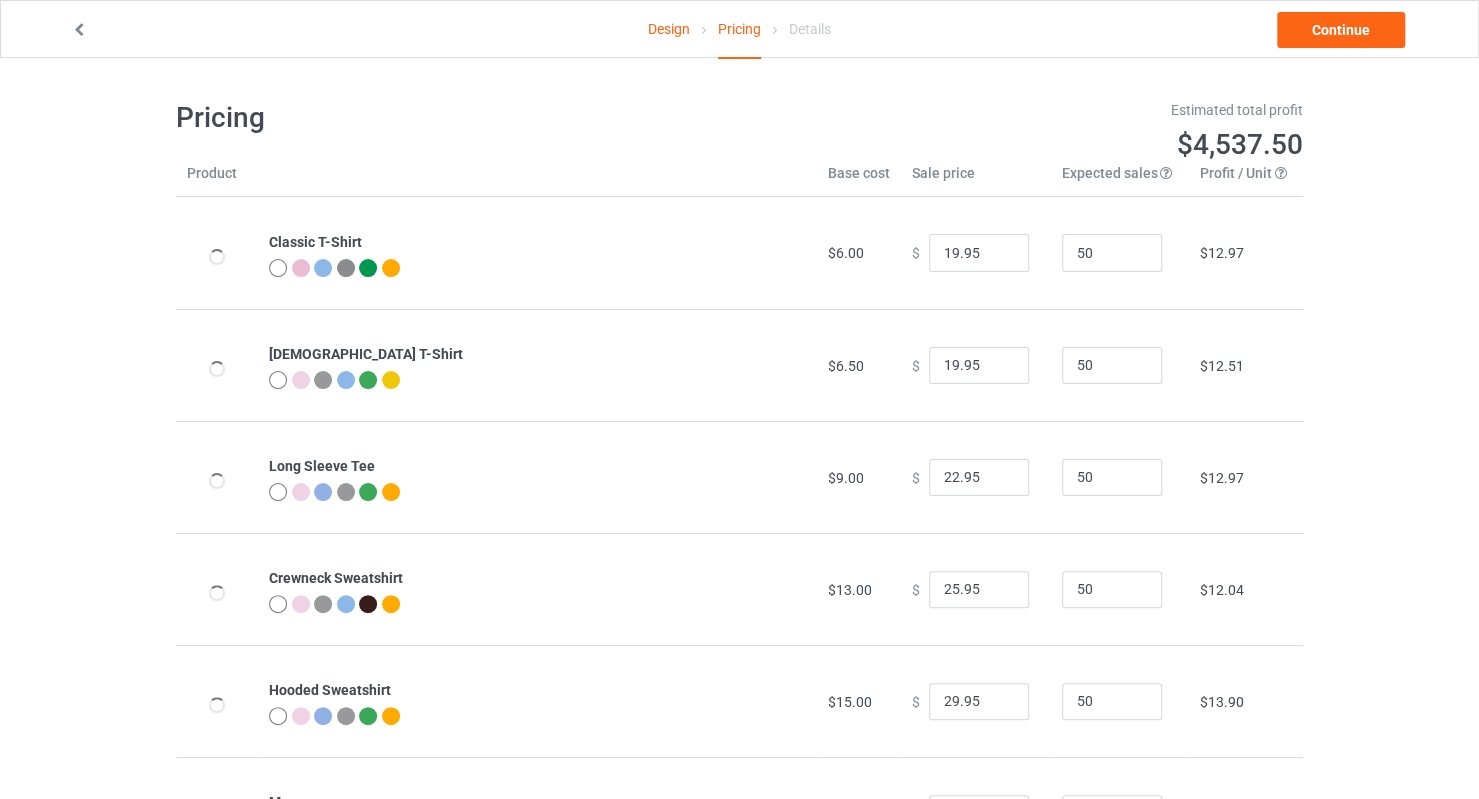 click on "Design" at bounding box center (669, 29) 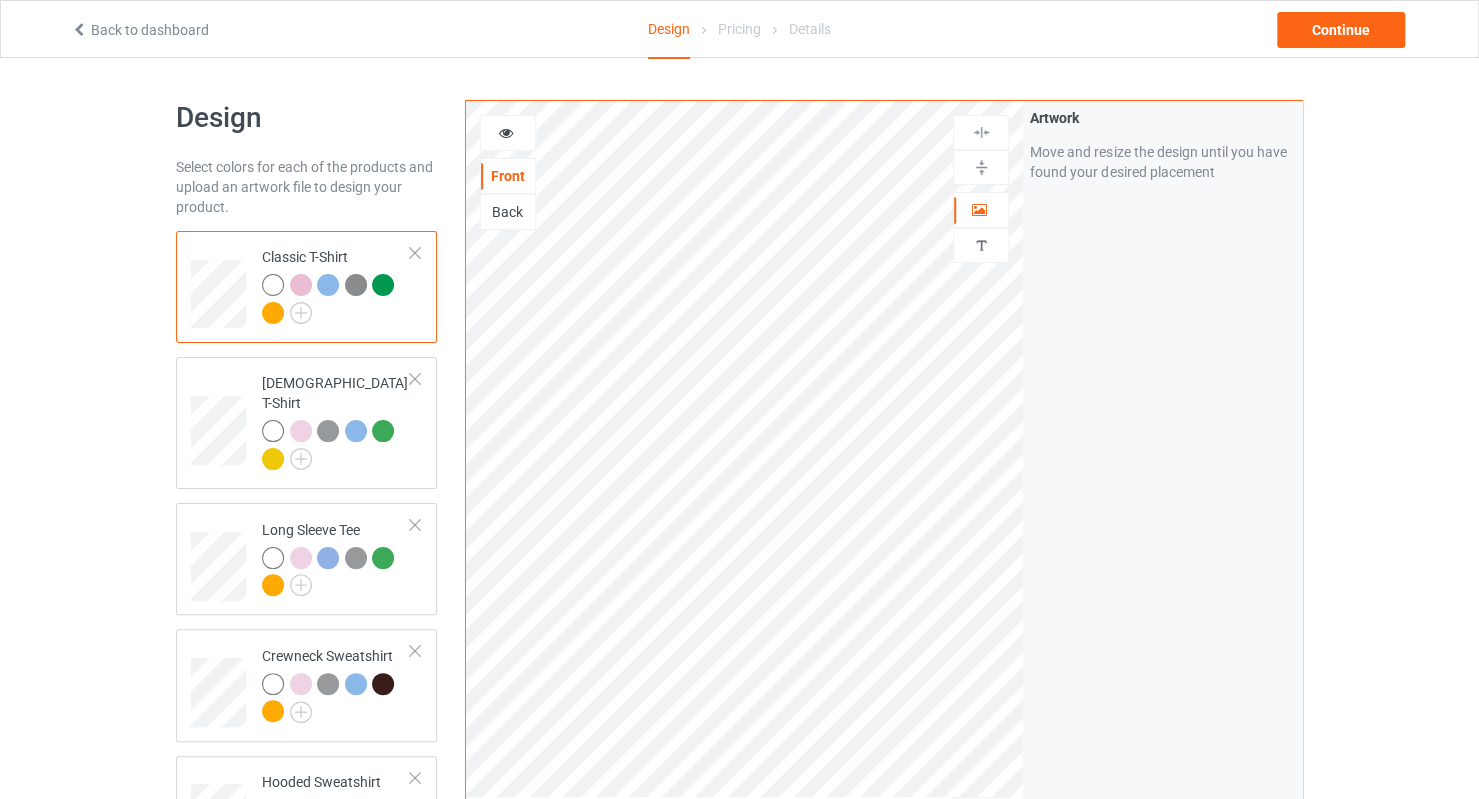 click at bounding box center [301, 285] 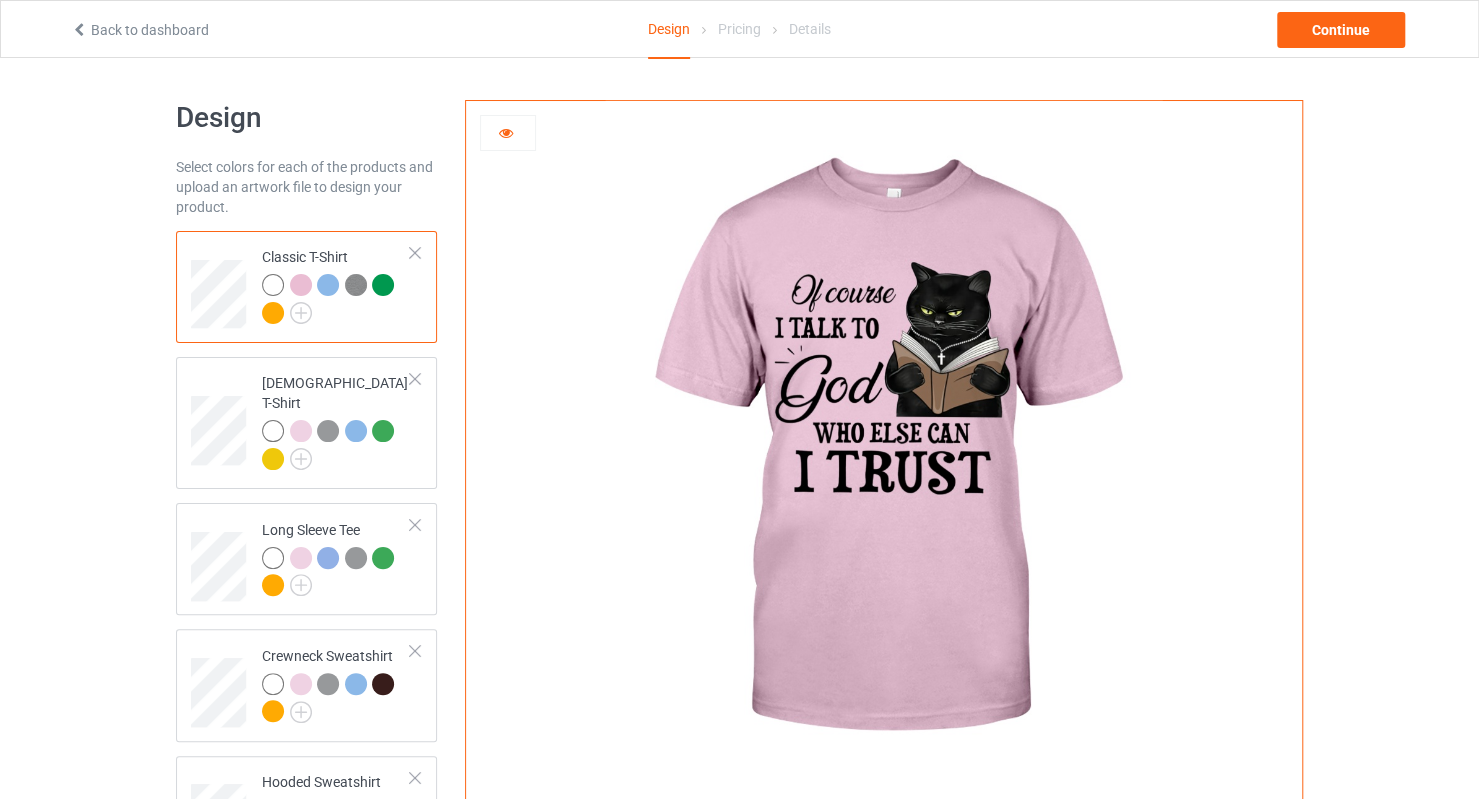 click at bounding box center (328, 285) 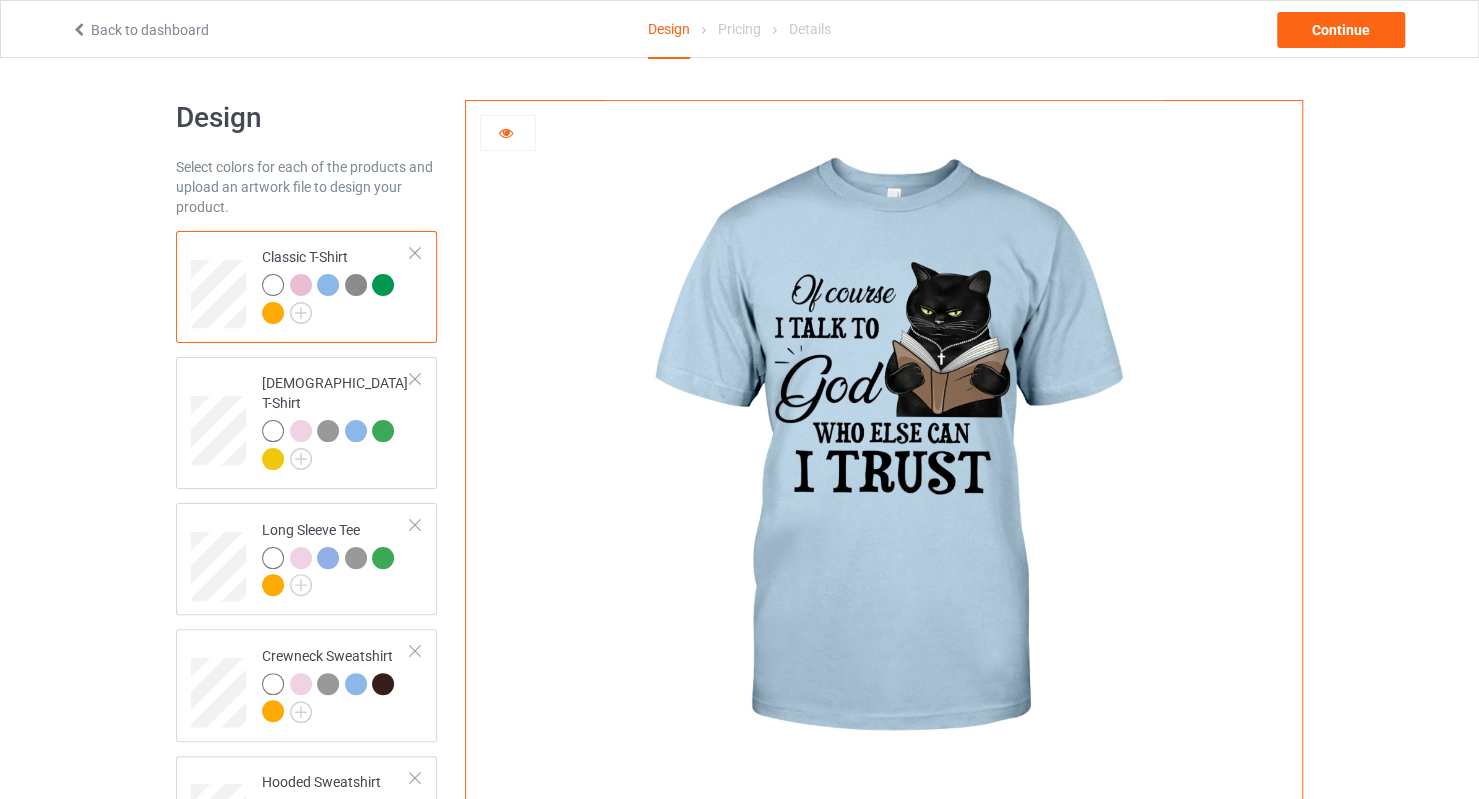 click at bounding box center (356, 285) 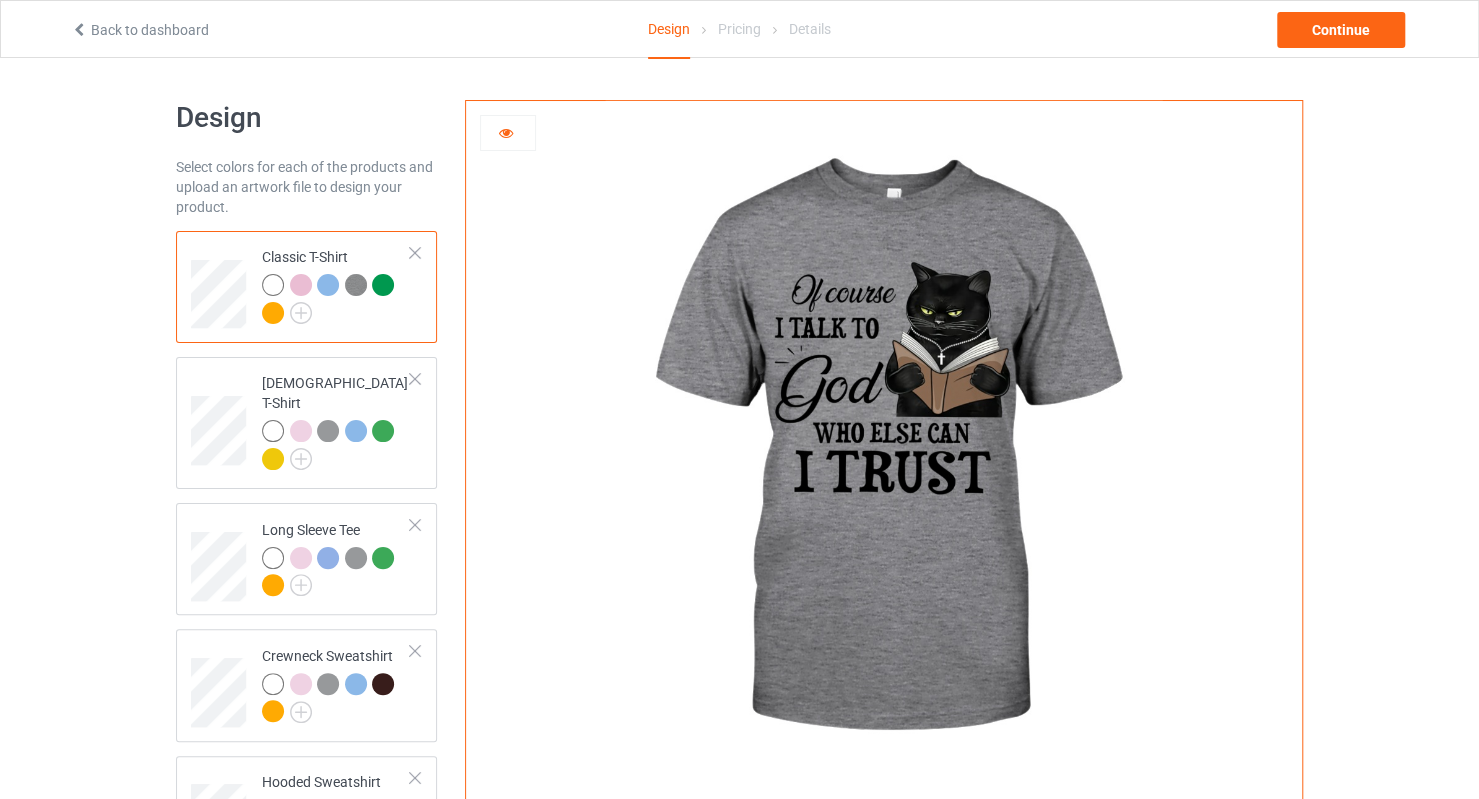 click at bounding box center [383, 285] 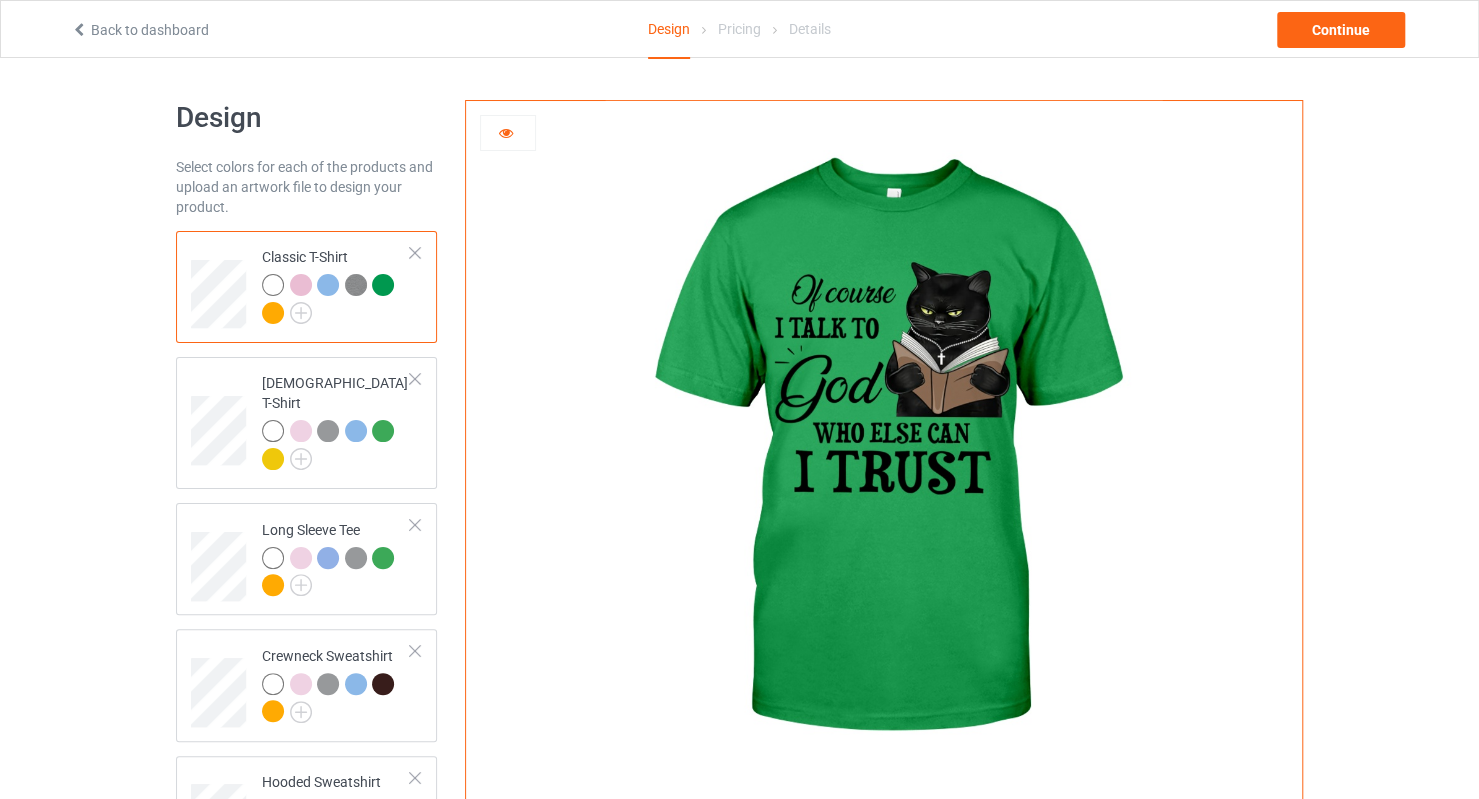 click at bounding box center [273, 313] 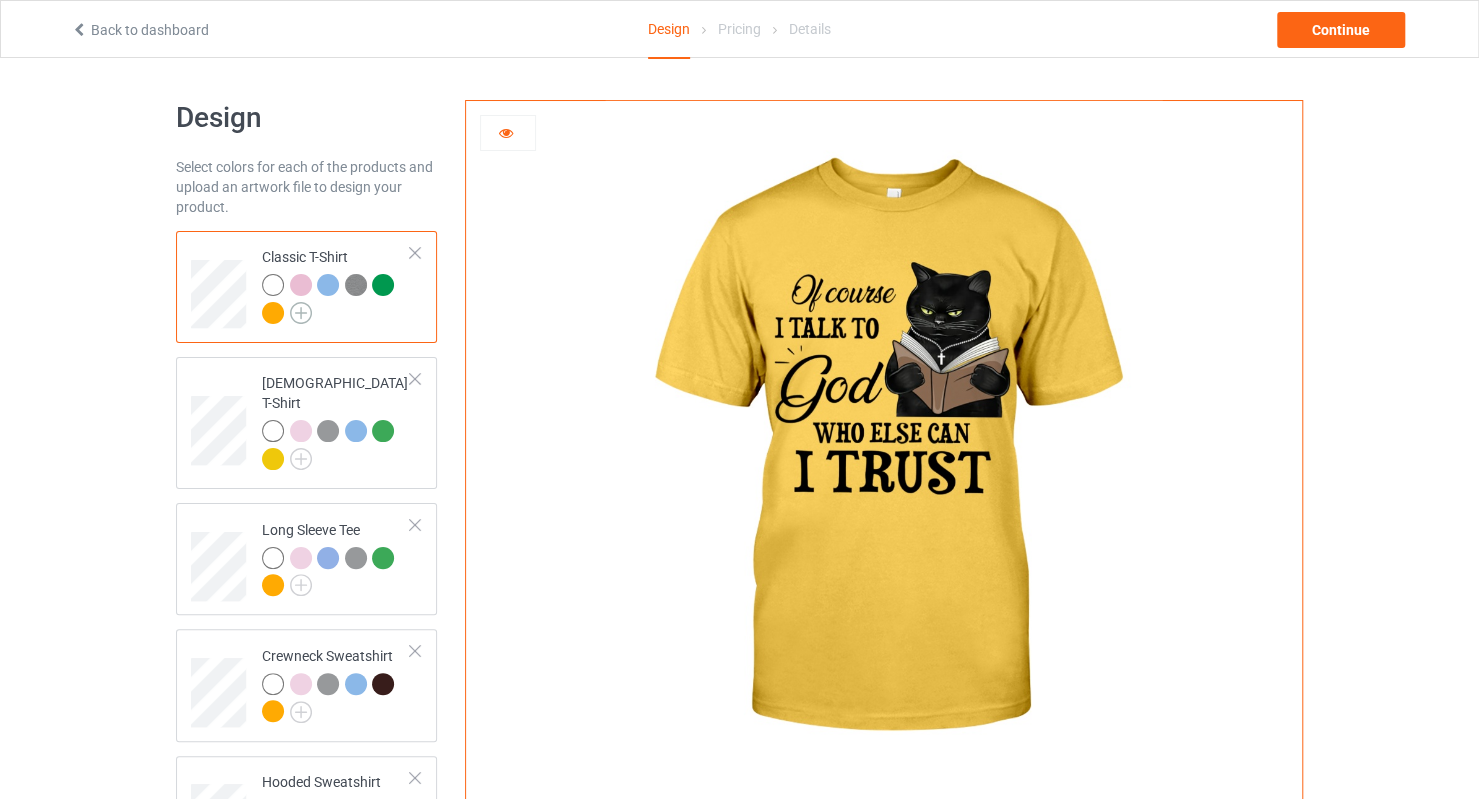 click at bounding box center (301, 313) 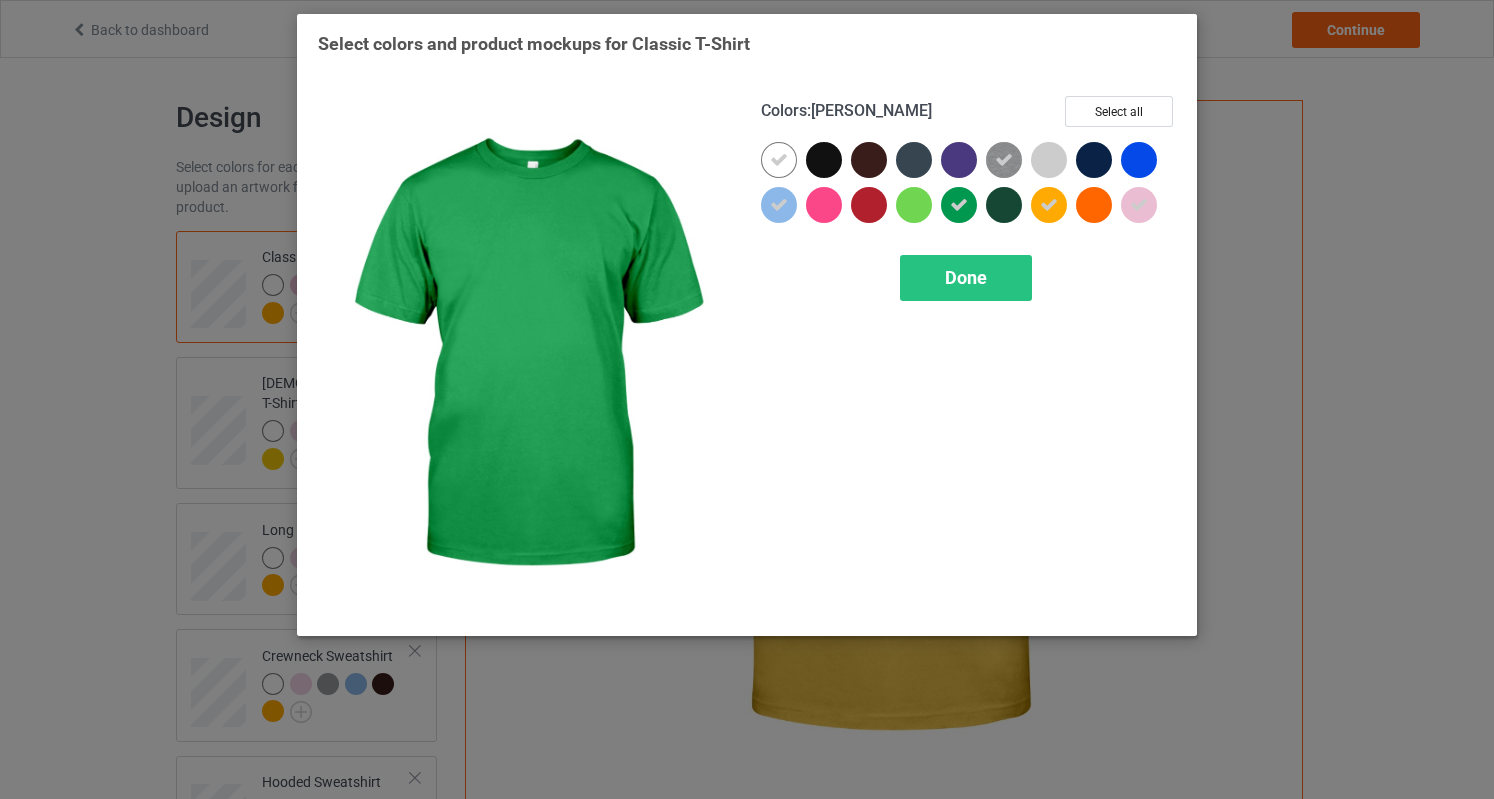click at bounding box center (959, 205) 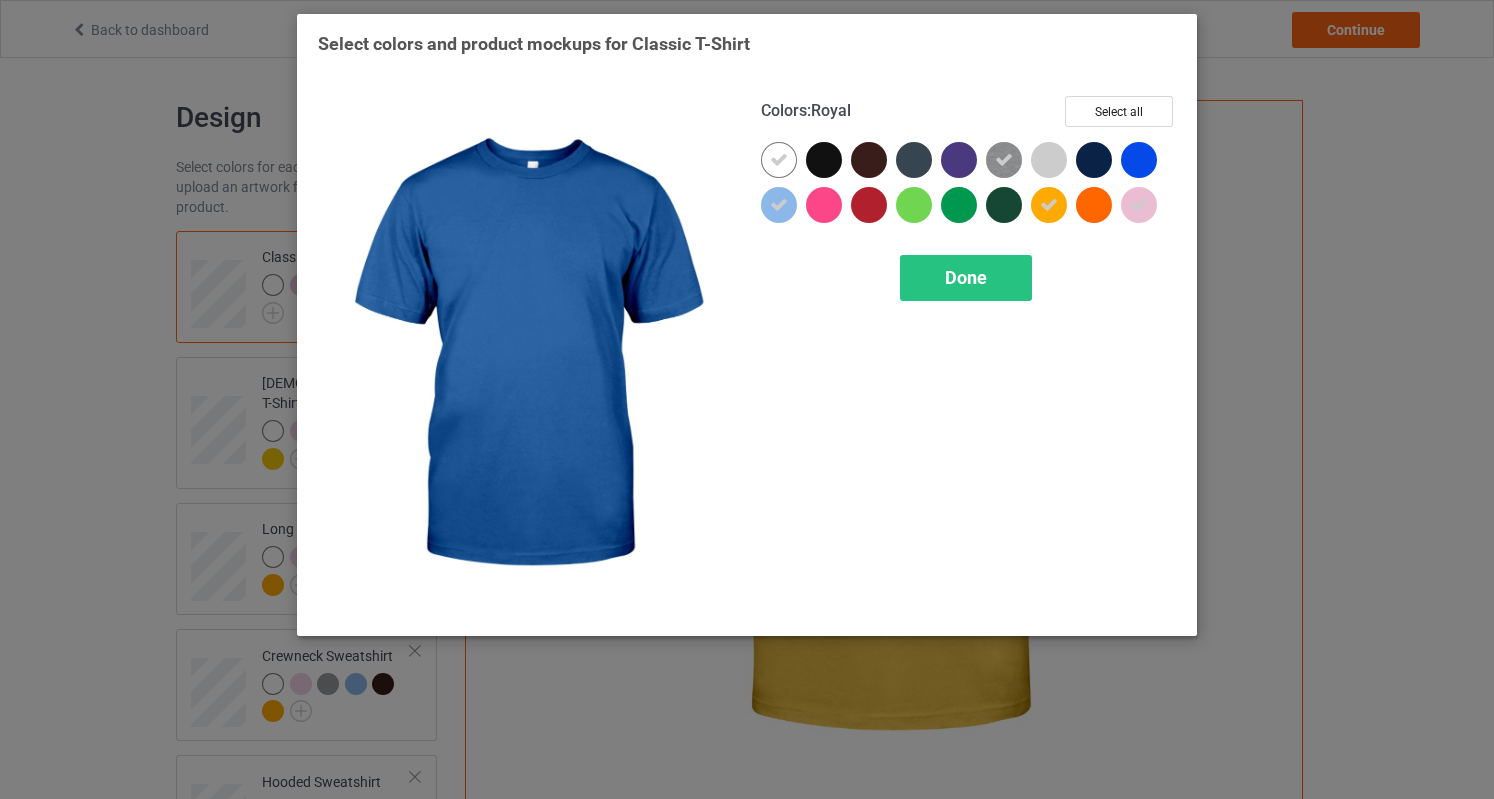 click at bounding box center [1139, 160] 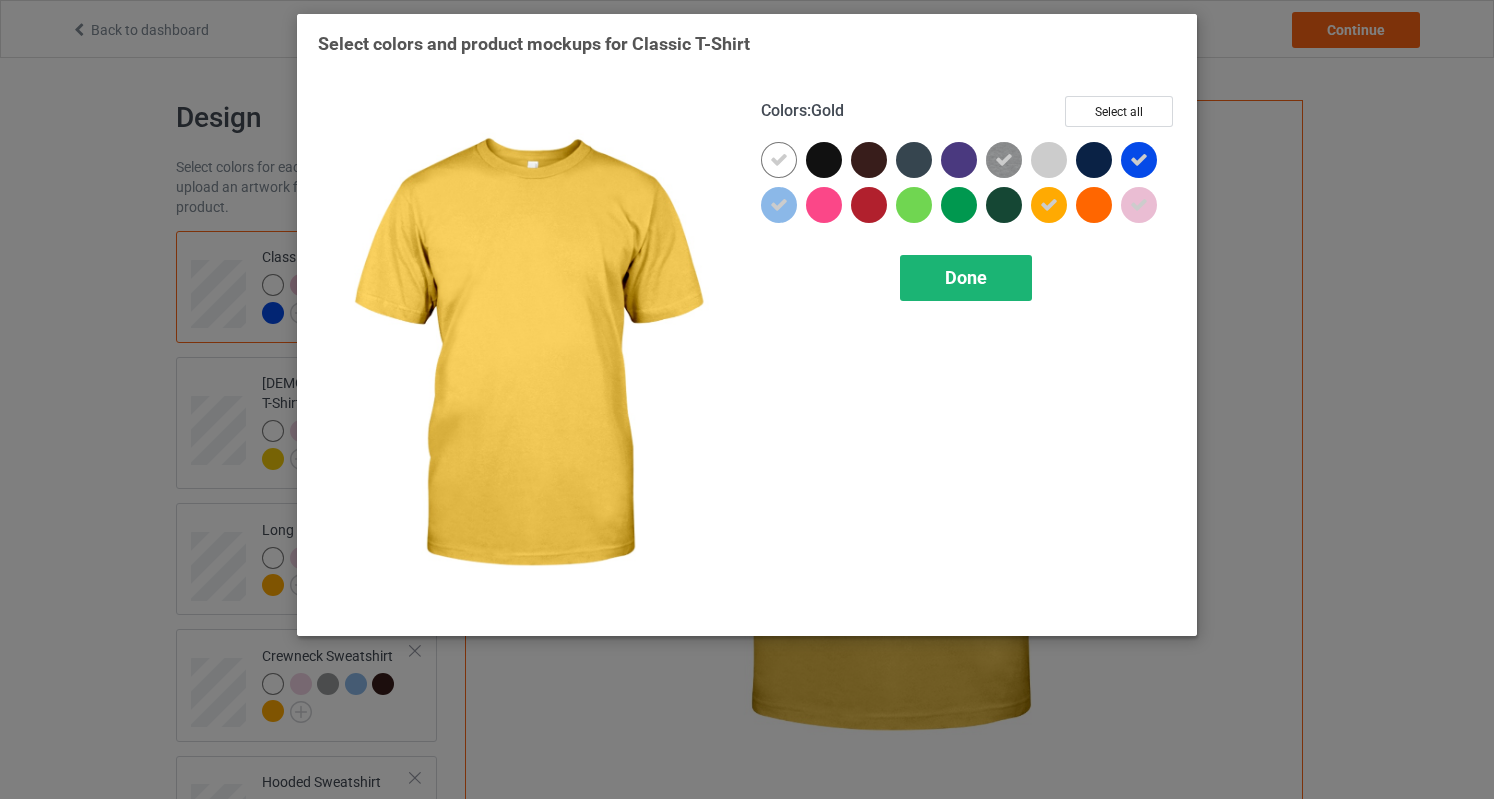 click on "Done" at bounding box center (966, 277) 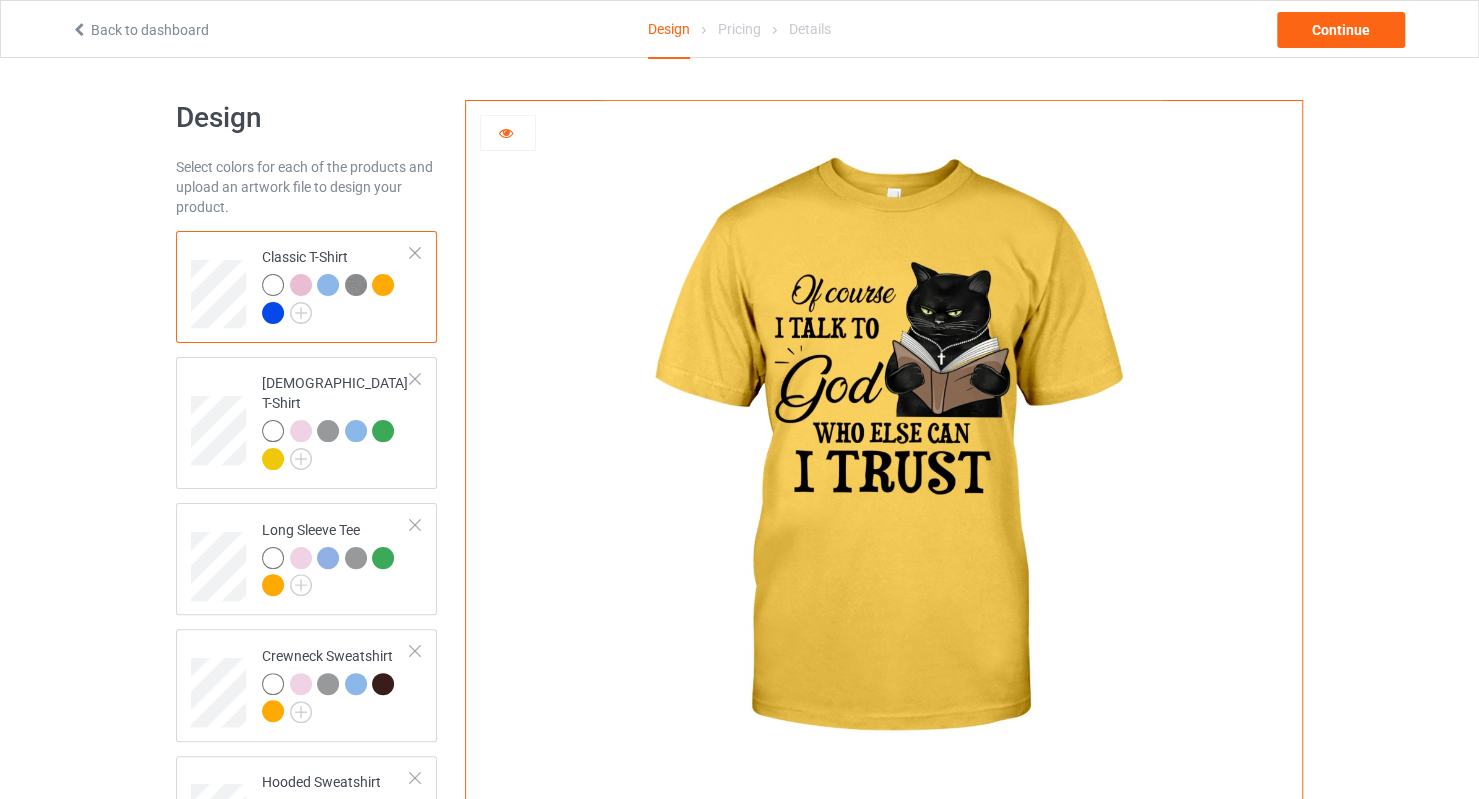 click at bounding box center [273, 313] 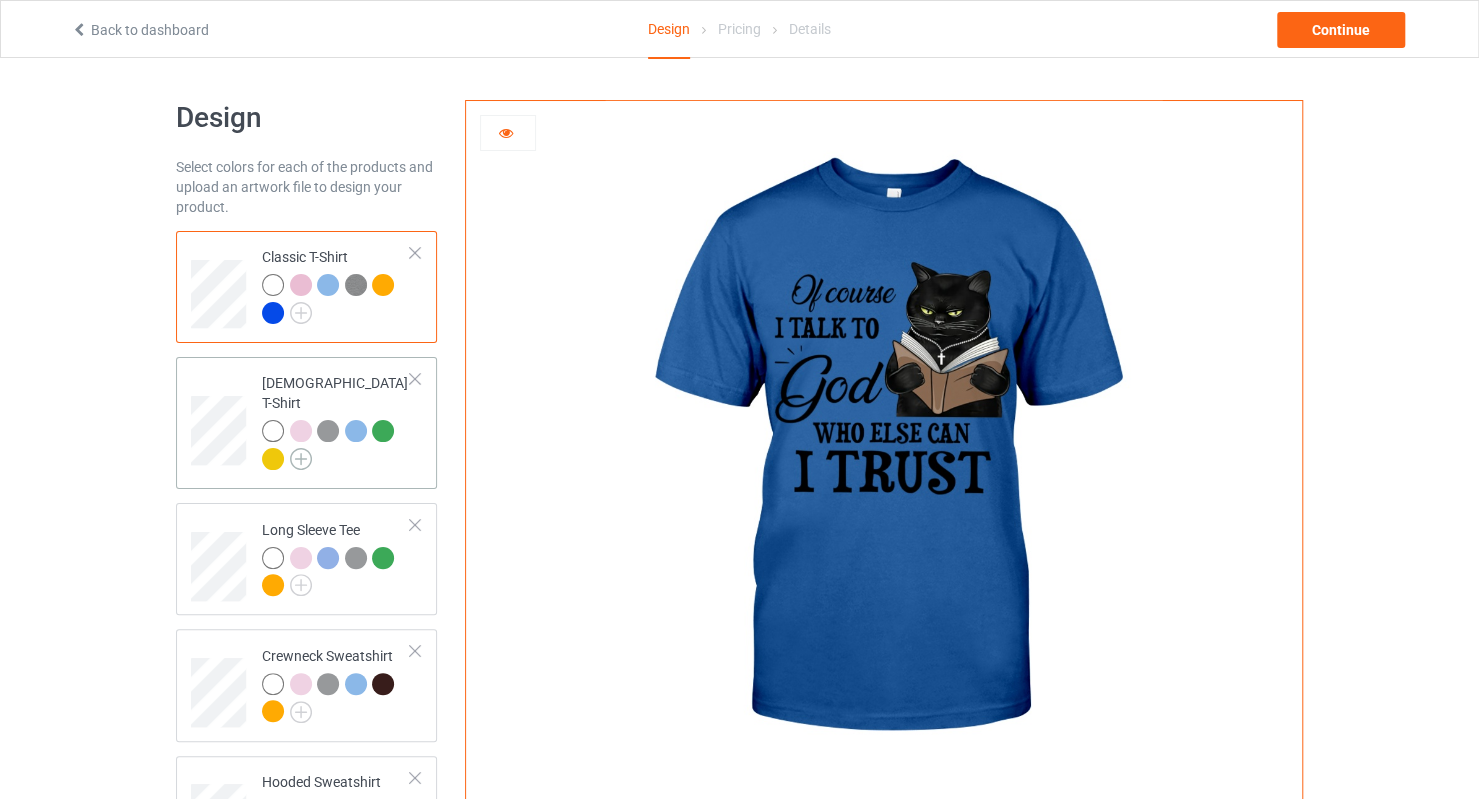 click at bounding box center (301, 459) 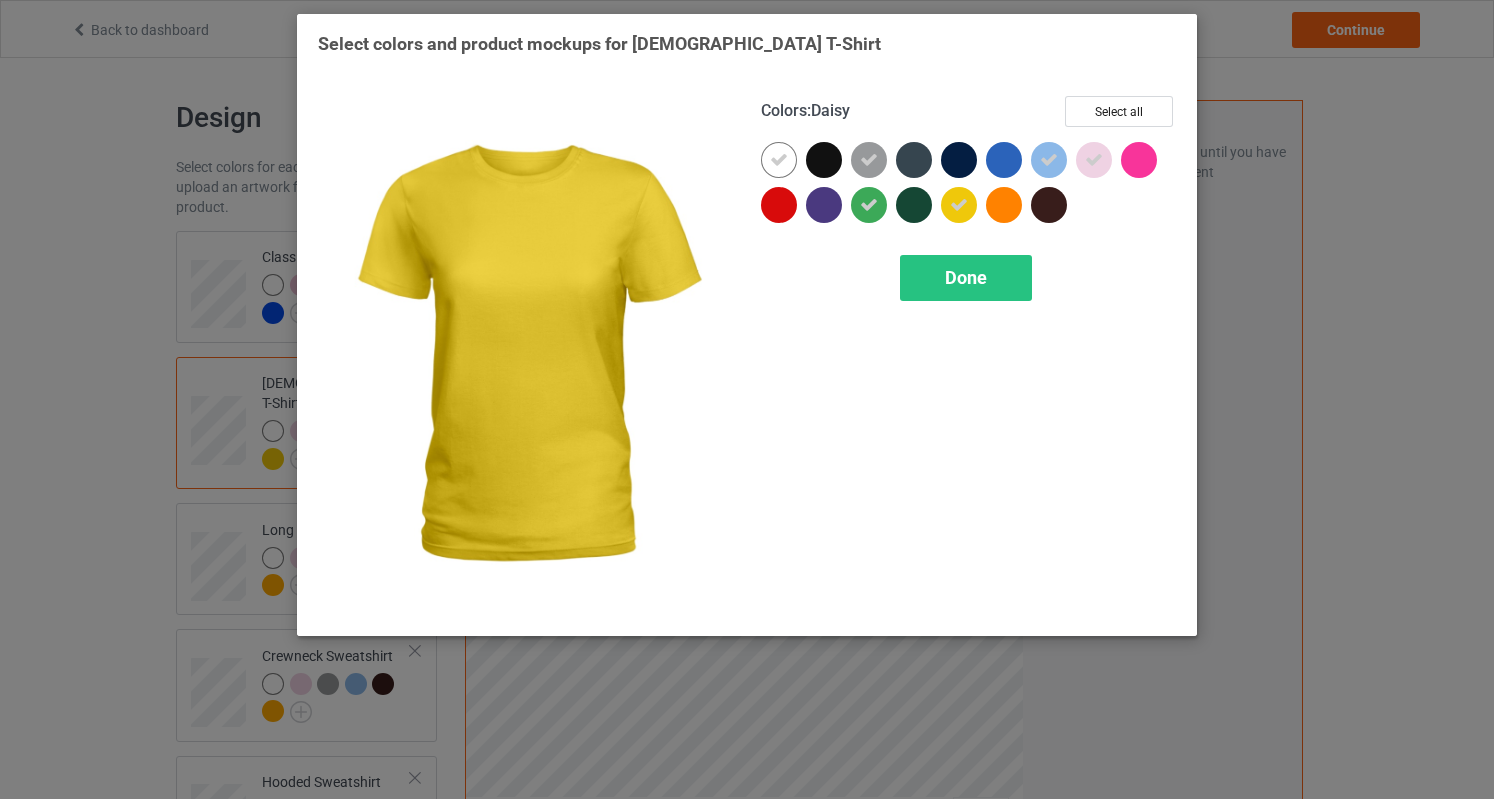 click at bounding box center [959, 205] 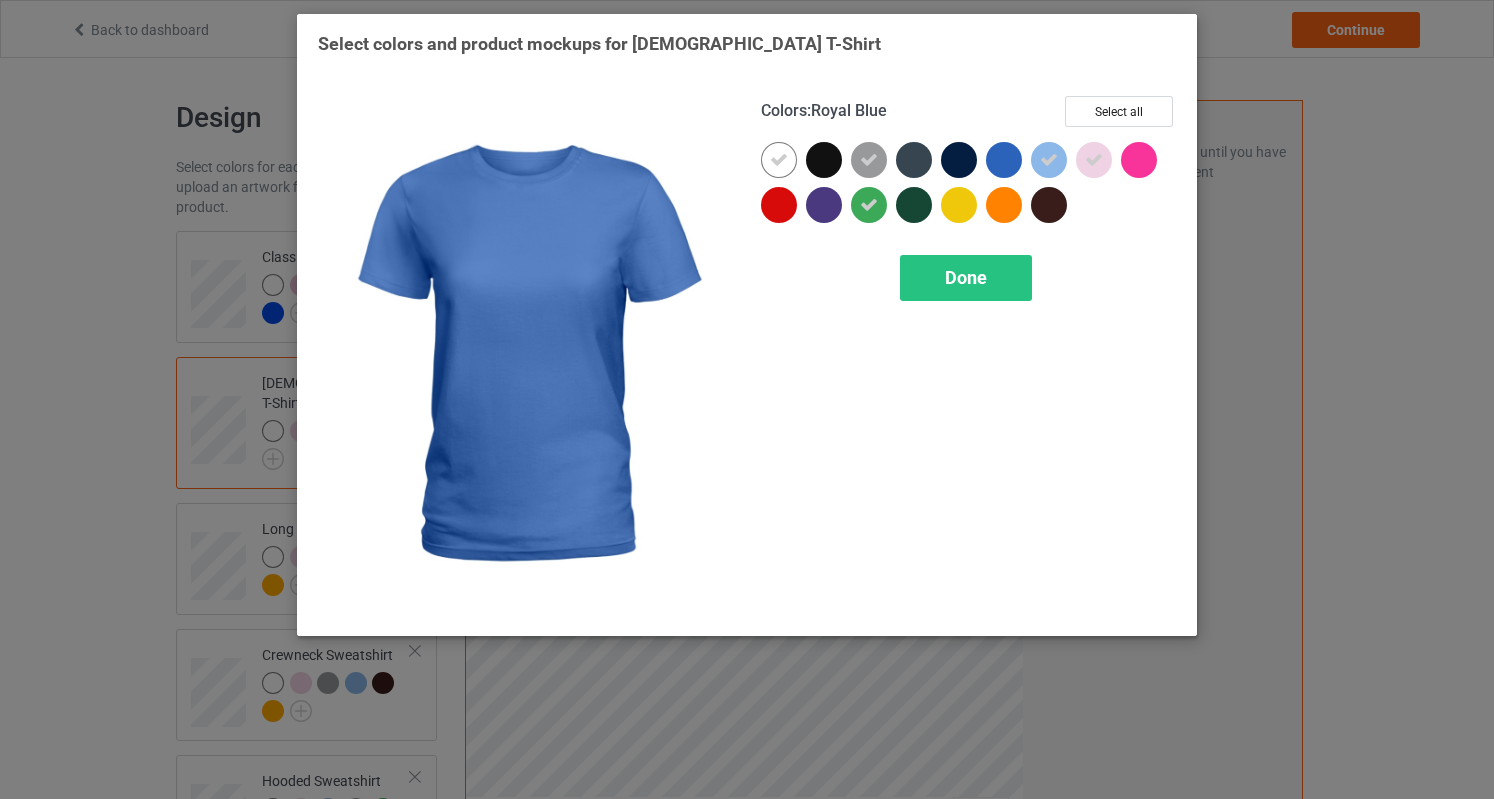 click at bounding box center [1004, 160] 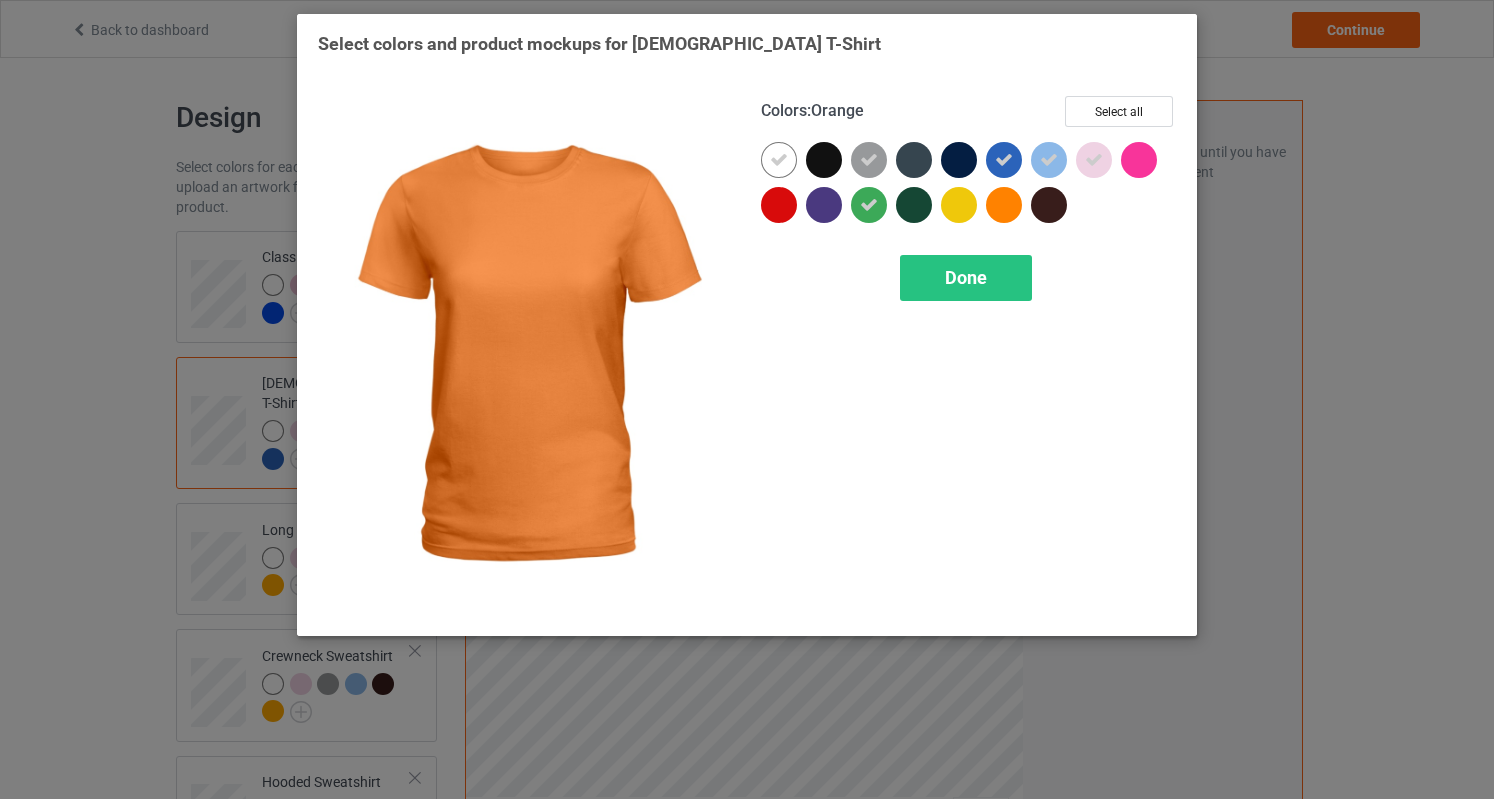 click on "Done" at bounding box center [966, 278] 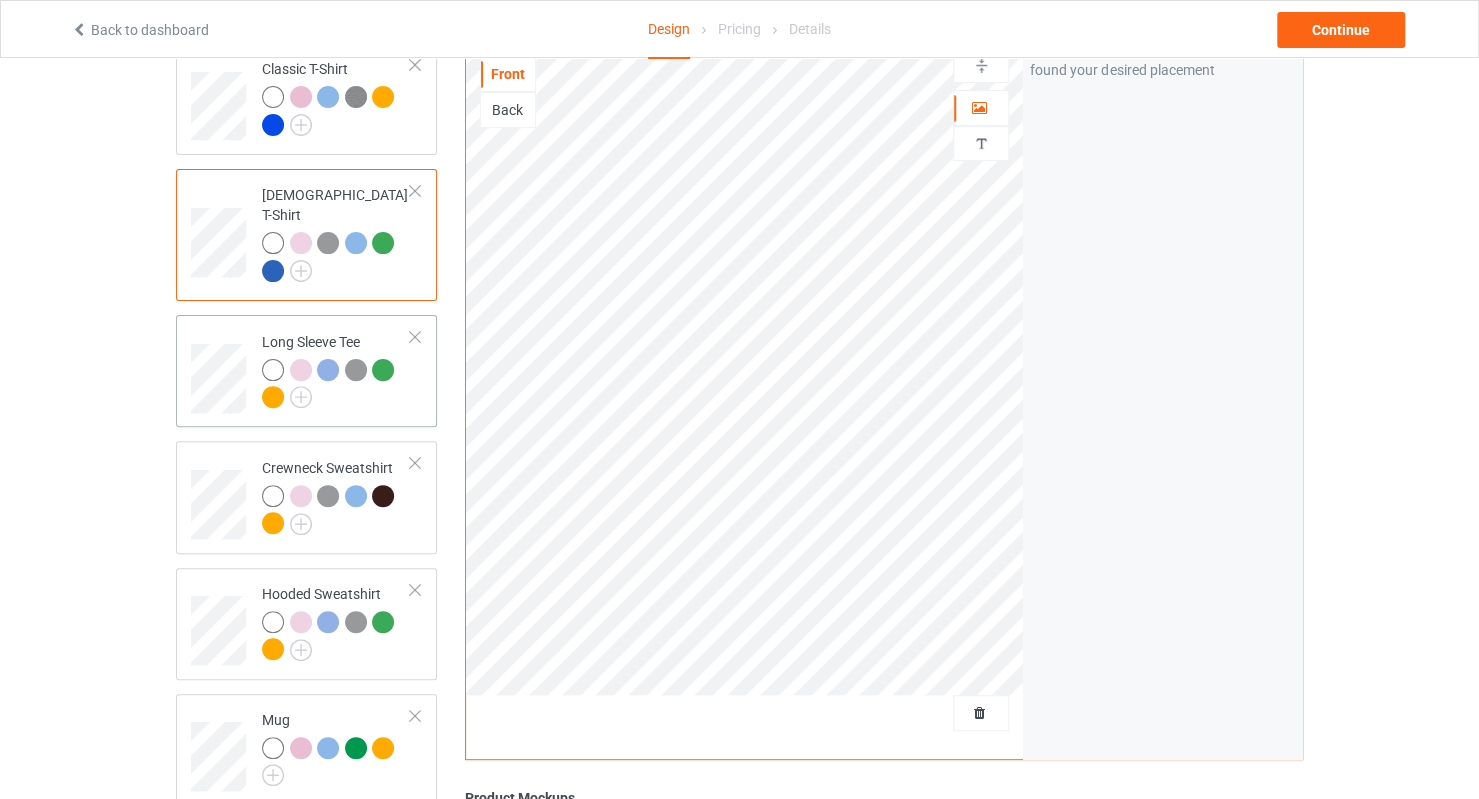 scroll, scrollTop: 200, scrollLeft: 0, axis: vertical 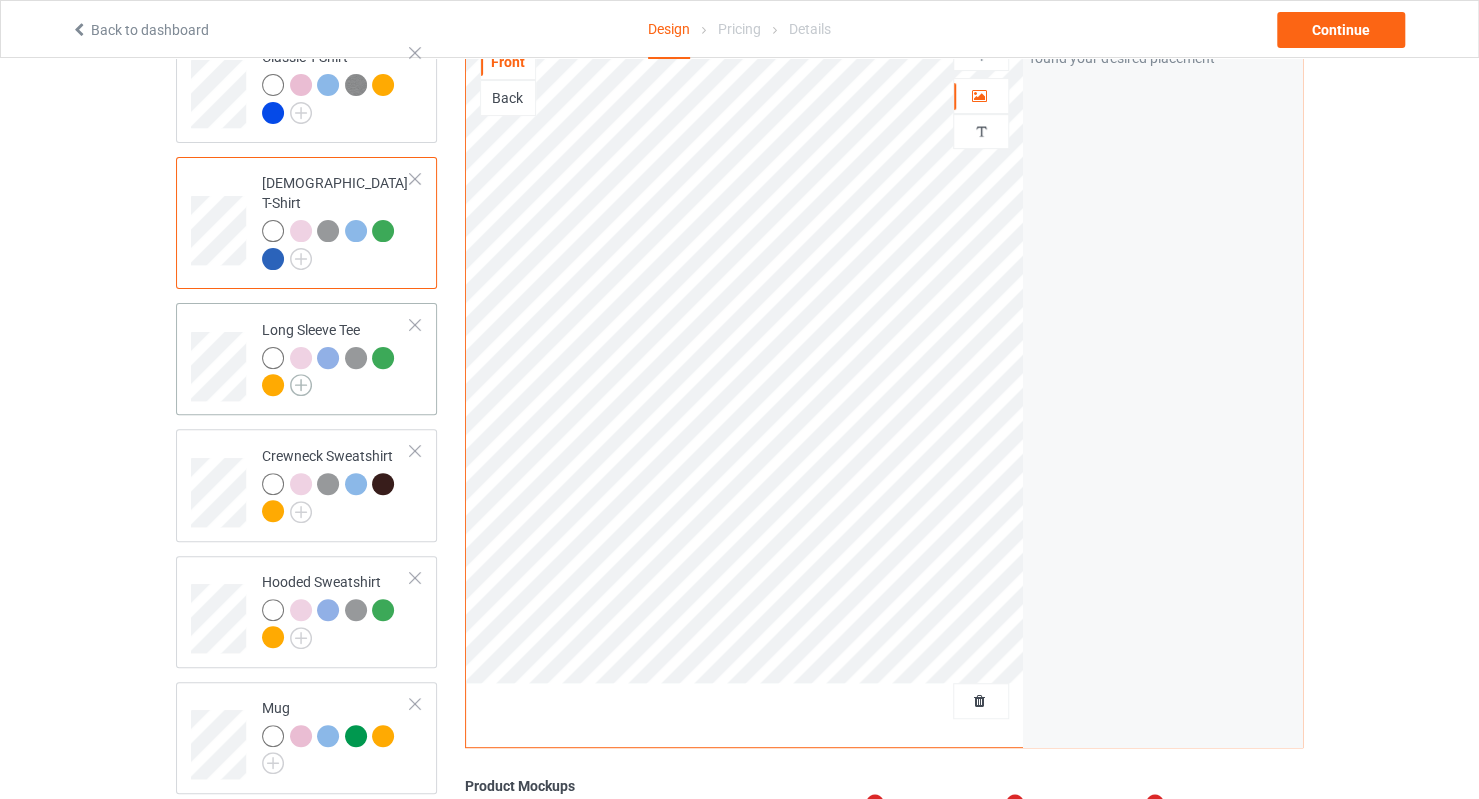 click at bounding box center (301, 385) 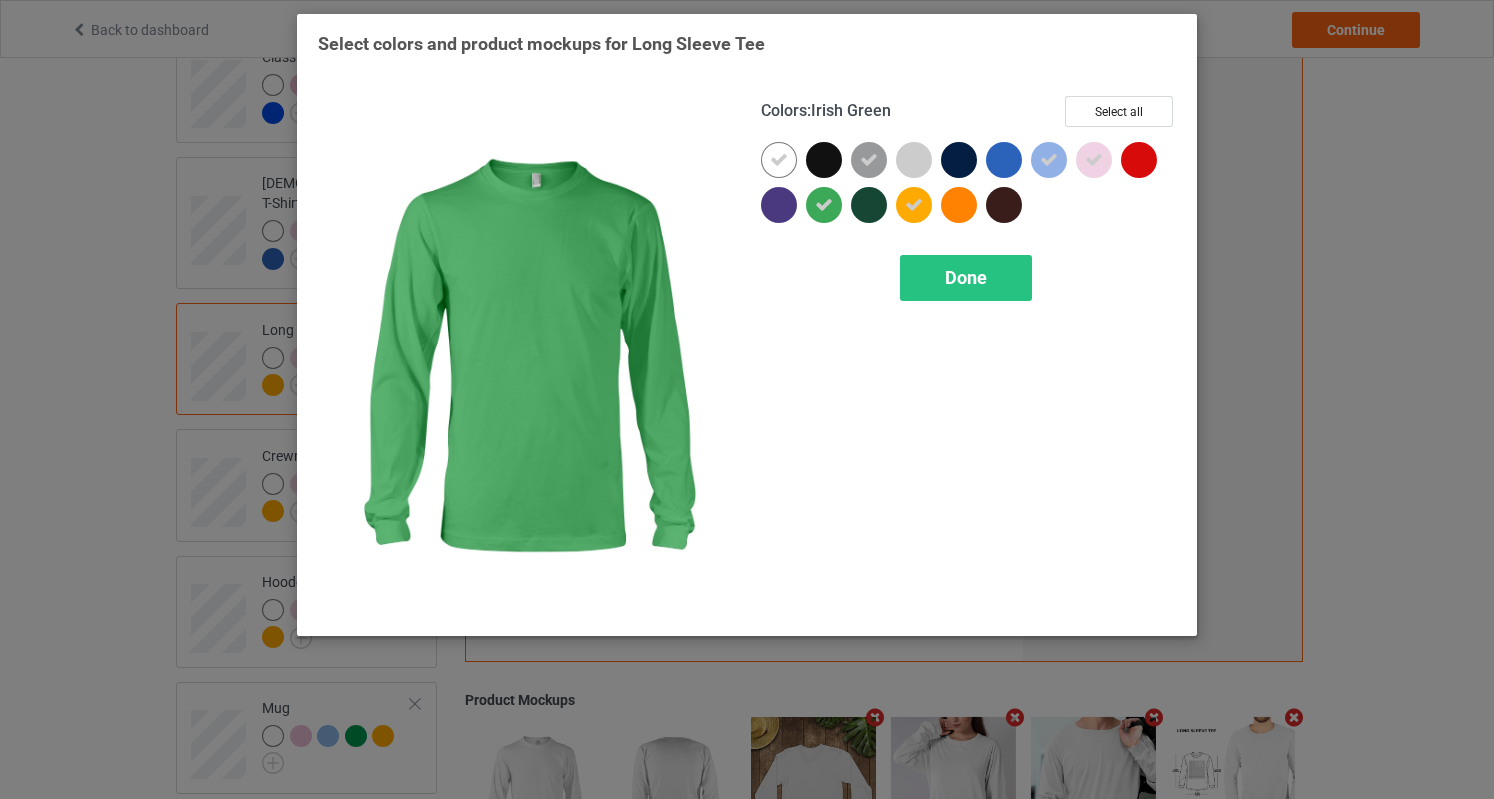 click at bounding box center (824, 205) 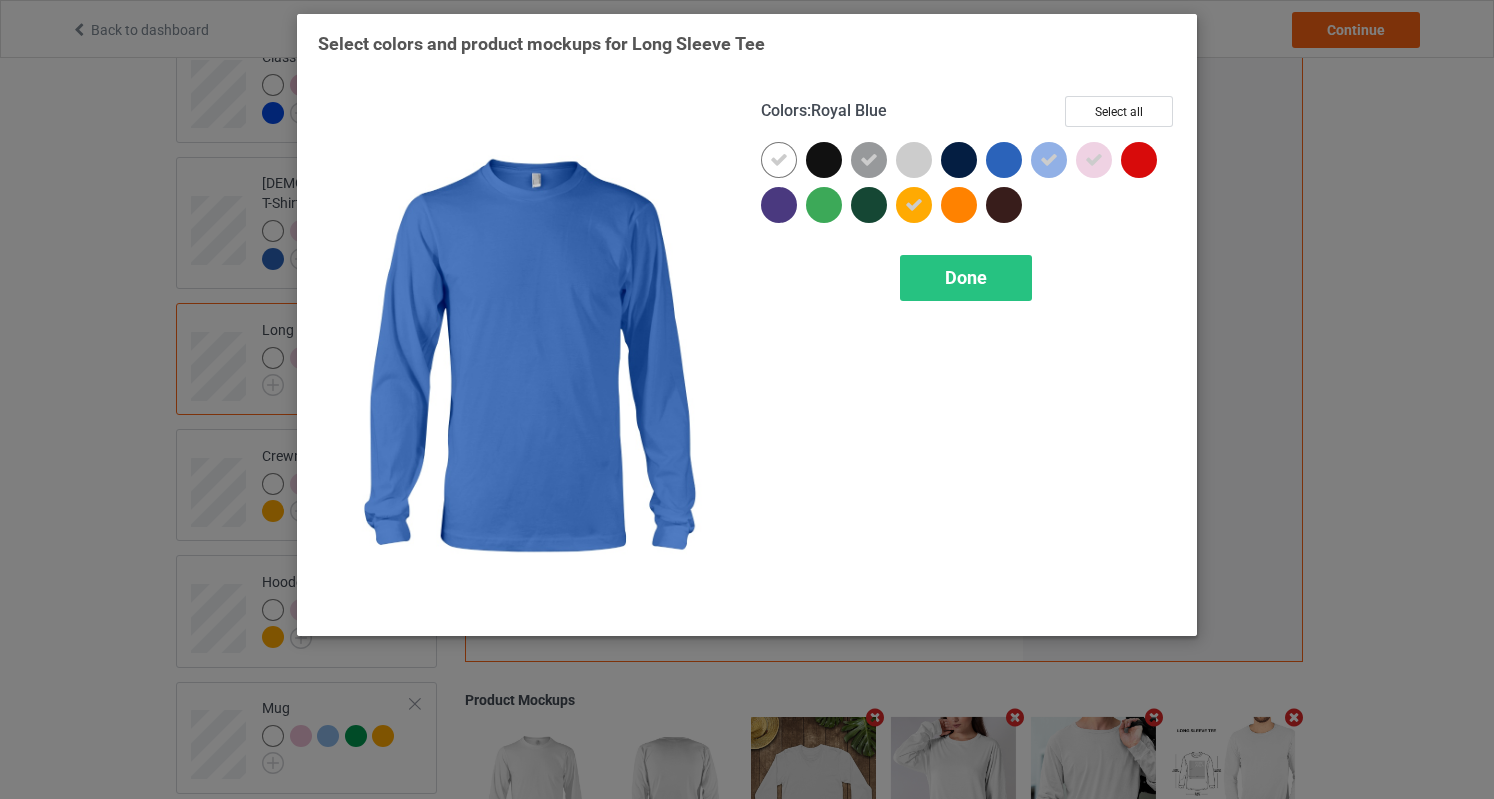 click at bounding box center [1004, 160] 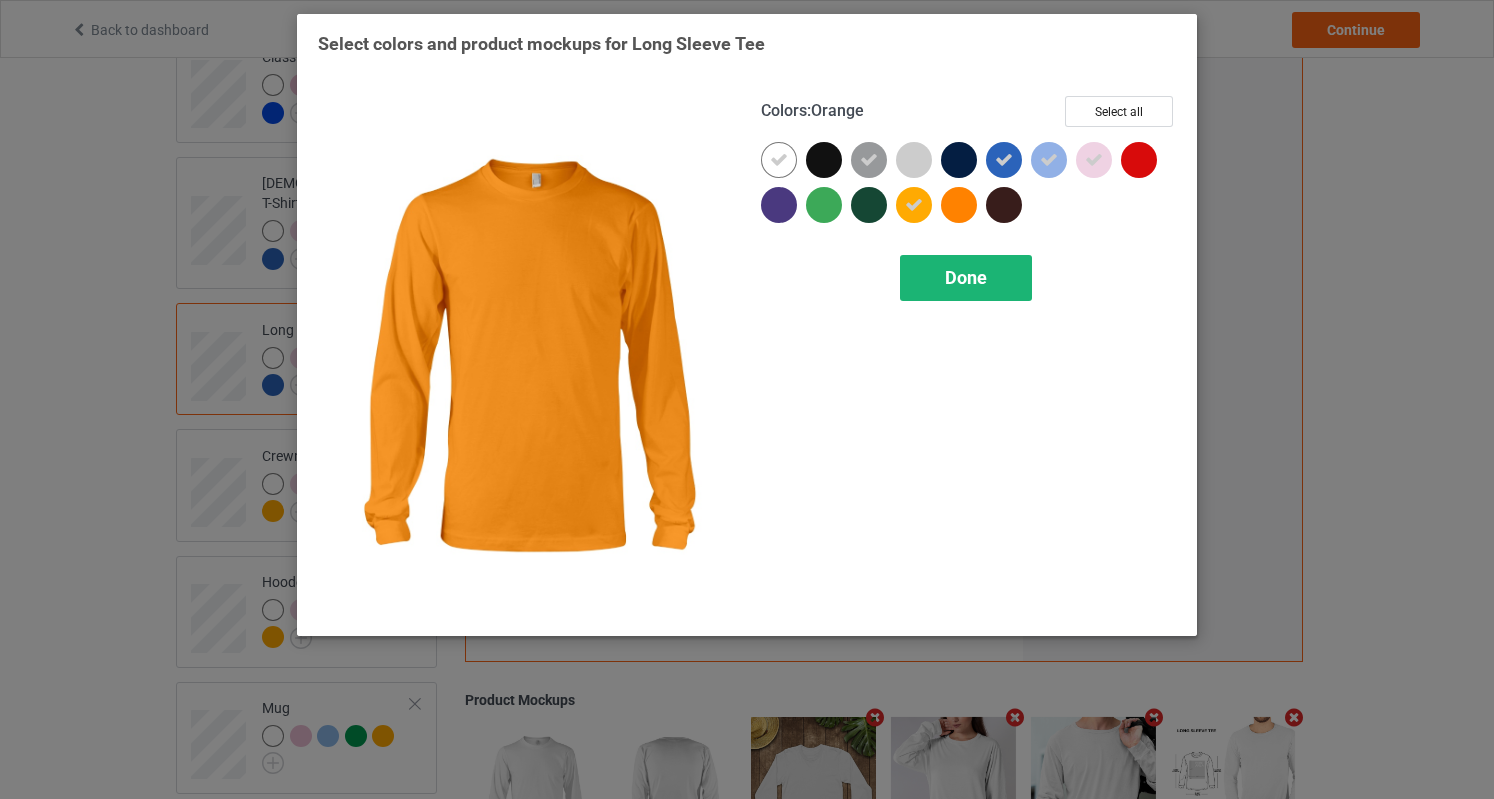 click on "Done" at bounding box center (966, 278) 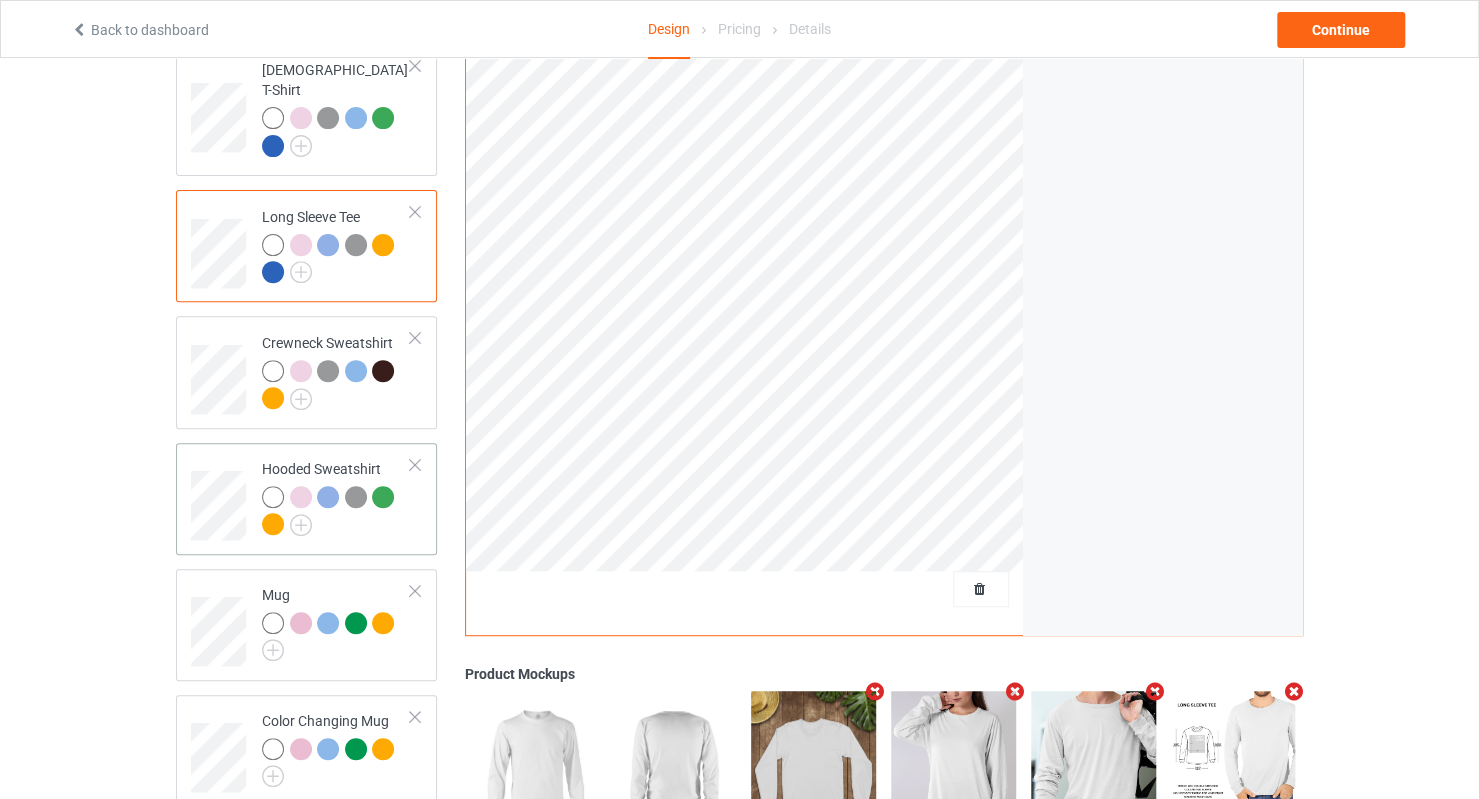 scroll, scrollTop: 400, scrollLeft: 0, axis: vertical 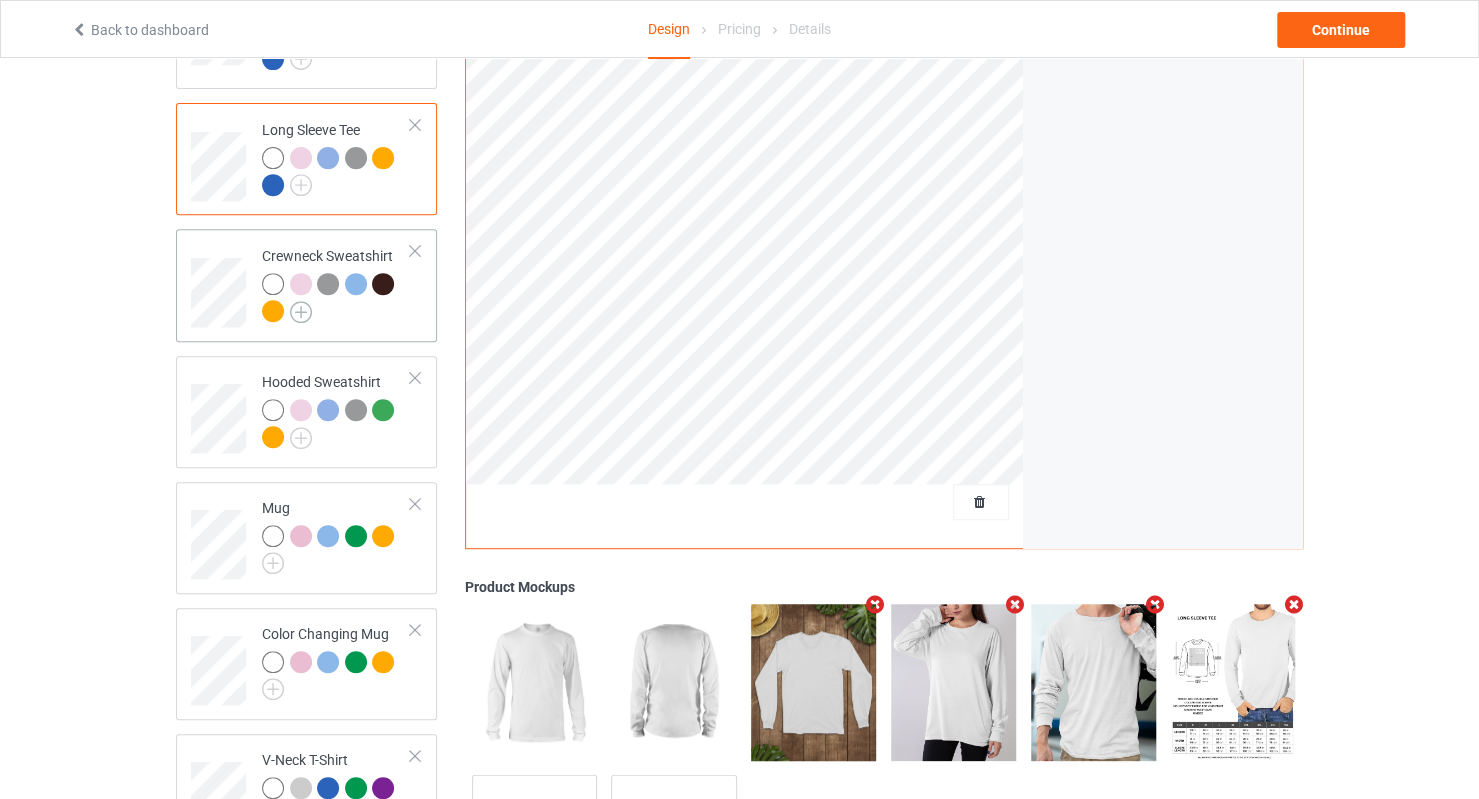 click at bounding box center (301, 312) 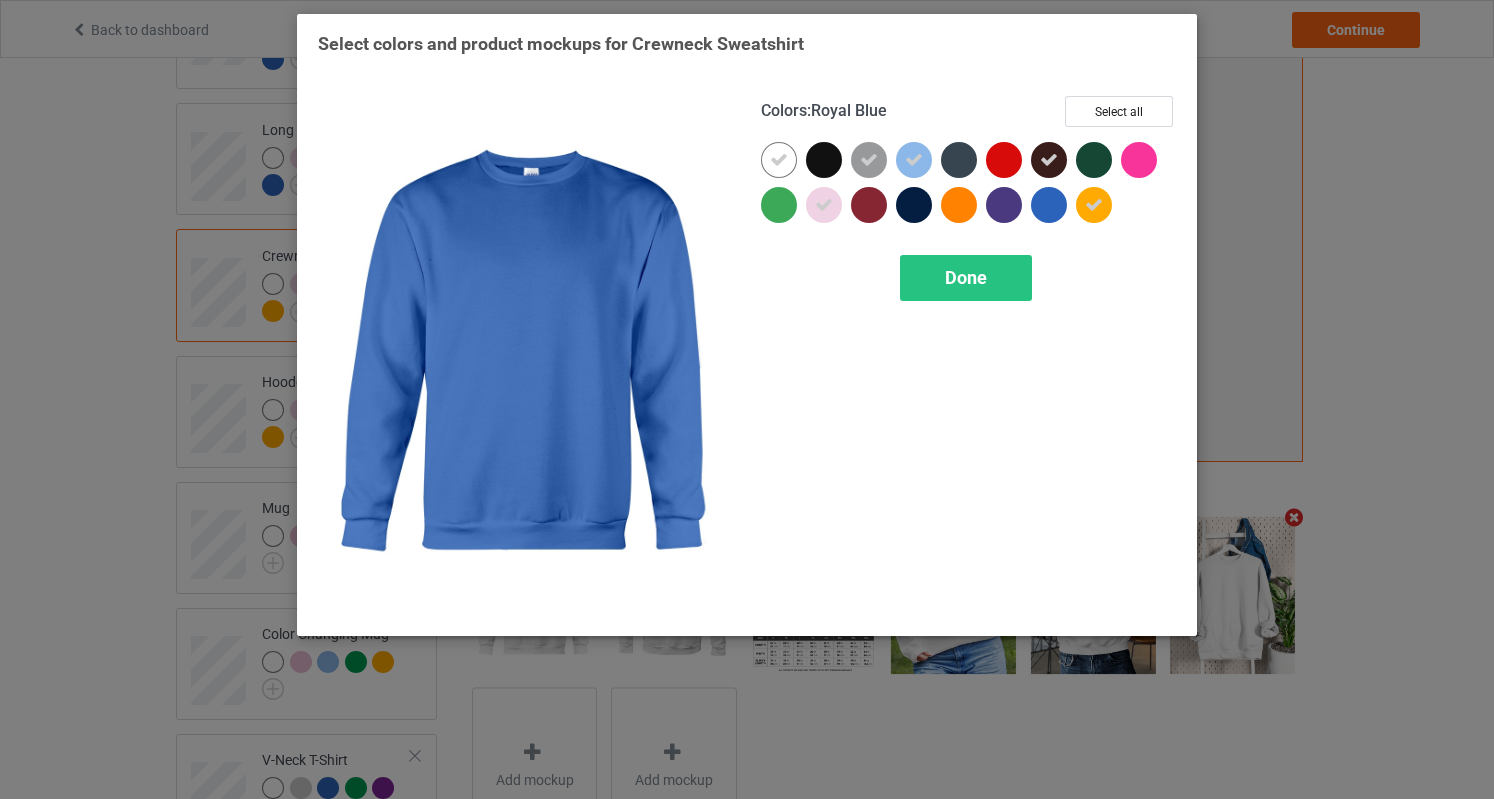click at bounding box center [1049, 205] 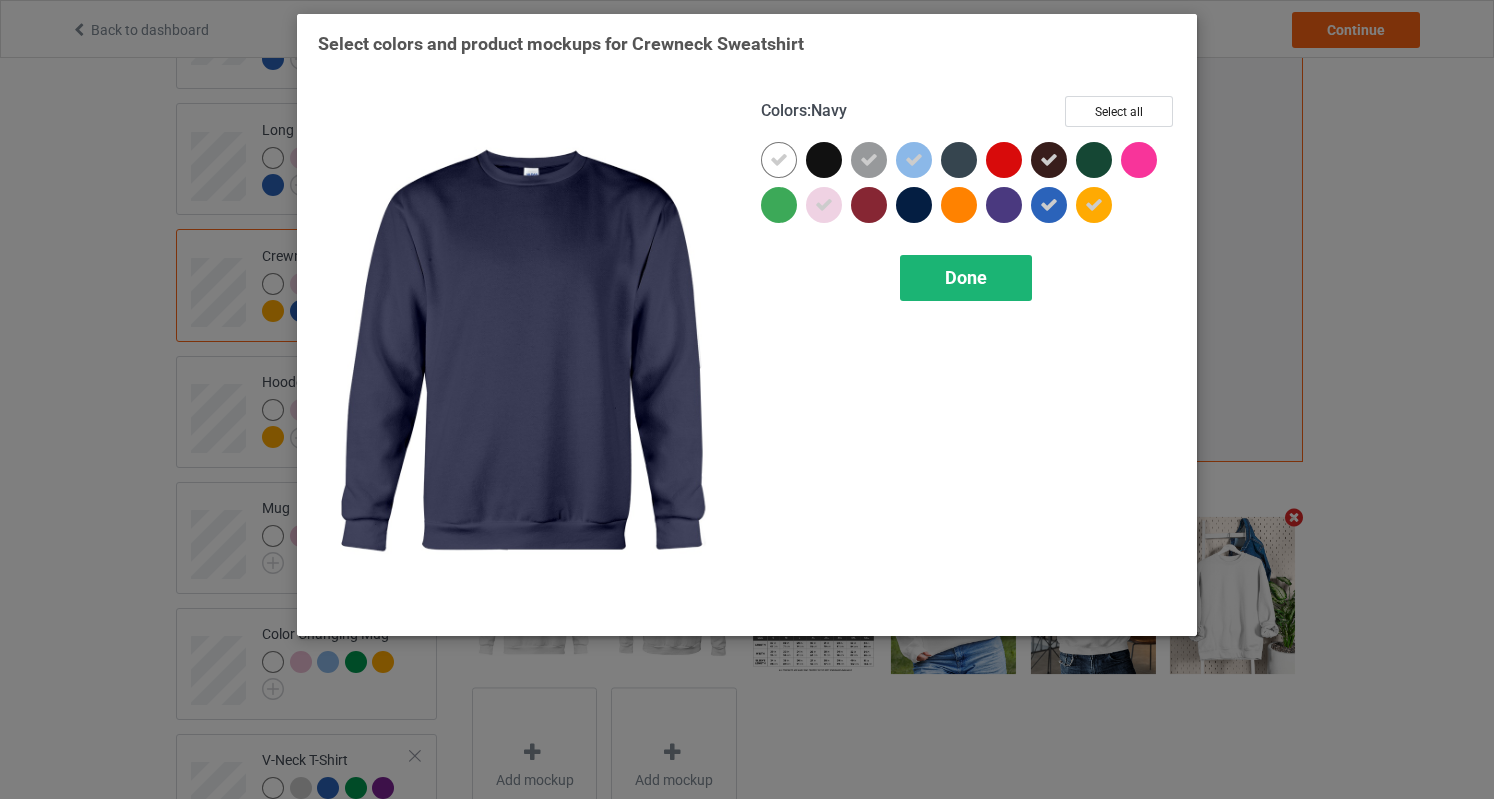 click on "Done" at bounding box center (966, 277) 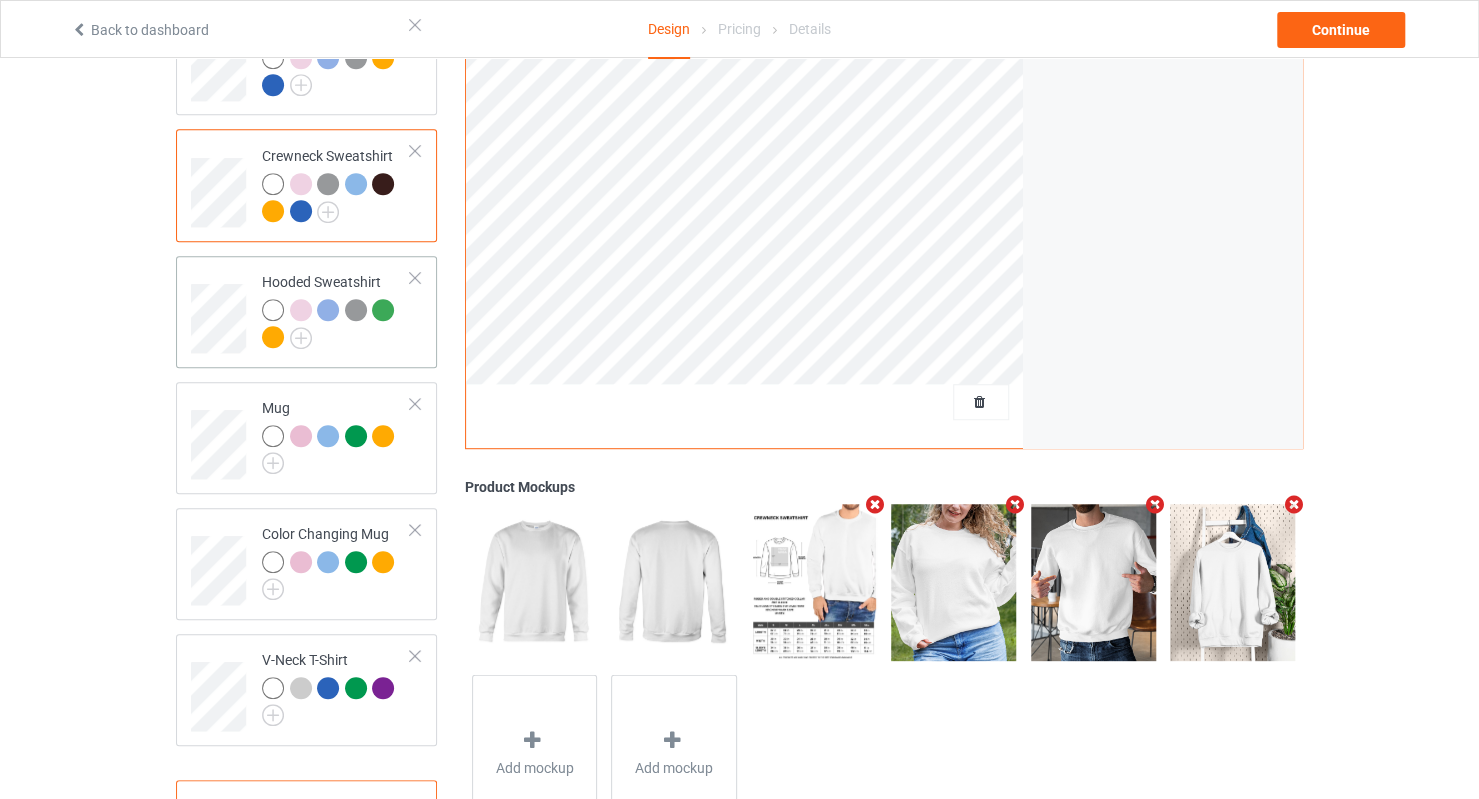 scroll, scrollTop: 300, scrollLeft: 0, axis: vertical 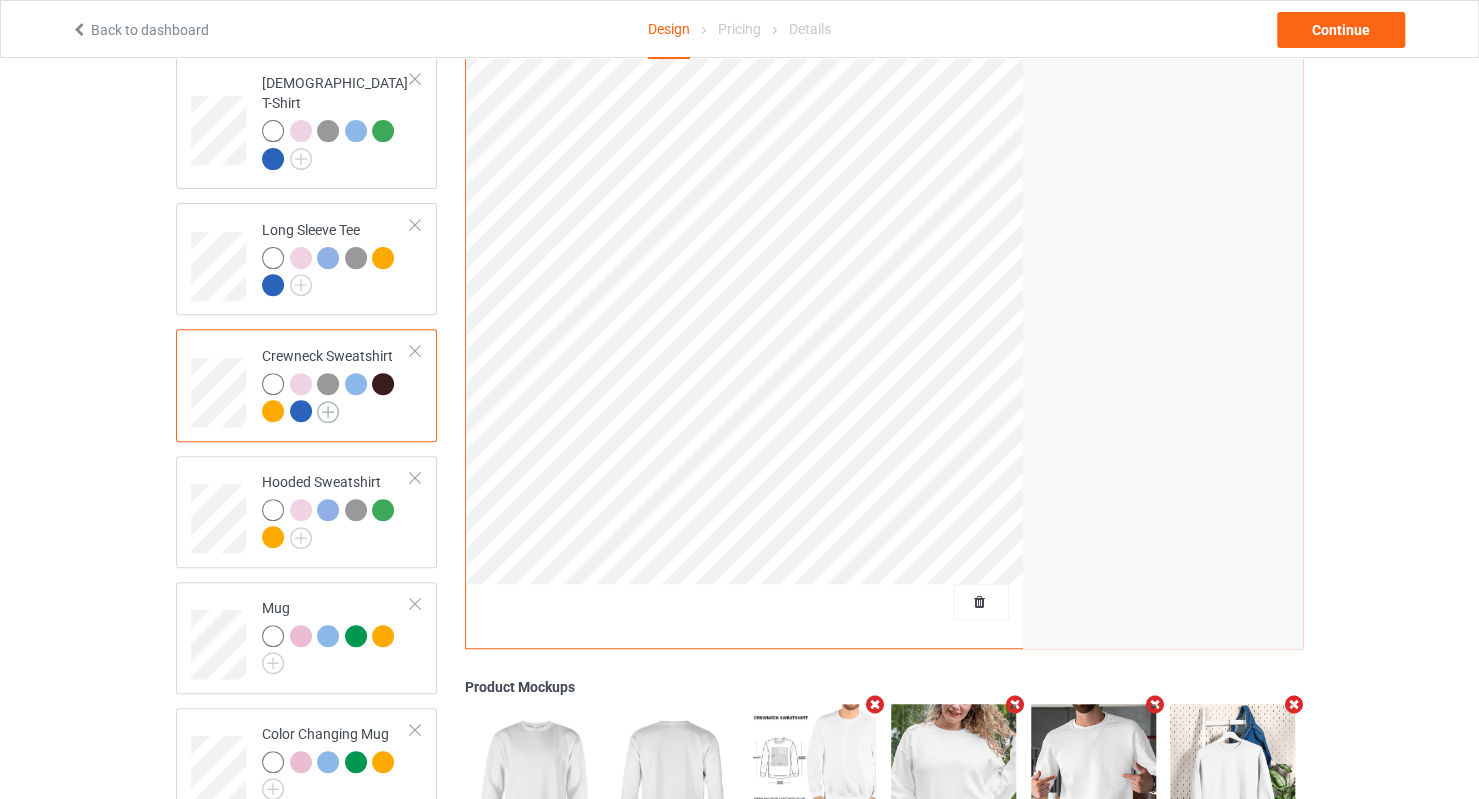 click at bounding box center (328, 412) 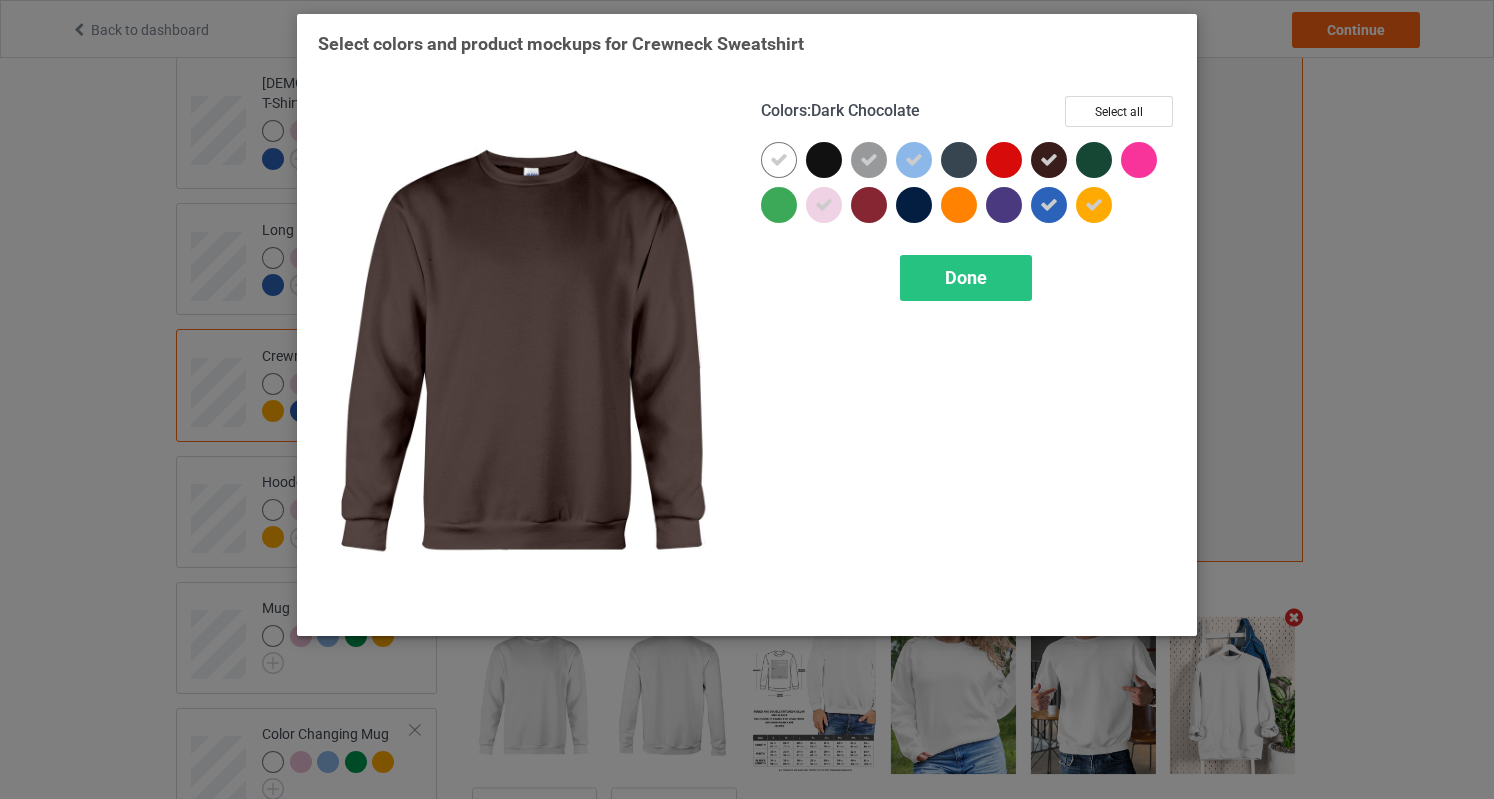 click at bounding box center [1049, 160] 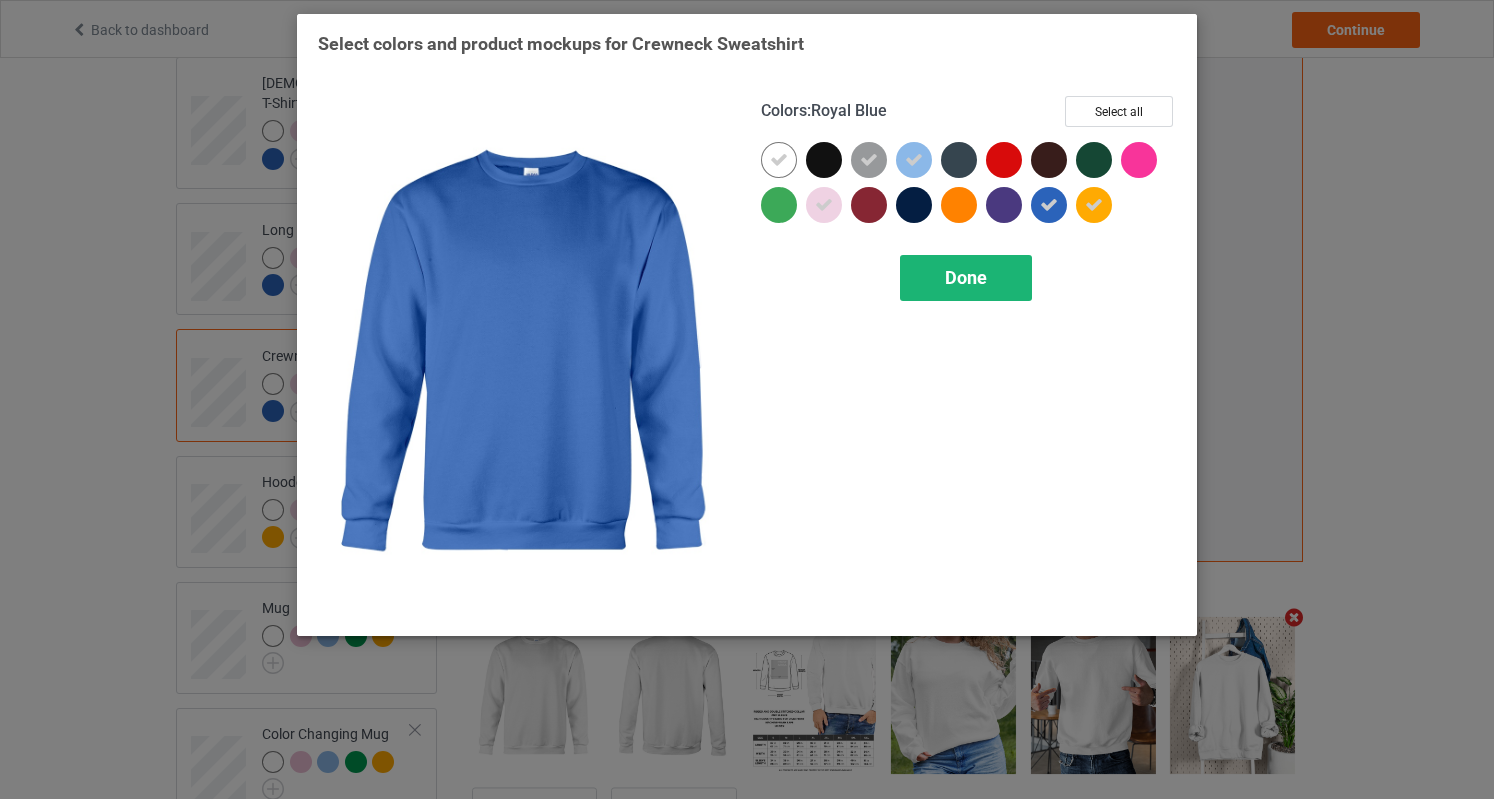 click on "Done" at bounding box center [966, 278] 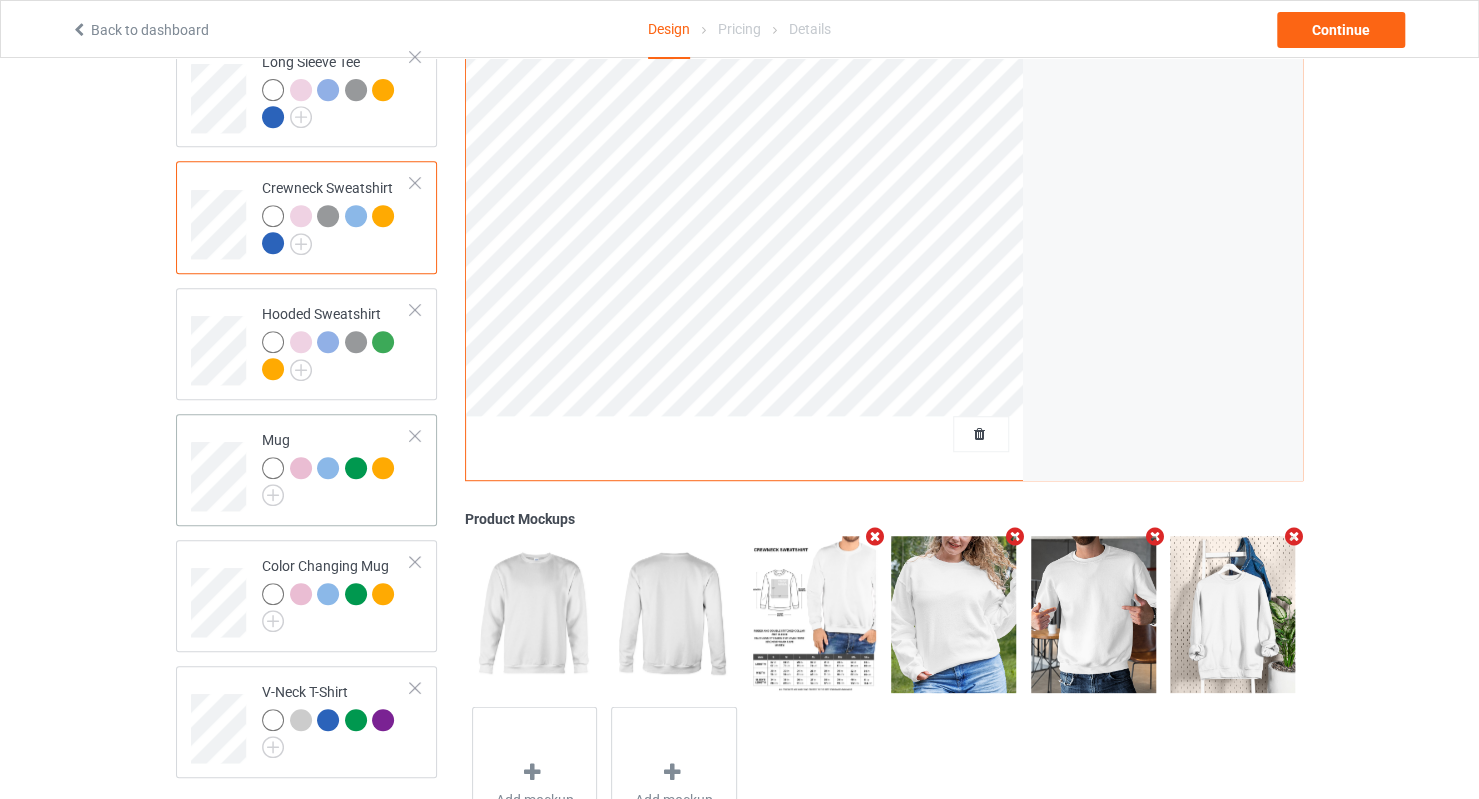 scroll, scrollTop: 500, scrollLeft: 0, axis: vertical 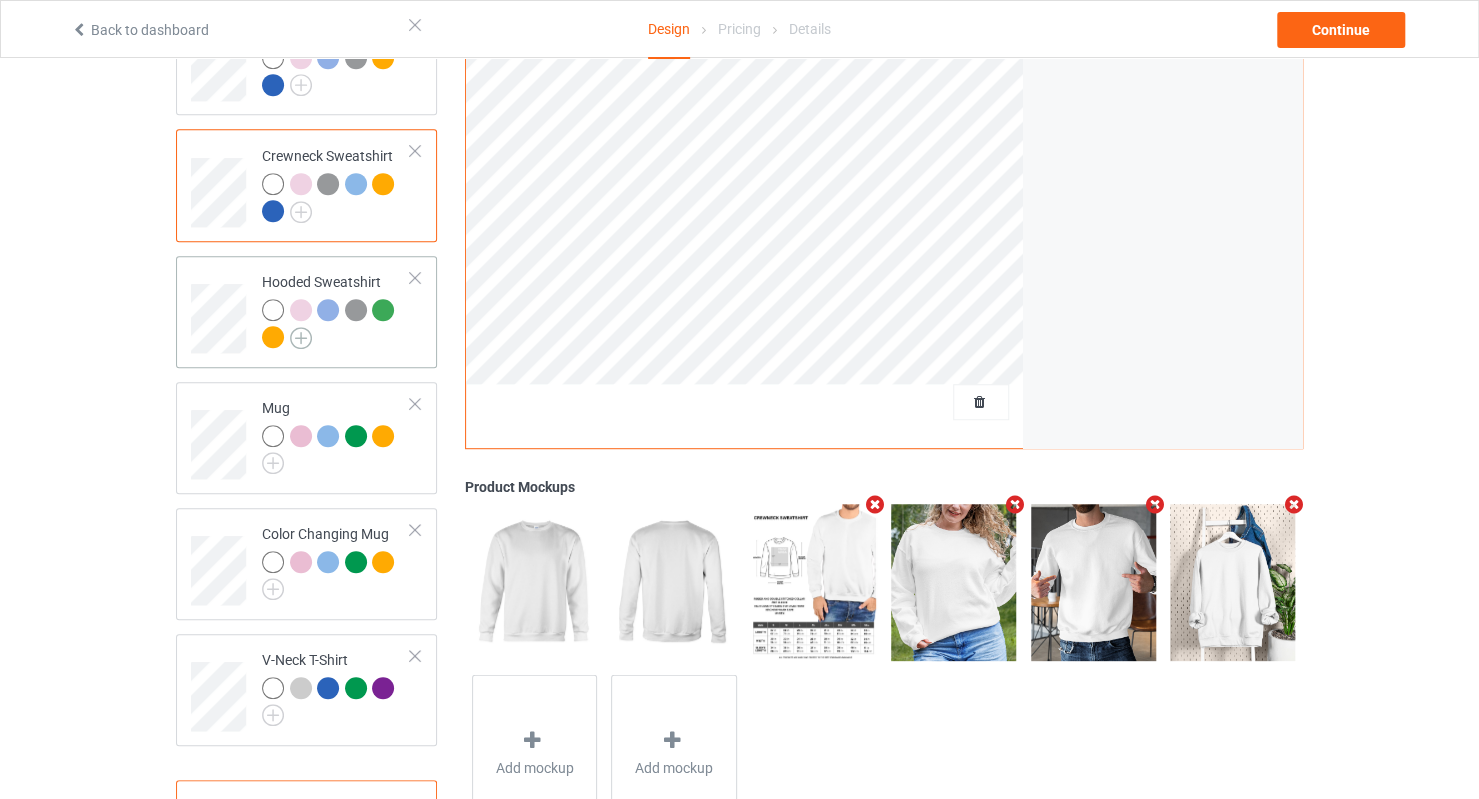 click at bounding box center (301, 338) 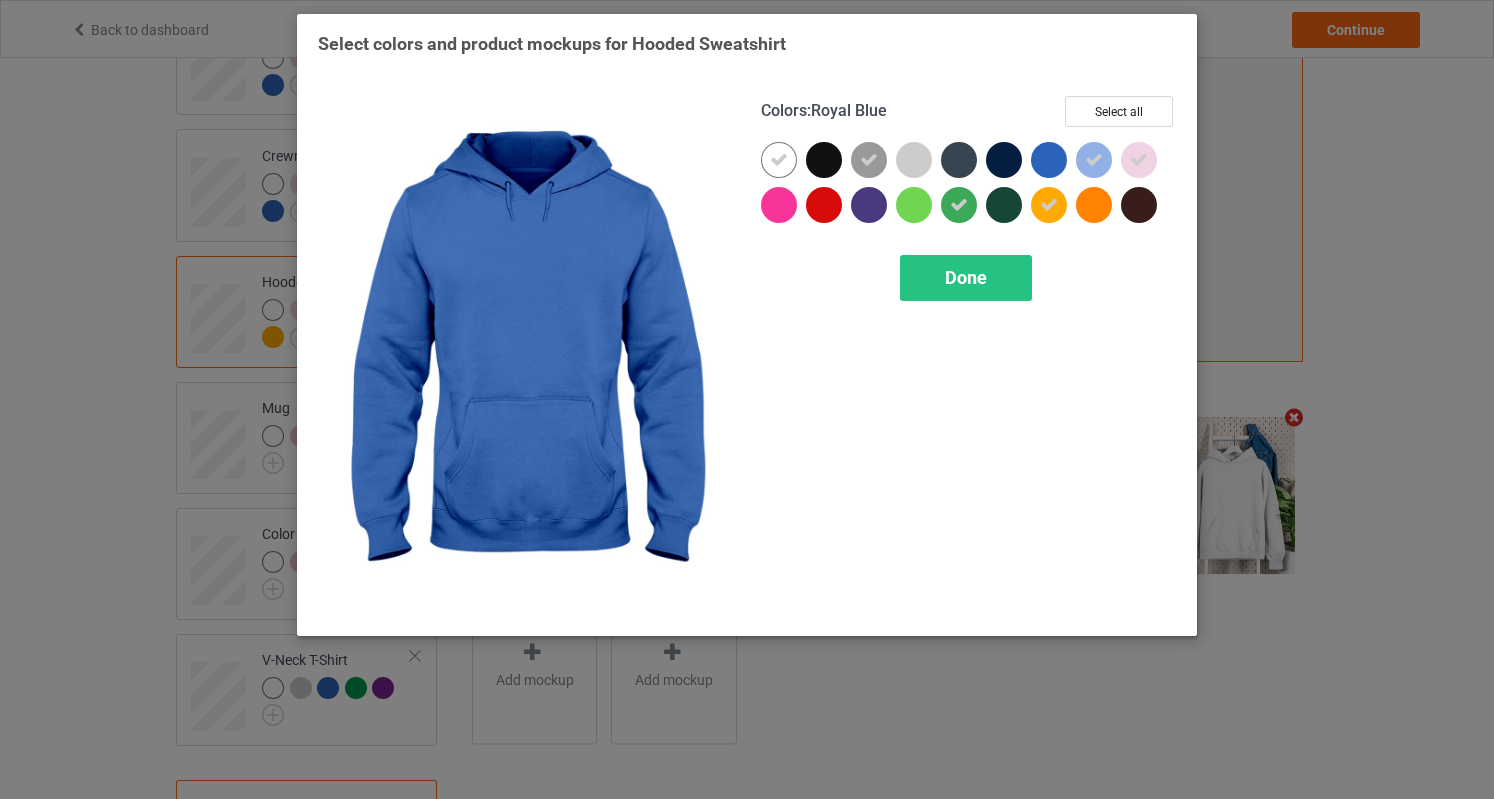 click at bounding box center (1049, 160) 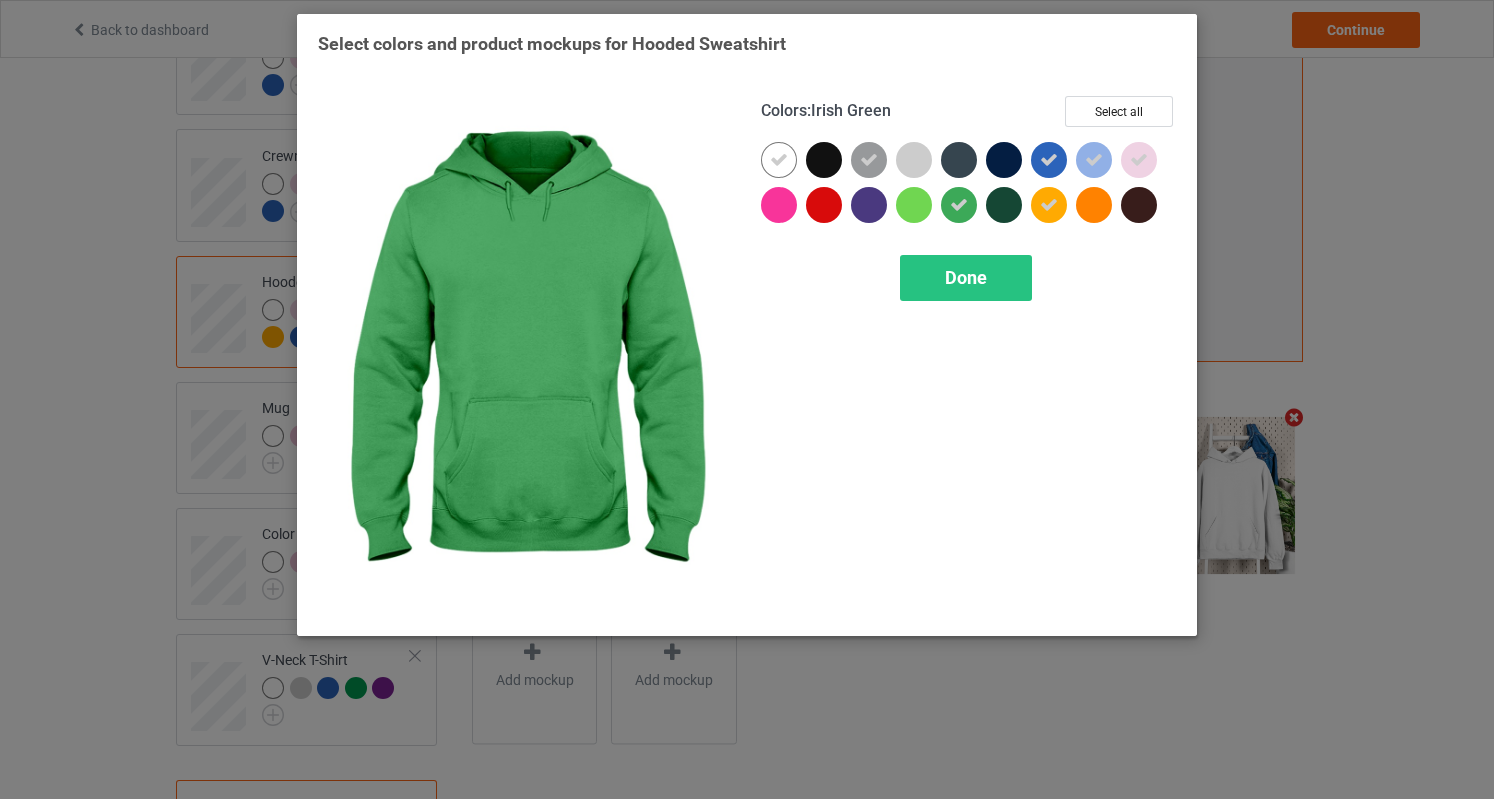 click at bounding box center [959, 205] 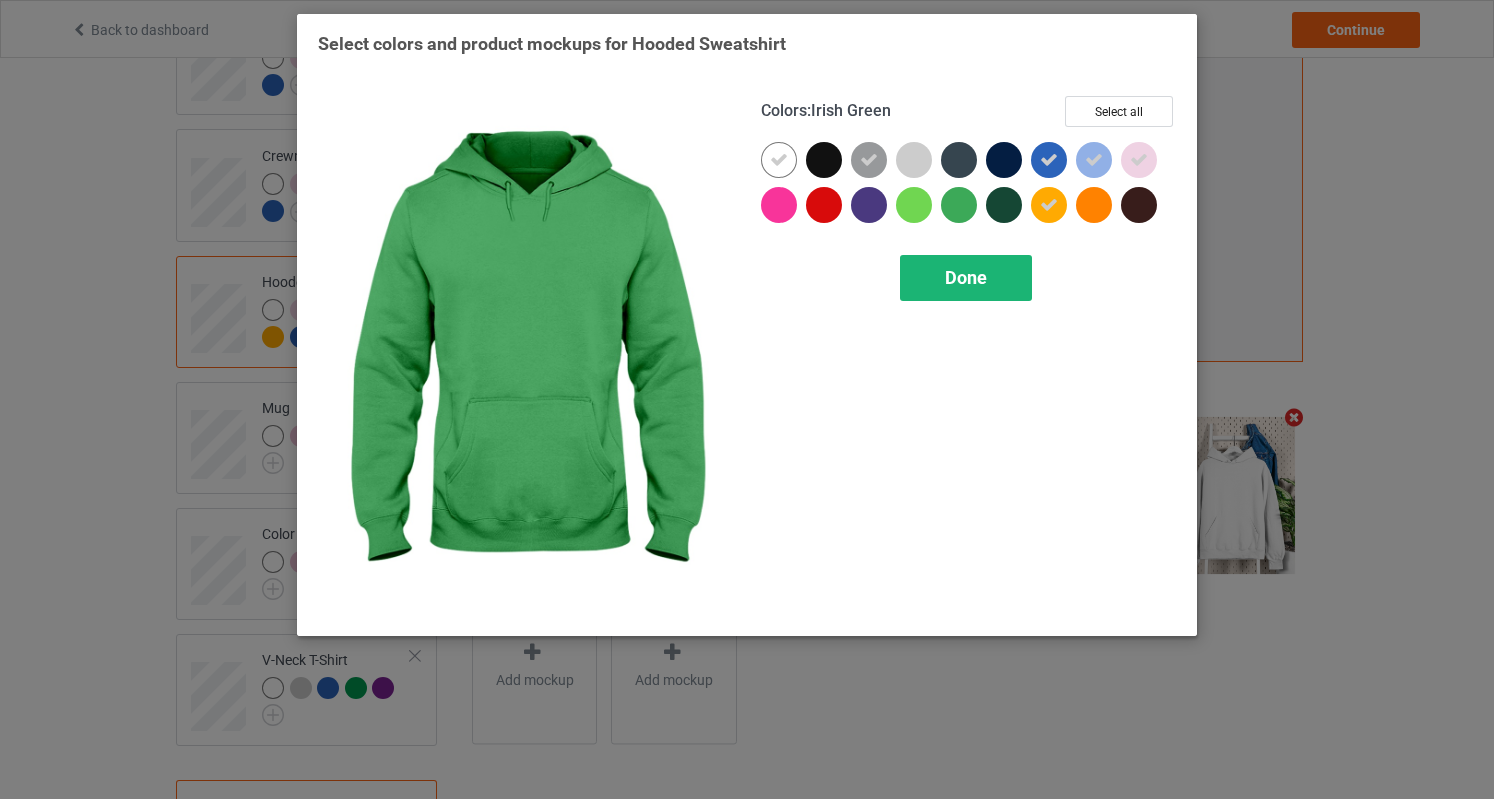 click on "Done" at bounding box center [966, 277] 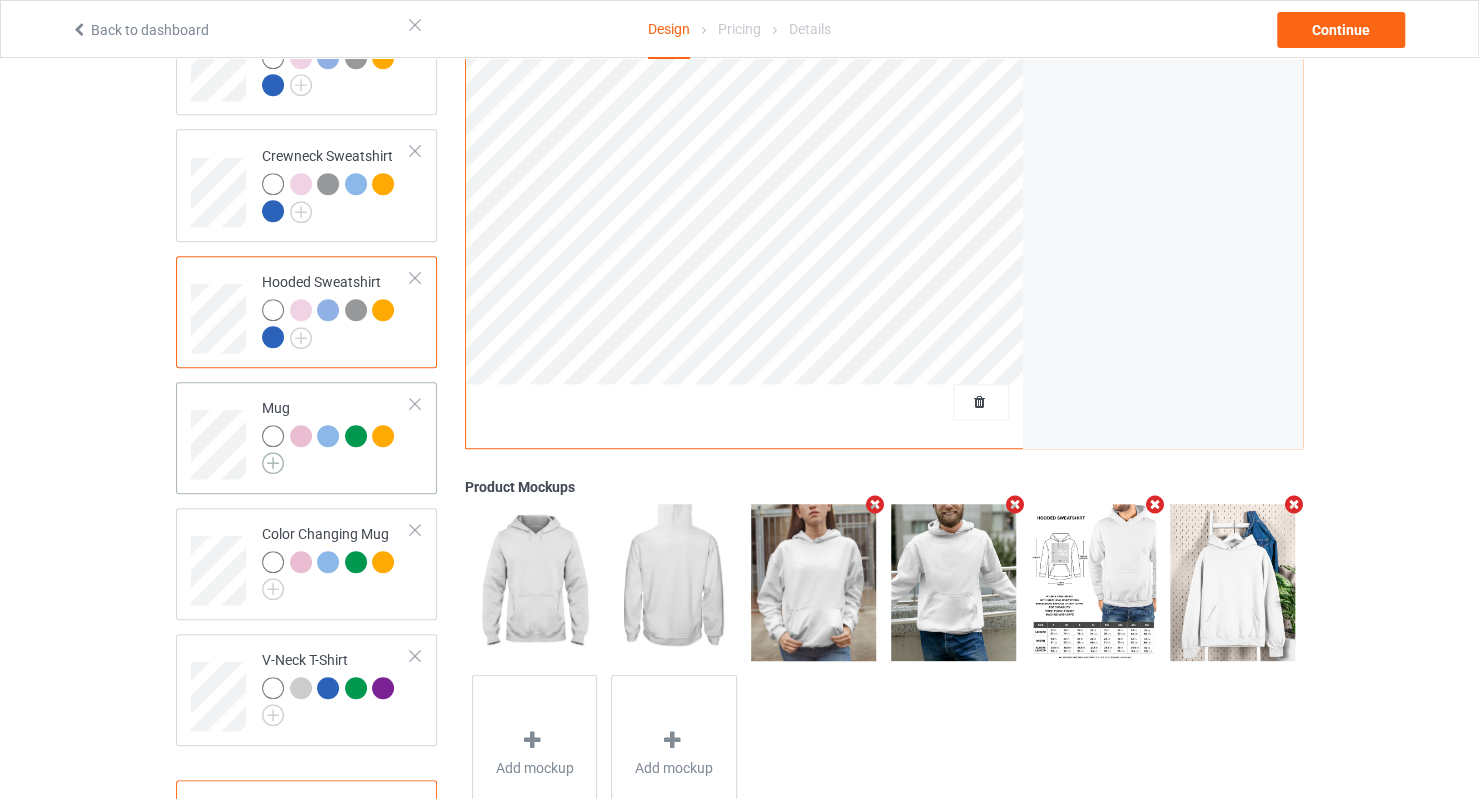 click at bounding box center [273, 463] 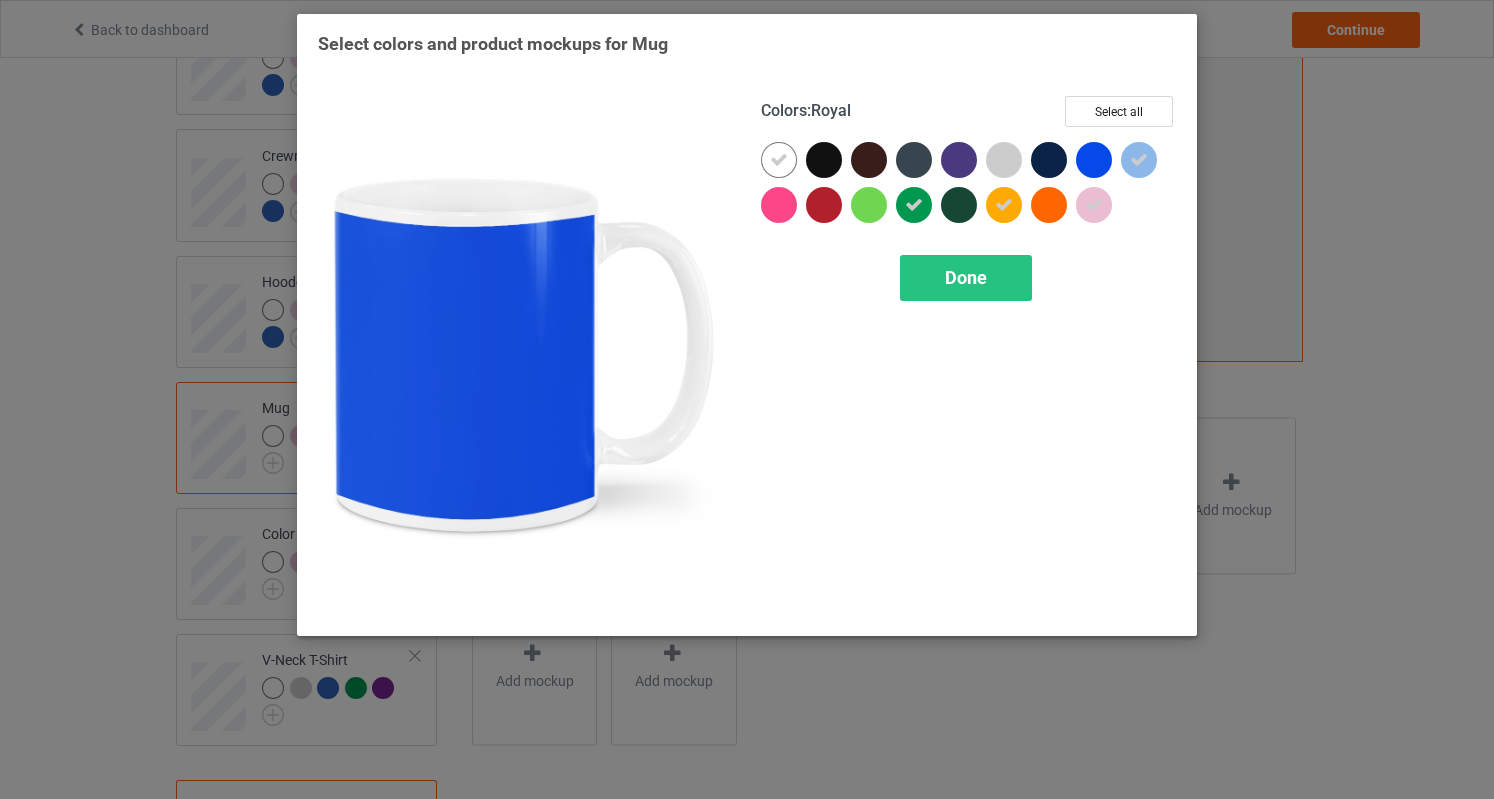 click at bounding box center [1094, 160] 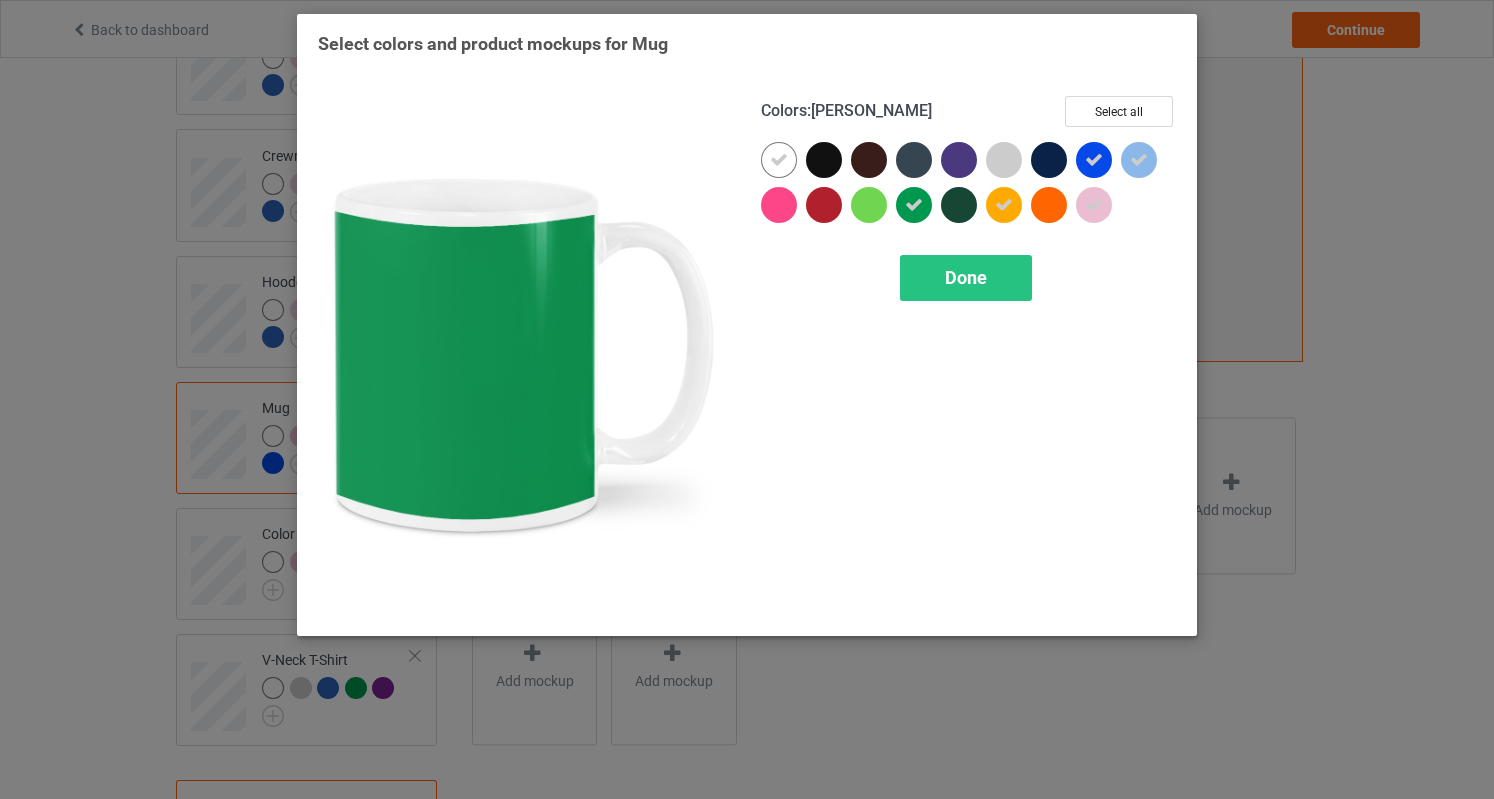 click at bounding box center [914, 205] 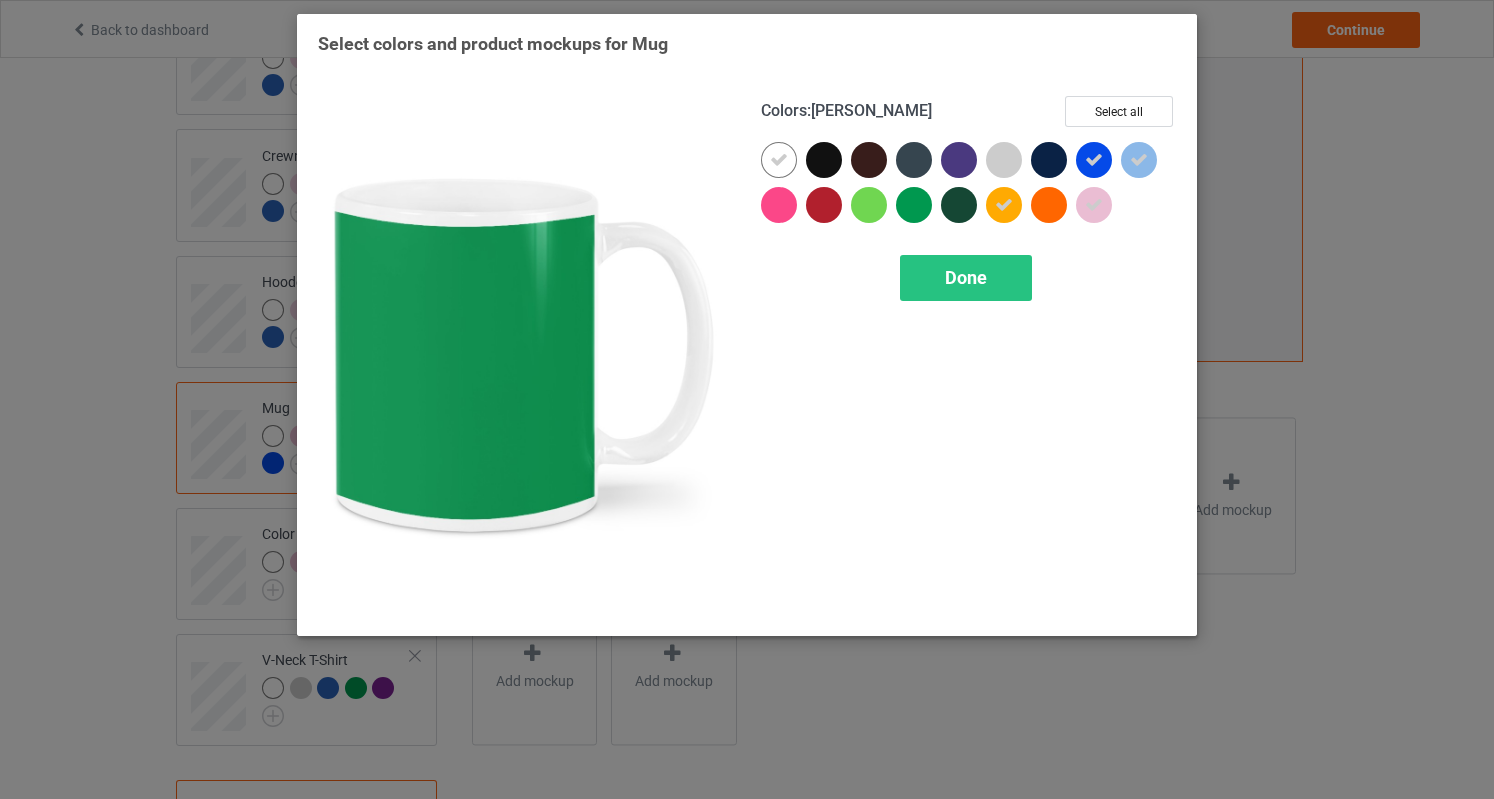 click on "Colors :  [PERSON_NAME] Select all Done" at bounding box center [968, 355] 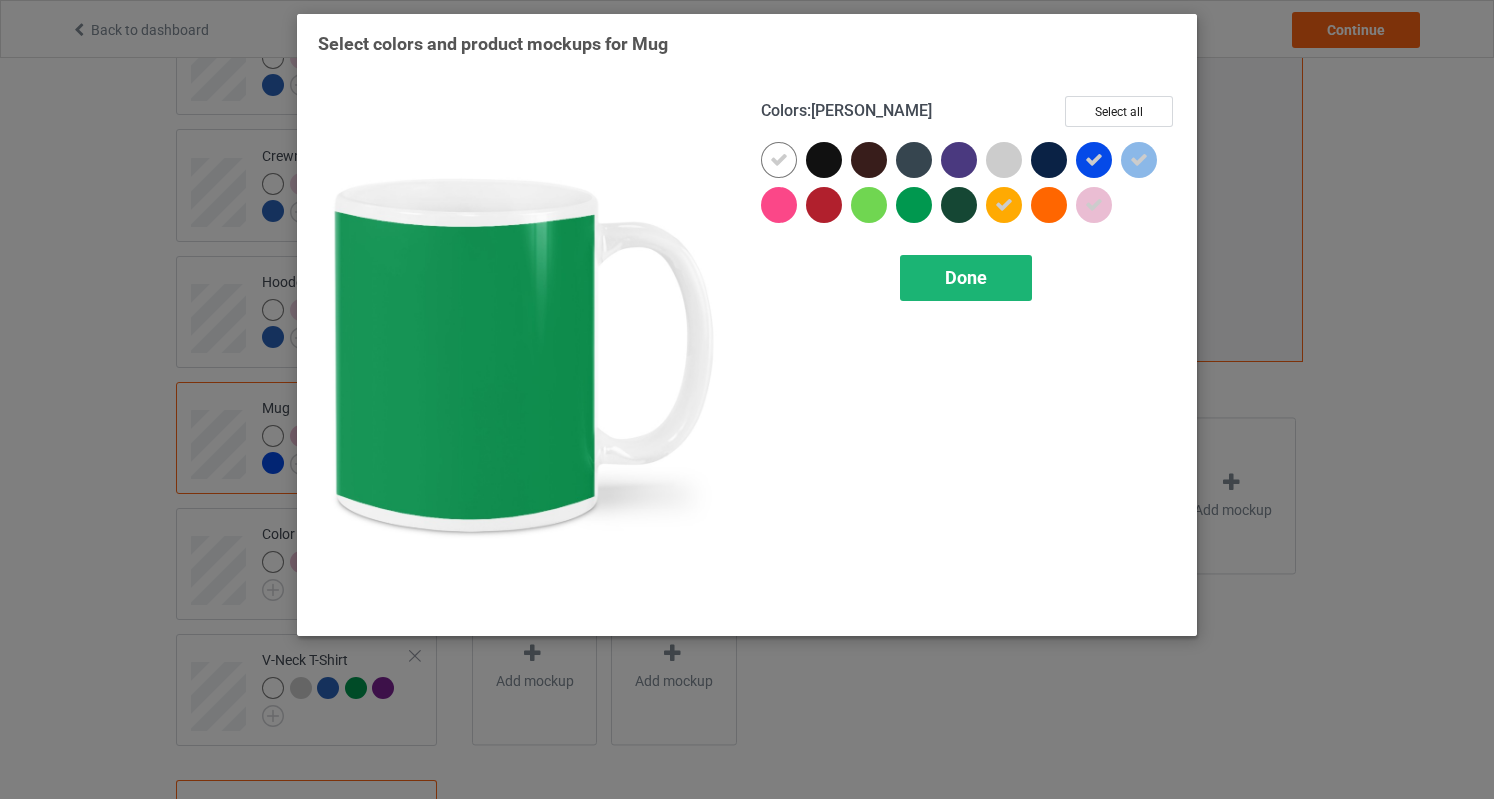 click on "Done" at bounding box center (966, 277) 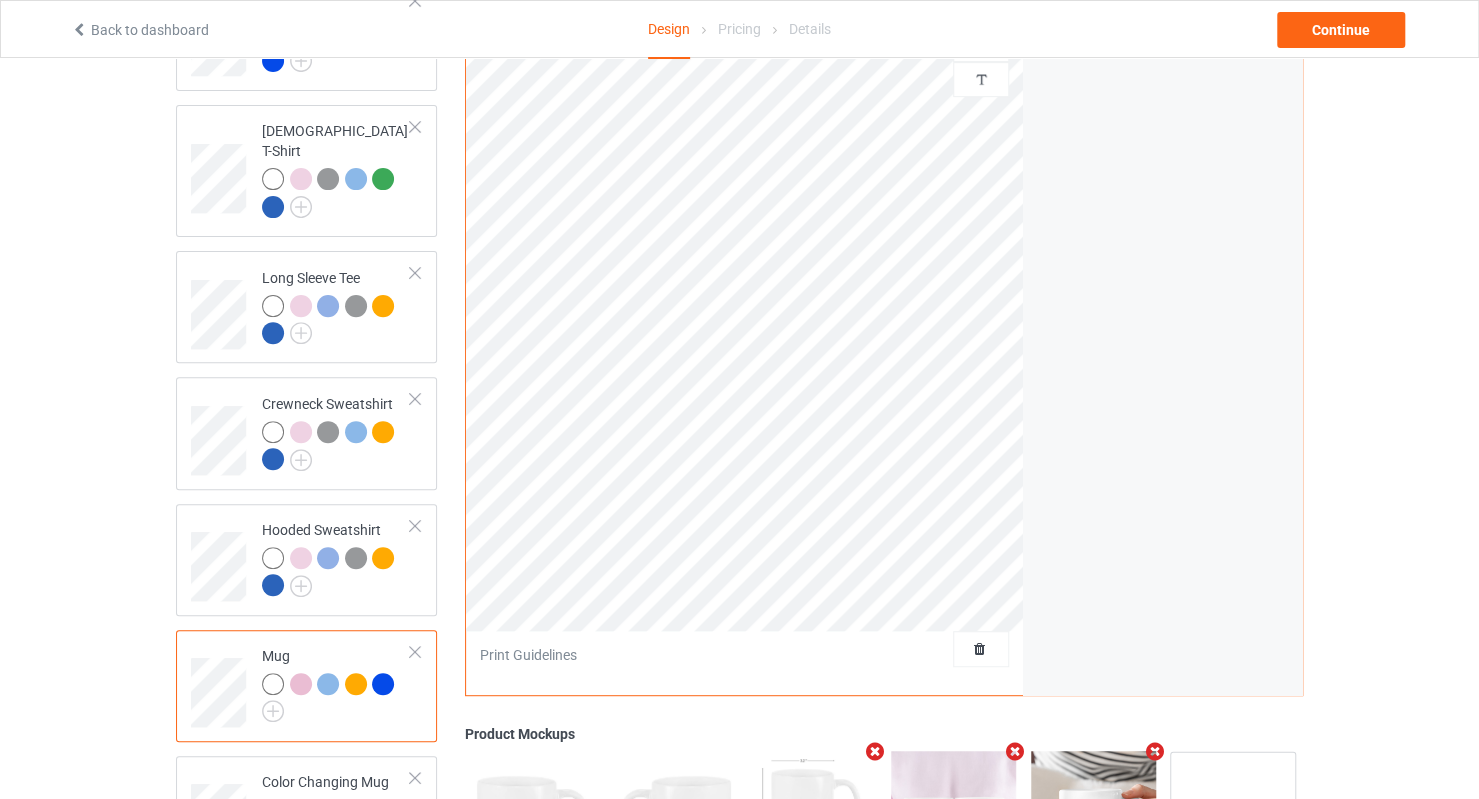 scroll, scrollTop: 100, scrollLeft: 0, axis: vertical 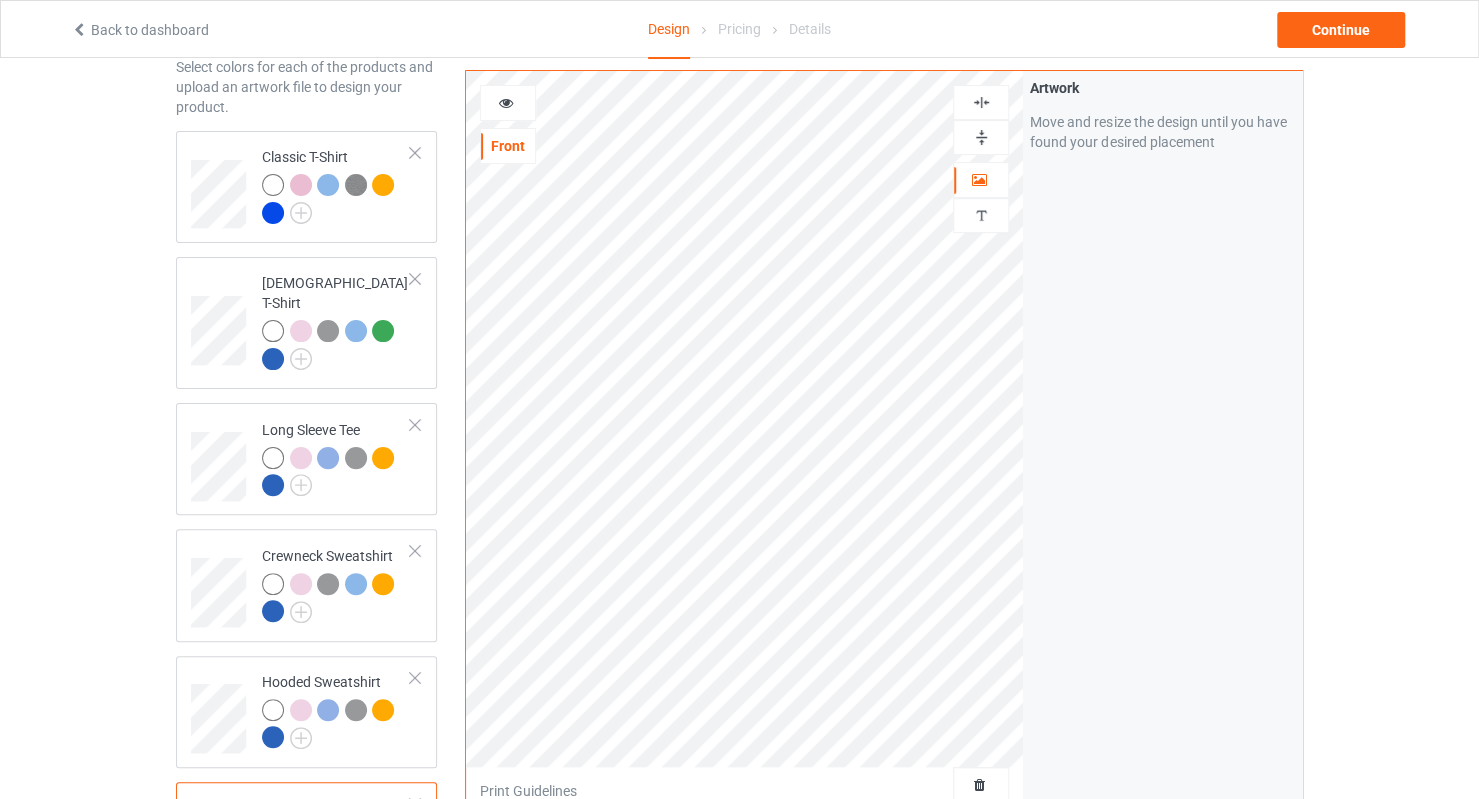 click at bounding box center (981, 137) 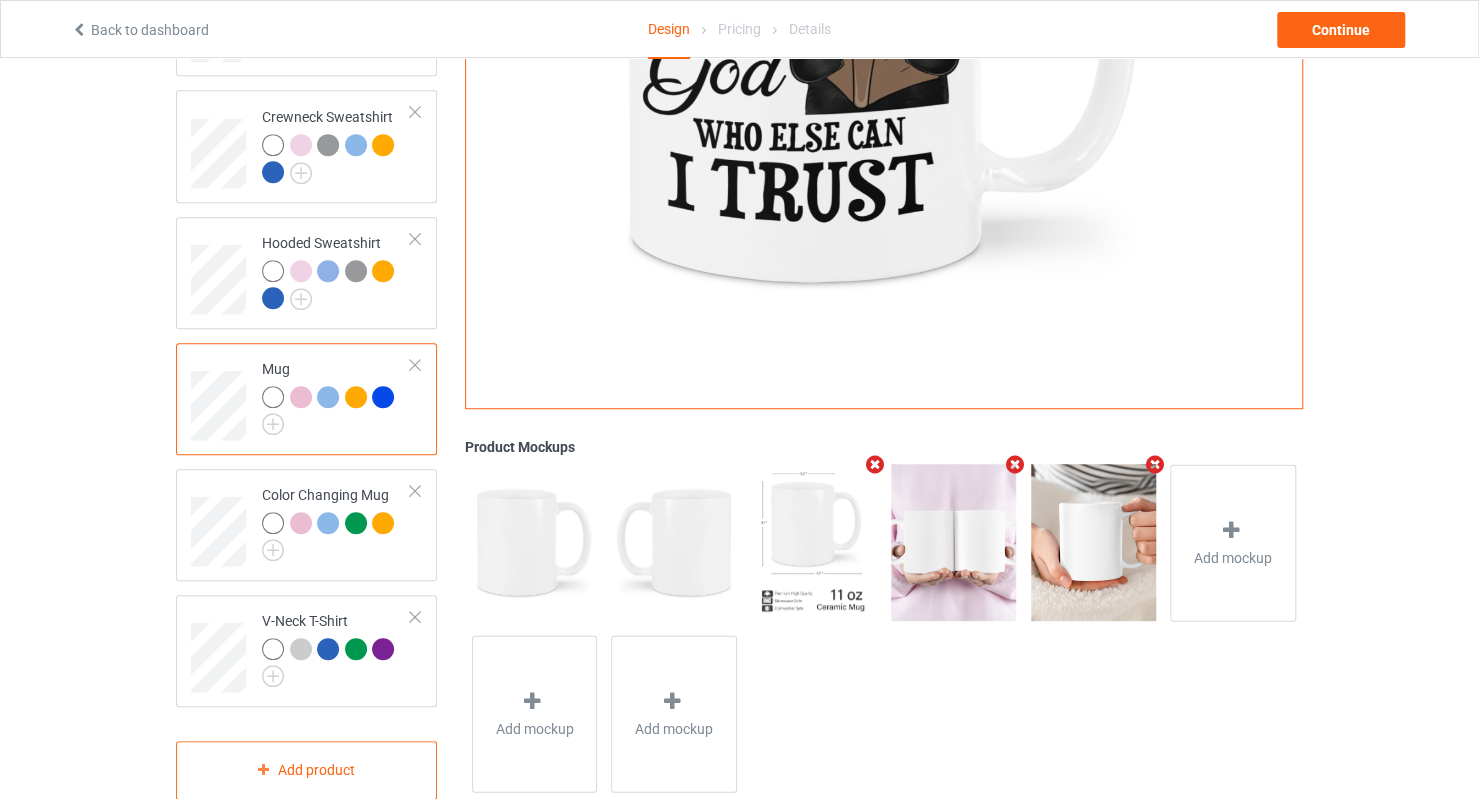 scroll, scrollTop: 560, scrollLeft: 0, axis: vertical 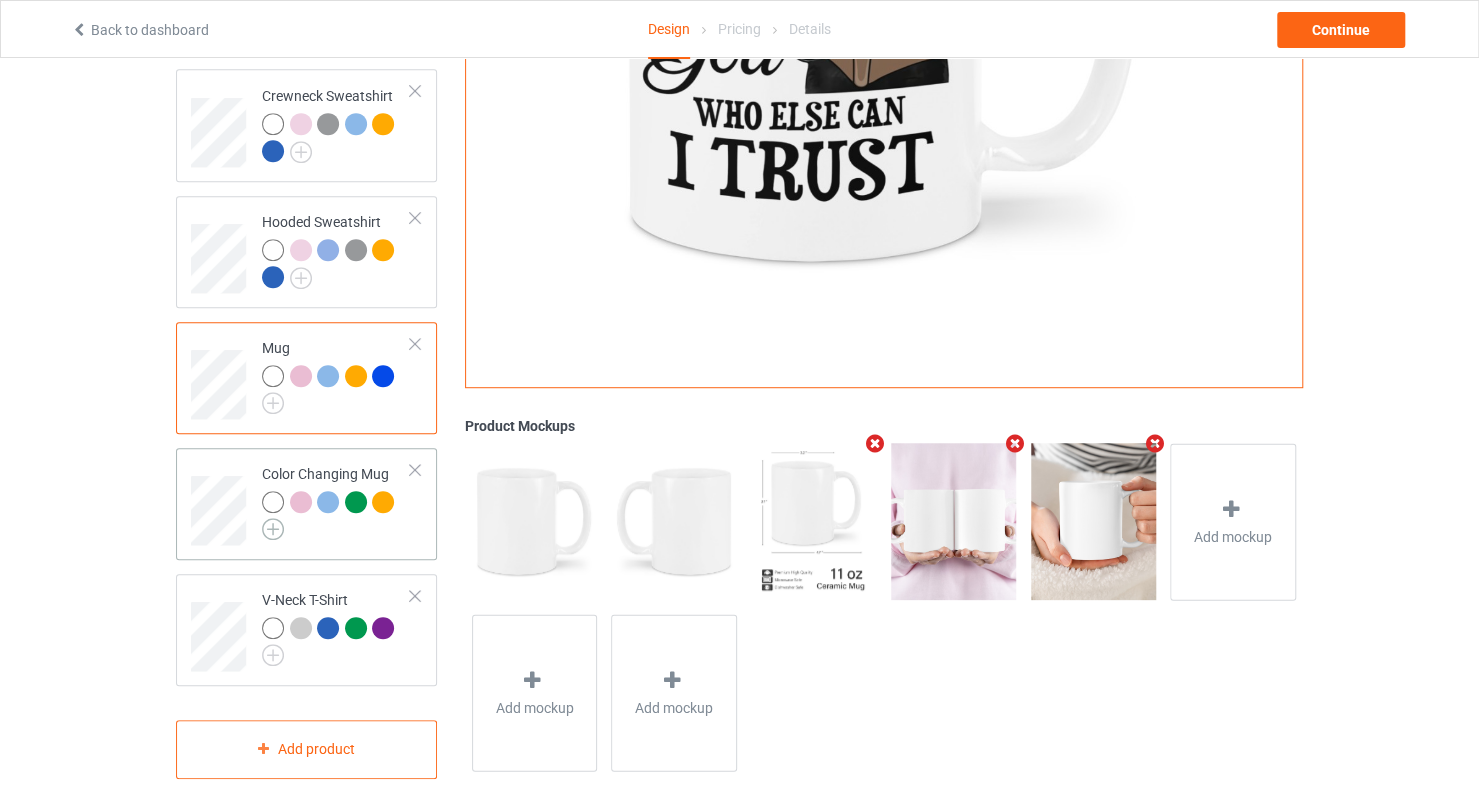 click at bounding box center [273, 529] 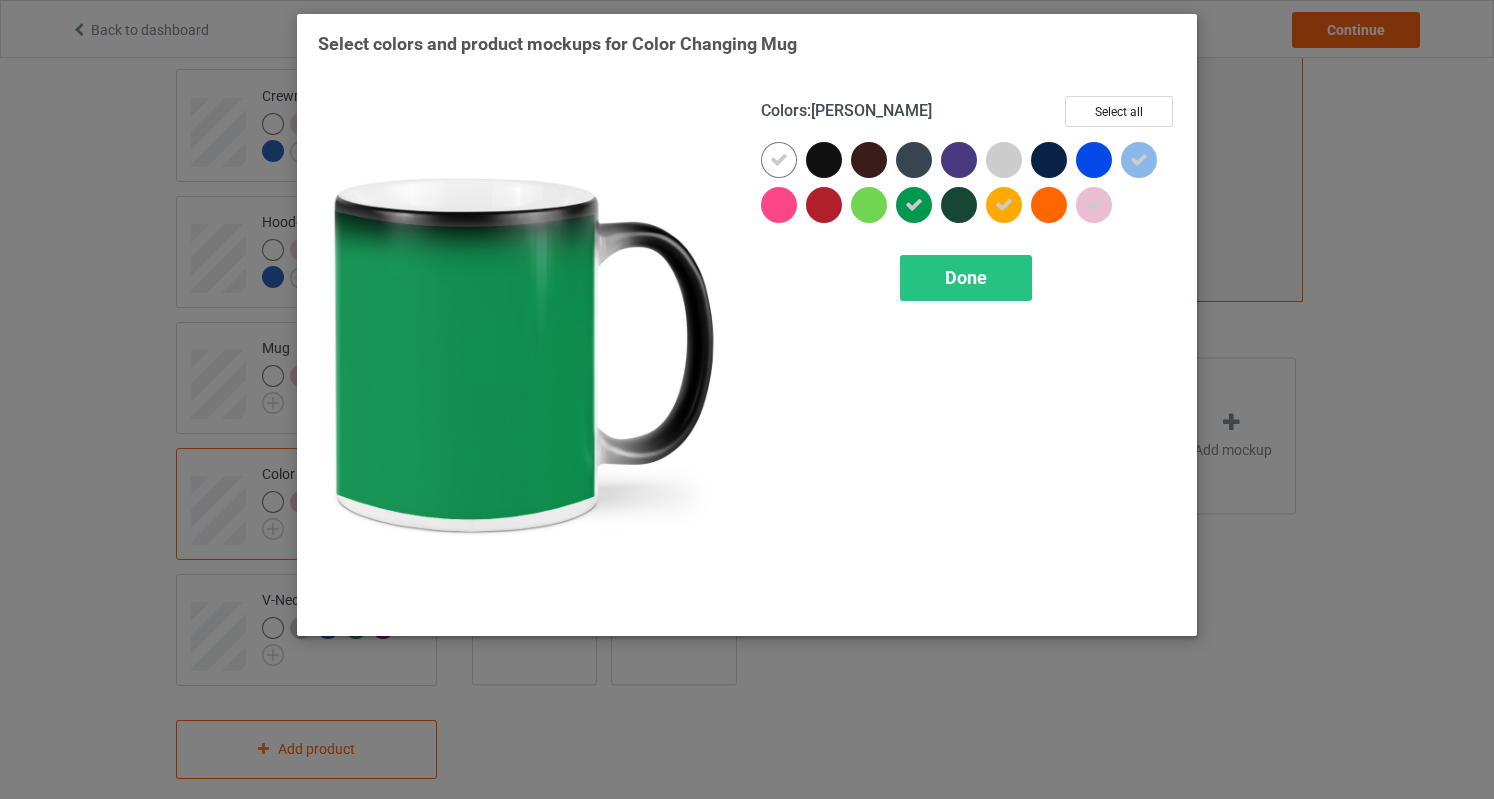 click at bounding box center (914, 205) 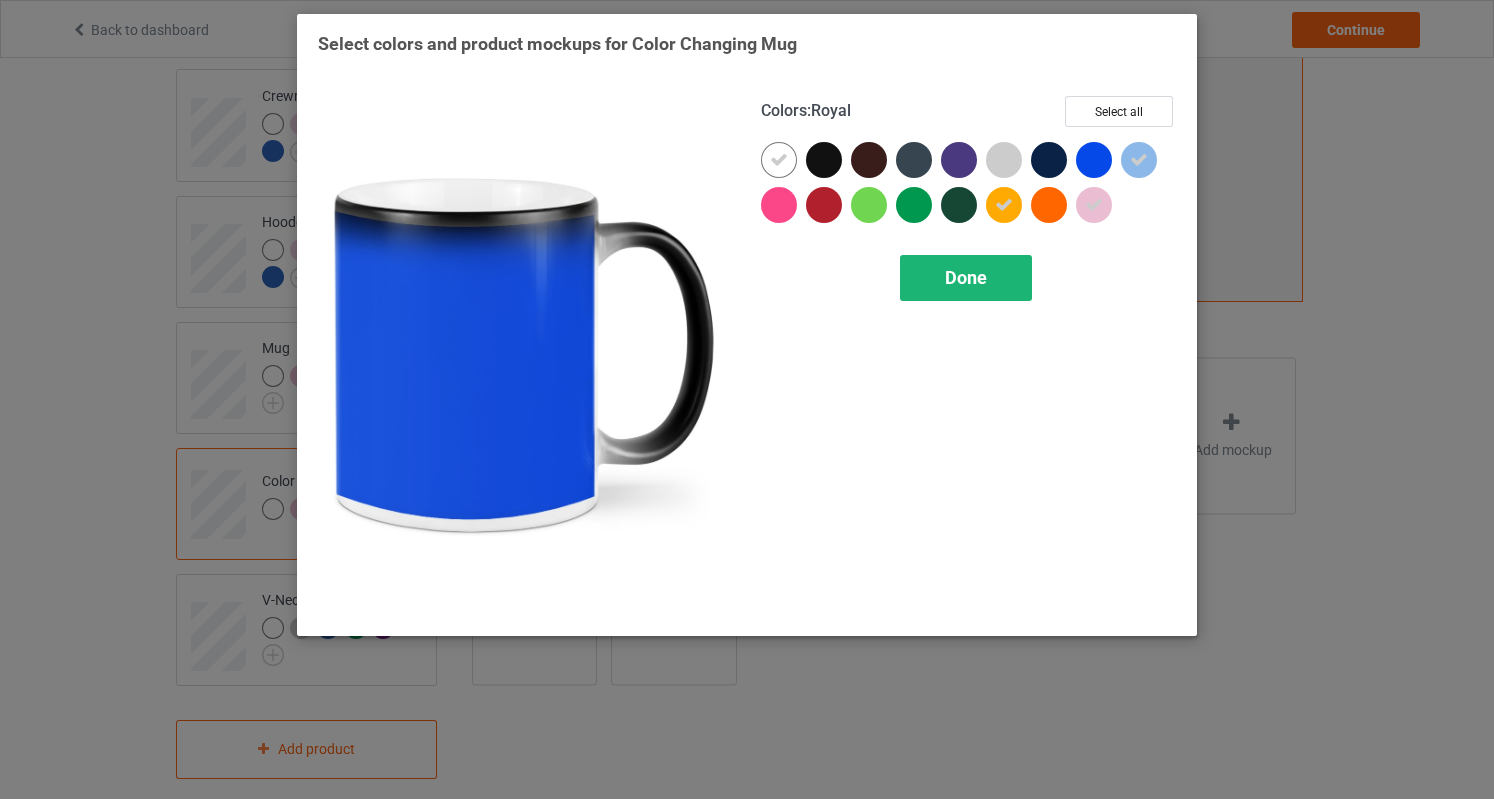click at bounding box center [1094, 160] 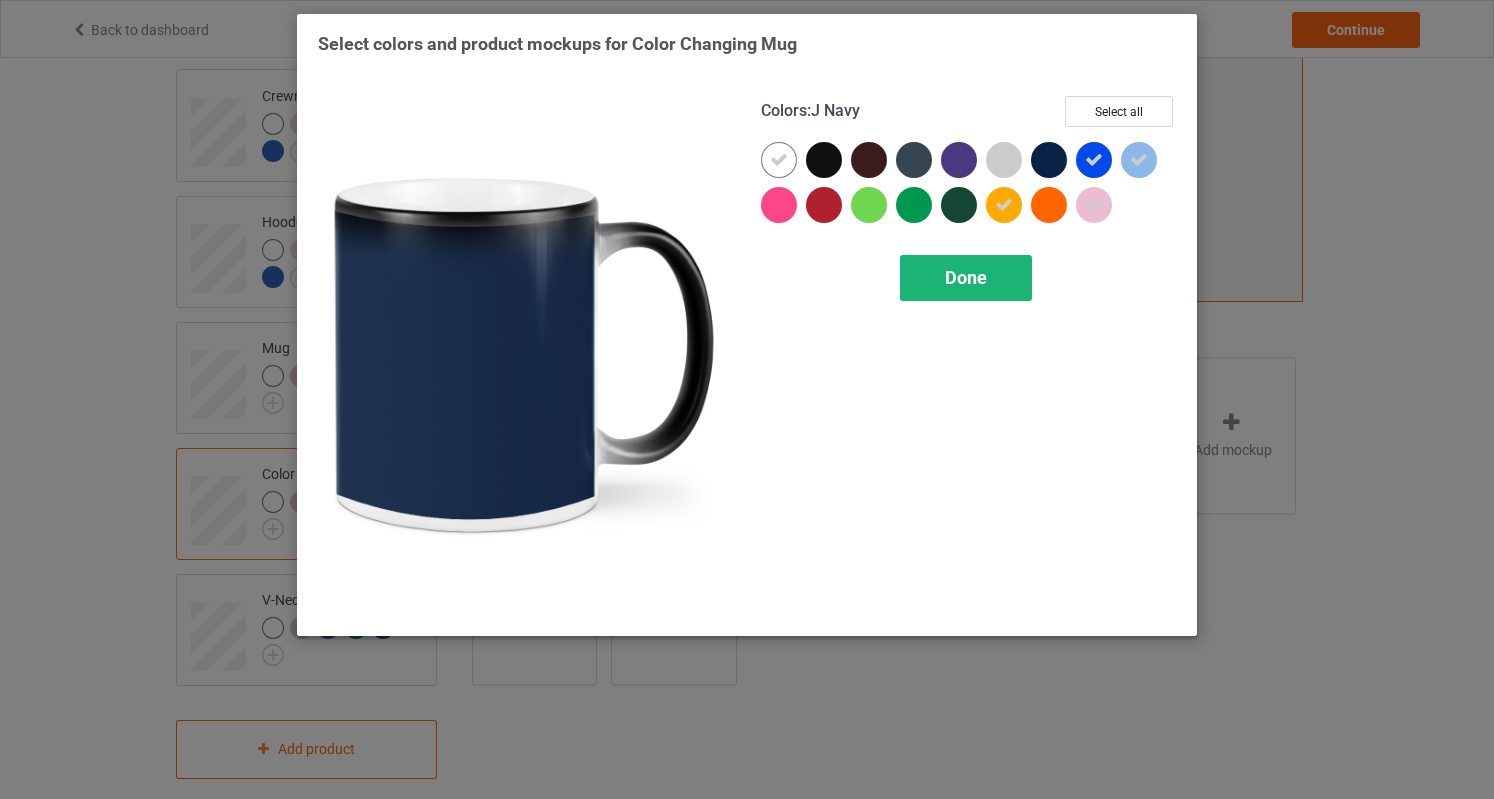 click on "Done" at bounding box center (966, 278) 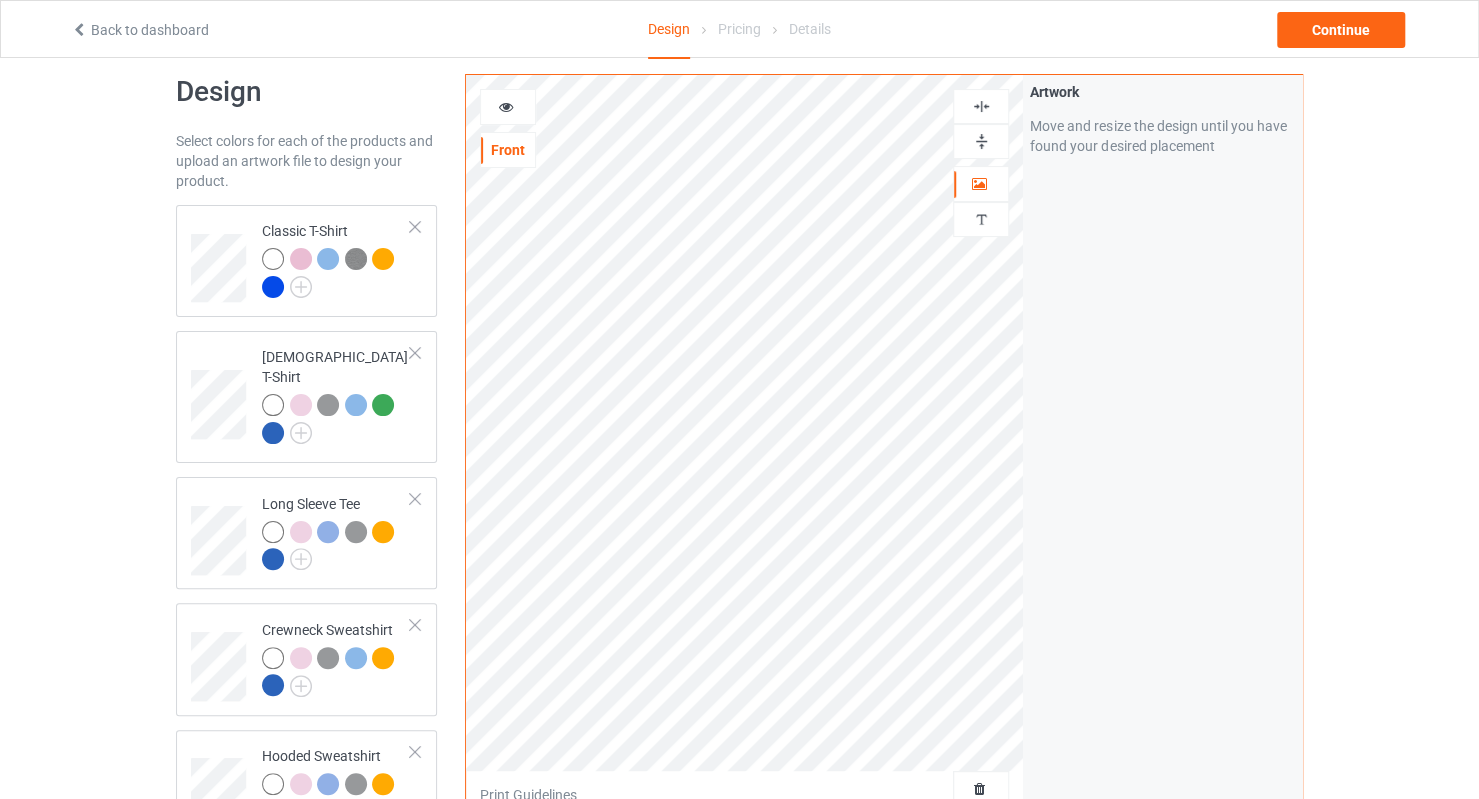 scroll, scrollTop: 0, scrollLeft: 0, axis: both 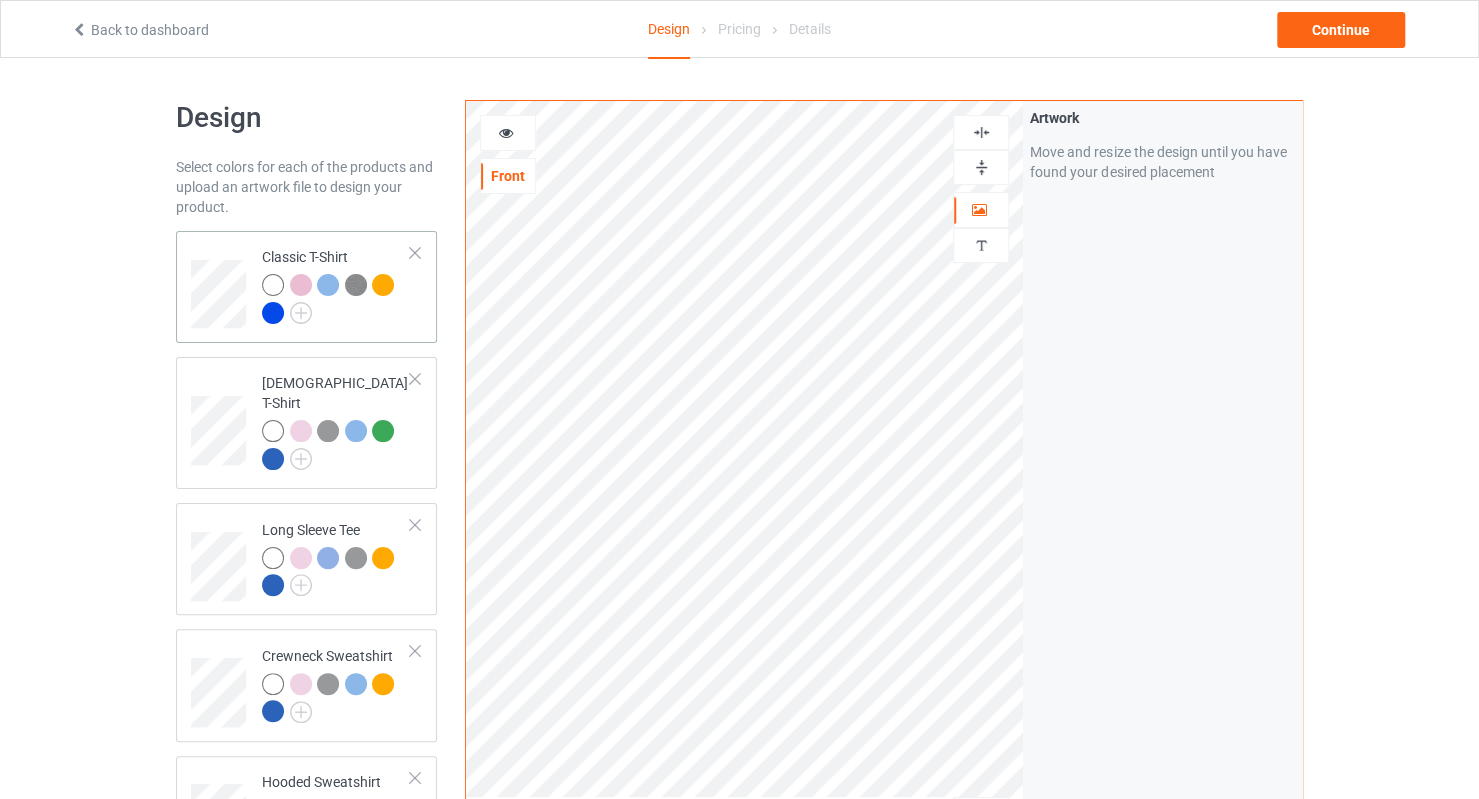 click at bounding box center (336, 301) 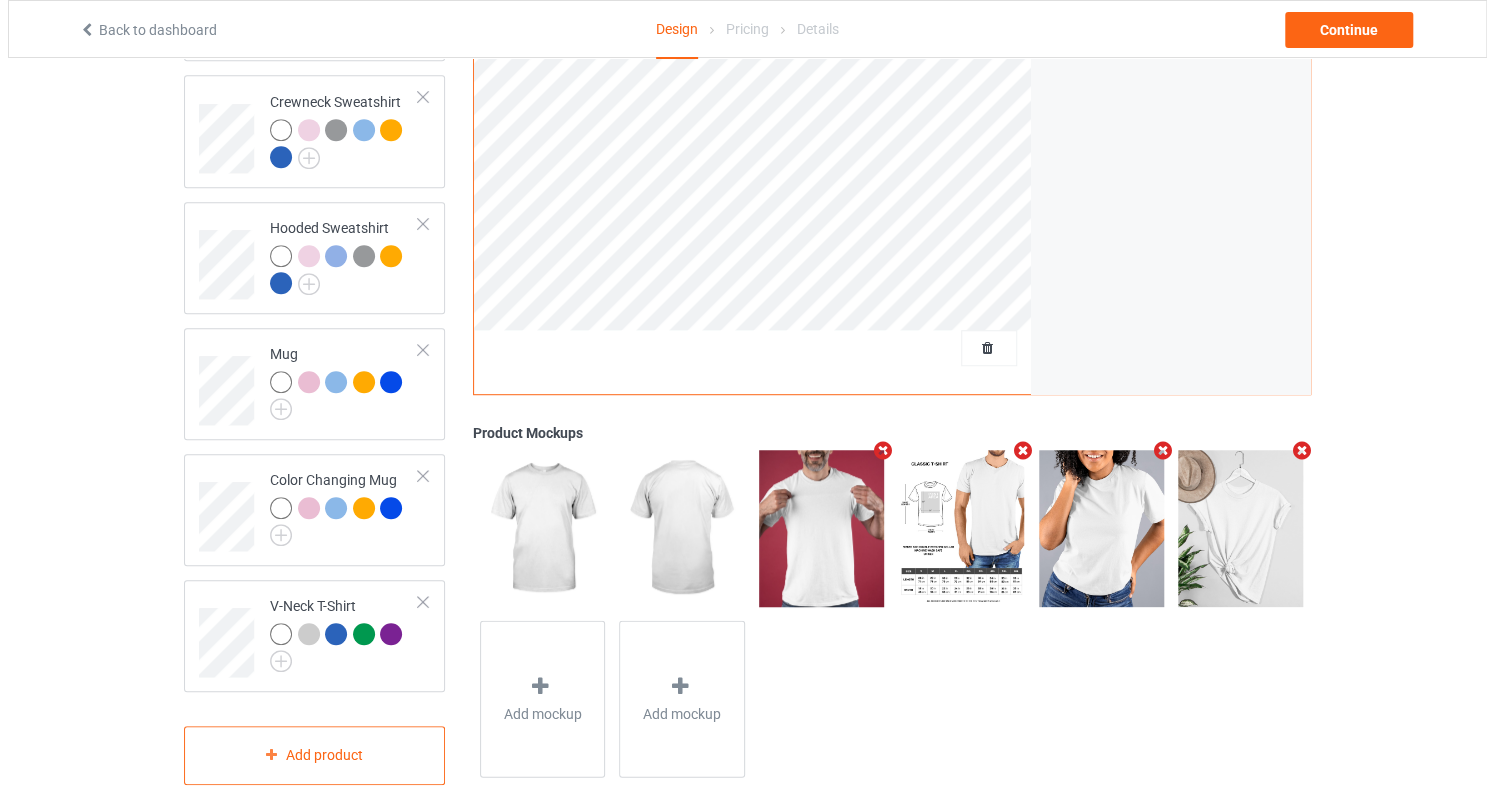 scroll, scrollTop: 560, scrollLeft: 0, axis: vertical 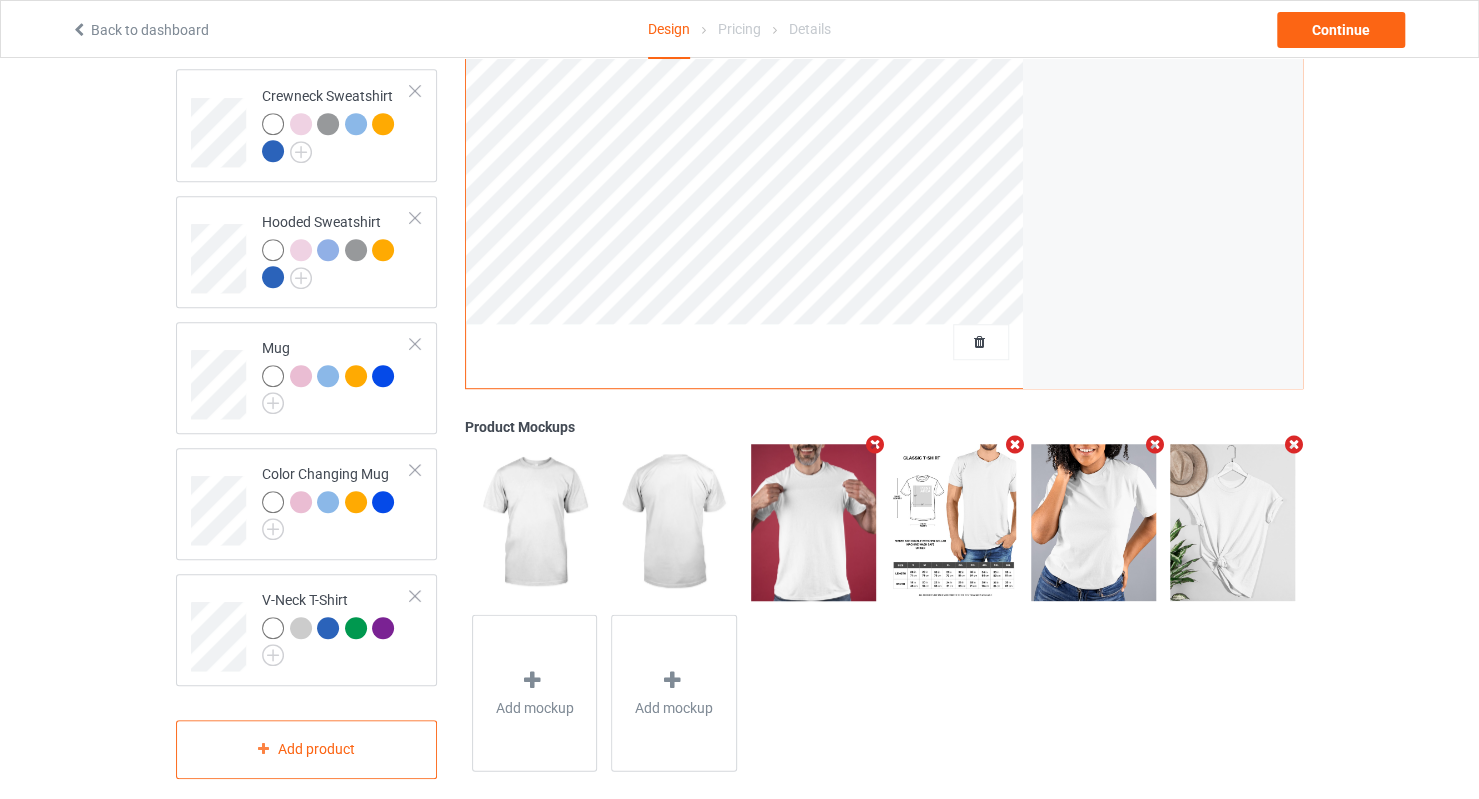 click at bounding box center (1154, 444) 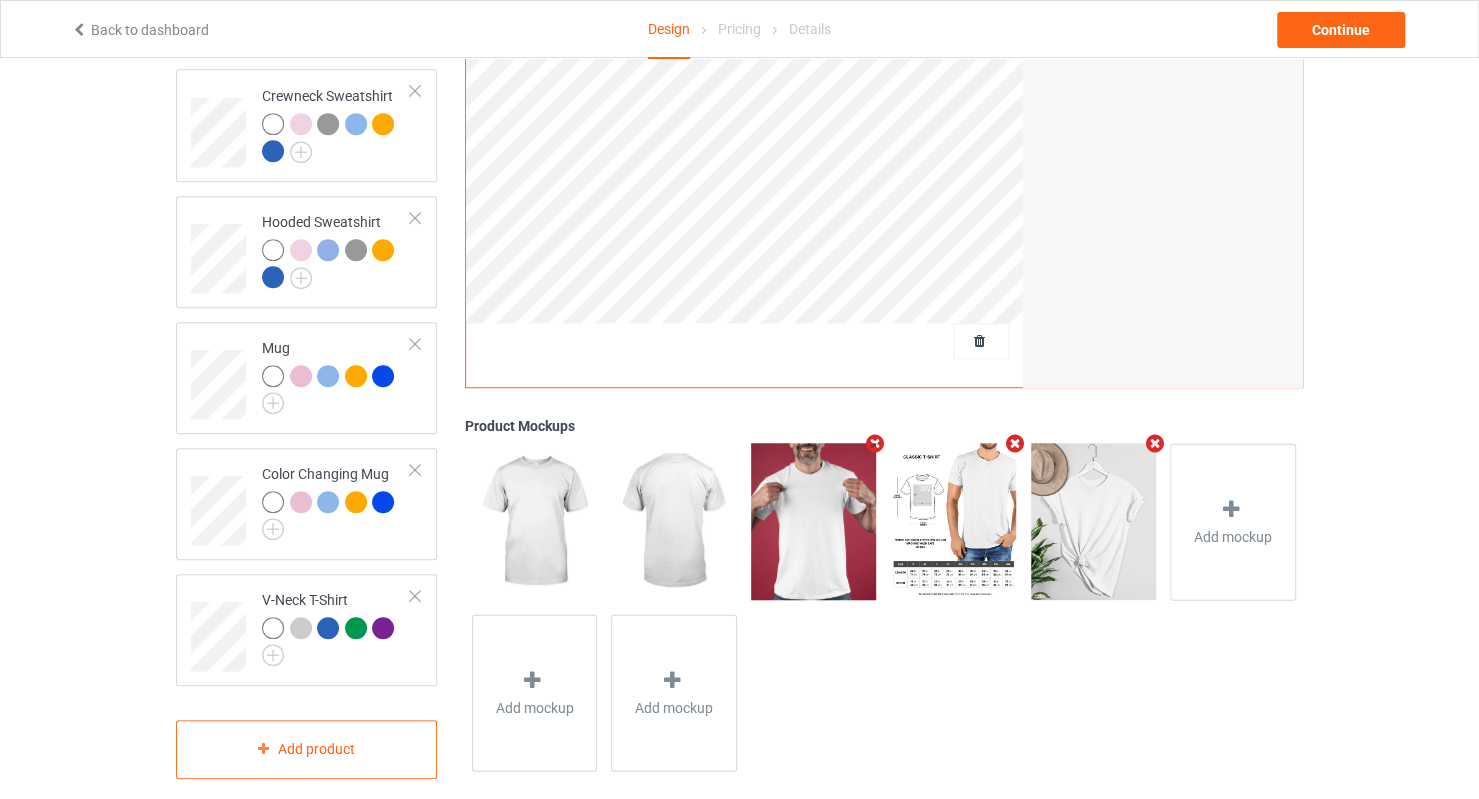 click at bounding box center [1154, 444] 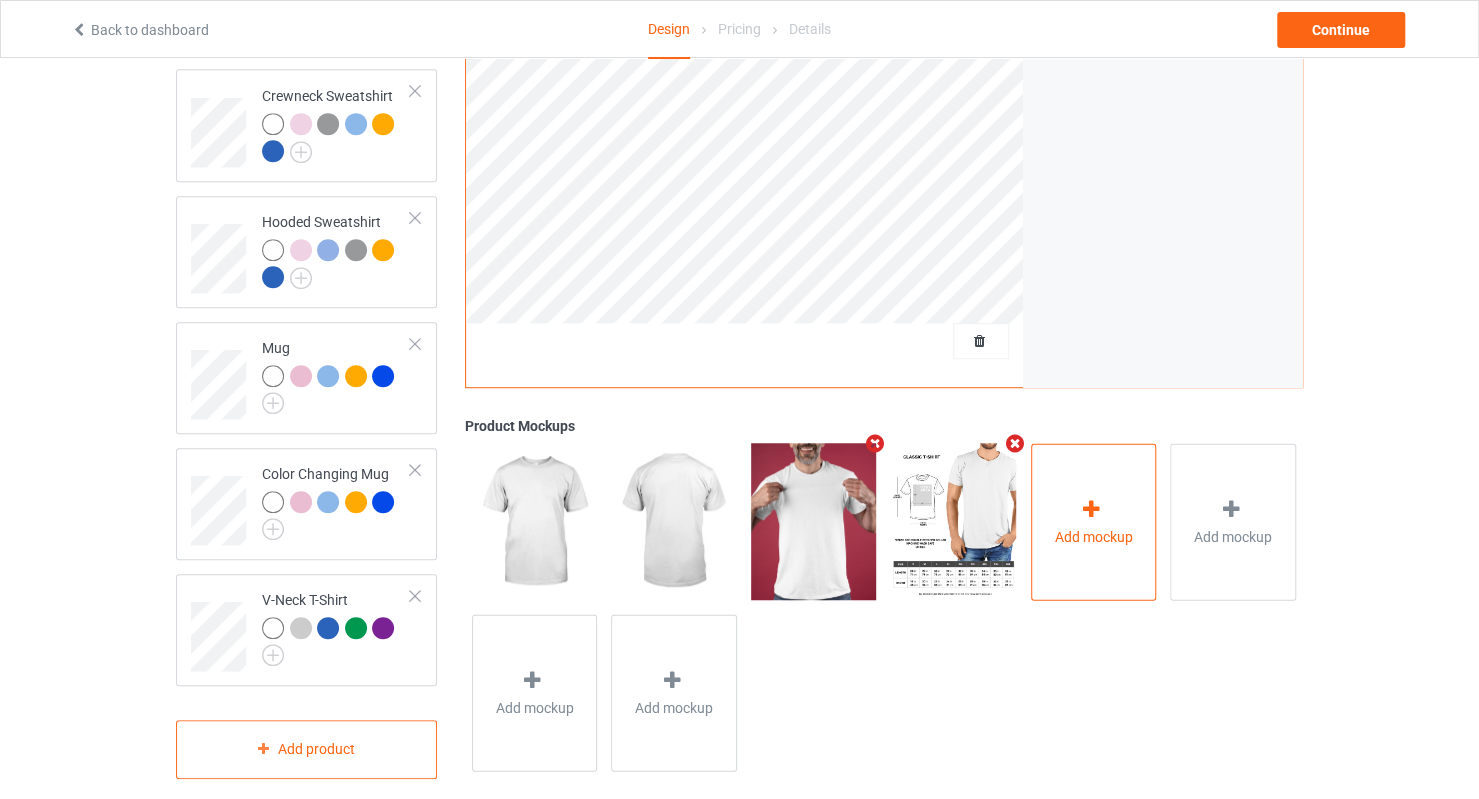 click at bounding box center (1091, 508) 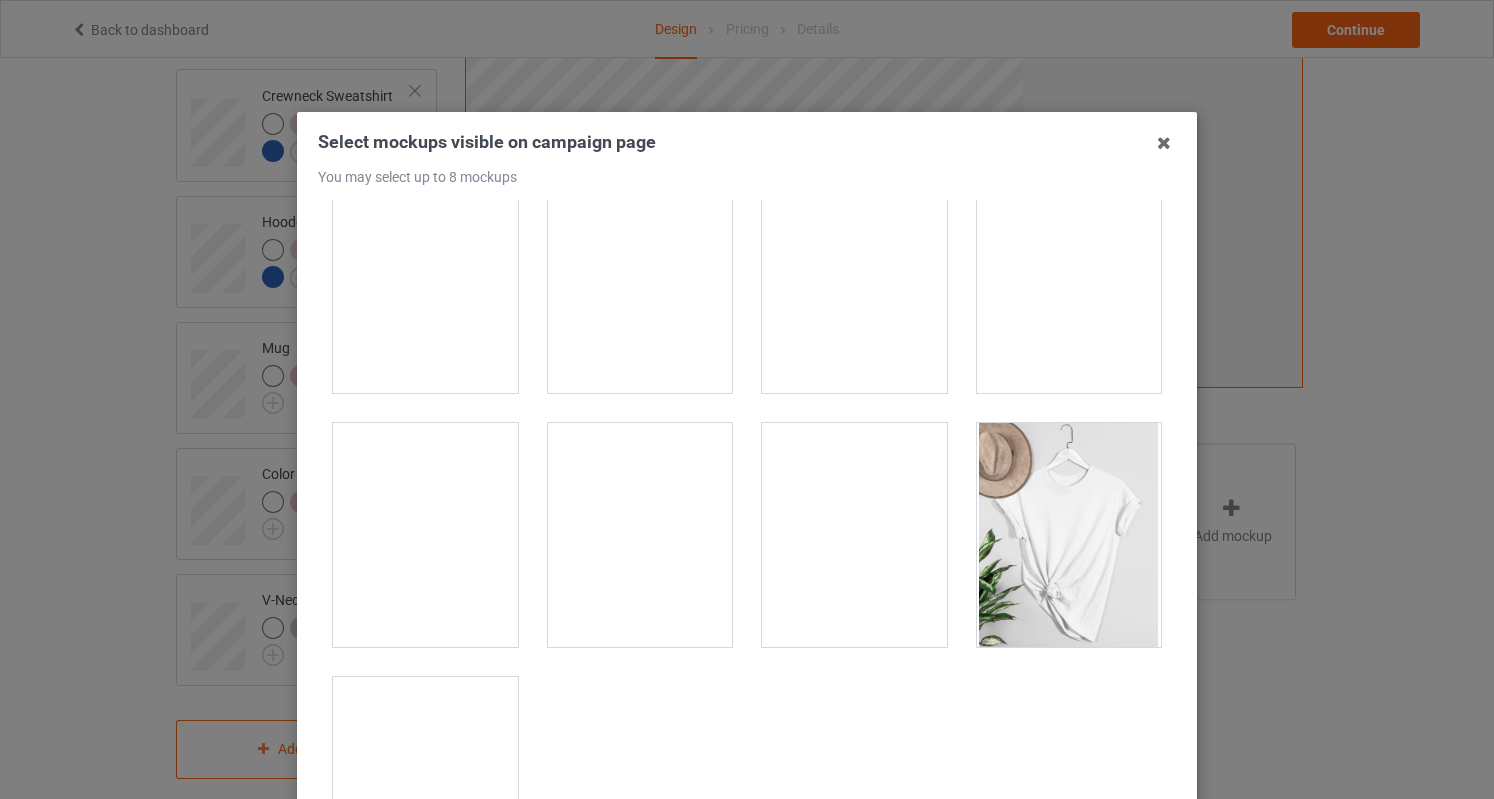 scroll, scrollTop: 27994, scrollLeft: 0, axis: vertical 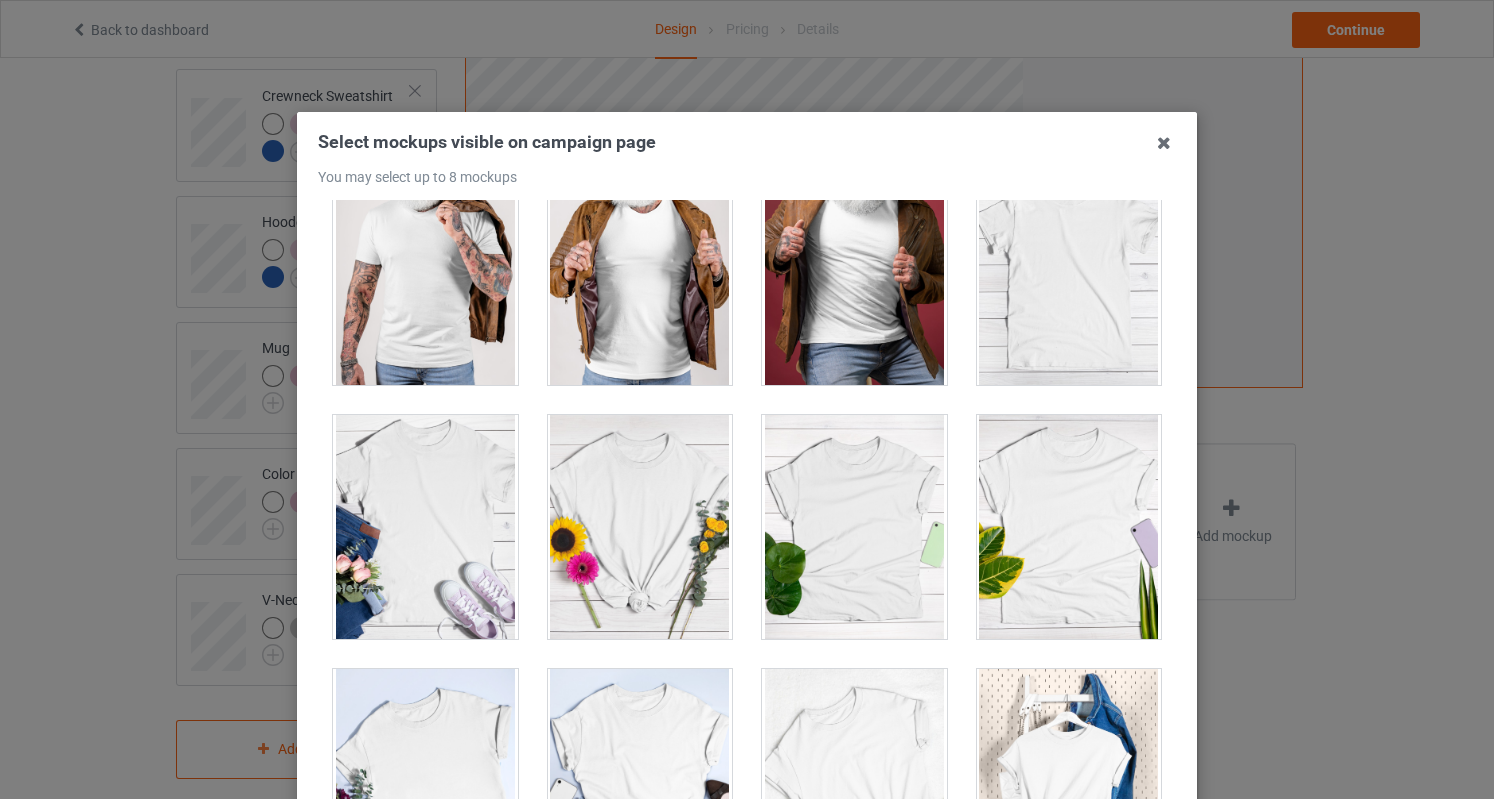 click at bounding box center [425, 527] 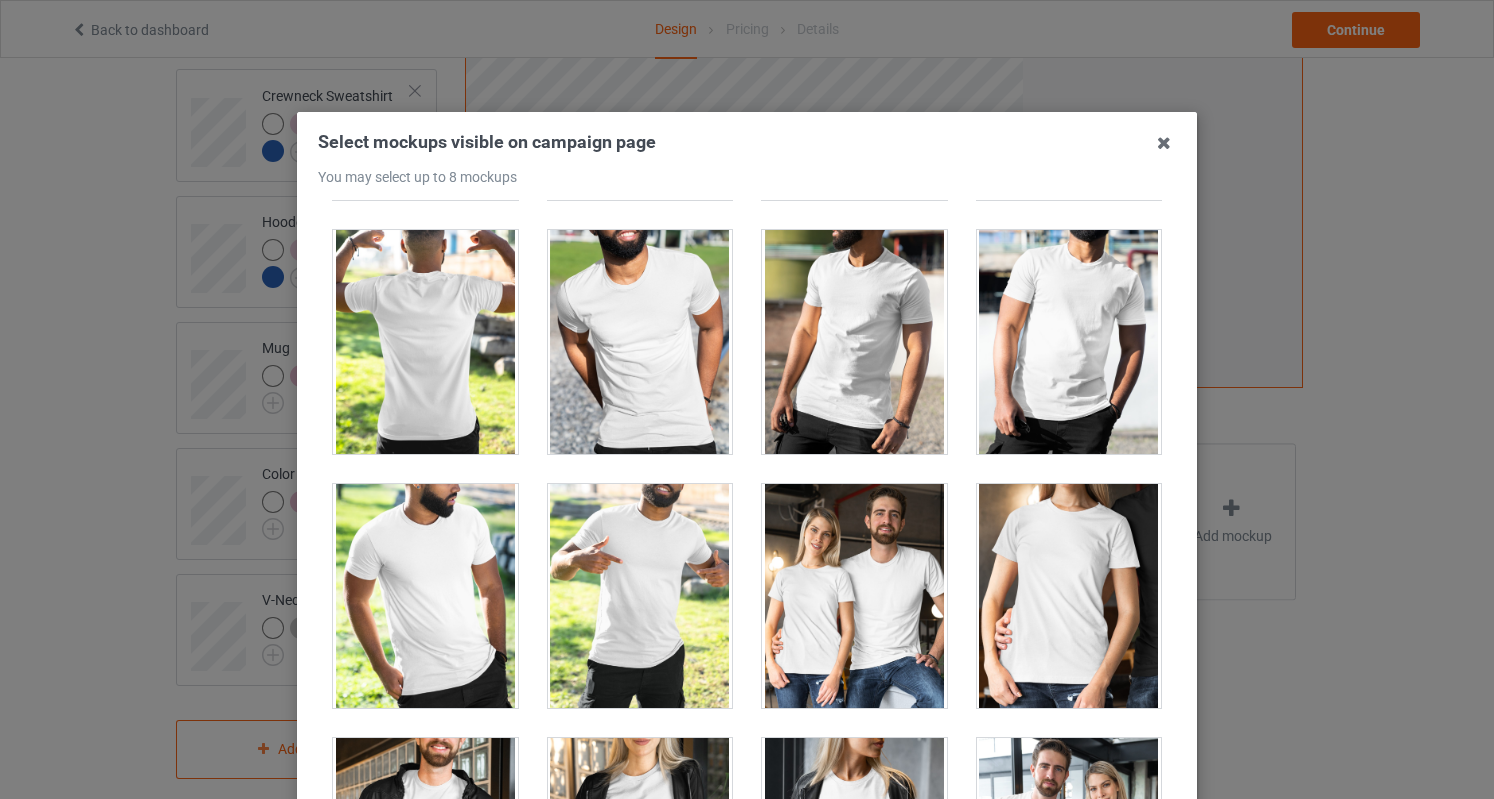 scroll, scrollTop: 24094, scrollLeft: 0, axis: vertical 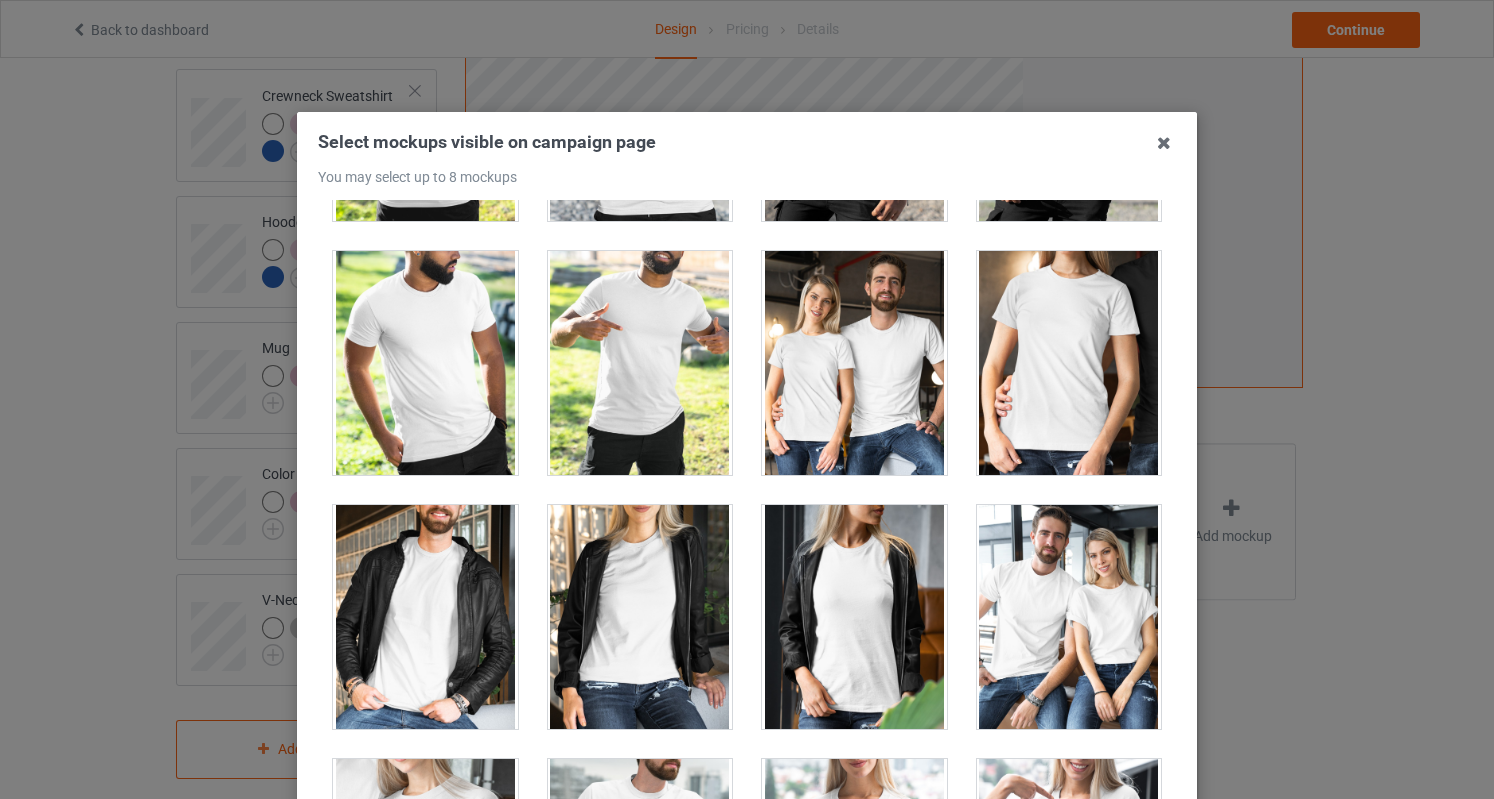 click at bounding box center [640, 617] 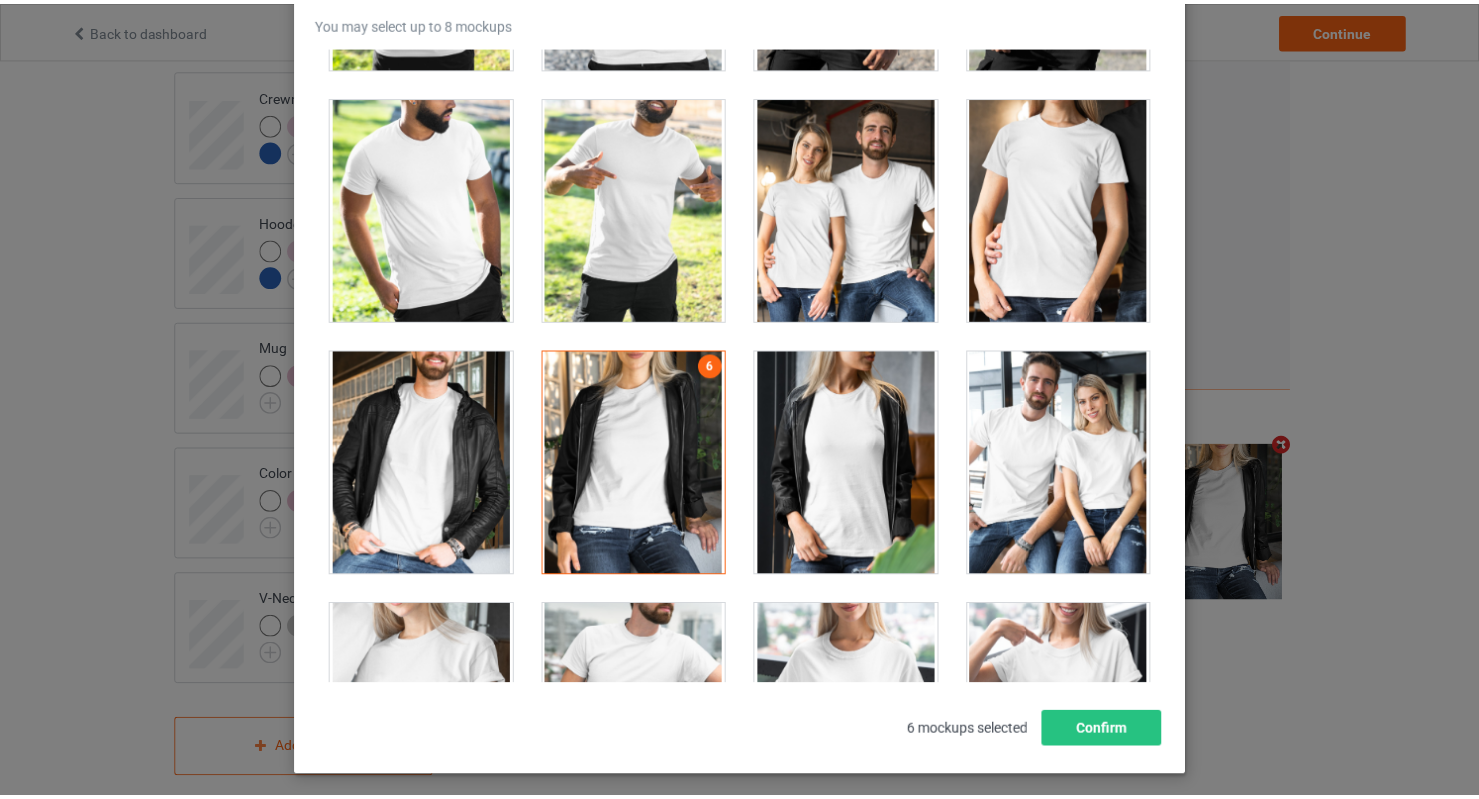 scroll, scrollTop: 243, scrollLeft: 0, axis: vertical 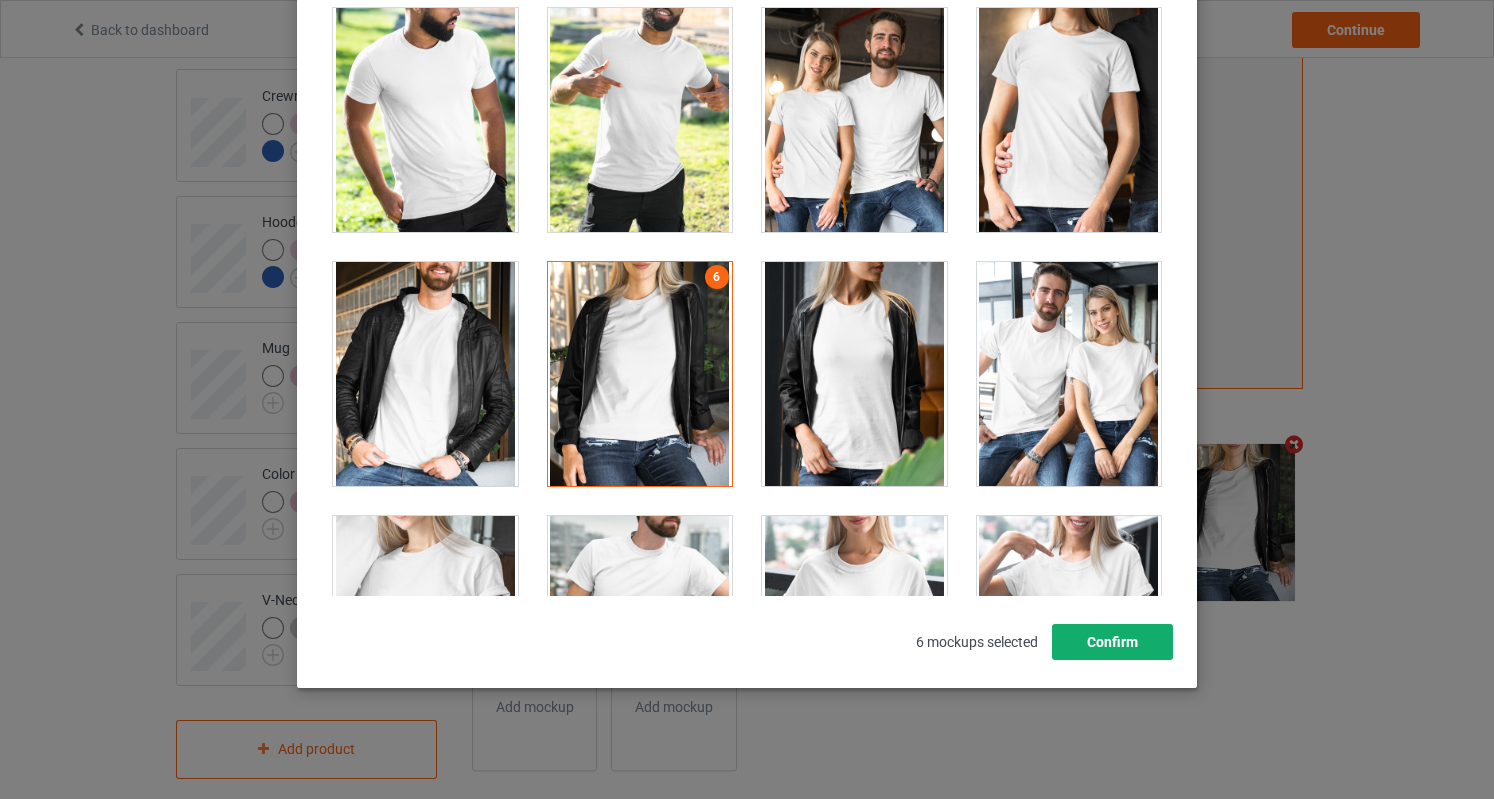 click on "Confirm" at bounding box center (1112, 642) 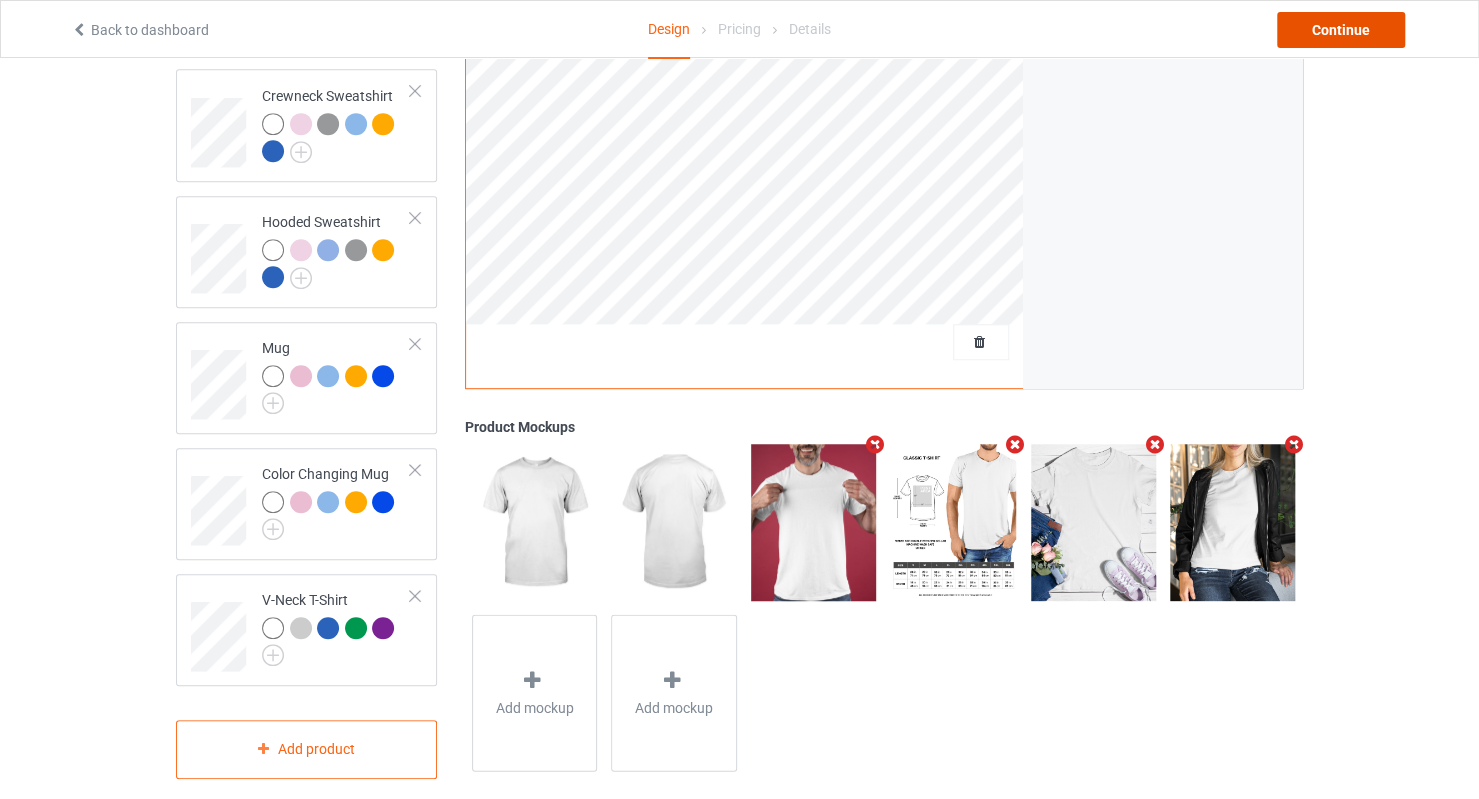 click on "Continue" at bounding box center (1341, 30) 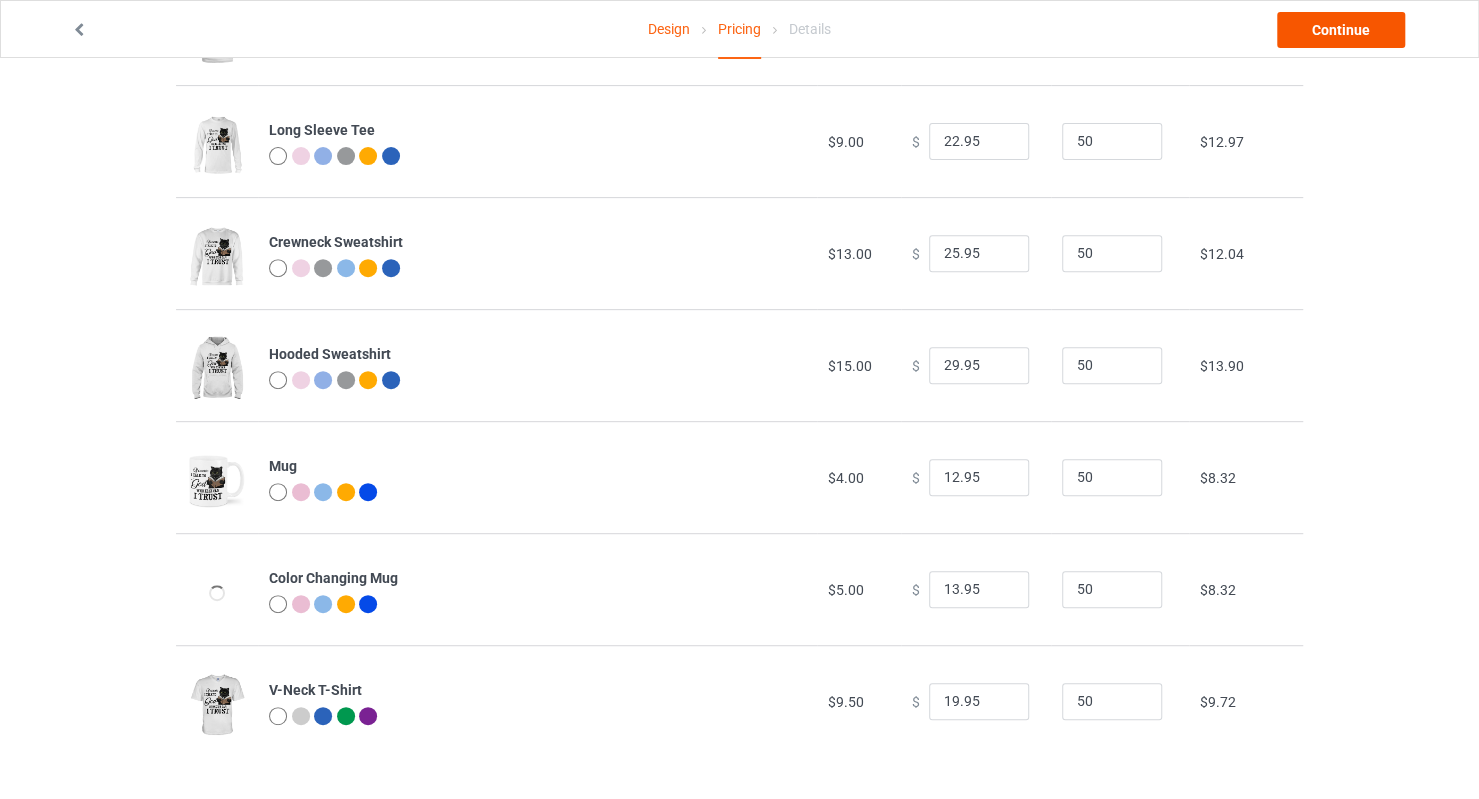 scroll, scrollTop: 0, scrollLeft: 0, axis: both 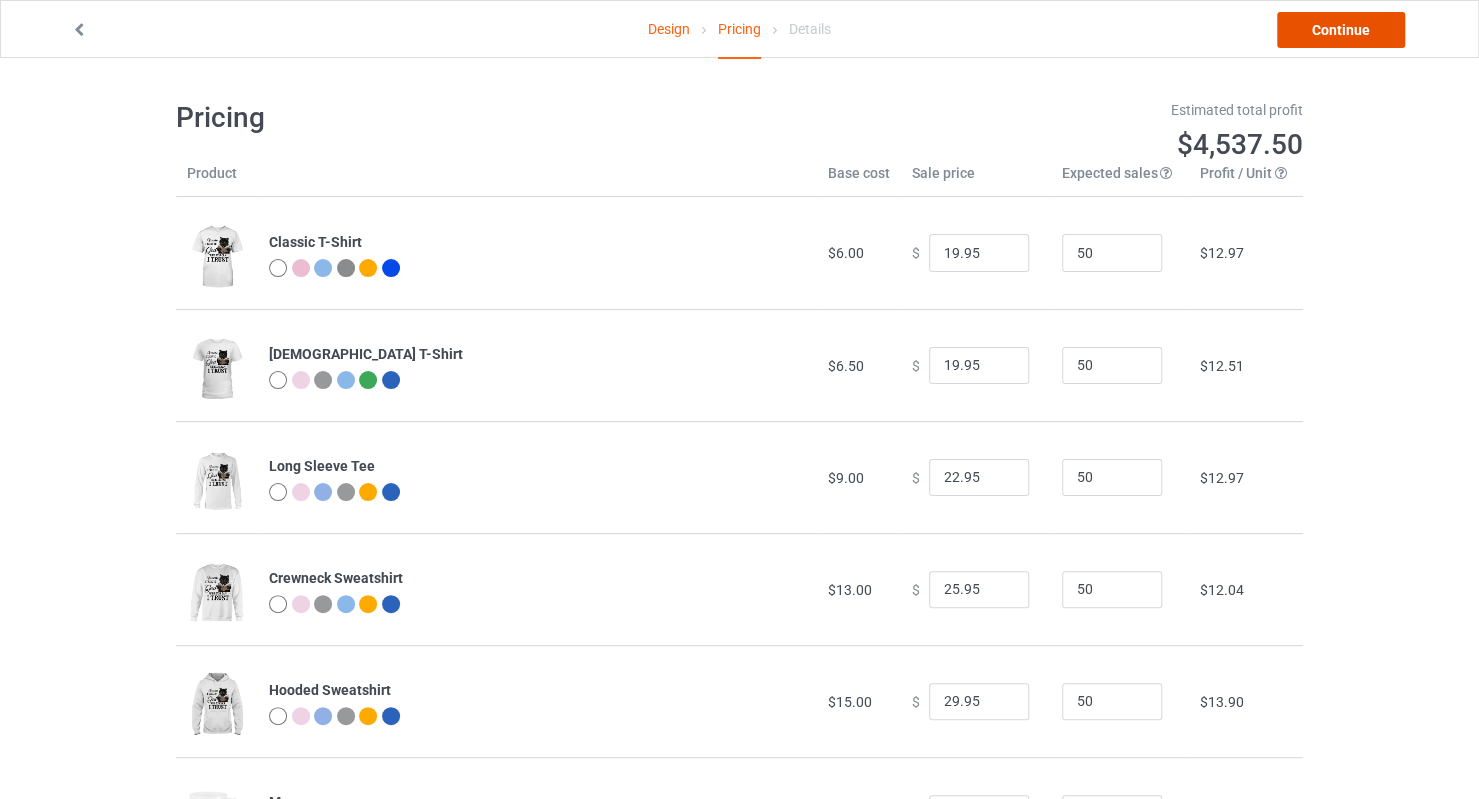 click on "Continue" at bounding box center [1341, 30] 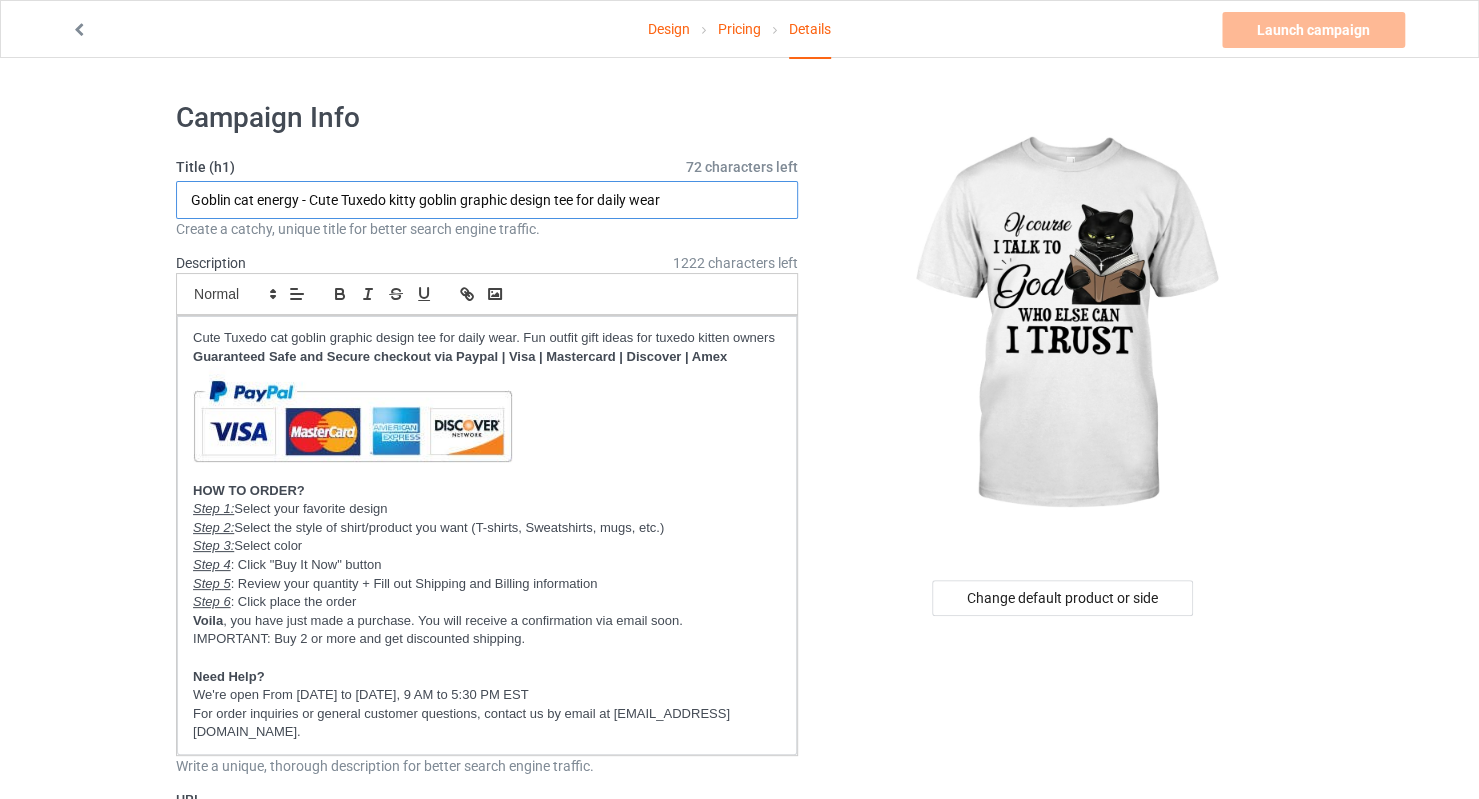 drag, startPoint x: 292, startPoint y: 195, endPoint x: 140, endPoint y: 195, distance: 152 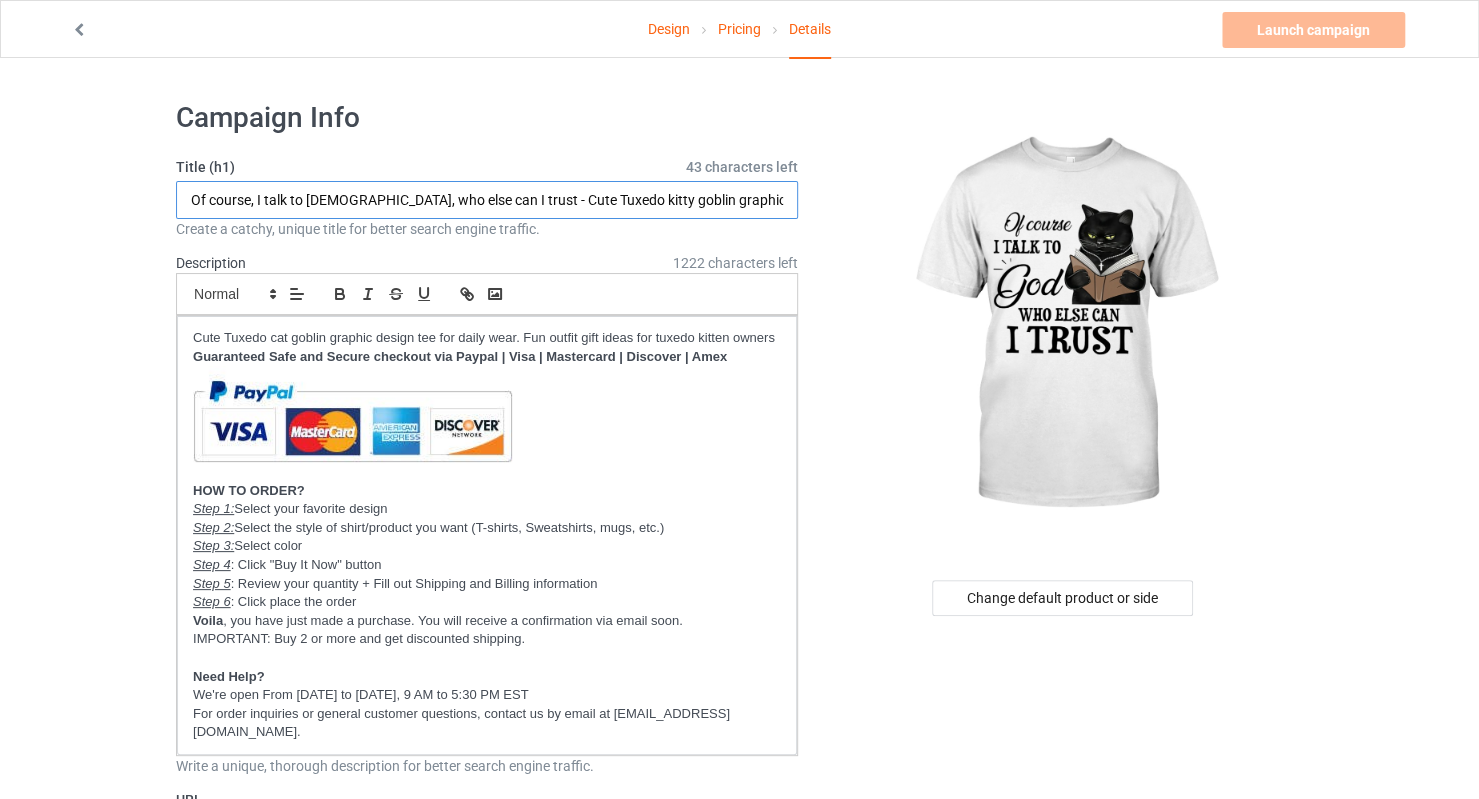 scroll, scrollTop: 0, scrollLeft: 40, axis: horizontal 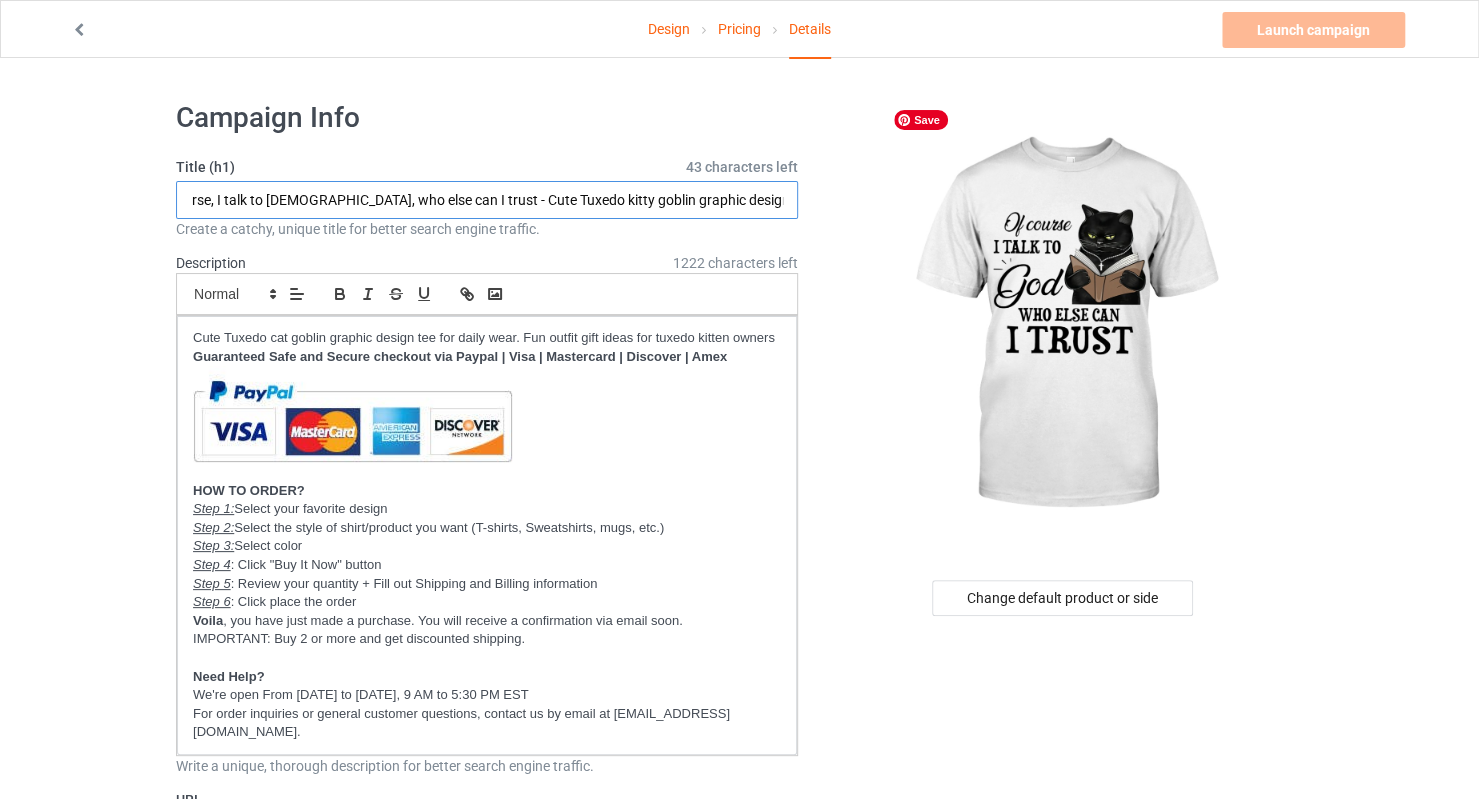drag, startPoint x: 469, startPoint y: 193, endPoint x: 906, endPoint y: 187, distance: 437.0412 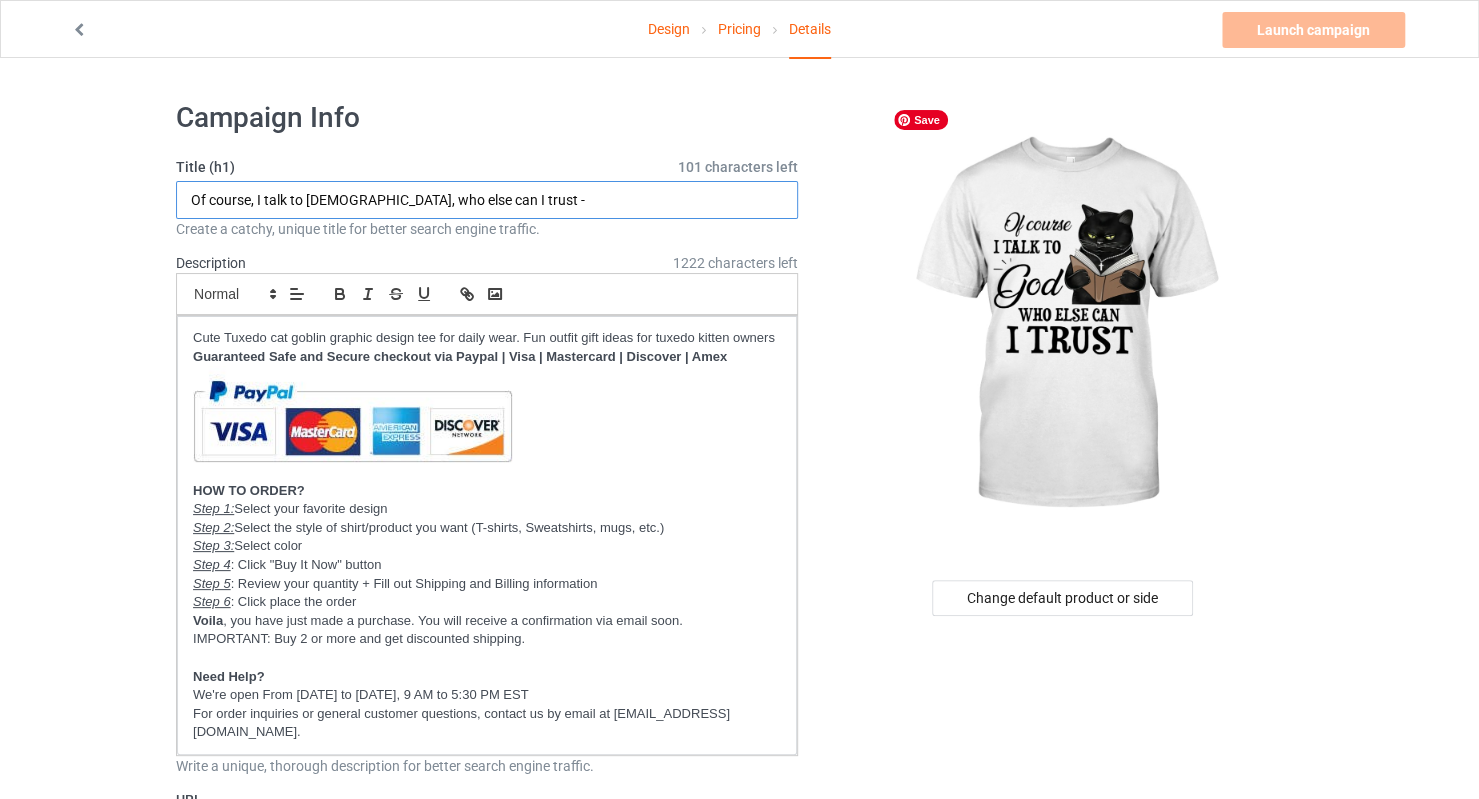 scroll, scrollTop: 0, scrollLeft: 0, axis: both 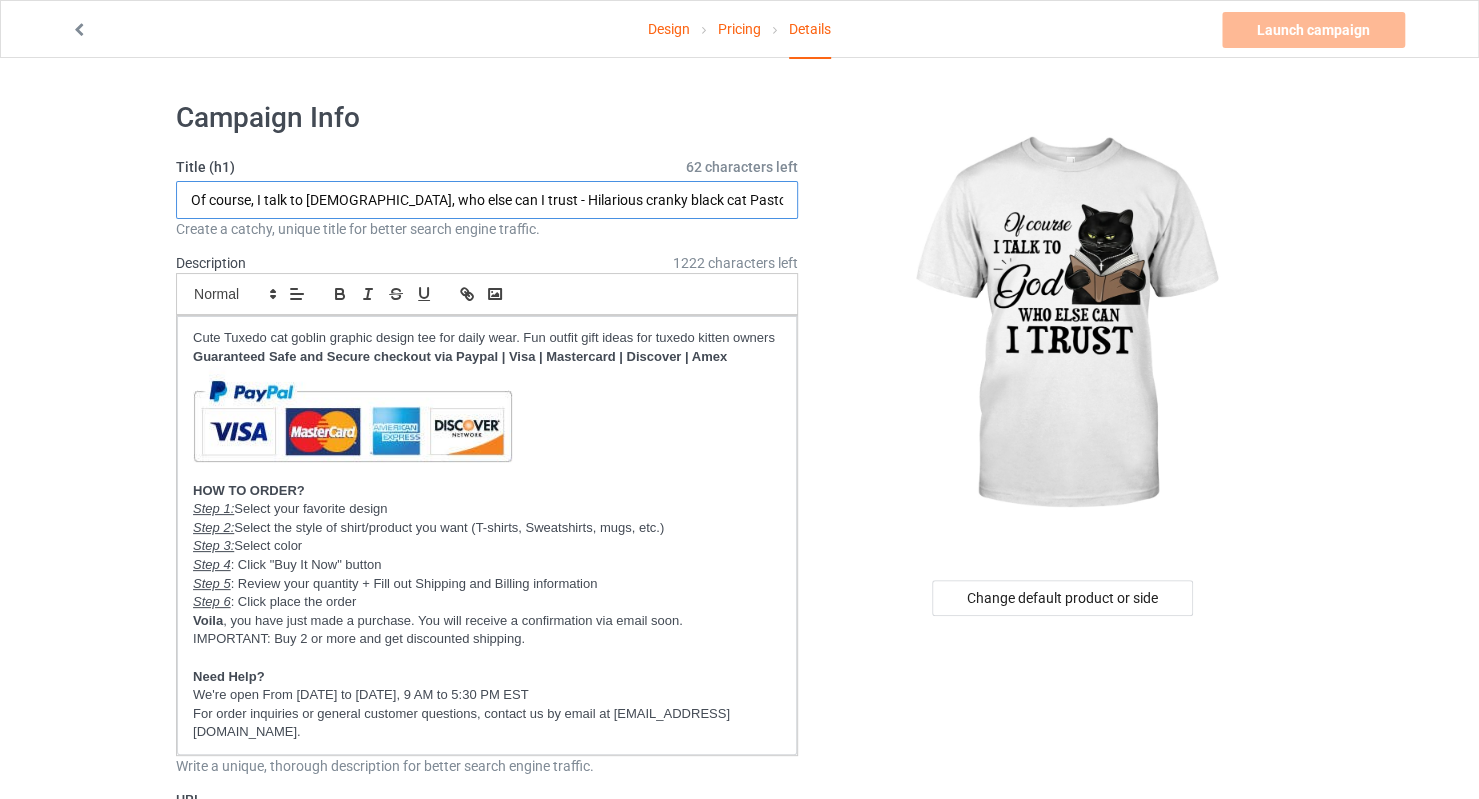 drag, startPoint x: 471, startPoint y: 192, endPoint x: 755, endPoint y: 195, distance: 284.01584 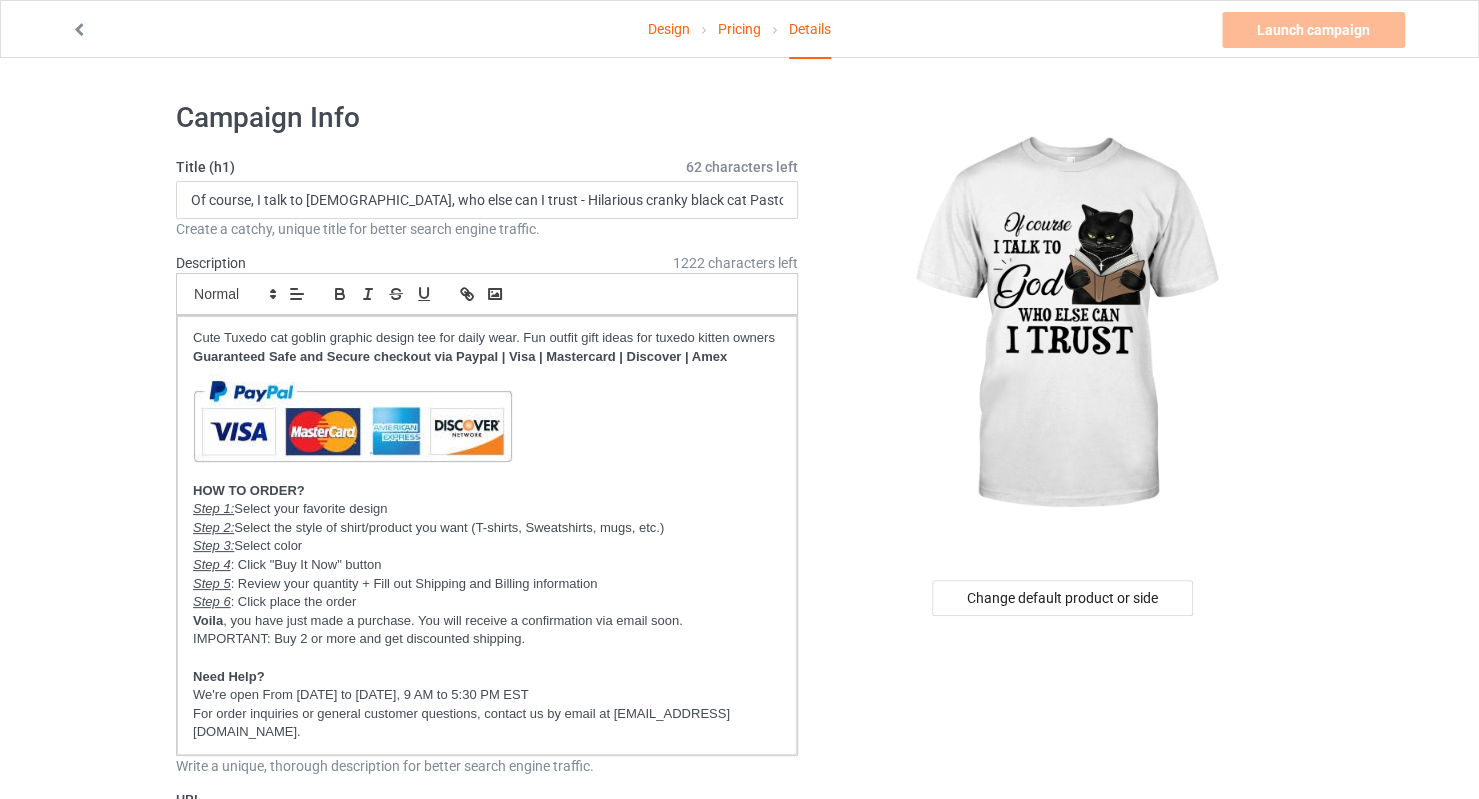 click on "Design Pricing Details Launch campaign Invalid campaign URL Campaign Info Title (h1) 62   characters left Of course, I talk to God, who else can I trust - Hilarious cranky black cat Pastor shirt Create a catchy, unique title for better search engine traffic. Description 1222   characters left       Small Normal Large Big Huge                                                                                     Cute Tuxedo cat goblin graphic design tee for daily wear. Fun outfit gift ideas for tuxedo kitten owners Guaranteed Safe and Secure checkout via Paypal | Visa | Mastercard | Discover | Amex HOW TO ORDER? Step 1:  Select your favorite design Step 2:  Select the style of shirt/product you want (T-shirts, Sweatshirts, mugs, etc.) Step 3:  Select color Step 4 : Click "Buy It Now" button Step 5 : Review your quantity + Fill out Shipping and Billing information Step 6 : Click place the order Voila , you have just made a purchase. You will receive a confirmation via email soon. Need Help?  URL [DOMAIN_NAME][URL] 5 /" at bounding box center (739, 1838) 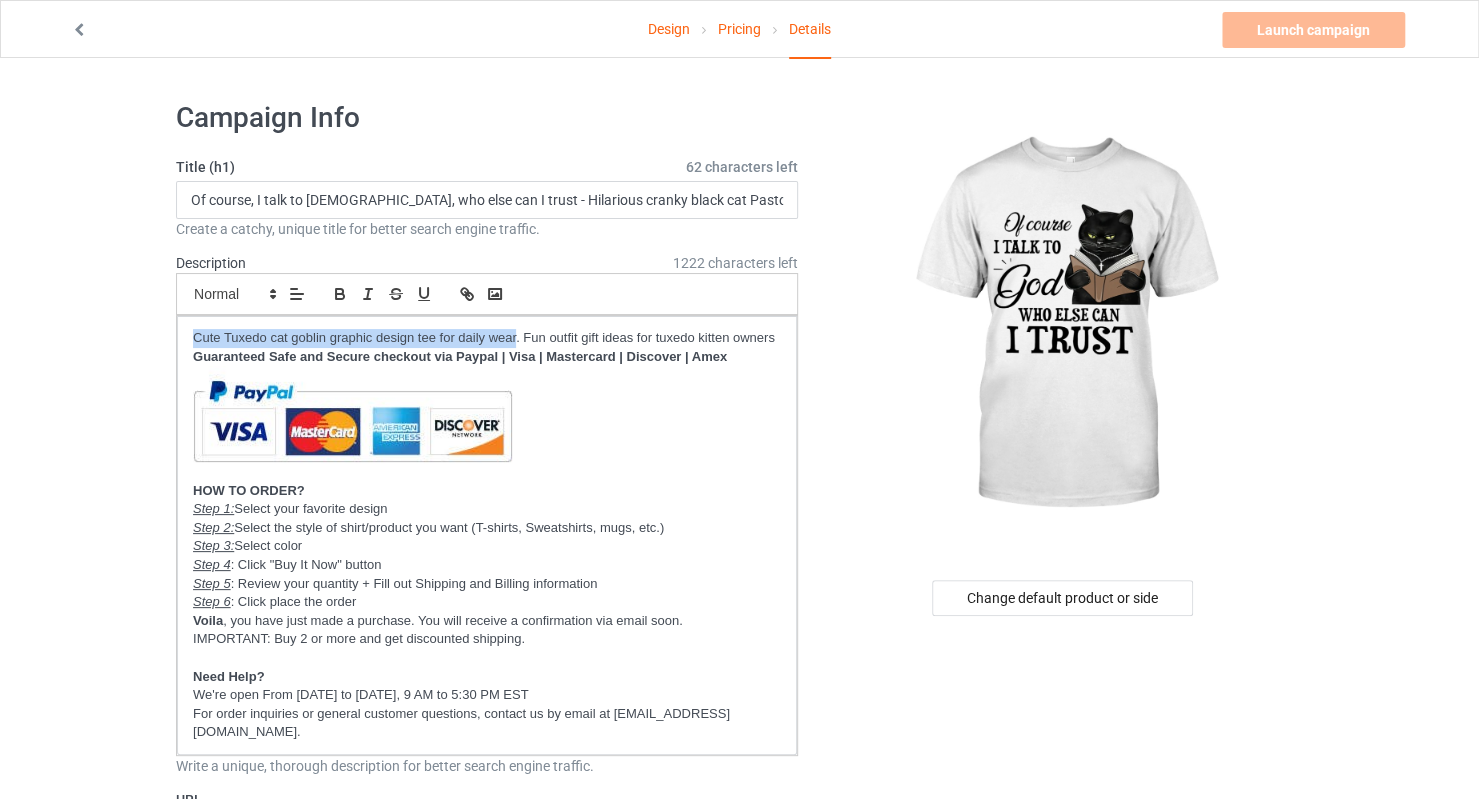 drag, startPoint x: 514, startPoint y: 333, endPoint x: 0, endPoint y: 331, distance: 514.0039 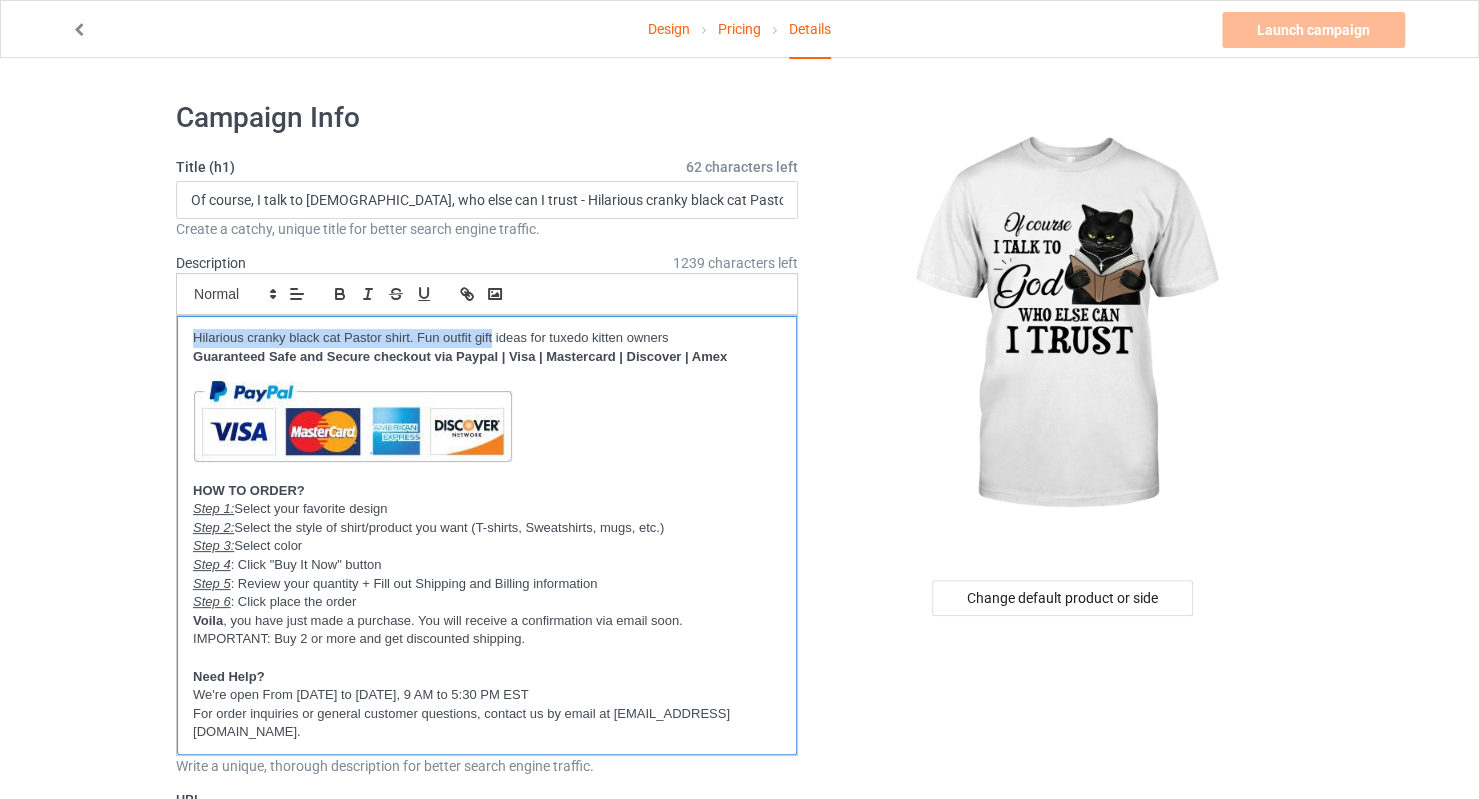 scroll, scrollTop: 0, scrollLeft: 0, axis: both 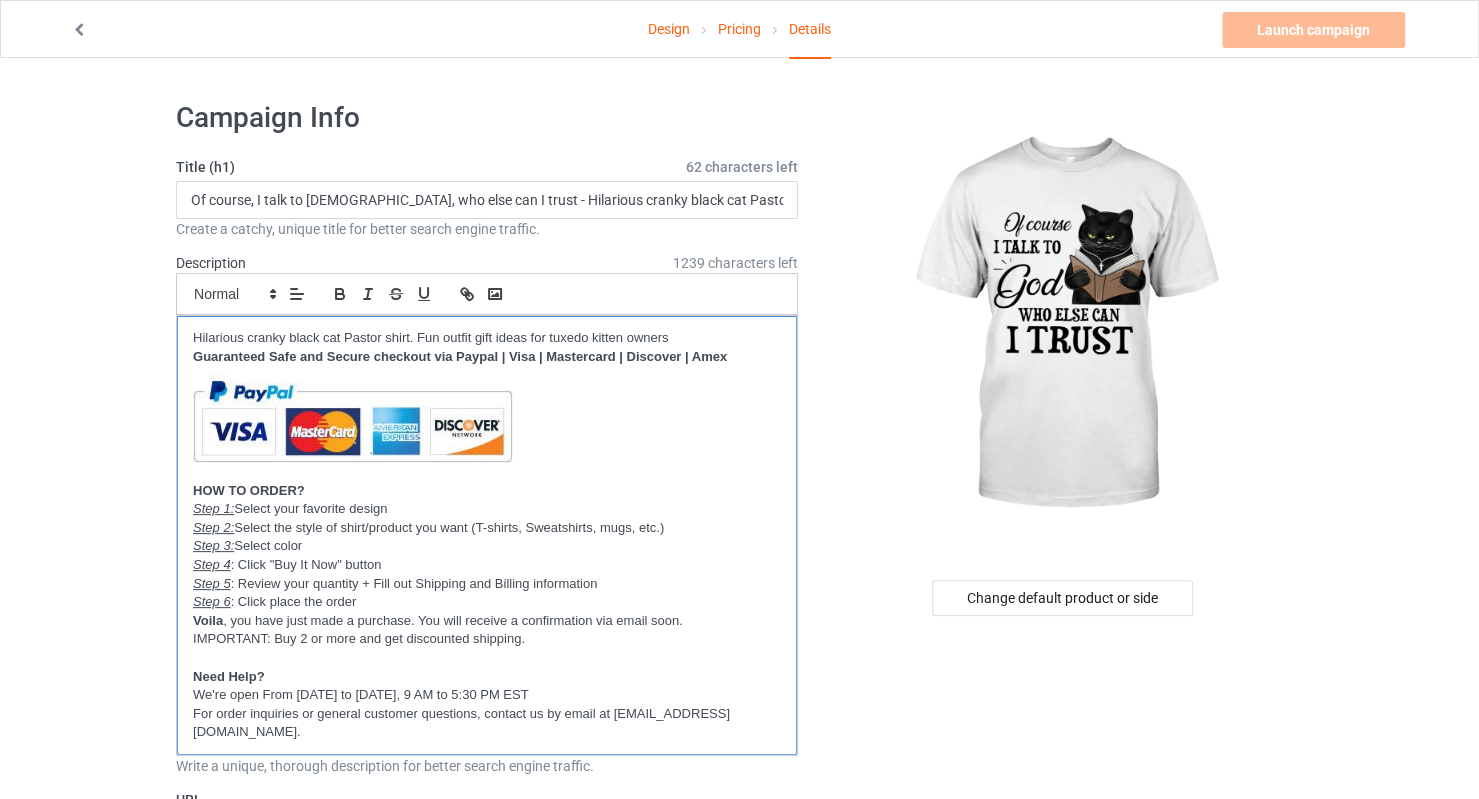 click on "Hilarious cranky black cat Pastor shirt. Fun outfit gift ideas for tuxedo kitten owners" at bounding box center [487, 338] 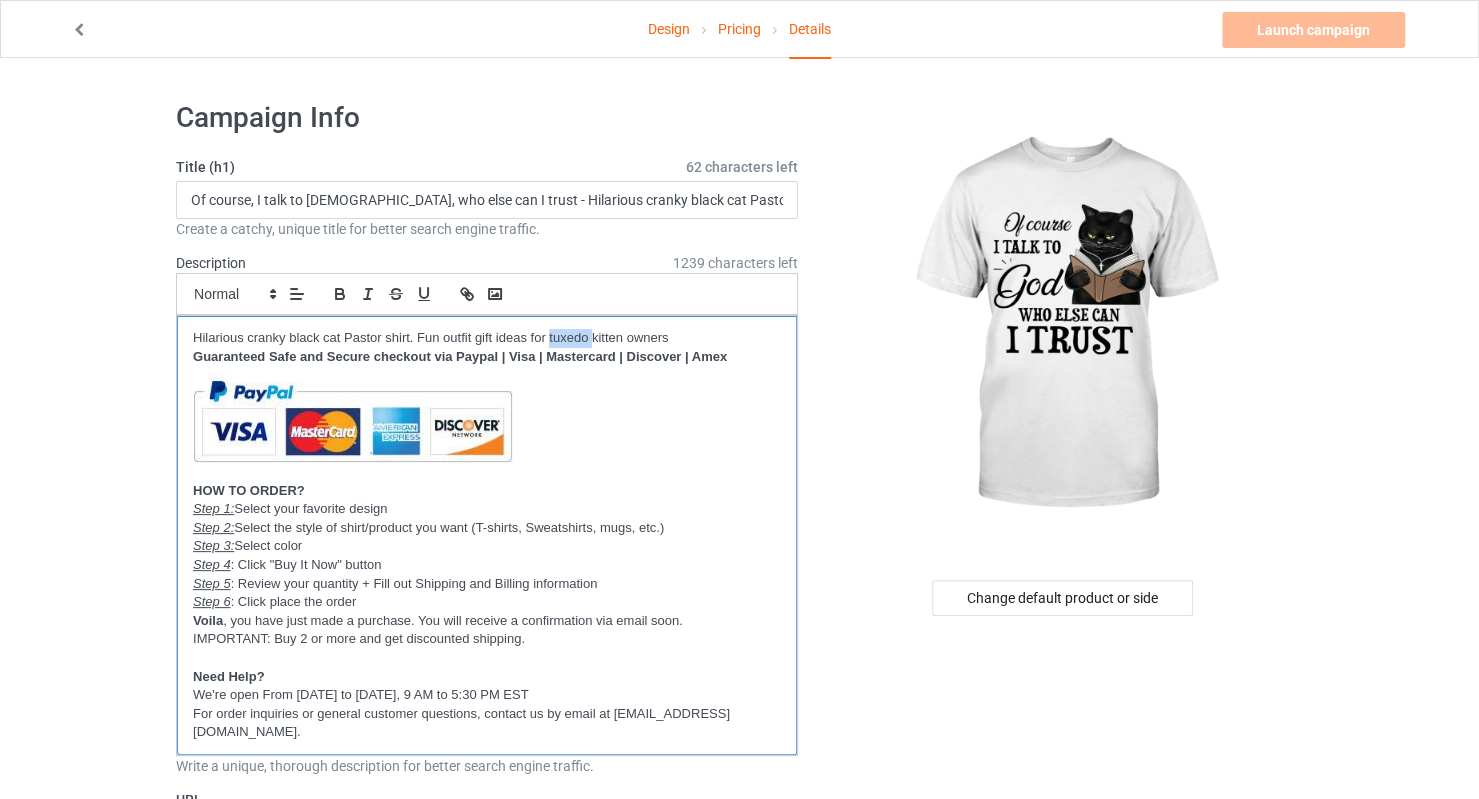 click on "Hilarious cranky black cat Pastor shirt. Fun outfit gift ideas for tuxedo kitten owners" at bounding box center (487, 338) 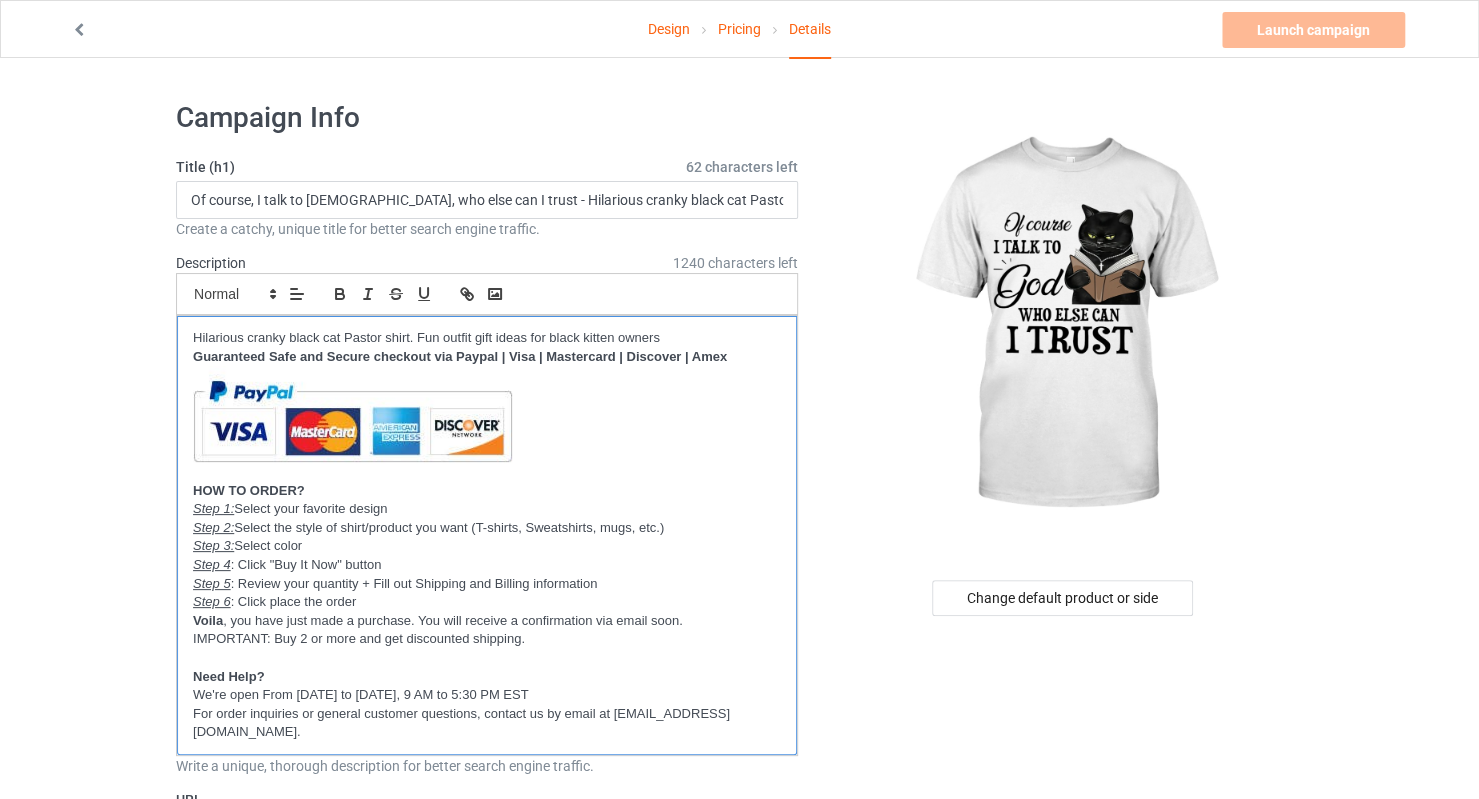 click on "Hilarious cranky black cat Pastor shirt. Fun outfit gift ideas for black kitten owners" at bounding box center (487, 338) 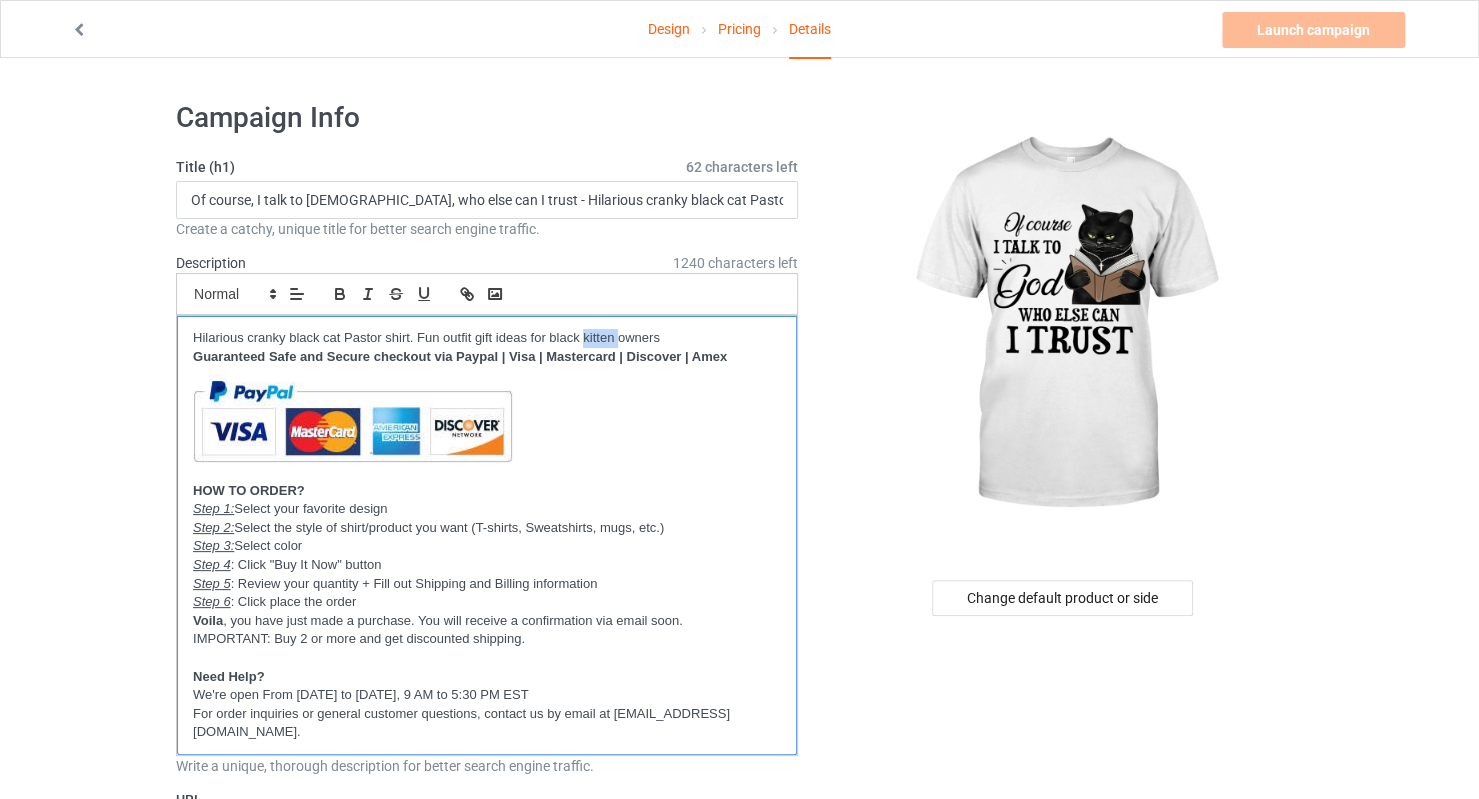 click on "Hilarious cranky black cat Pastor shirt. Fun outfit gift ideas for black kitten owners" at bounding box center [487, 338] 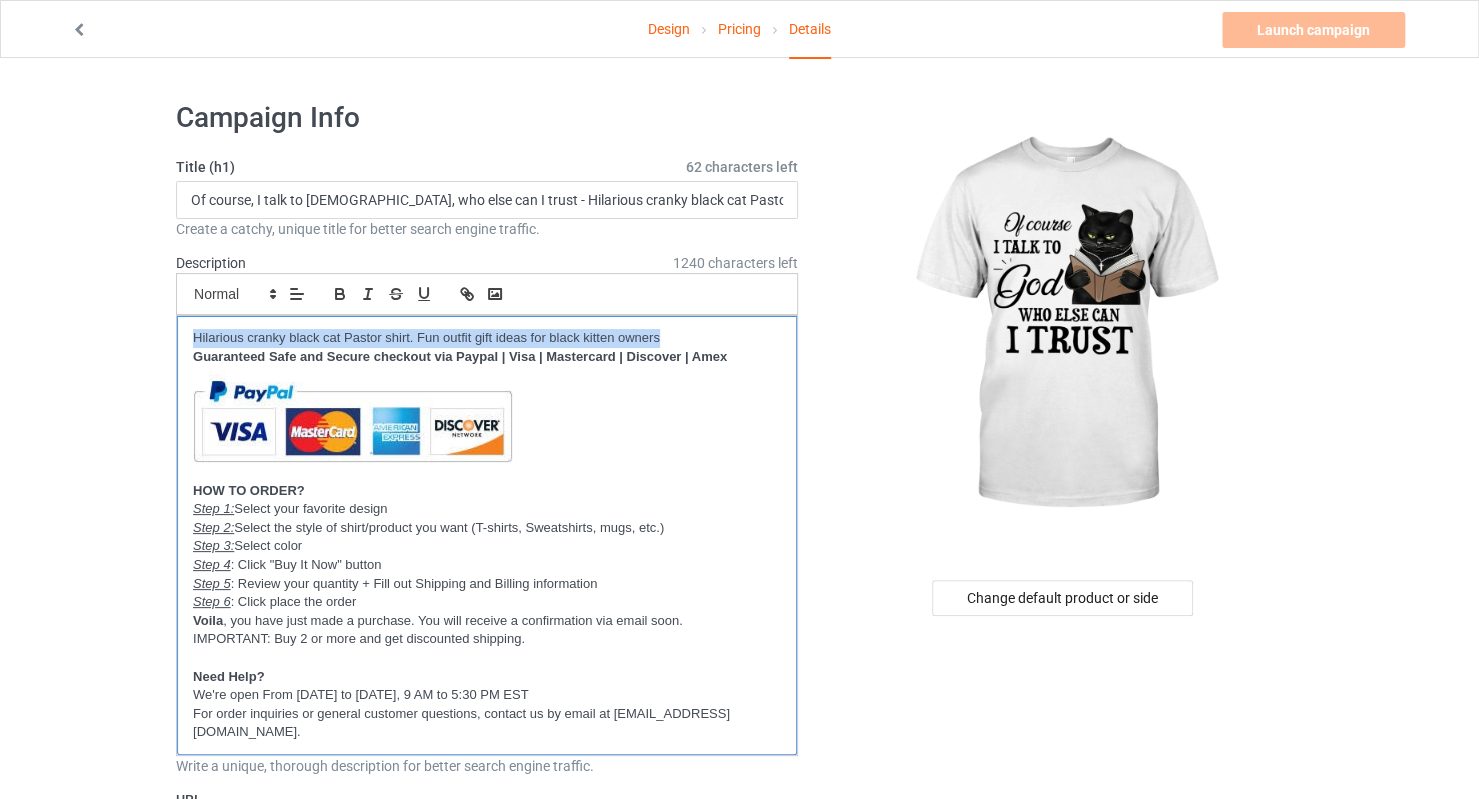 click on "Hilarious cranky black cat Pastor shirt. Fun outfit gift ideas for black kitten owners" at bounding box center (487, 338) 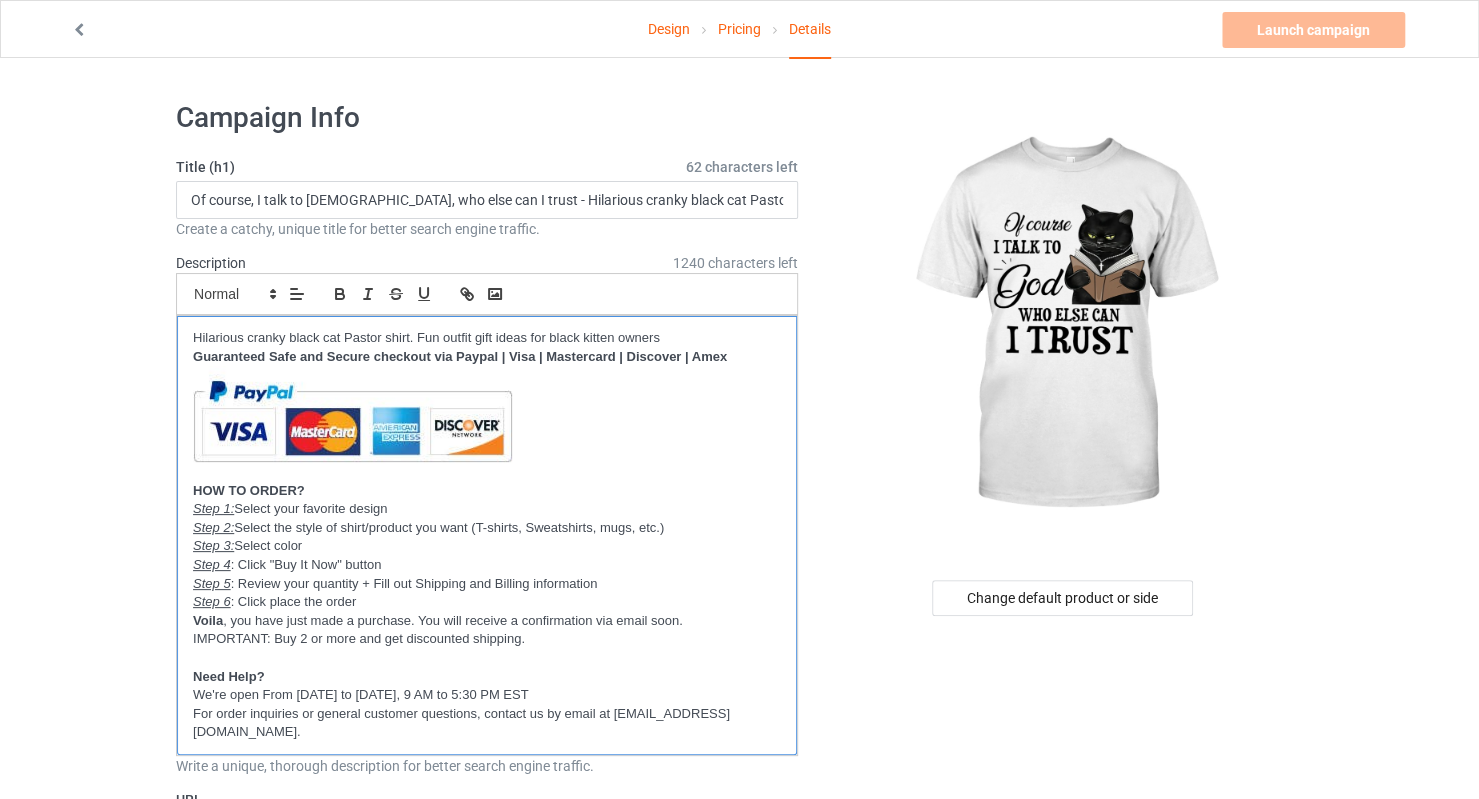 click on "Hilarious cranky black cat Pastor shirt. Fun outfit gift ideas for black kitten owners" at bounding box center (487, 338) 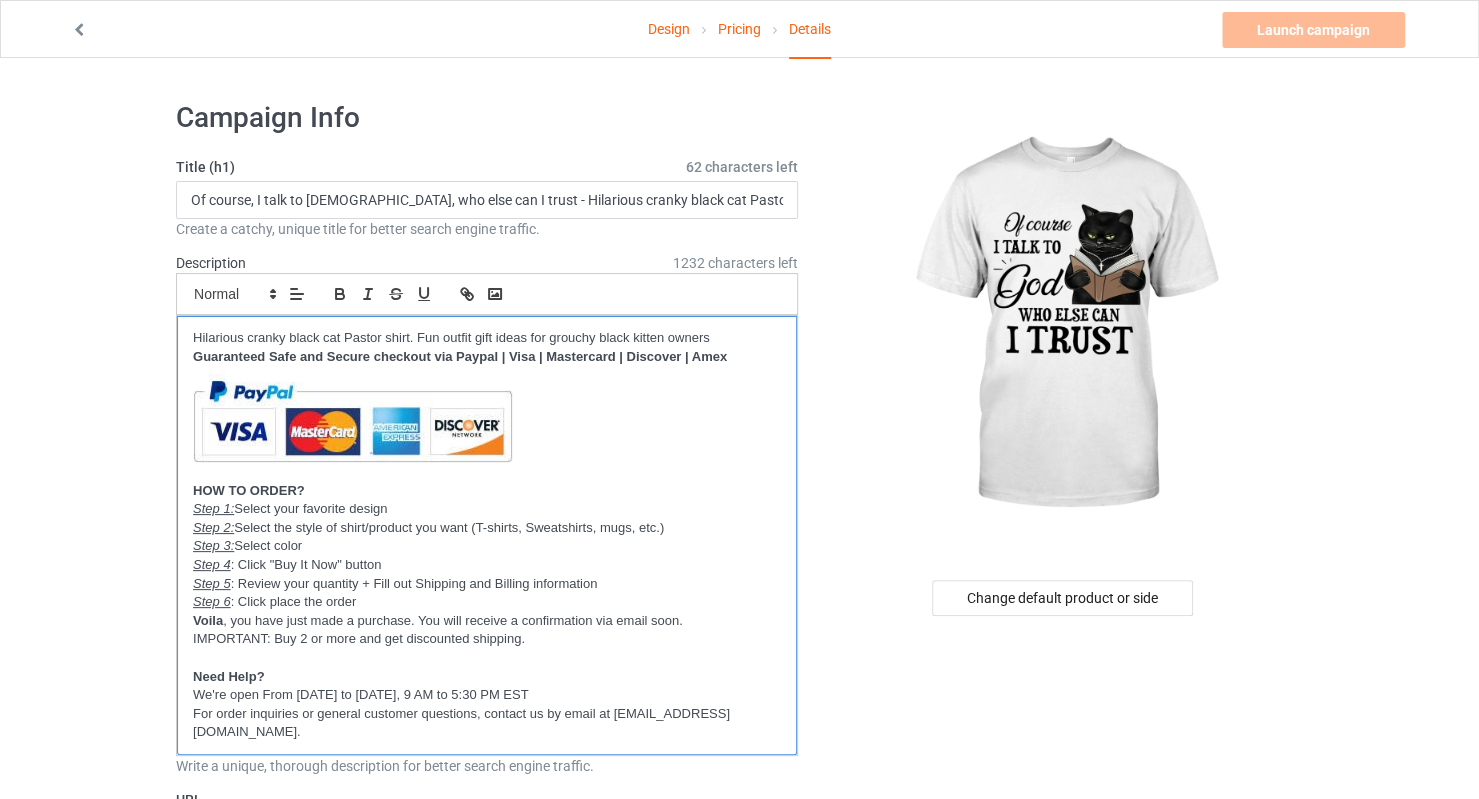click on "Hilarious cranky black cat Pastor shirt. Fun outfit gift ideas for grouchy black kitten owners" at bounding box center [487, 338] 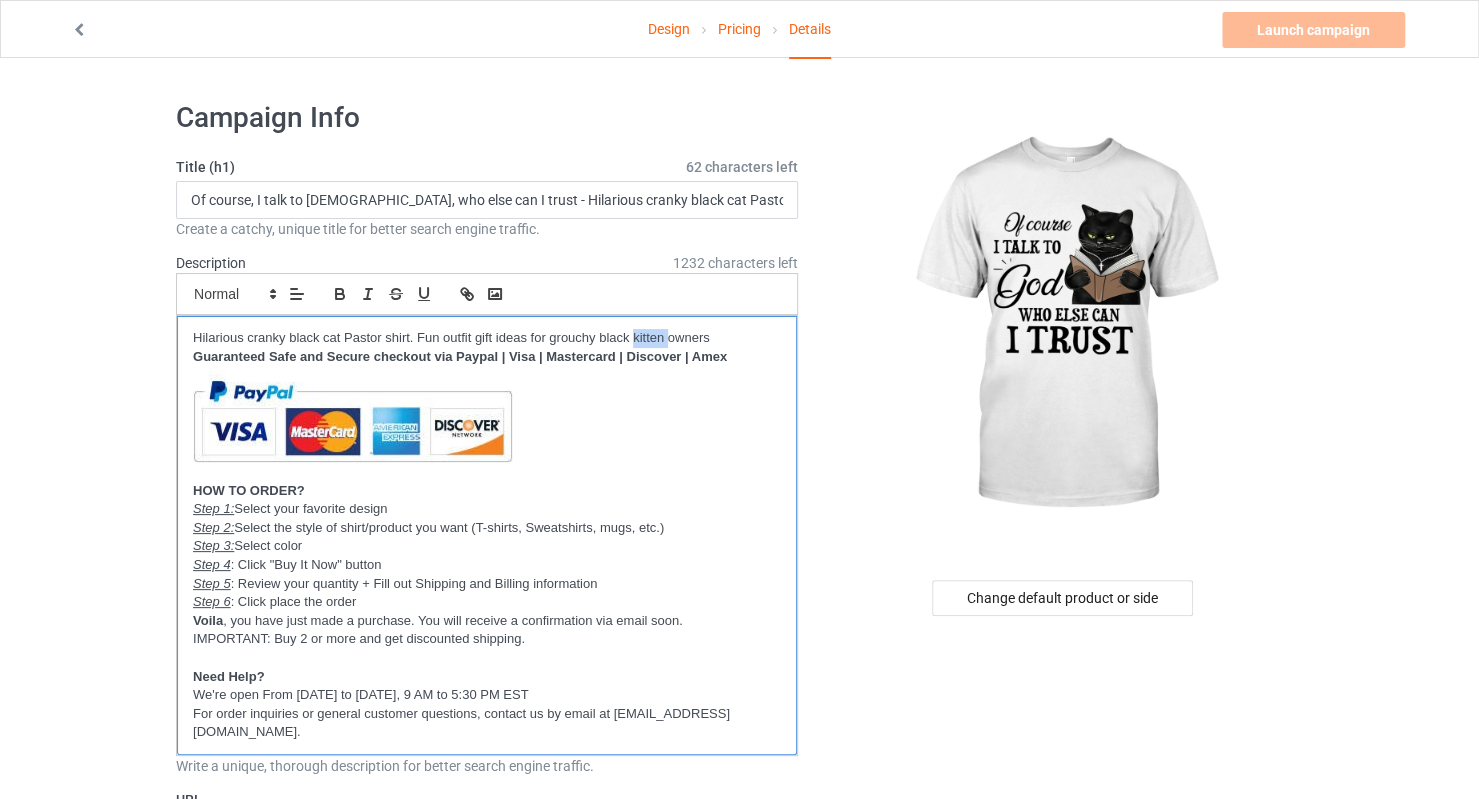 click on "Hilarious cranky black cat Pastor shirt. Fun outfit gift ideas for grouchy black kitten owners" at bounding box center [487, 338] 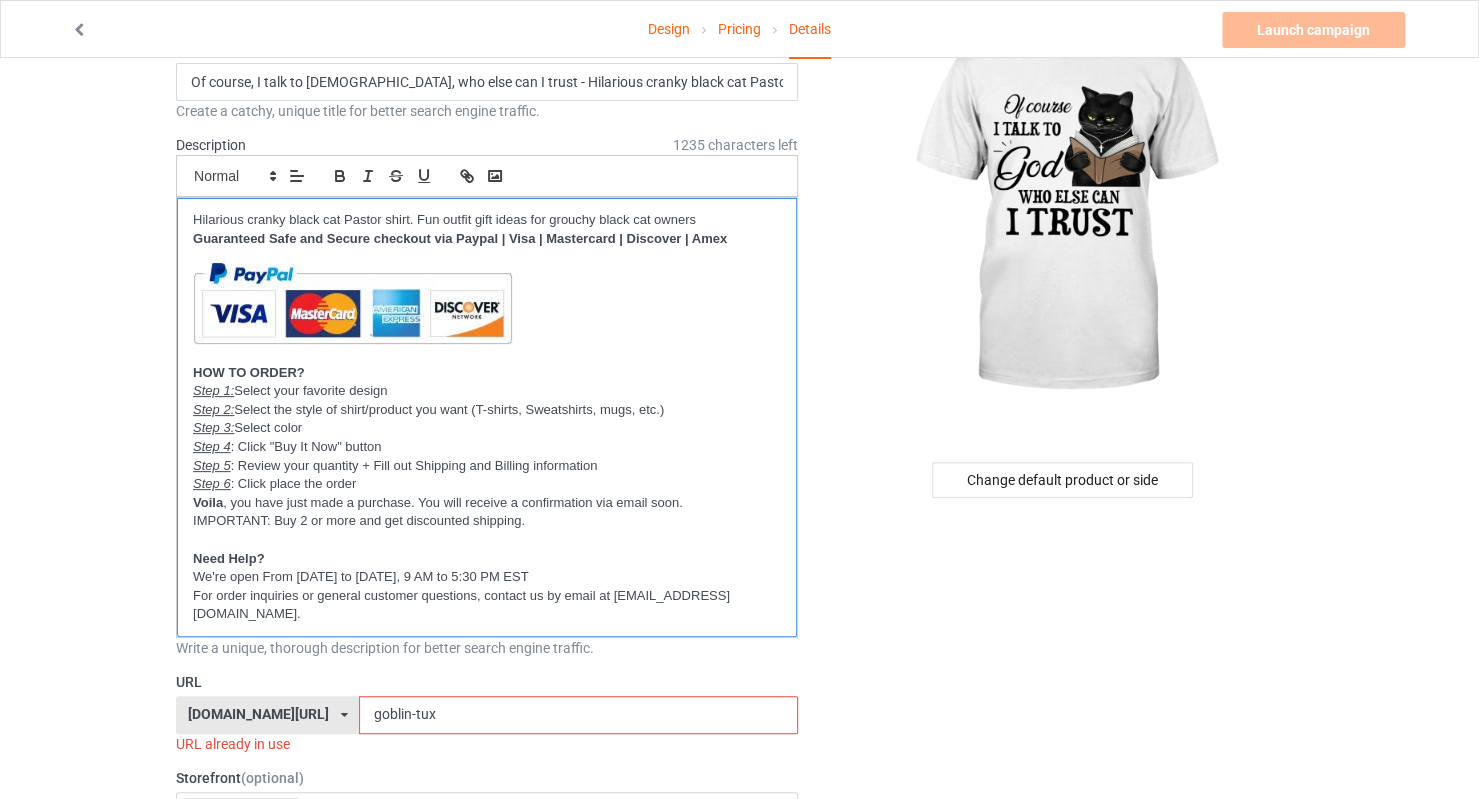 scroll, scrollTop: 400, scrollLeft: 0, axis: vertical 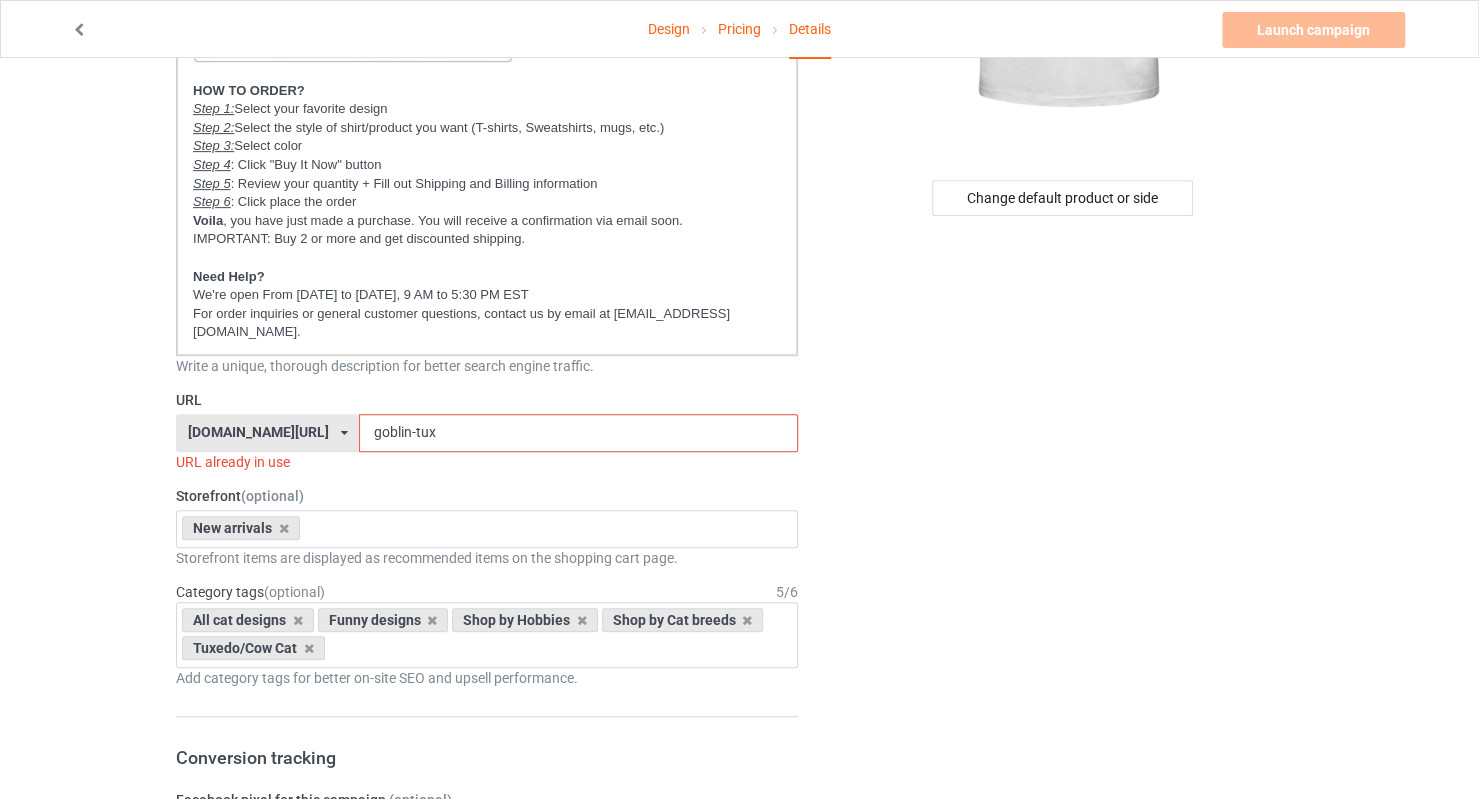 drag, startPoint x: 388, startPoint y: 413, endPoint x: 300, endPoint y: 415, distance: 88.02273 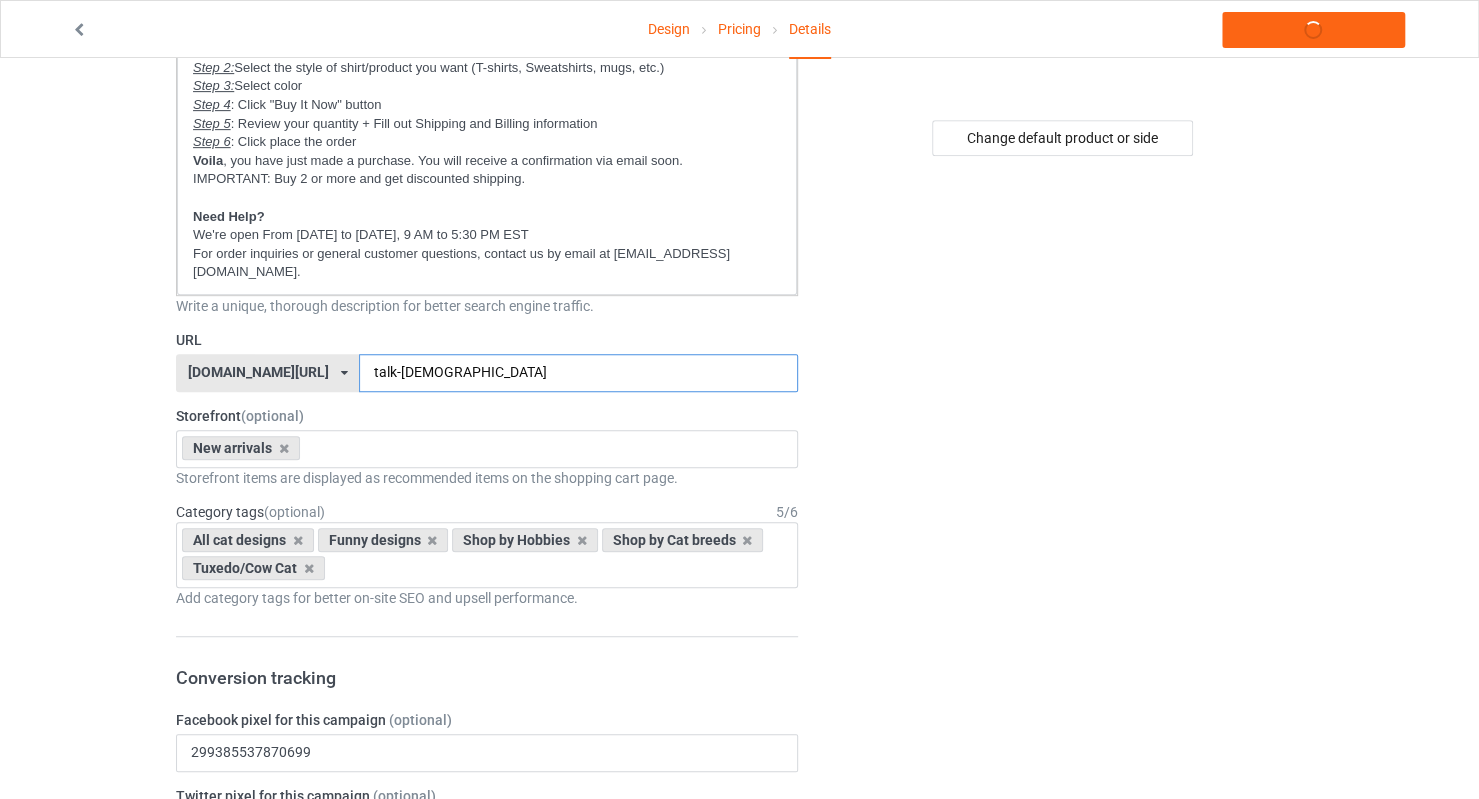 scroll, scrollTop: 500, scrollLeft: 0, axis: vertical 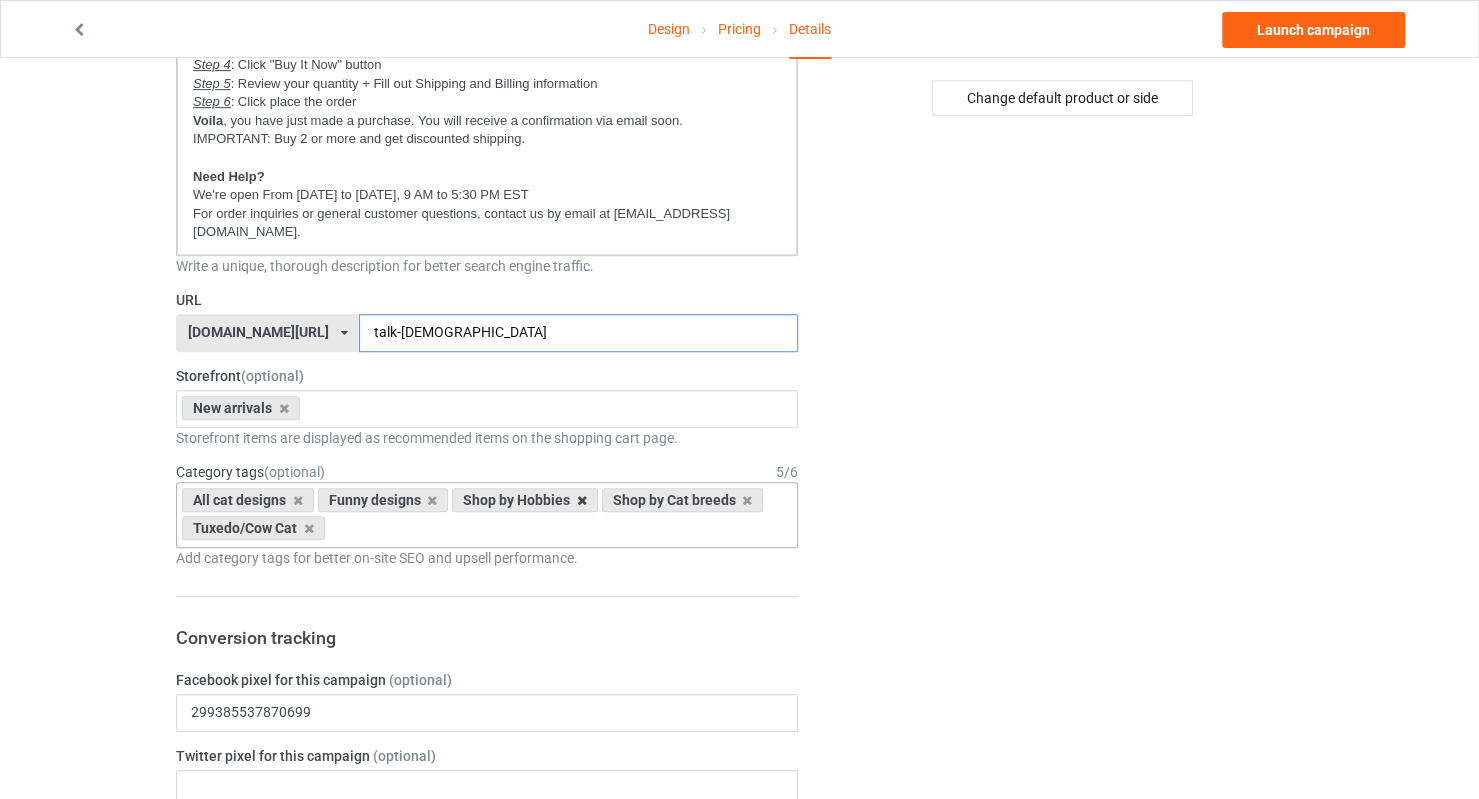 type on "talk-[DEMOGRAPHIC_DATA]" 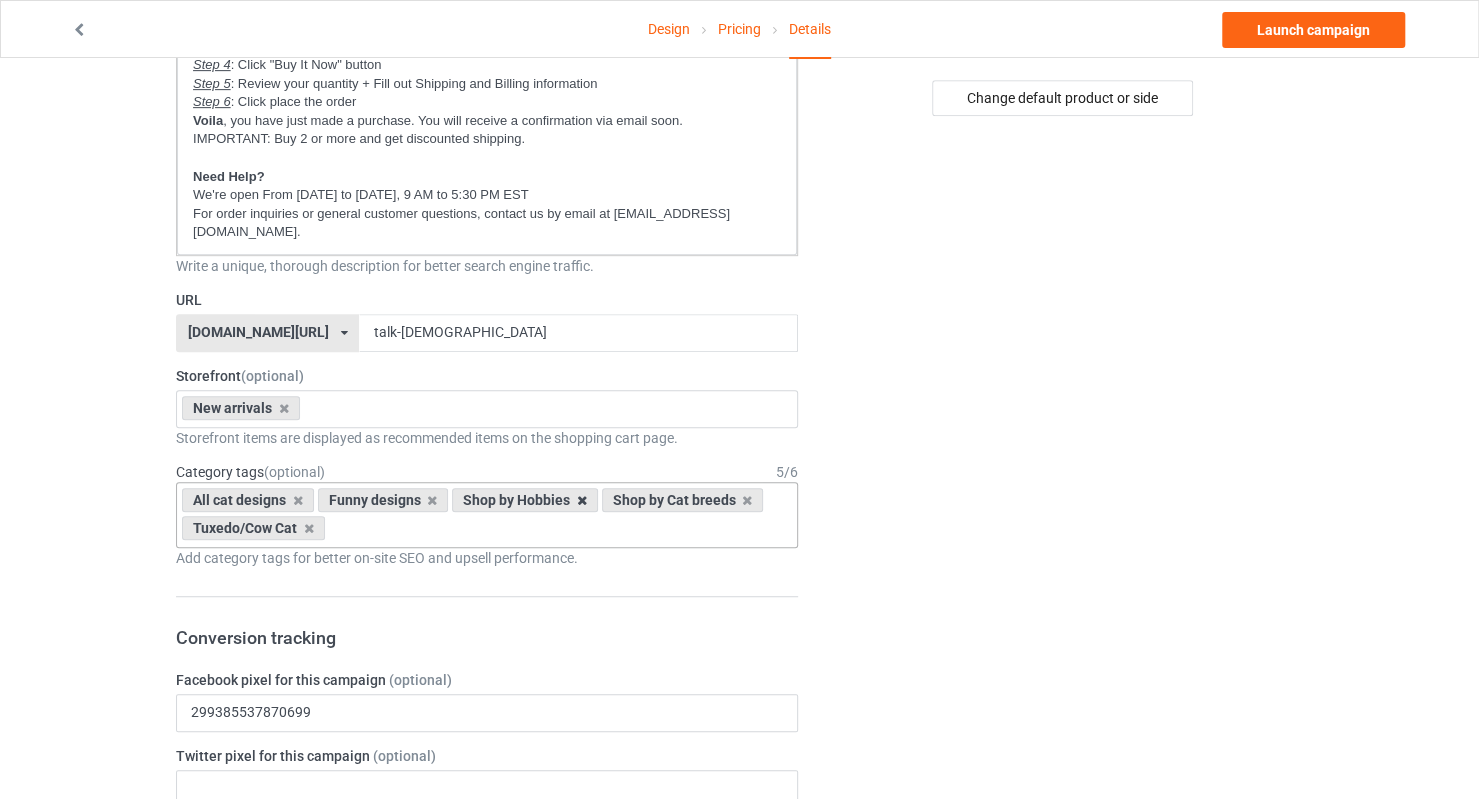 click at bounding box center (582, 500) 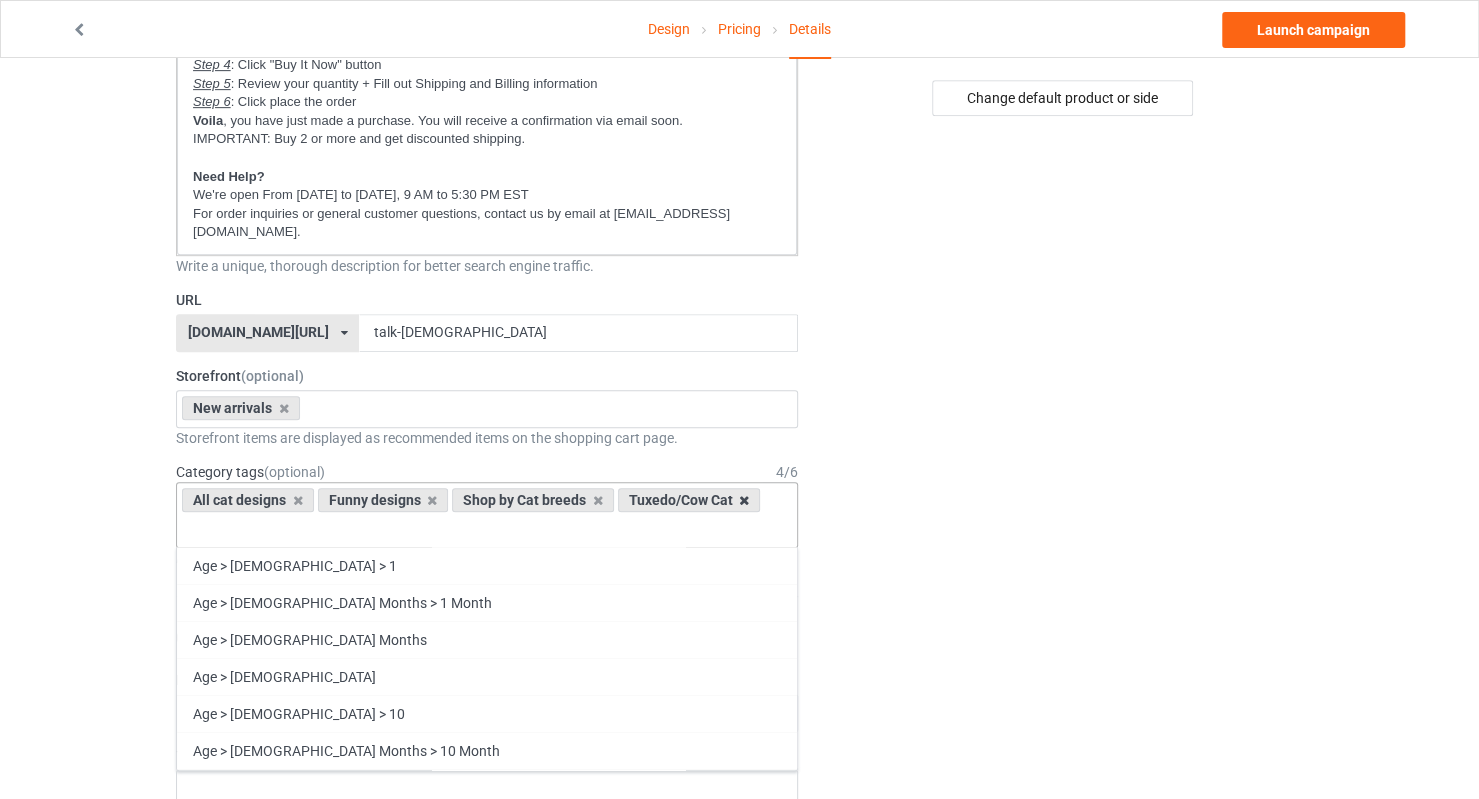 click at bounding box center [744, 500] 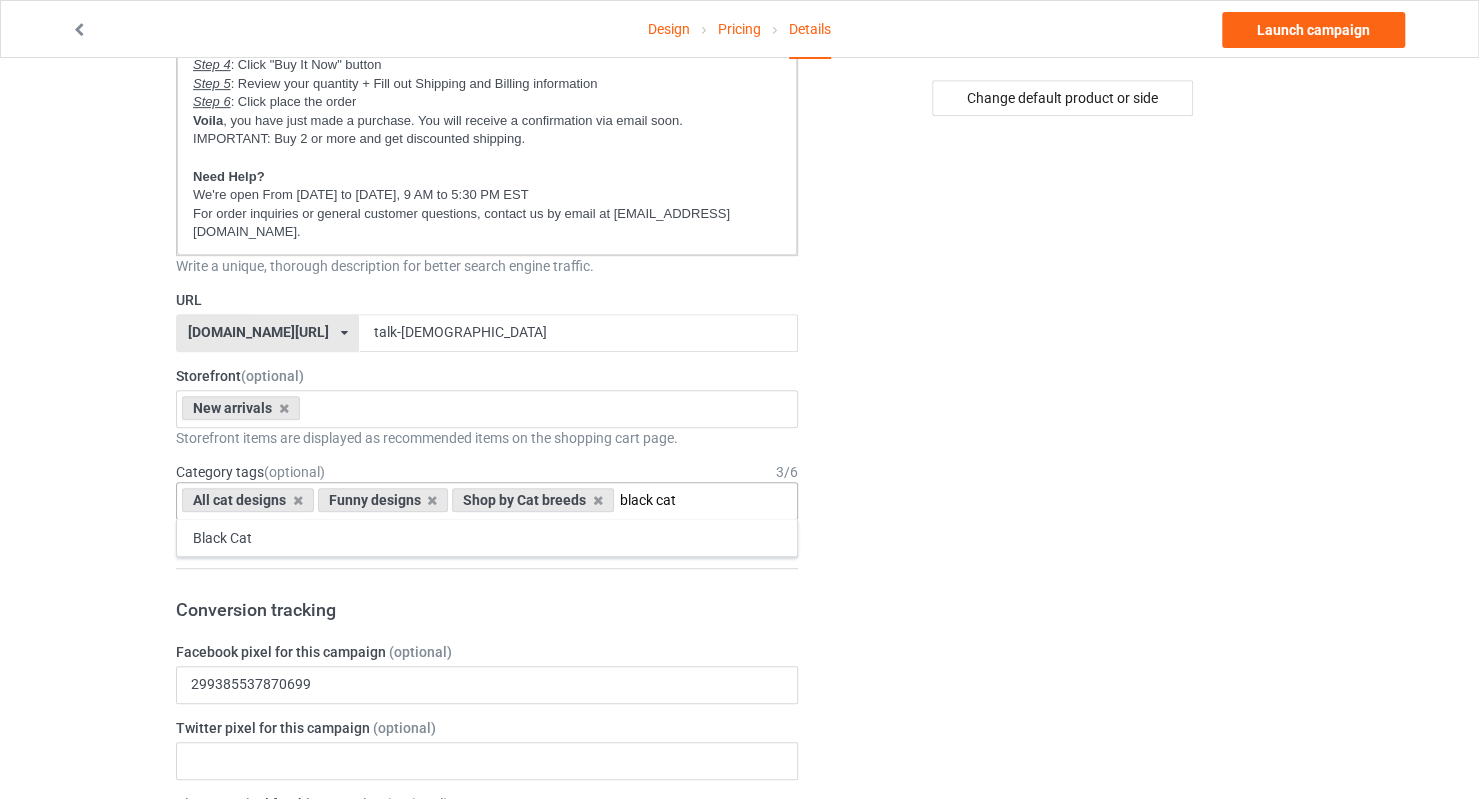 type on "black cat" 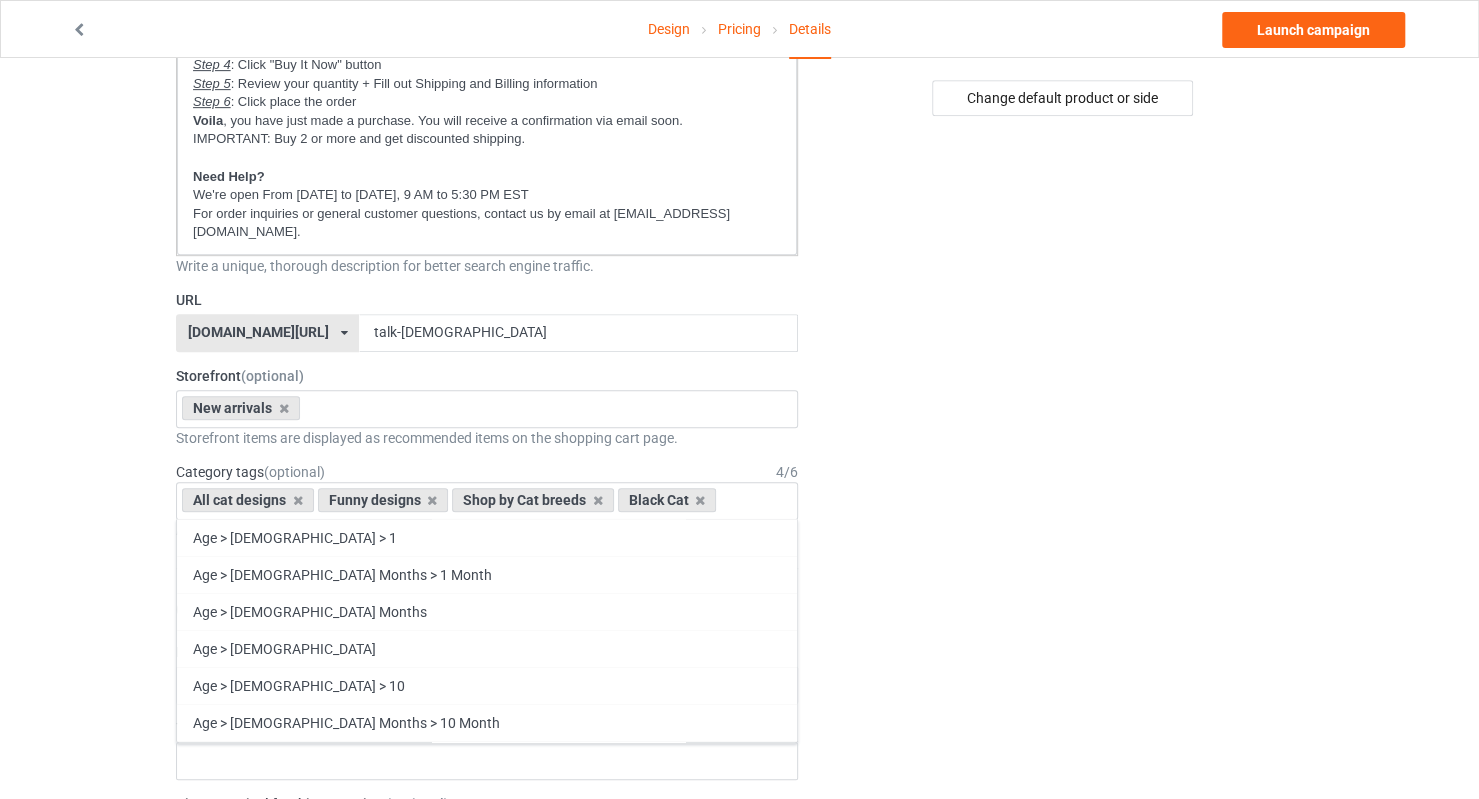 click on "Change default product or side" at bounding box center (1064, 1314) 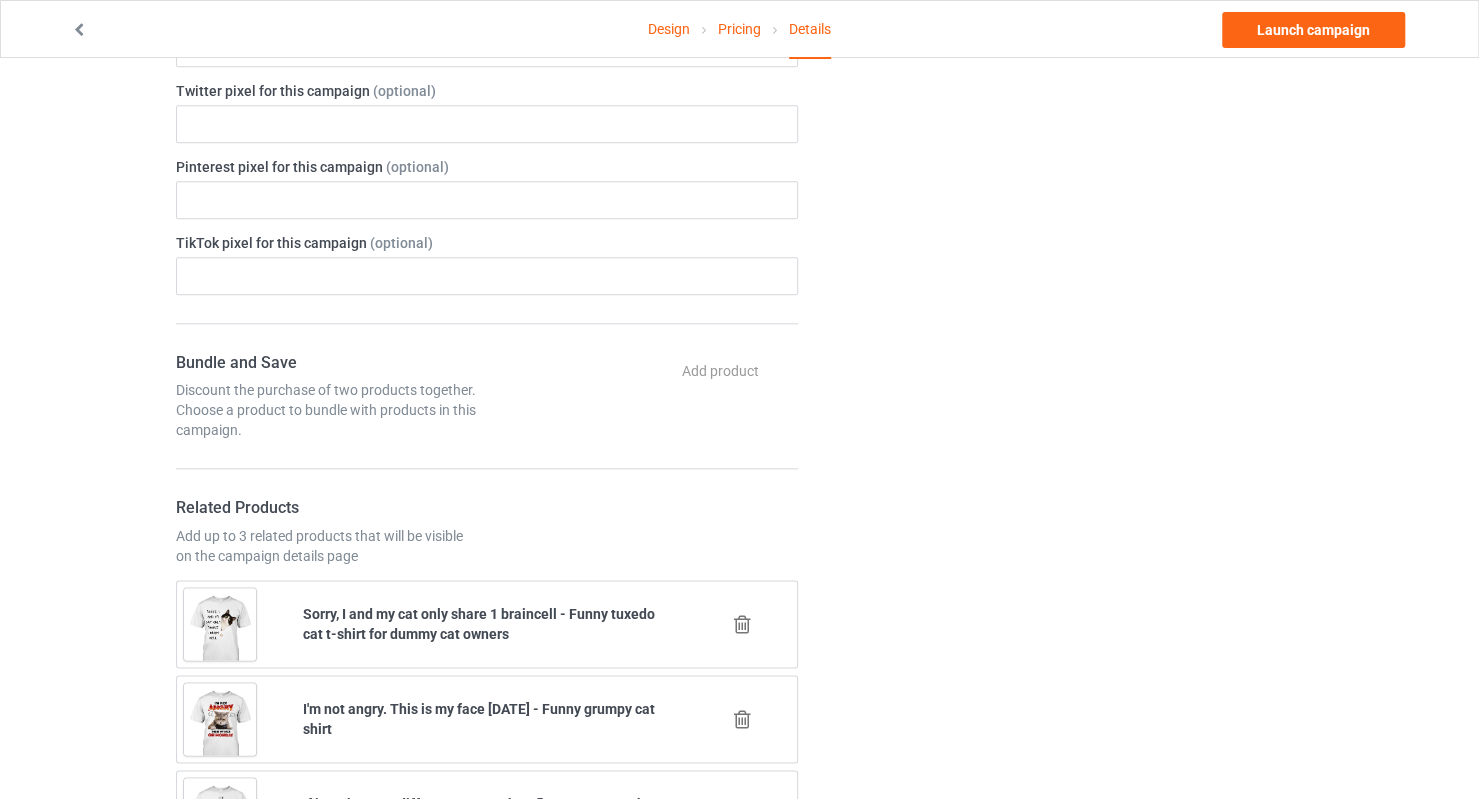scroll, scrollTop: 1200, scrollLeft: 0, axis: vertical 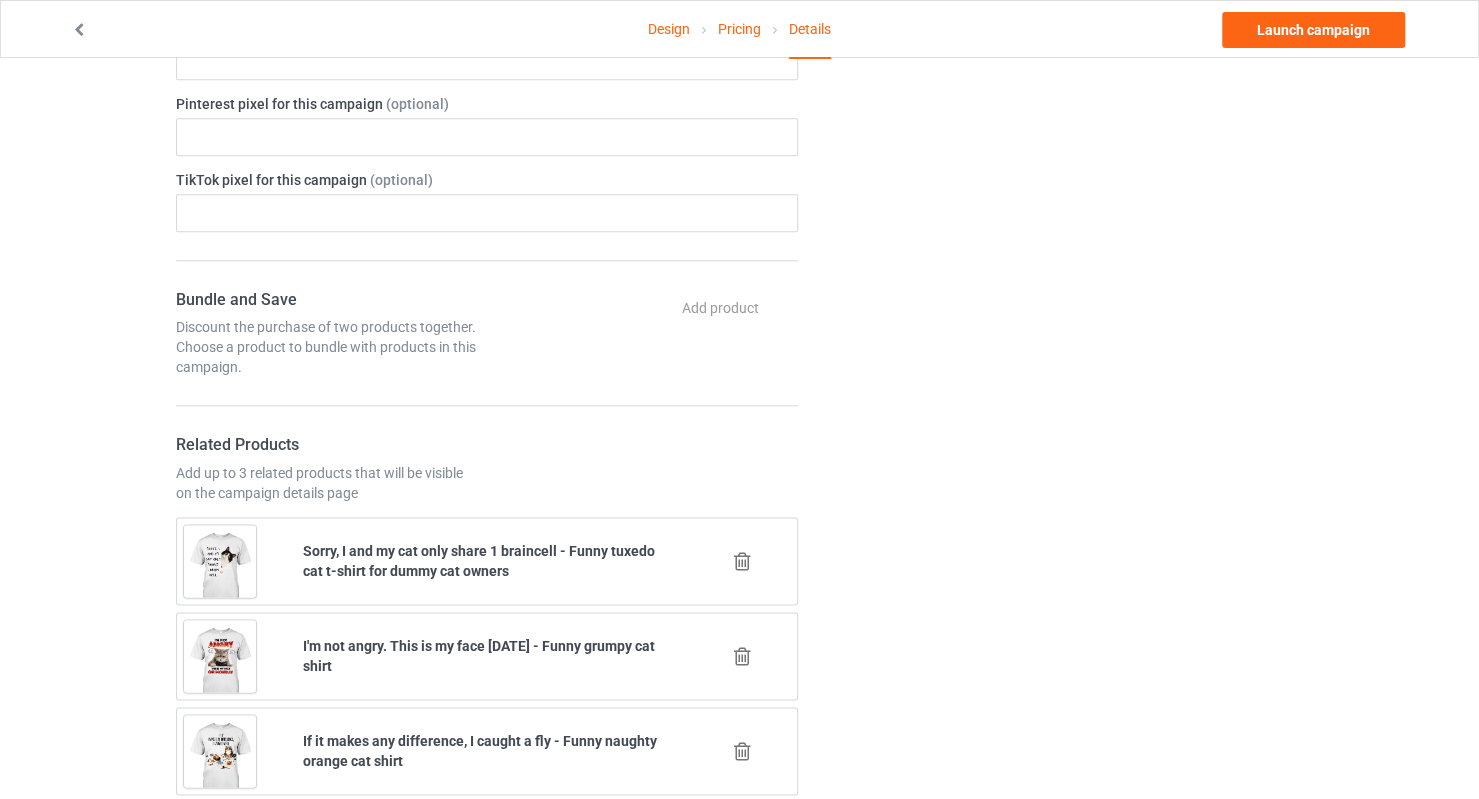 click at bounding box center (742, 561) 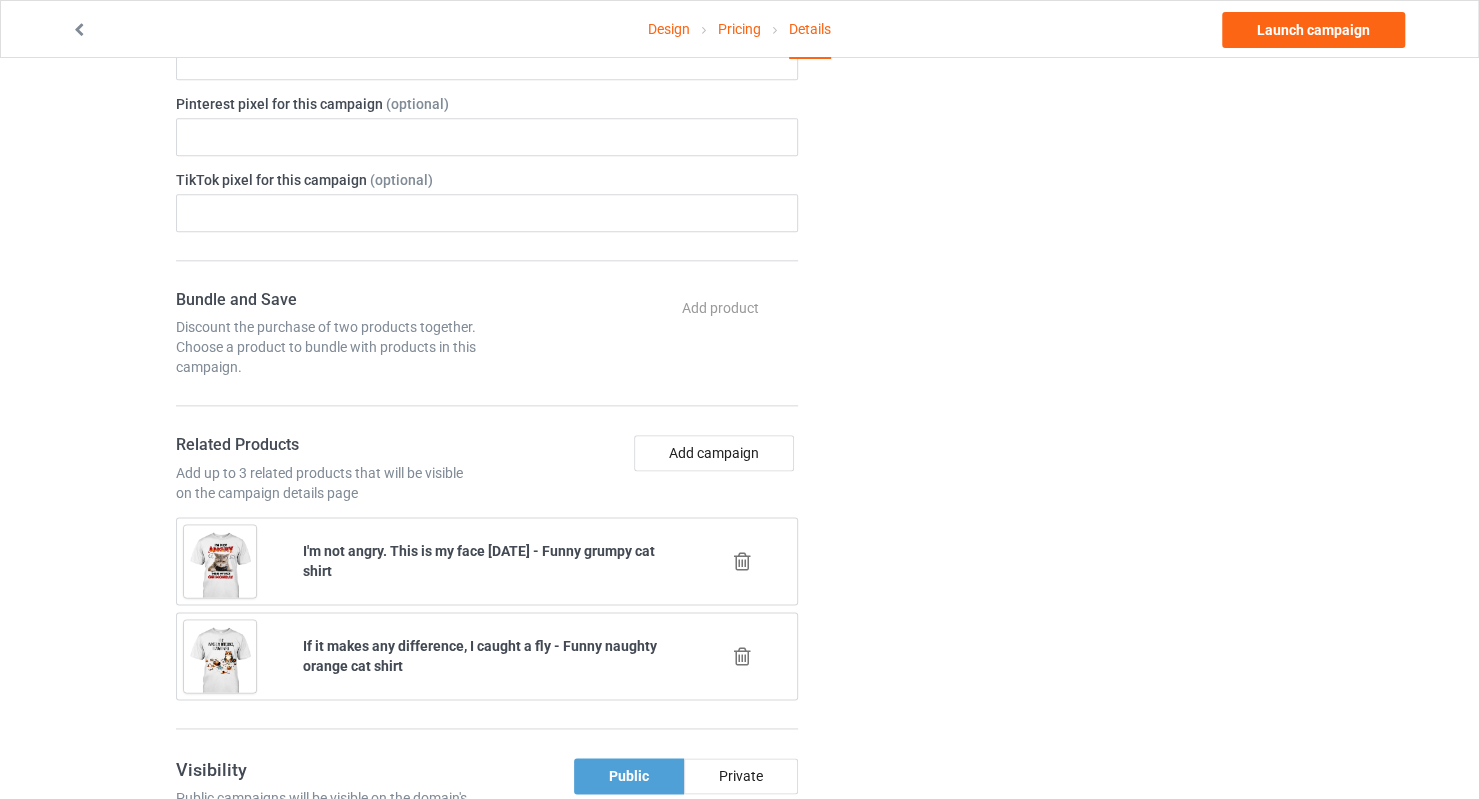 click at bounding box center [742, 561] 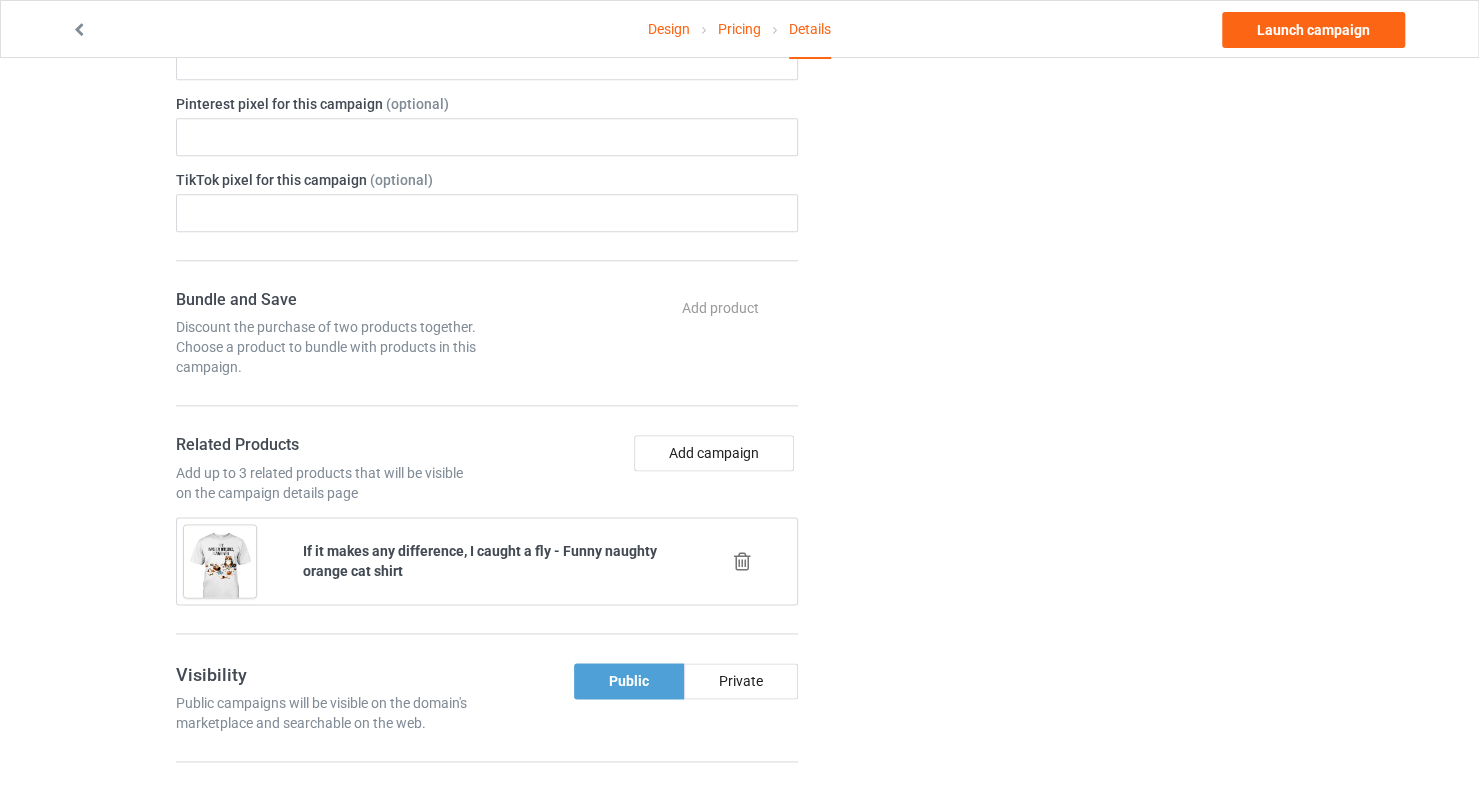 click at bounding box center [742, 561] 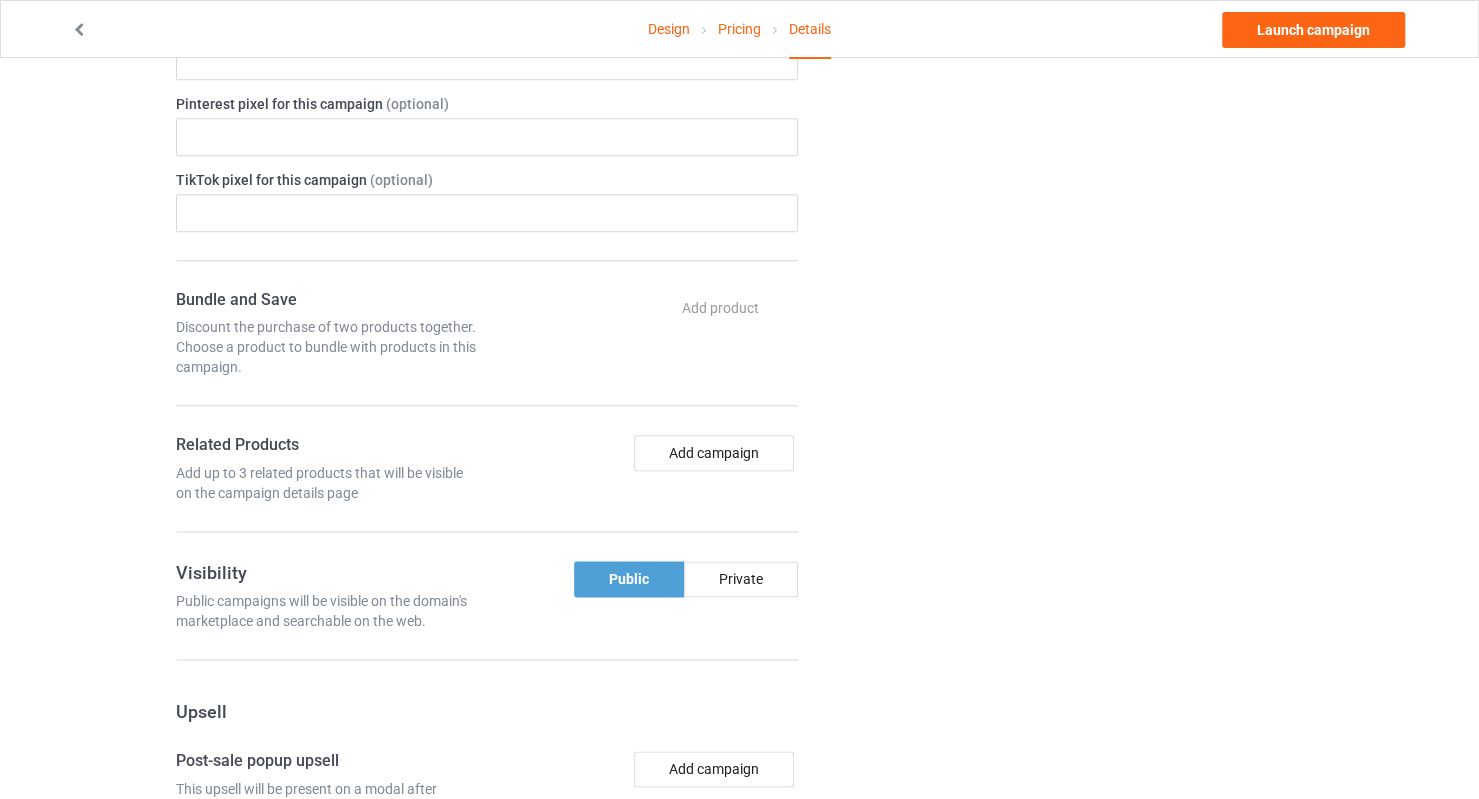click on "Add campaign" at bounding box center (646, 469) 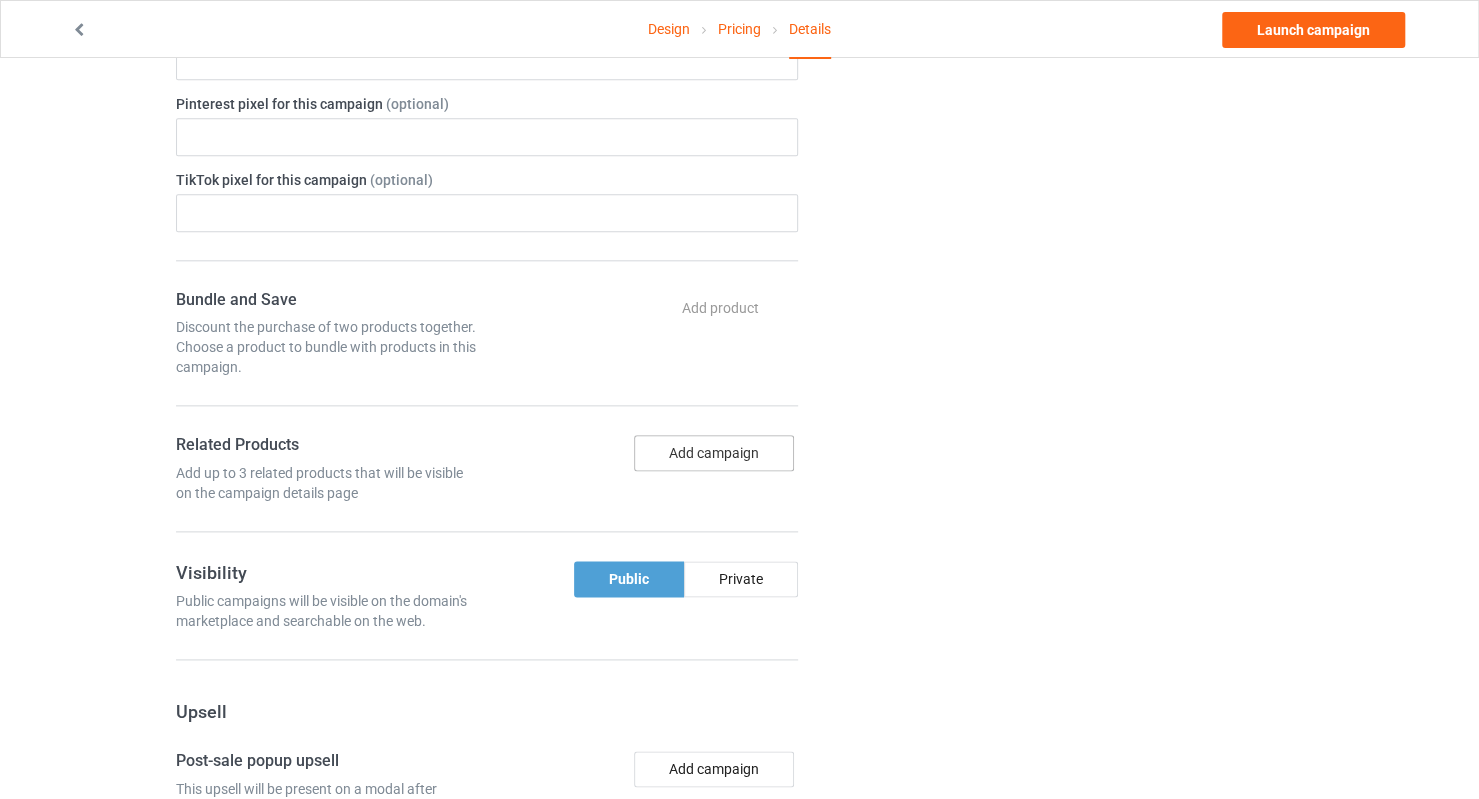 click on "Add campaign" at bounding box center (714, 453) 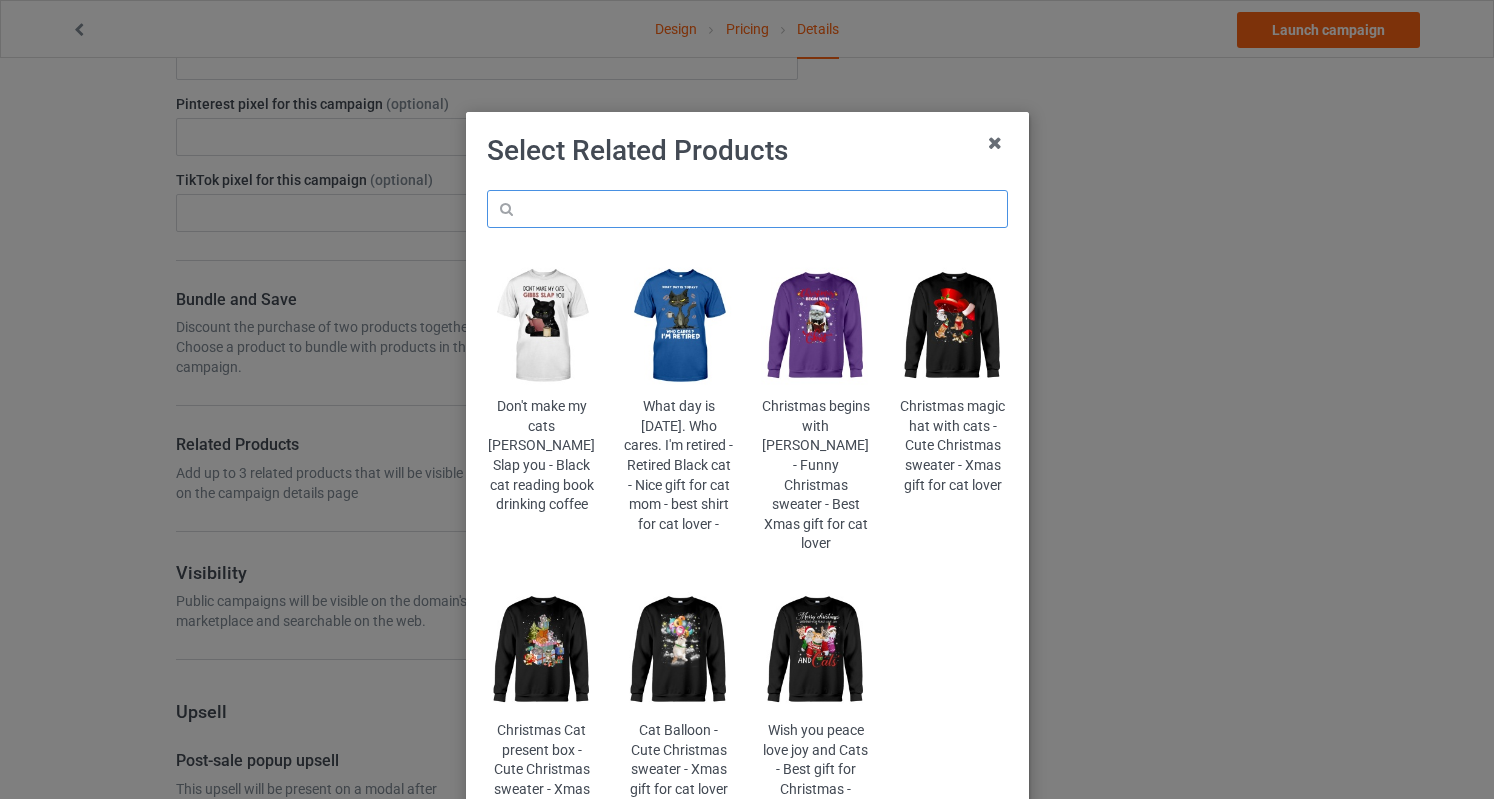 click at bounding box center [747, 209] 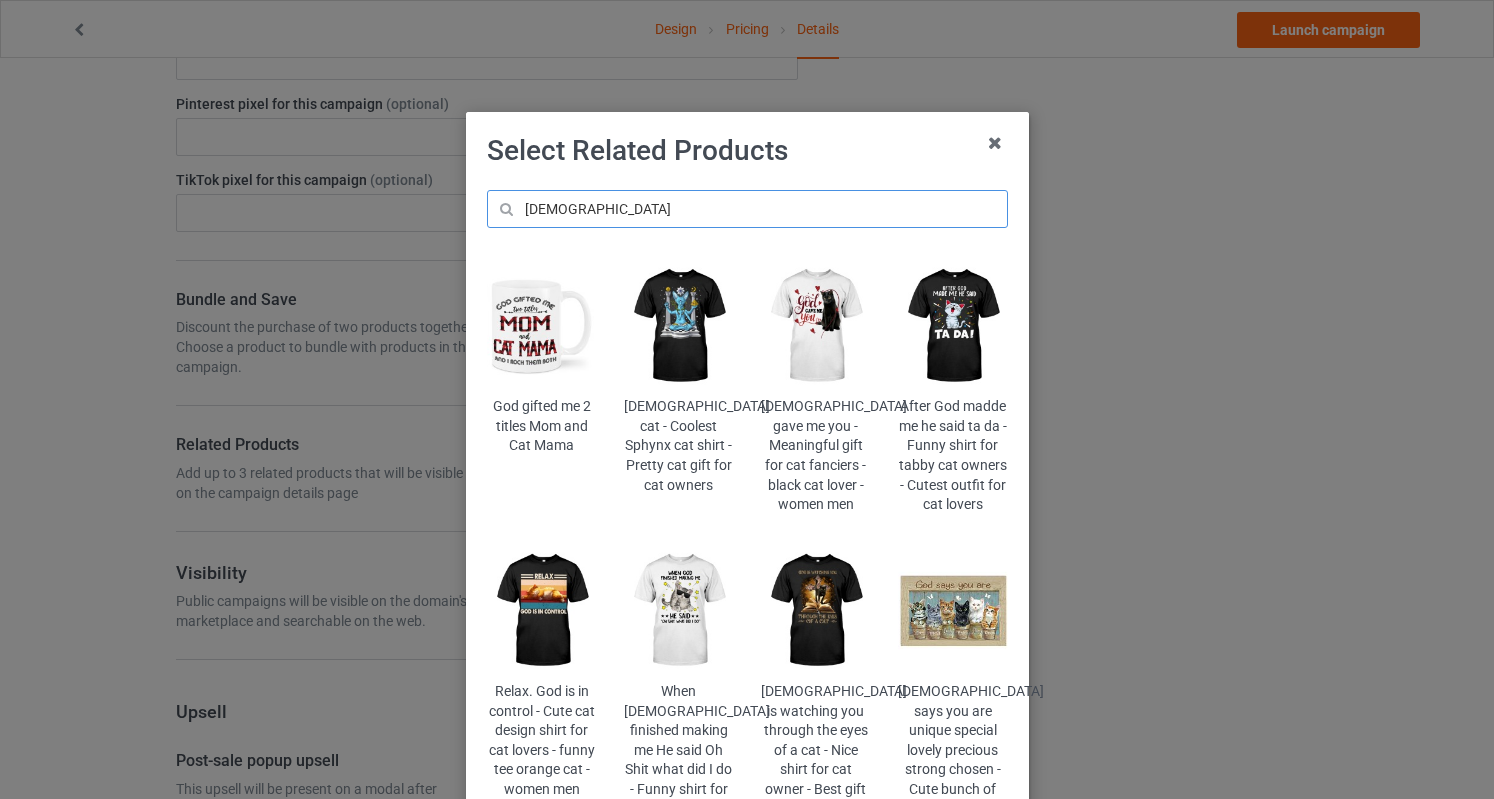 type on "[DEMOGRAPHIC_DATA]" 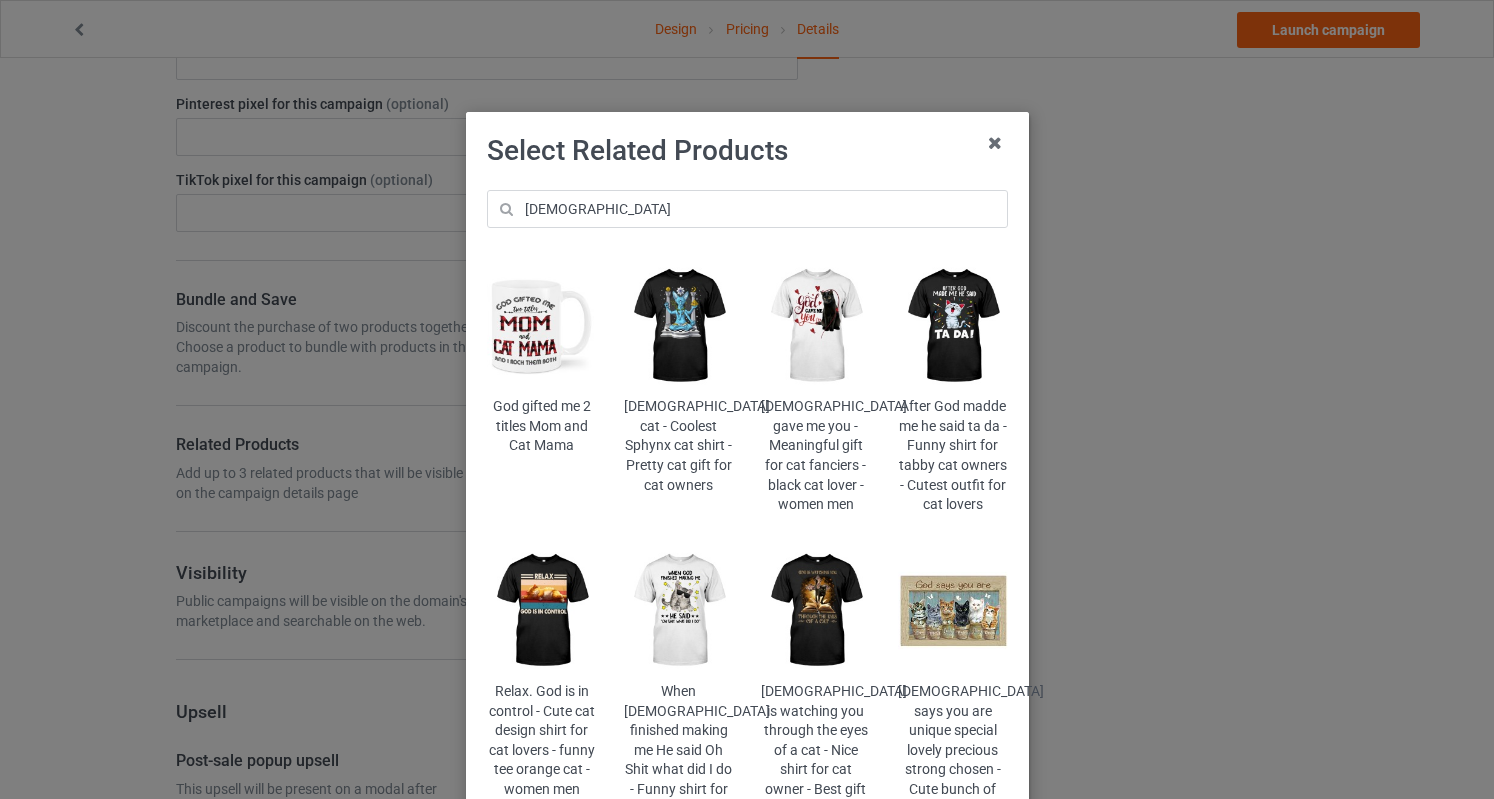 click at bounding box center [952, 326] 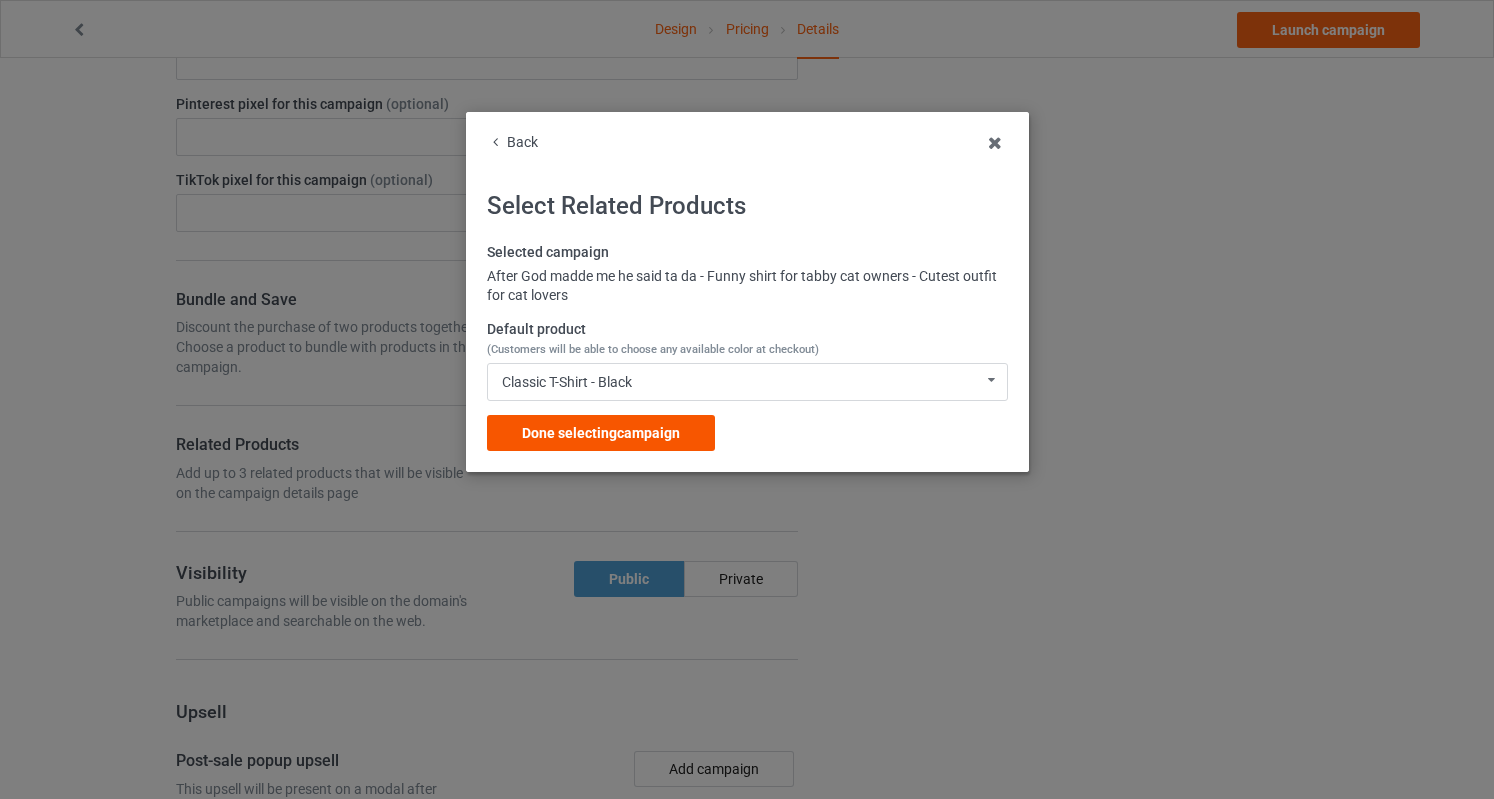 click on "Done selecting  campaign" at bounding box center [601, 433] 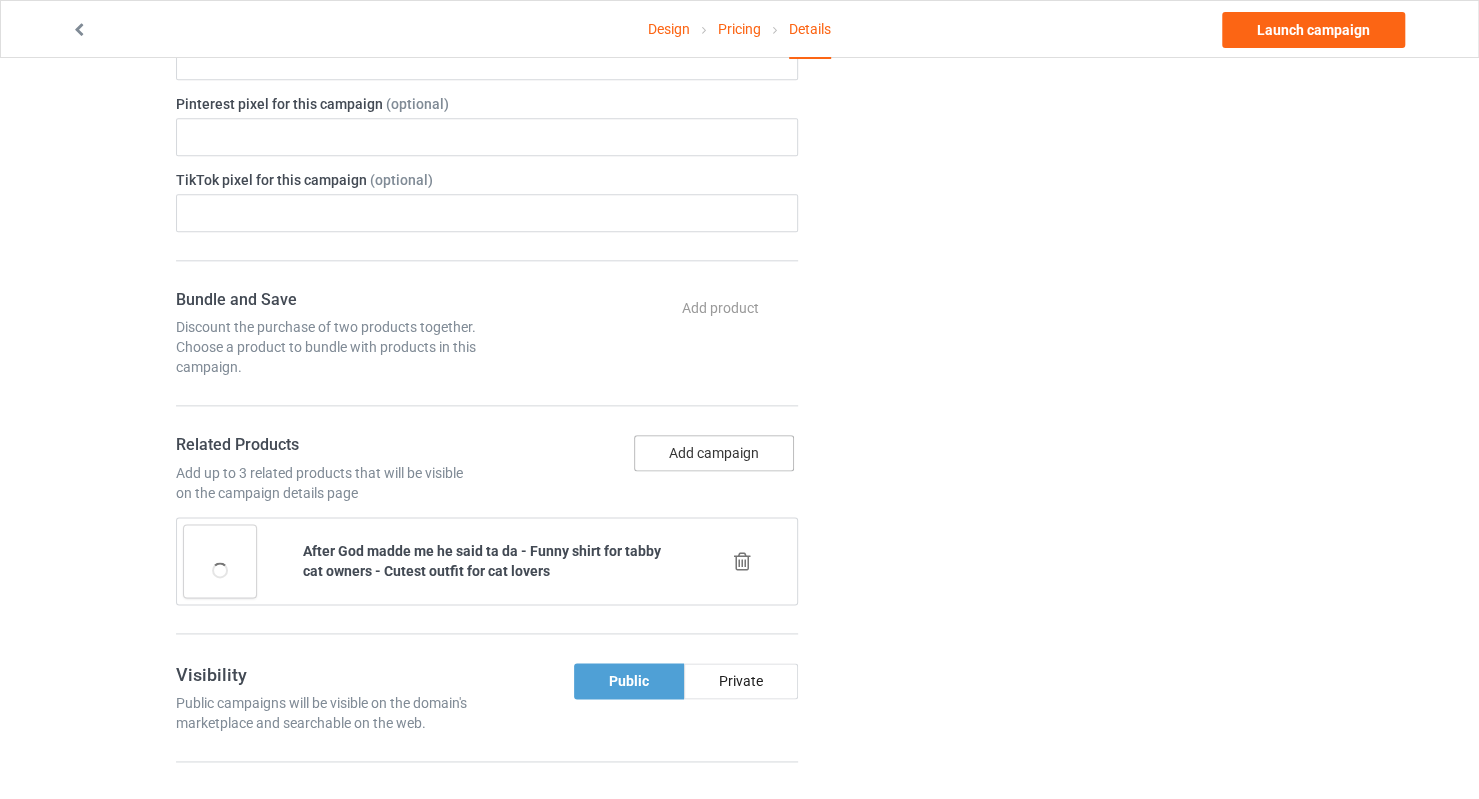 click on "Add campaign" at bounding box center (714, 453) 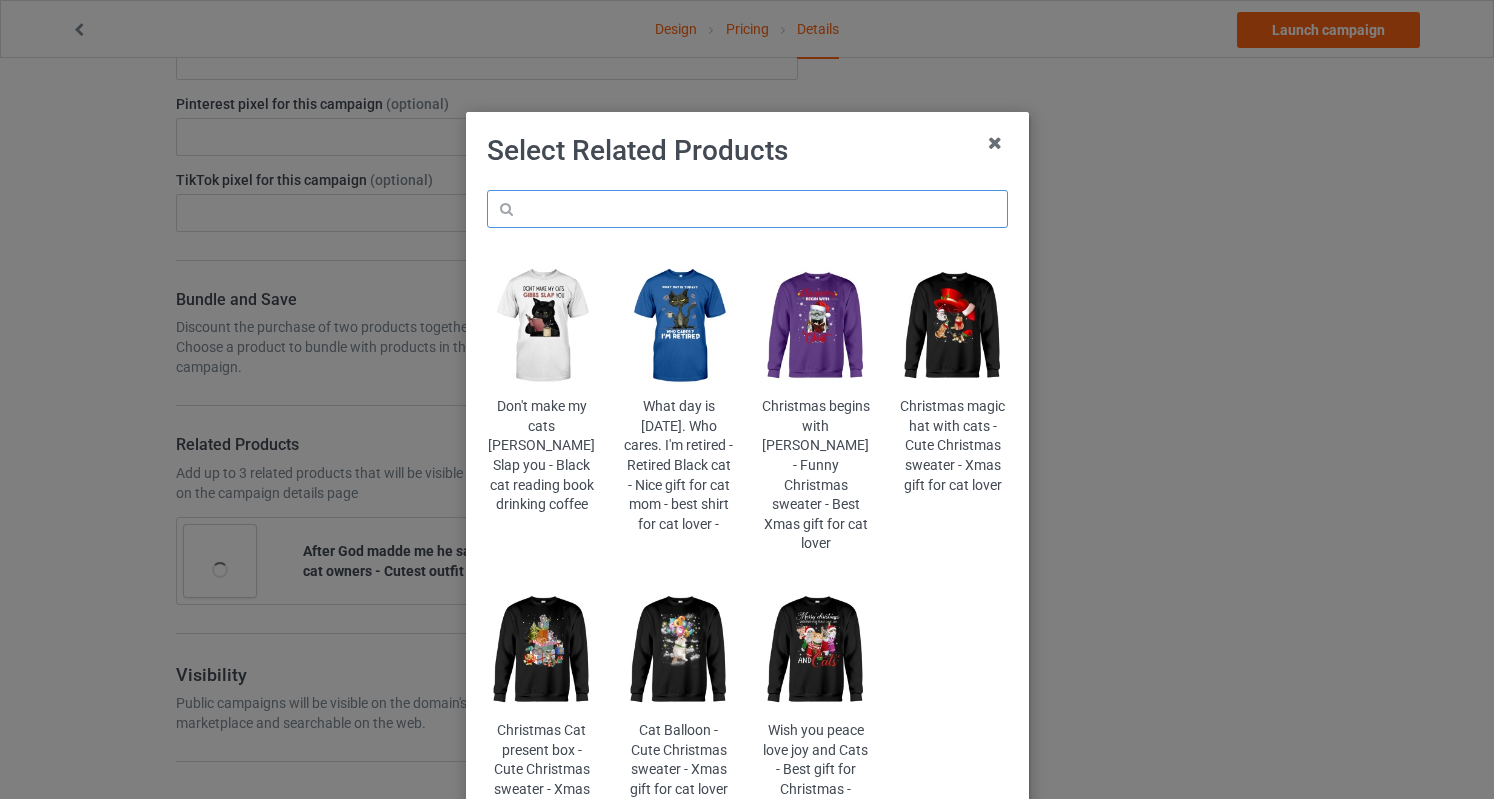 click at bounding box center [747, 209] 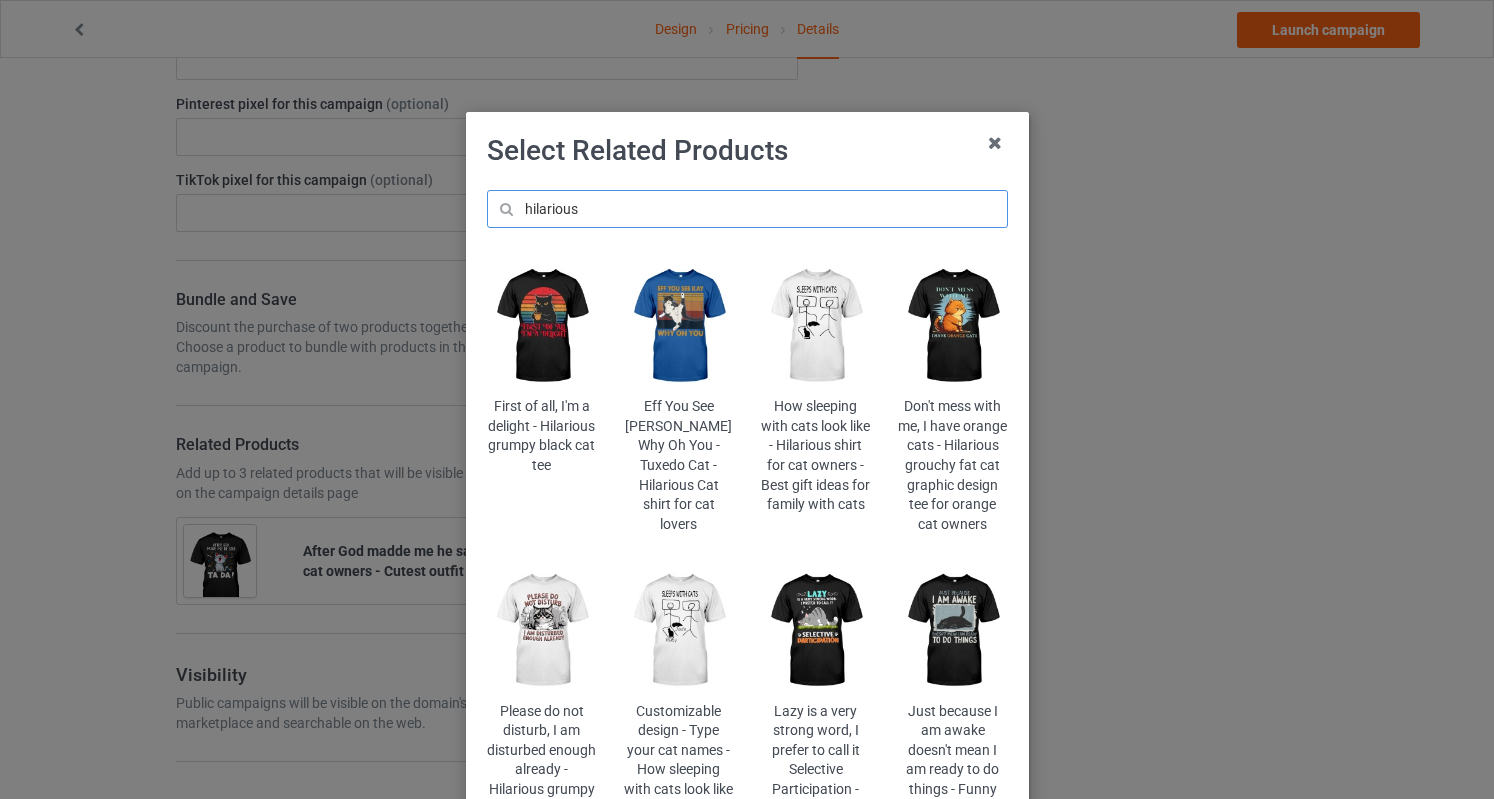 type on "hilarious" 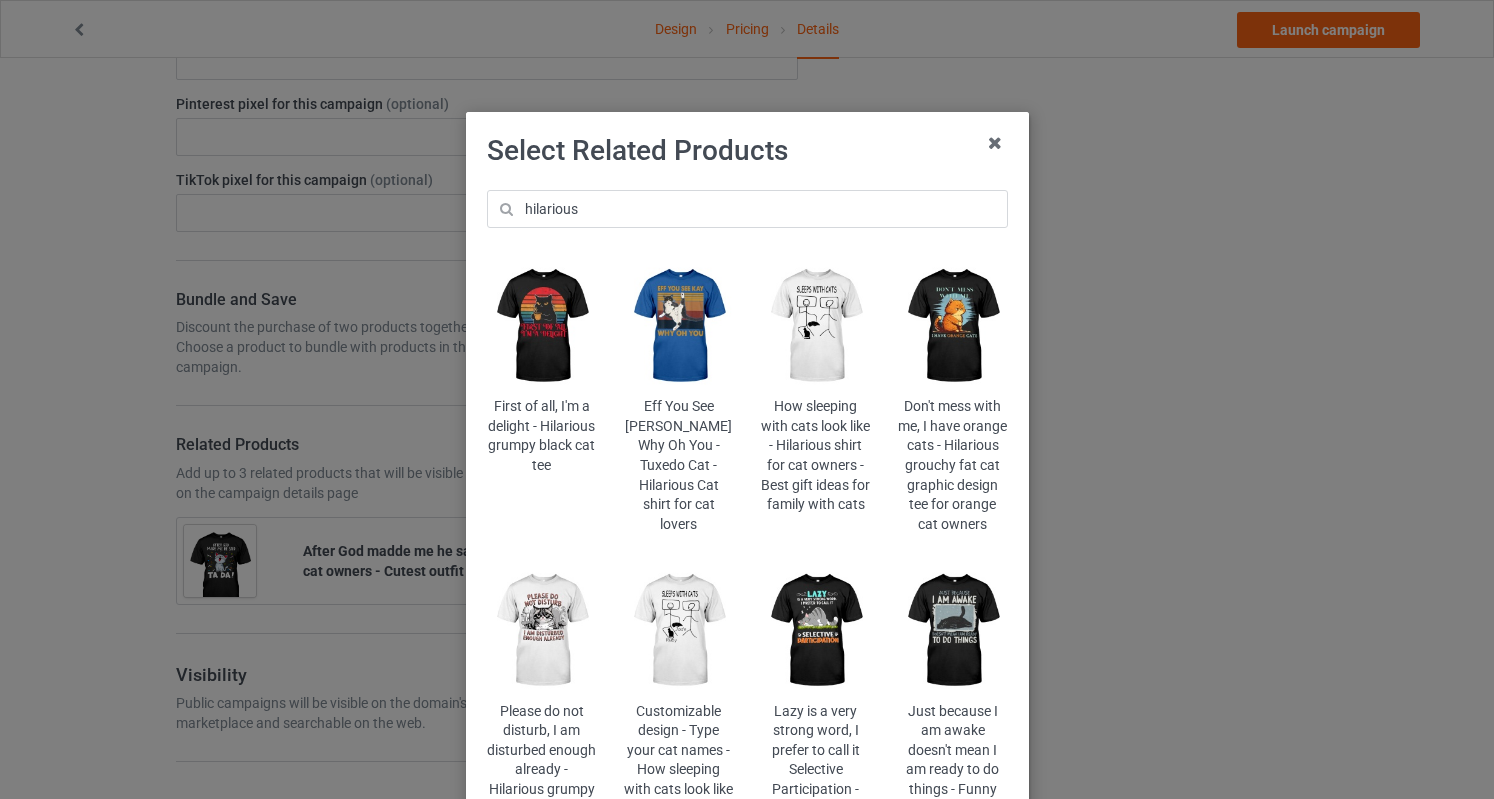 click at bounding box center [541, 630] 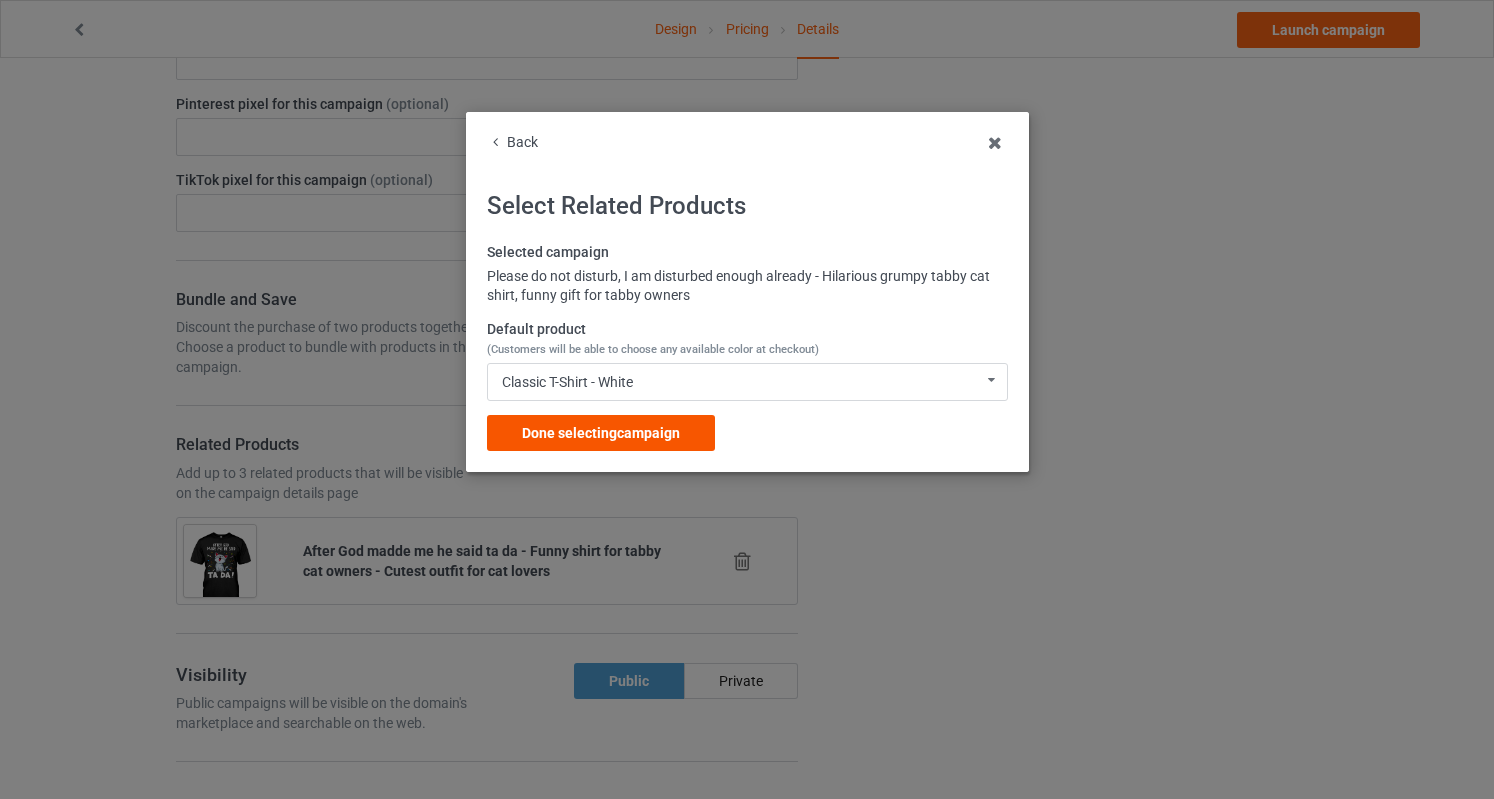 click on "Done selecting  campaign" at bounding box center [601, 433] 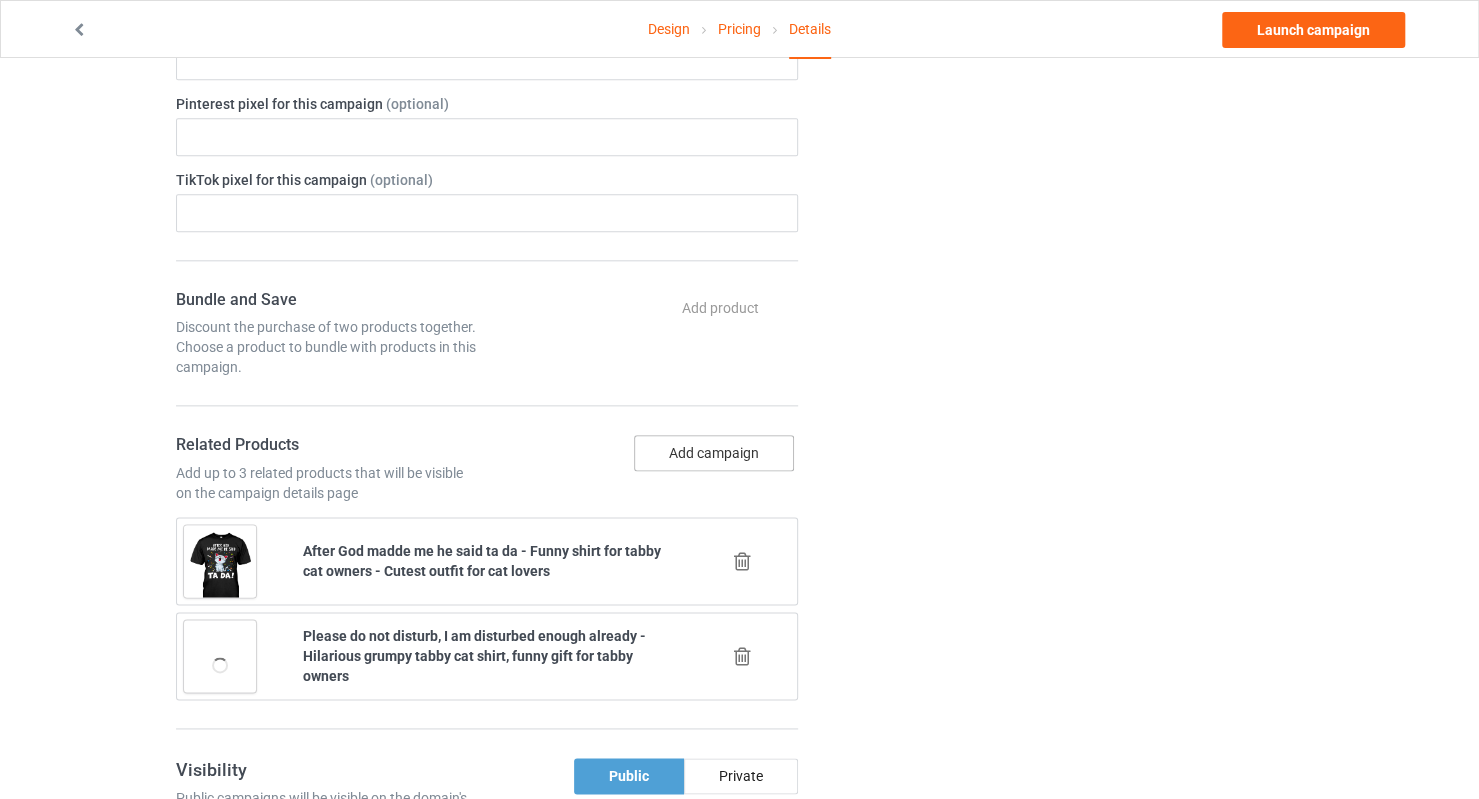 click on "Add campaign" at bounding box center [714, 453] 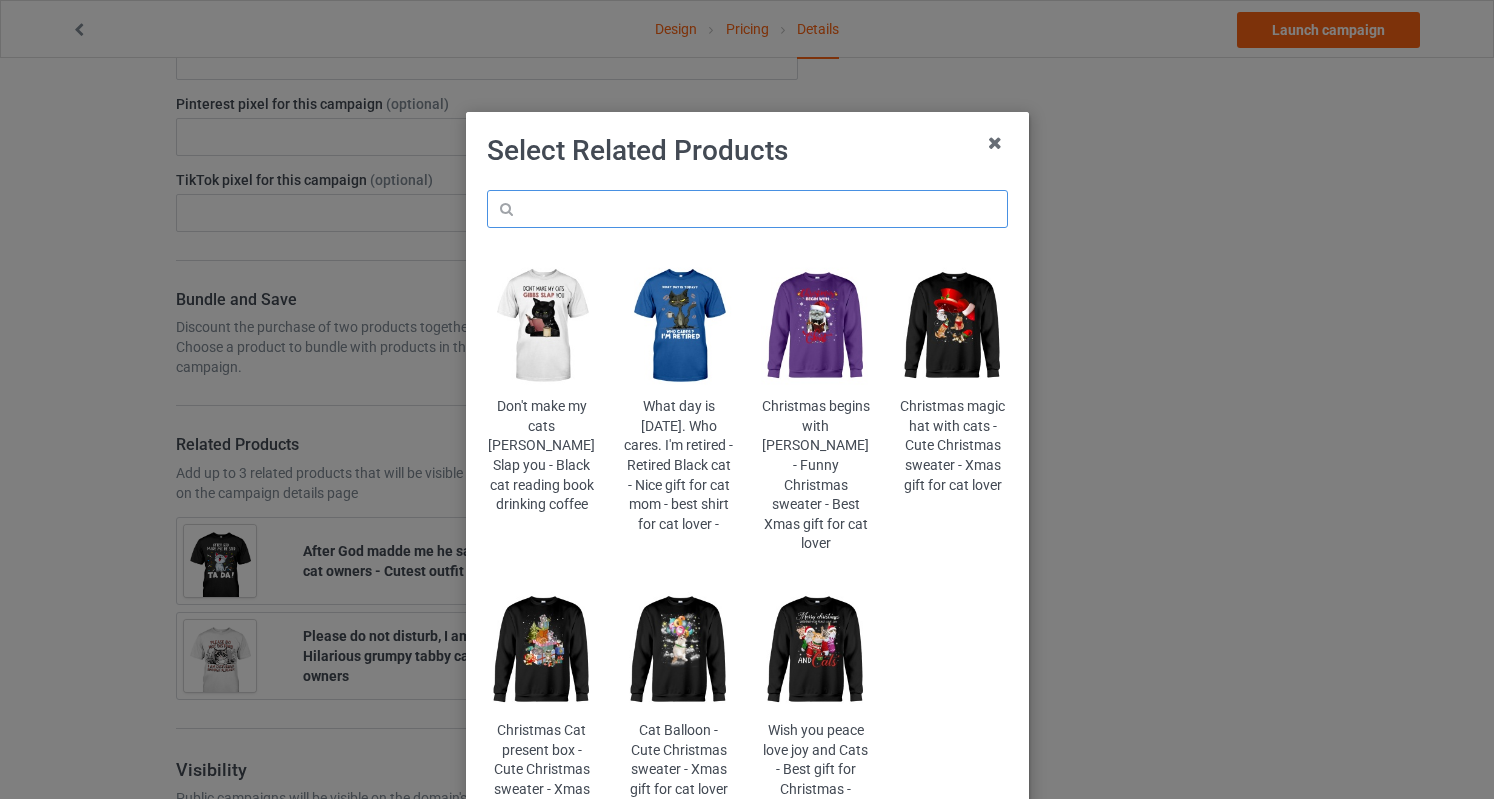 click at bounding box center [747, 209] 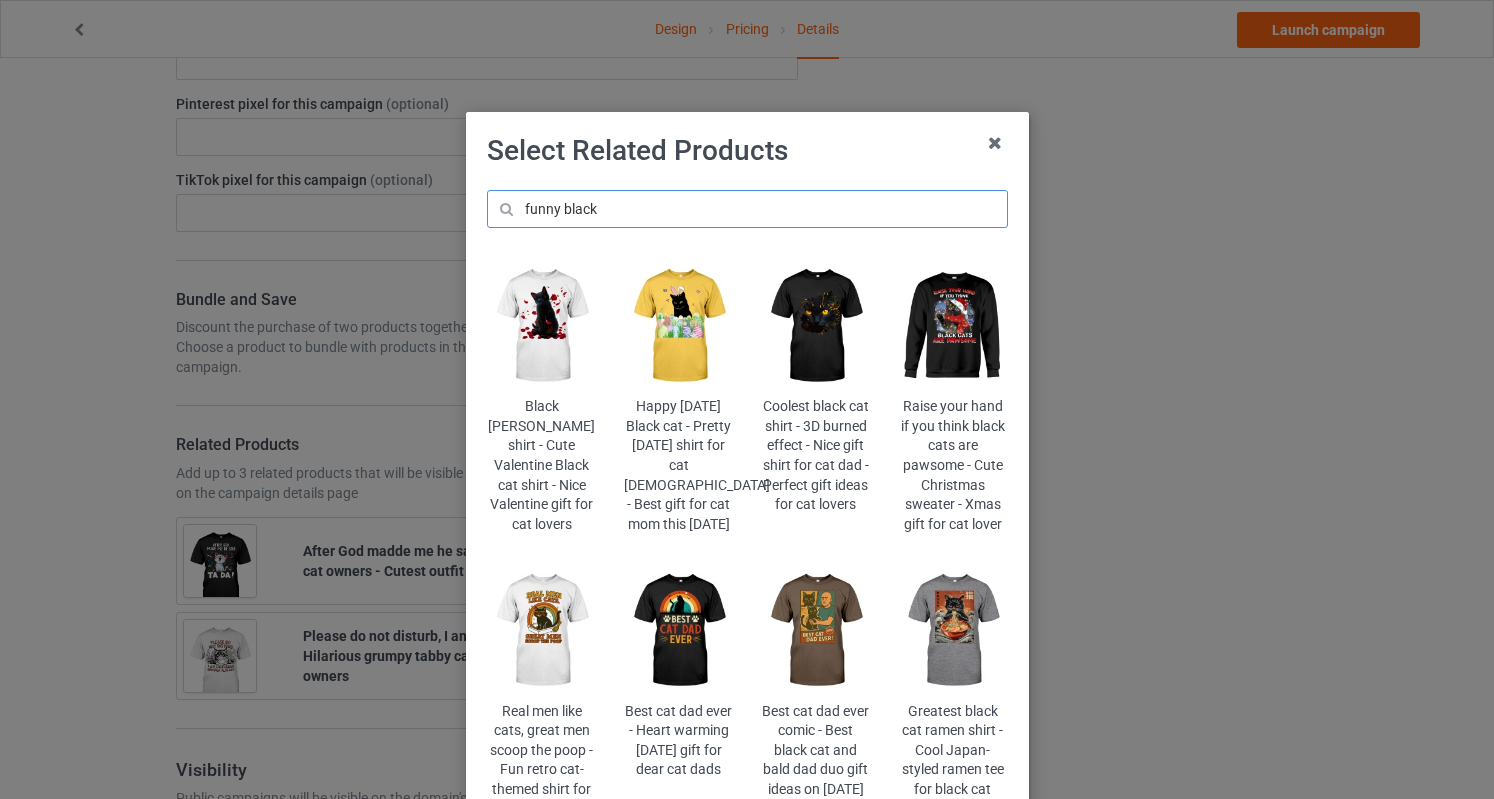 type on "funny black" 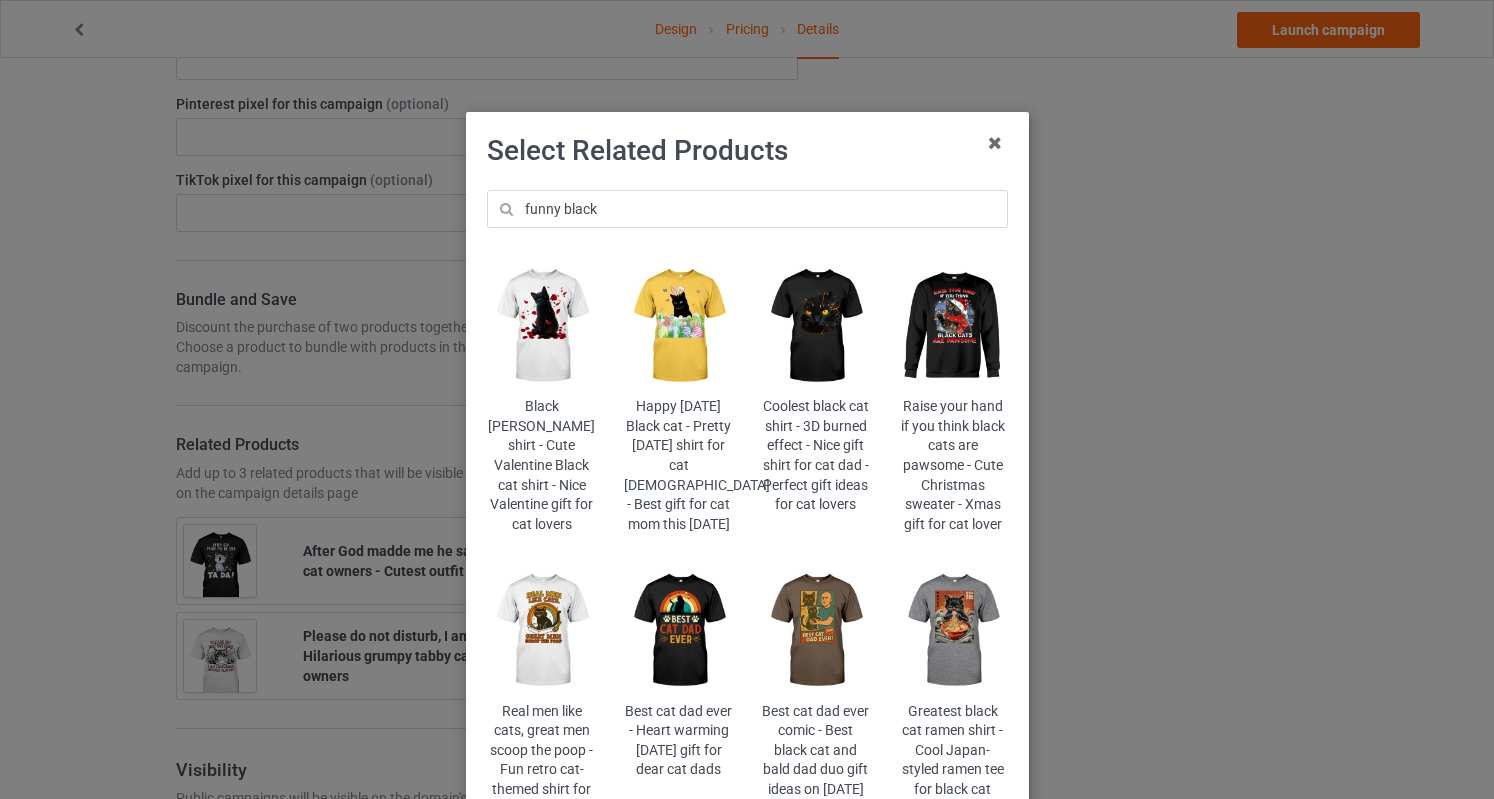 click at bounding box center [541, 630] 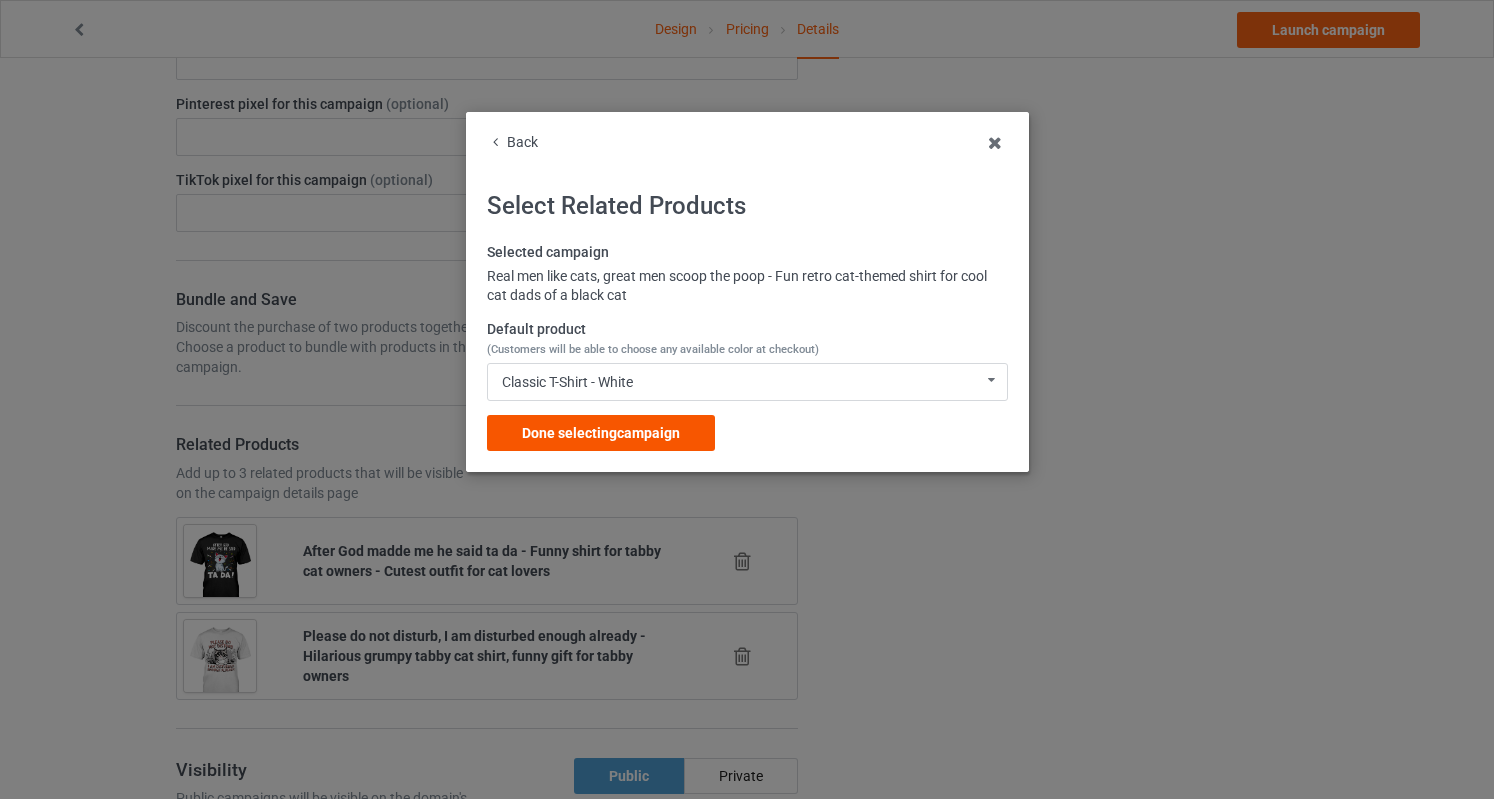 click on "Done selecting  campaign" at bounding box center (601, 433) 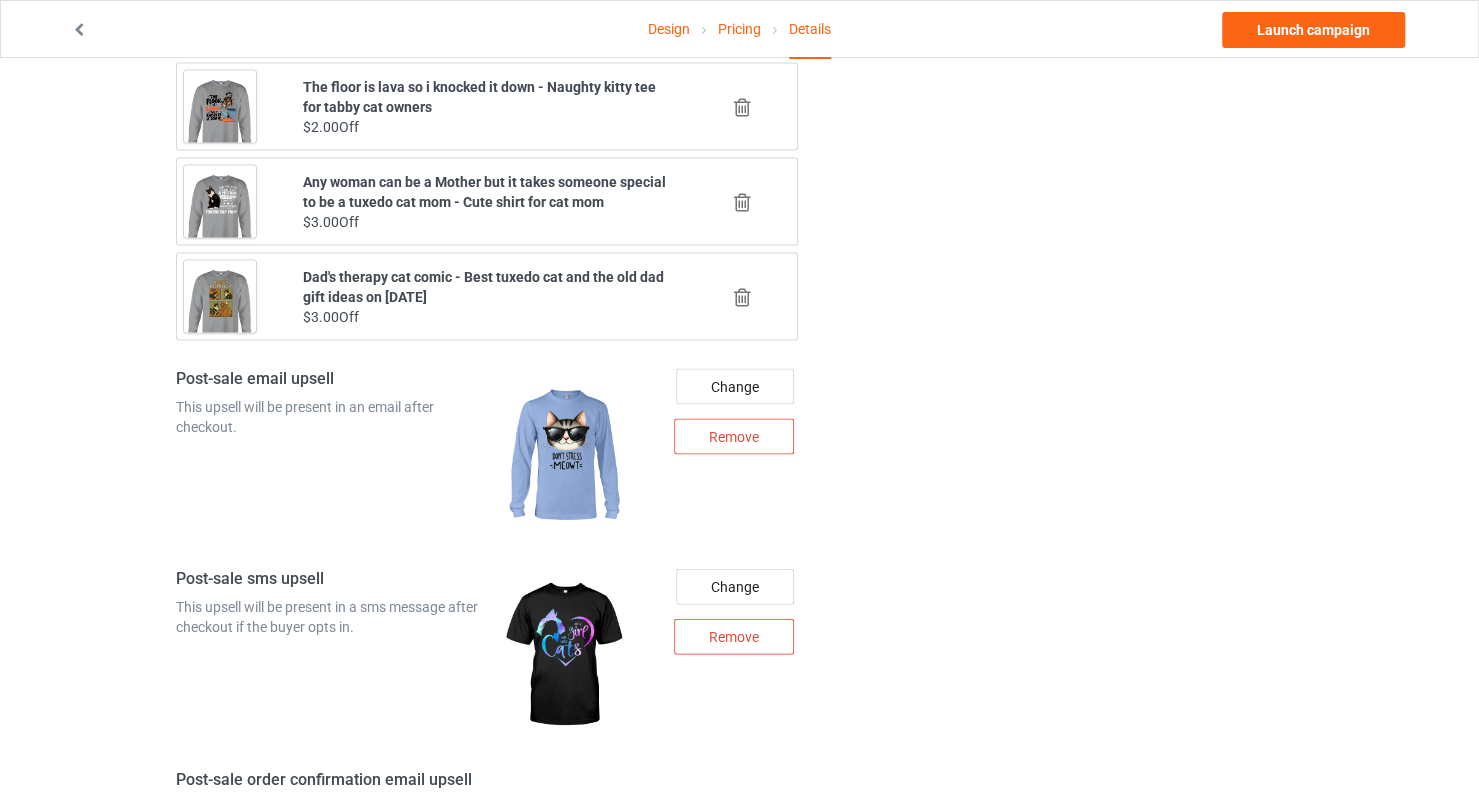 scroll, scrollTop: 1962, scrollLeft: 0, axis: vertical 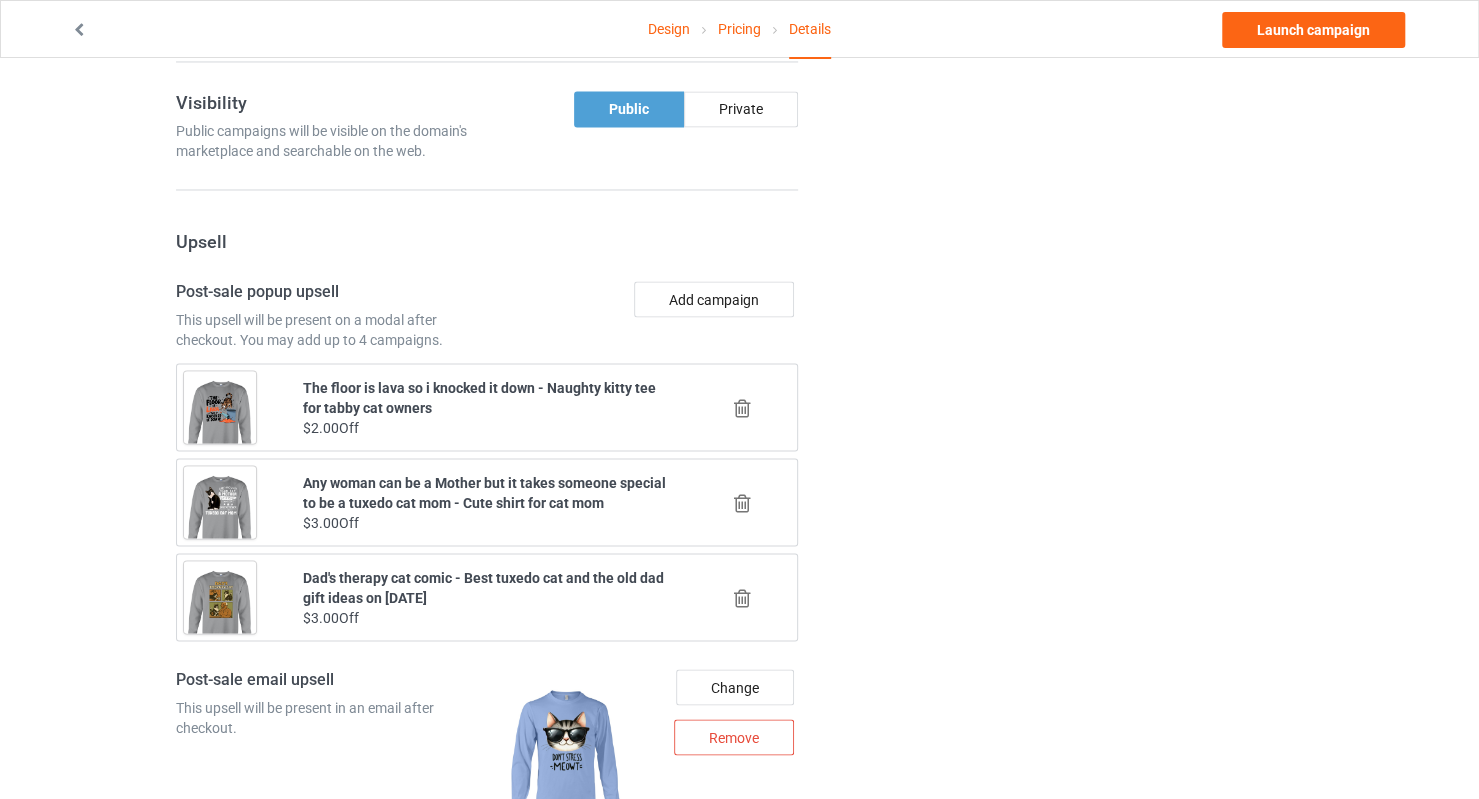 click at bounding box center [742, 407] 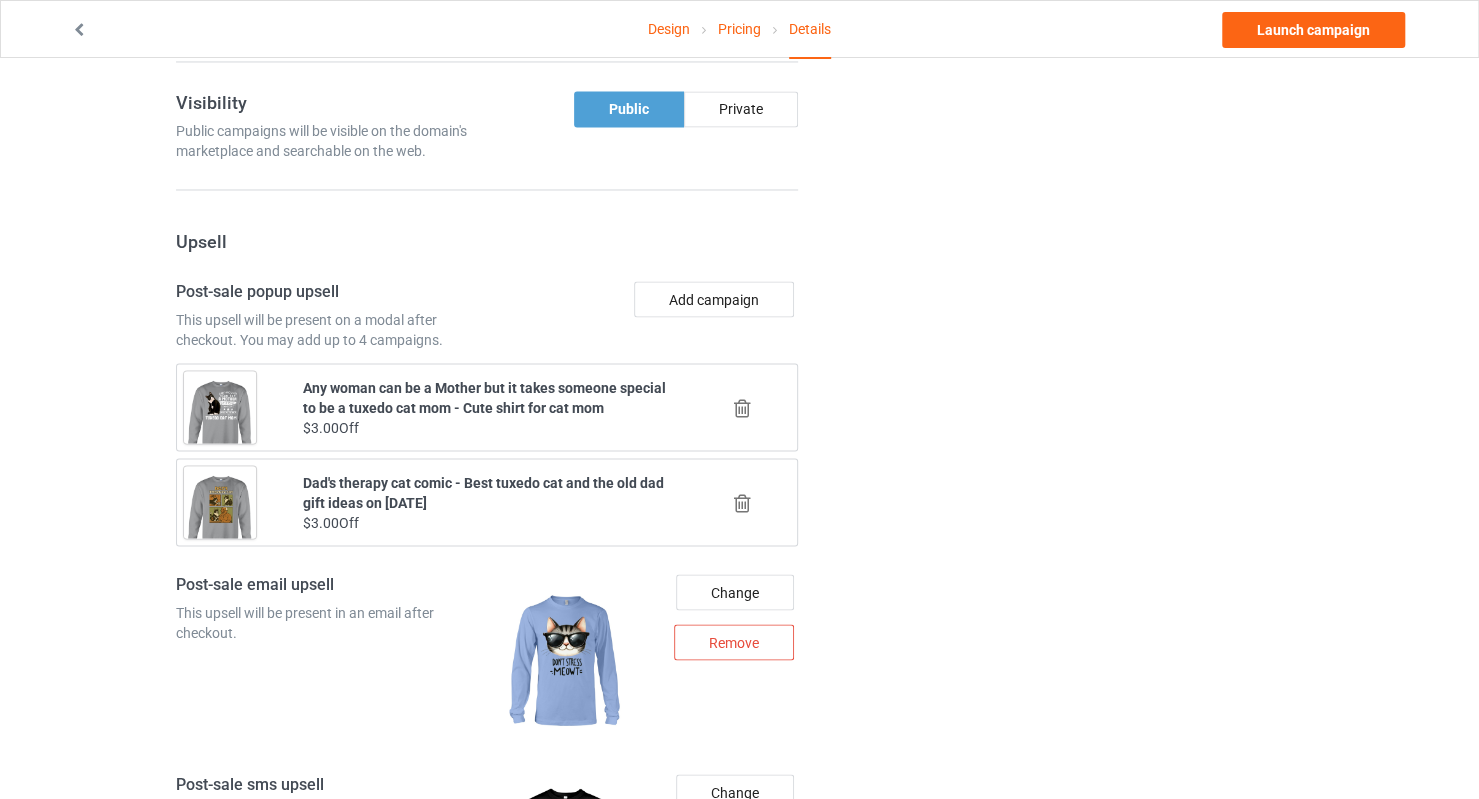 click at bounding box center [742, 407] 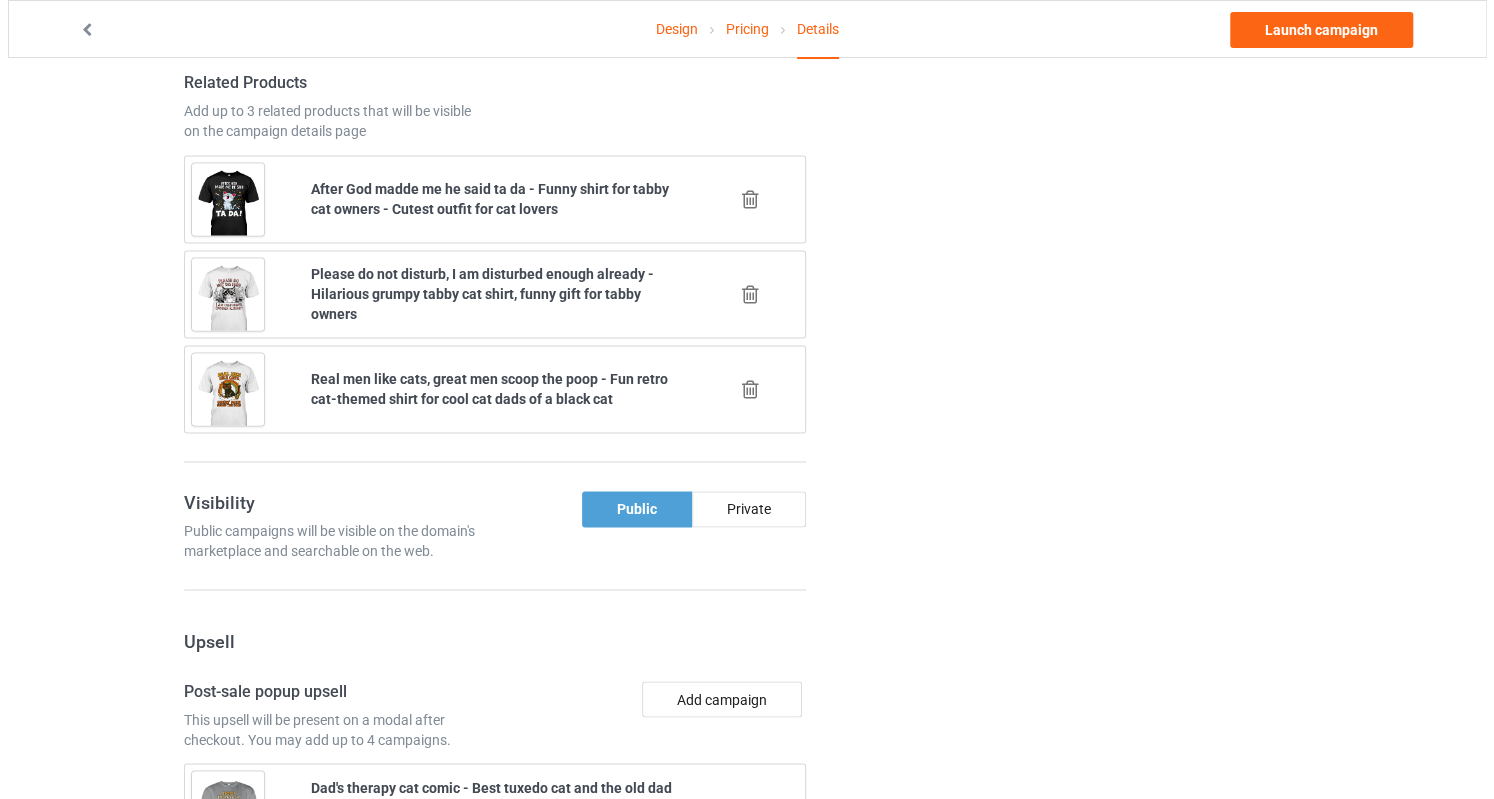 scroll, scrollTop: 1962, scrollLeft: 0, axis: vertical 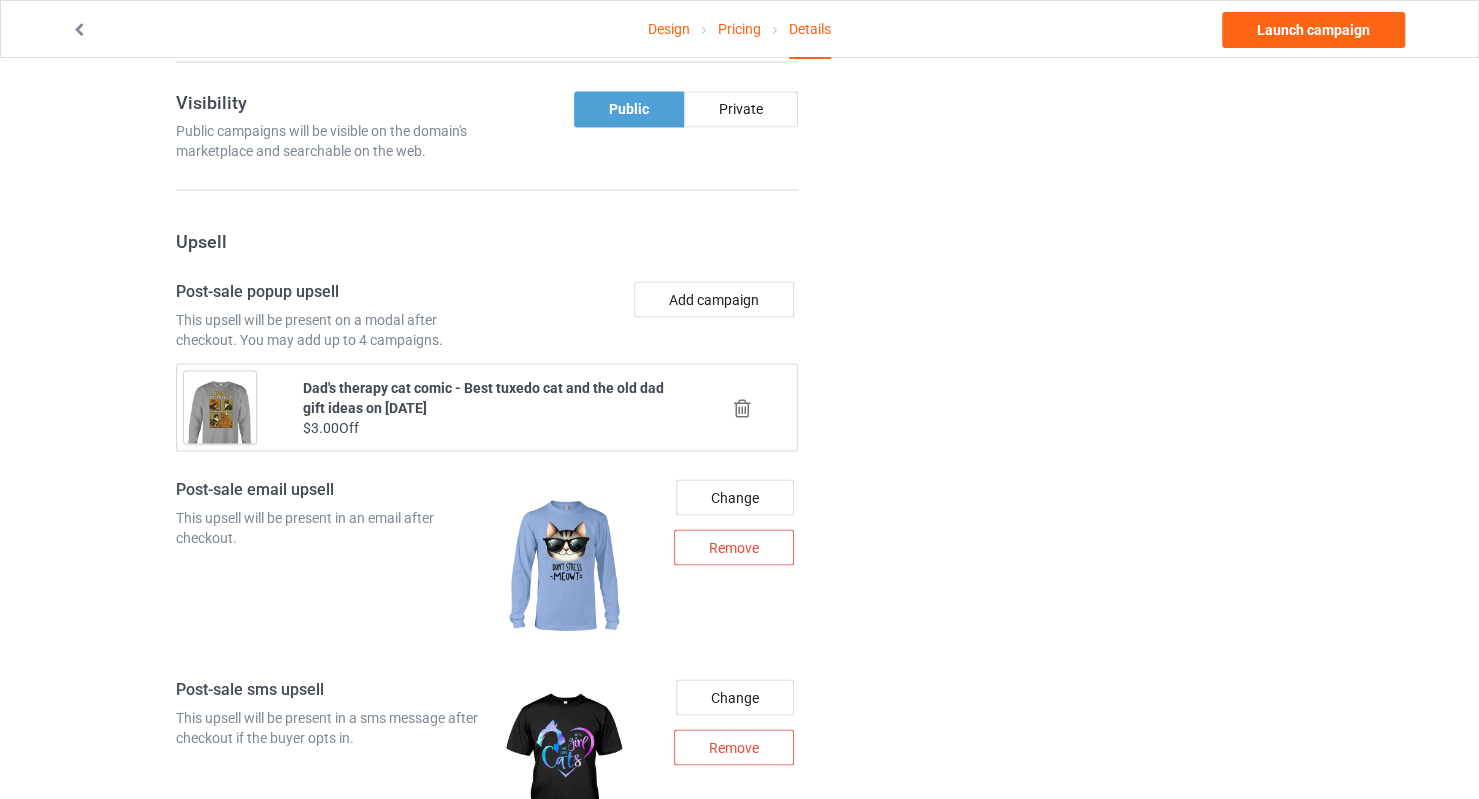 click at bounding box center [742, 407] 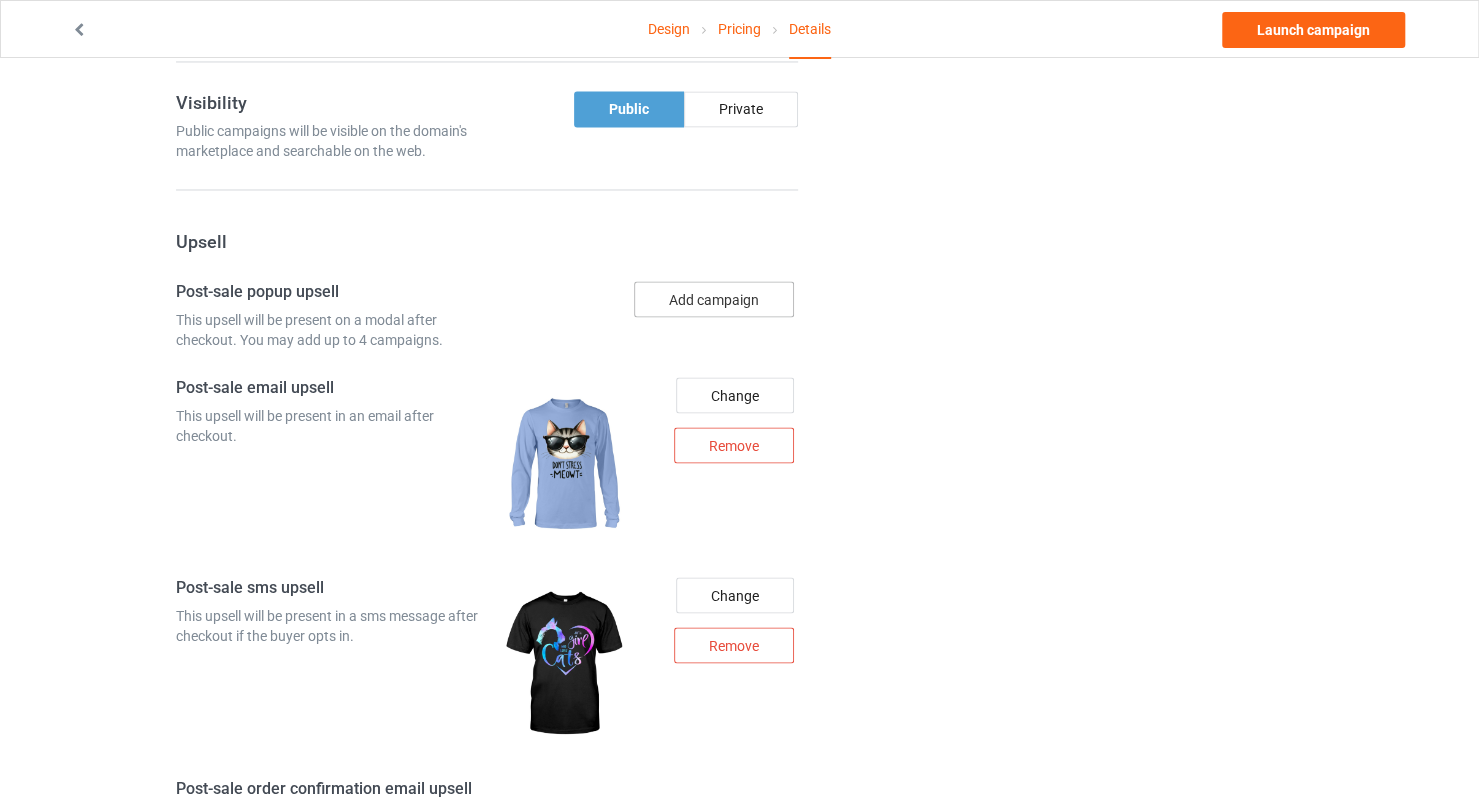 click on "Add campaign" at bounding box center [714, 299] 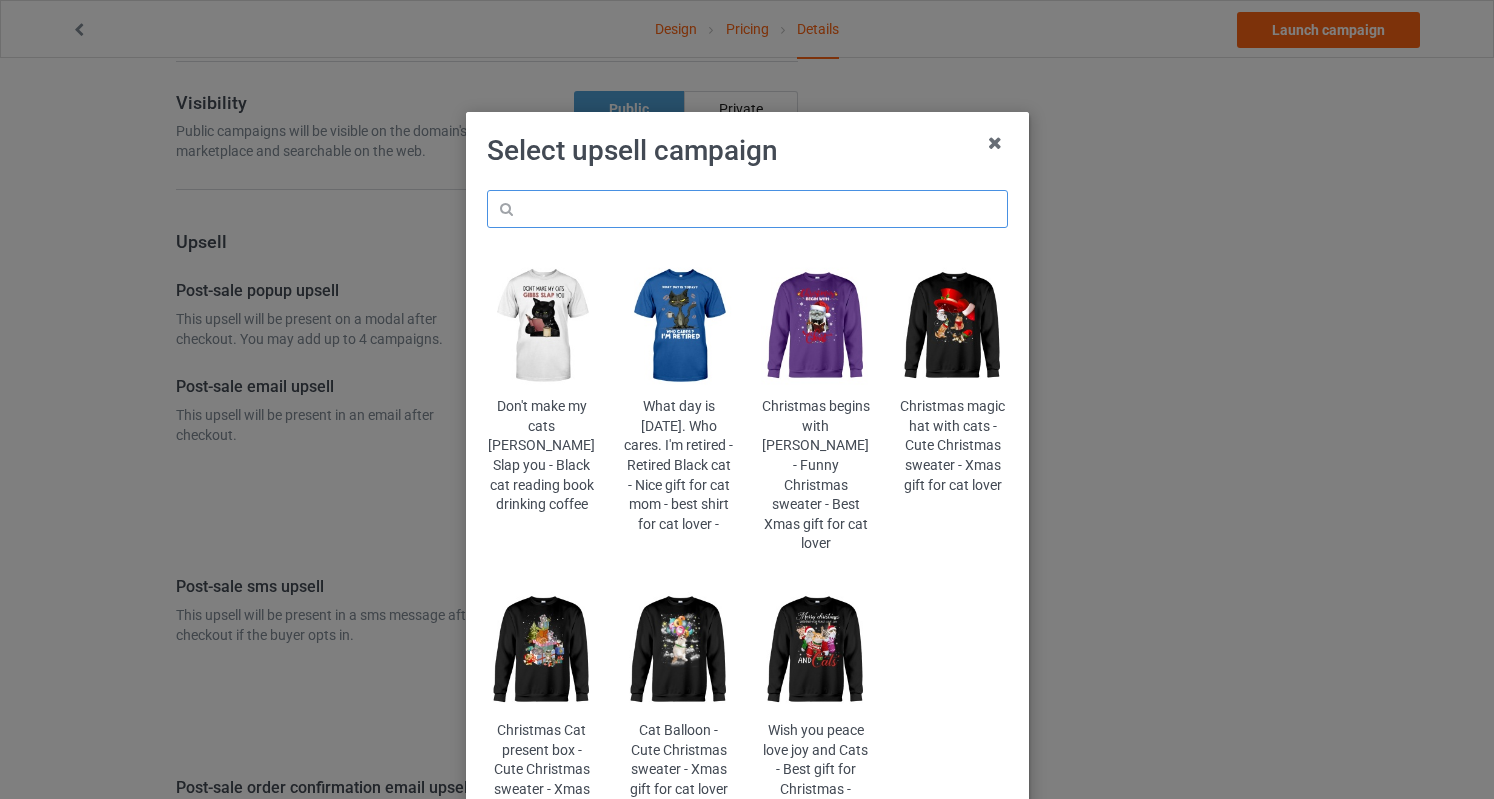 click at bounding box center (747, 209) 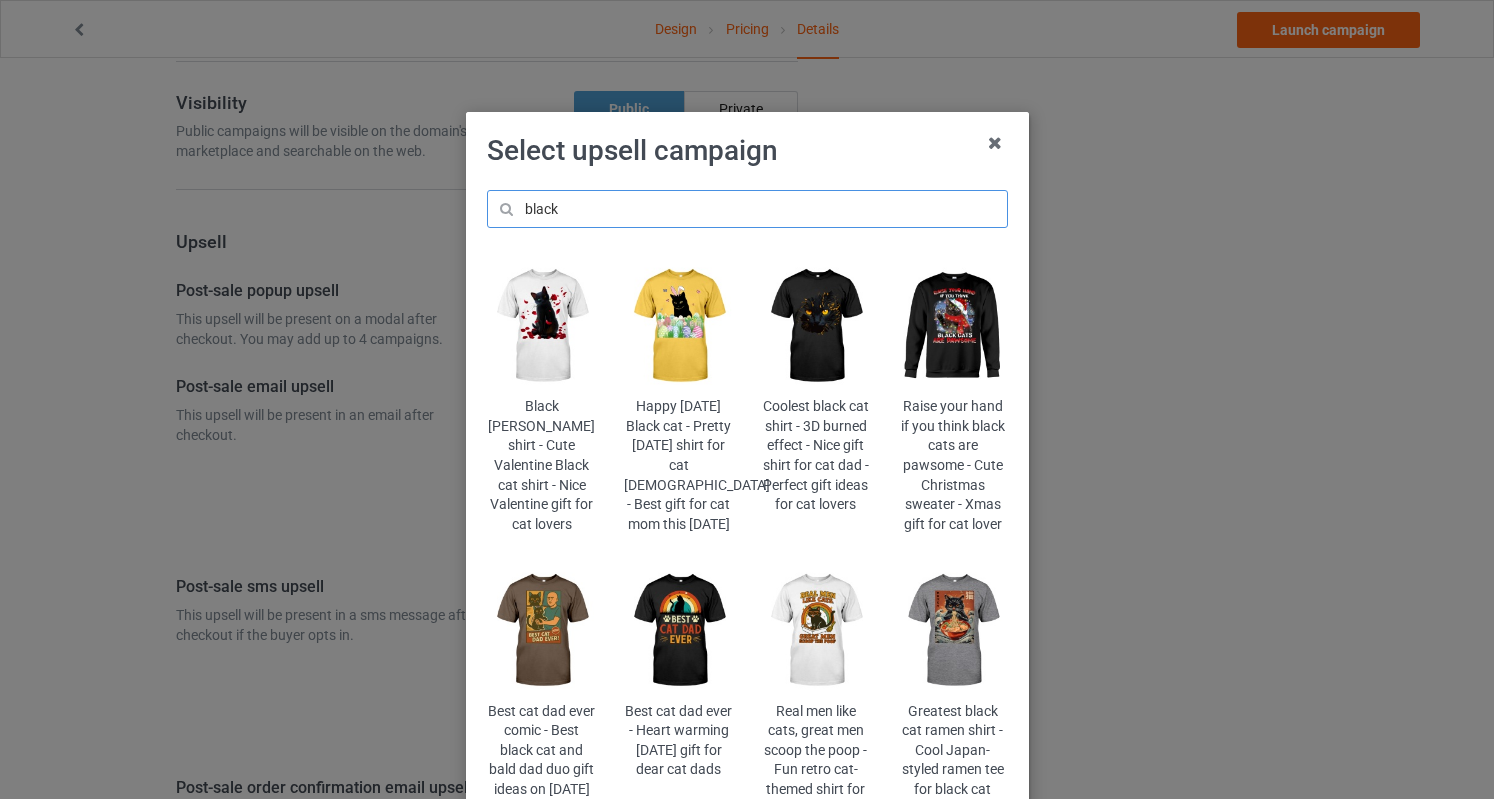drag, startPoint x: 732, startPoint y: 206, endPoint x: 406, endPoint y: 220, distance: 326.30048 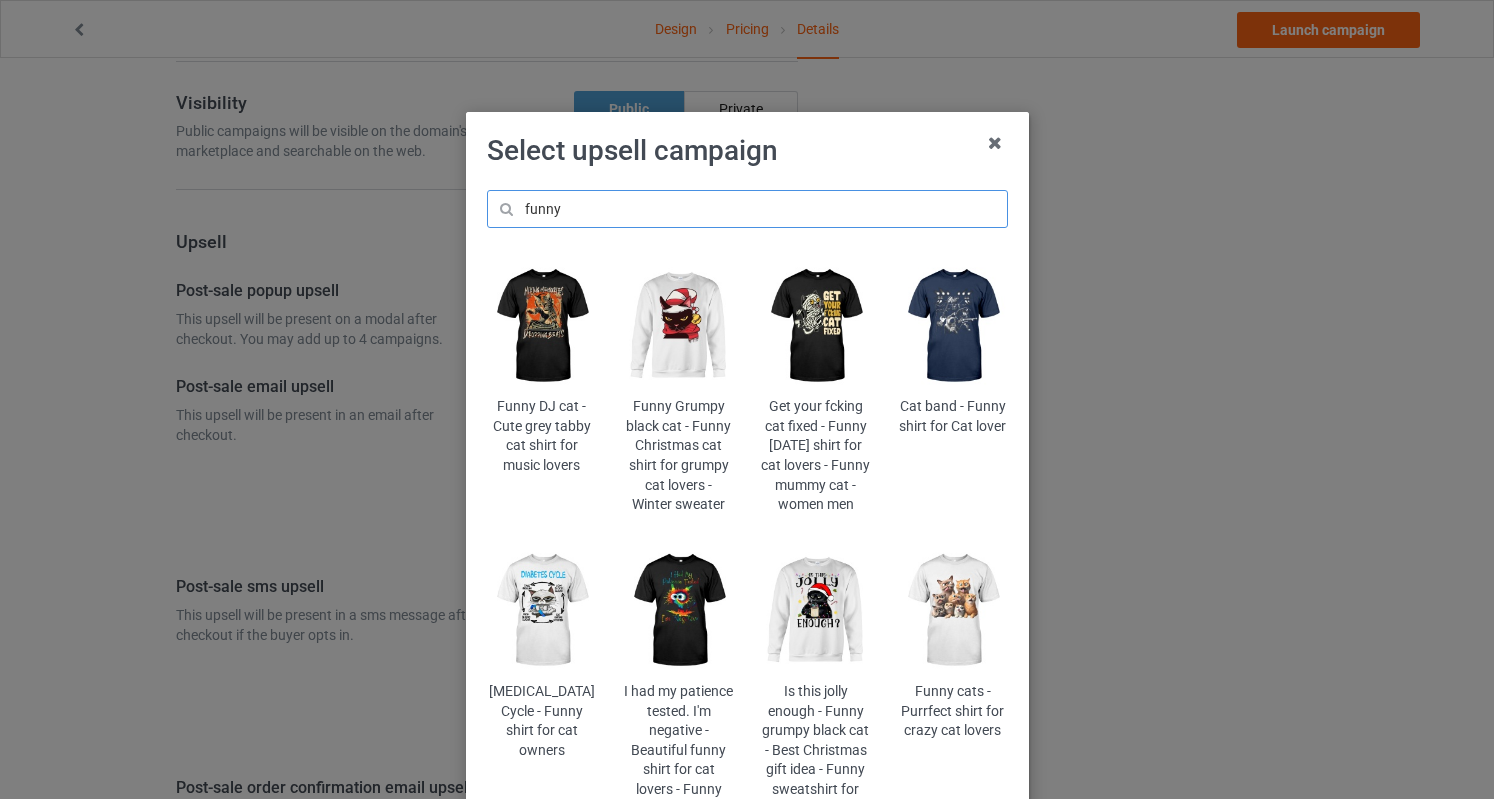 drag, startPoint x: 606, startPoint y: 197, endPoint x: 186, endPoint y: 212, distance: 420.26776 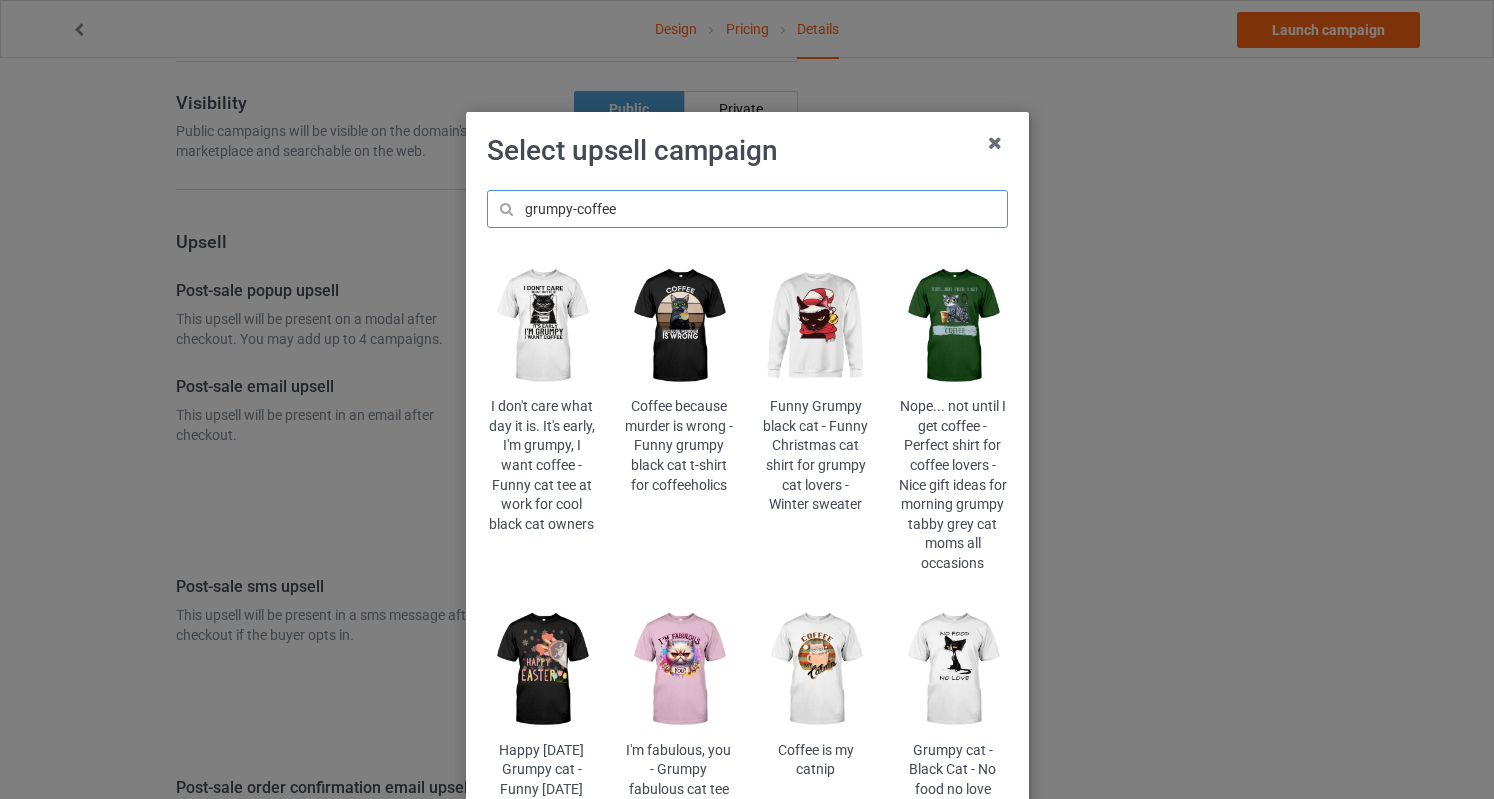type on "grumpy-coffee" 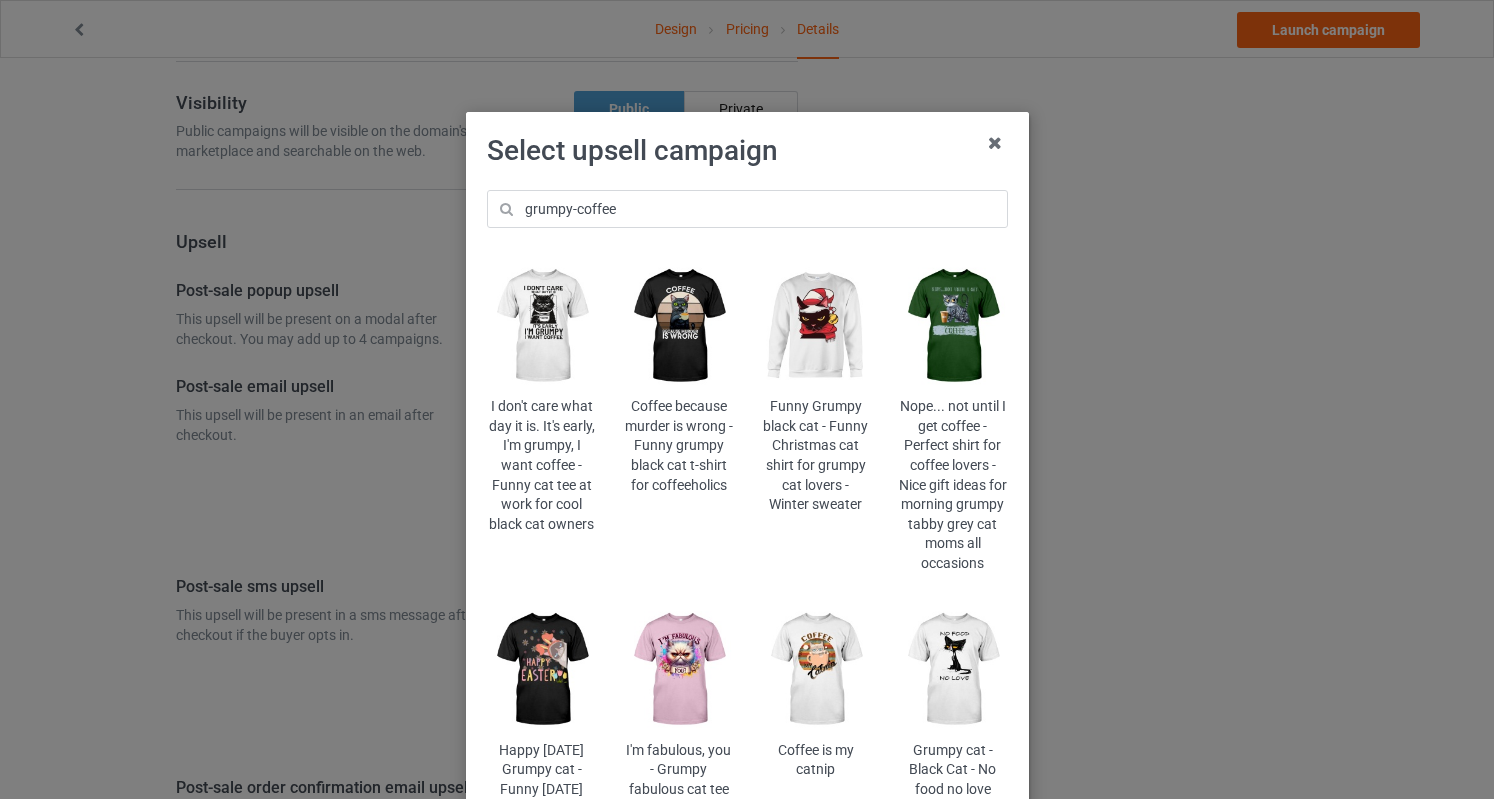 click at bounding box center (541, 326) 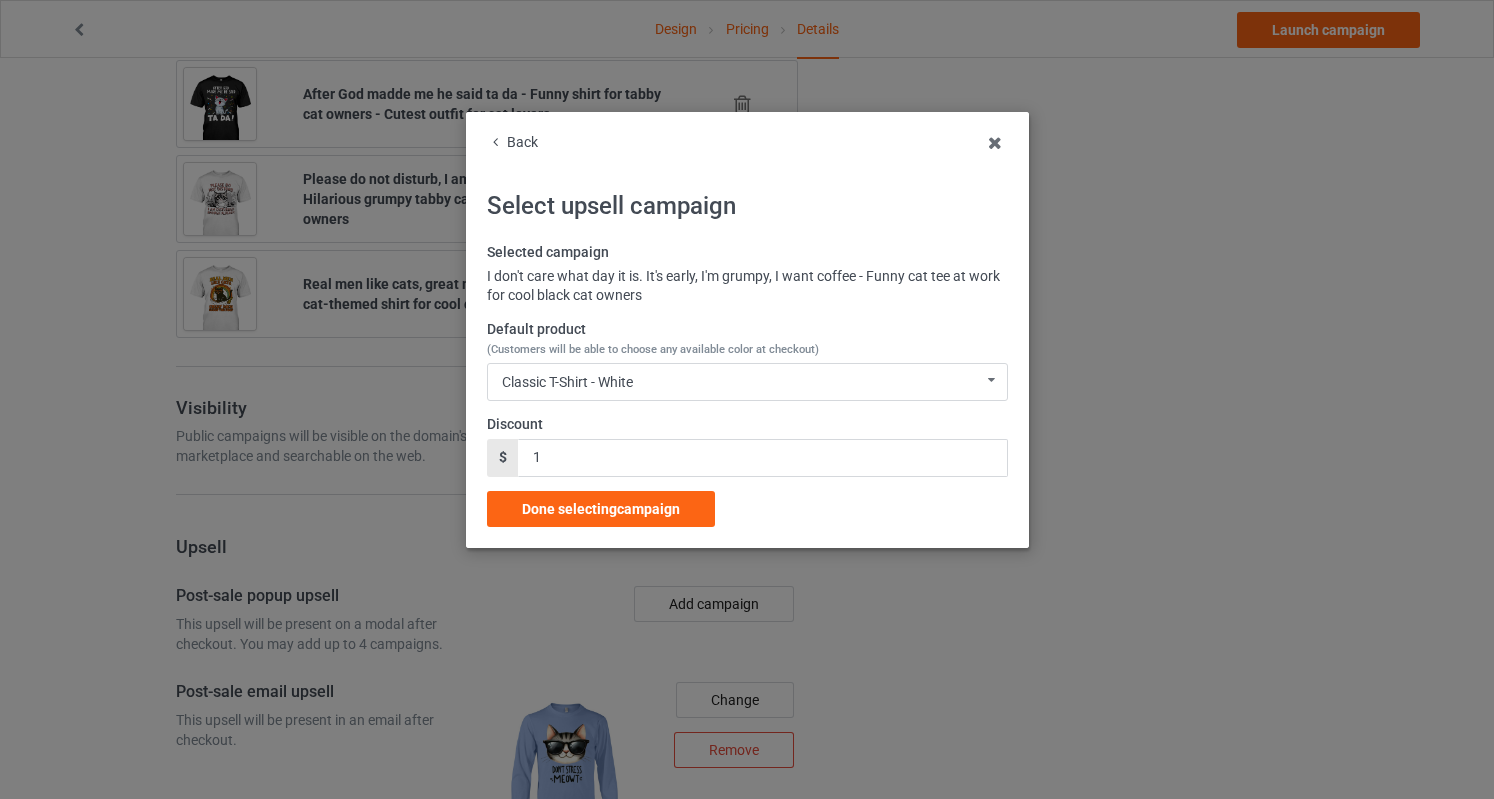 scroll, scrollTop: 1962, scrollLeft: 0, axis: vertical 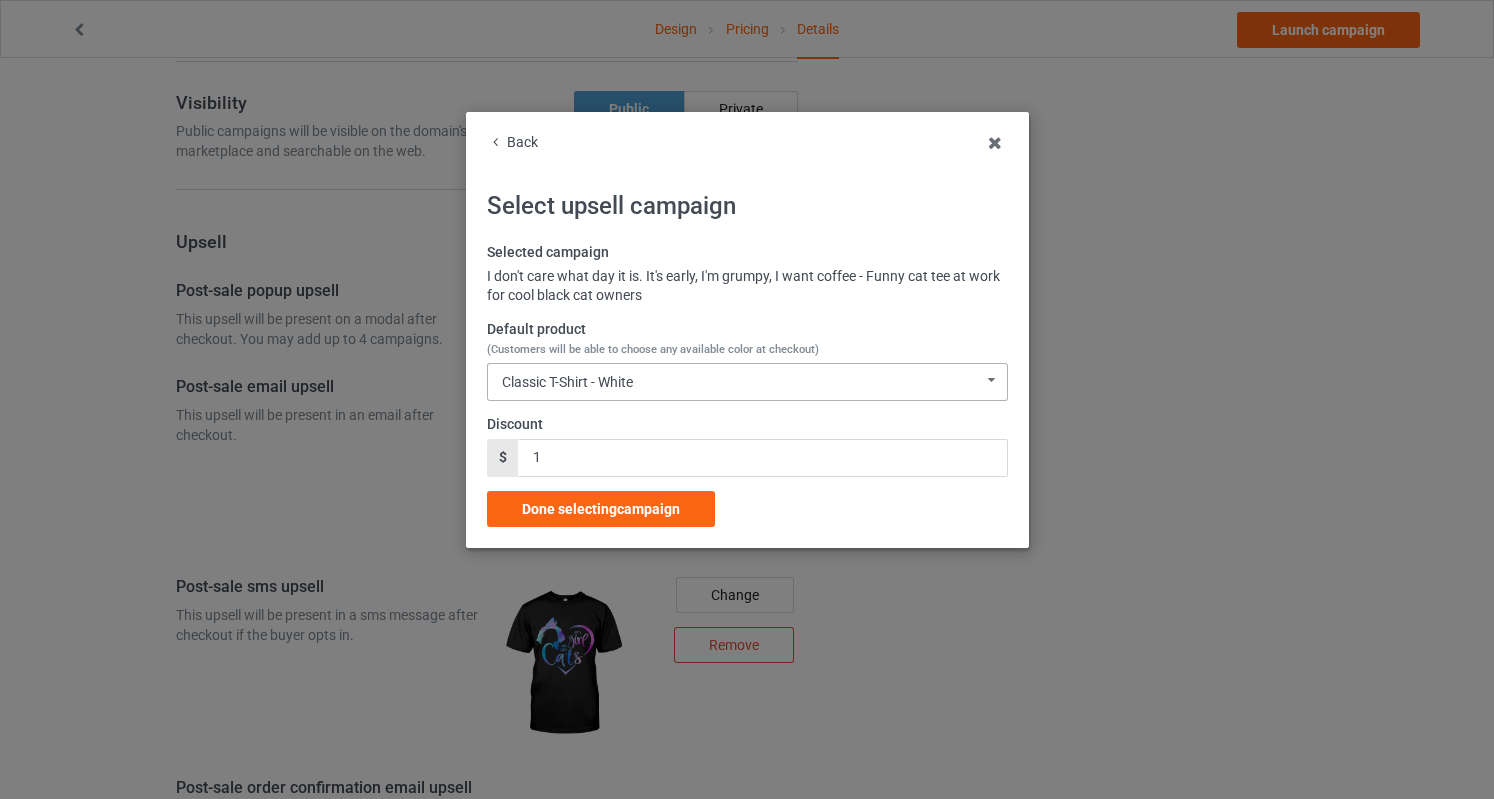 click on "Classic T-Shirt - White" at bounding box center (567, 382) 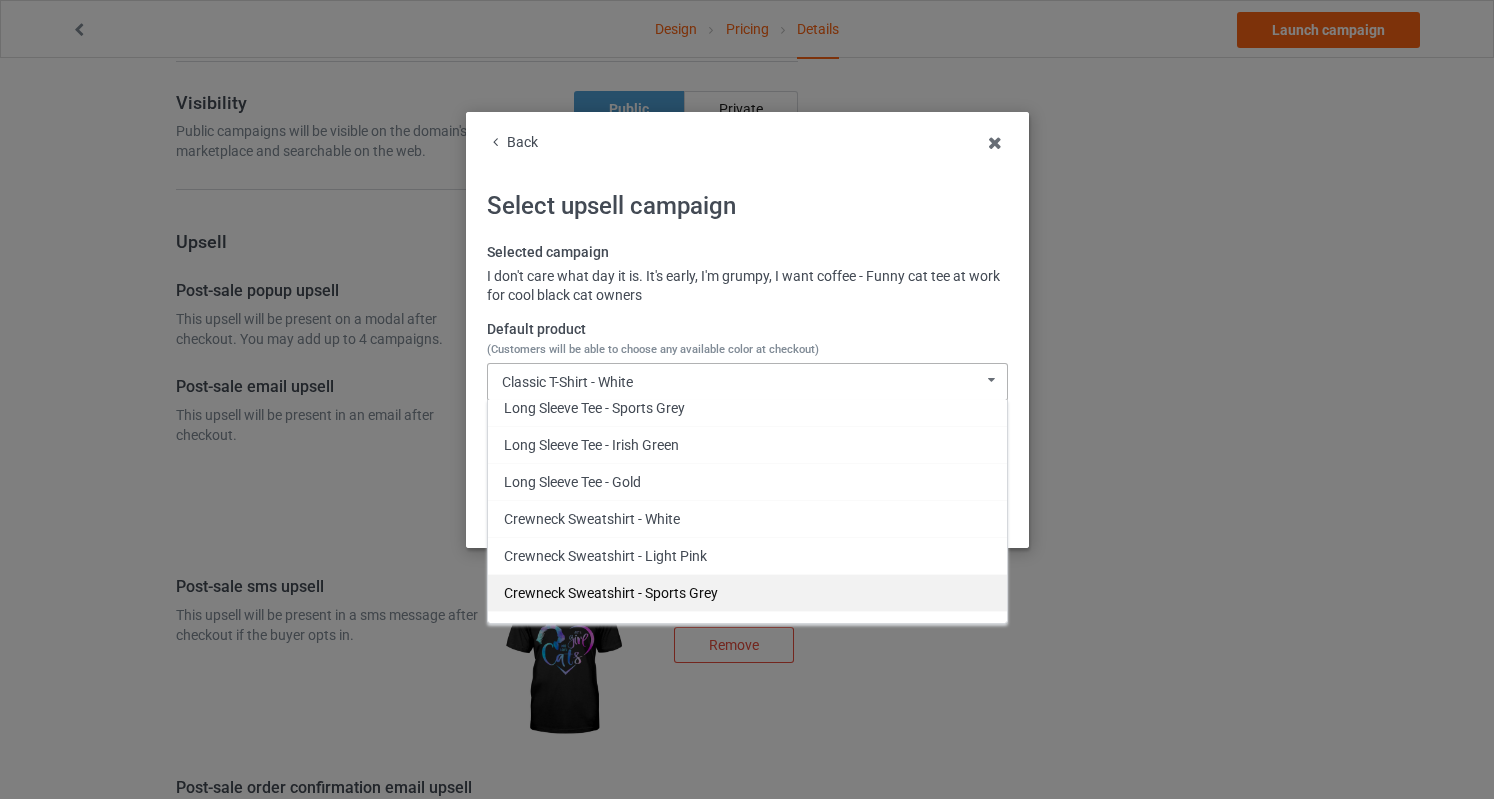 scroll, scrollTop: 666, scrollLeft: 0, axis: vertical 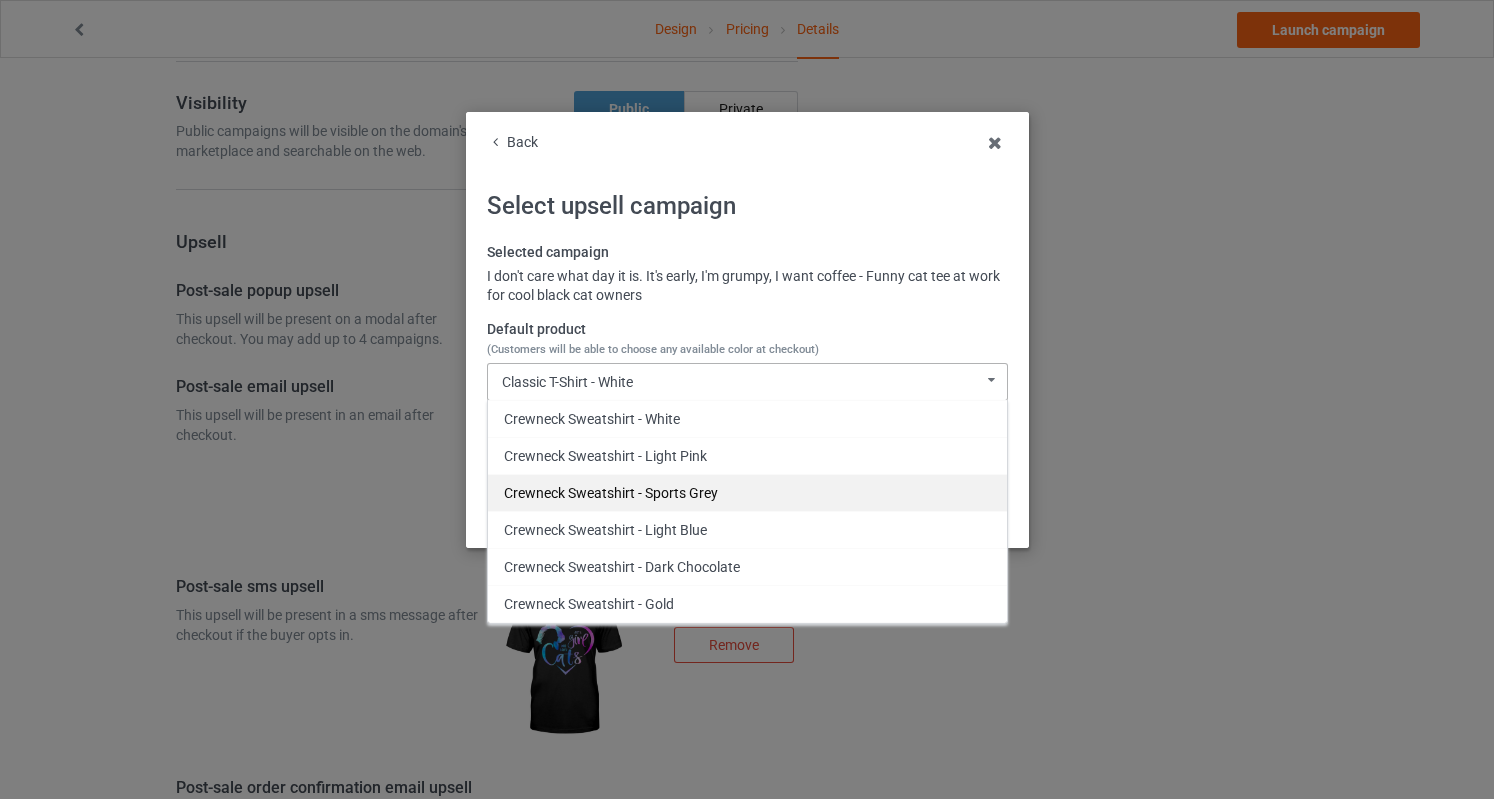 click on "Crewneck Sweatshirt - Sports Grey" at bounding box center [747, 492] 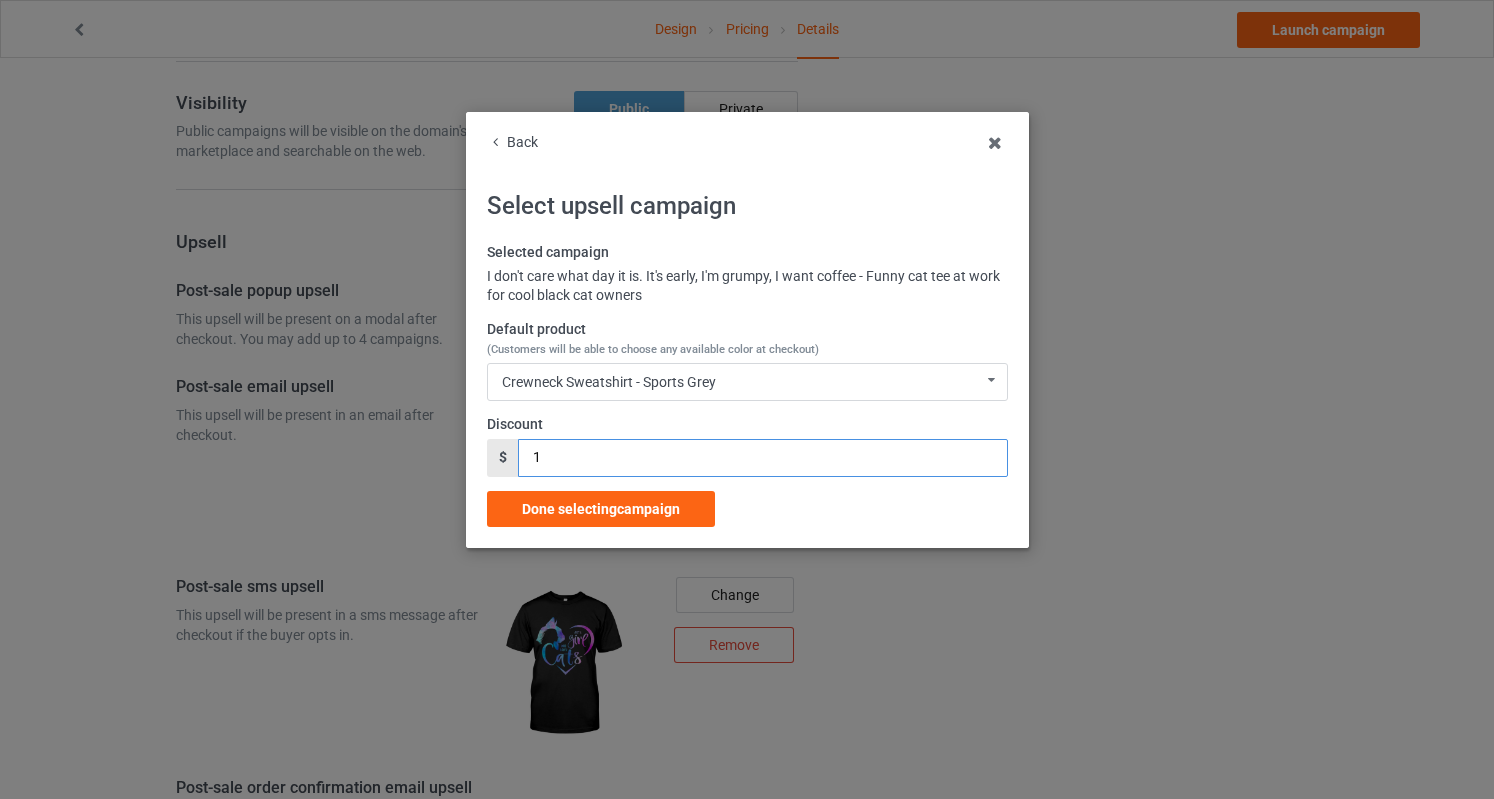 drag, startPoint x: 580, startPoint y: 458, endPoint x: 428, endPoint y: 441, distance: 152.94771 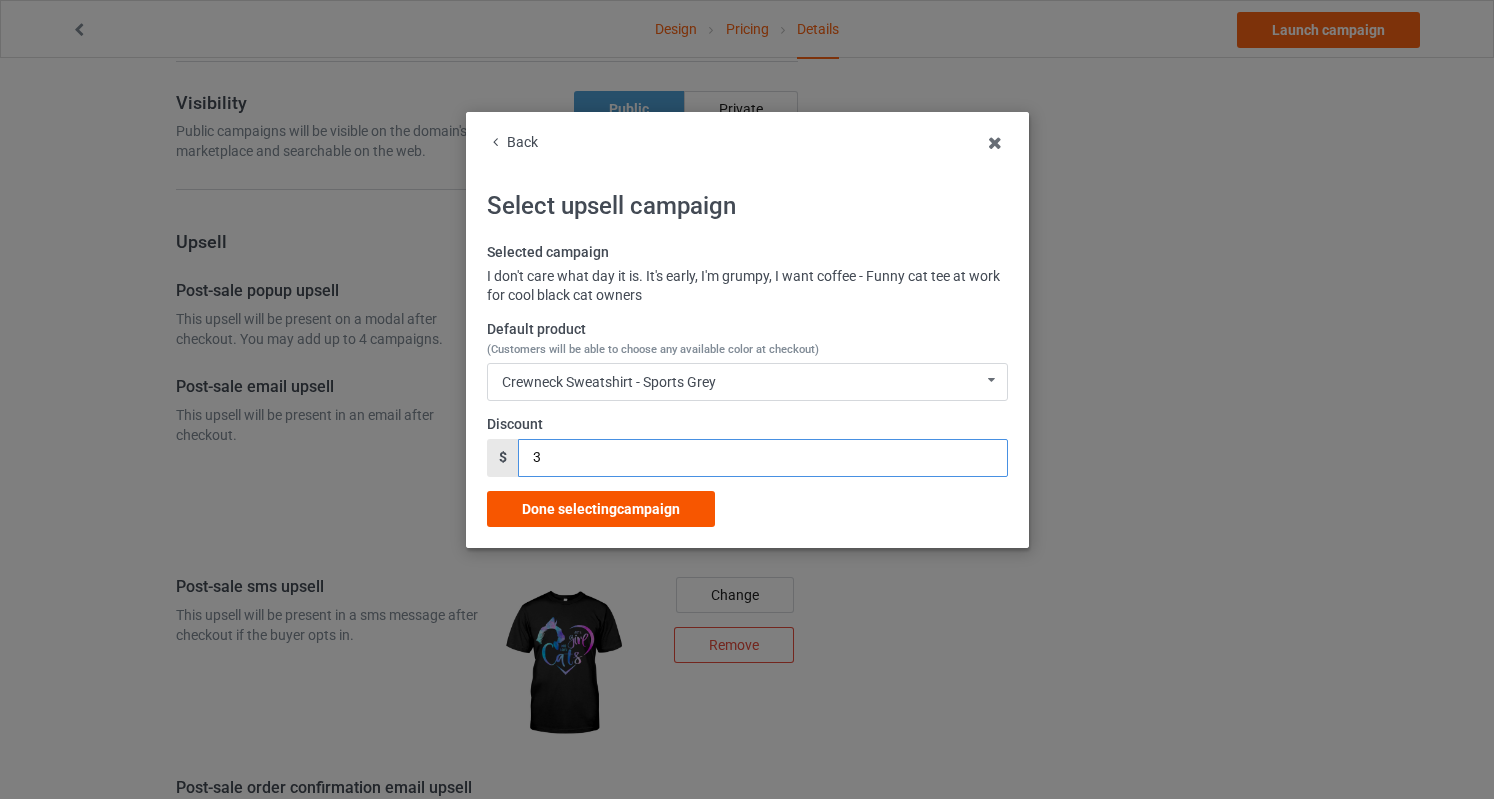 type on "3" 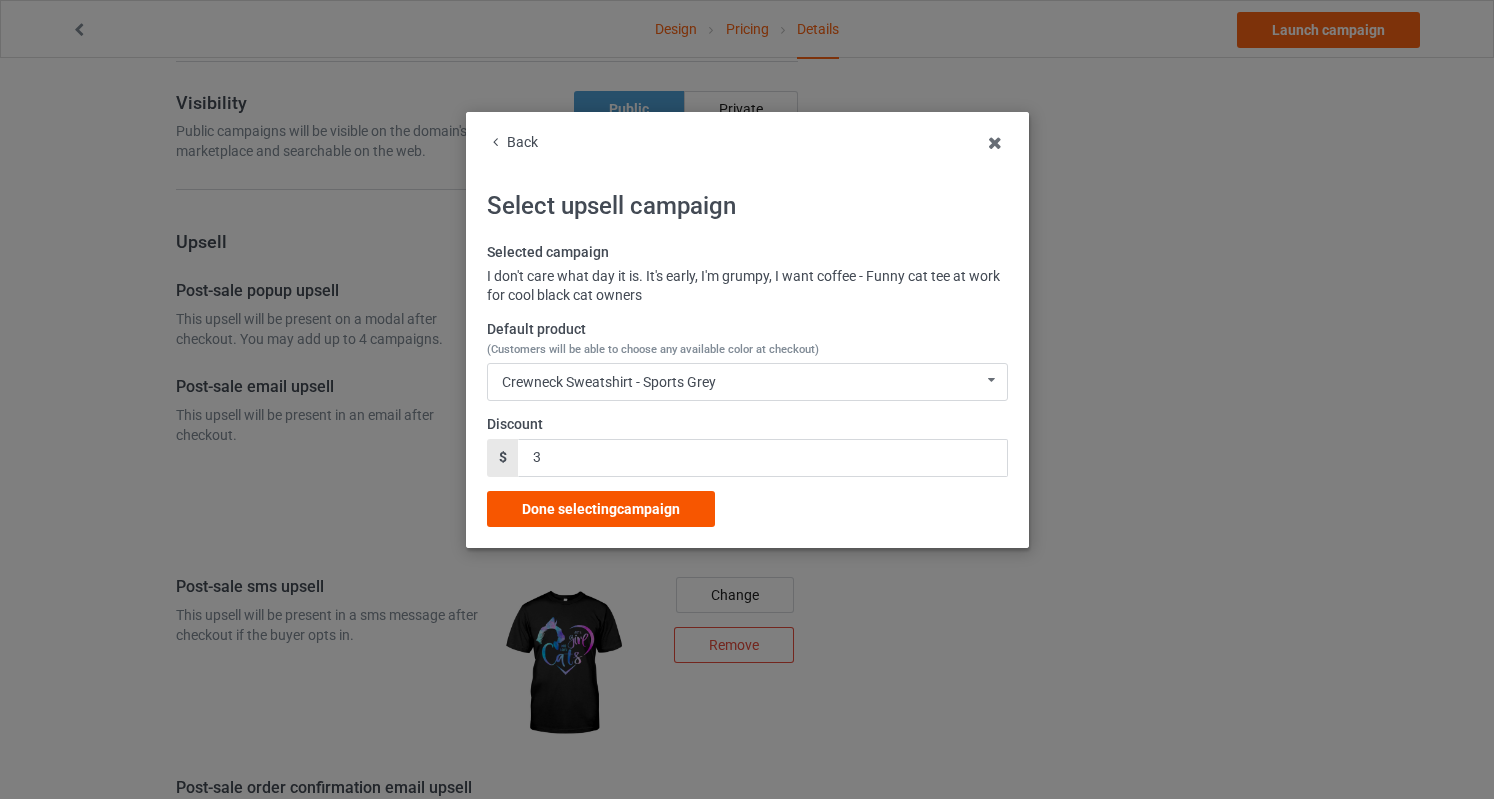 click on "Done selecting  campaign" at bounding box center [601, 509] 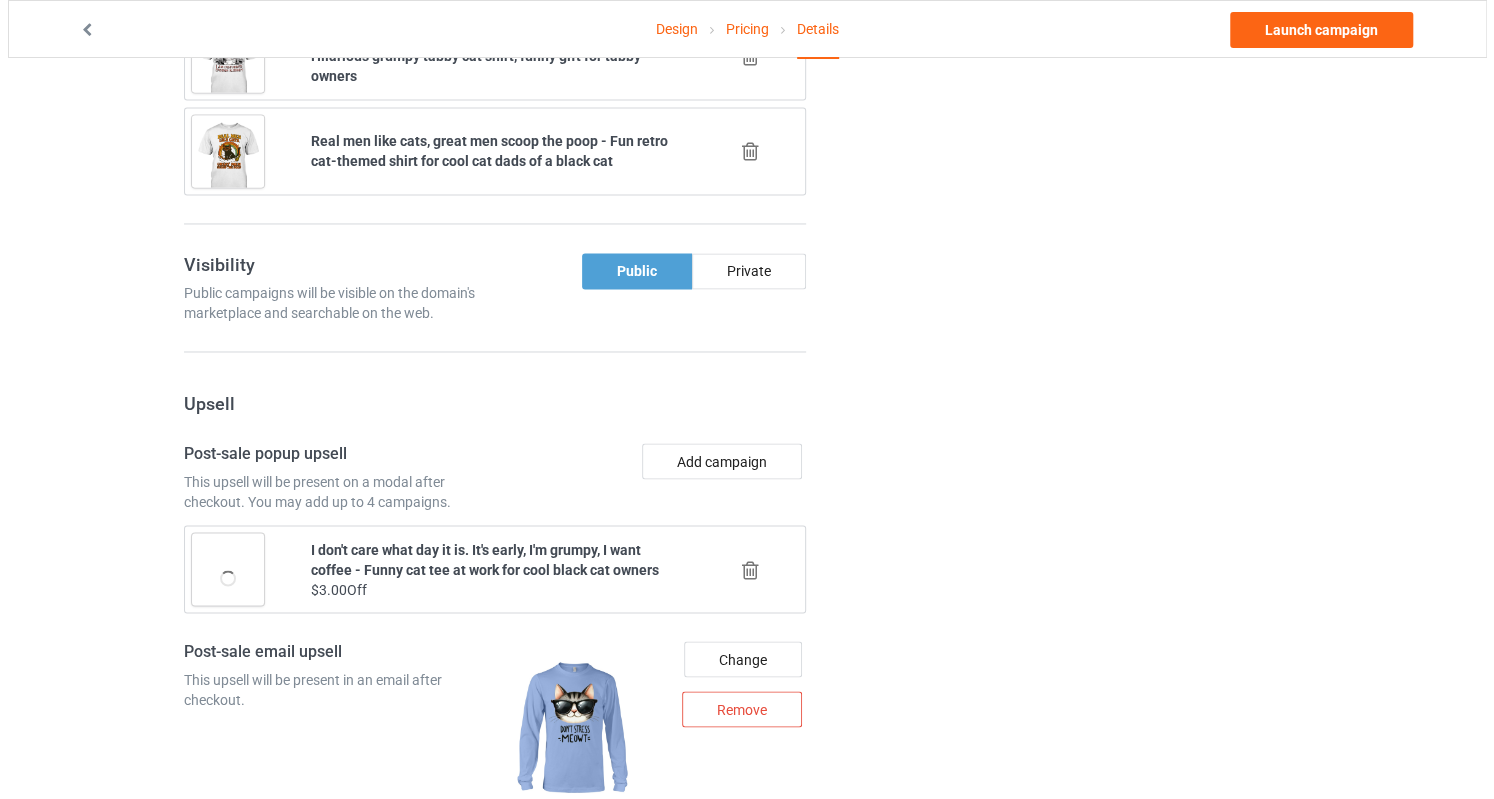 scroll, scrollTop: 1862, scrollLeft: 0, axis: vertical 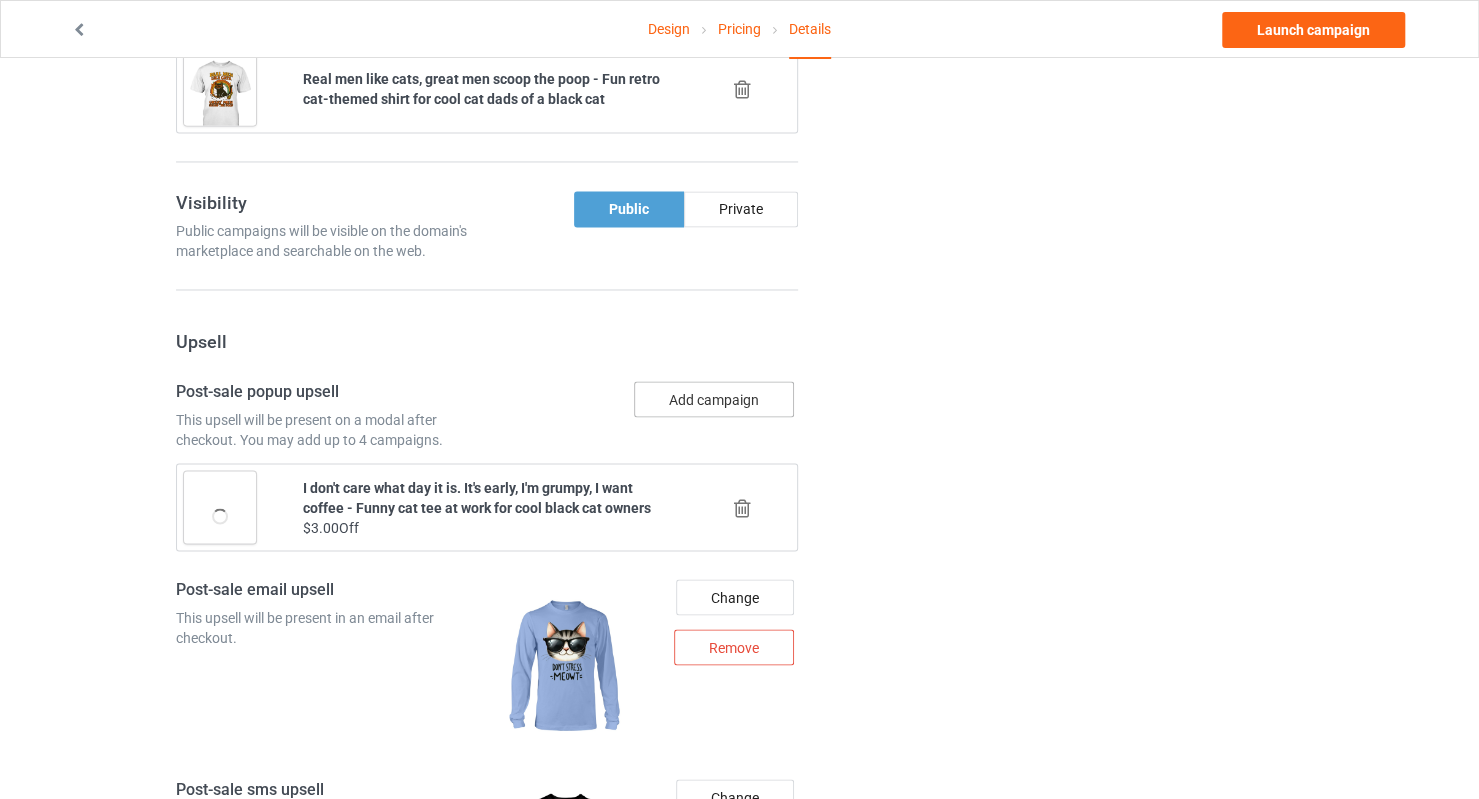 click on "Add campaign" at bounding box center [714, 399] 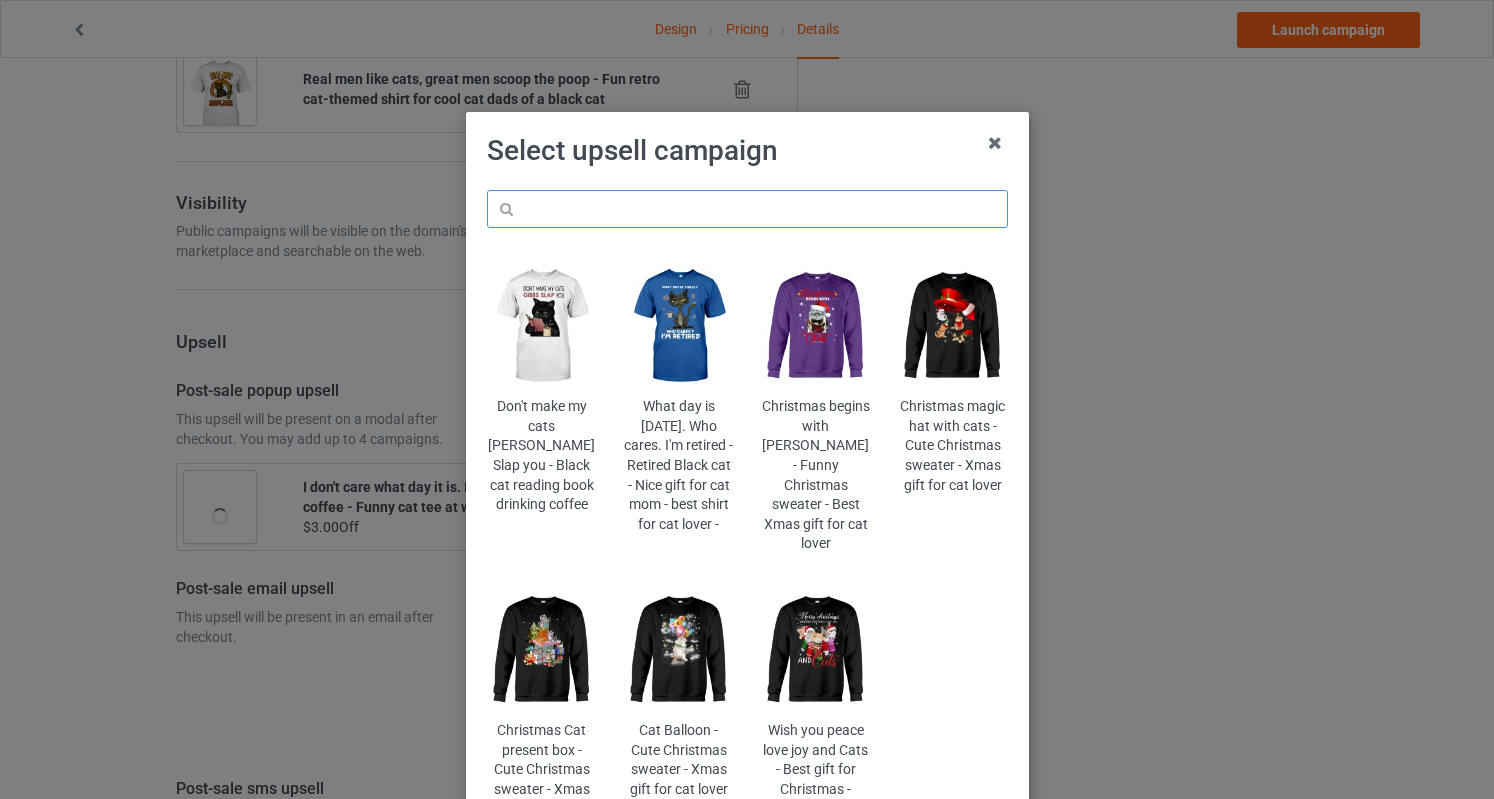 click at bounding box center [747, 209] 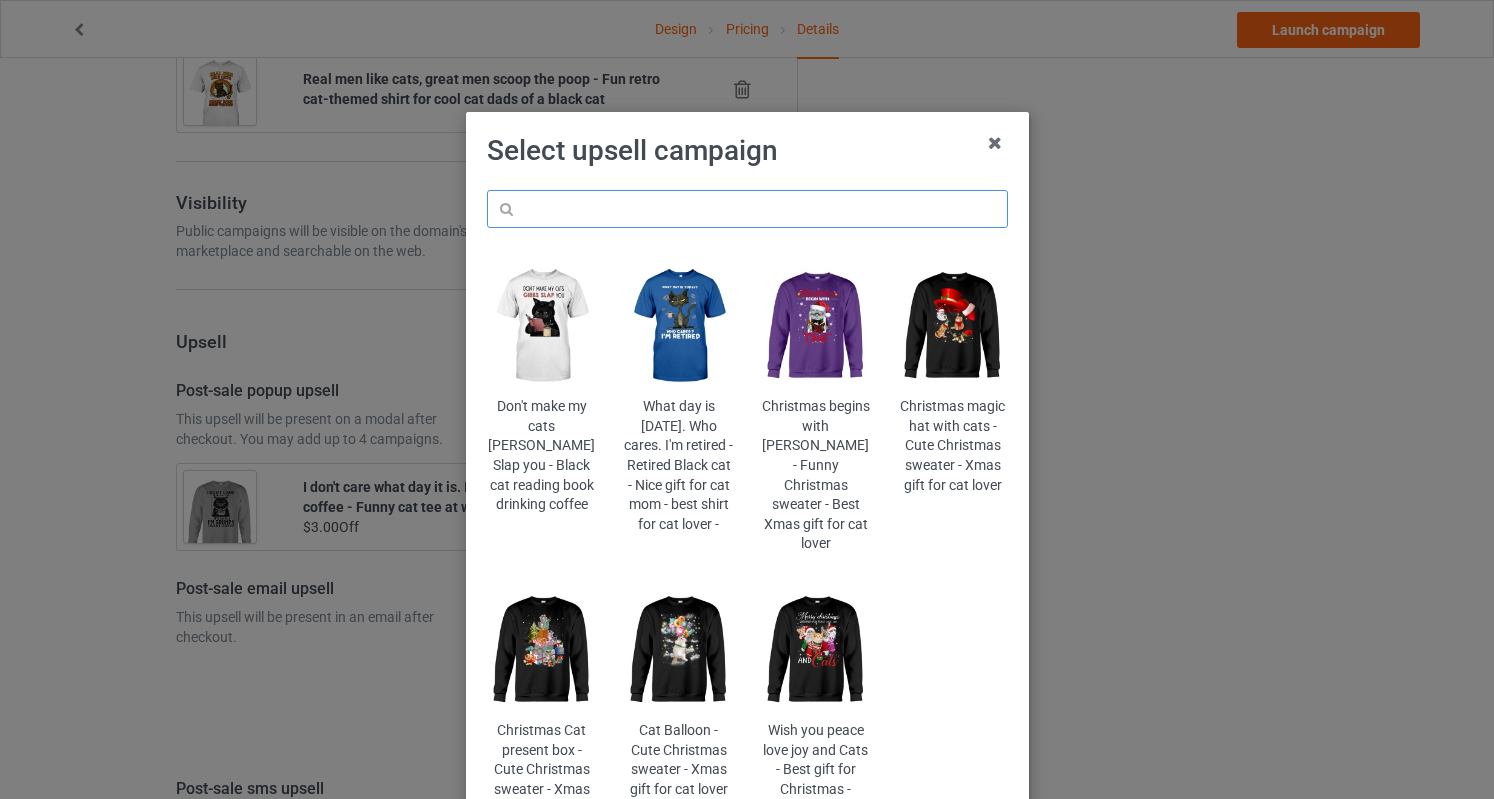 paste on "outlive" 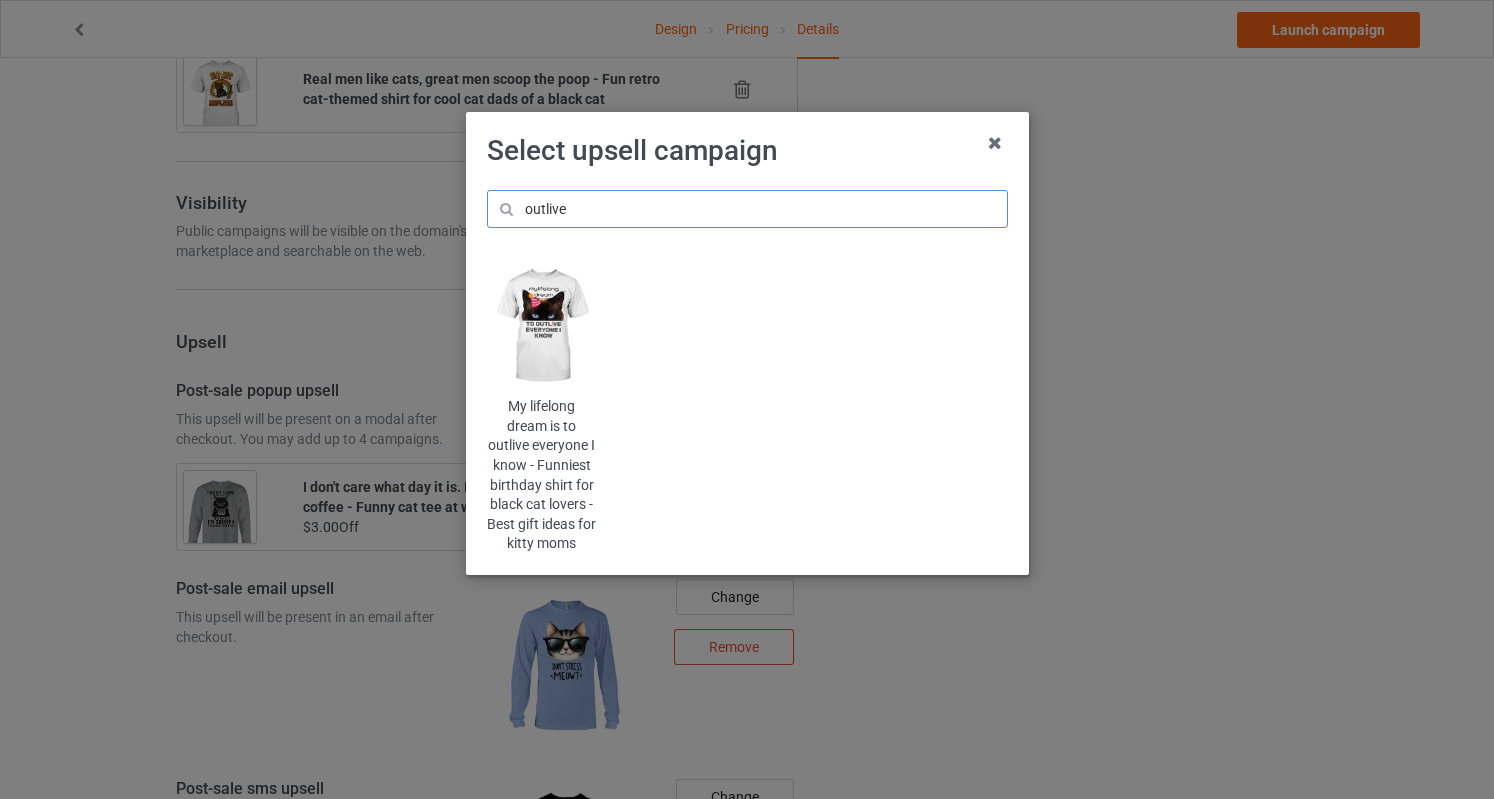 type on "outlive" 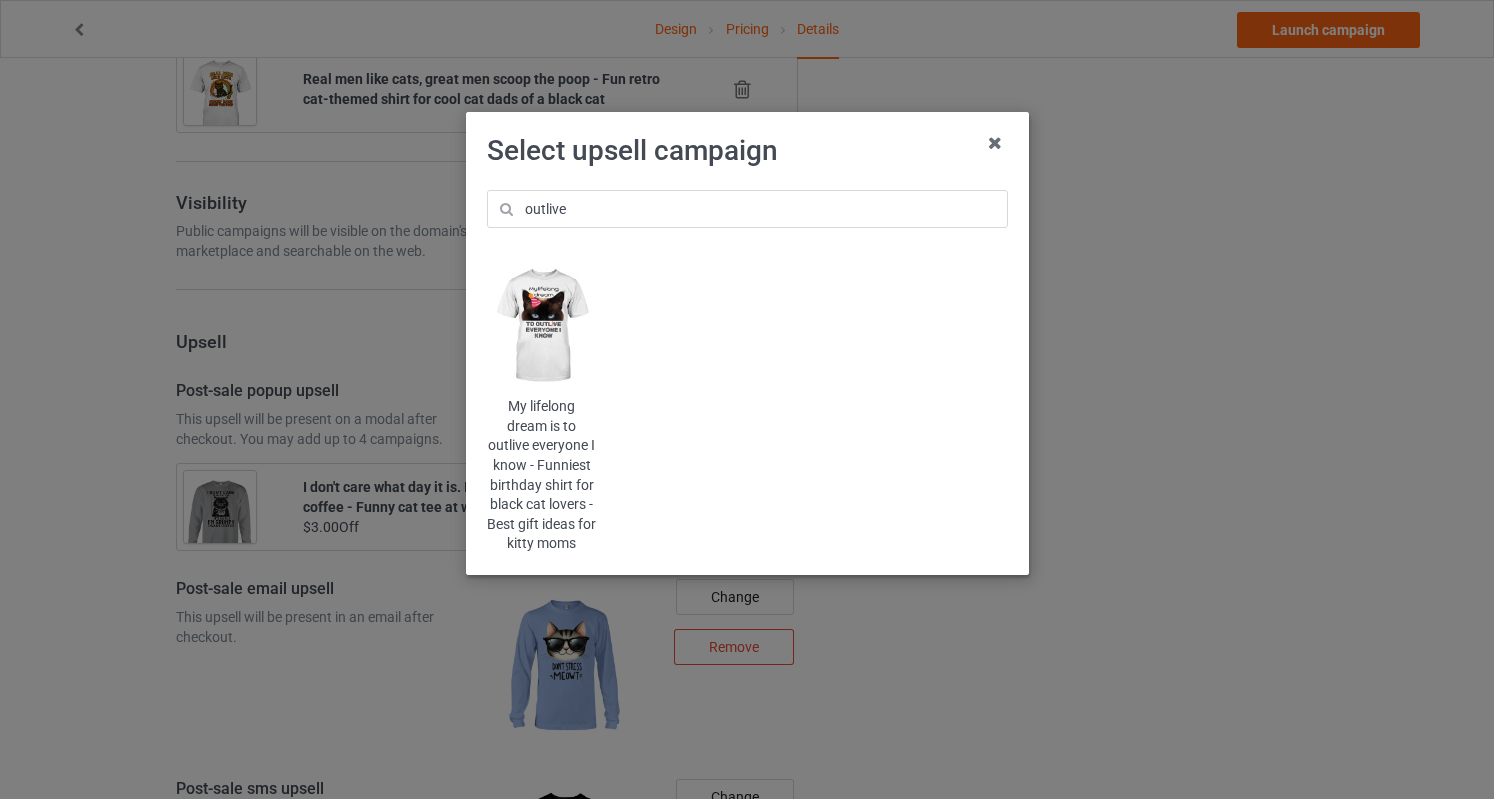 click at bounding box center [541, 326] 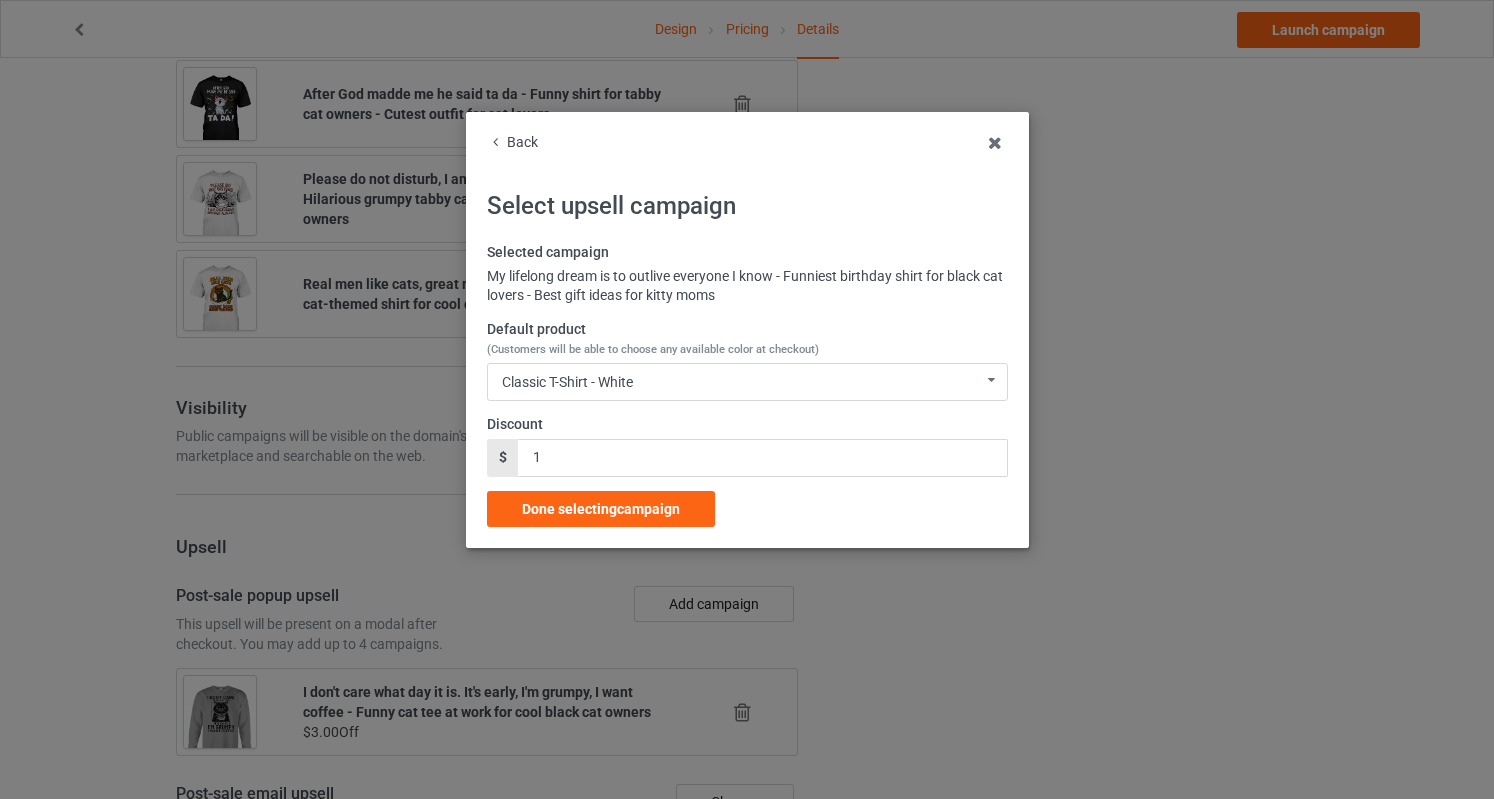 scroll, scrollTop: 1862, scrollLeft: 0, axis: vertical 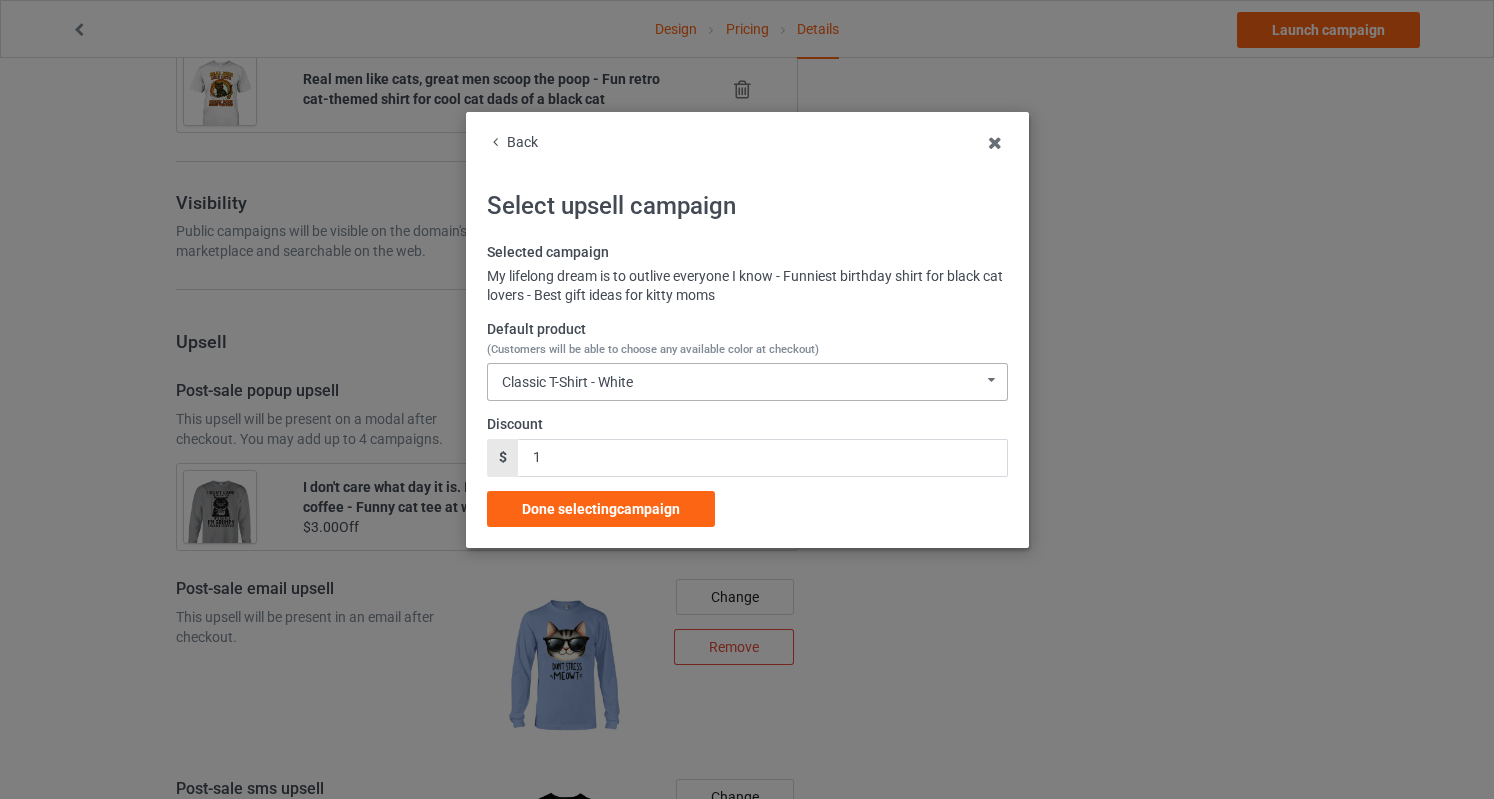 click on "Classic T-Shirt - White Classic T-Shirt - White Classic T-Shirt - Classic Pink Classic T-Shirt - Athletic Heather Classic T-Shirt - [PERSON_NAME] [DEMOGRAPHIC_DATA] T-Shirt - White [DEMOGRAPHIC_DATA] T-Shirt - Light Pink [DEMOGRAPHIC_DATA] T-Shirt - Sports Grey [DEMOGRAPHIC_DATA] T-Shirt - Irish Green Long Sleeve Tee - White Long Sleeve Tee - Light Pink Long Sleeve Tee - Sports Grey Long Sleeve Tee - Irish Green Crewneck Sweatshirt - White Crewneck Sweatshirt - Light Pink Crewneck Sweatshirt - Sports Grey Crewneck Sweatshirt - Irish Green Hooded Sweatshirt - White Hooded Sweatshirt - Light Pink Hooded Sweatshirt - Sports Grey Hooded Sweatshirt - Irish Green Mug - White Mug - Classic Pink Mug - Ash Mug - [PERSON_NAME] Color Changing Mug - Classic Pink Color Changing Mug - White Color Changing Mug - Ash Color Changing Mug - [PERSON_NAME] 64420A82B7B0B6-0153BD924E20-GS1-TC0-WHT 64420A82B7B0B6-0153BD924E20-GS1-TC0-PNK 64420A82B7B0B6-0153BD924E20-GS1-TC0-ATH 64420A82B7B0B6-0153BD924E20-GS1-TC0-KGR 64420A82B7B0B6-0153BD924E20-GS1-TC5-WHT 64420A82B7B0B6-0153BD924E20-GS1-TC5-LPK" at bounding box center (747, 382) 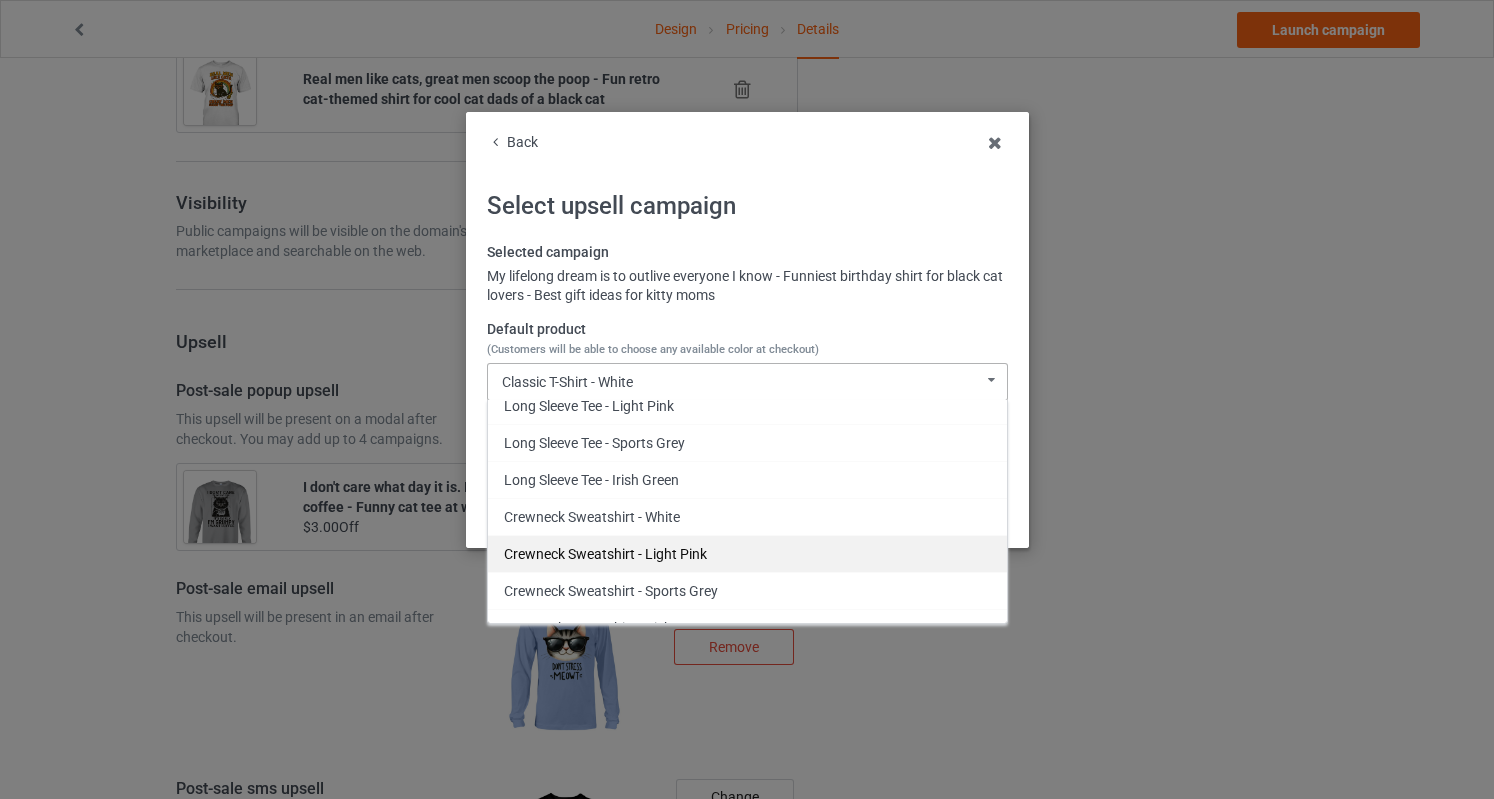 scroll, scrollTop: 446, scrollLeft: 0, axis: vertical 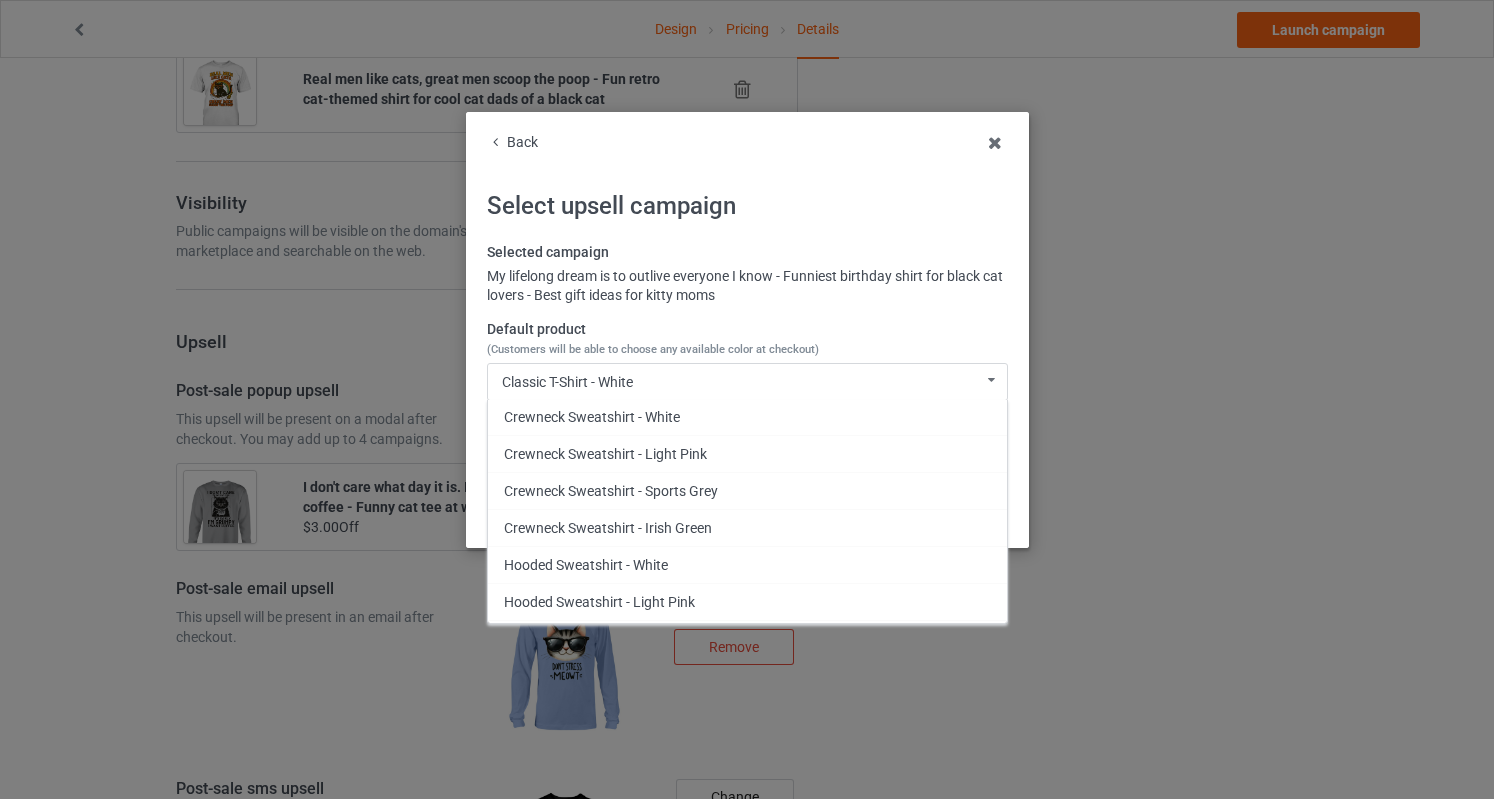 drag, startPoint x: 686, startPoint y: 472, endPoint x: 665, endPoint y: 473, distance: 21.023796 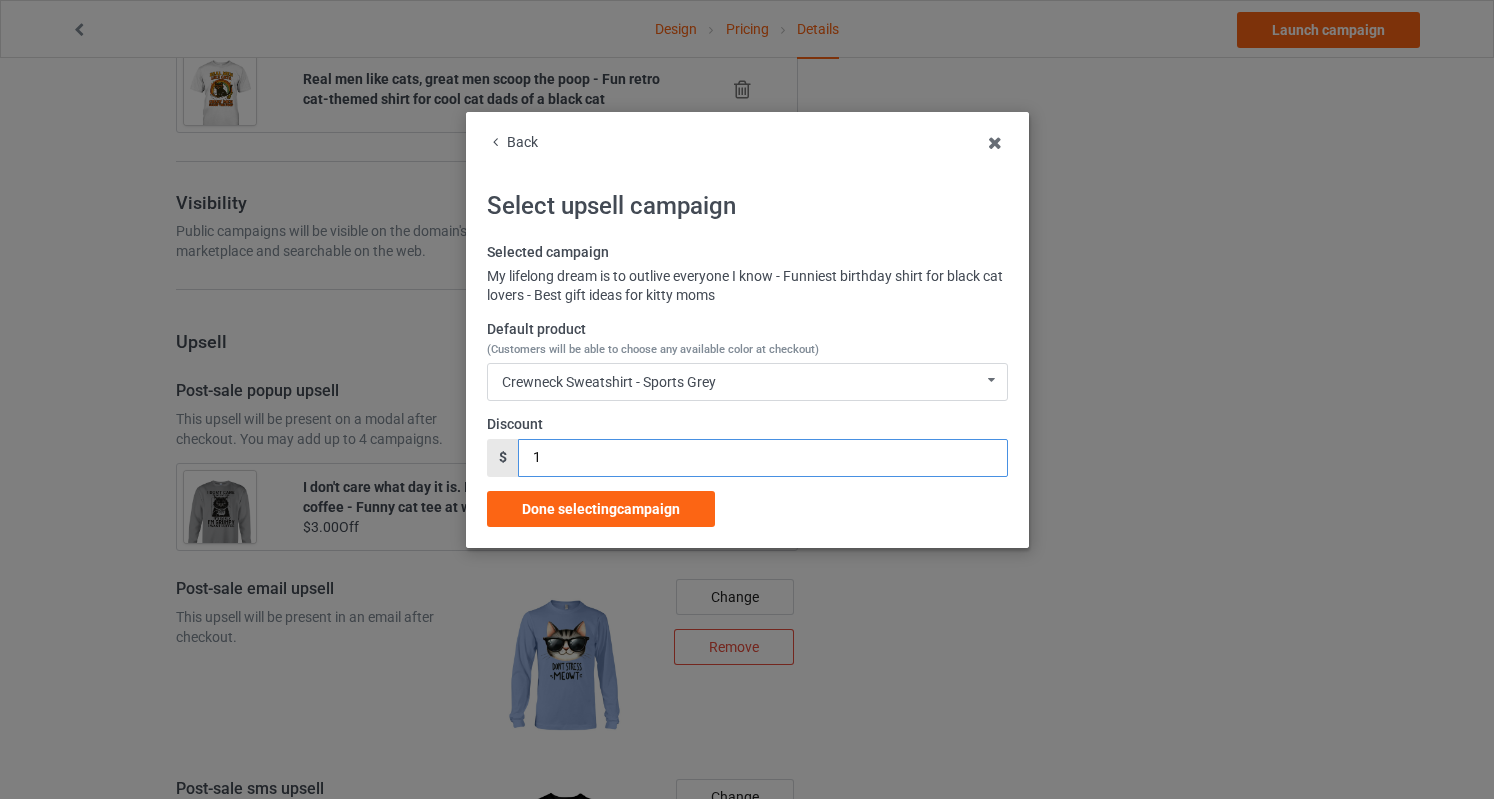 drag, startPoint x: 596, startPoint y: 470, endPoint x: 548, endPoint y: 467, distance: 48.09366 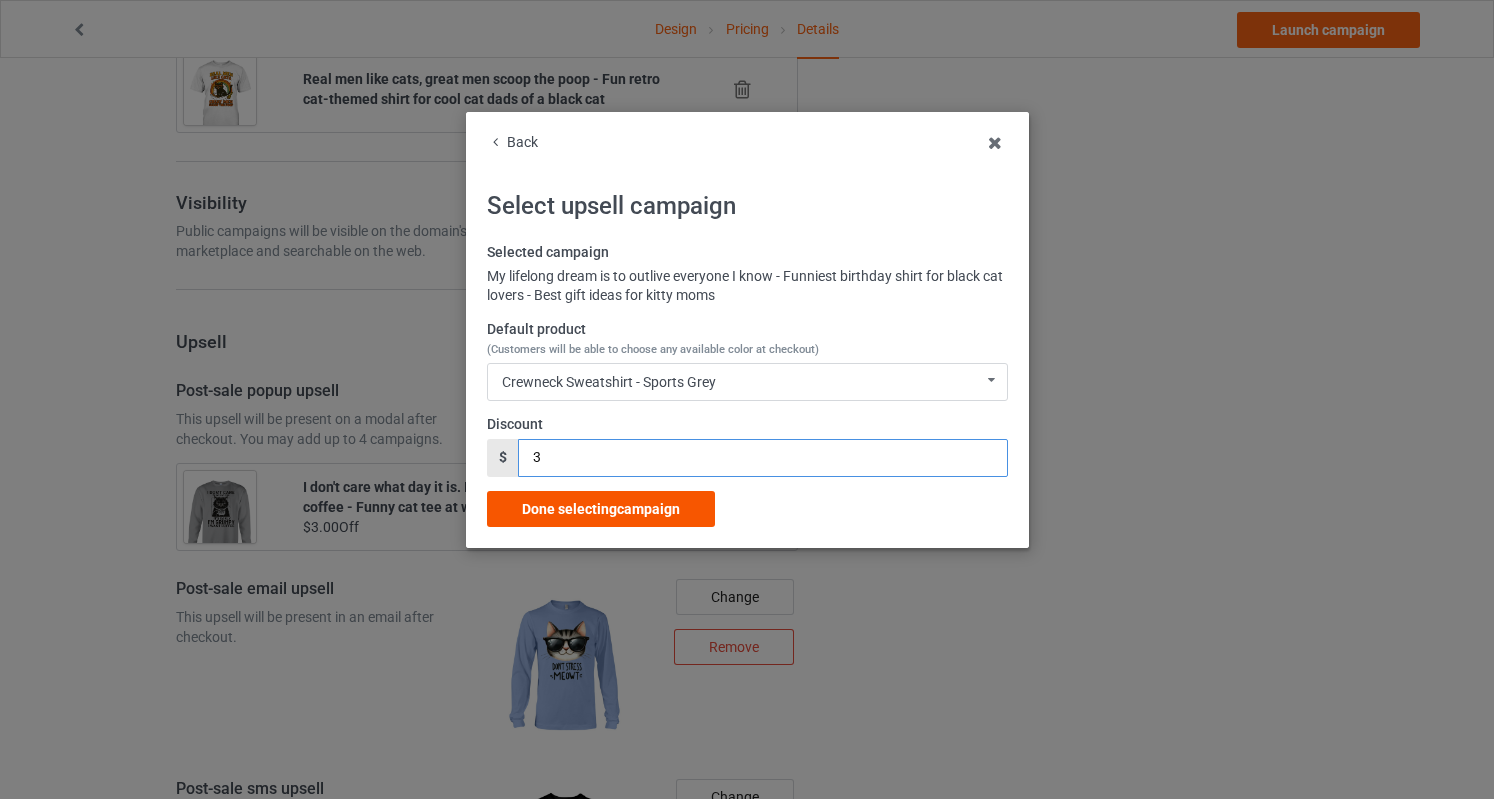 type on "3" 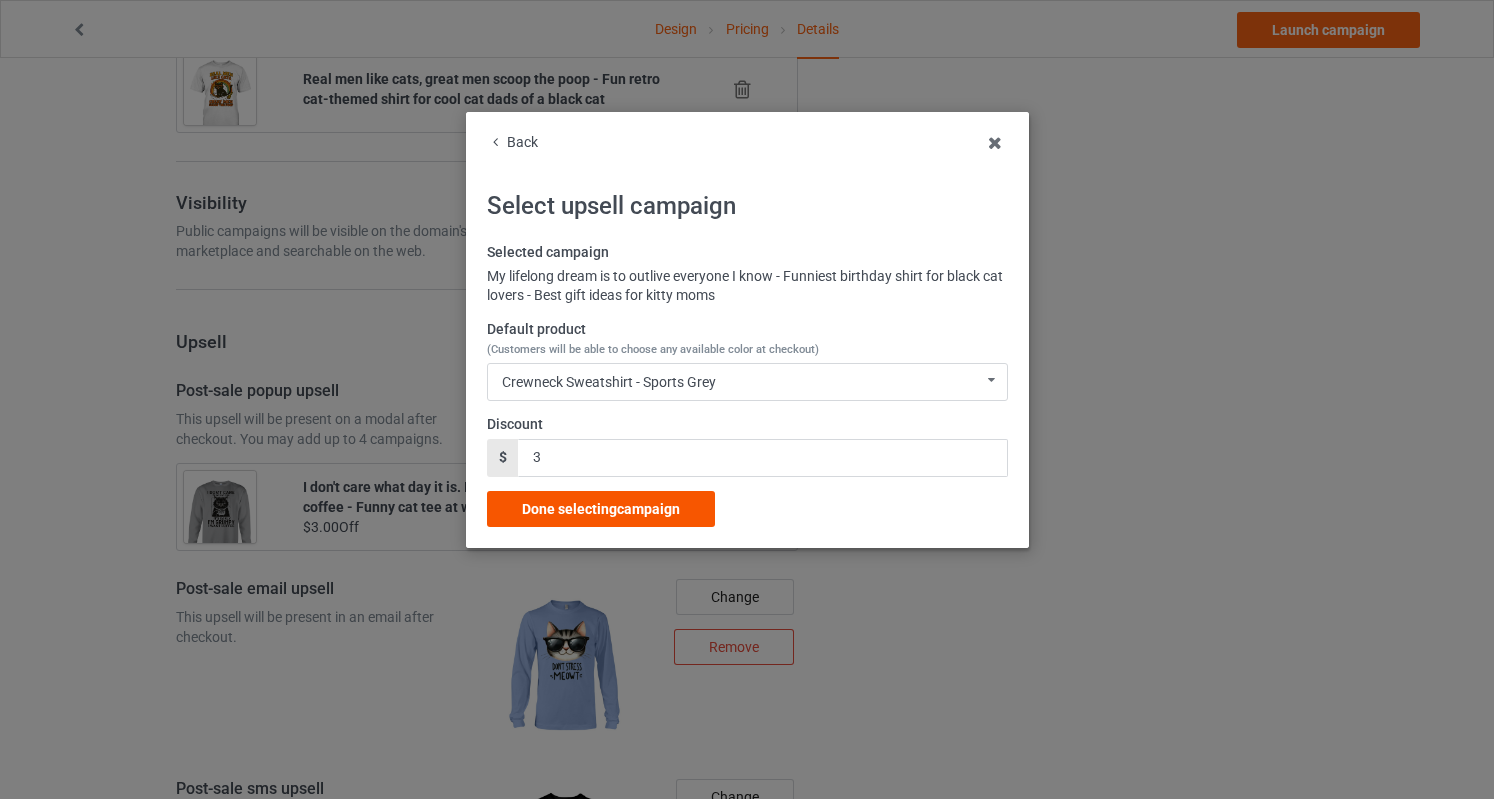 click on "Done selecting  campaign" at bounding box center (601, 509) 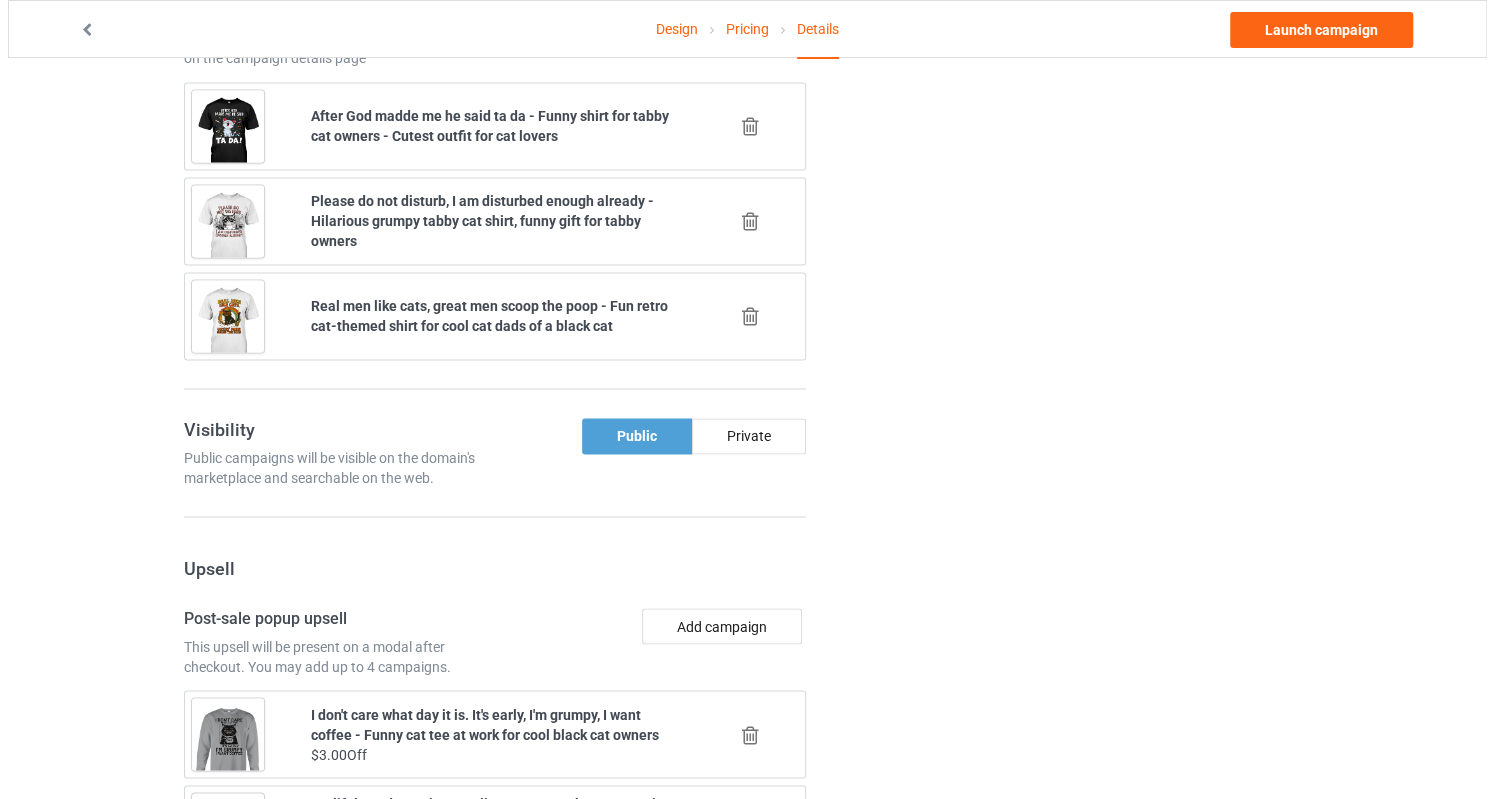 scroll, scrollTop: 1662, scrollLeft: 0, axis: vertical 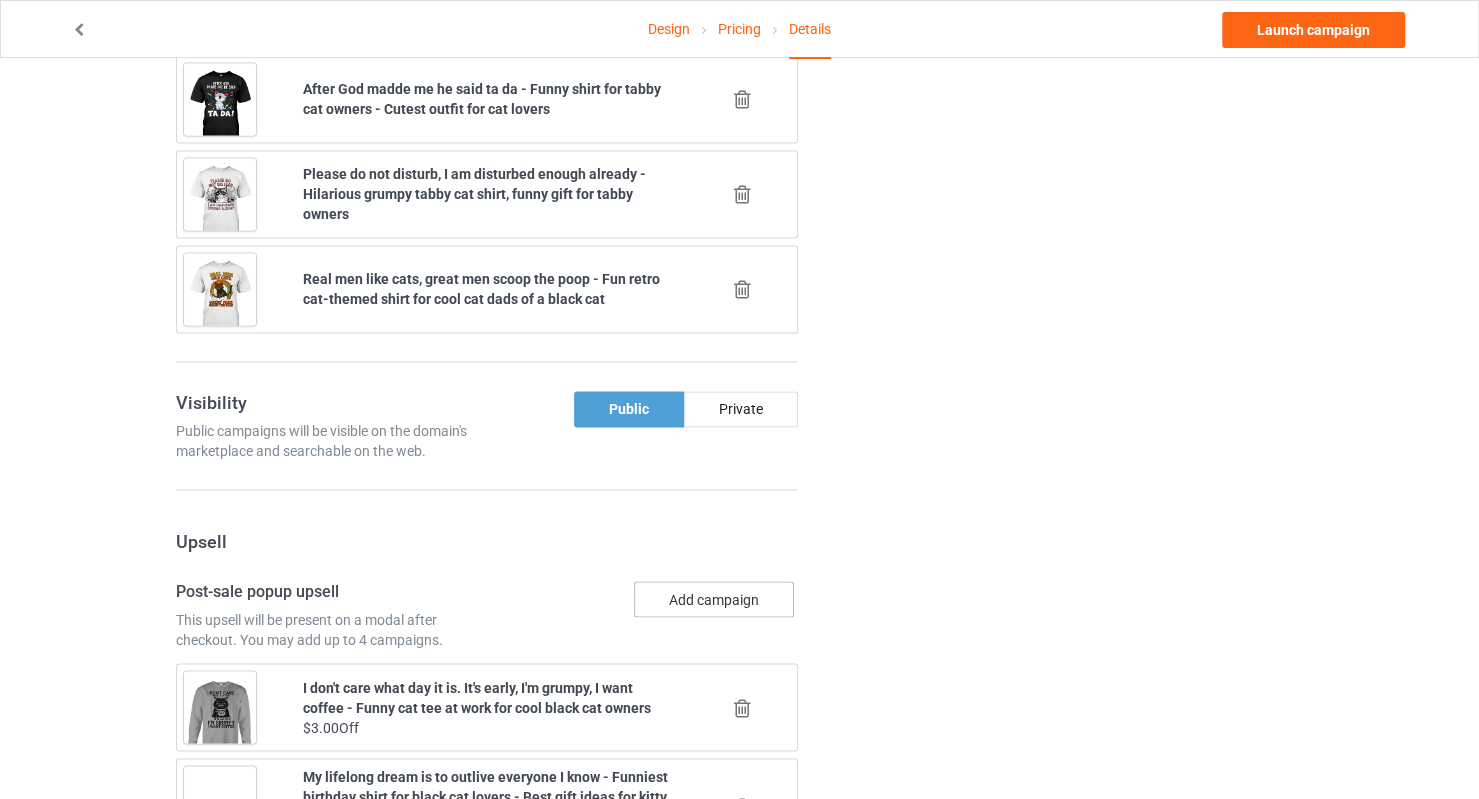 click on "Add campaign" at bounding box center (714, 599) 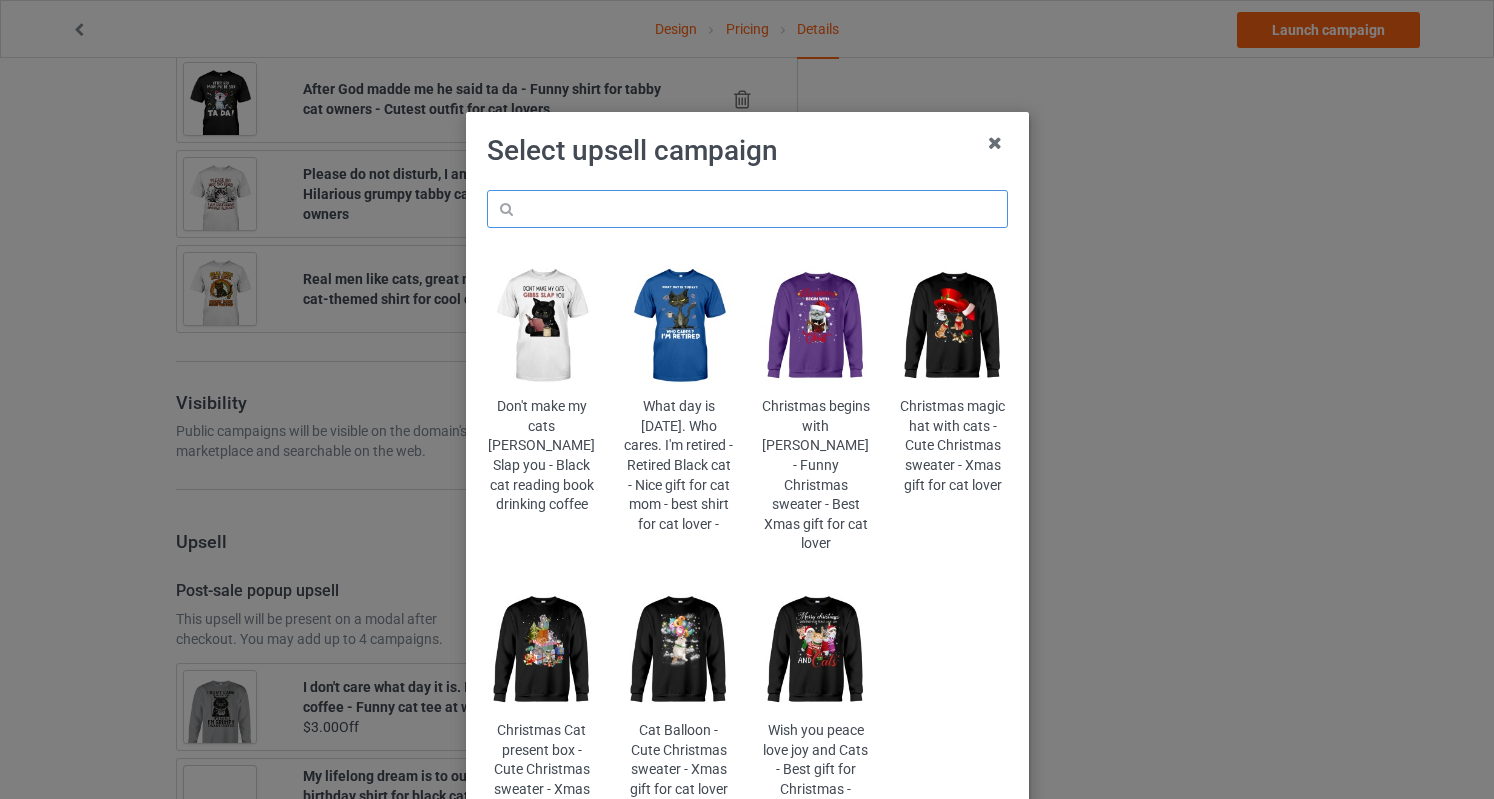 click at bounding box center [747, 209] 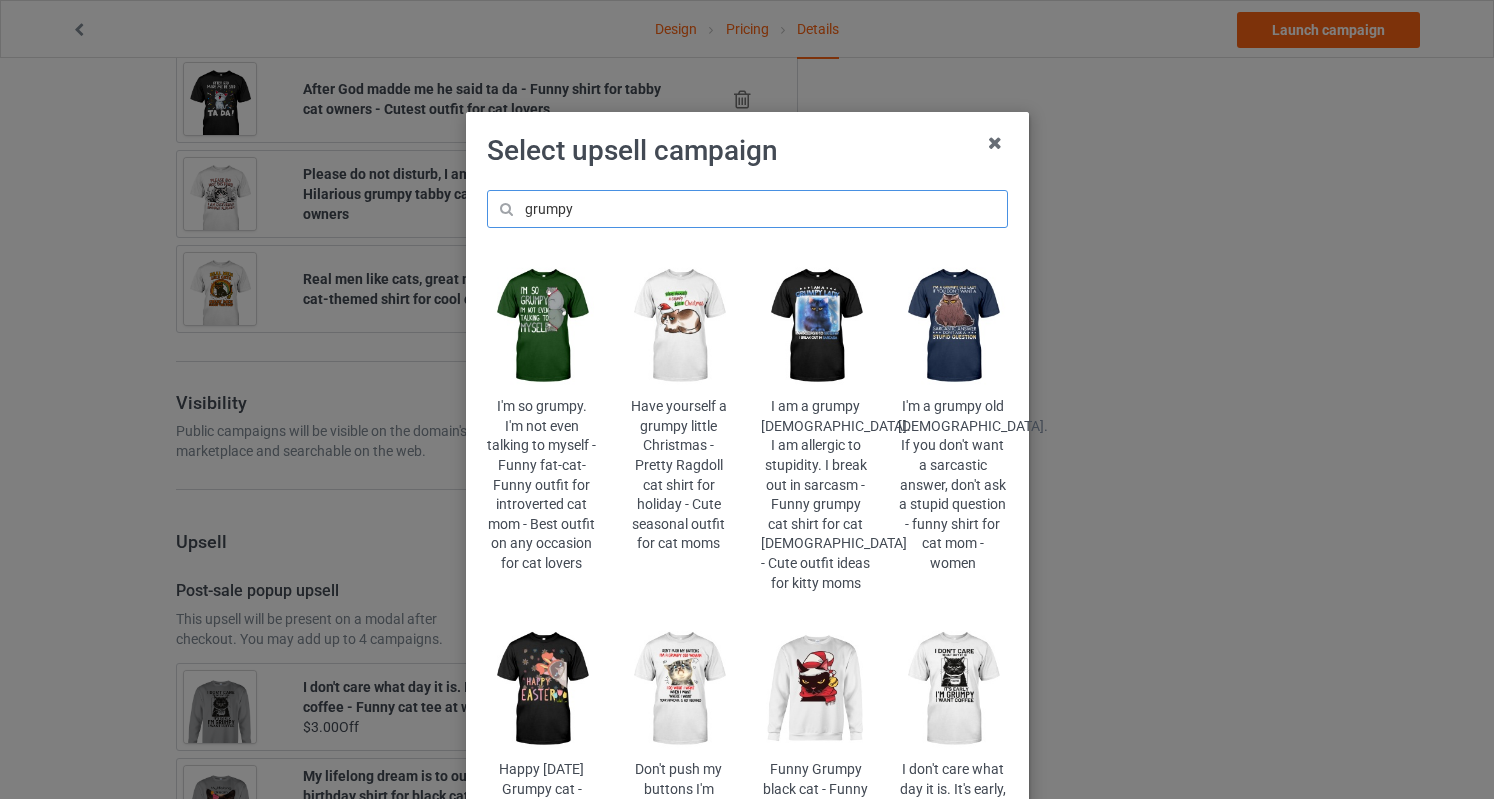 drag, startPoint x: 618, startPoint y: 217, endPoint x: 391, endPoint y: 173, distance: 231.225 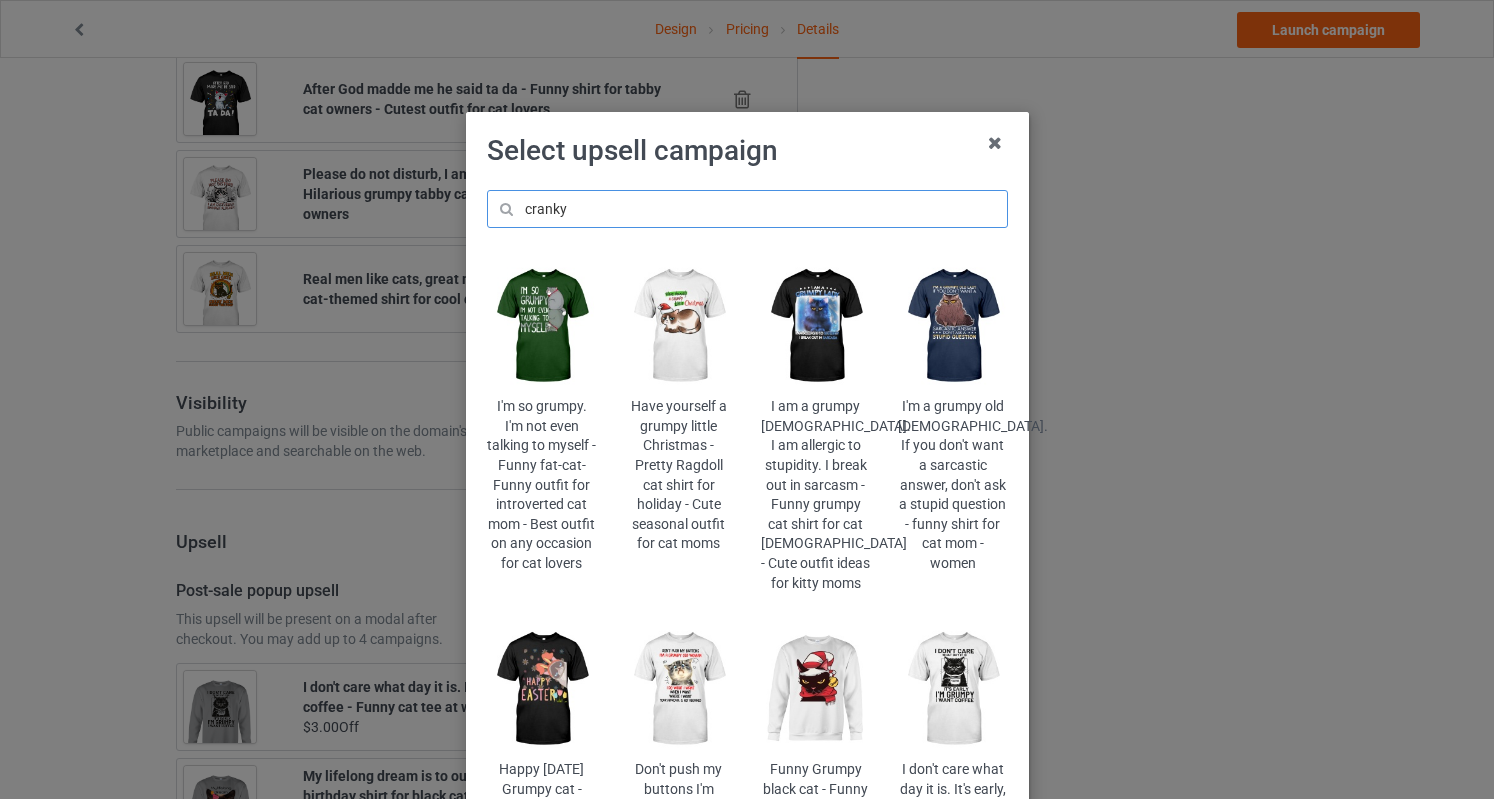 type on "cranky" 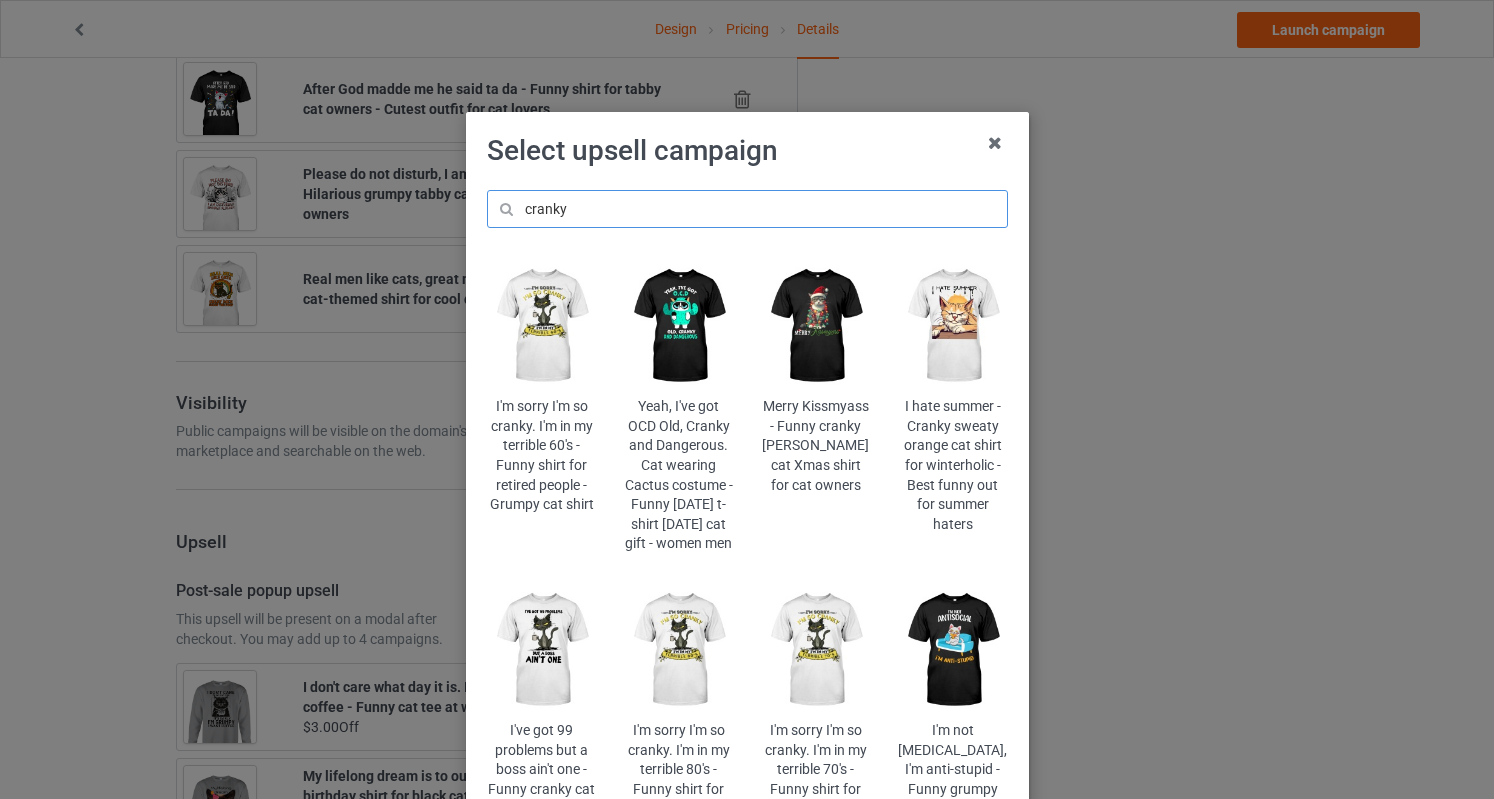 drag, startPoint x: 594, startPoint y: 212, endPoint x: 380, endPoint y: 191, distance: 215.02791 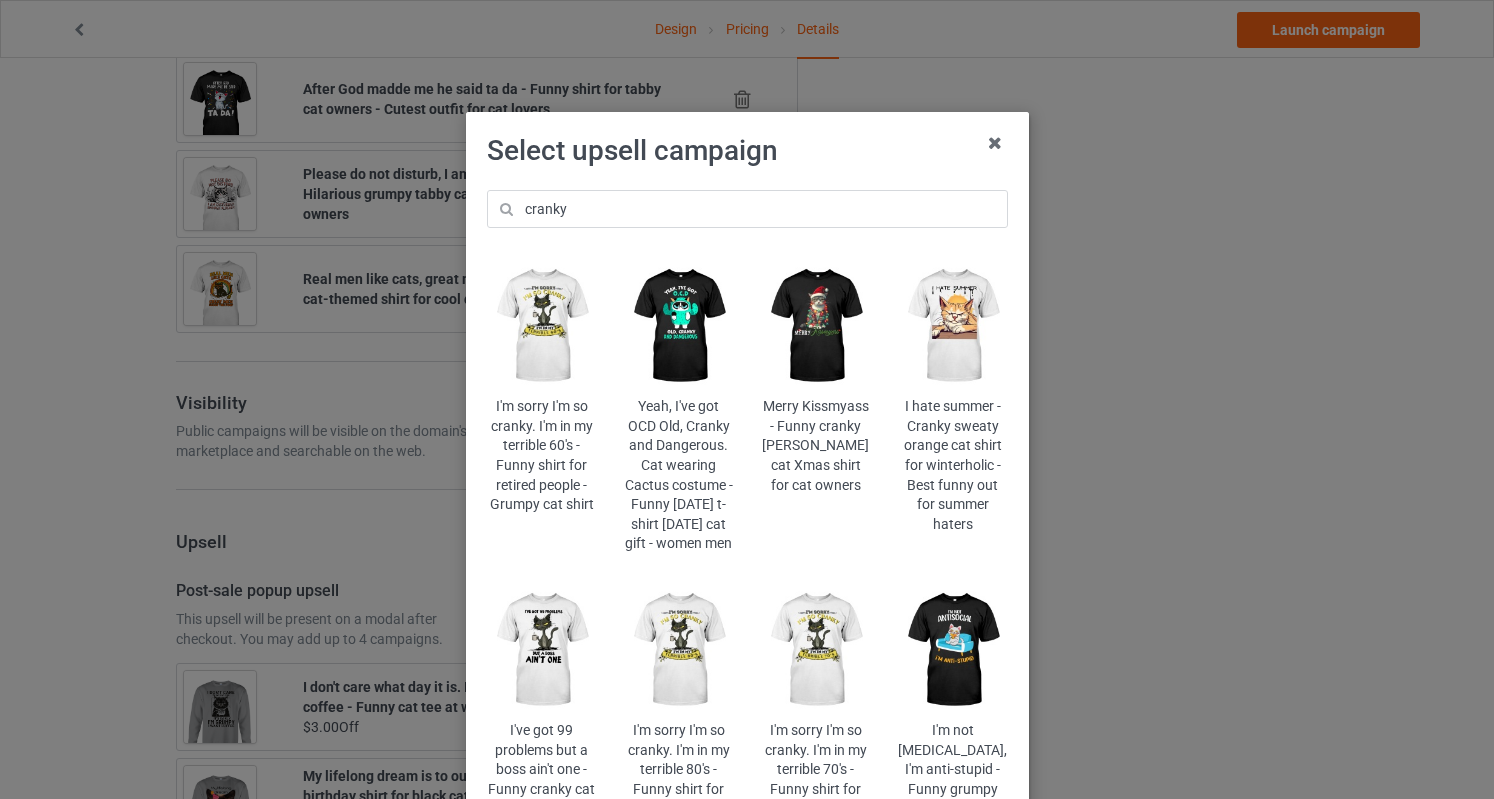 click at bounding box center (541, 650) 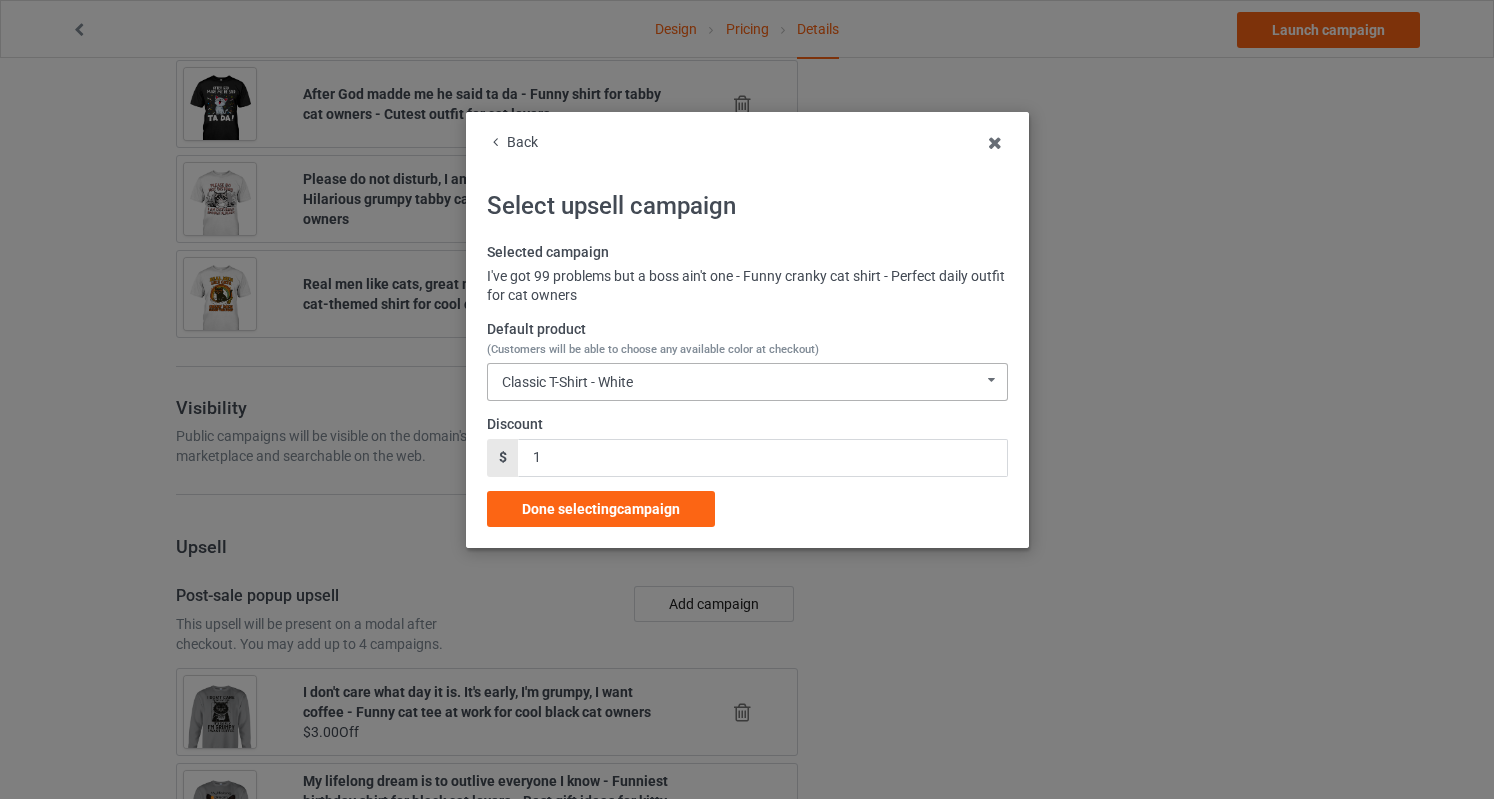 scroll, scrollTop: 1662, scrollLeft: 0, axis: vertical 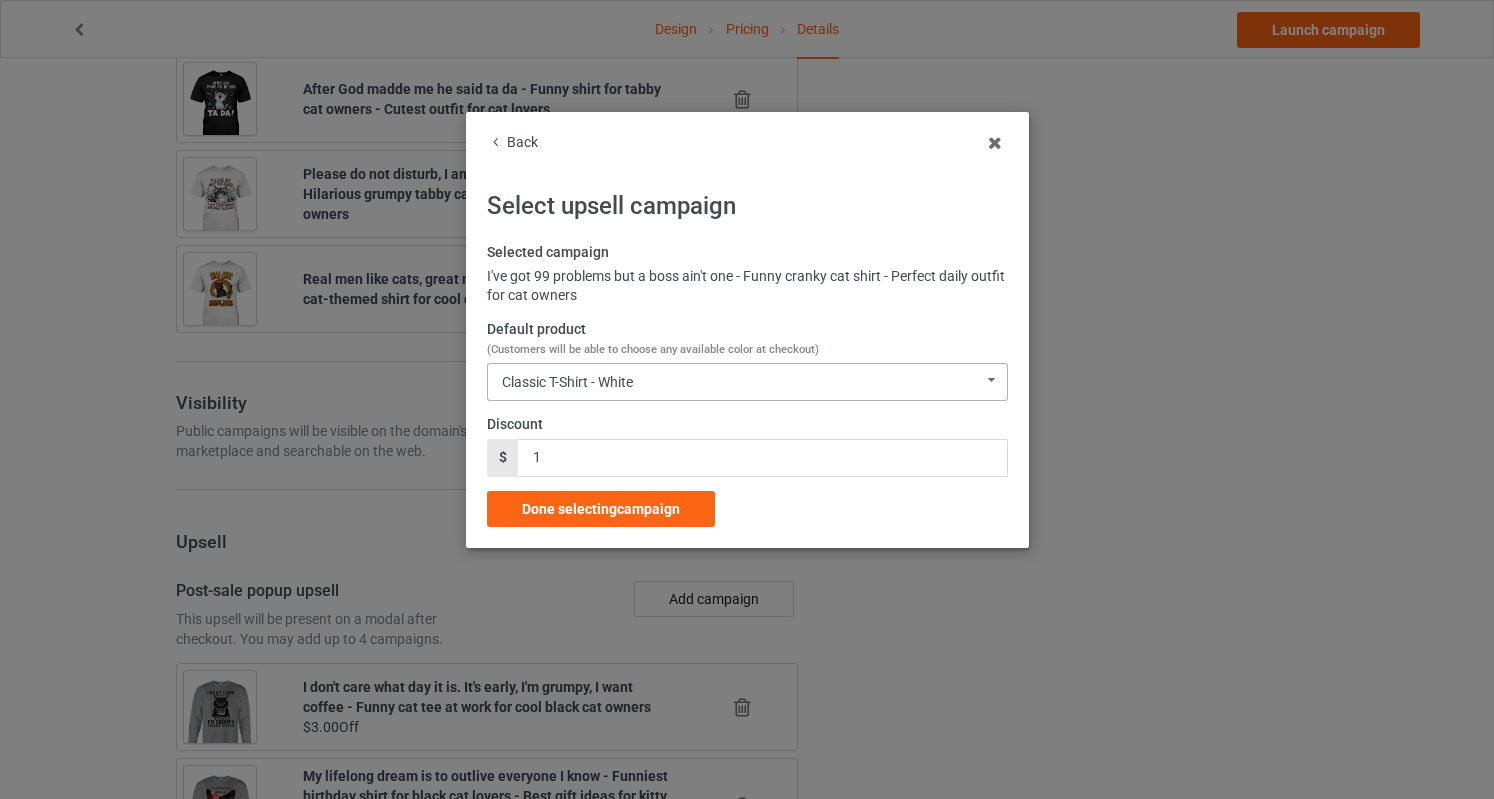 click on "Classic T-Shirt - White" at bounding box center [567, 382] 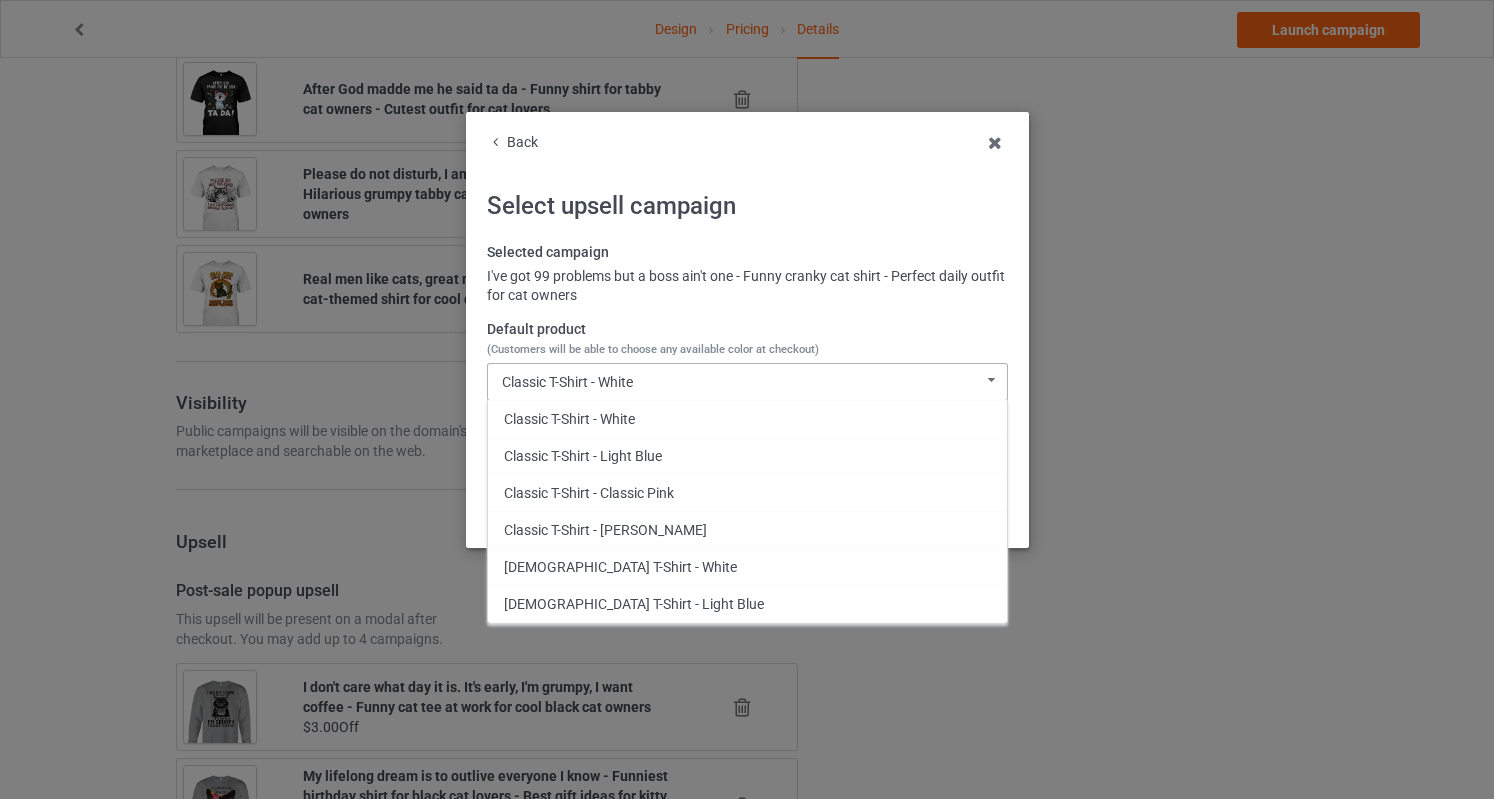 scroll, scrollTop: 346, scrollLeft: 0, axis: vertical 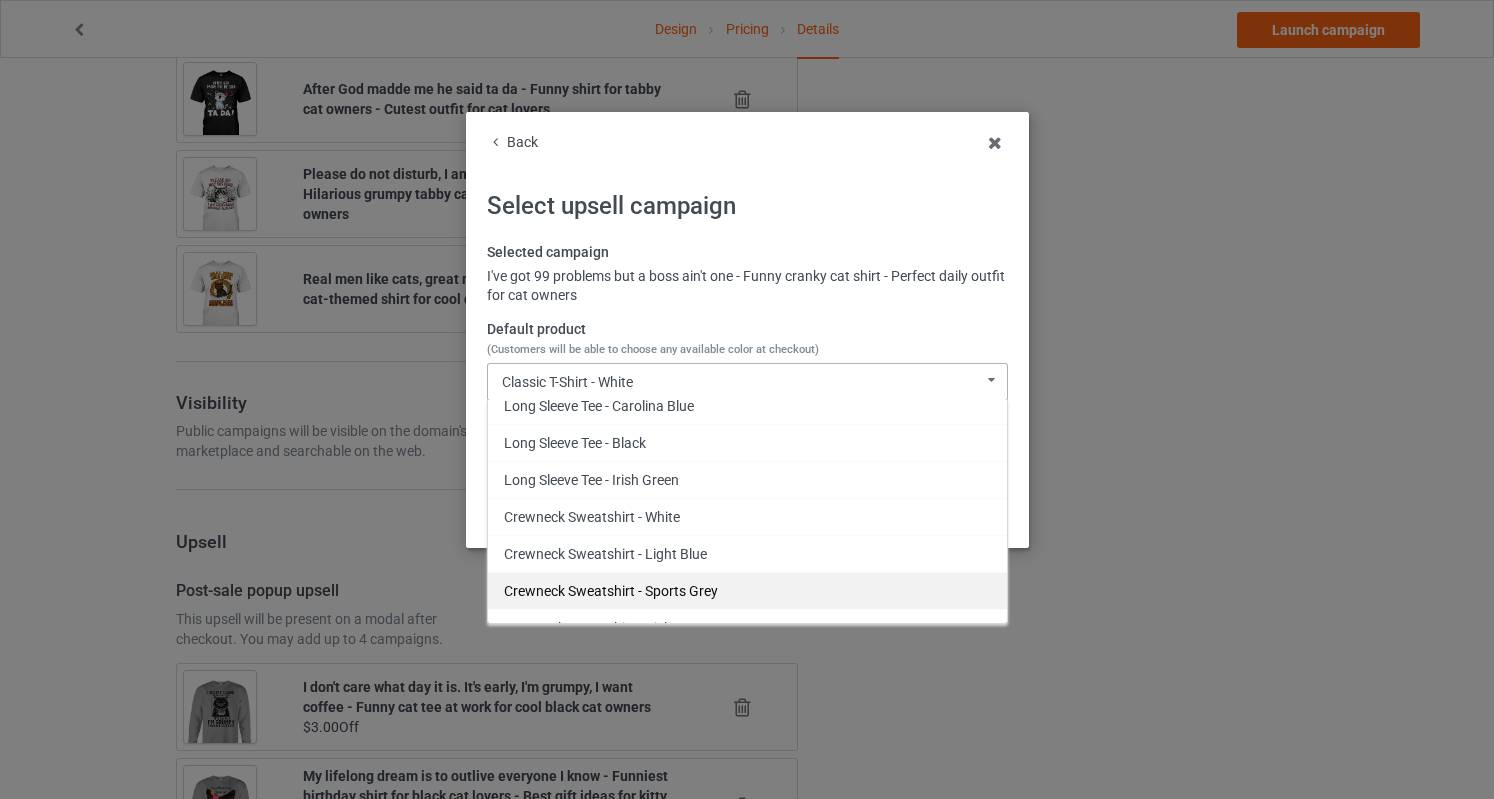 click on "Crewneck Sweatshirt - Sports Grey" at bounding box center [747, 590] 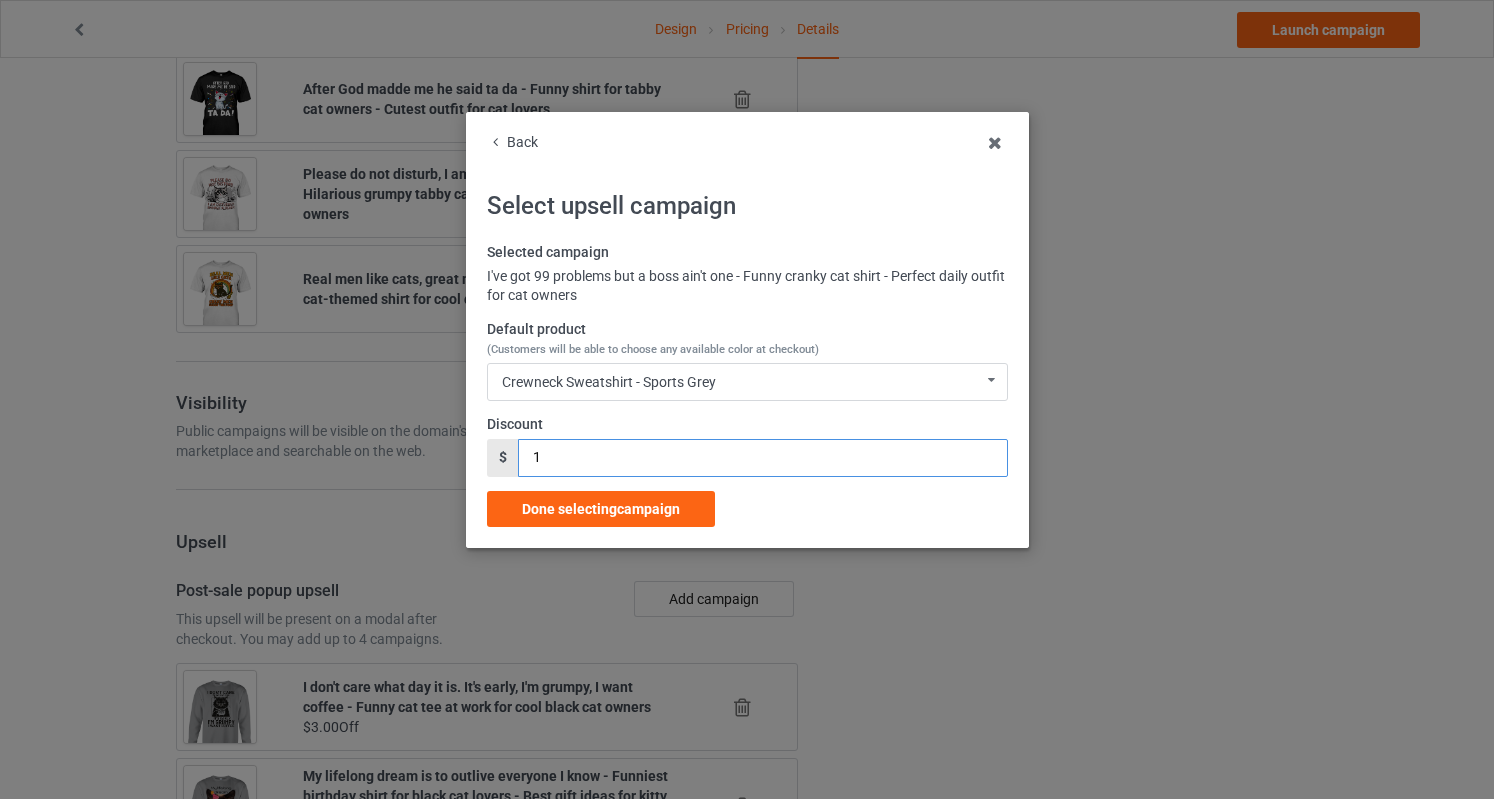 drag, startPoint x: 548, startPoint y: 457, endPoint x: 458, endPoint y: 456, distance: 90.005554 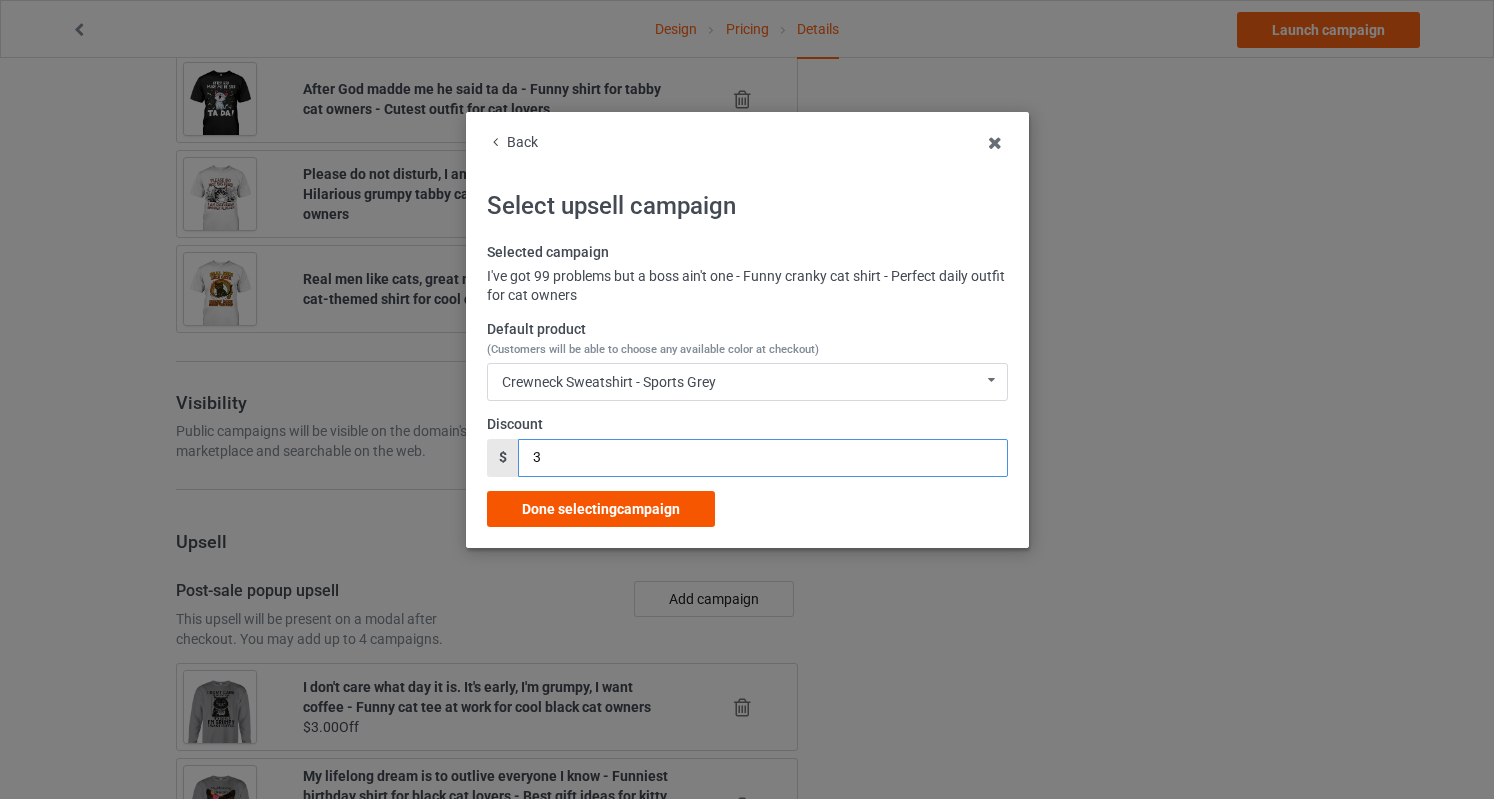 type on "3" 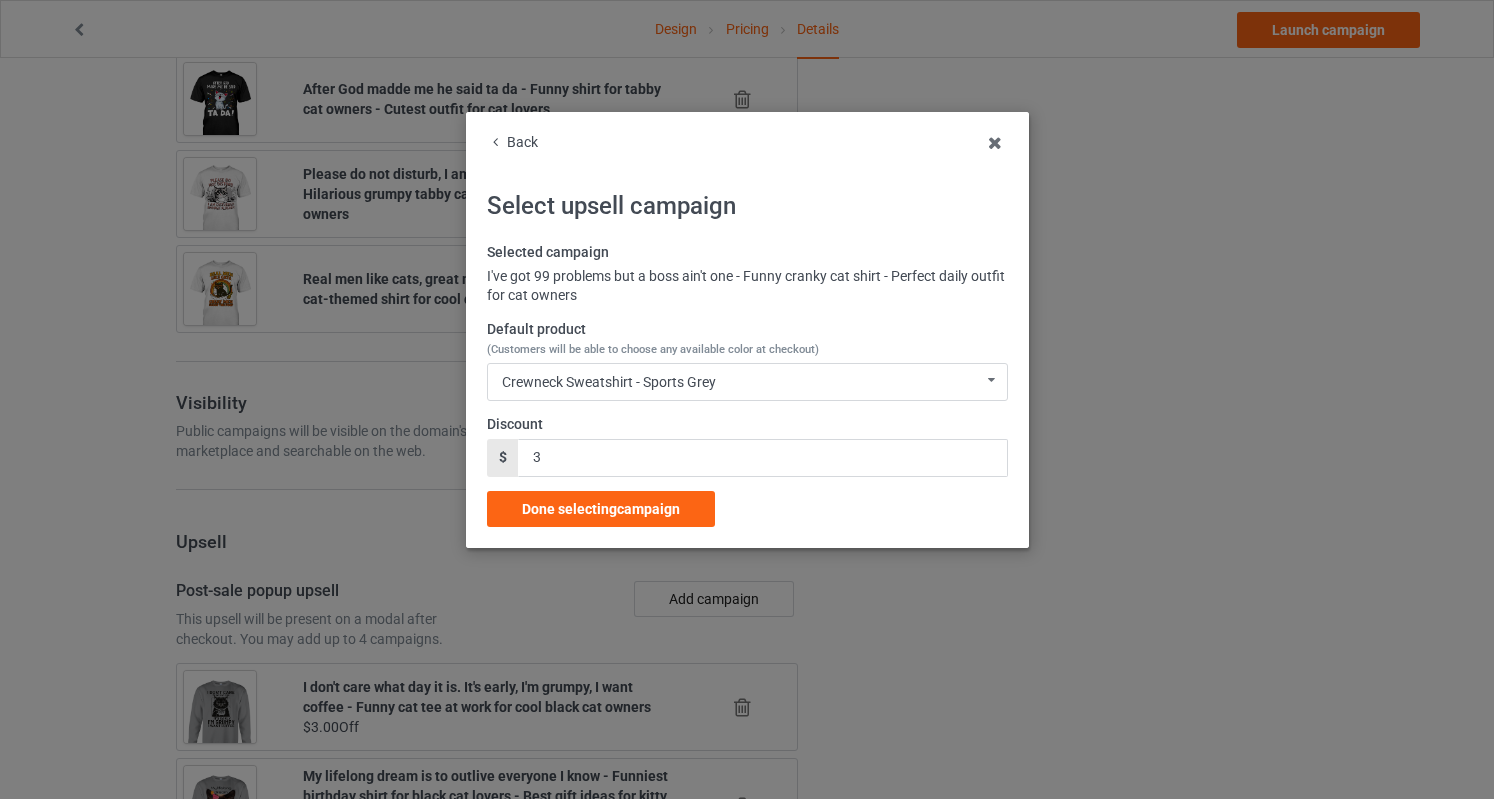 drag, startPoint x: 614, startPoint y: 499, endPoint x: 619, endPoint y: 637, distance: 138.09055 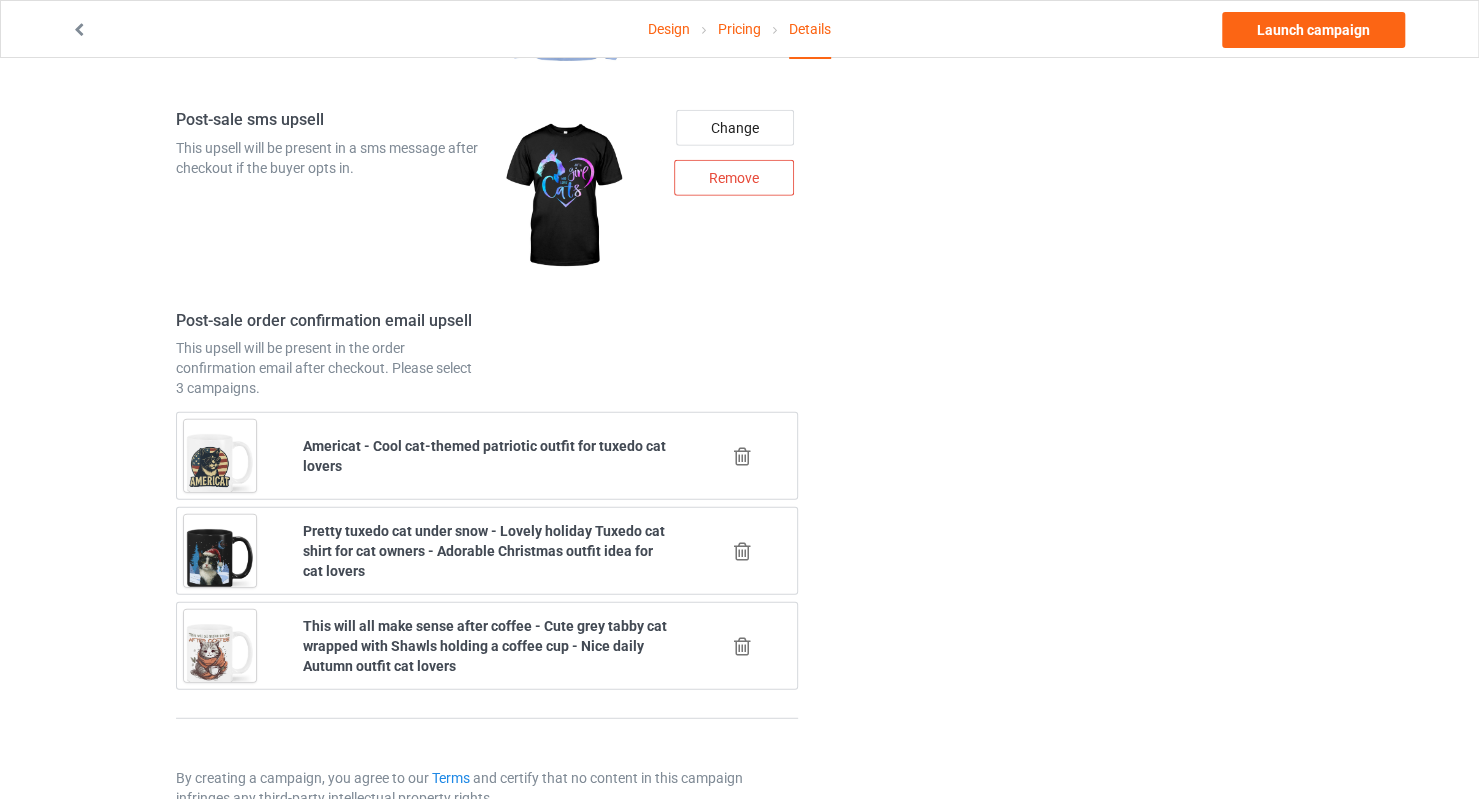 scroll, scrollTop: 2745, scrollLeft: 0, axis: vertical 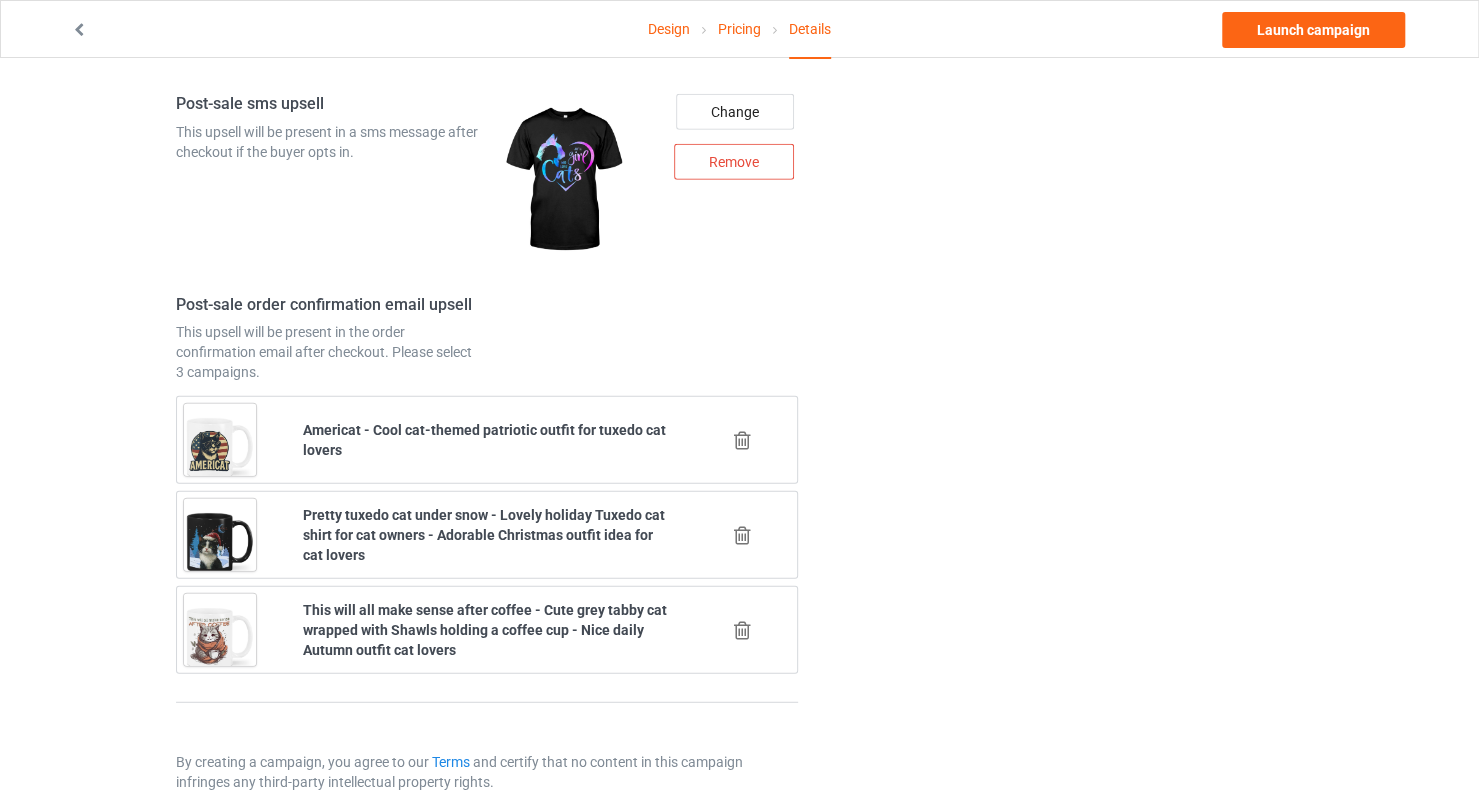 click at bounding box center (742, 535) 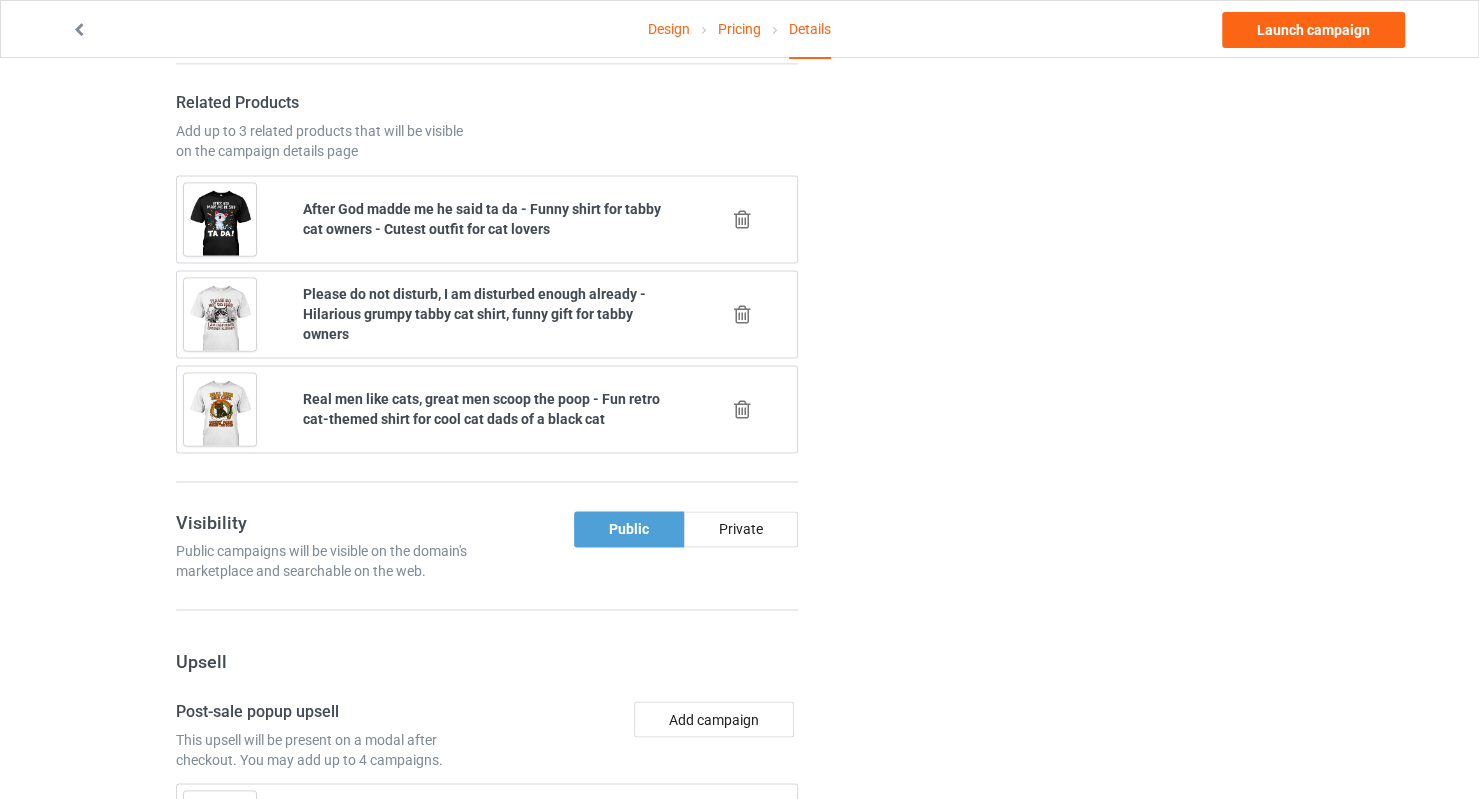 scroll, scrollTop: 2650, scrollLeft: 0, axis: vertical 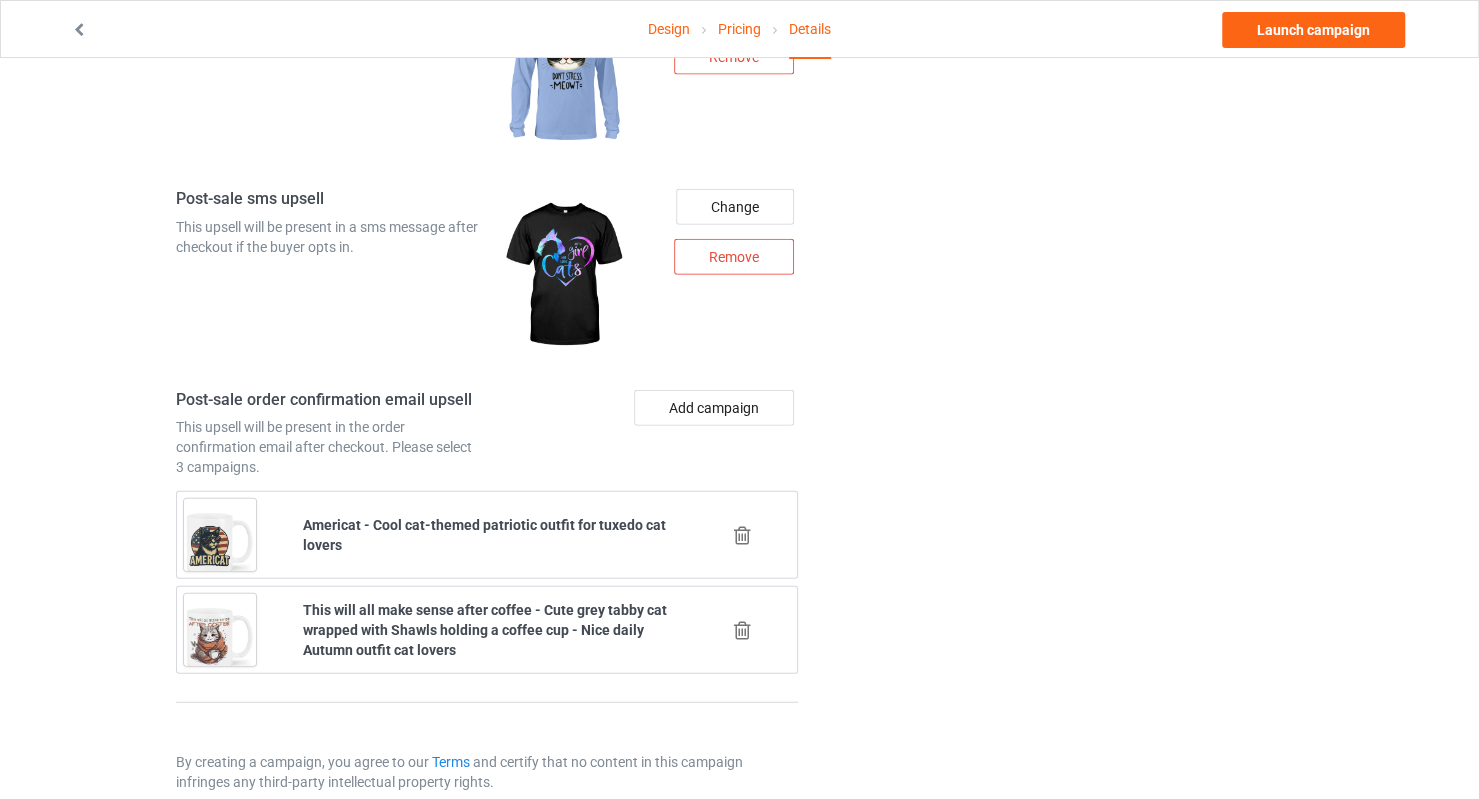 click at bounding box center [742, 535] 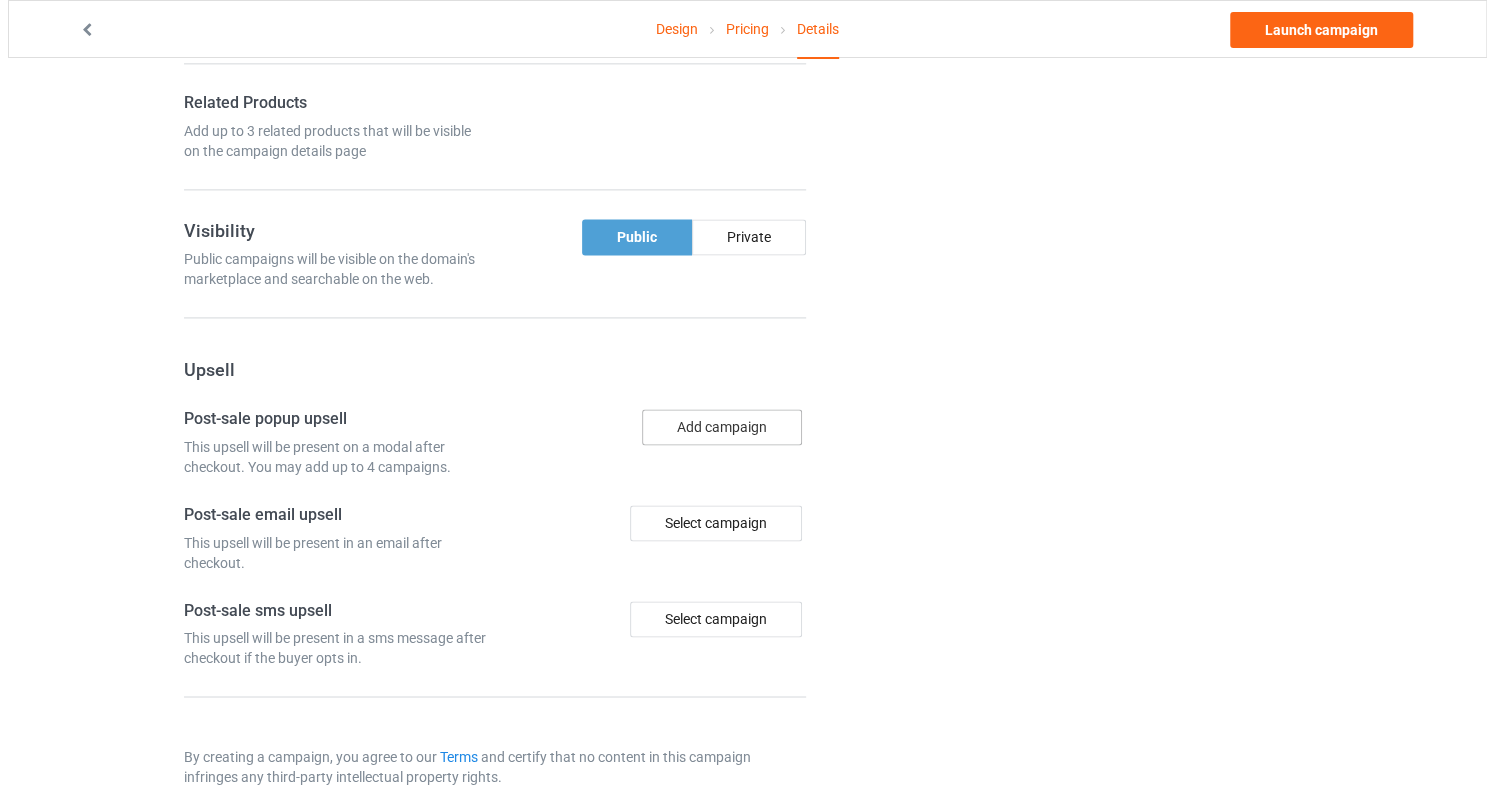 scroll, scrollTop: 2556, scrollLeft: 0, axis: vertical 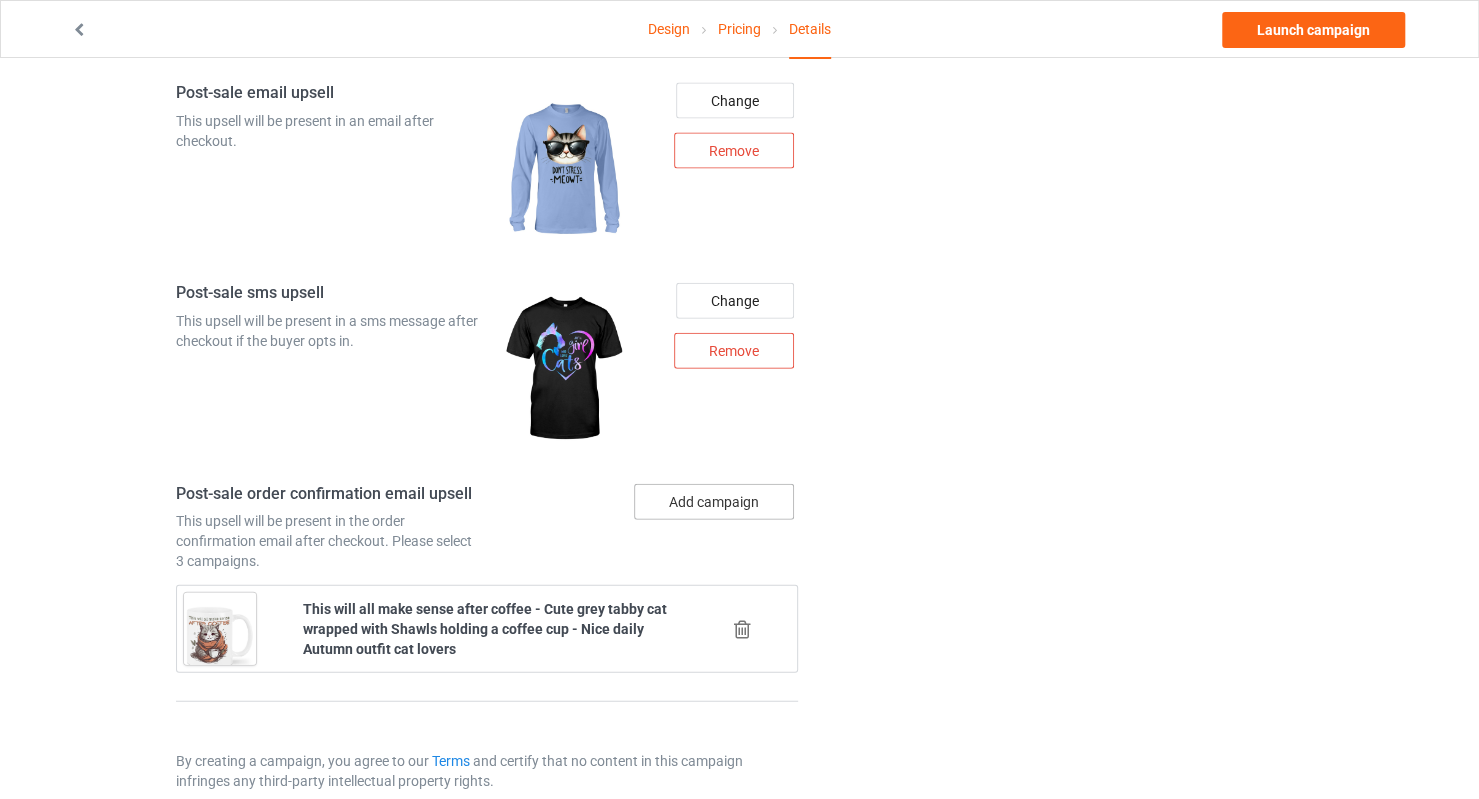 click on "Add campaign" at bounding box center [714, 502] 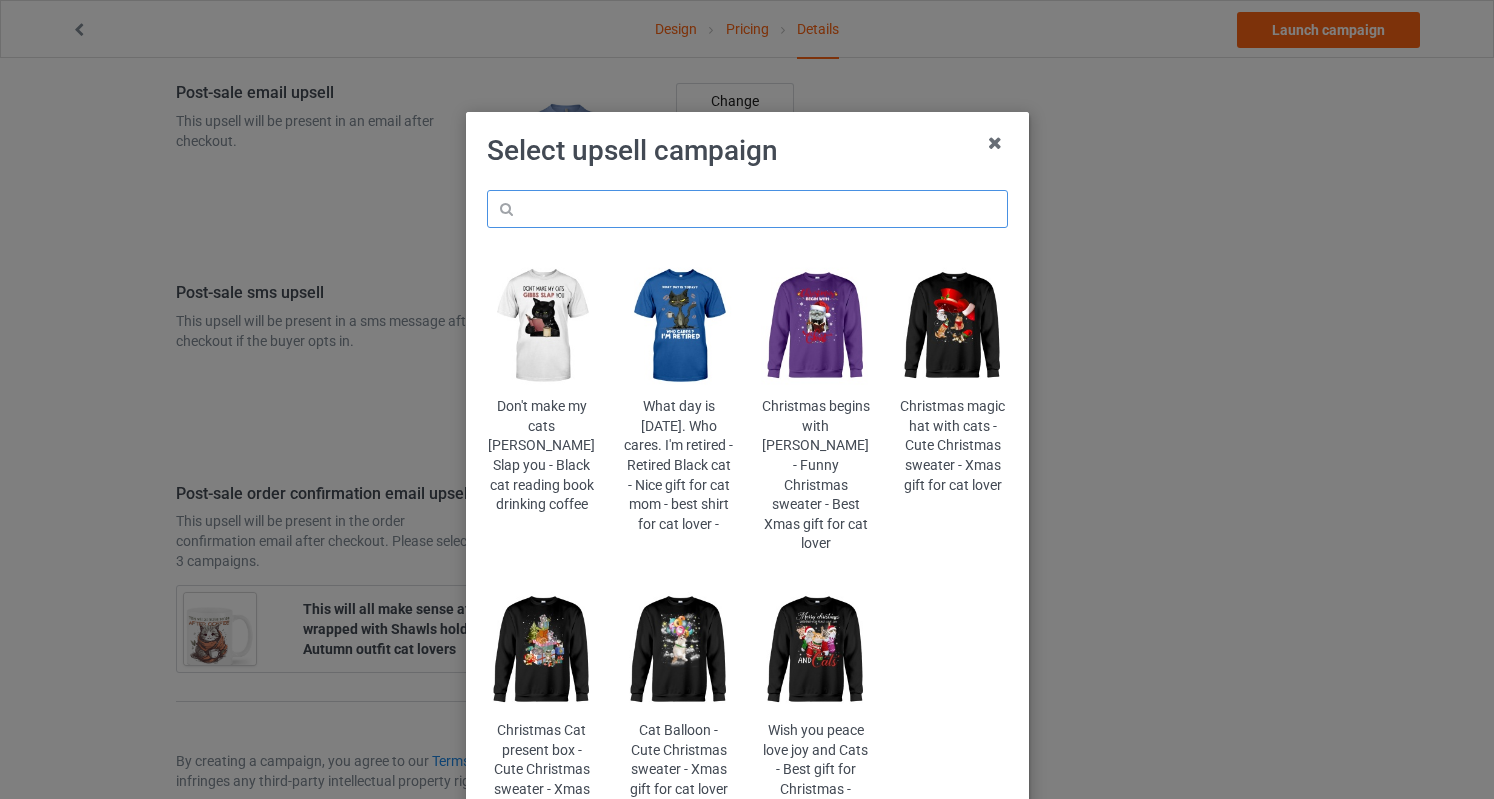 click at bounding box center [747, 209] 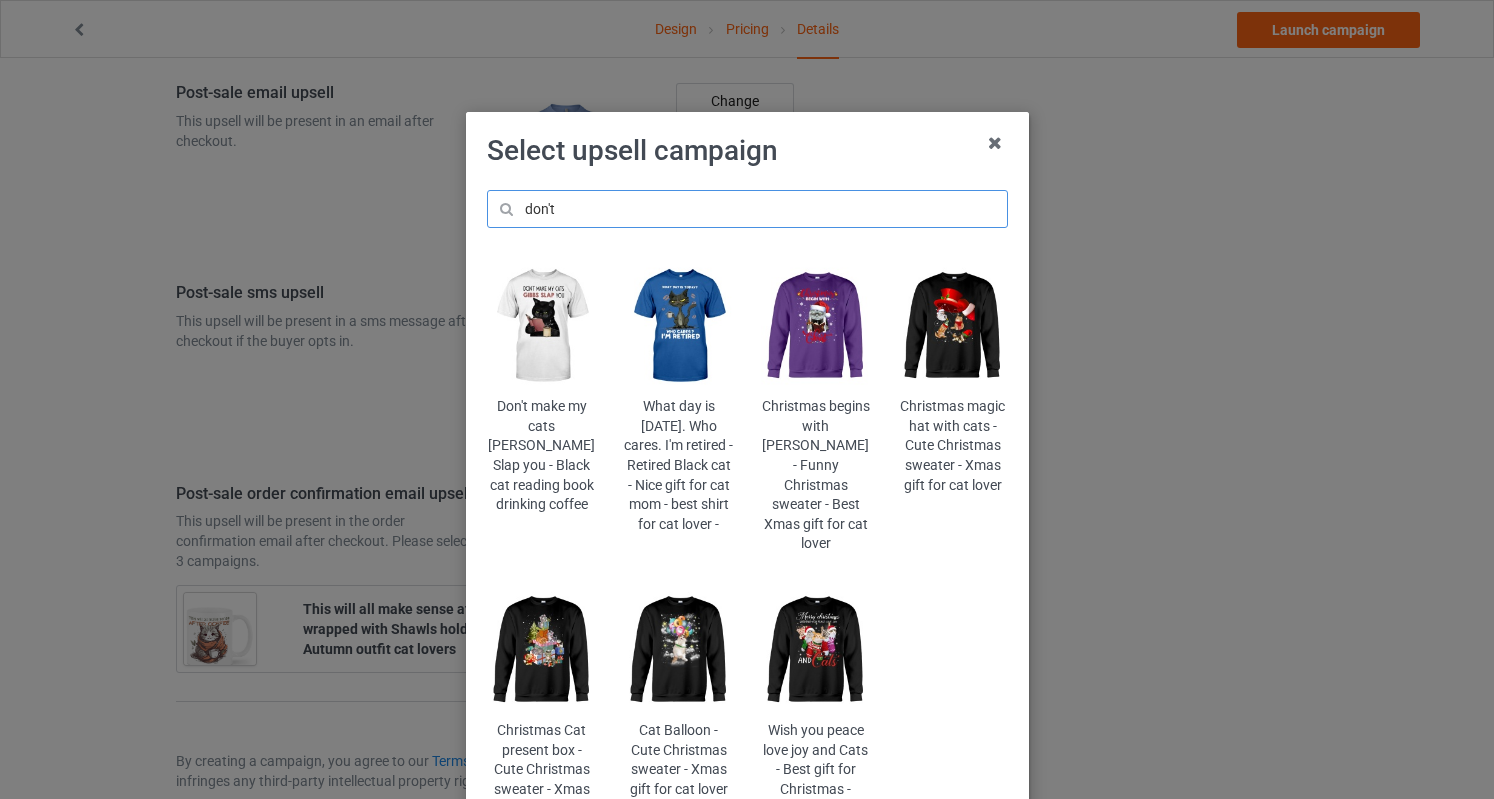 type on "don't" 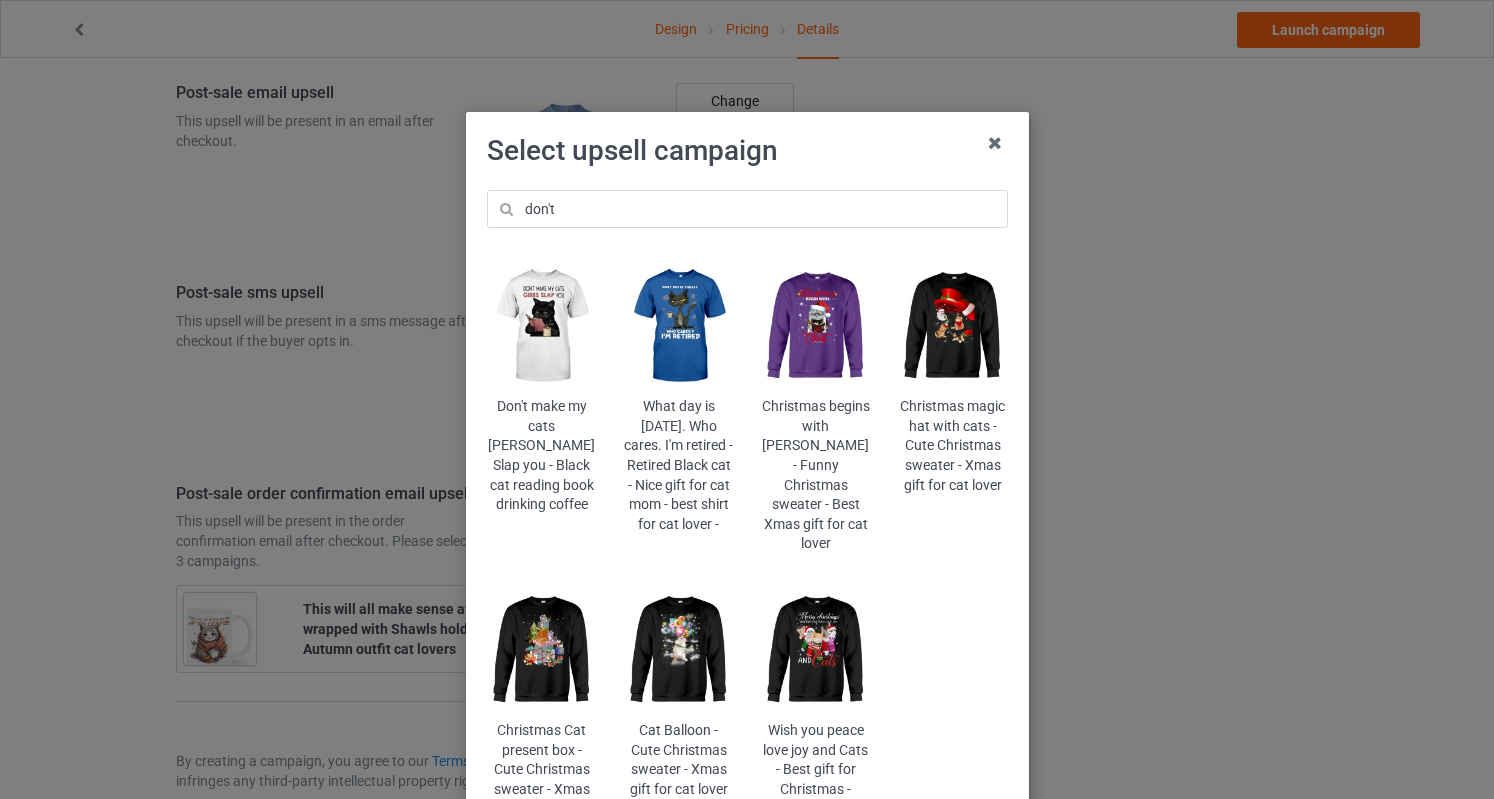 click at bounding box center (541, 326) 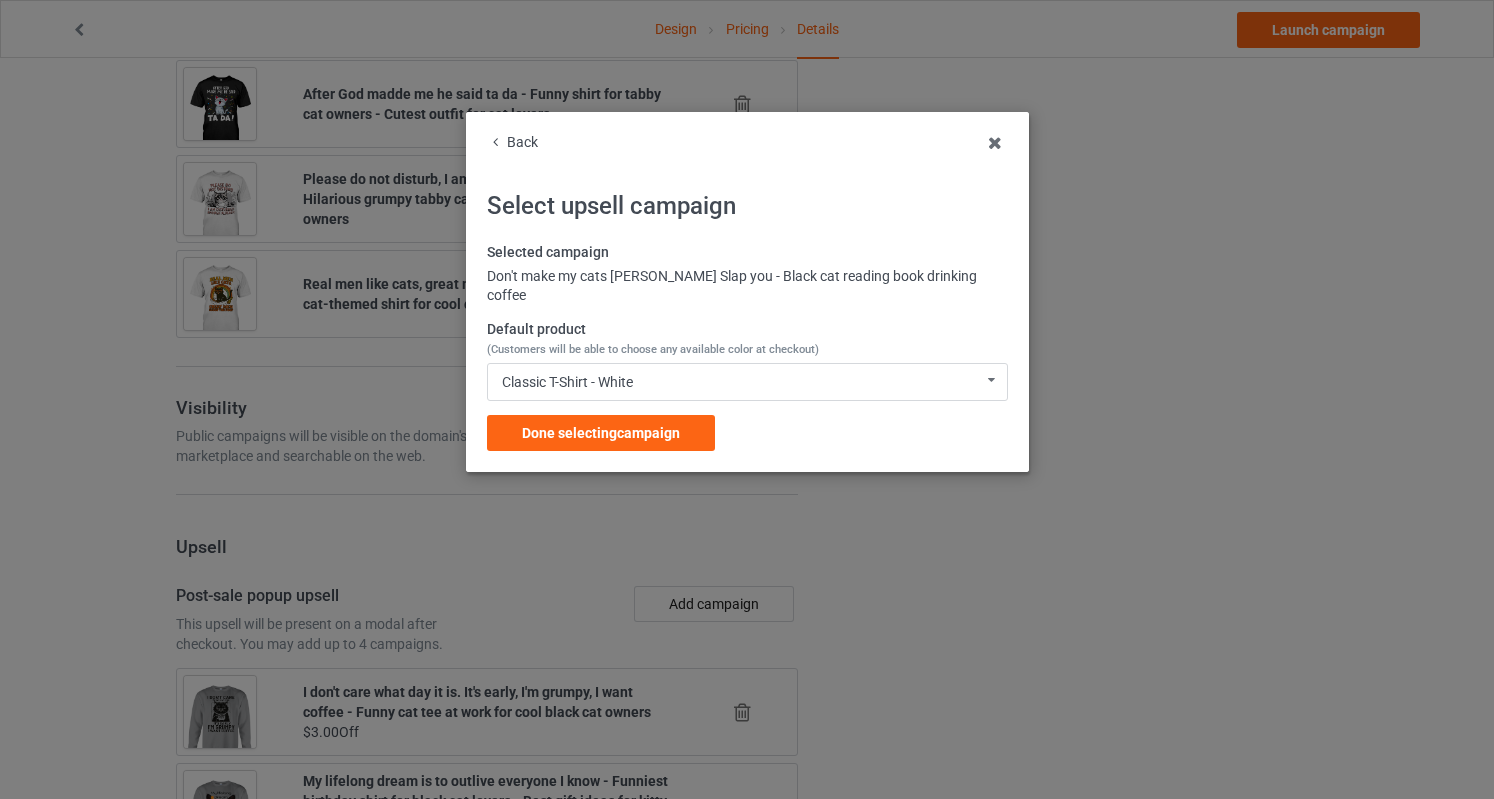 scroll, scrollTop: 2556, scrollLeft: 0, axis: vertical 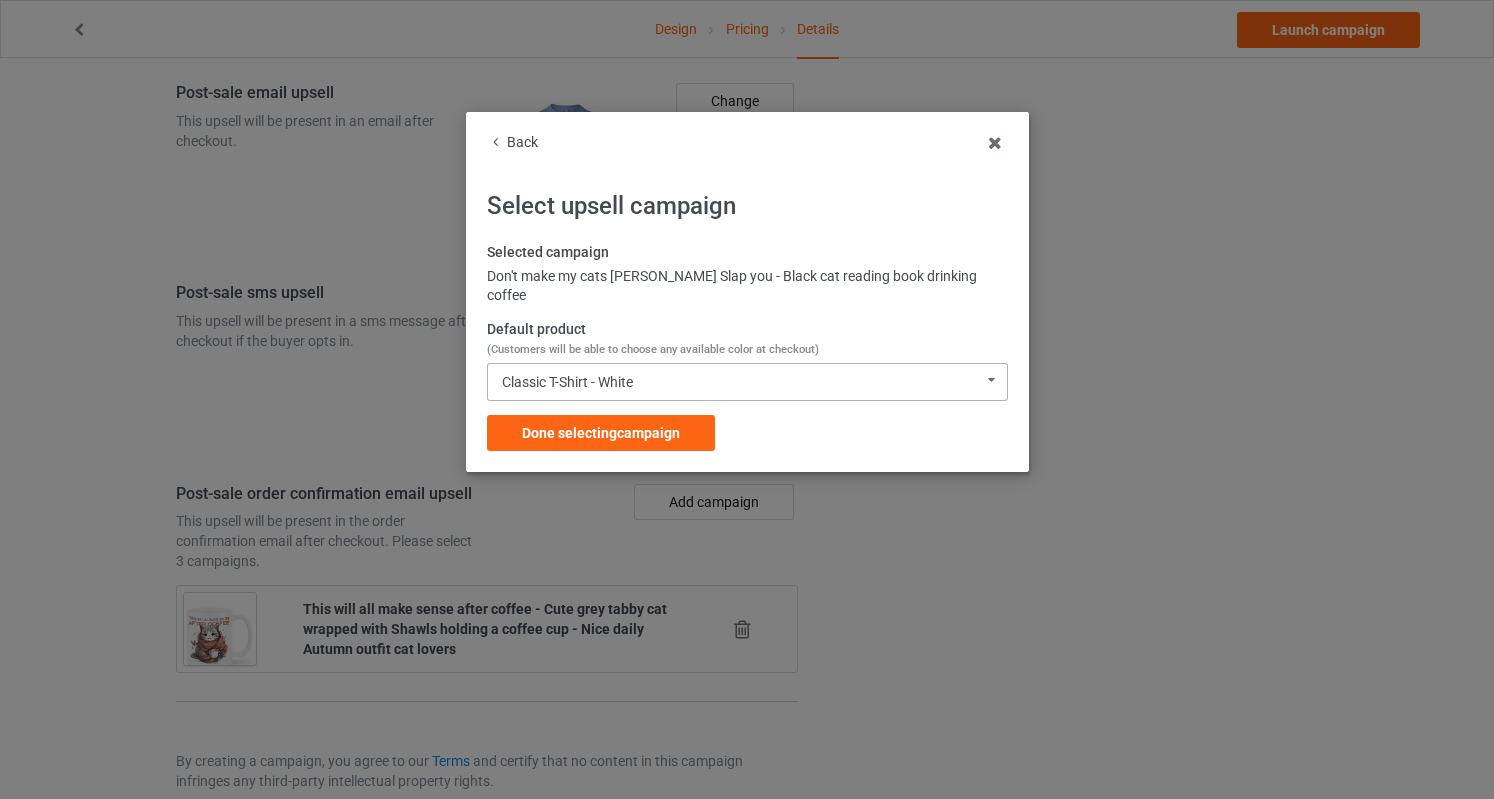 click on "Classic T-Shirt - White" at bounding box center (567, 382) 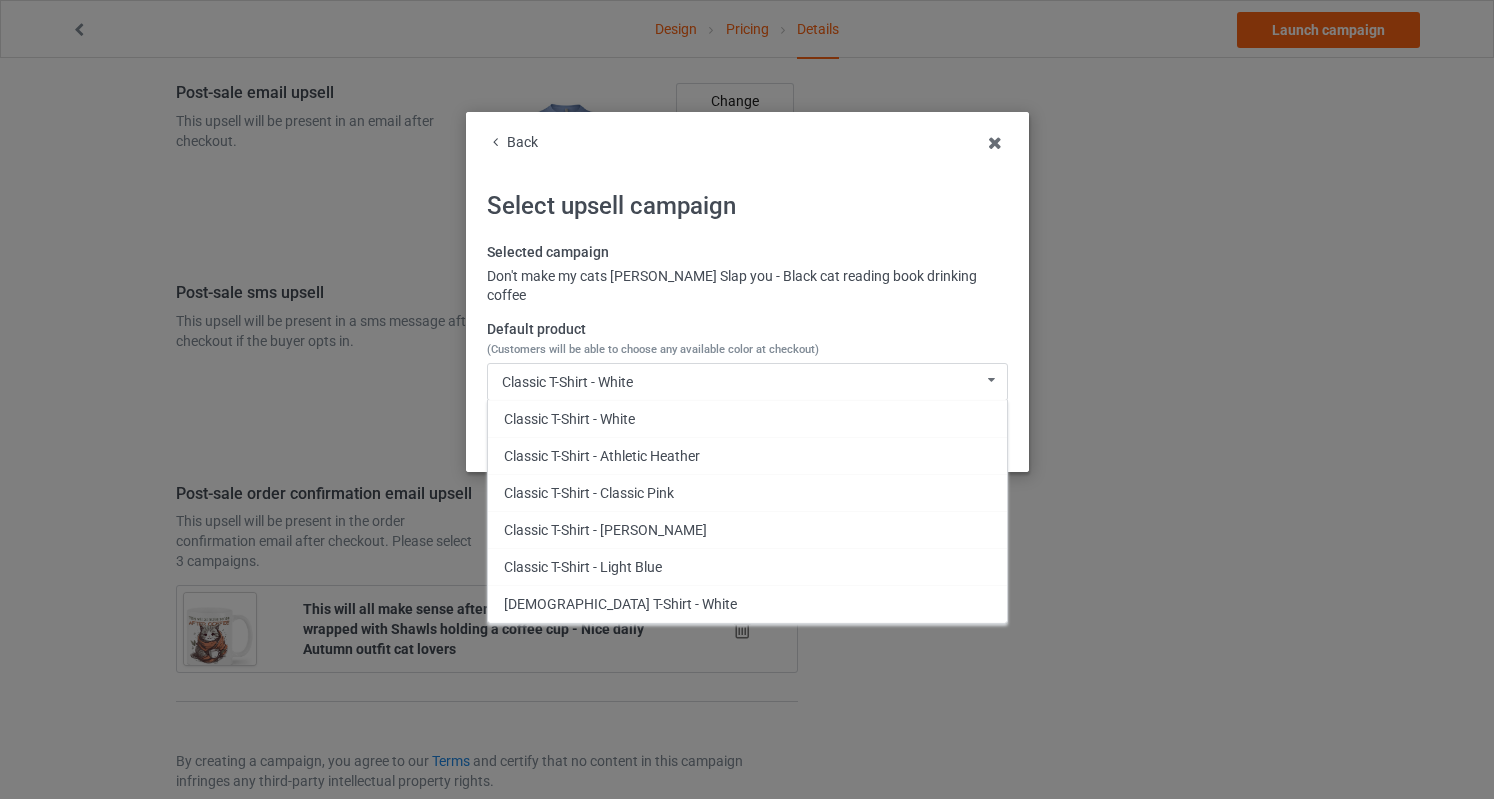 scroll, scrollTop: 2363, scrollLeft: 0, axis: vertical 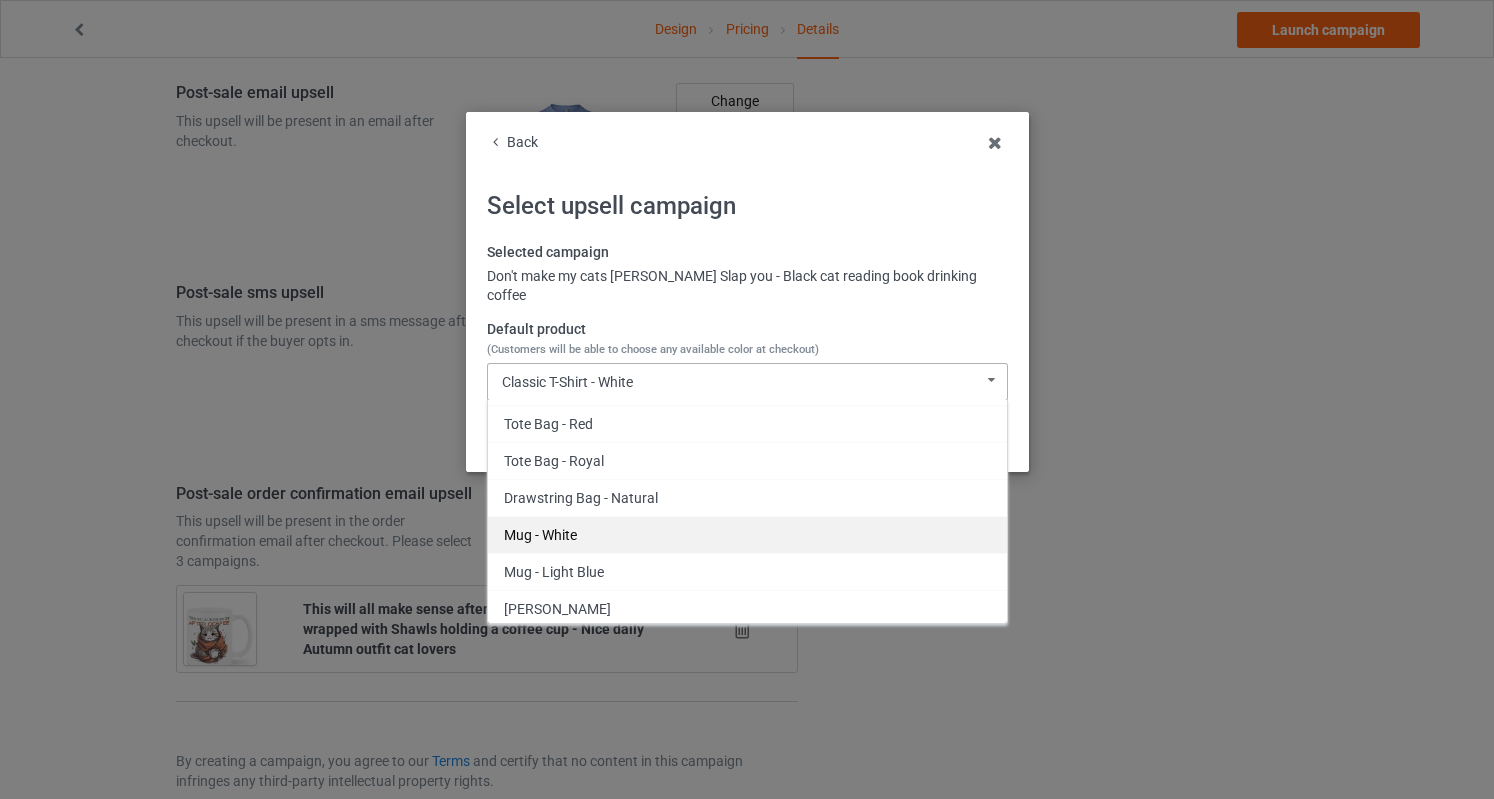 click on "Mug - White" at bounding box center (747, 534) 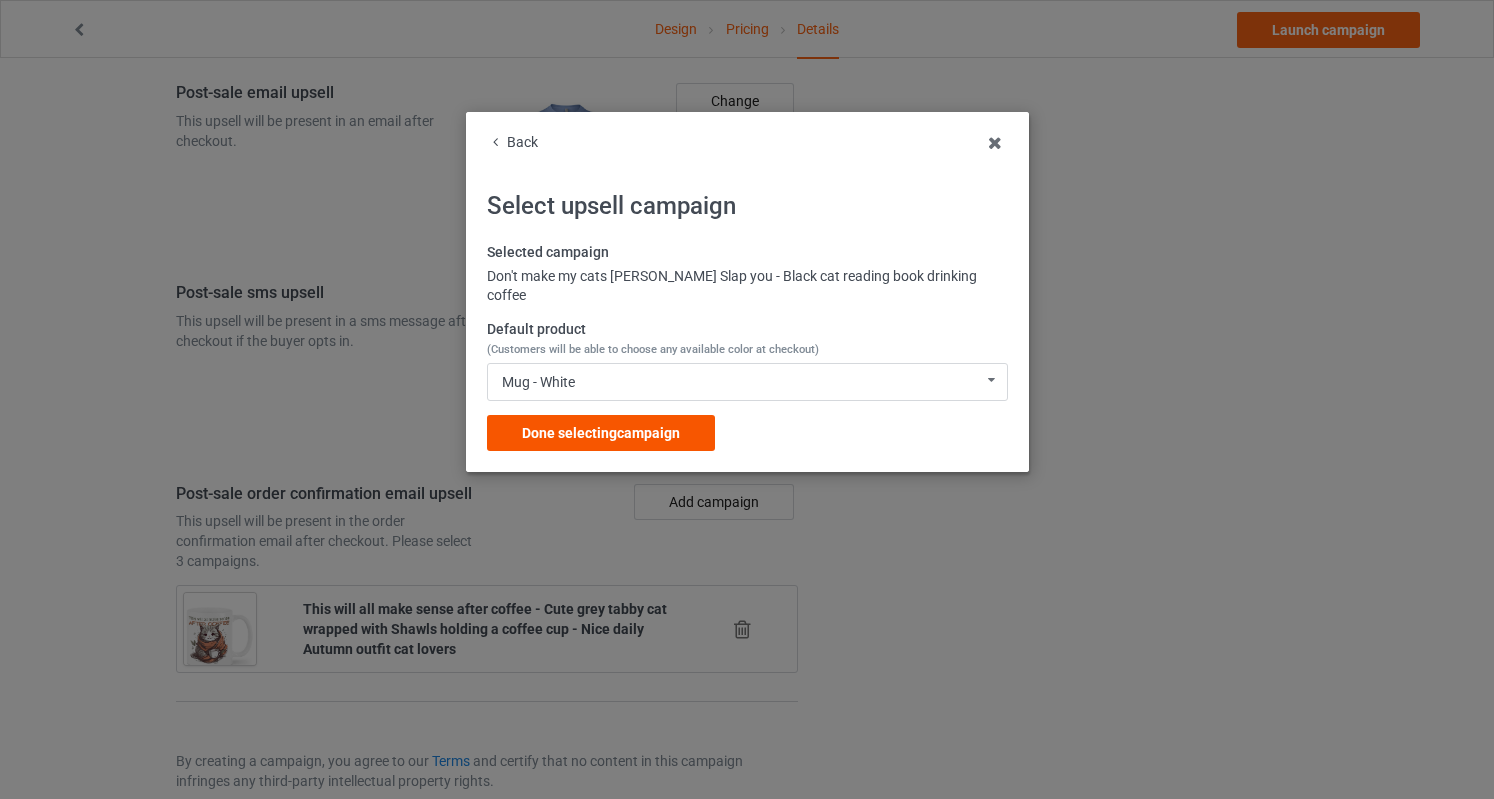 click on "Done selecting  campaign" at bounding box center [601, 433] 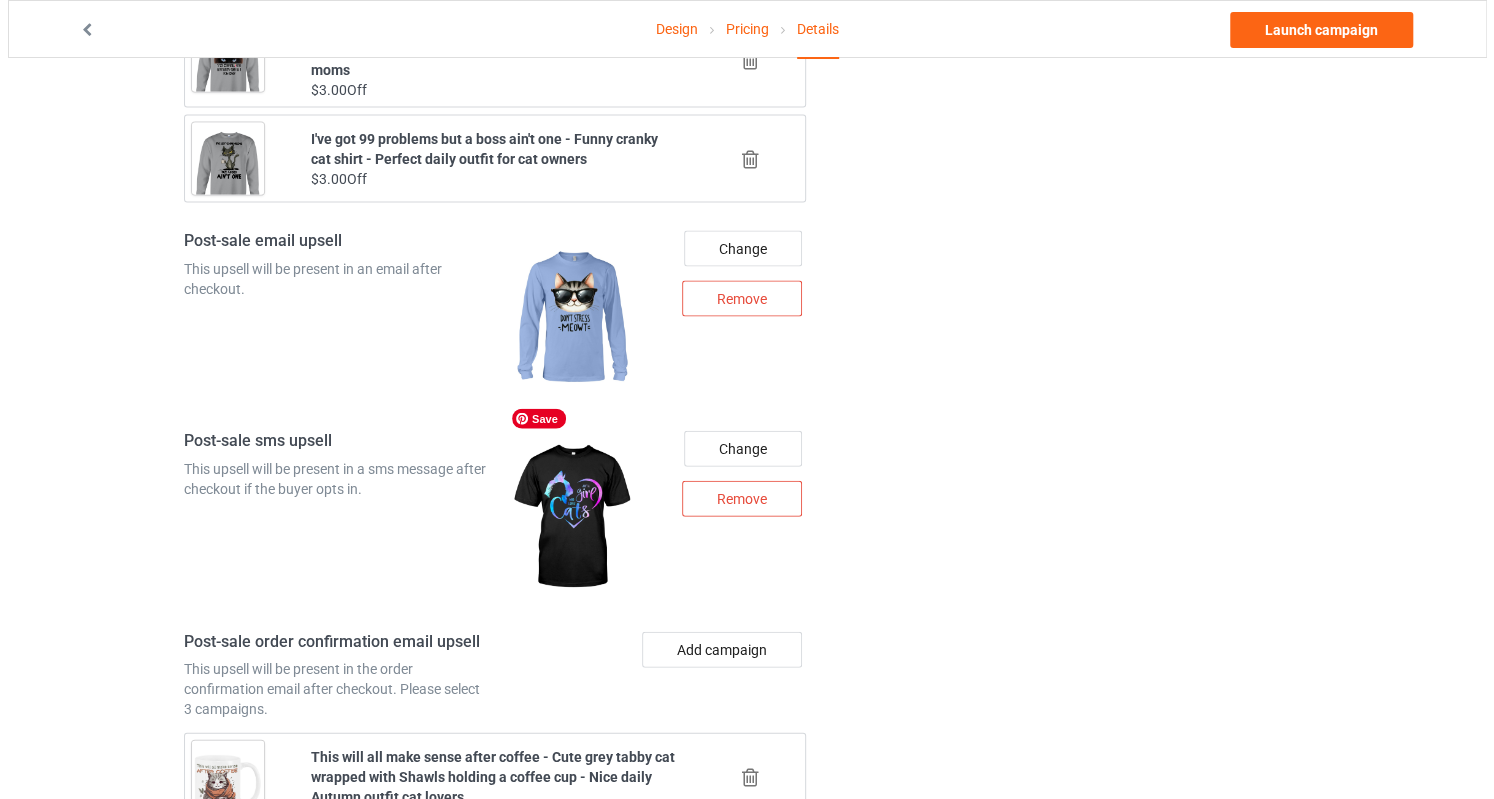 scroll, scrollTop: 2650, scrollLeft: 0, axis: vertical 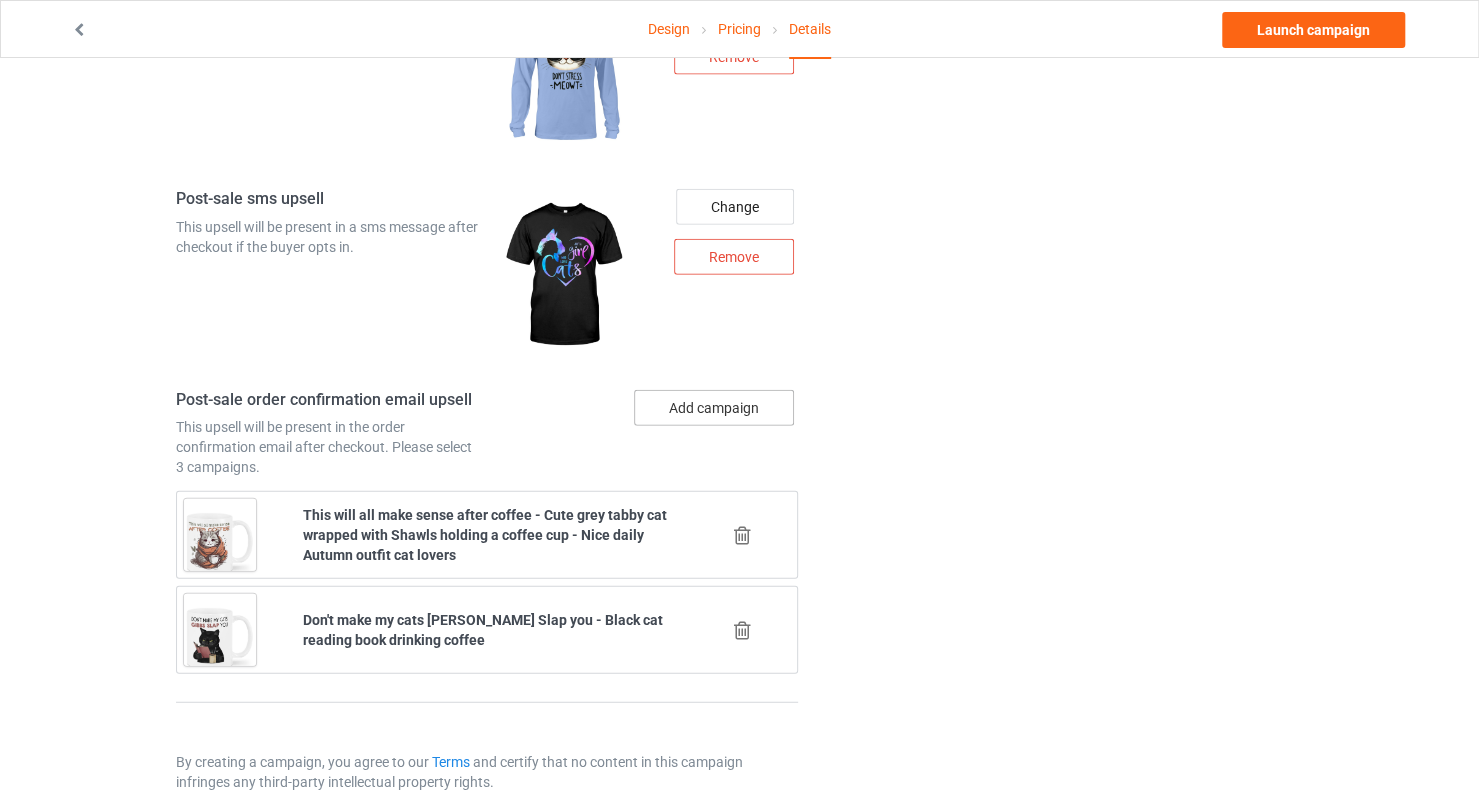 click on "Add campaign" at bounding box center (714, 408) 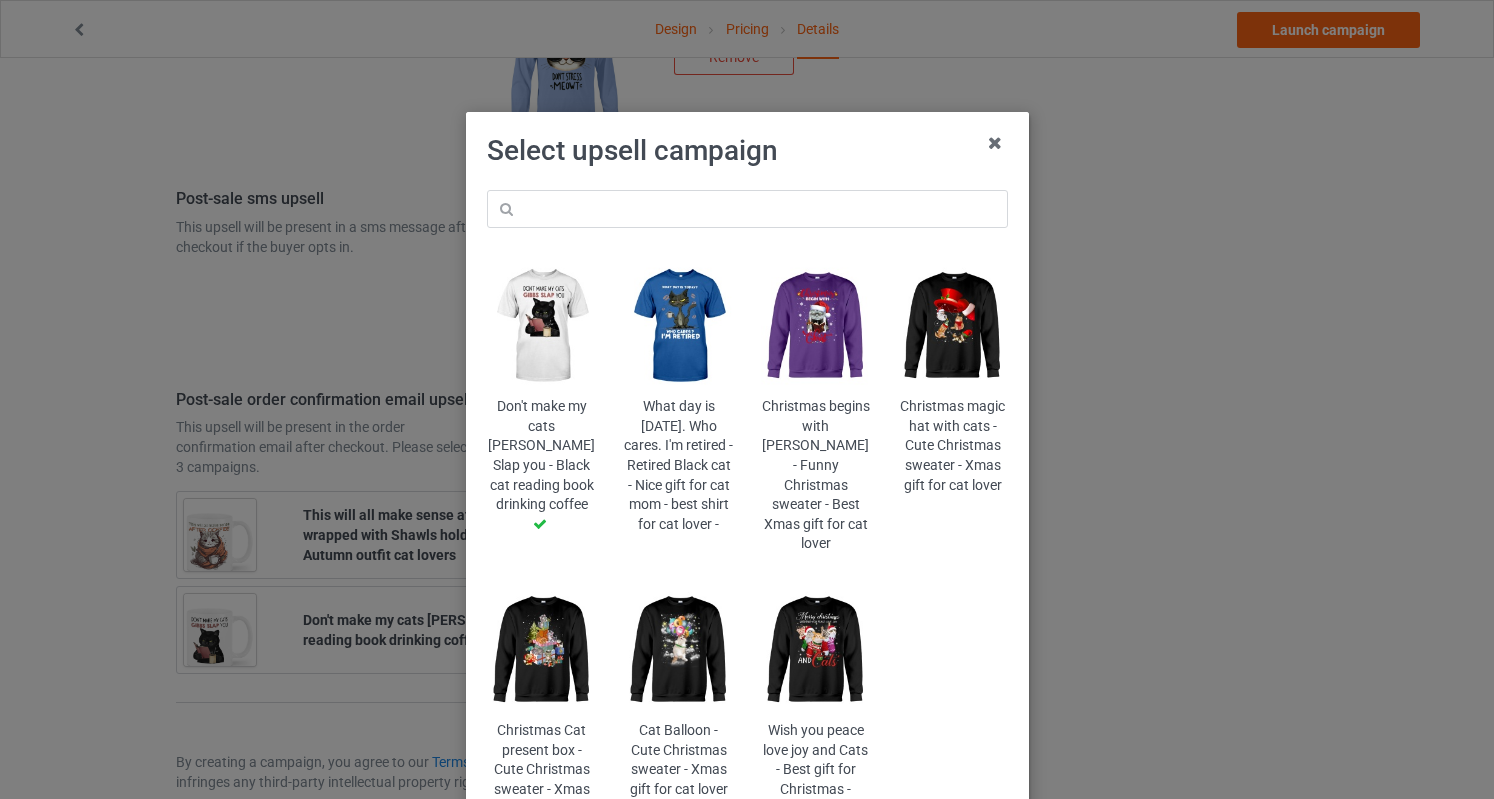 type 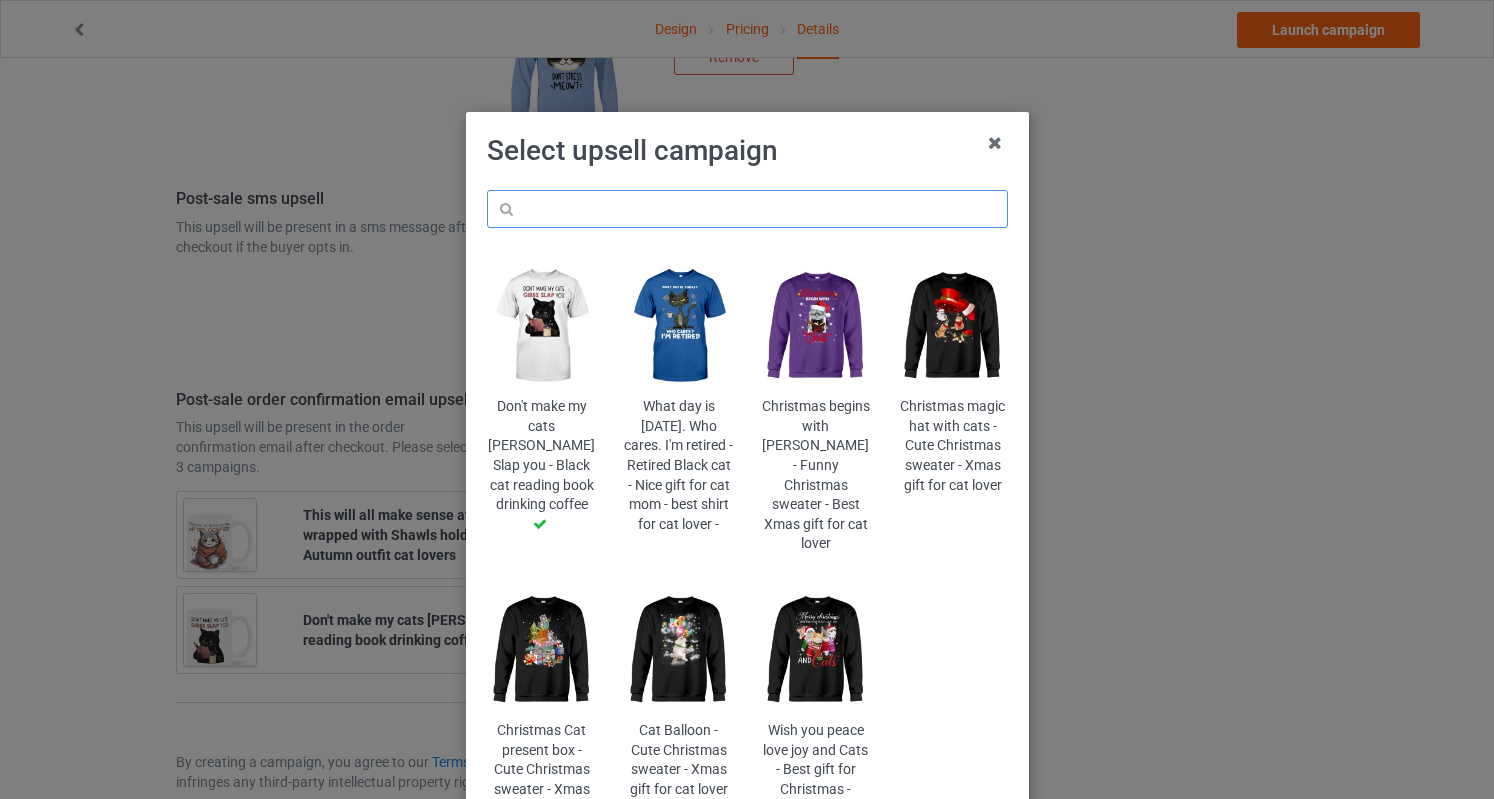 paste on "grumpy-old-woman" 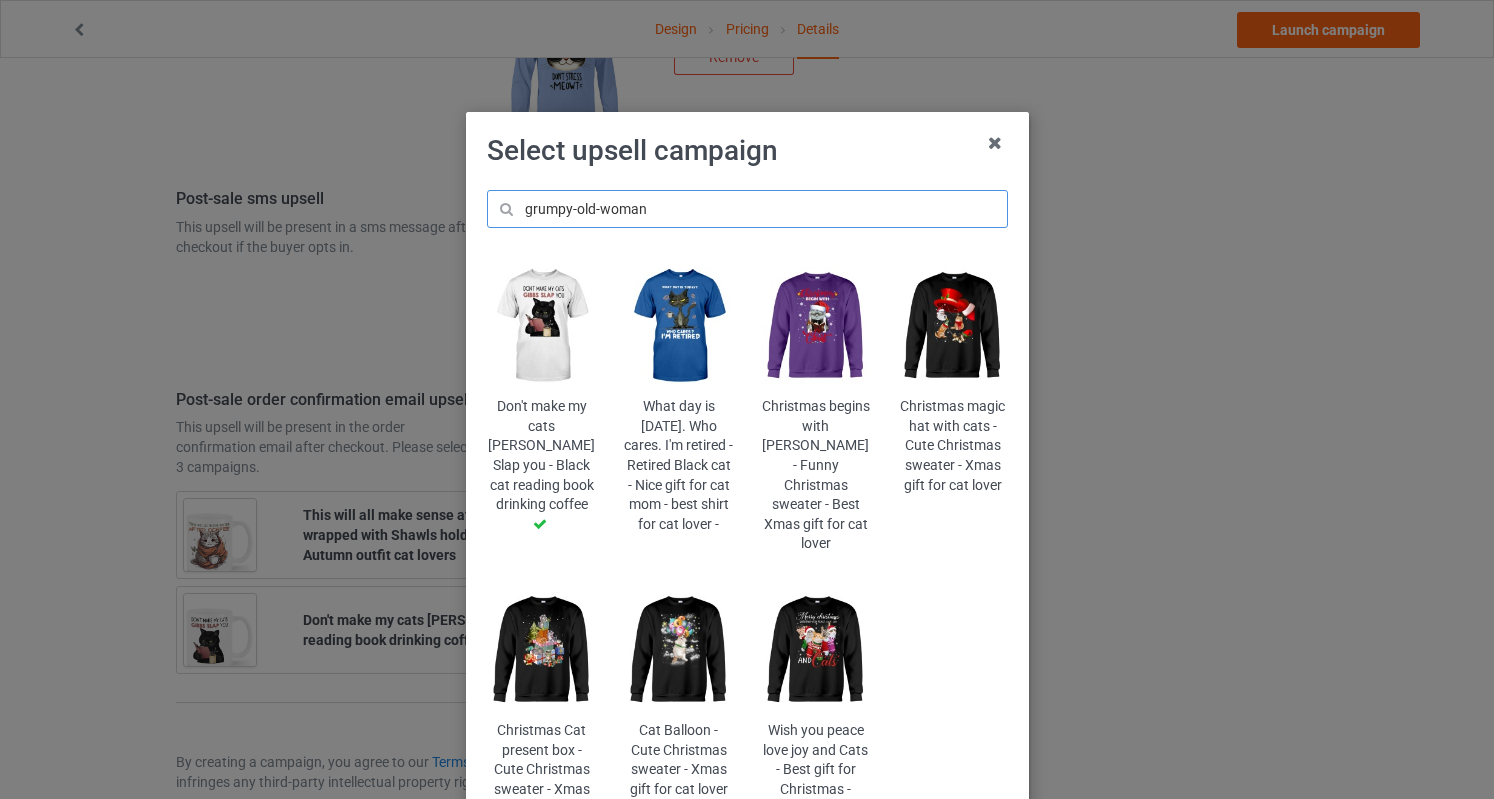 click on "grumpy-old-woman" at bounding box center (747, 209) 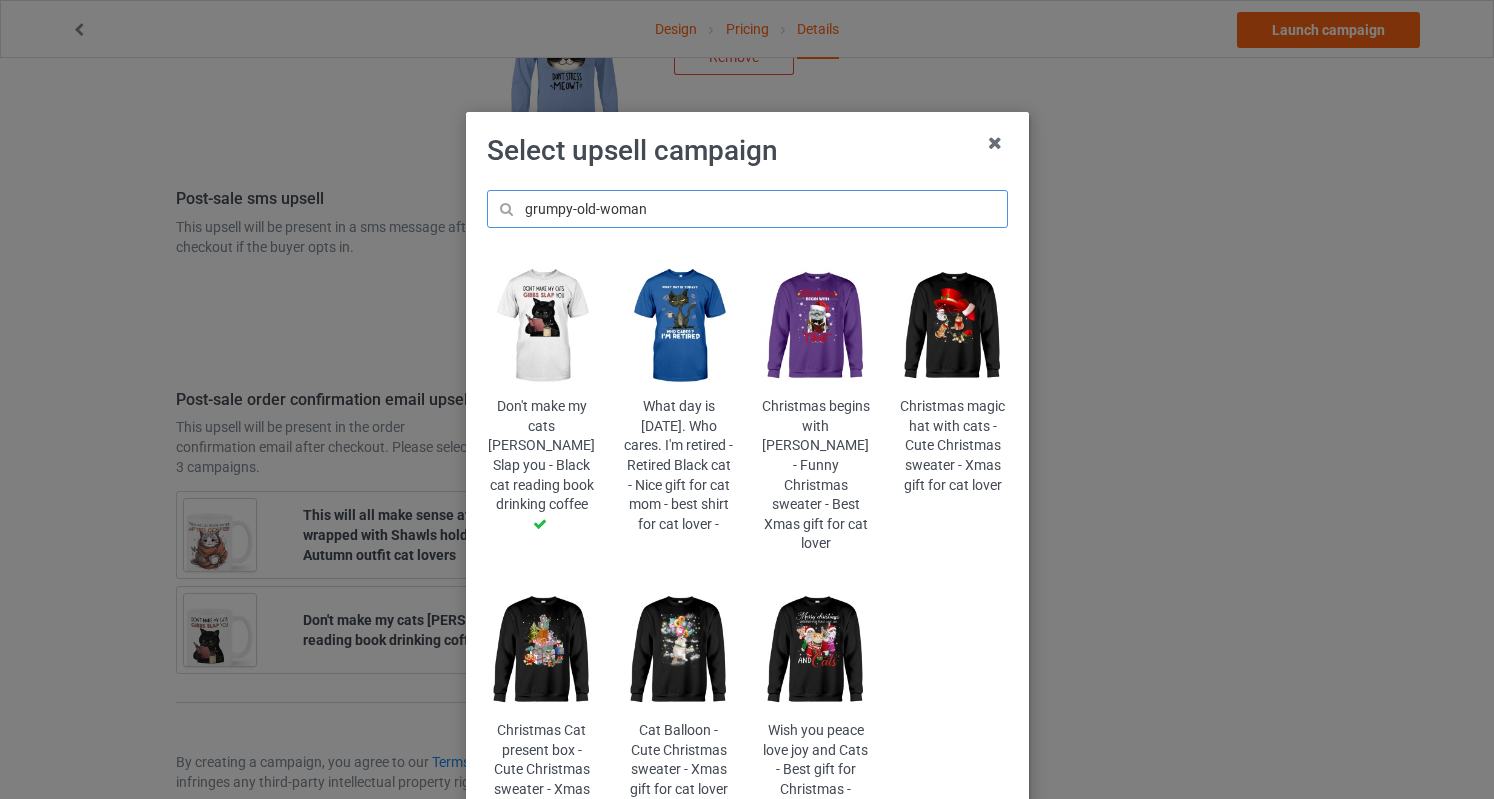 click on "grumpy-old-woman" at bounding box center [747, 209] 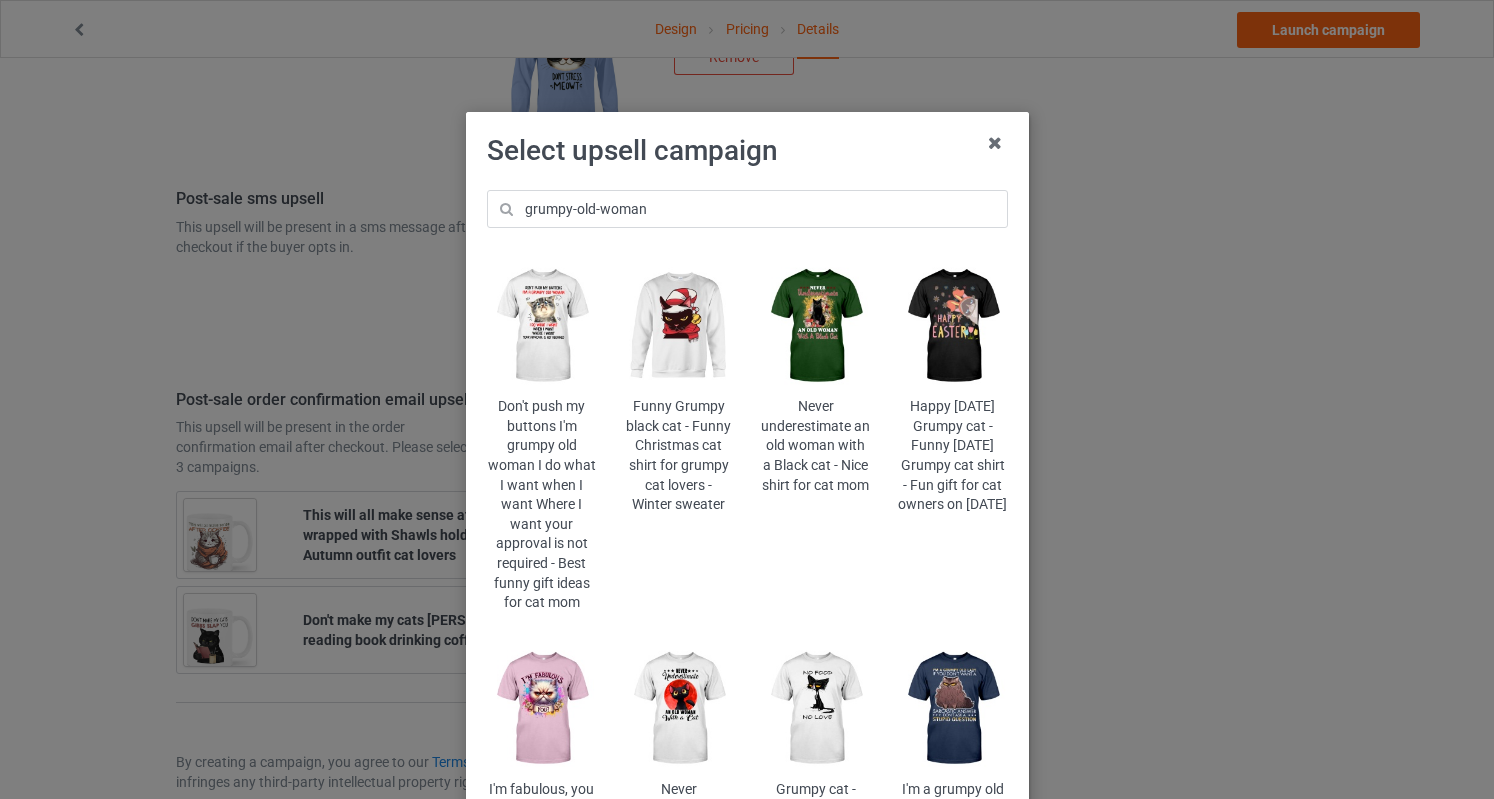 click at bounding box center (541, 709) 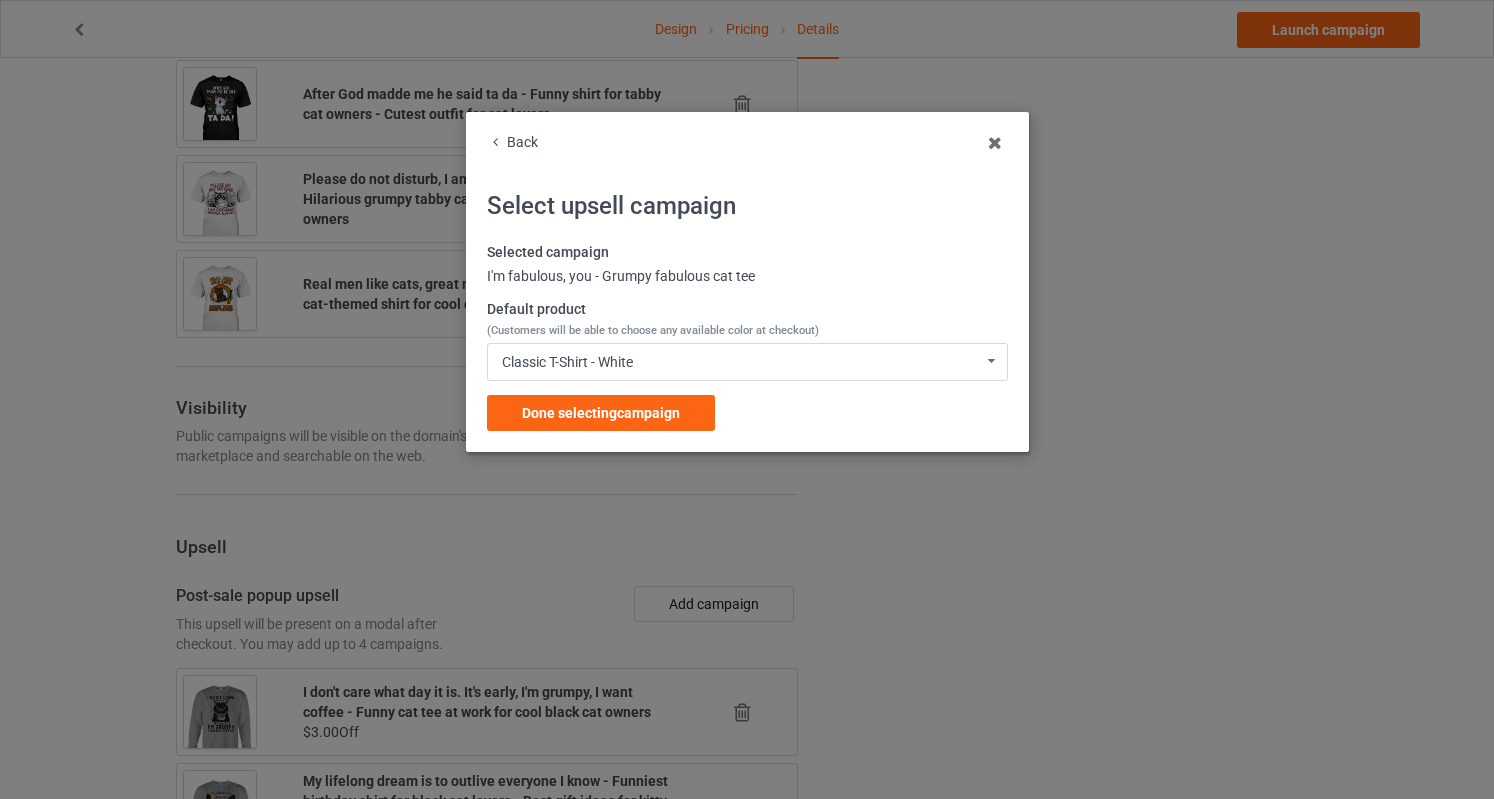 scroll, scrollTop: 2650, scrollLeft: 0, axis: vertical 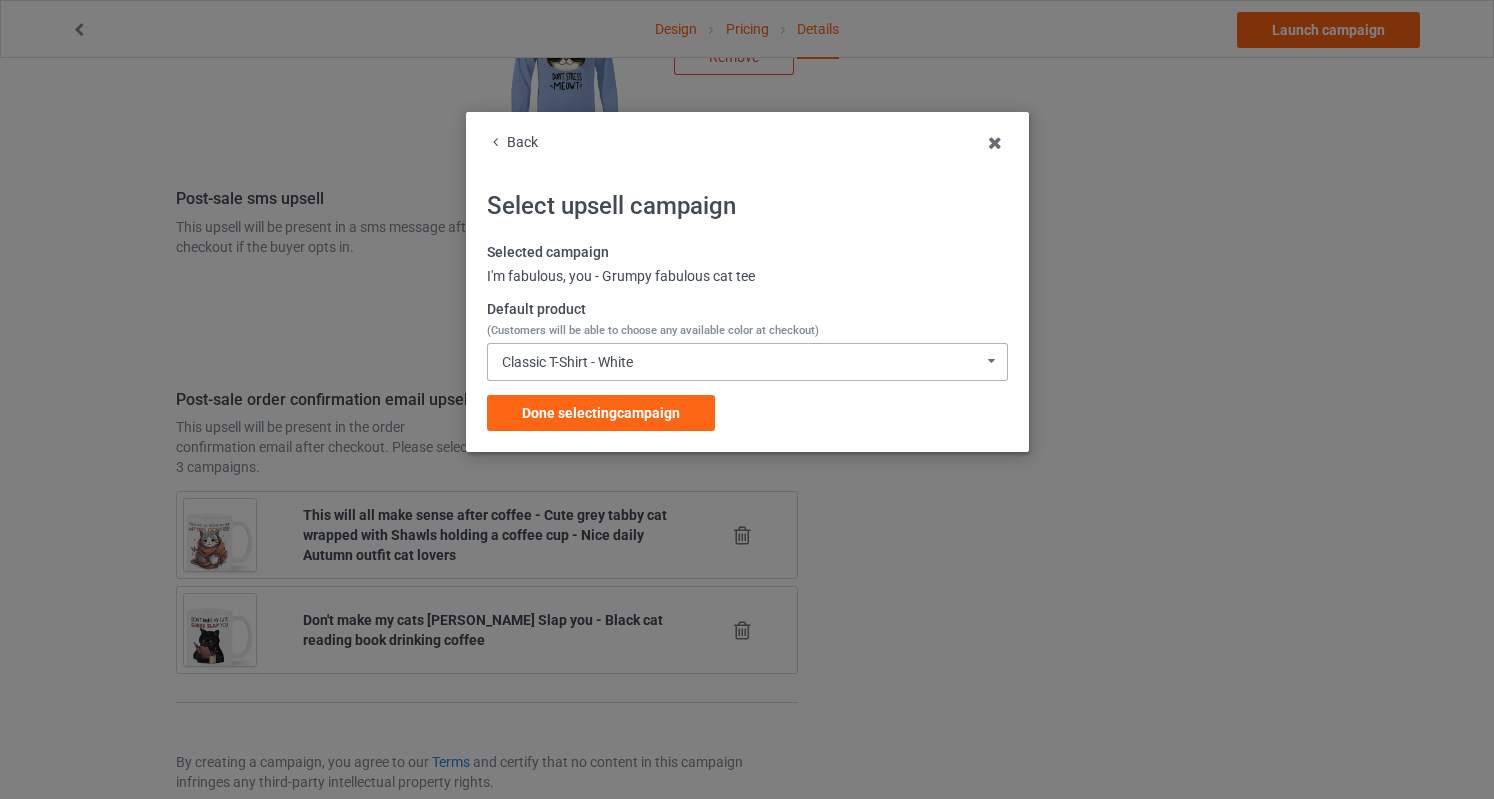 click on "Classic T-Shirt - White" at bounding box center (567, 362) 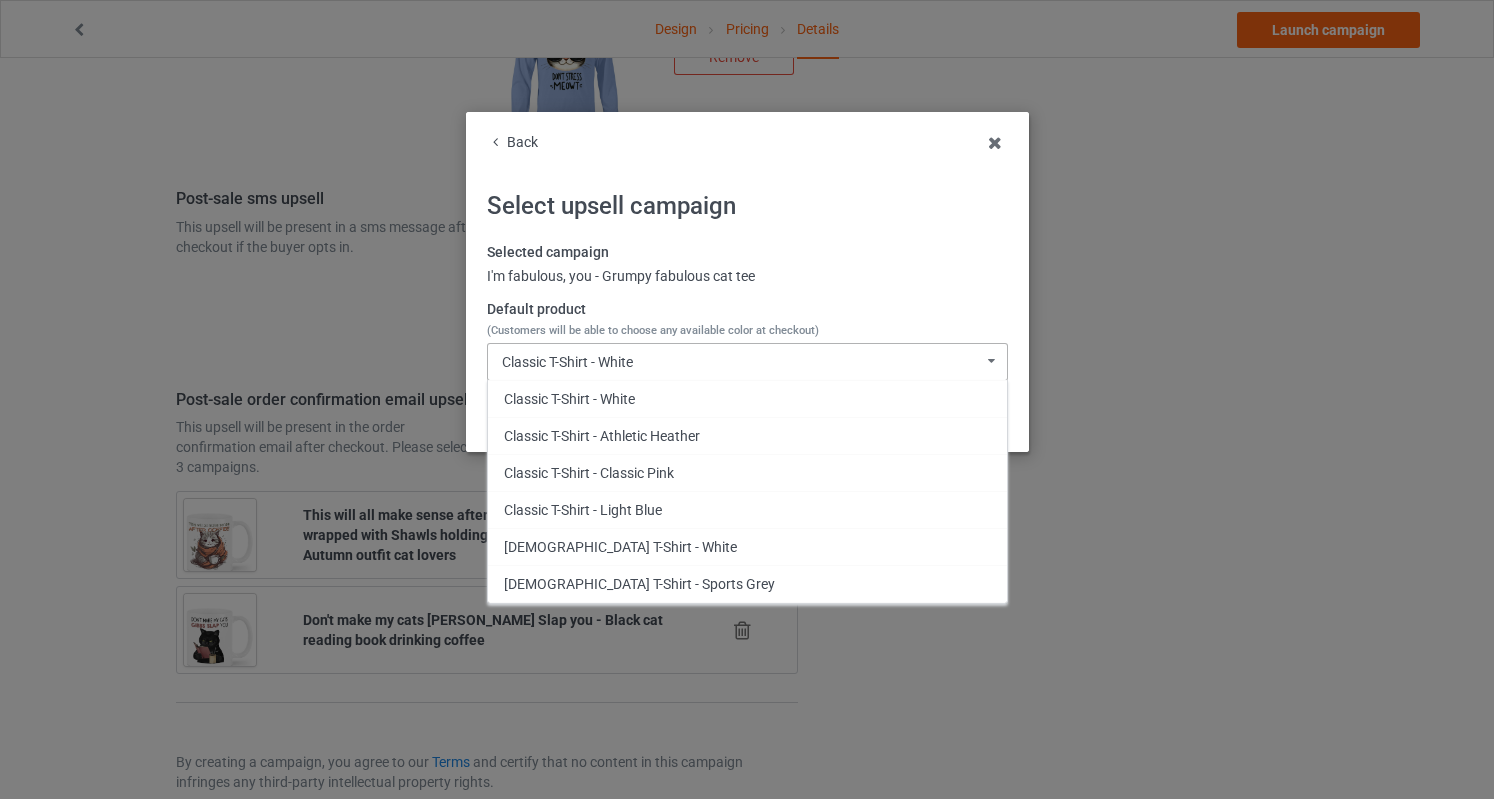 scroll, scrollTop: 640, scrollLeft: 0, axis: vertical 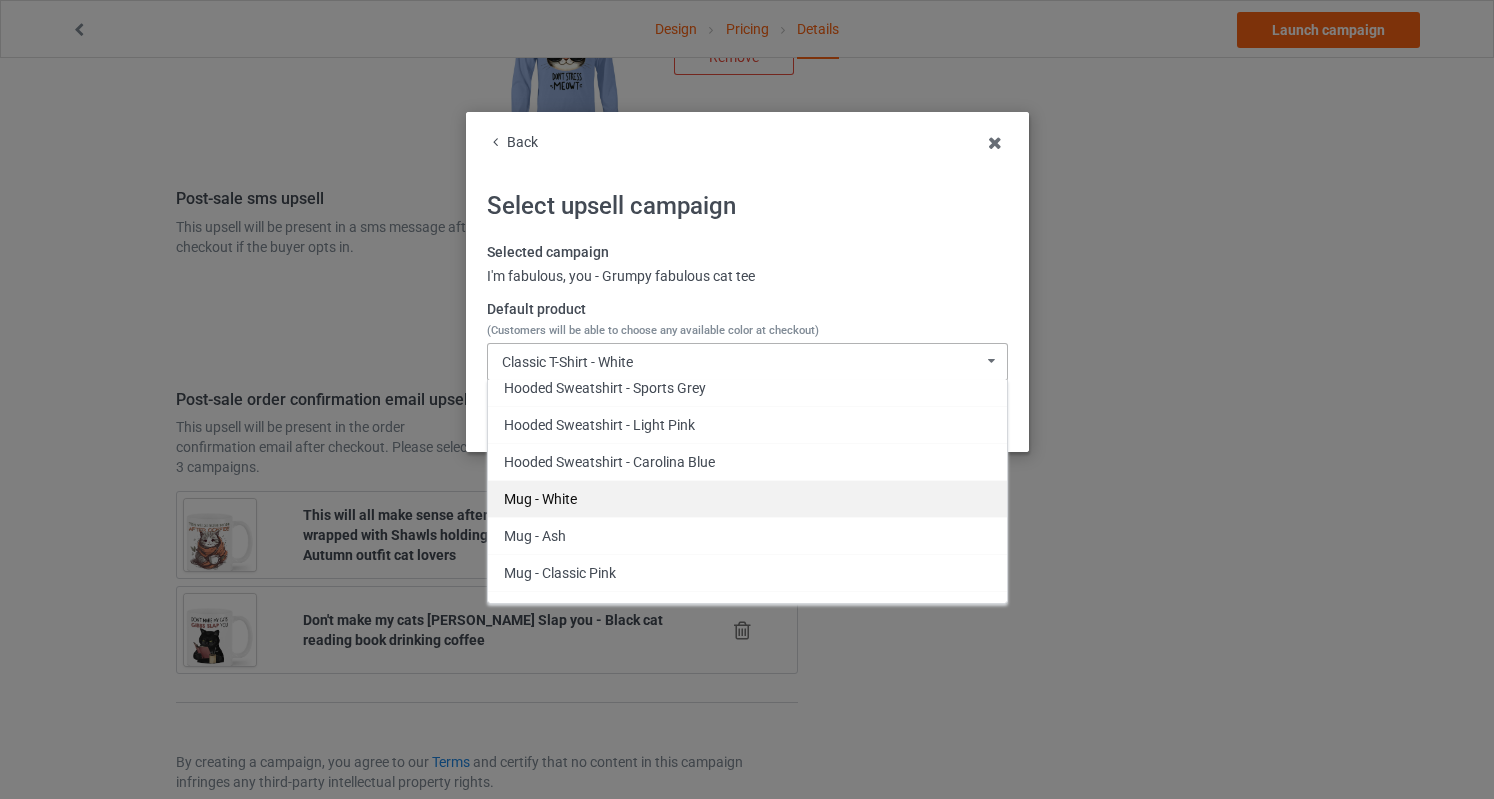 click on "Mug - White" at bounding box center (747, 498) 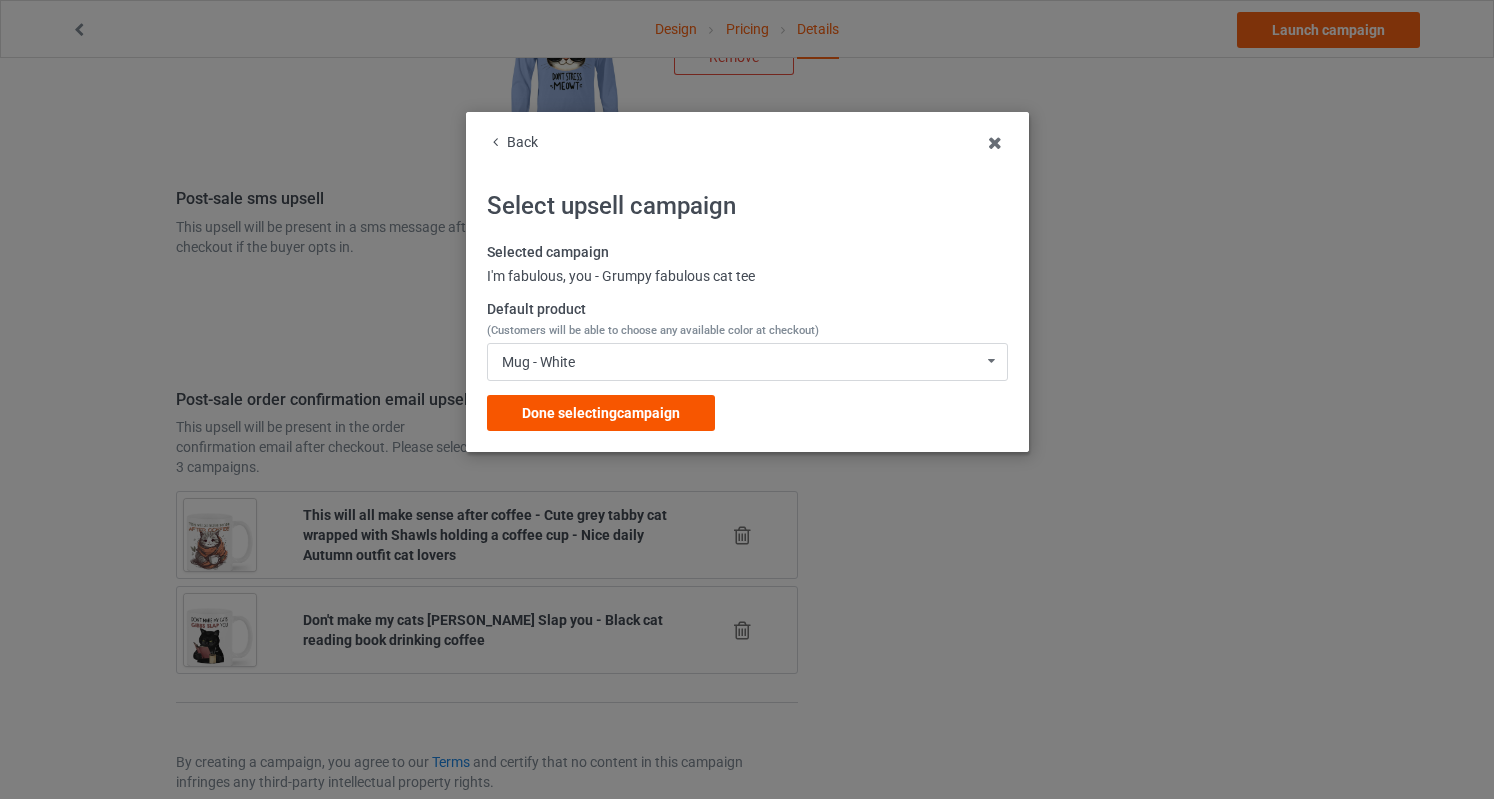 click on "Done selecting  campaign" at bounding box center [601, 413] 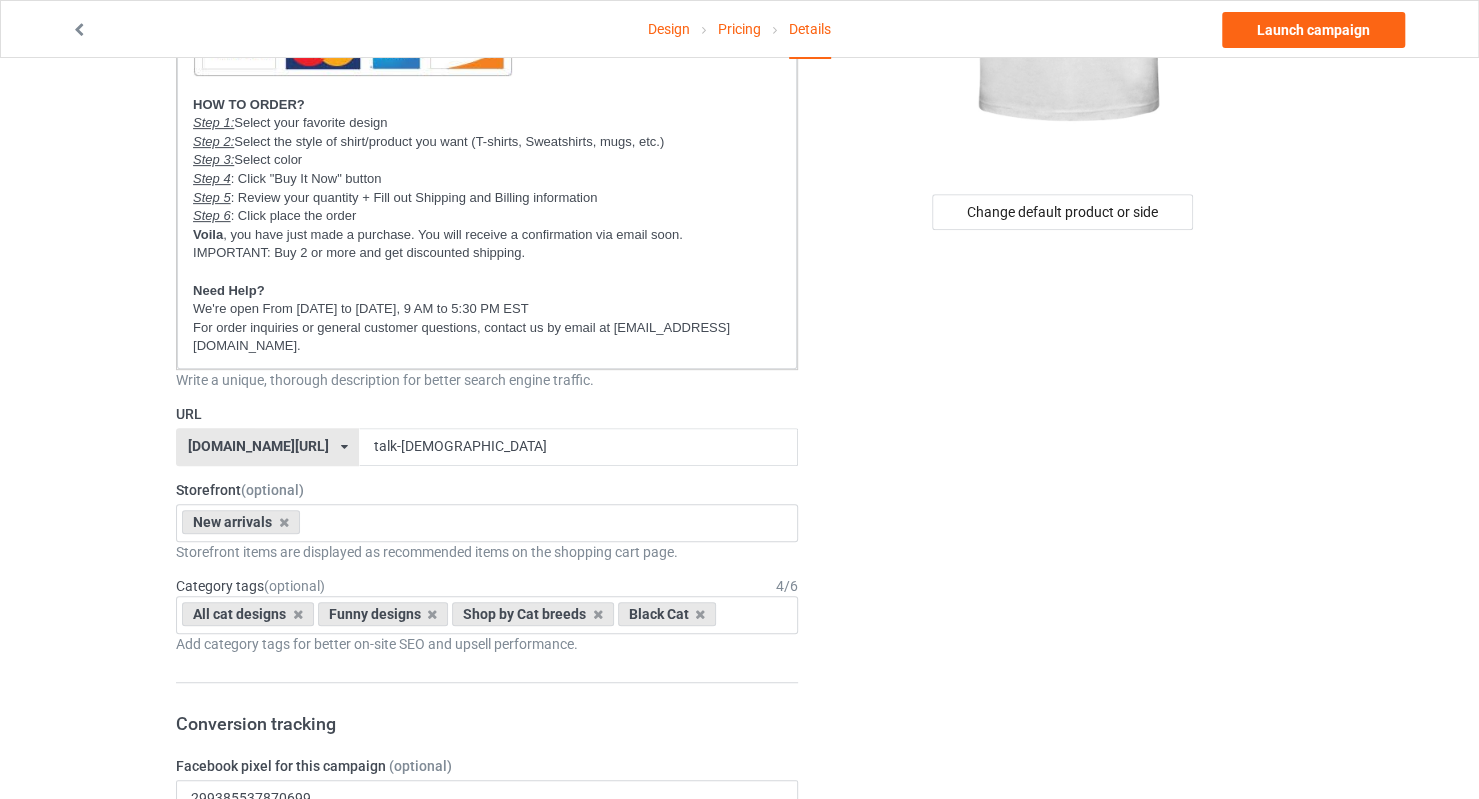 scroll, scrollTop: 600, scrollLeft: 0, axis: vertical 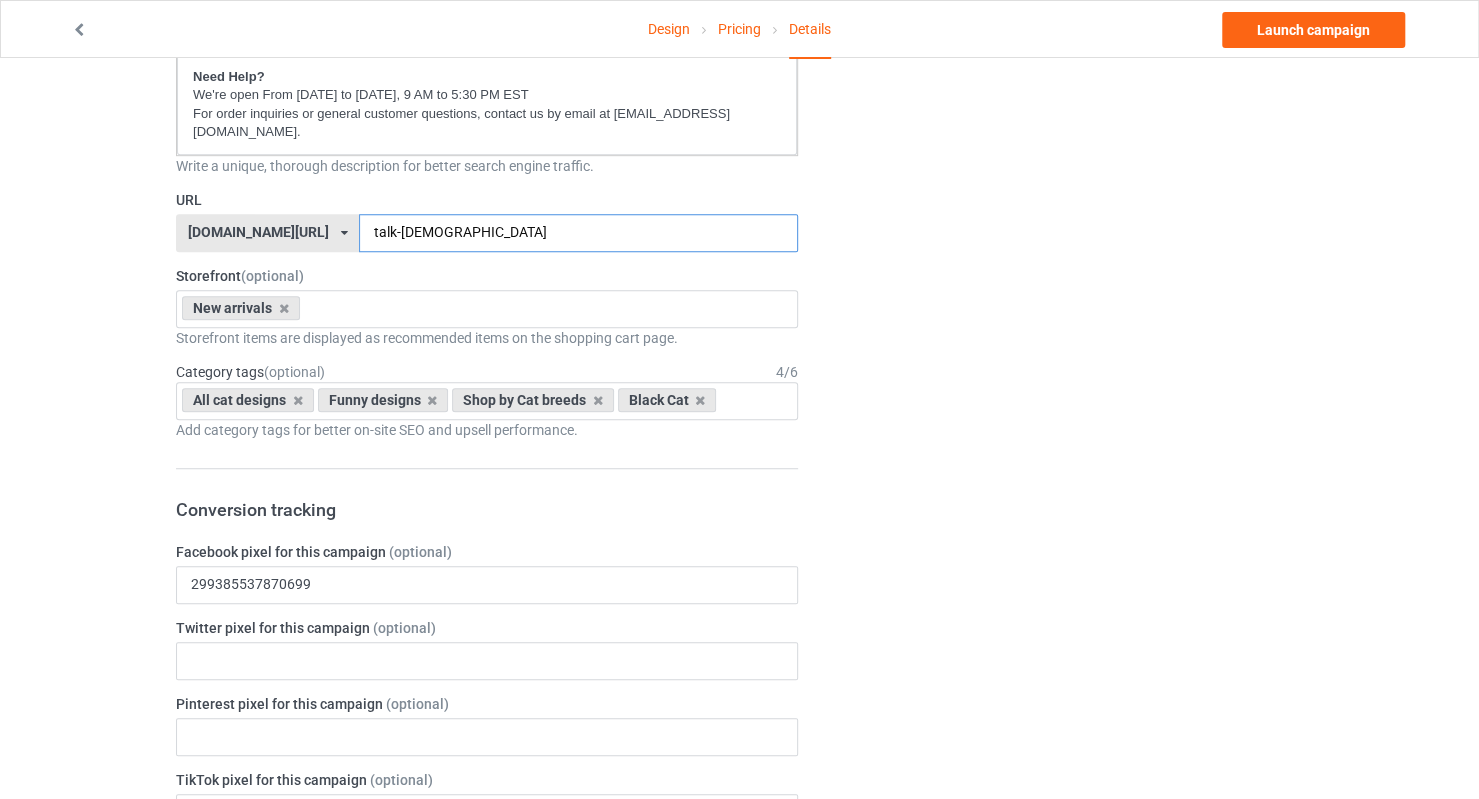 drag, startPoint x: 365, startPoint y: 215, endPoint x: 294, endPoint y: 207, distance: 71.44928 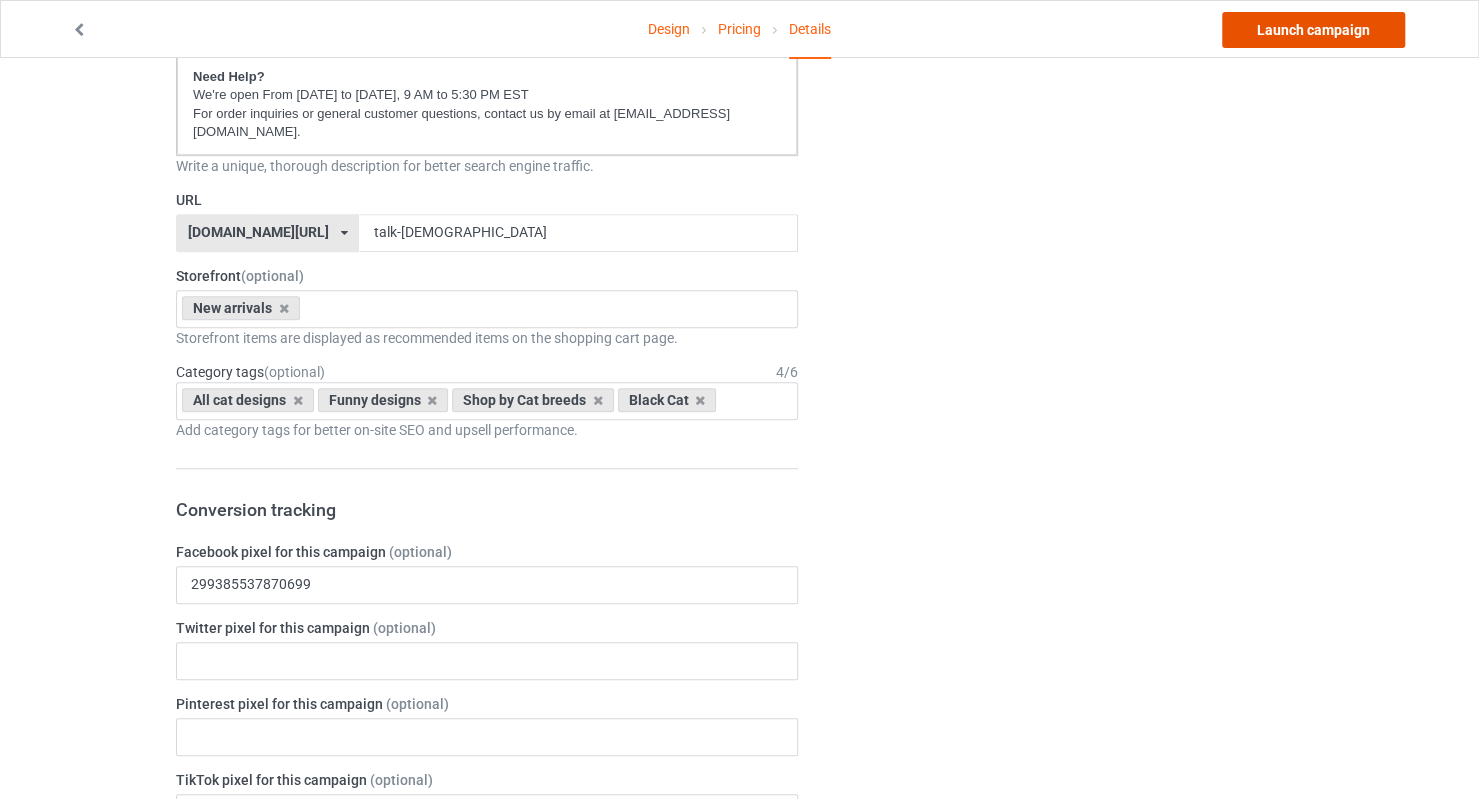 click on "Launch campaign" at bounding box center [1313, 30] 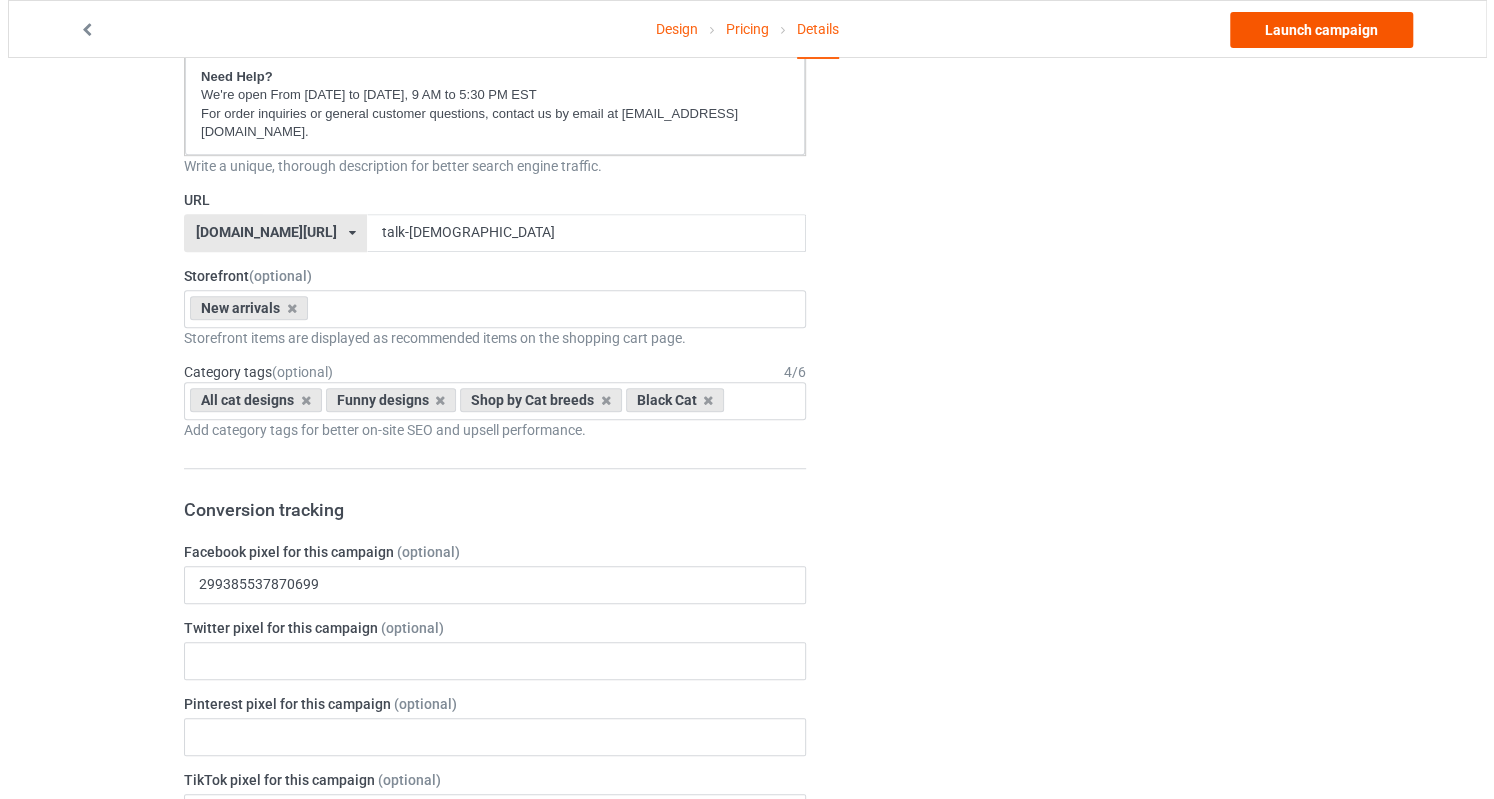 scroll, scrollTop: 0, scrollLeft: 0, axis: both 